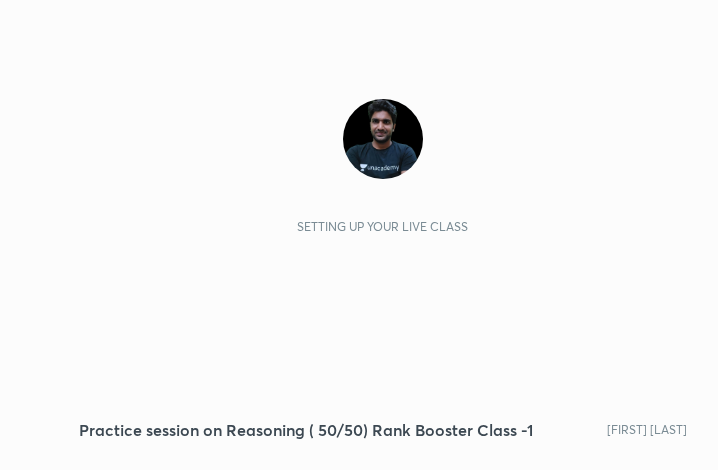 scroll, scrollTop: 0, scrollLeft: 0, axis: both 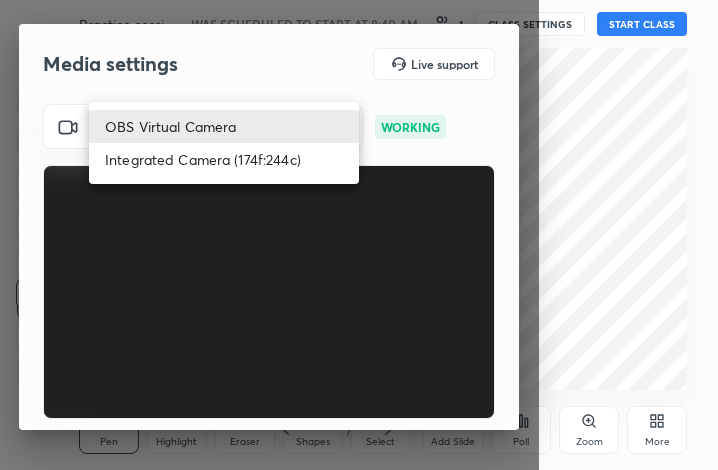 click on "1 2 3 4 5 6 7 C X Z C X Z E E Erase all   H H Practice session on Reasoning ( 50/50) Rank Booster Class -1 WAS SCHEDULED TO START AT  8:40 AM 1 CLASS SETTINGS START CLASS Setting up your live class Back Practice session on Reasoning ( 50/50) Rank Booster Class -1 [FIRST] [LAST] Pen P Highlight H Eraser Shapes L Select S 1 / 1 Add Slide Poll Zoom More Chat 1 NEW MESSAGE Enable hand raising Enable raise hand to speak to learners. Once enabled, chat will be turned off temporarily. Enable x   introducing Raise a hand with a doubt Now learners can raise their hand along with a doubt  How it works? Doubts asked by learners will show up here Raise hand disabled You have disabled Raise hand currently. Enable it to invite learners to speak Enable Can't raise hand Looks like educator just invited you to speak. Please wait before you can raise your hand again. Got it T Messages (T) D Doubts (D) G Raise Hand (G) Report an issue Reason for reporting Buffering Chat not working Audio - Video sync issue ​ Attach an image 1 /" at bounding box center [359, 235] 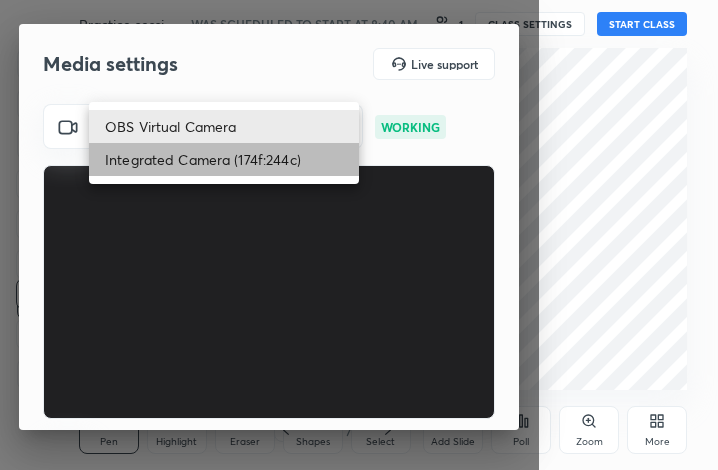 click on "Integrated Camera (174f:244c)" at bounding box center [224, 159] 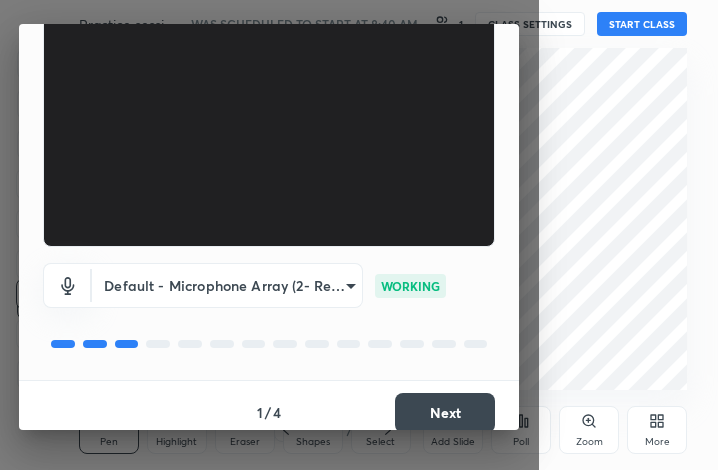 scroll, scrollTop: 185, scrollLeft: 0, axis: vertical 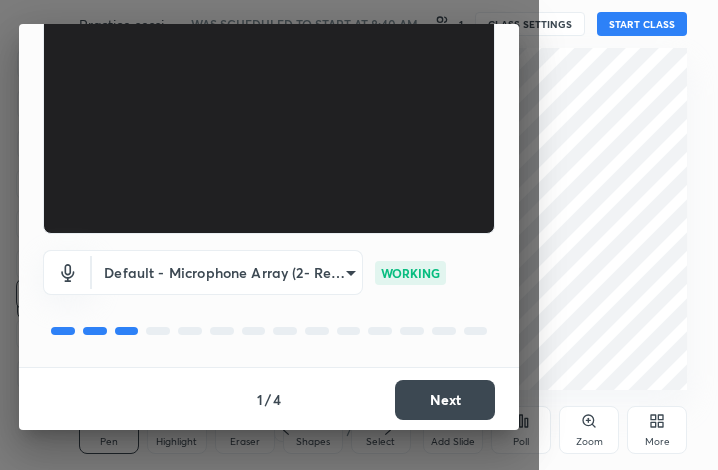 click on "Next" at bounding box center (445, 400) 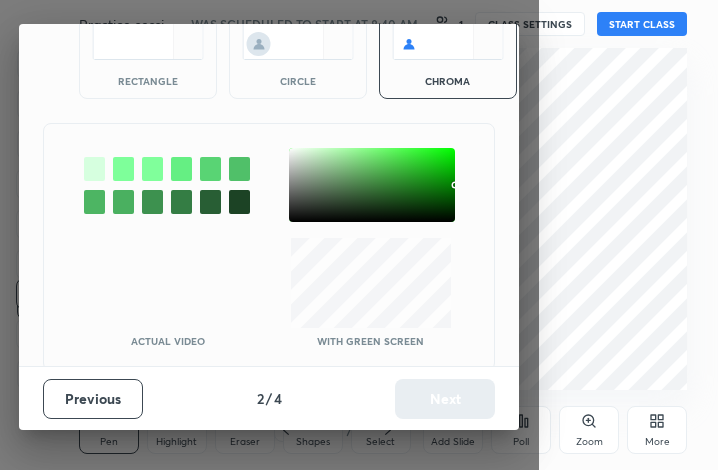 scroll, scrollTop: 108, scrollLeft: 0, axis: vertical 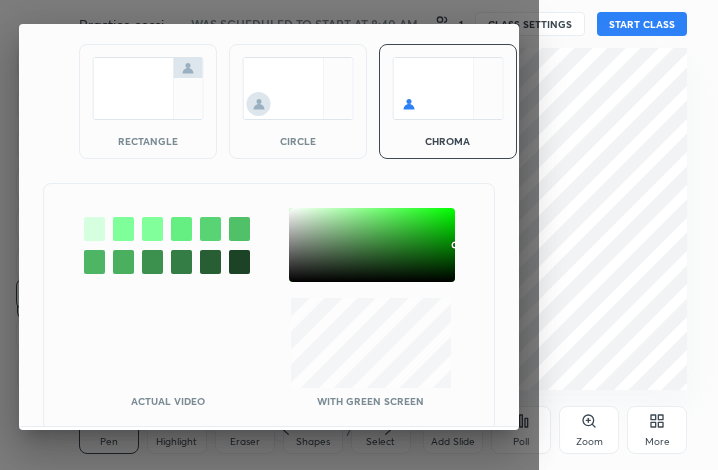 click at bounding box center (148, 88) 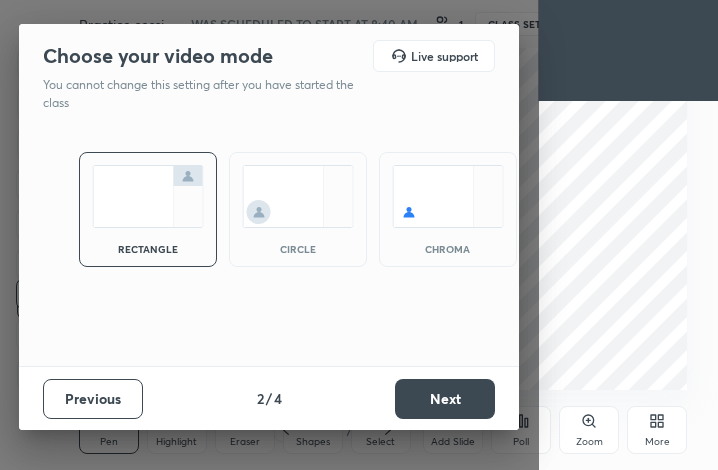 click on "Next" at bounding box center (445, 399) 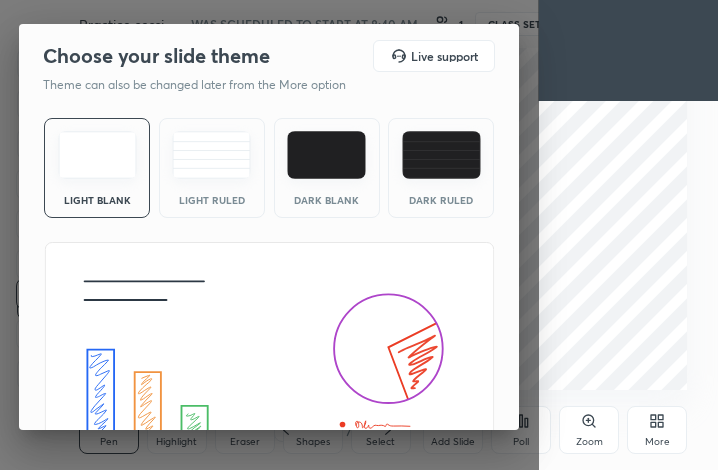 scroll, scrollTop: 129, scrollLeft: 0, axis: vertical 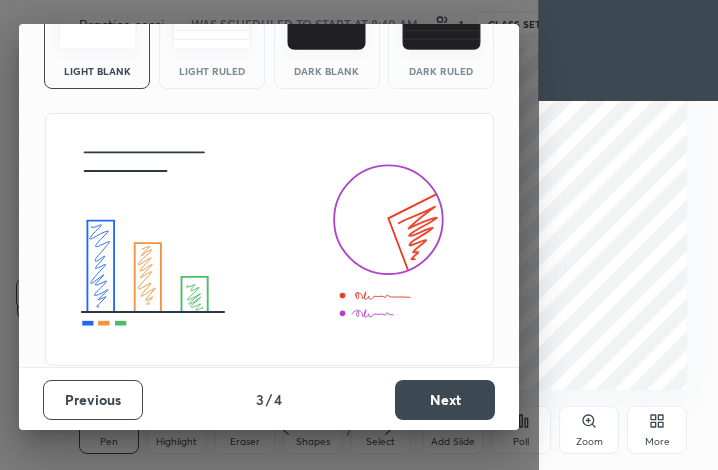 click on "Next" at bounding box center [445, 400] 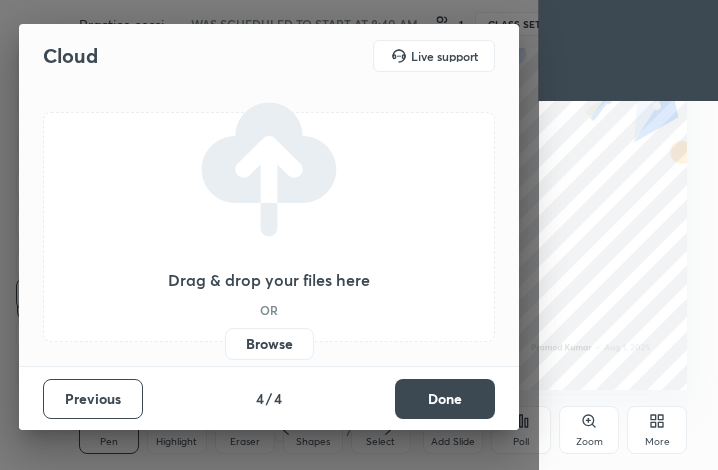 drag, startPoint x: 435, startPoint y: 392, endPoint x: 278, endPoint y: 341, distance: 165.07574 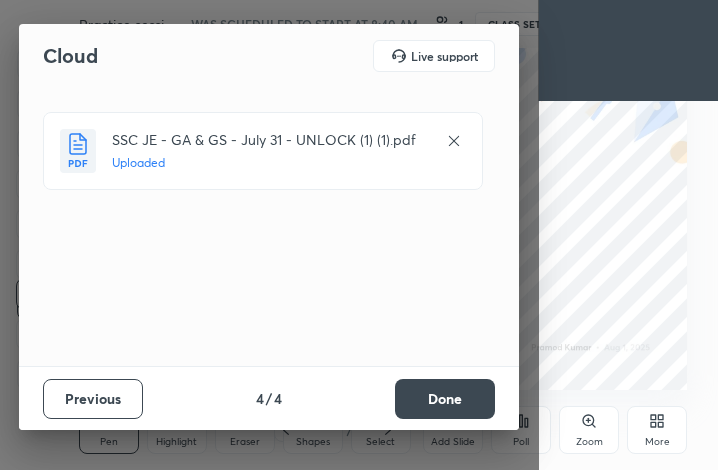 click on "Done" at bounding box center [445, 399] 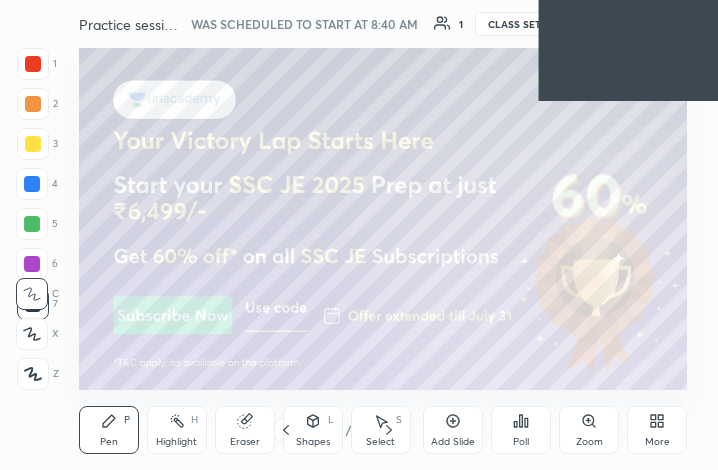 click on "/" at bounding box center (349, 430) 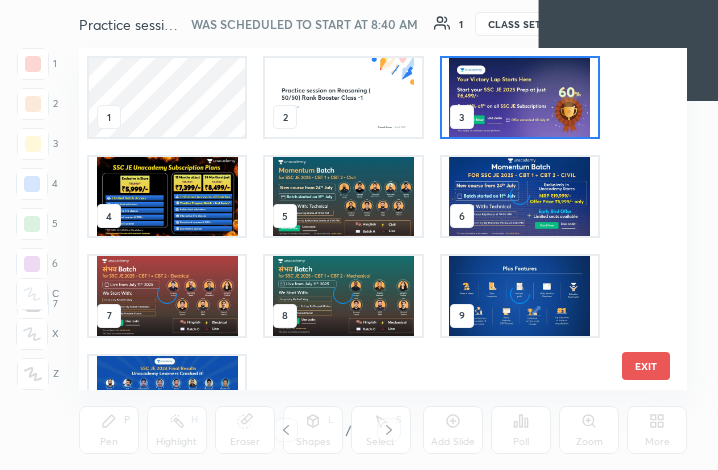 scroll, scrollTop: 6, scrollLeft: 11, axis: both 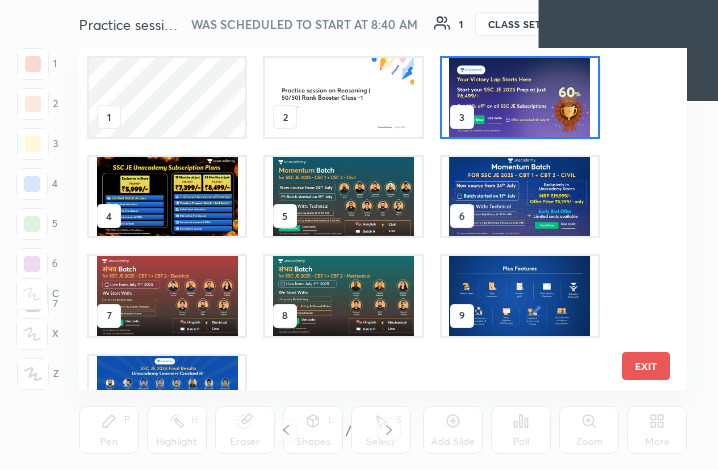 click at bounding box center (167, 394) 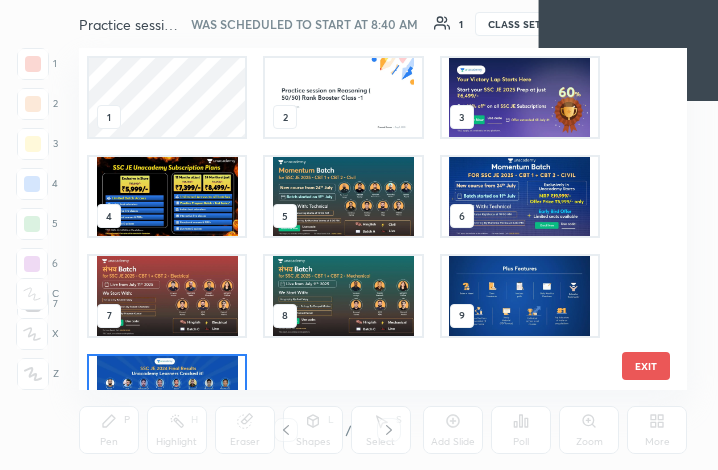 scroll, scrollTop: 54, scrollLeft: 0, axis: vertical 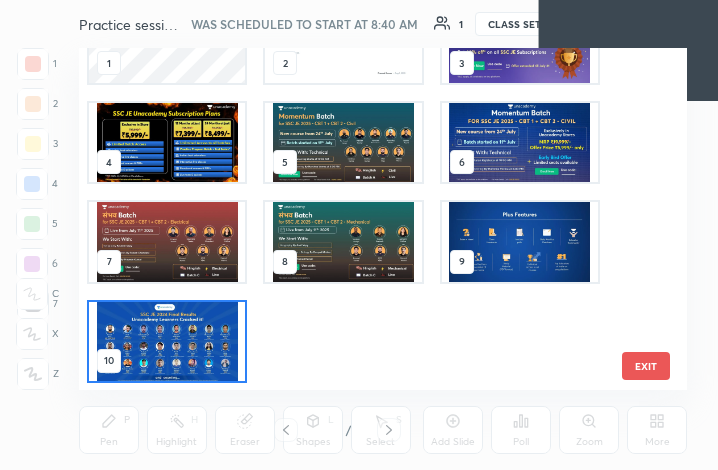click on "1 2 3 4 5 6 7 8 9 10" at bounding box center (366, 219) 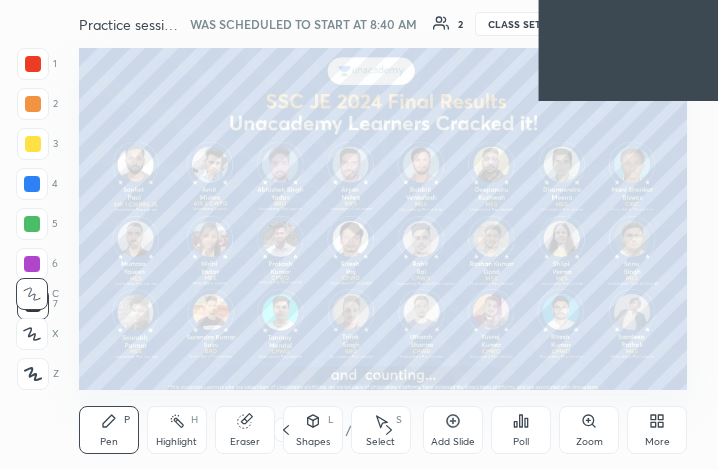click on "10 / 10" at bounding box center [337, 430] 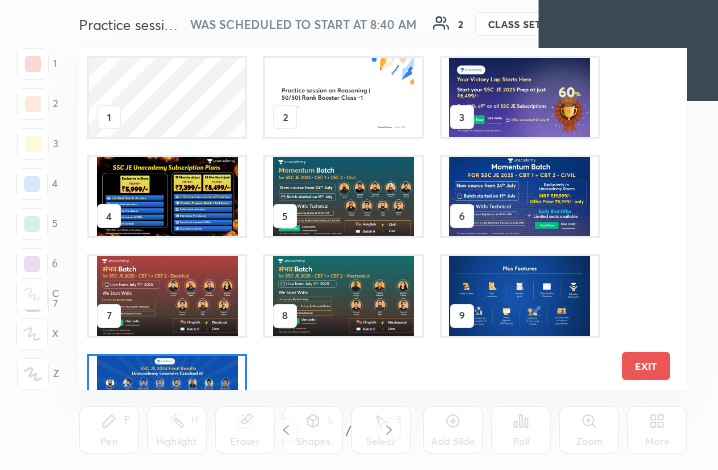 scroll, scrollTop: 54, scrollLeft: 0, axis: vertical 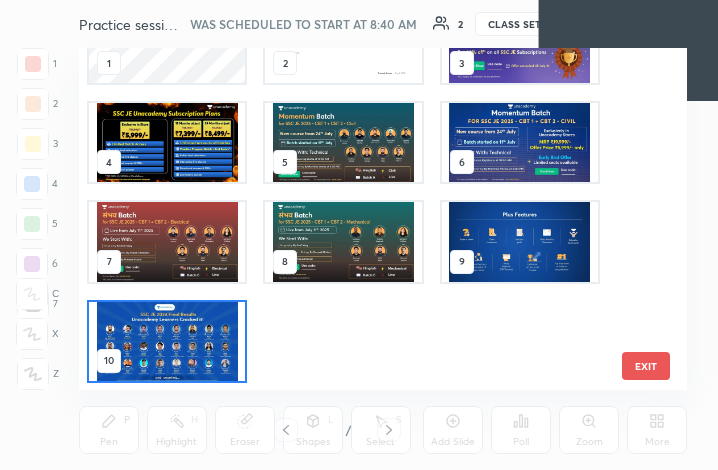 click at bounding box center (167, 340) 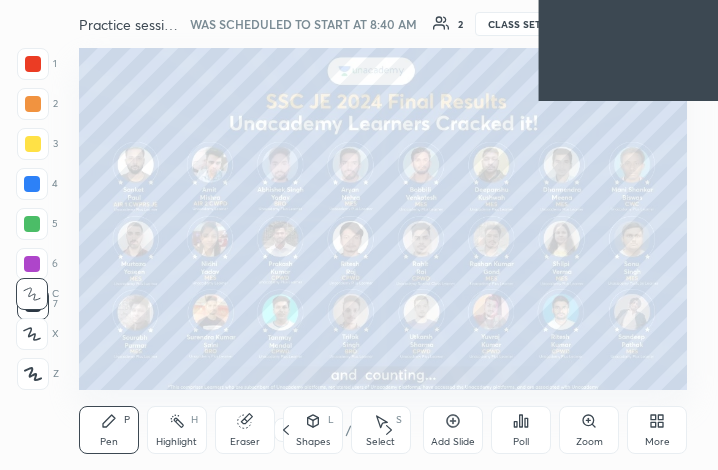 click at bounding box center [167, 340] 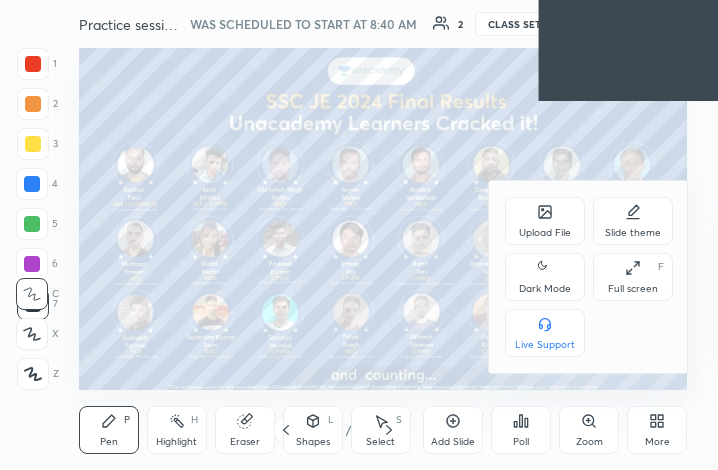 click on "Upload File" at bounding box center [545, 221] 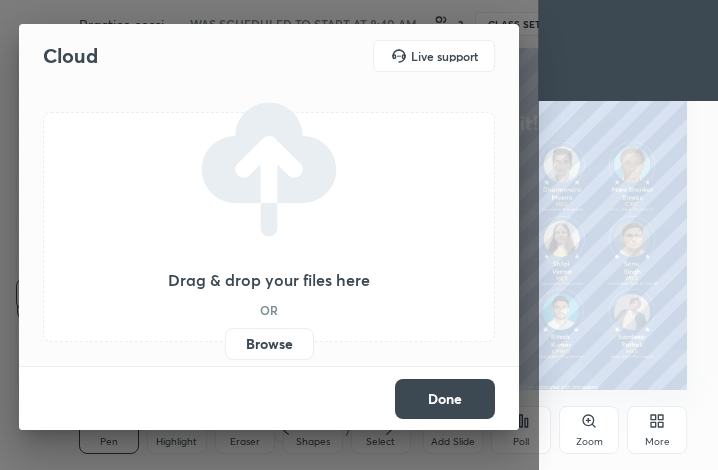 click on "Browse" at bounding box center (269, 344) 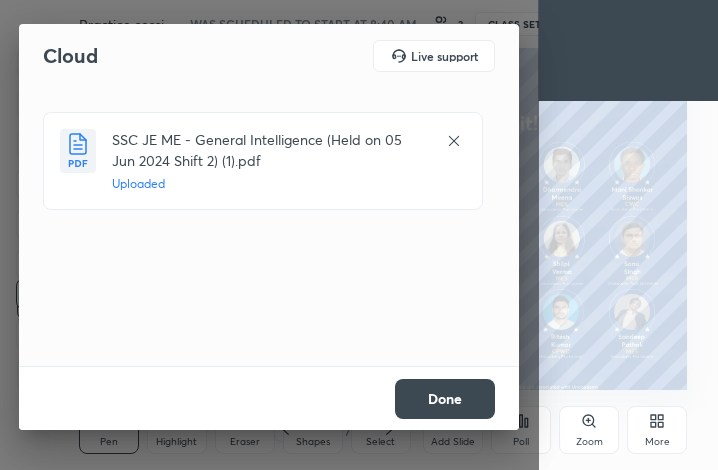 click on "Done" at bounding box center (445, 399) 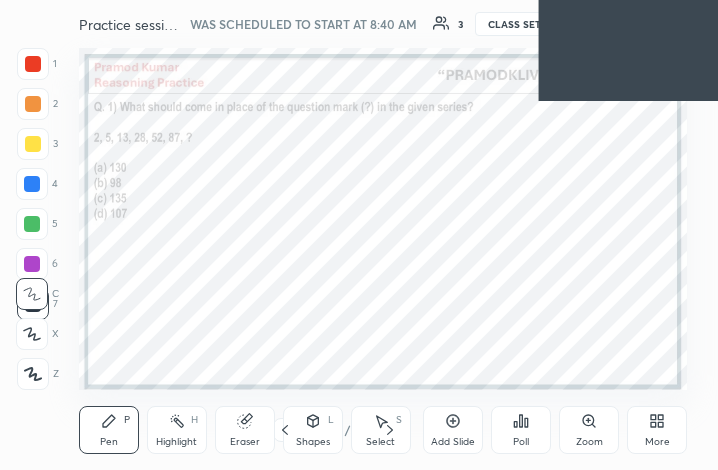 click on "More" at bounding box center (657, 430) 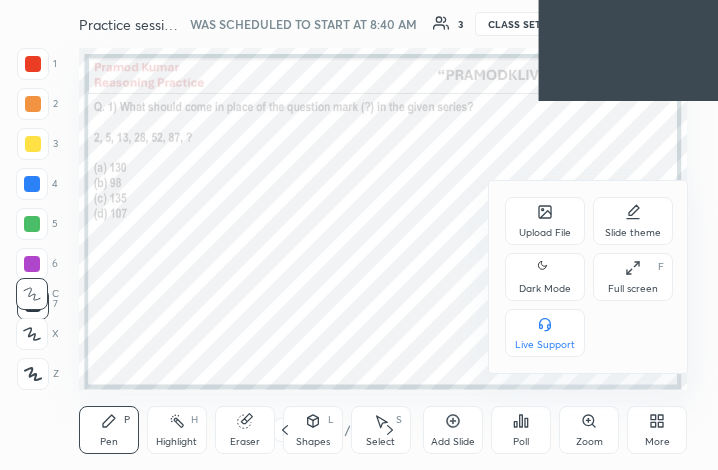 click on "Full screen" at bounding box center (633, 289) 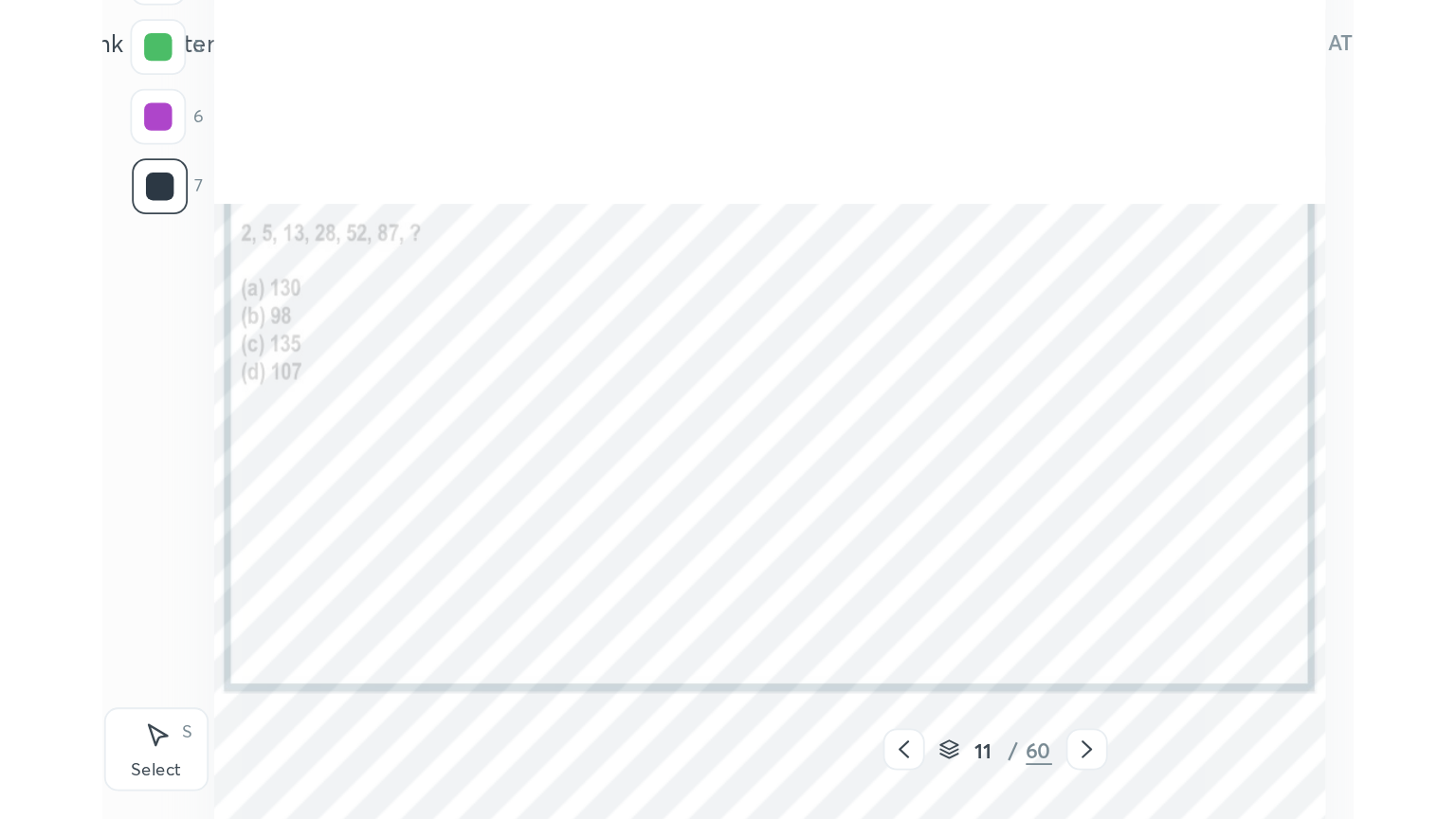 scroll, scrollTop: 94094, scrollLeft: 93446, axis: both 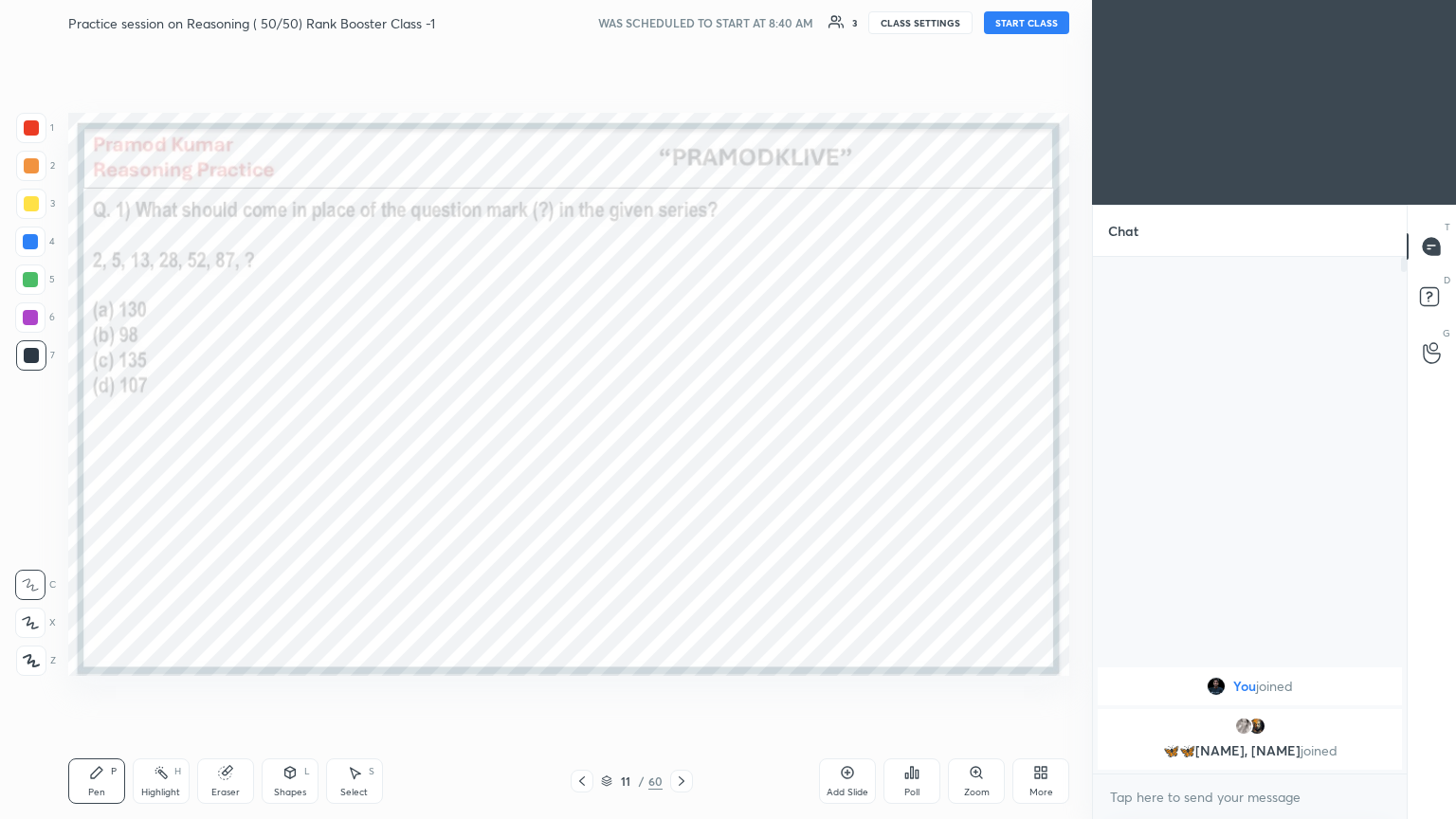 click 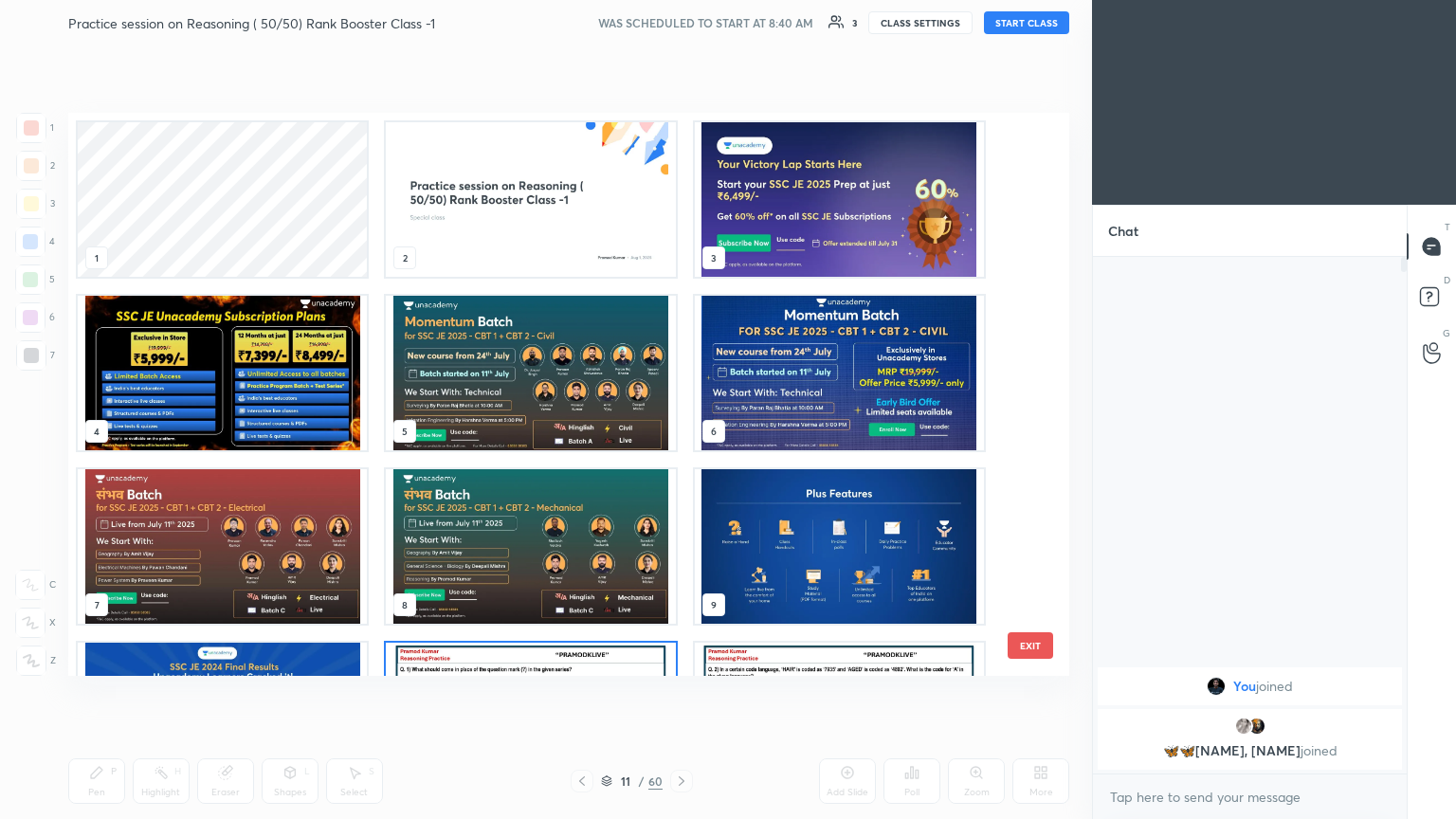 scroll, scrollTop: 131, scrollLeft: 0, axis: vertical 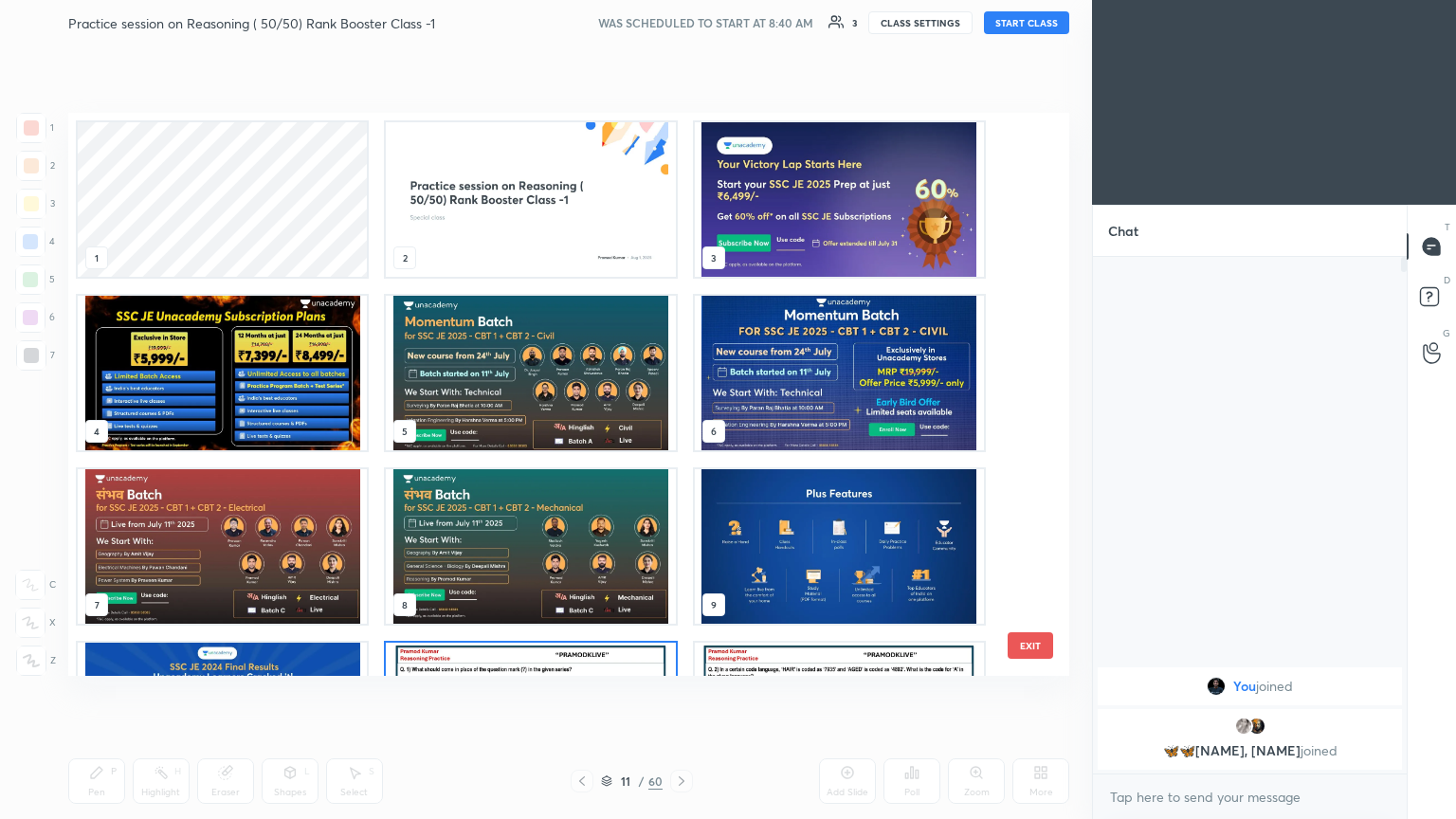 click at bounding box center (530, 199) 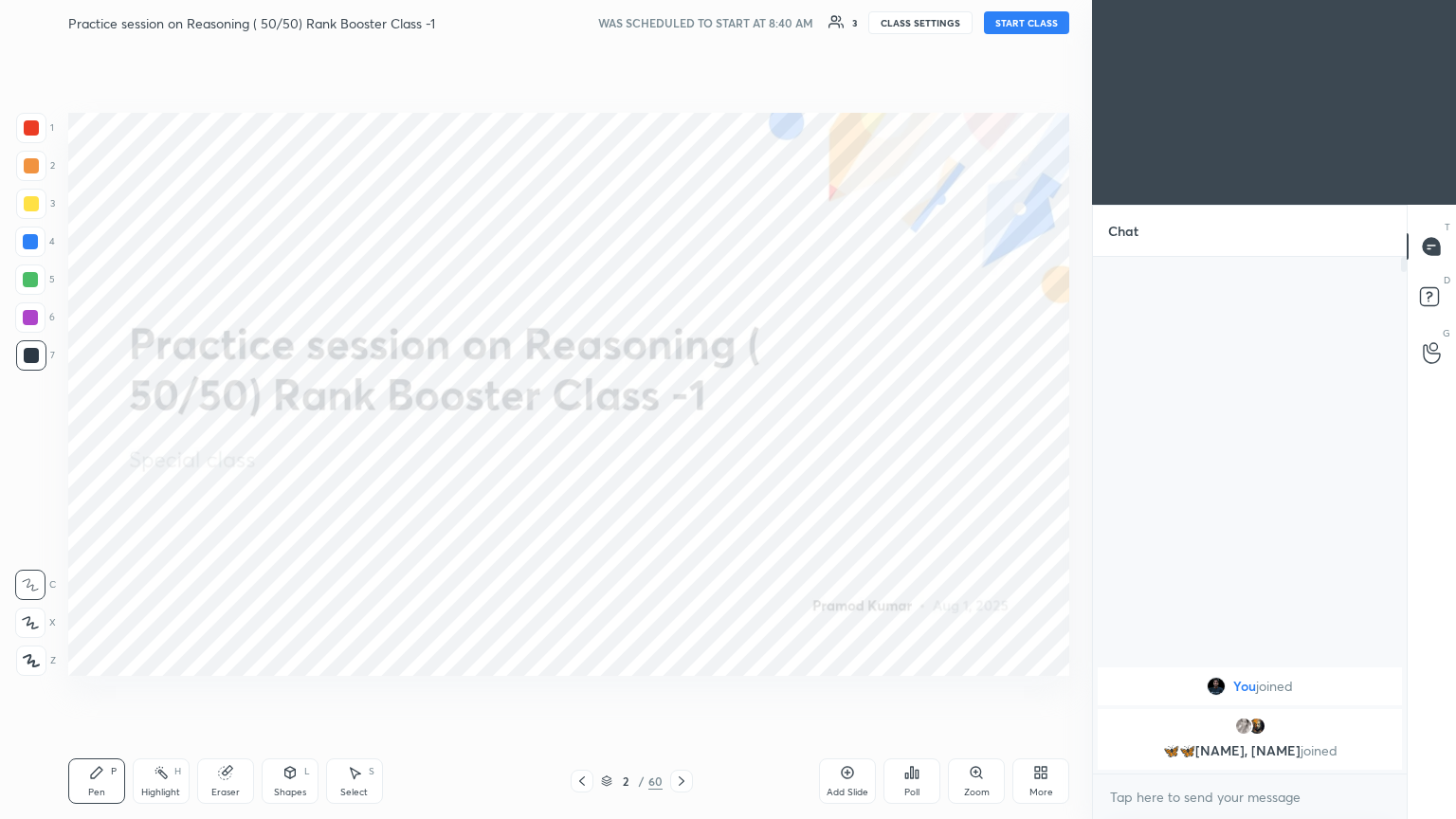 click at bounding box center [530, 199] 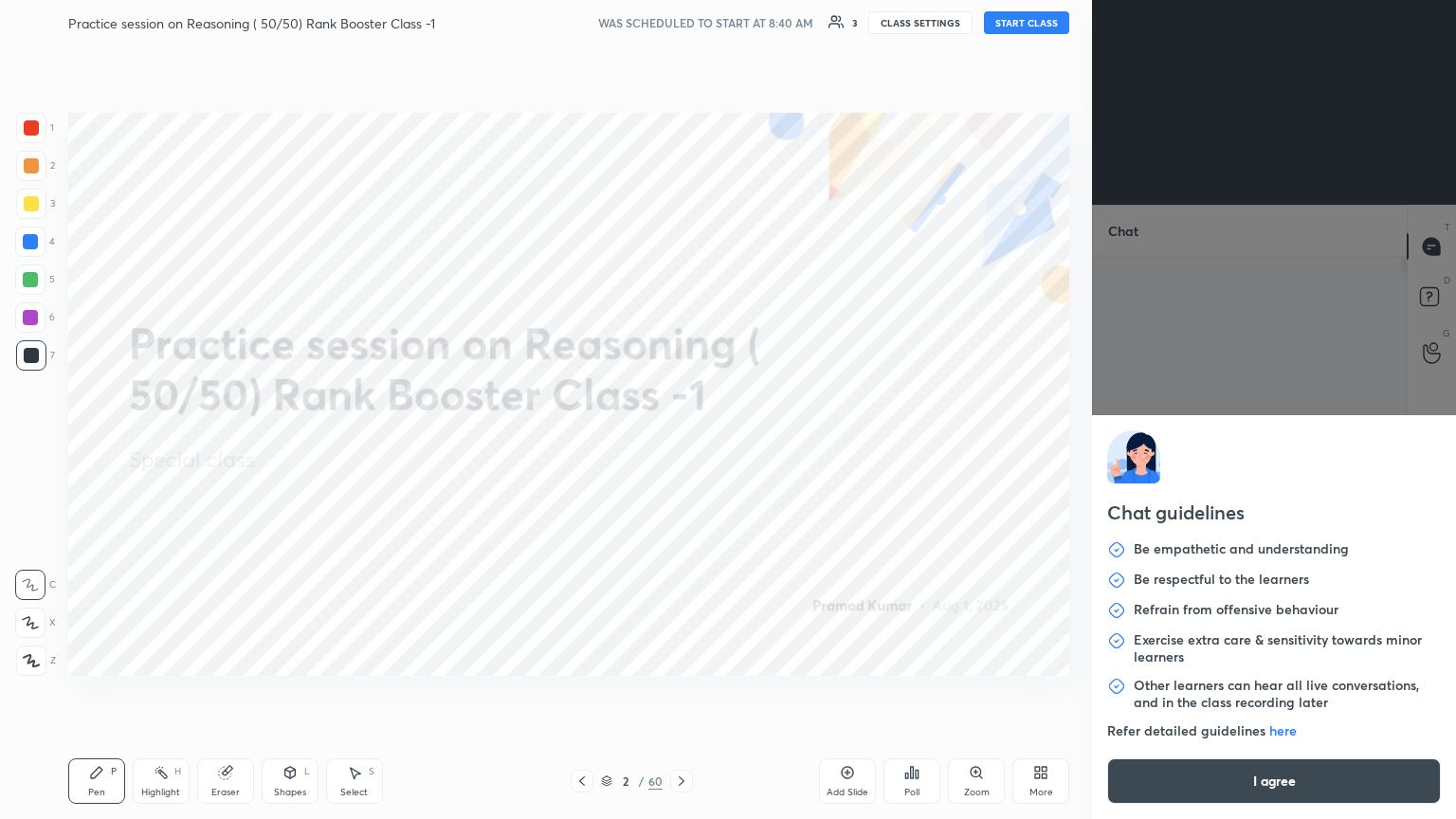click on "1 2 3 4 5 6 7 C X Z C X Z E E Erase all   H H Practice session on Reasoning ( 50/50) Rank Booster Class -1 WAS SCHEDULED TO START AT  8:40 AM 3 CLASS SETTINGS START CLASS Setting up your live class Back Practice session on Reasoning ( 50/50) Rank Booster Class -1 Pramod Kumar Pen P Highlight H Eraser Shapes L Select S 2 / 60 Add Slide Poll Zoom More Chat You  joined 🦋🦋MAMTA, Amandeep  joined 3 NEW MESSAGES Enable hand raising Enable raise hand to speak to learners. Once enabled, chat will be turned off temporarily. Enable x   introducing Raise a hand with a doubt Now learners can raise their hand along with a doubt  How it works? Doubts asked by learners will show up here Raise hand disabled You have disabled Raise hand currently. Enable it to invite learners to speak Enable Can't raise hand Looks like educator just invited you to speak. Please wait before you can raise your hand again. Got it T Messages (T) D Doubts (D) G Raise Hand (G) Report an issue Reason for reporting Buffering Chat not working" at bounding box center [728, 410] 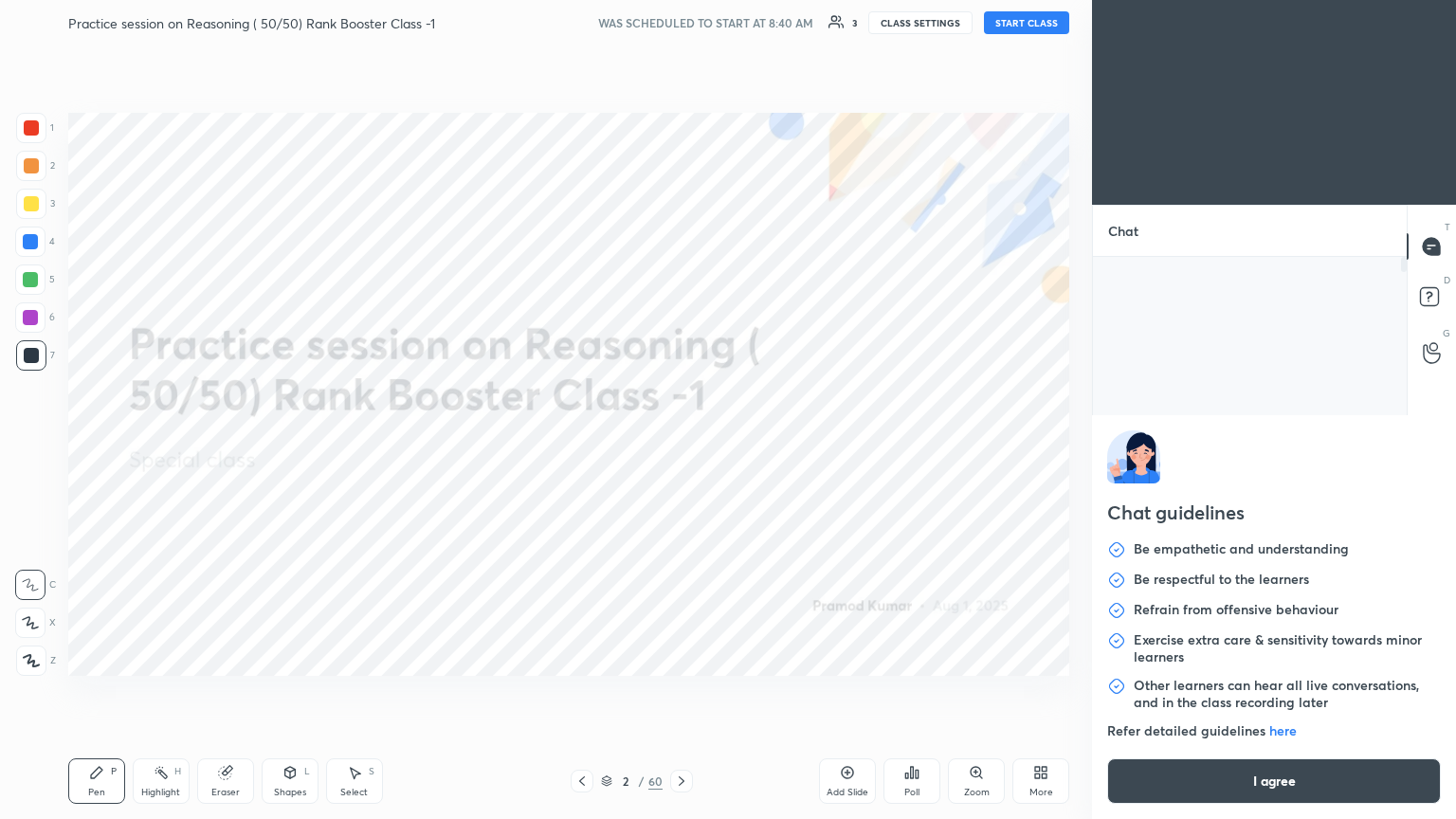type on "x" 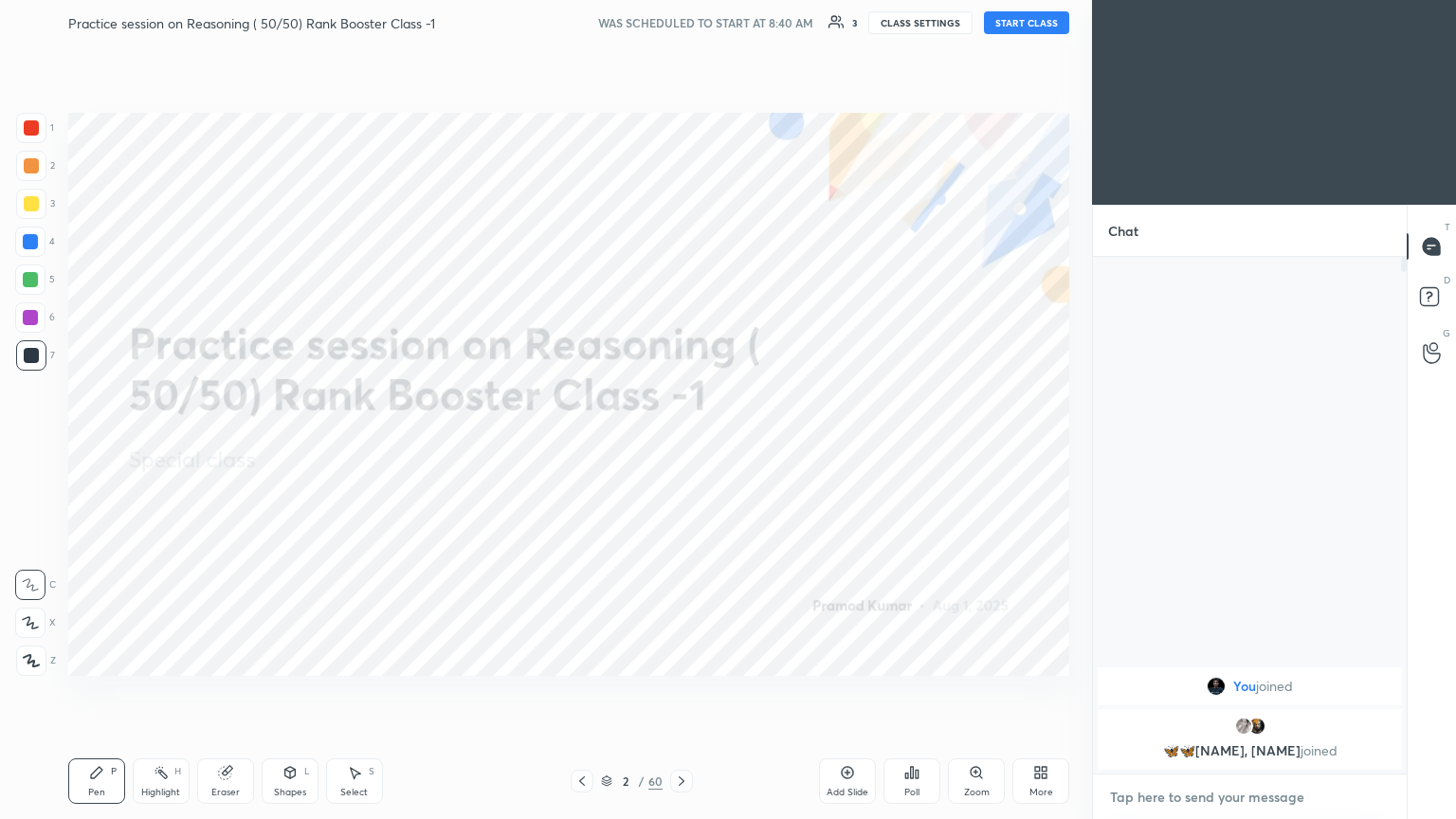 paste on "https://t.me/unacademypramod" 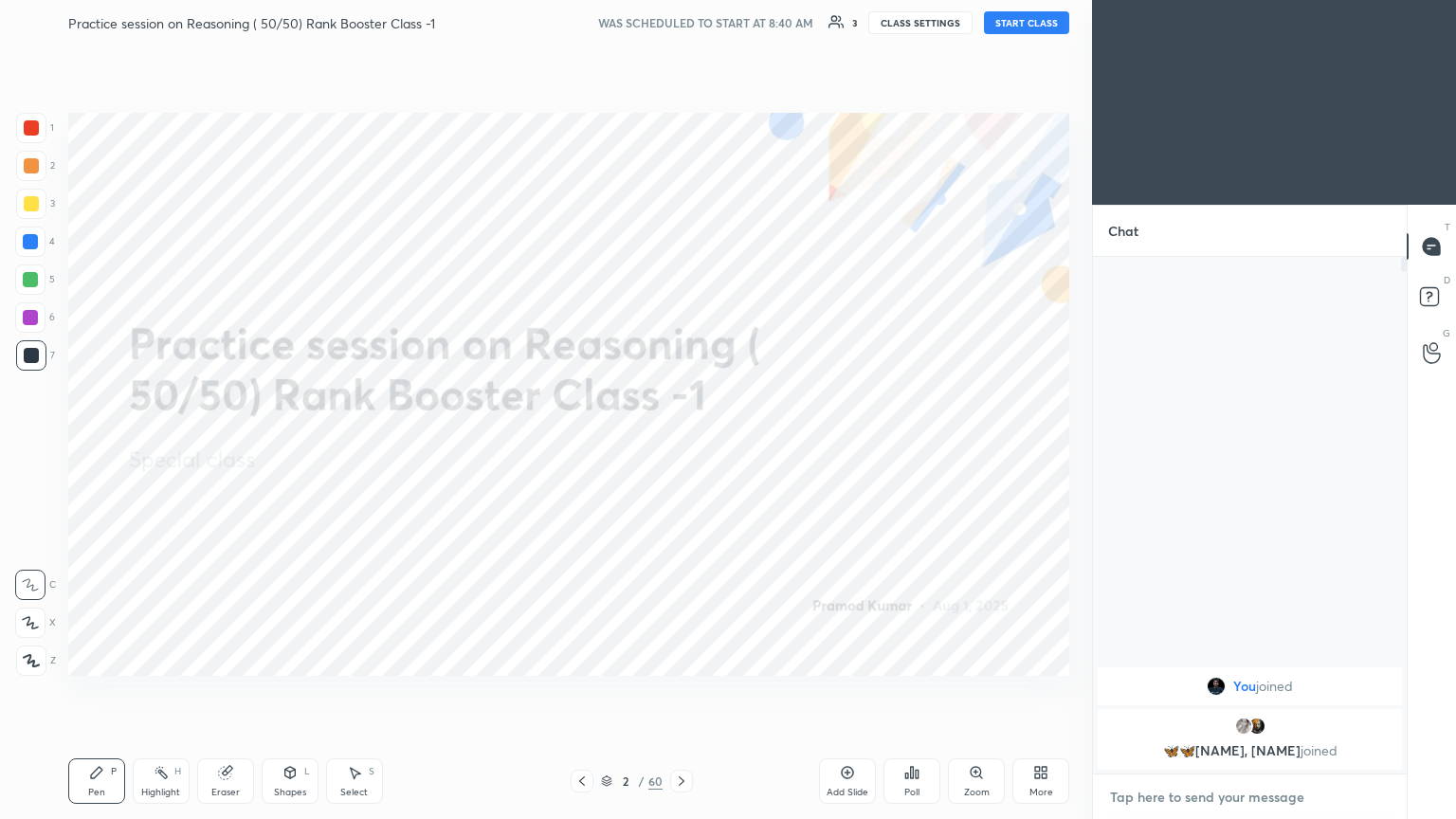 type on "https://t.me/unacademypramod" 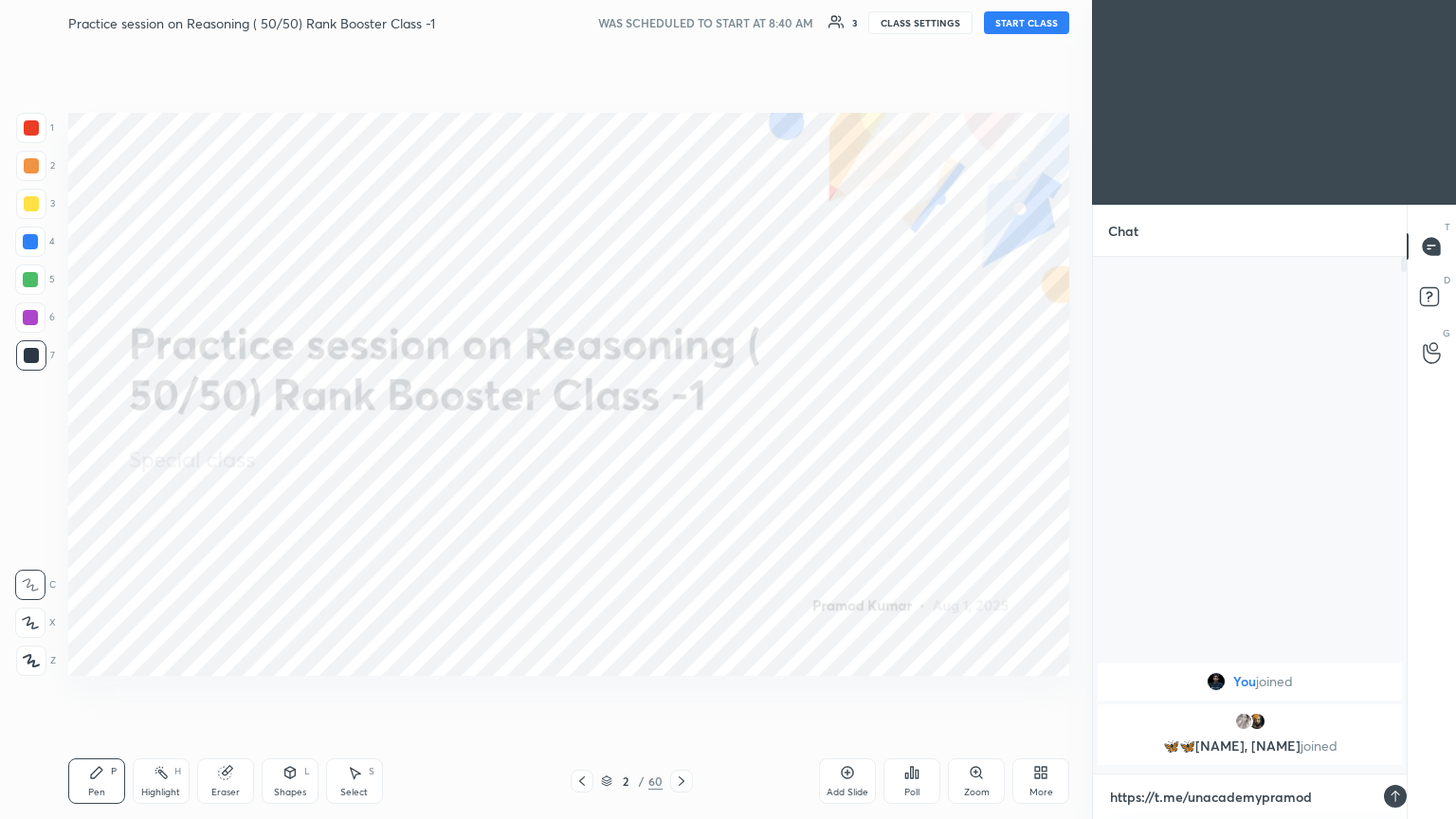scroll, scrollTop: 511, scrollLeft: 308, axis: both 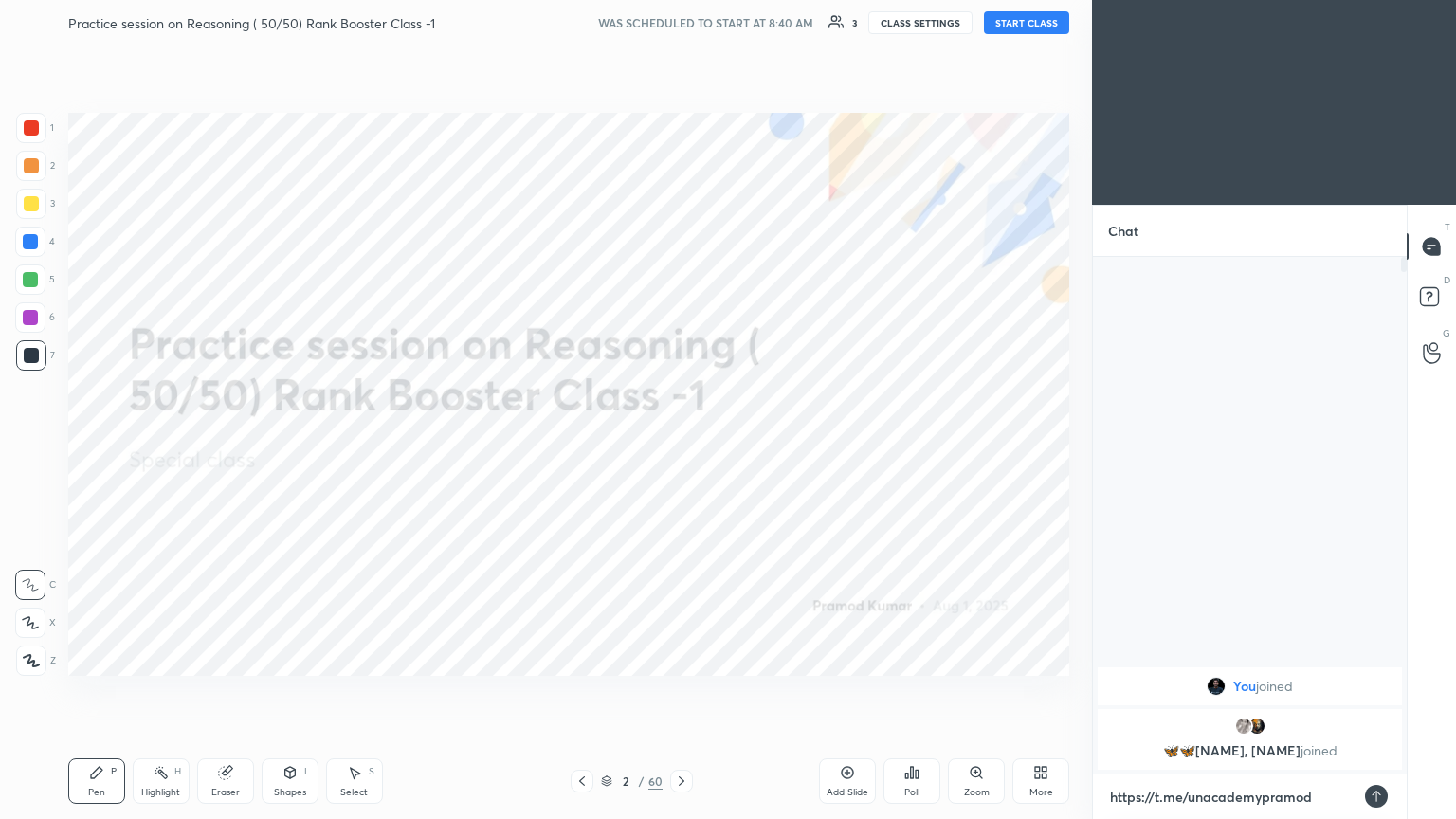 type 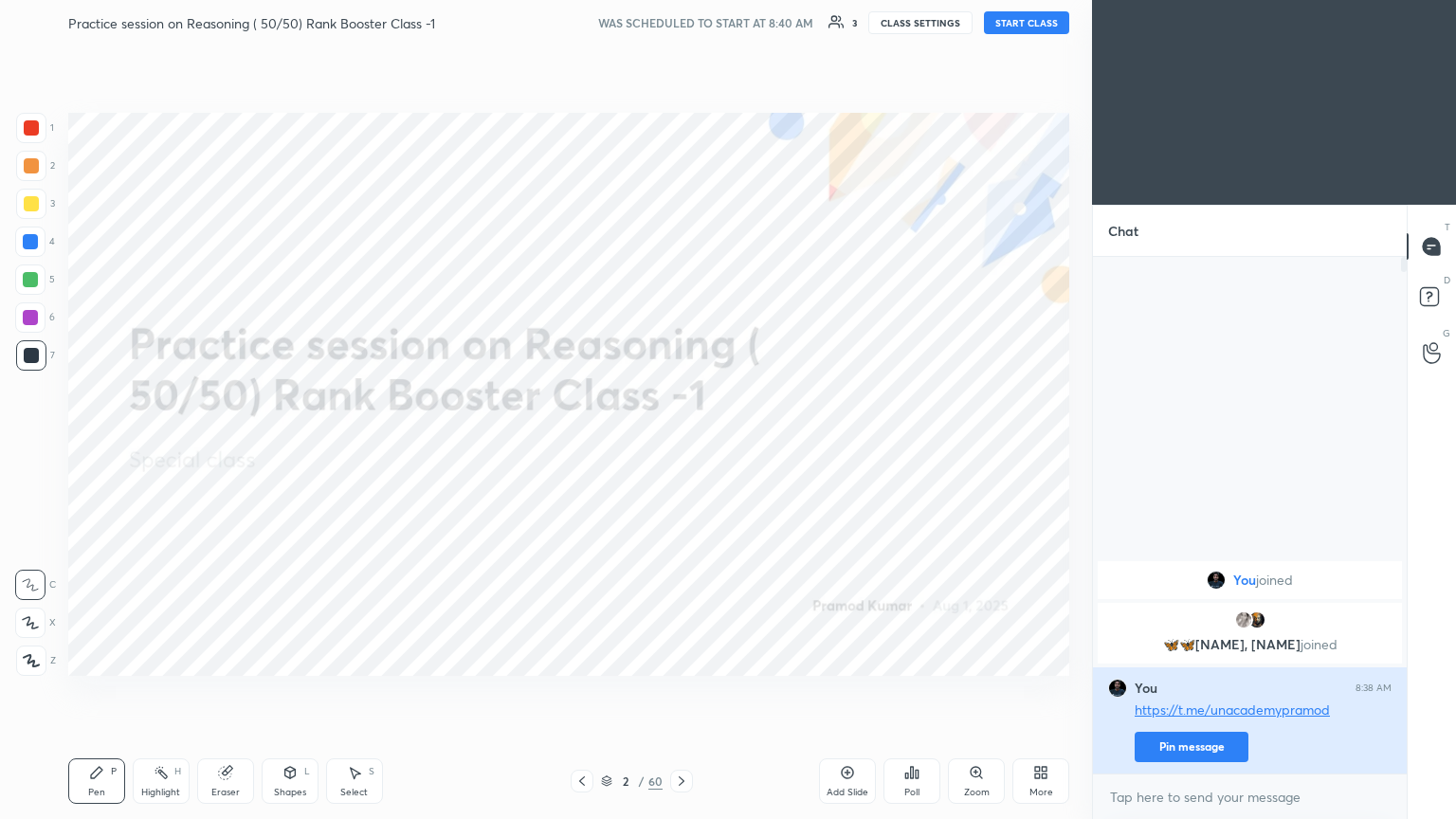 click on "Pin message" at bounding box center (1192, 747) 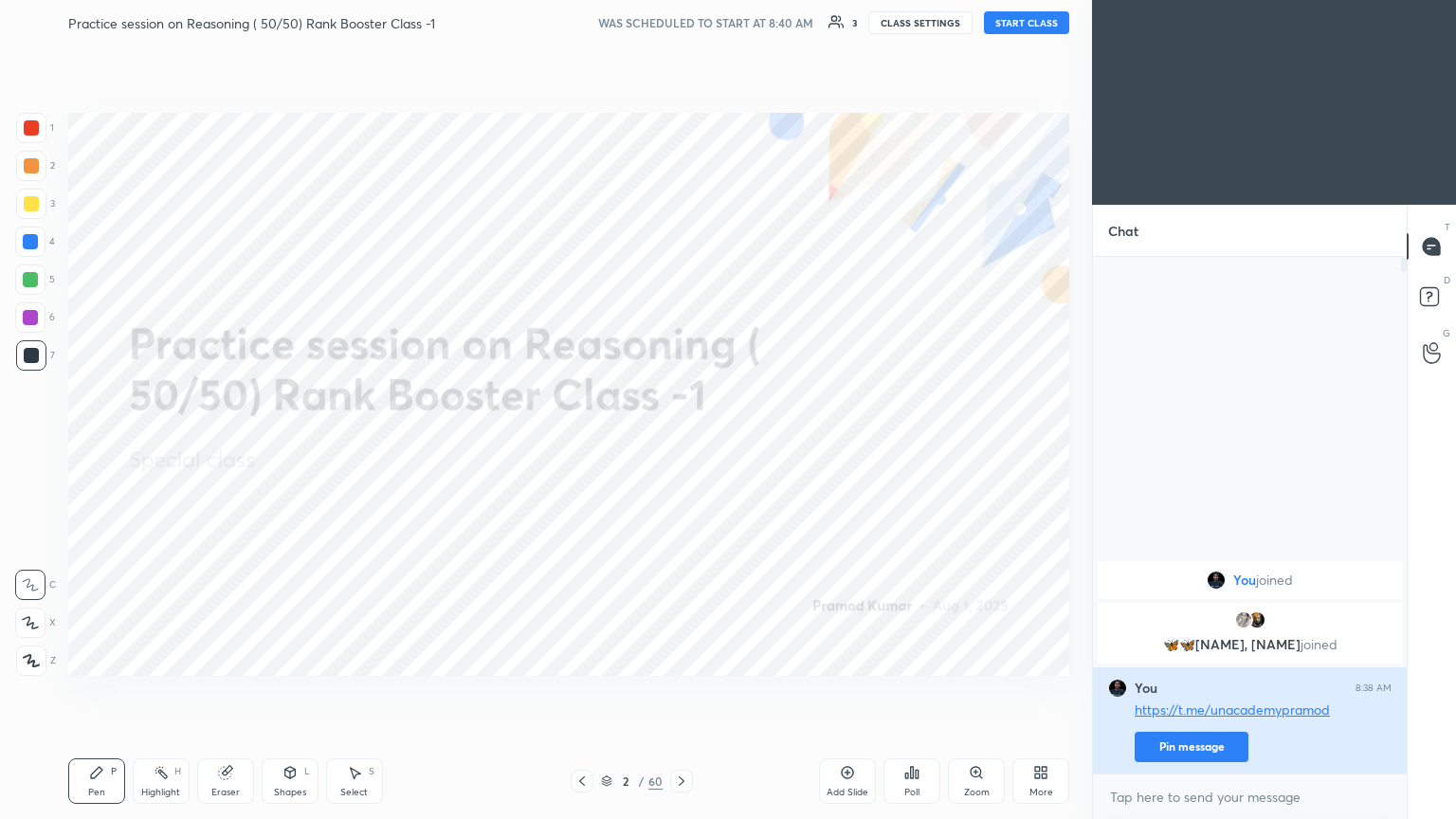 scroll, scrollTop: 473, scrollLeft: 308, axis: both 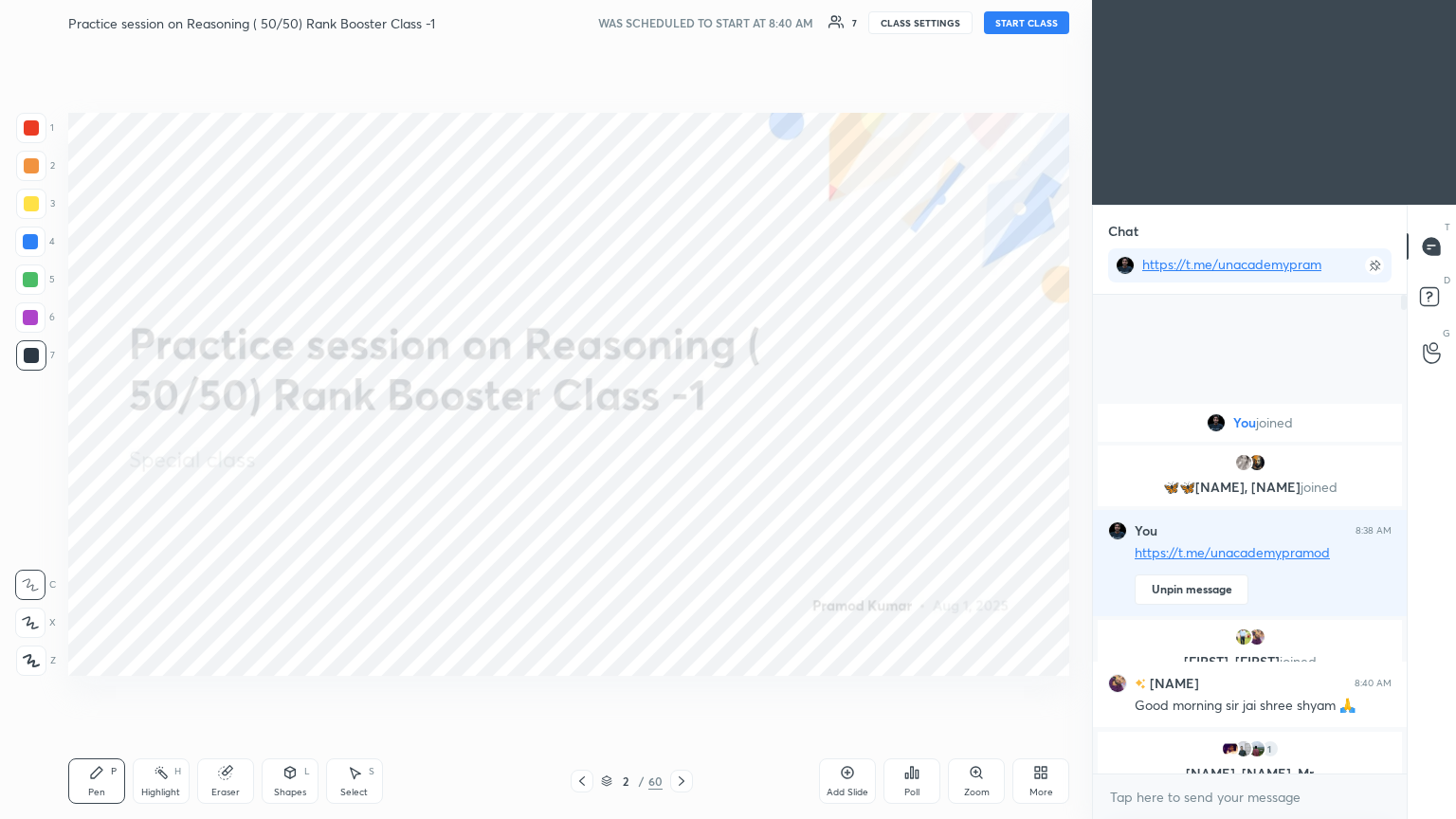 click on "START CLASS" at bounding box center [1027, 23] 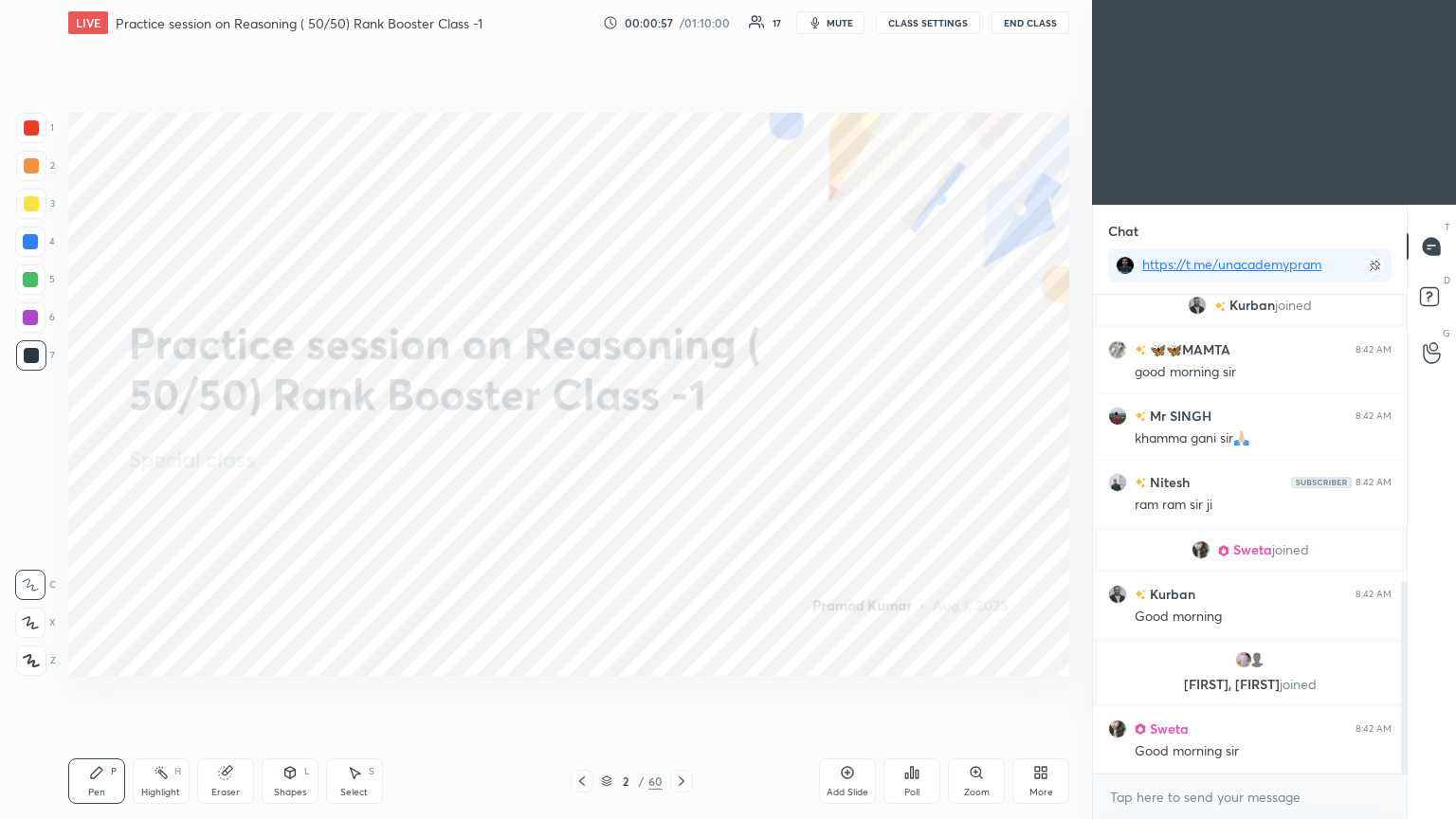 scroll, scrollTop: 780, scrollLeft: 0, axis: vertical 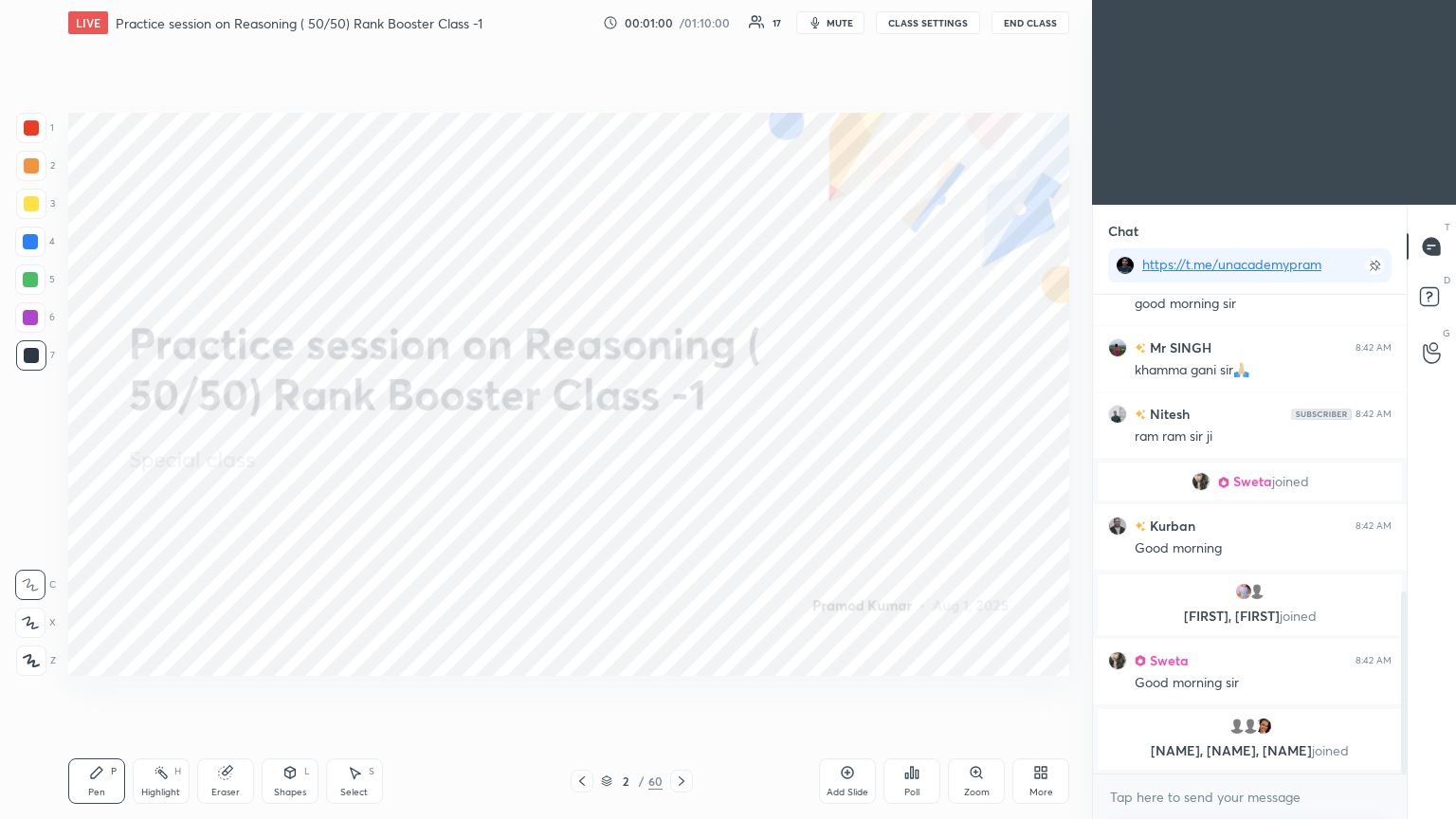 click at bounding box center [31, 128] 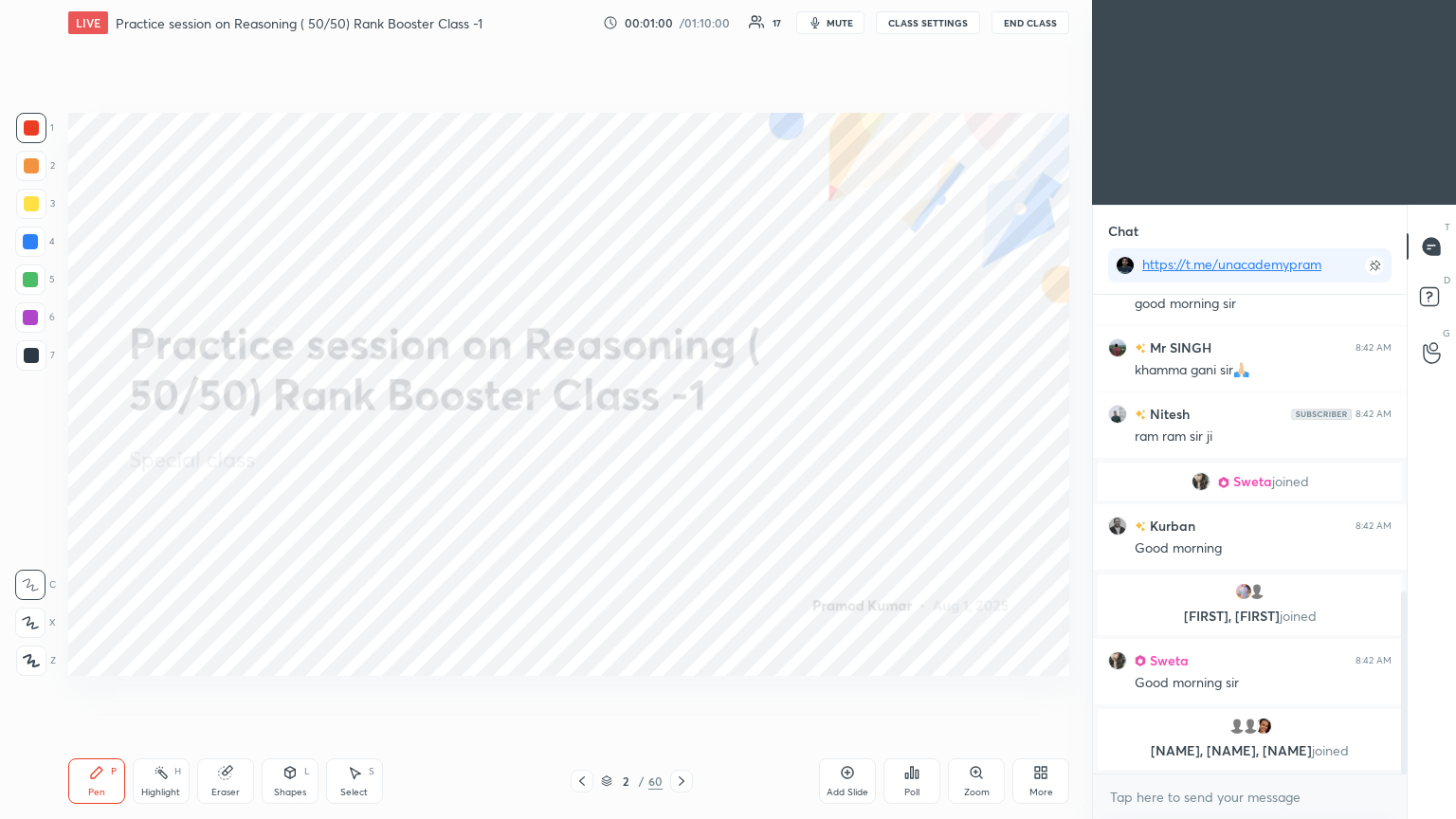 click at bounding box center [31, 128] 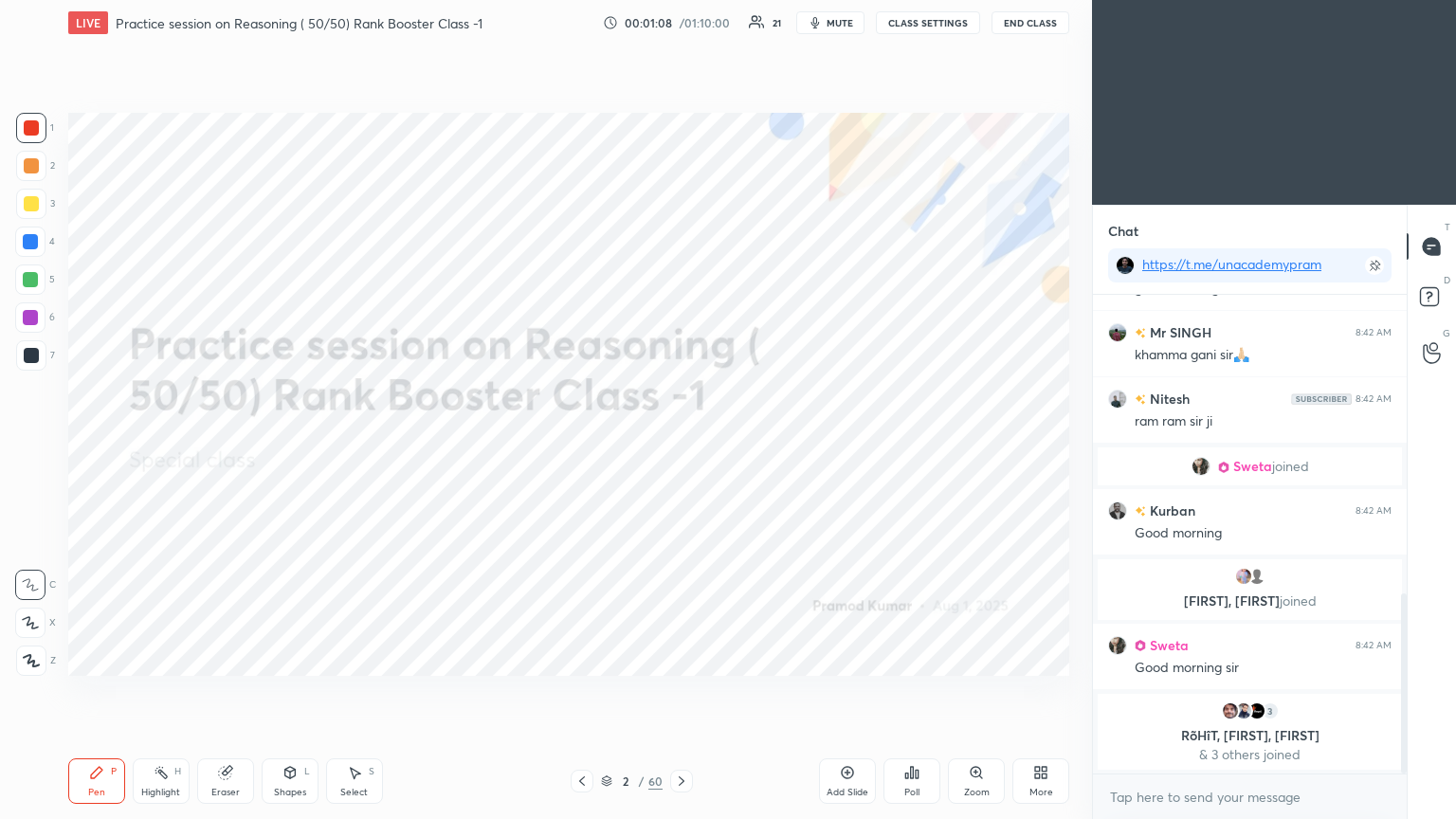 scroll, scrollTop: 861, scrollLeft: 0, axis: vertical 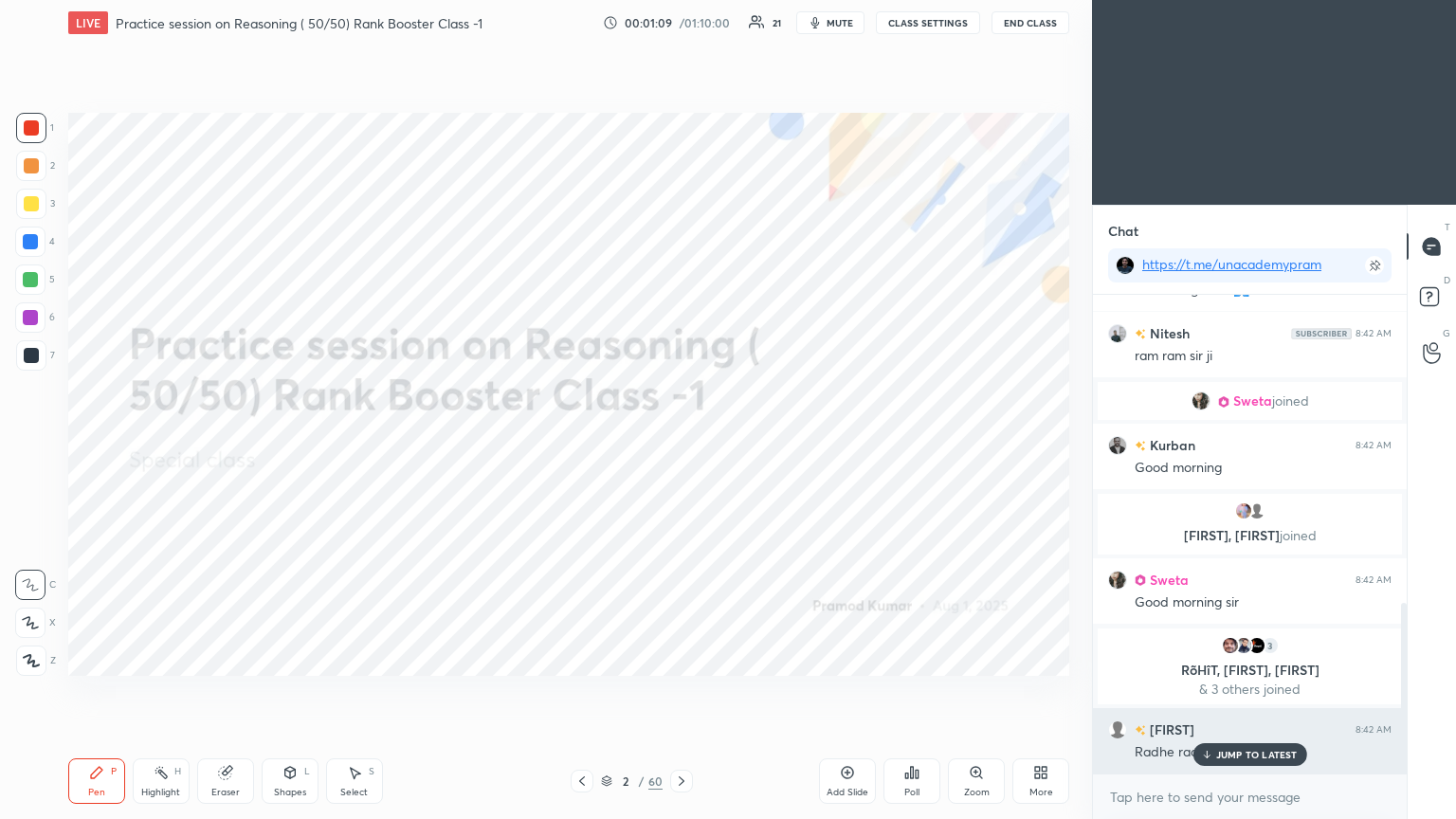 click on "JUMP TO LATEST" at bounding box center (1257, 755) 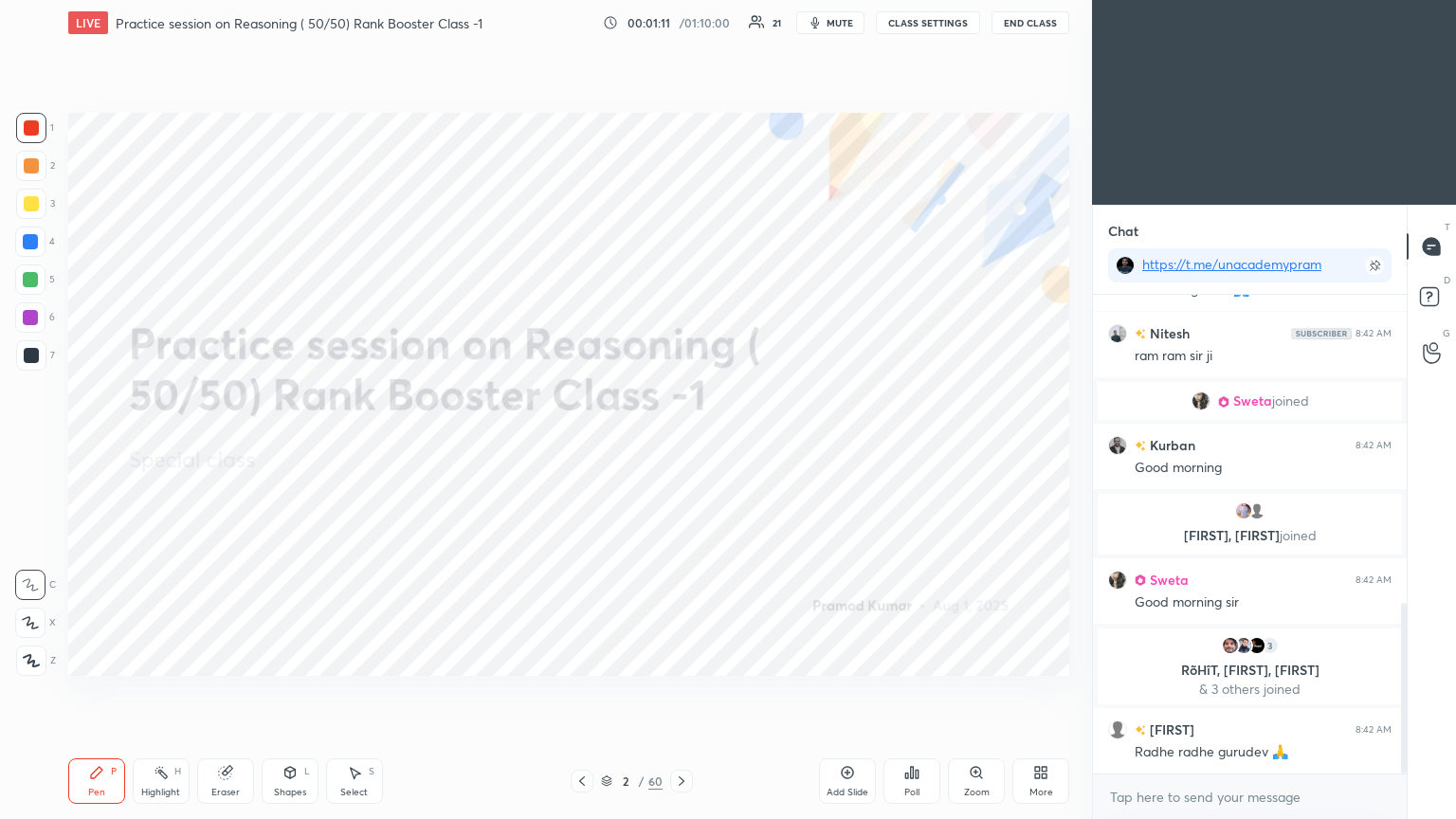 click 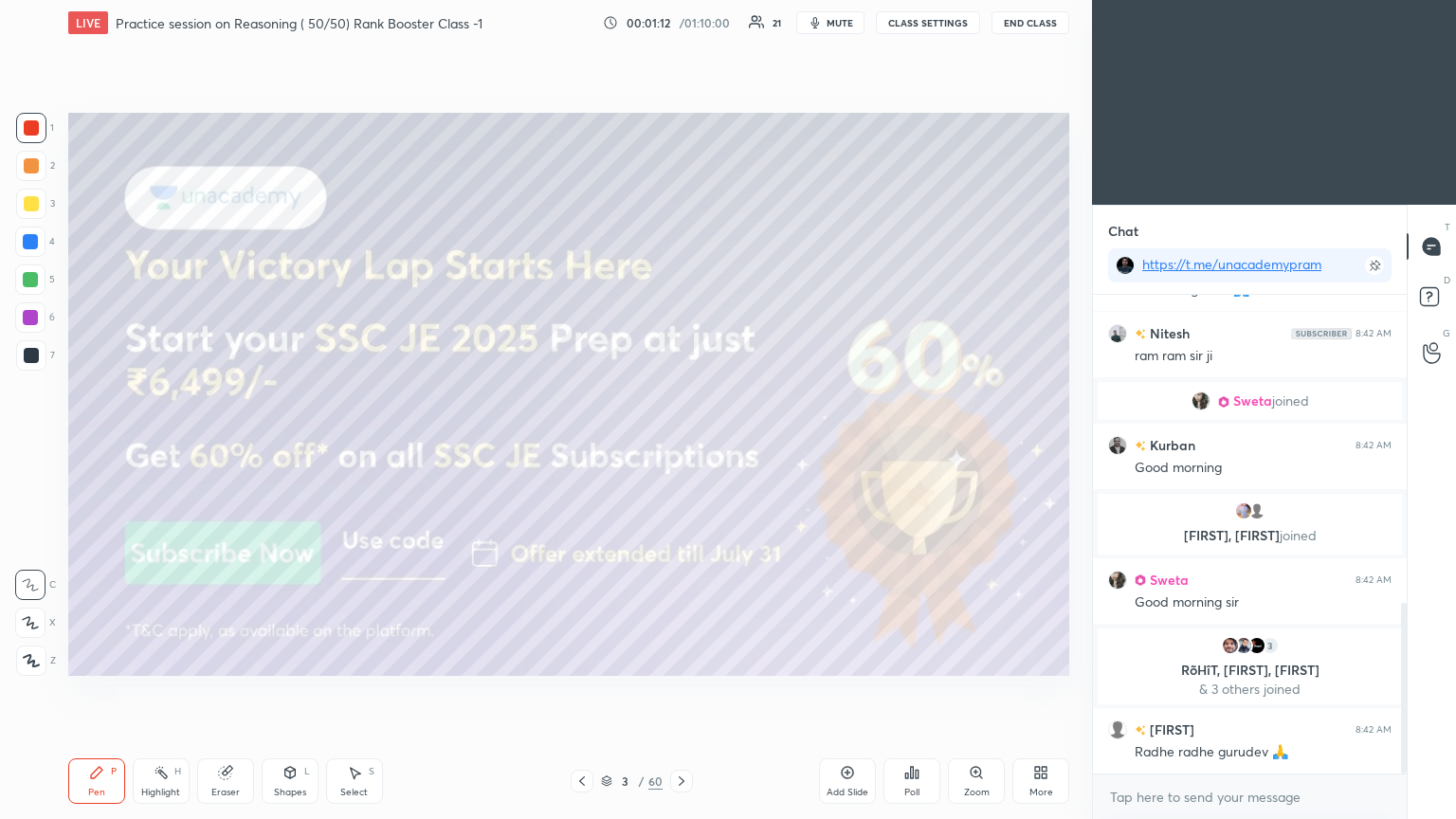 click 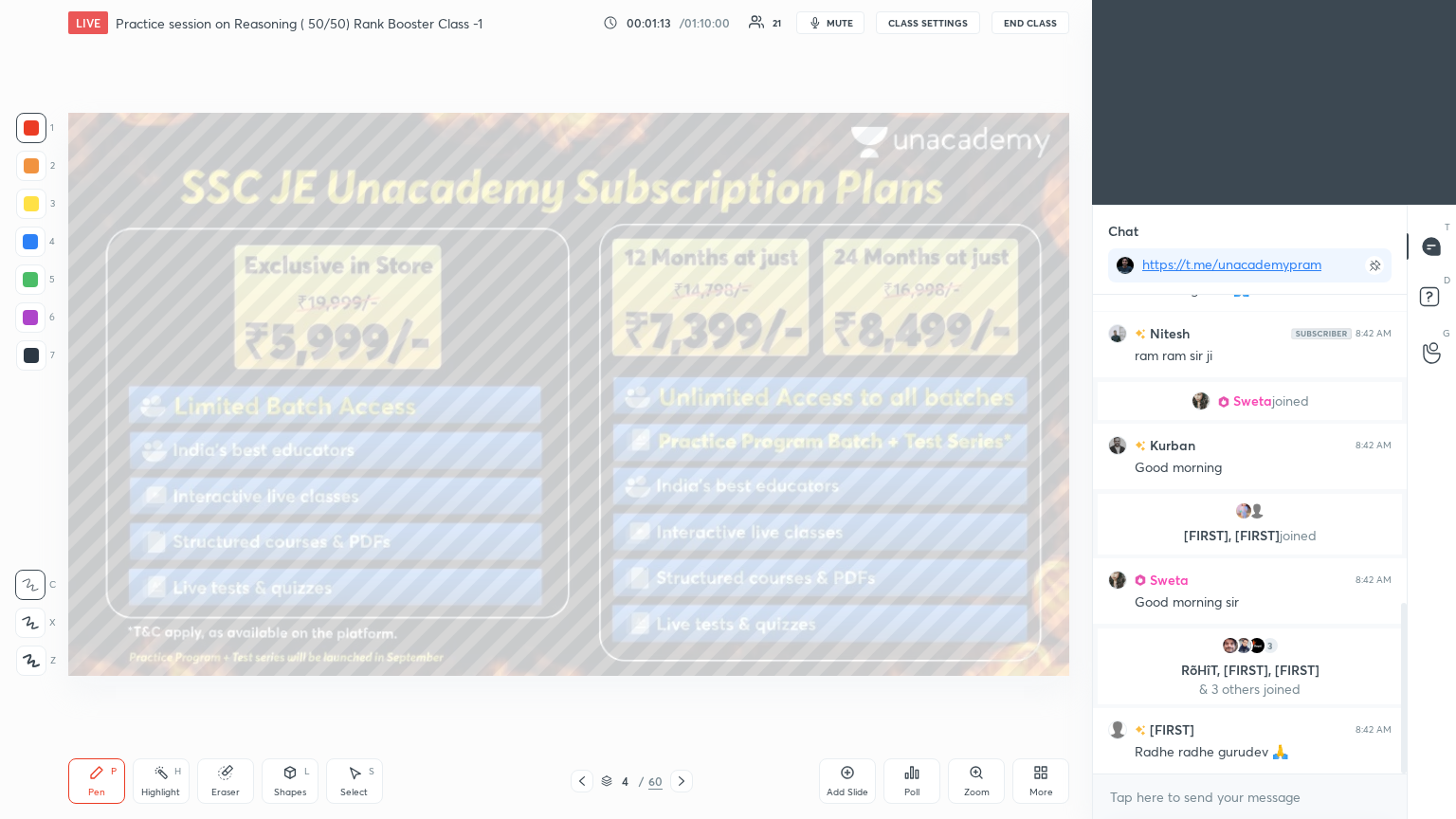 click at bounding box center (682, 781) 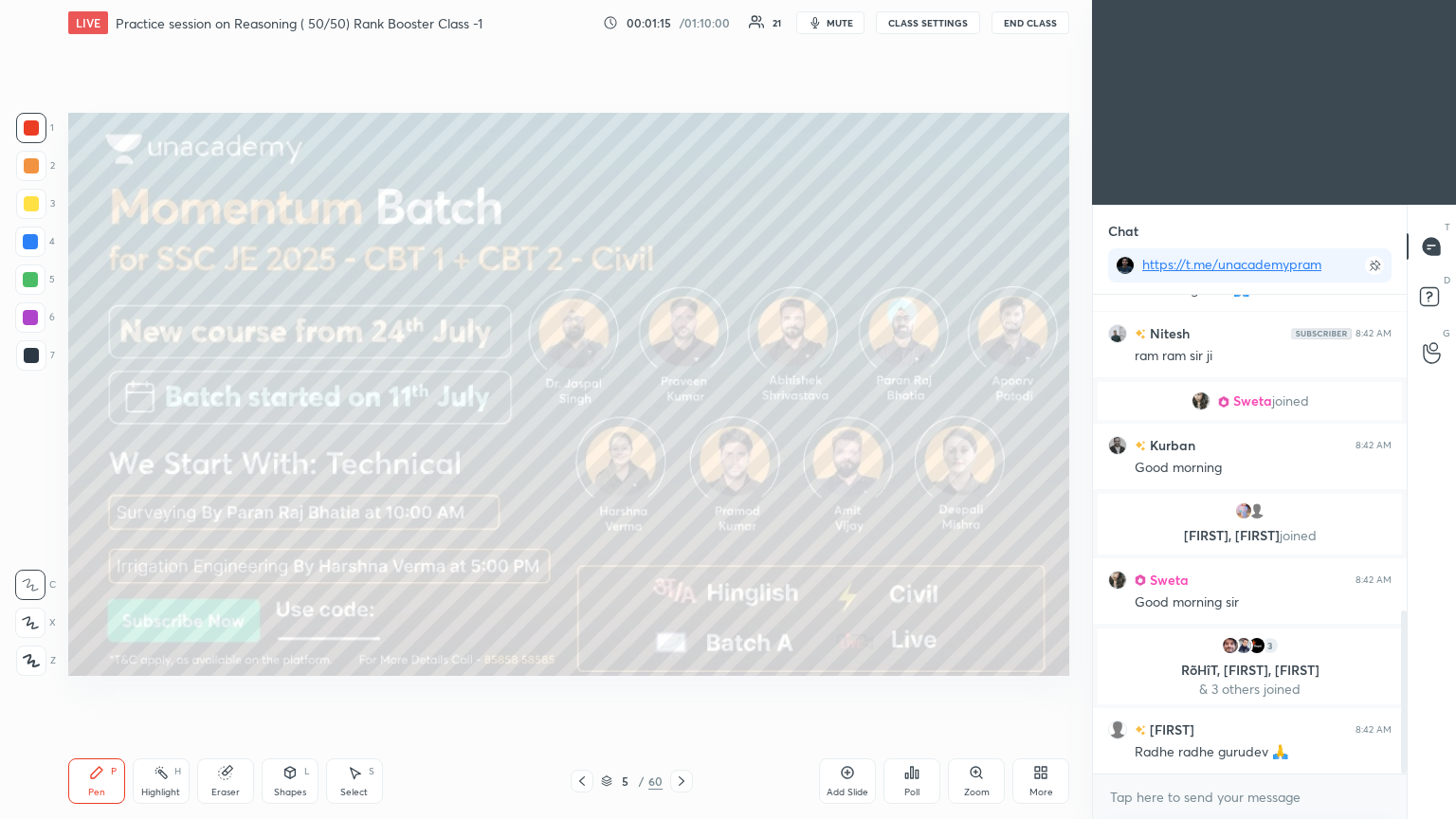 scroll, scrollTop: 928, scrollLeft: 0, axis: vertical 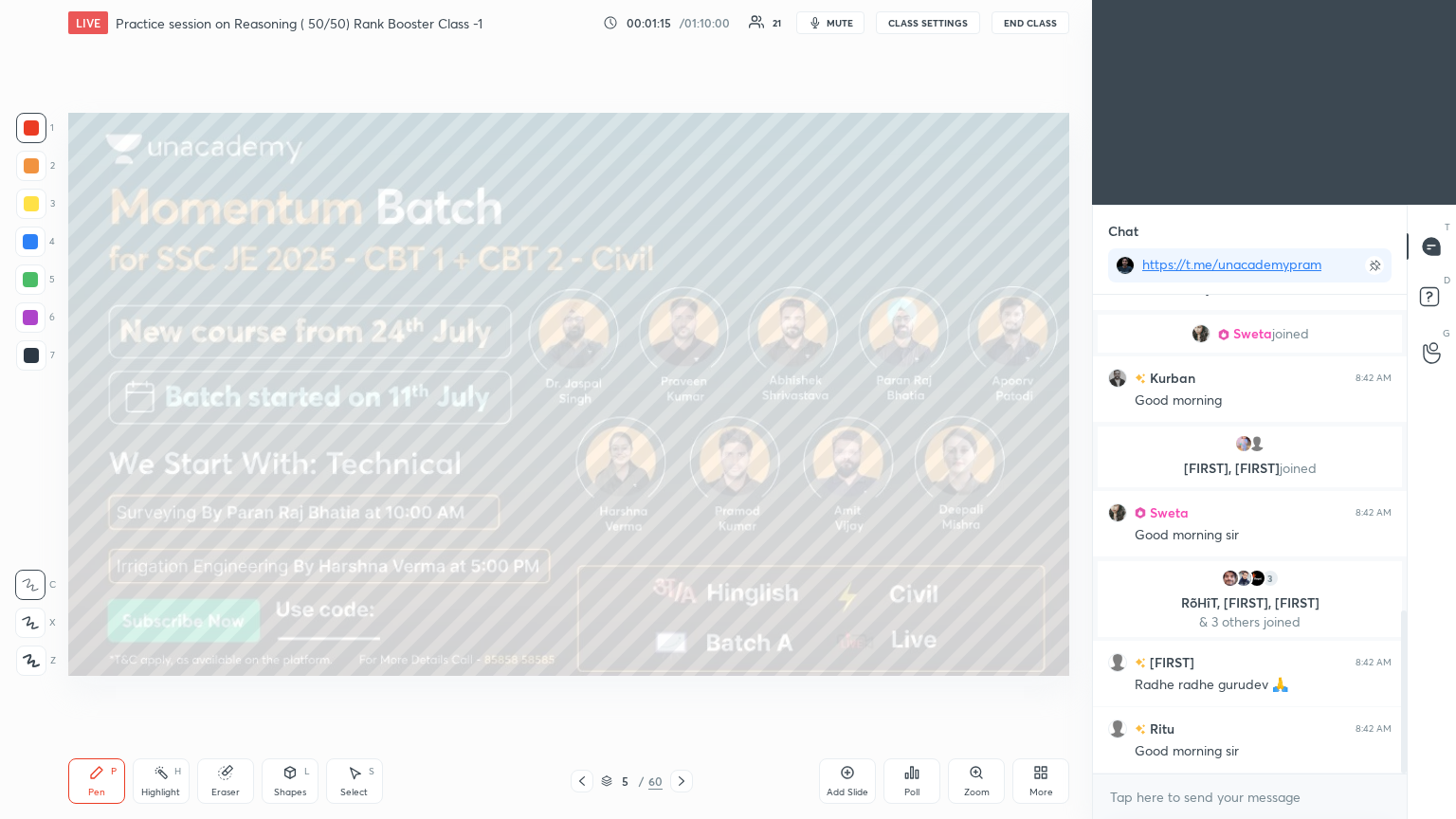 click at bounding box center [31, 204] 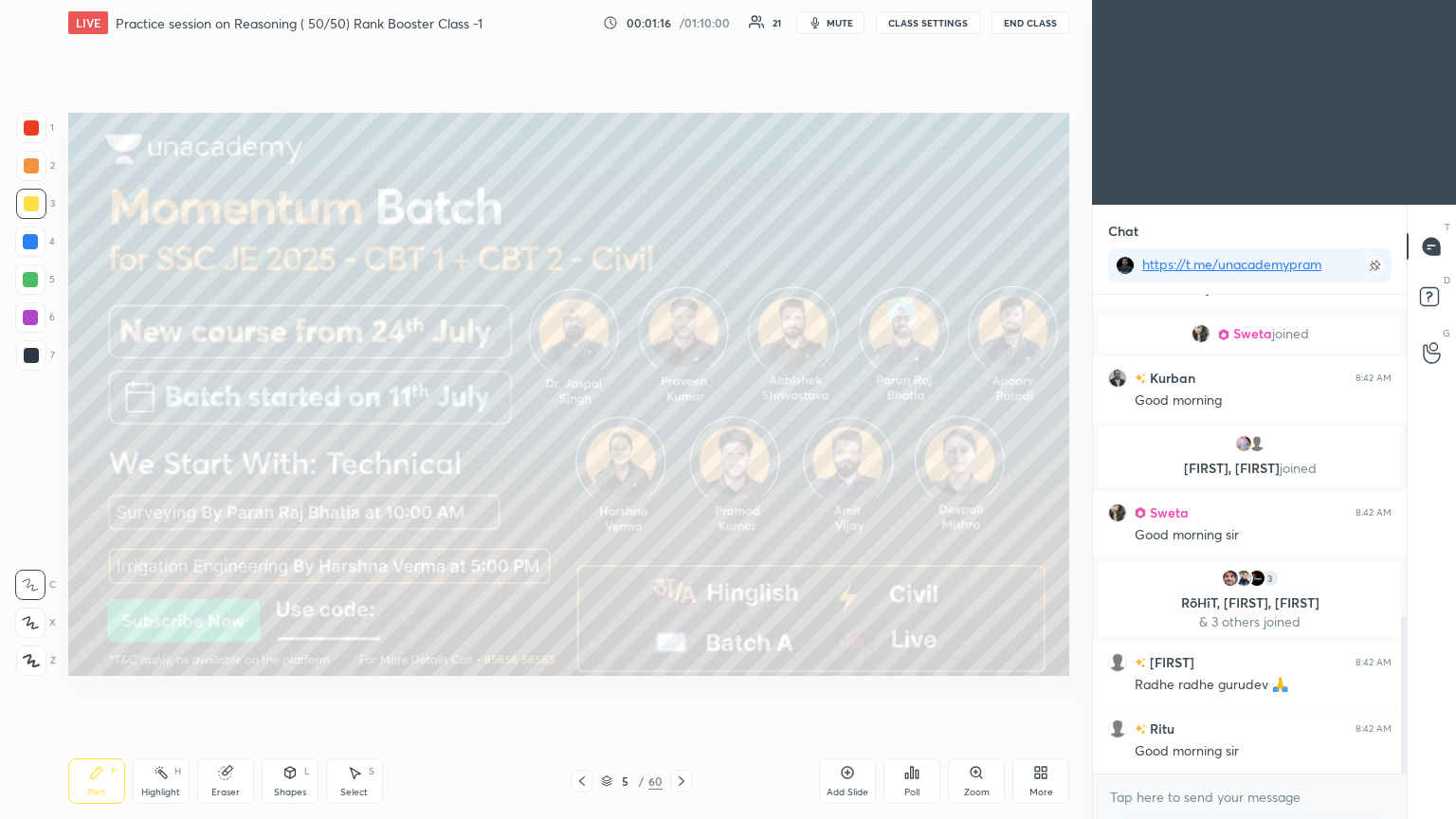 scroll, scrollTop: 974, scrollLeft: 0, axis: vertical 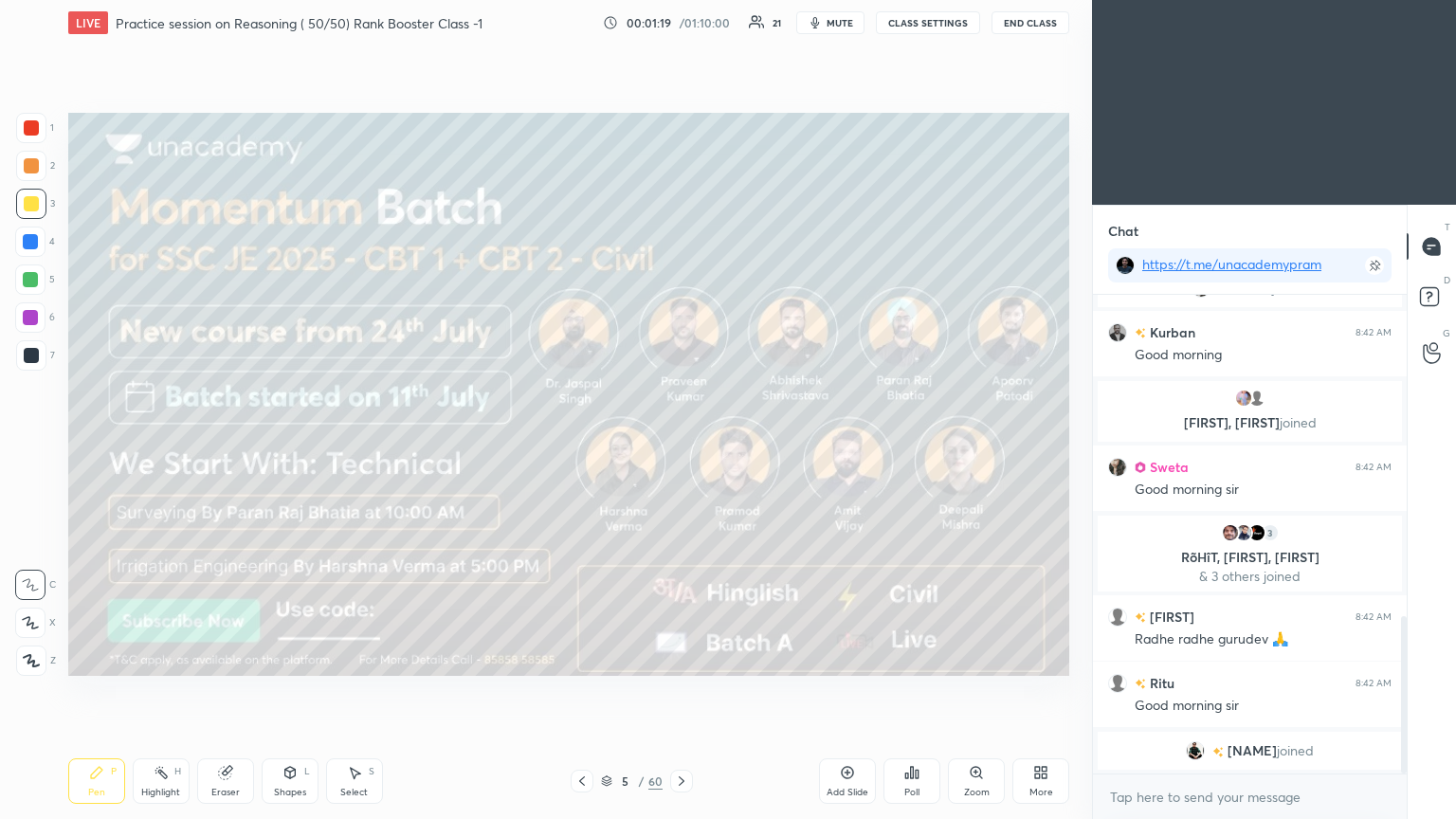 click 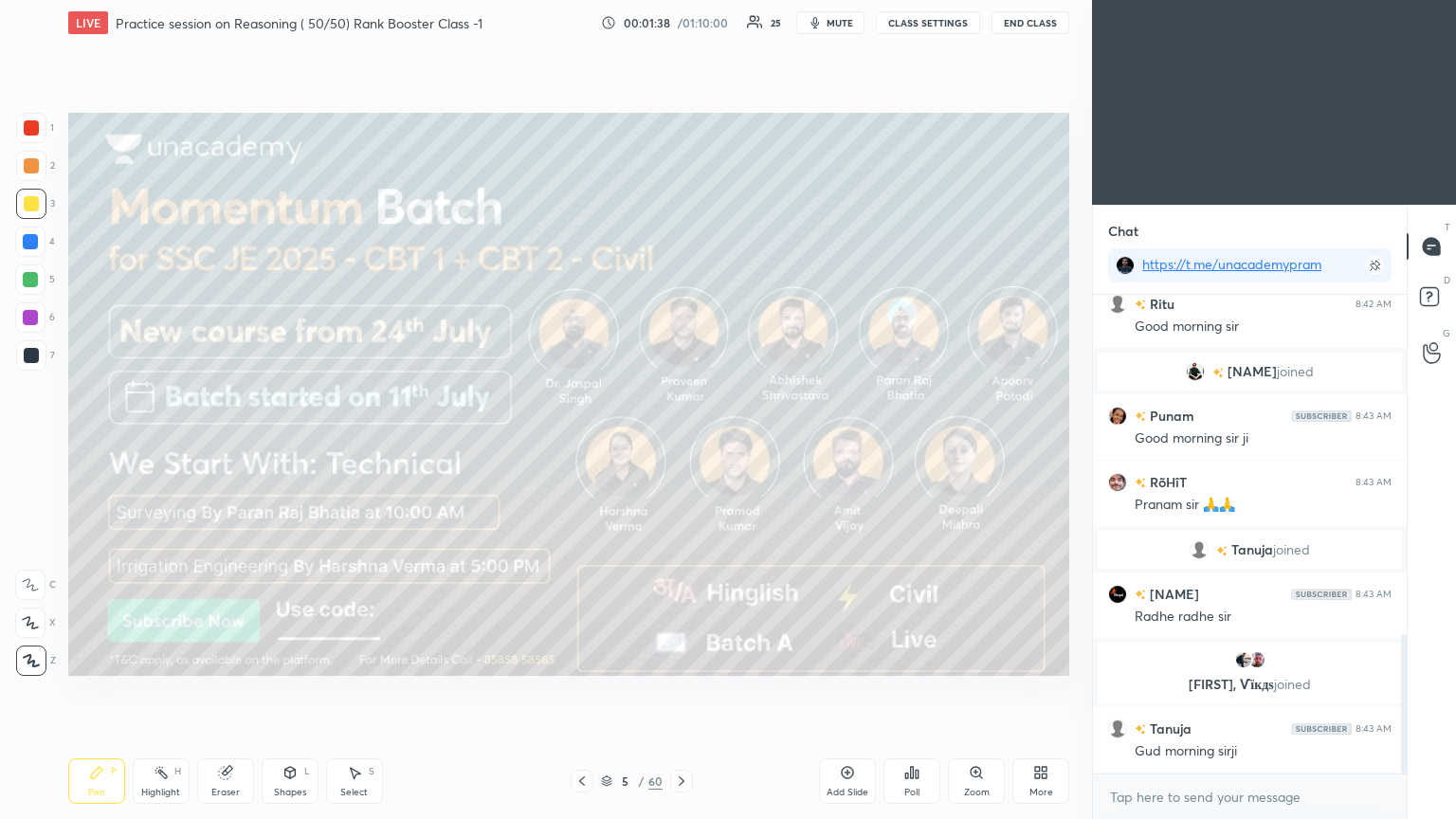 scroll, scrollTop: 1210, scrollLeft: 0, axis: vertical 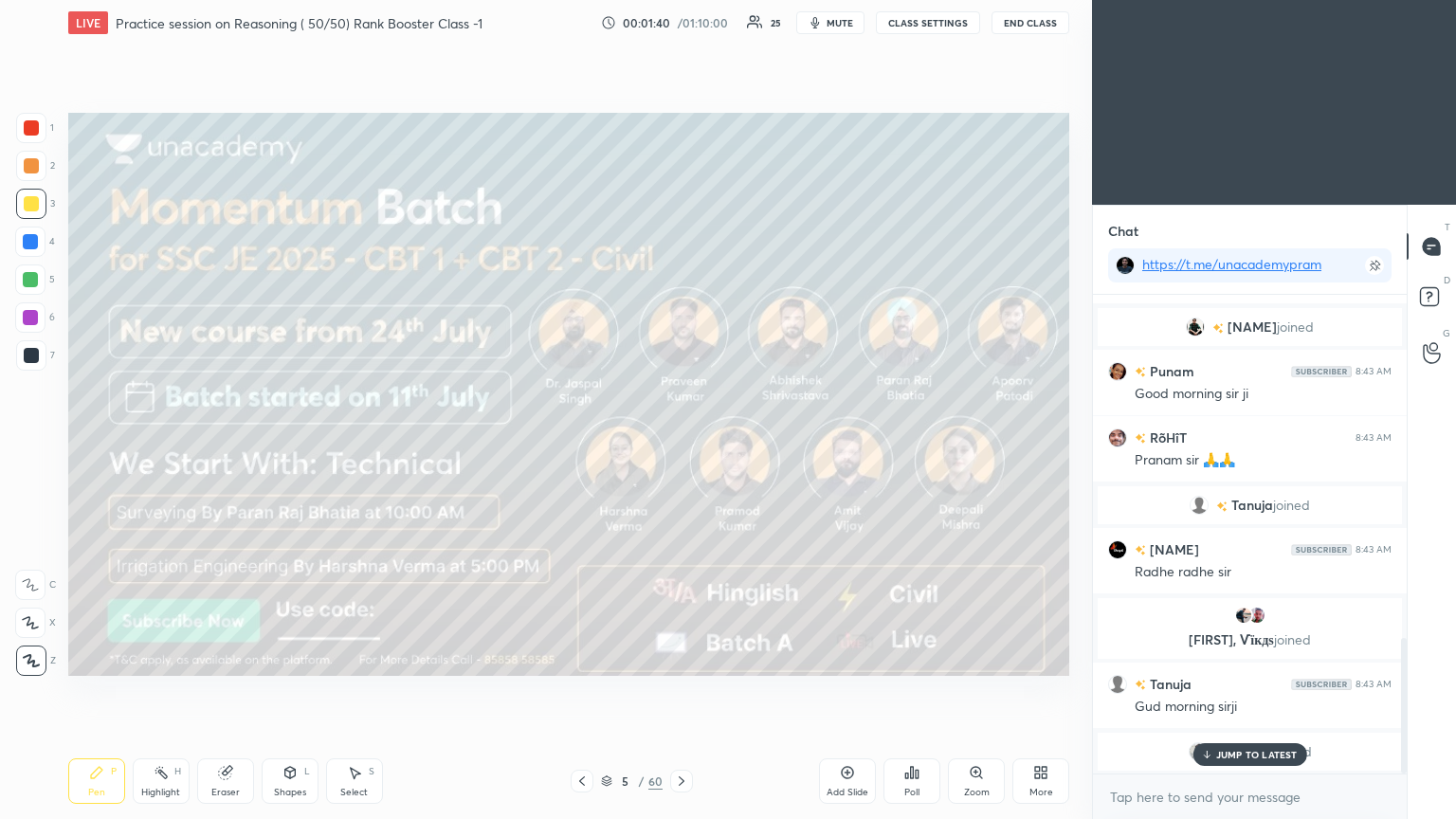 click on "JUMP TO LATEST" at bounding box center (1257, 755) 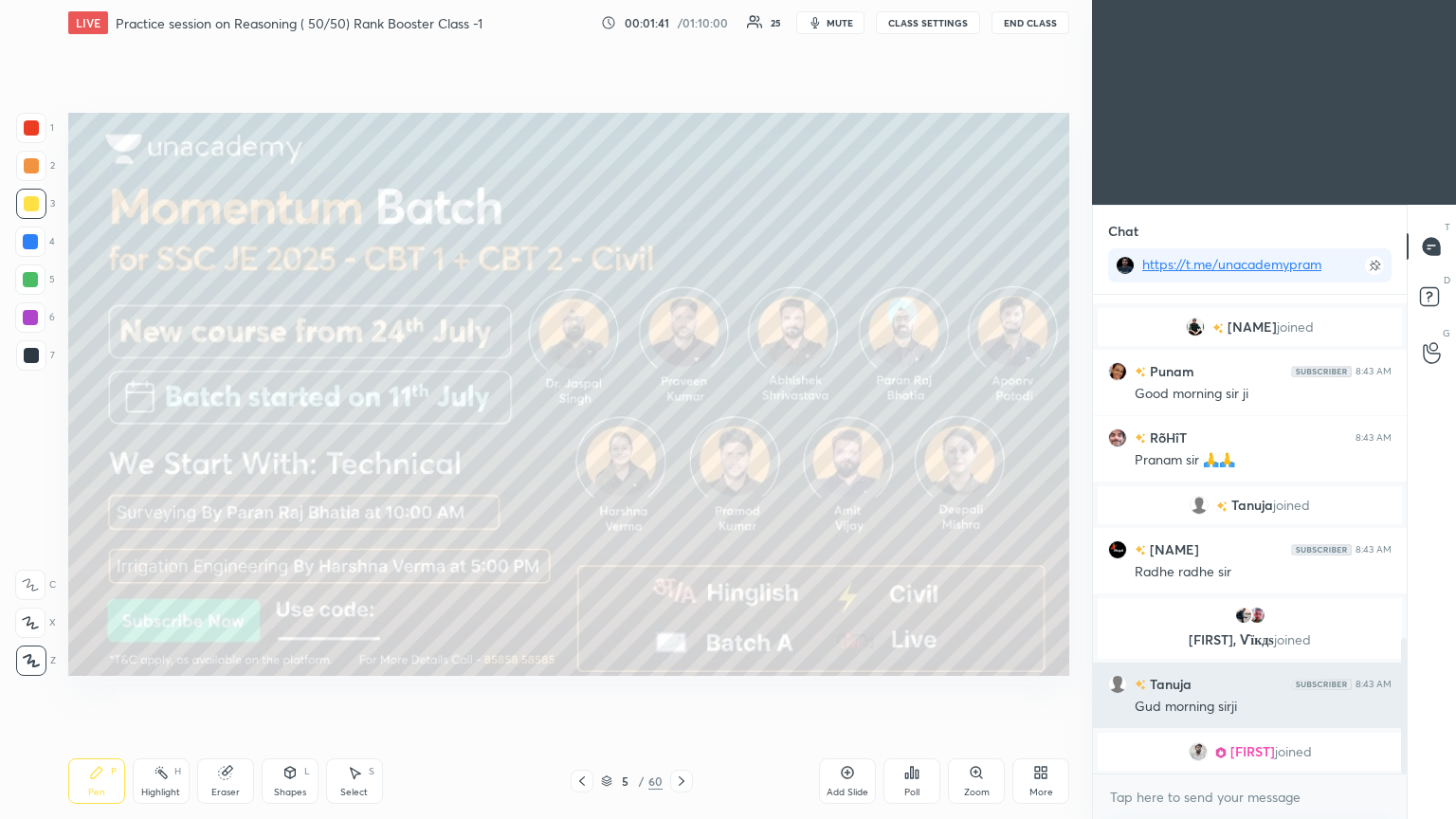 scroll, scrollTop: 1232, scrollLeft: 0, axis: vertical 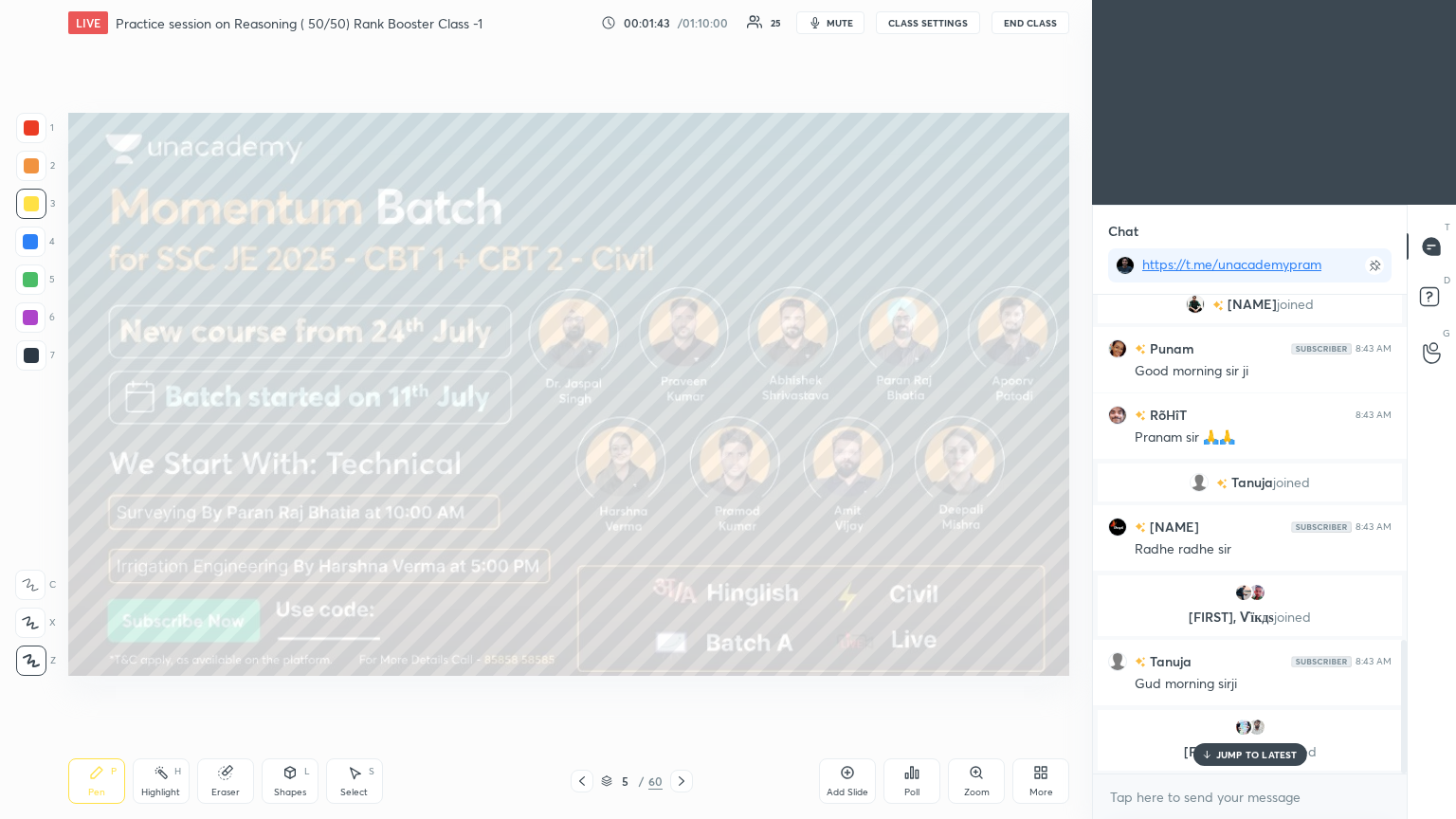 click on "JUMP TO LATEST" at bounding box center (1257, 755) 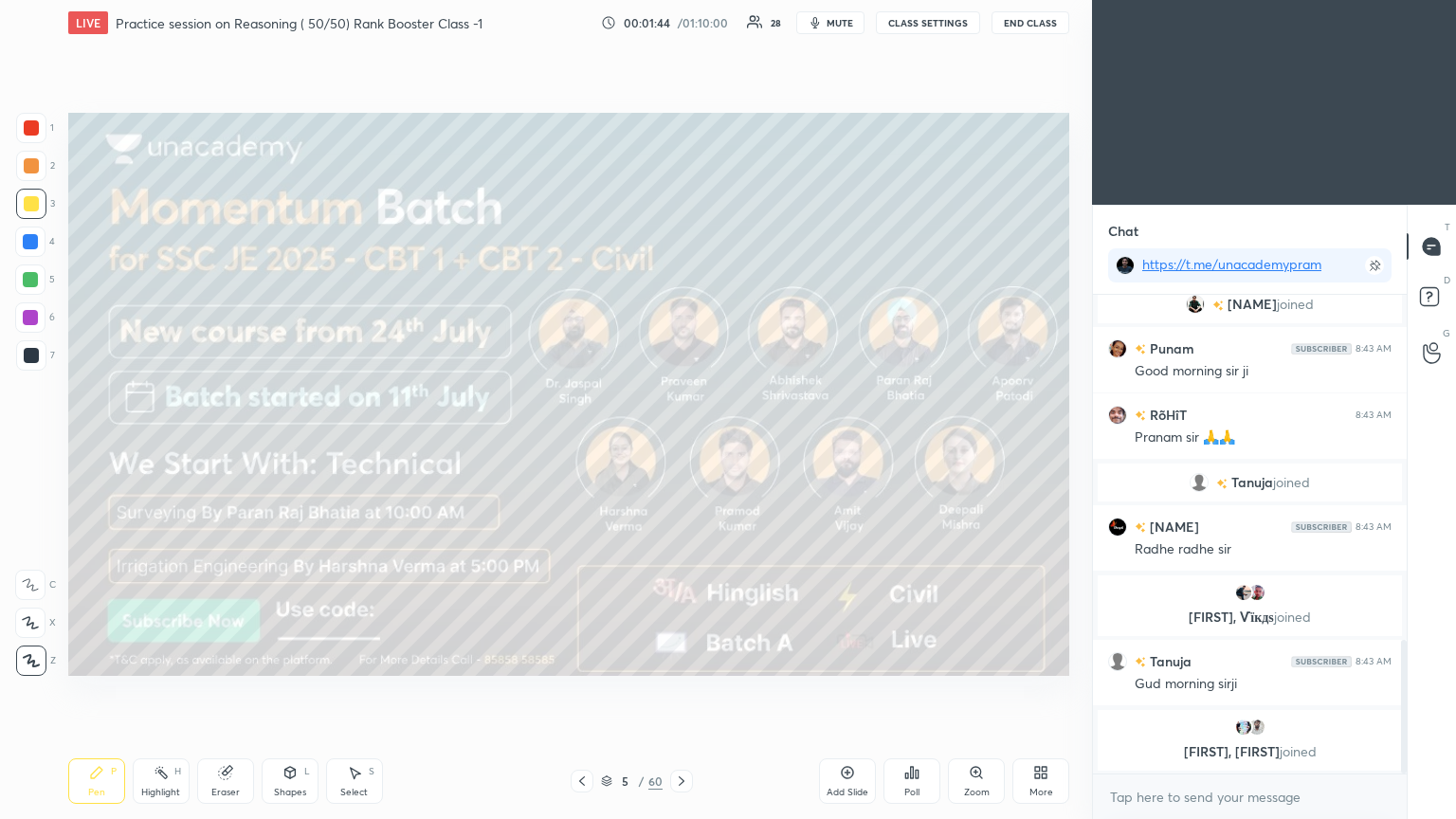 click 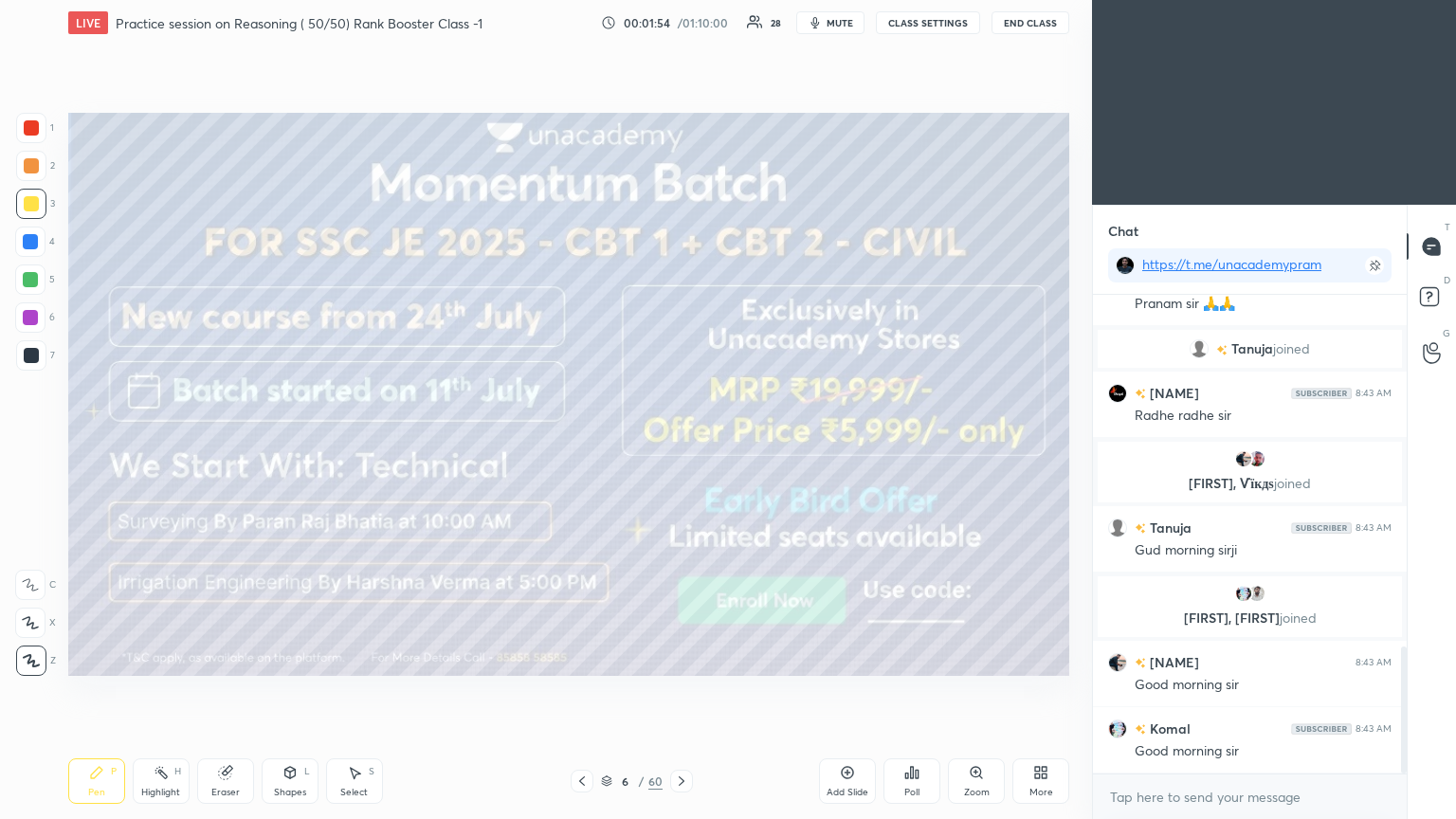 scroll, scrollTop: 1395, scrollLeft: 0, axis: vertical 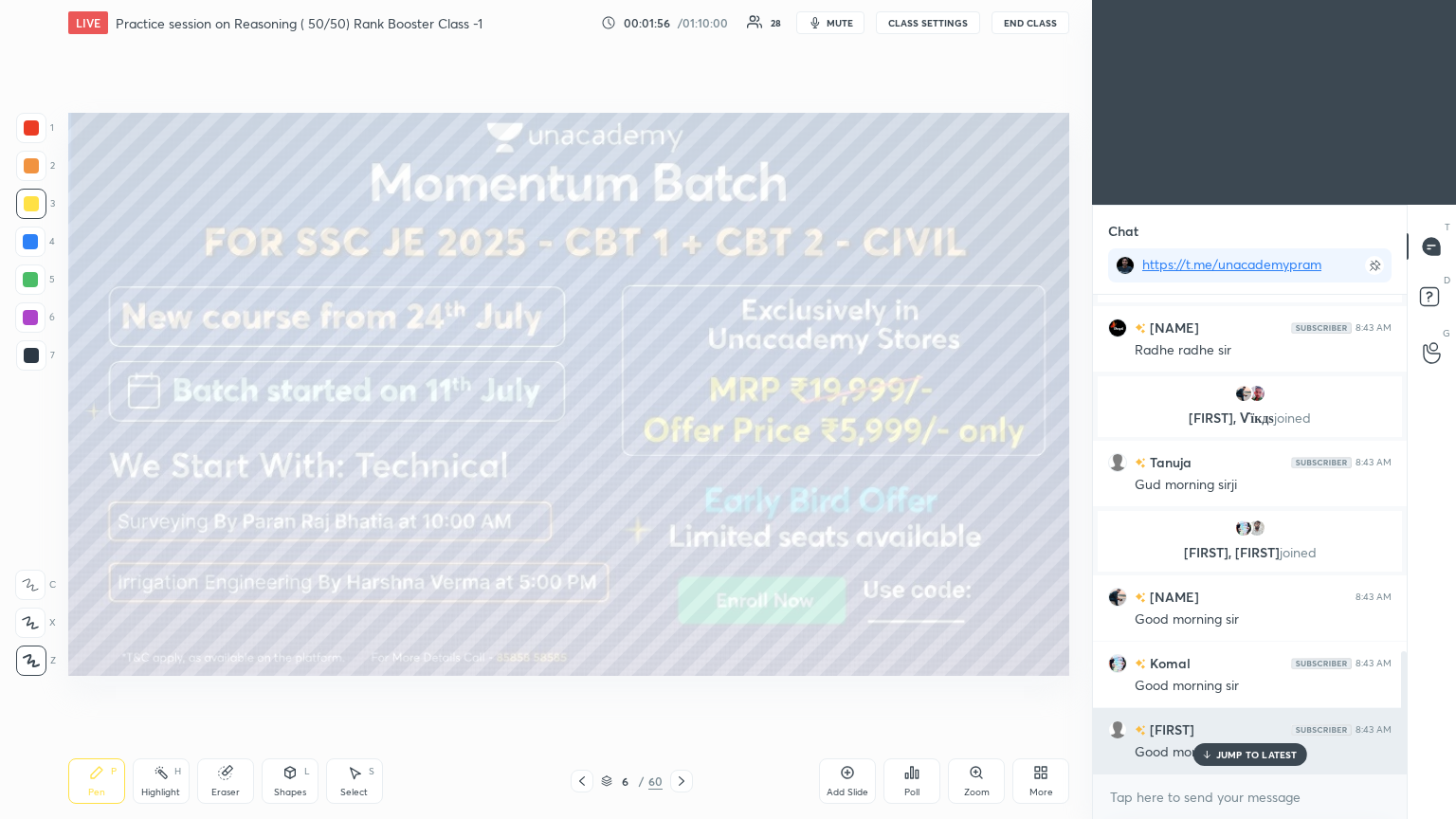 click on "JUMP TO LATEST" at bounding box center (1257, 755) 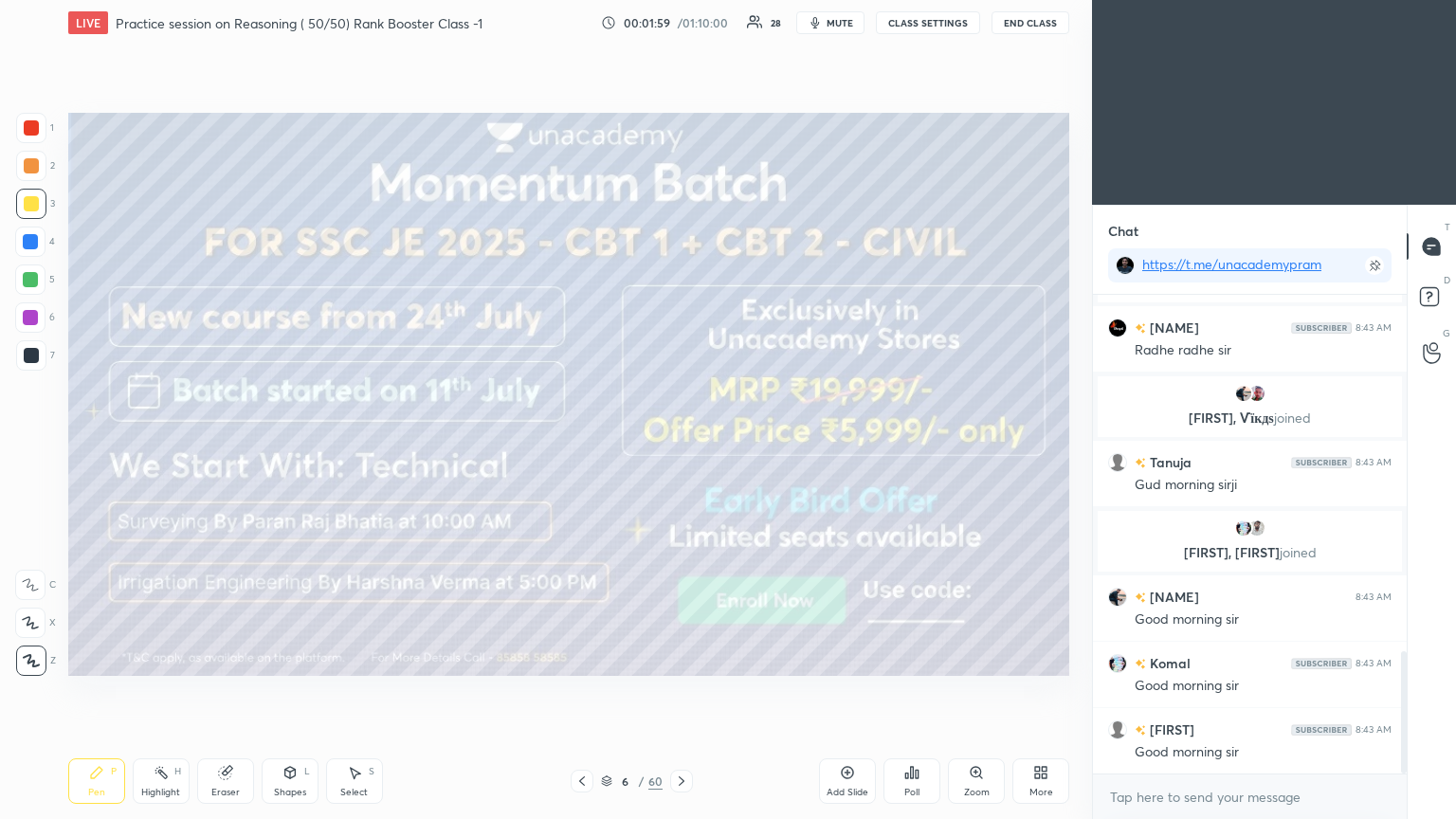 click 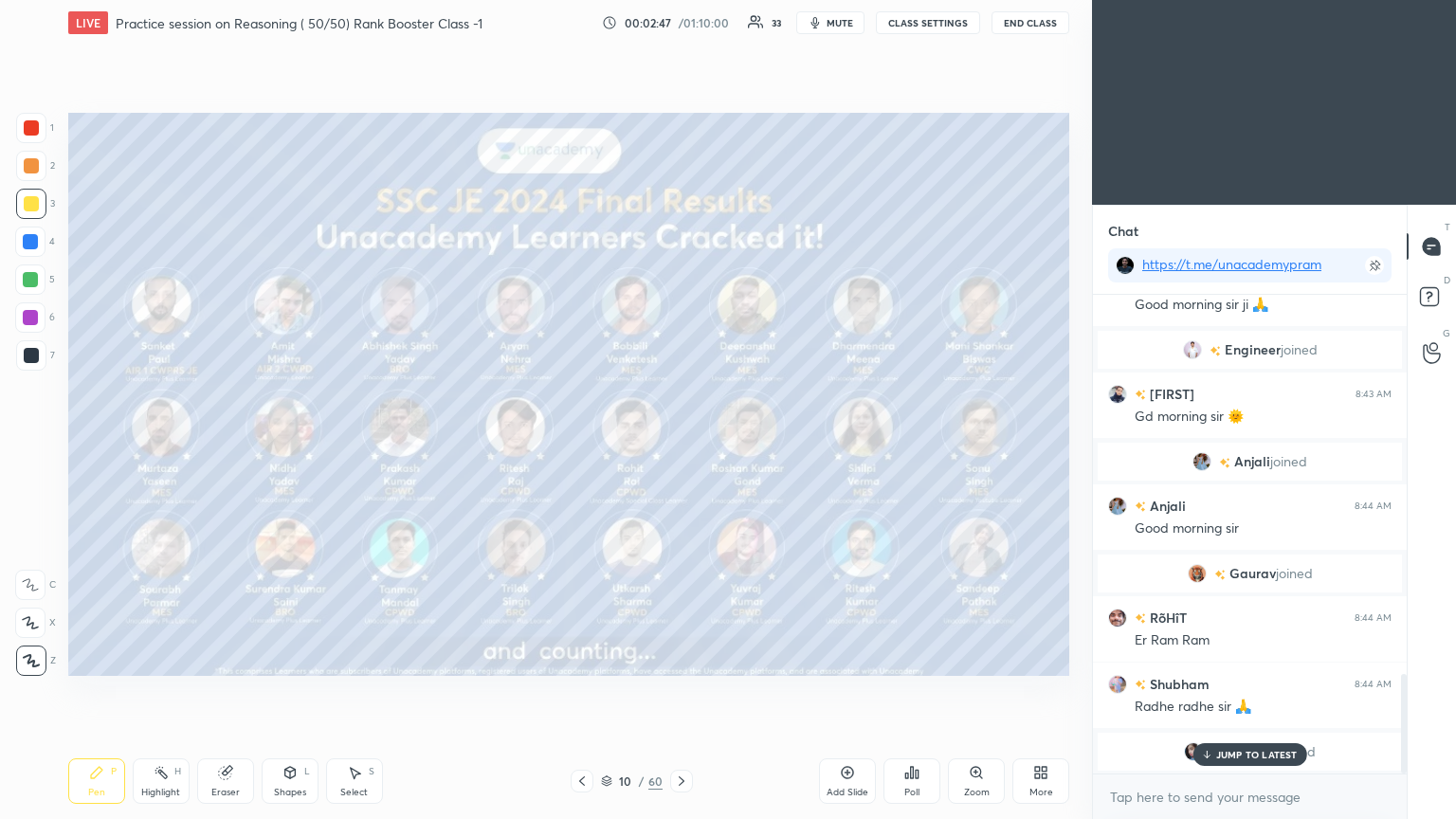 scroll, scrollTop: 1895, scrollLeft: 0, axis: vertical 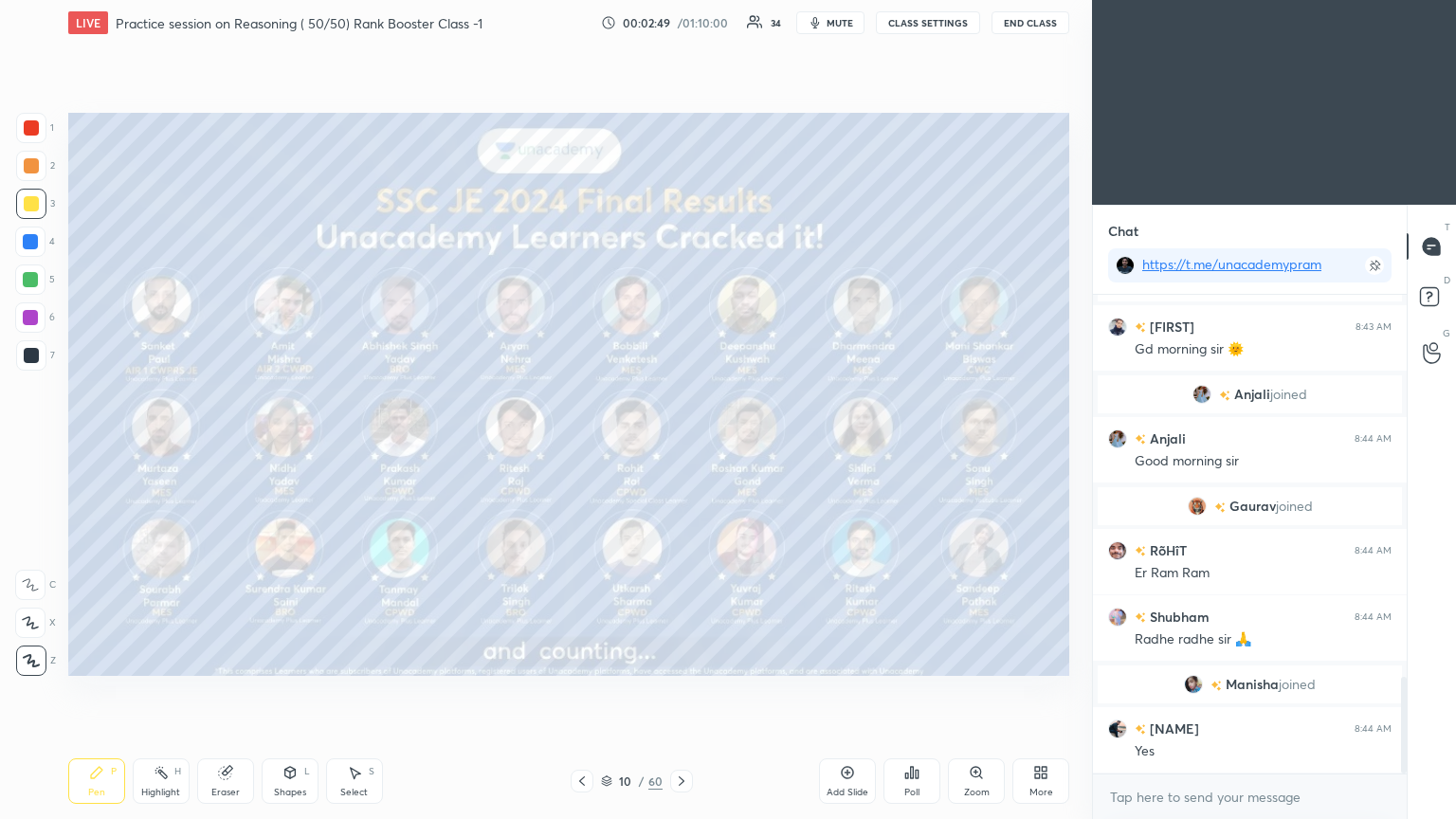 click on "10 / 60" at bounding box center [631, 781] 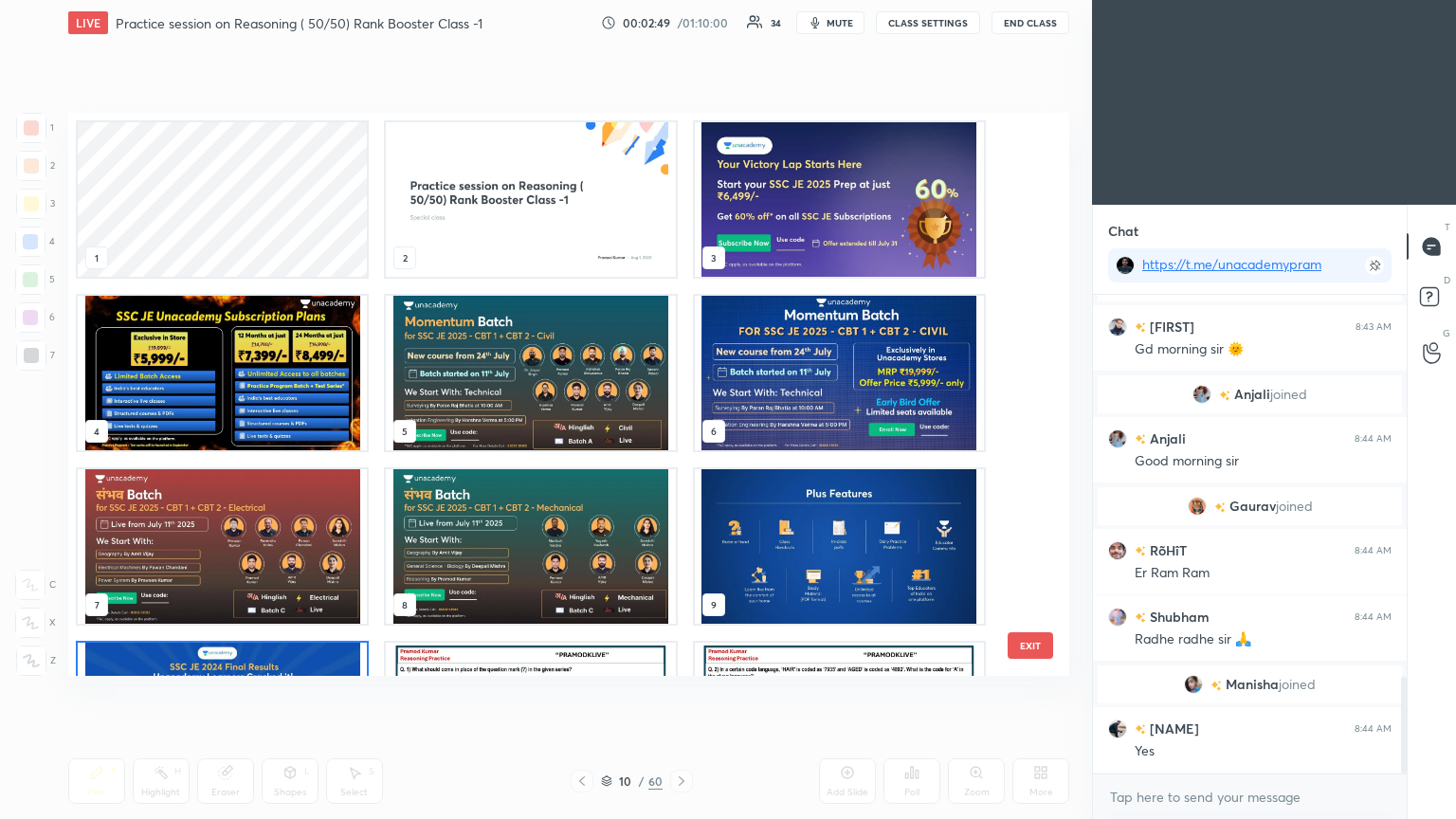 scroll, scrollTop: 131, scrollLeft: 0, axis: vertical 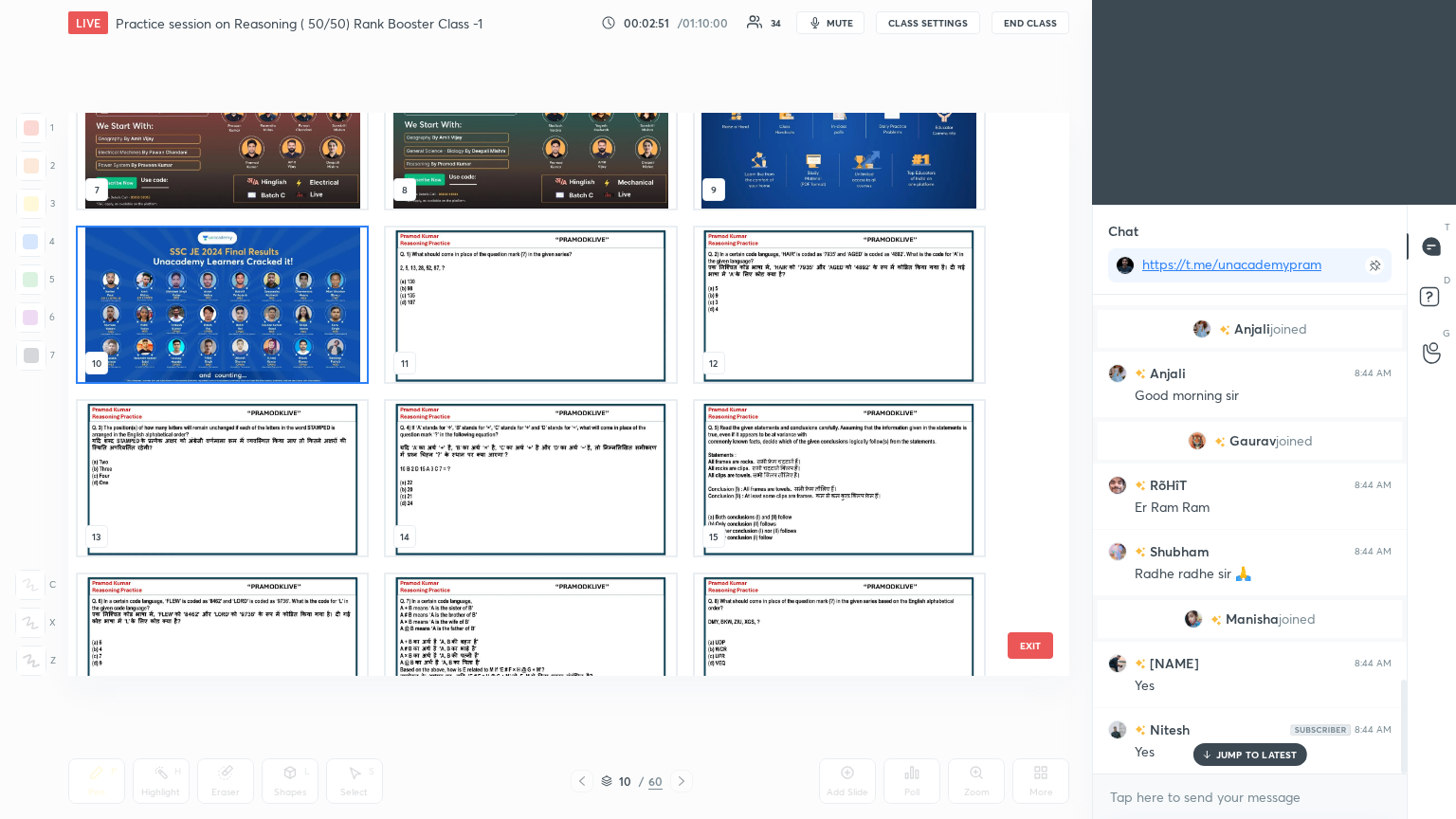 click at bounding box center (530, 304) 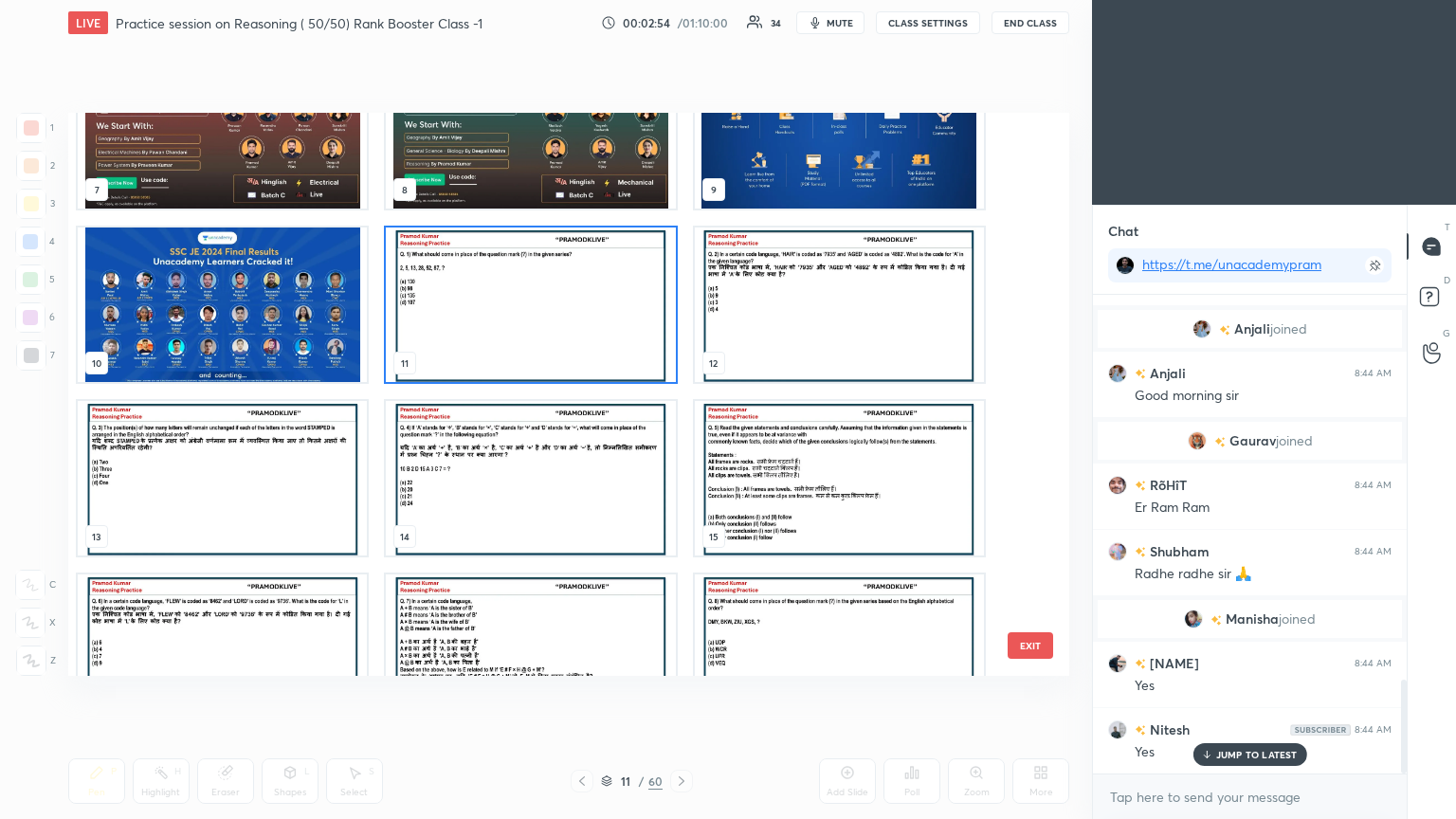 scroll, scrollTop: 2028, scrollLeft: 0, axis: vertical 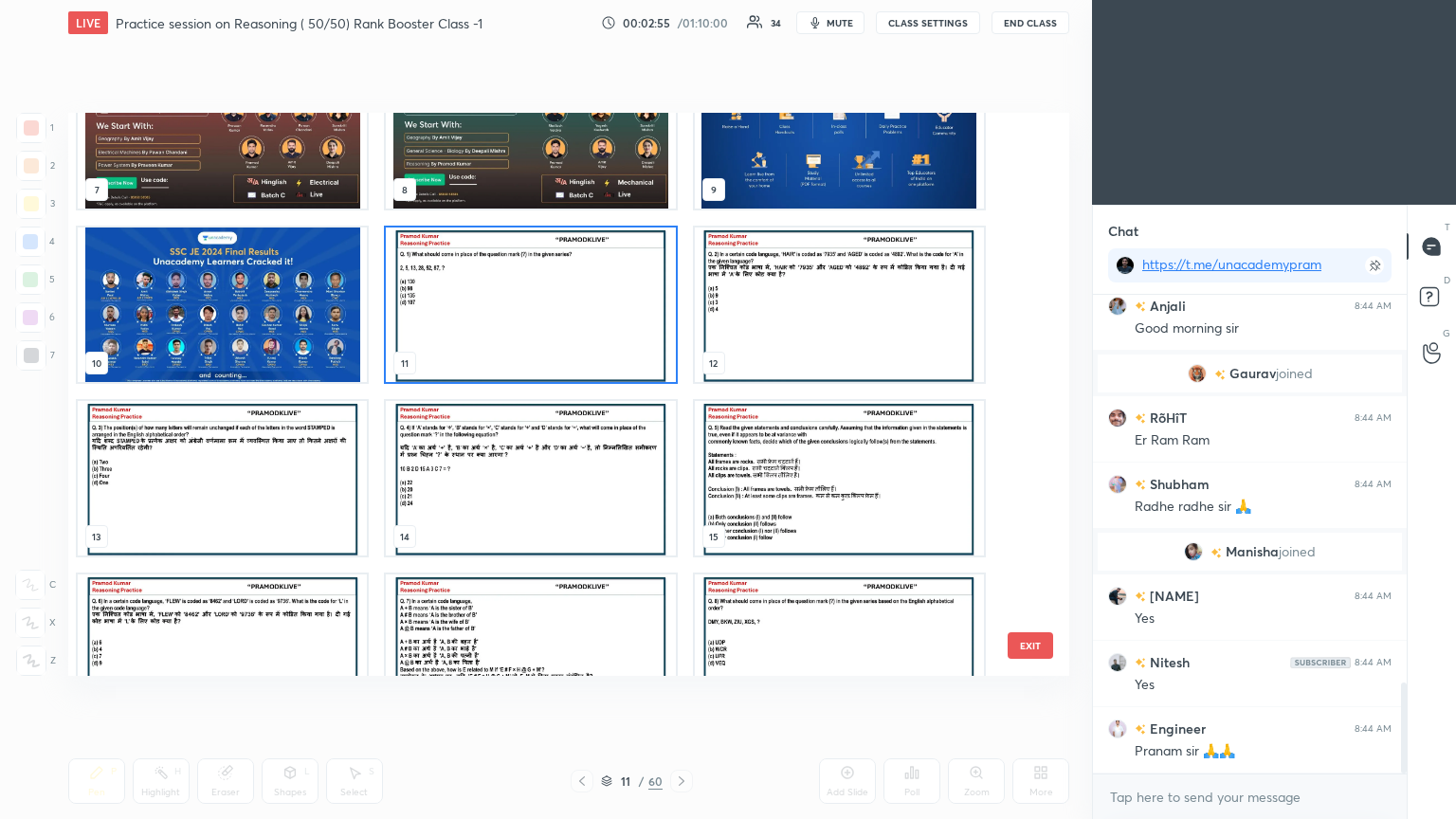 click at bounding box center (530, 304) 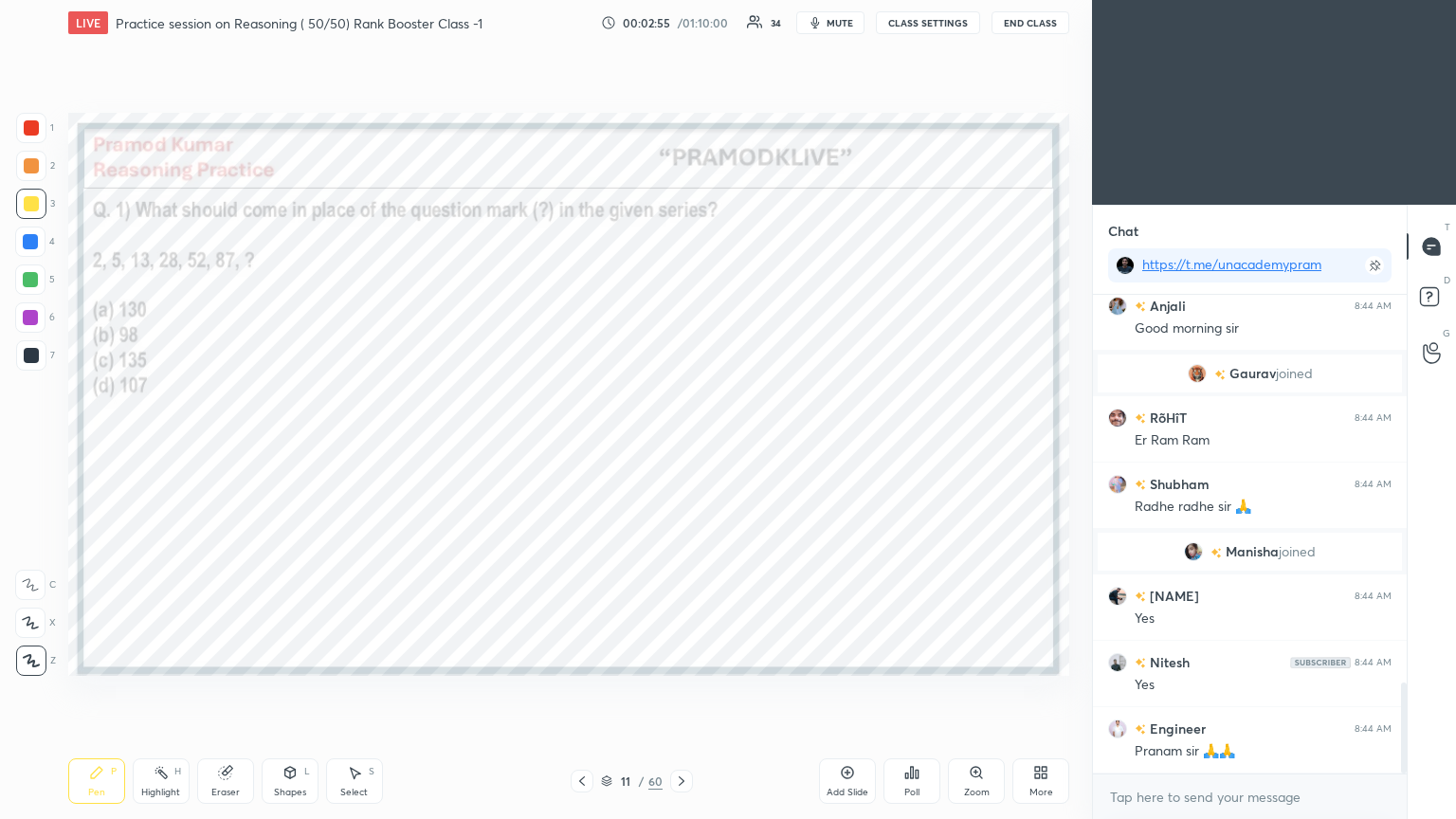 click at bounding box center (530, 304) 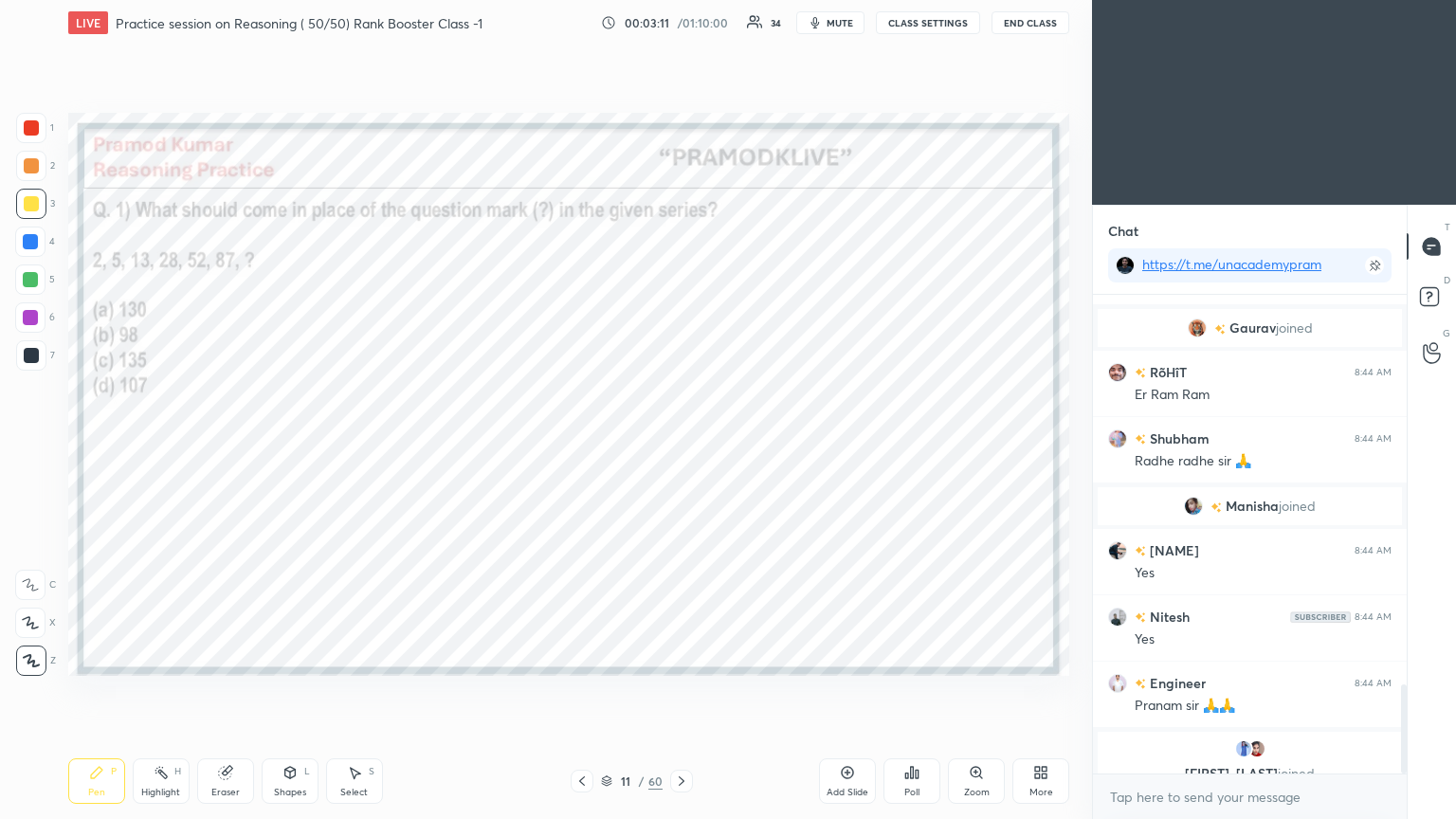 scroll, scrollTop: 2096, scrollLeft: 0, axis: vertical 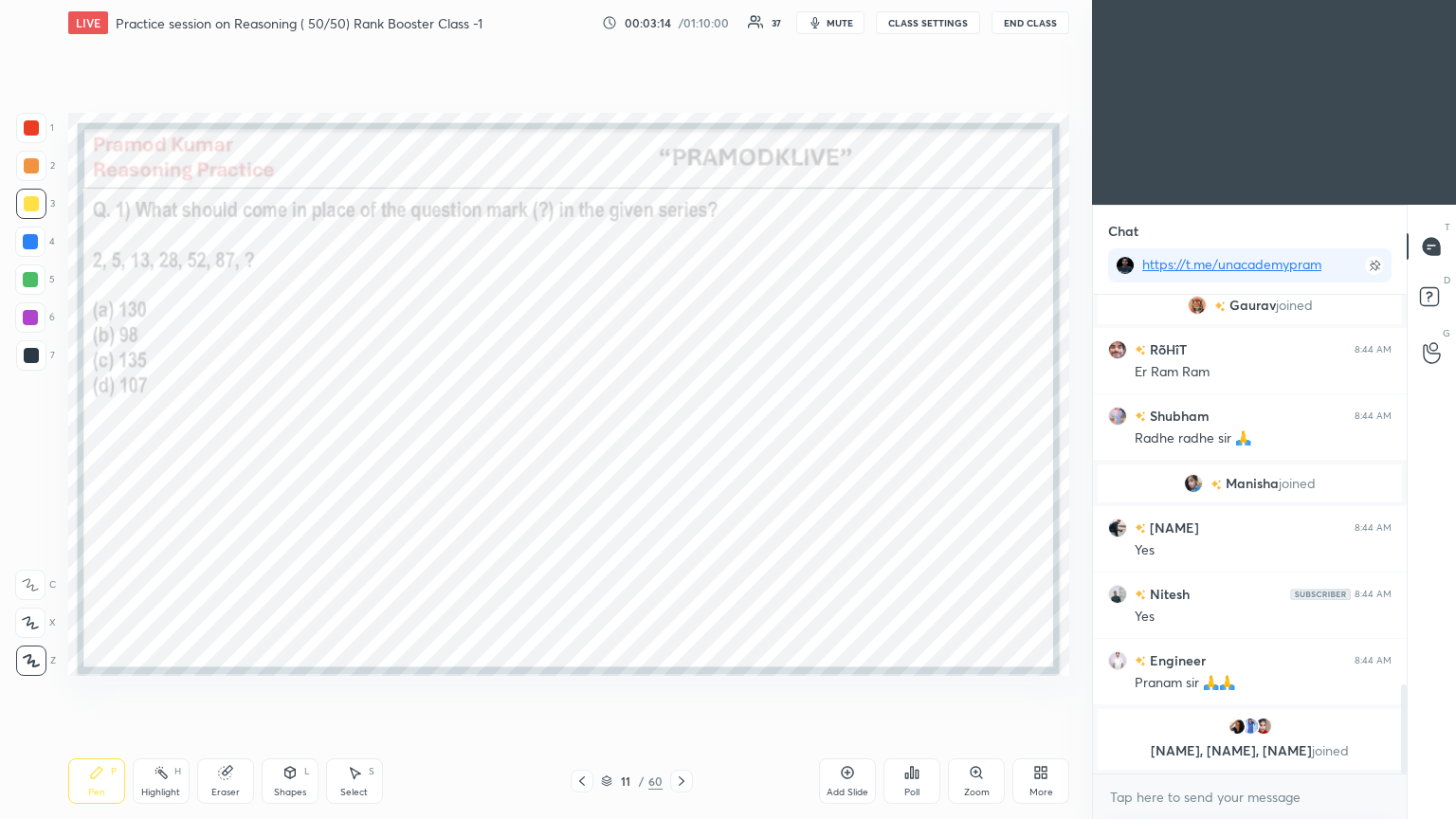click at bounding box center (31, 128) 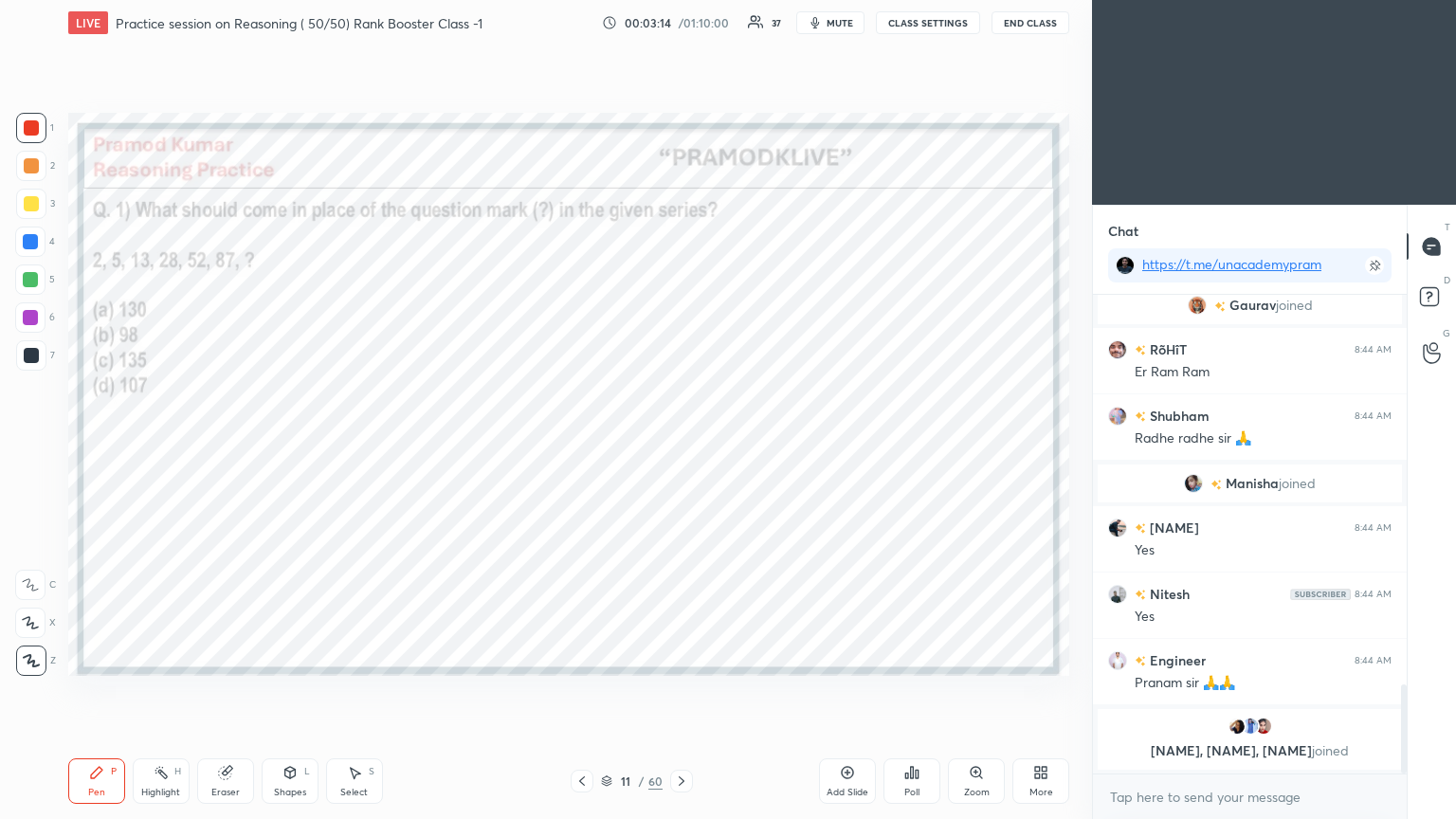 click at bounding box center (31, 128) 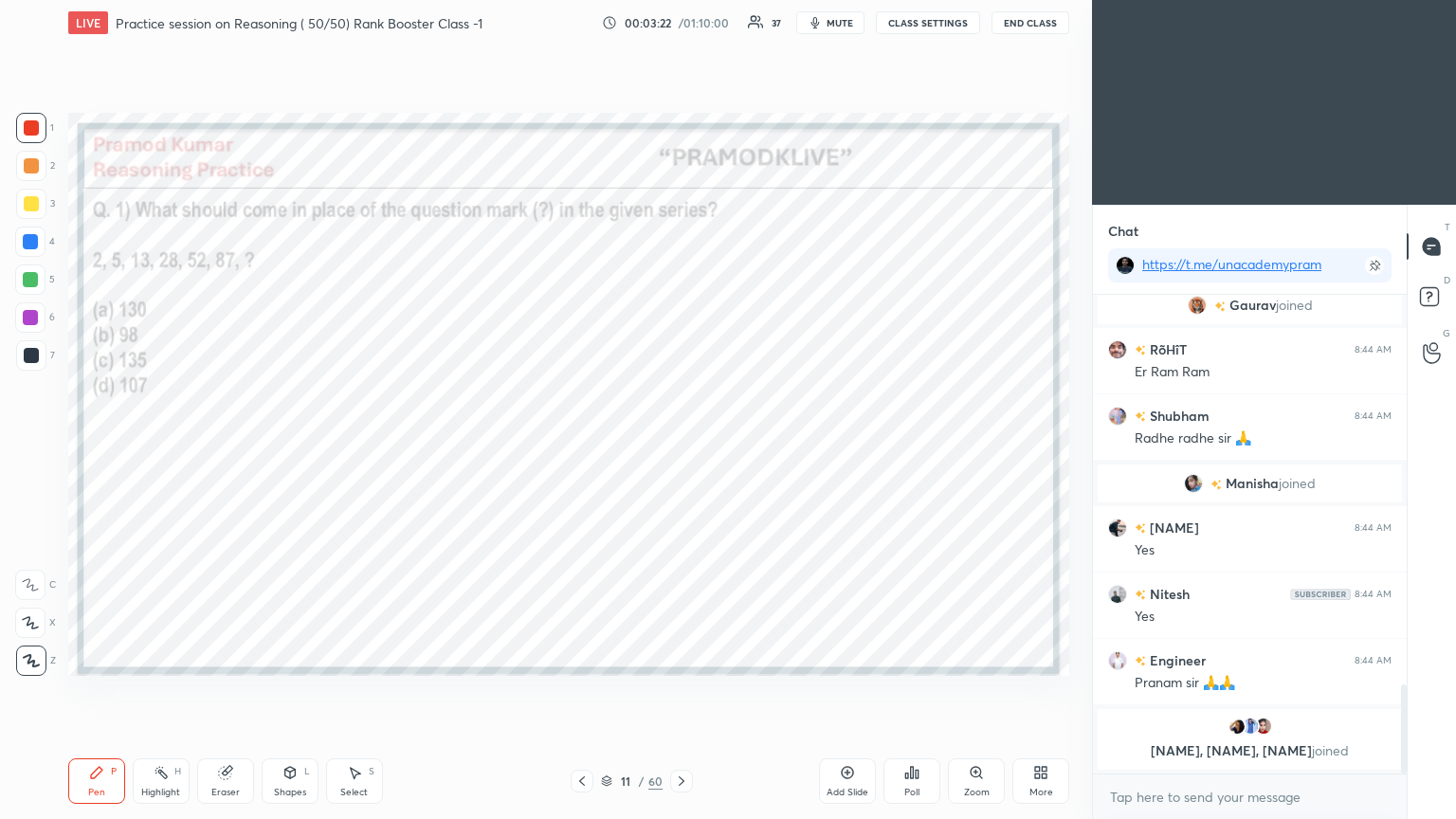 click 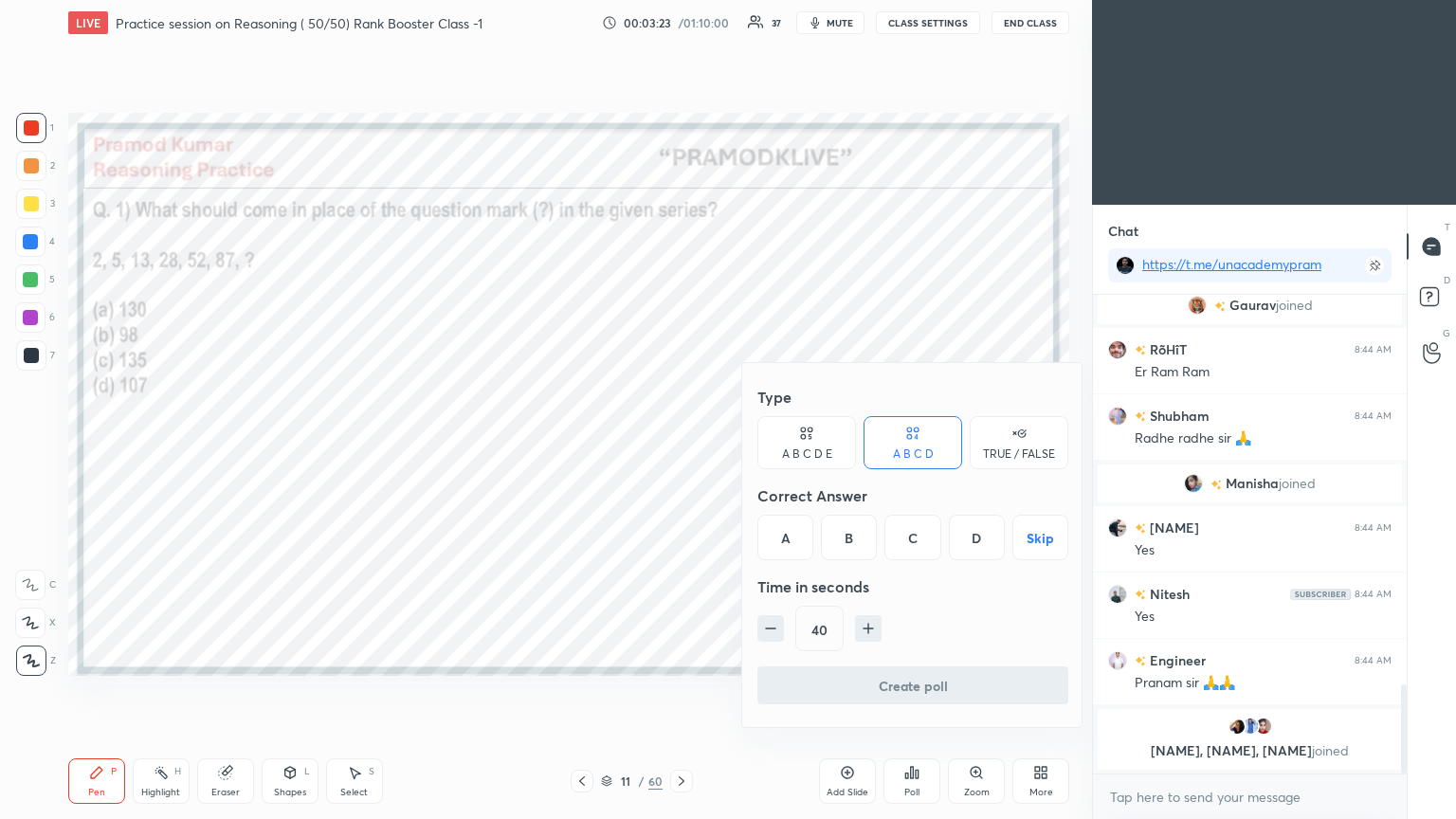 click on "C" at bounding box center (912, 537) 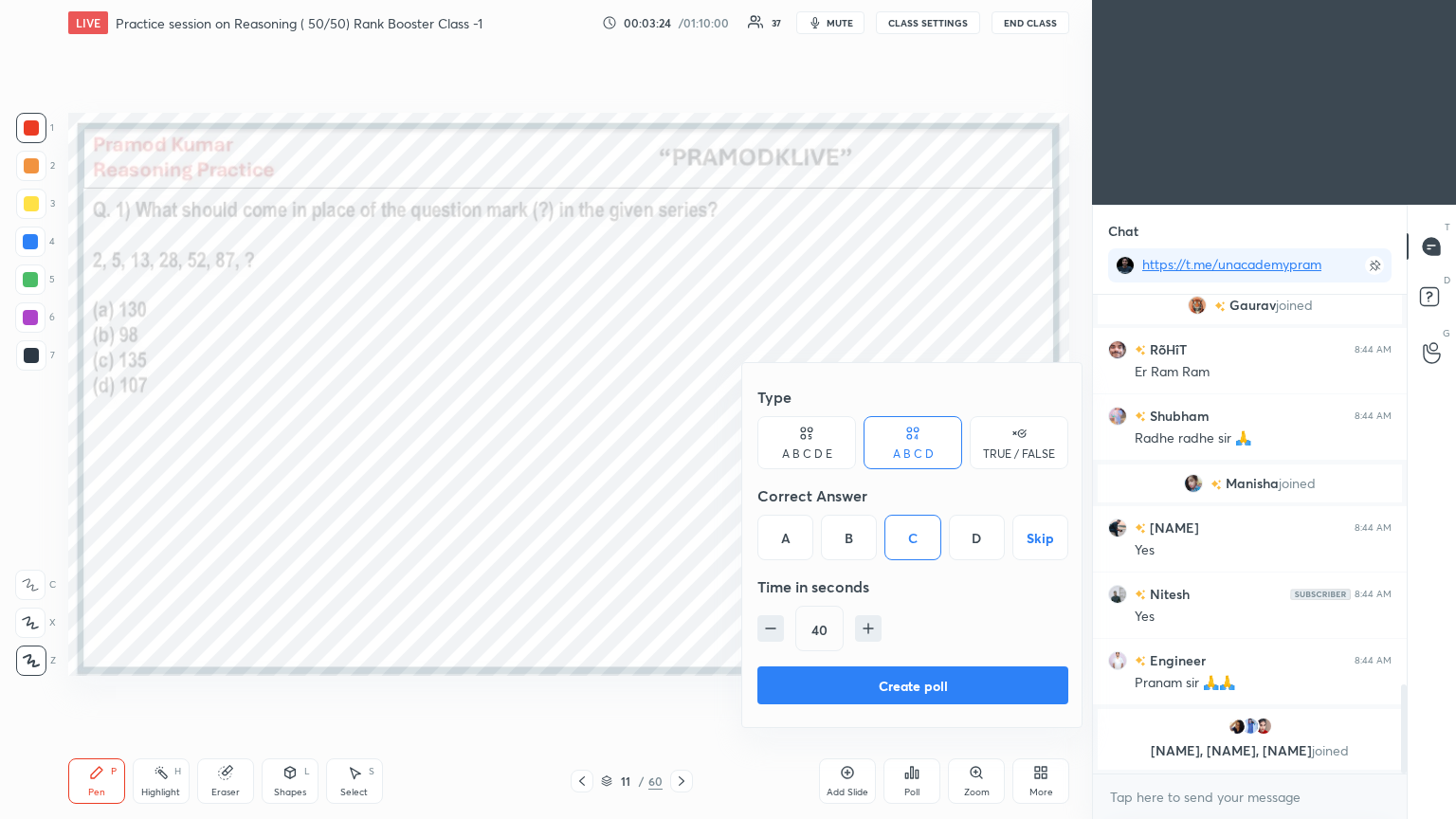 click on "Create poll" at bounding box center [913, 685] 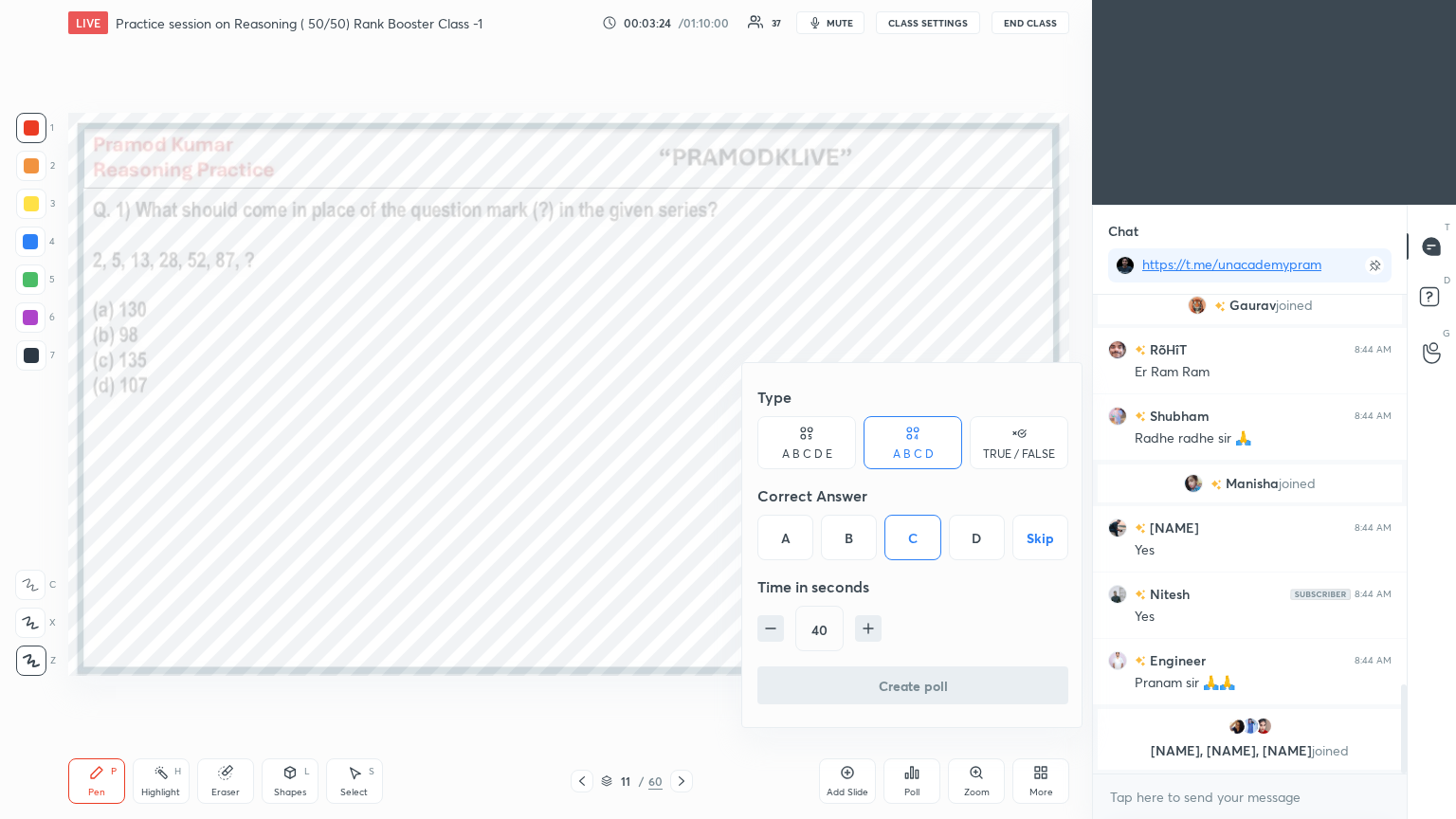 scroll, scrollTop: 251, scrollLeft: 308, axis: both 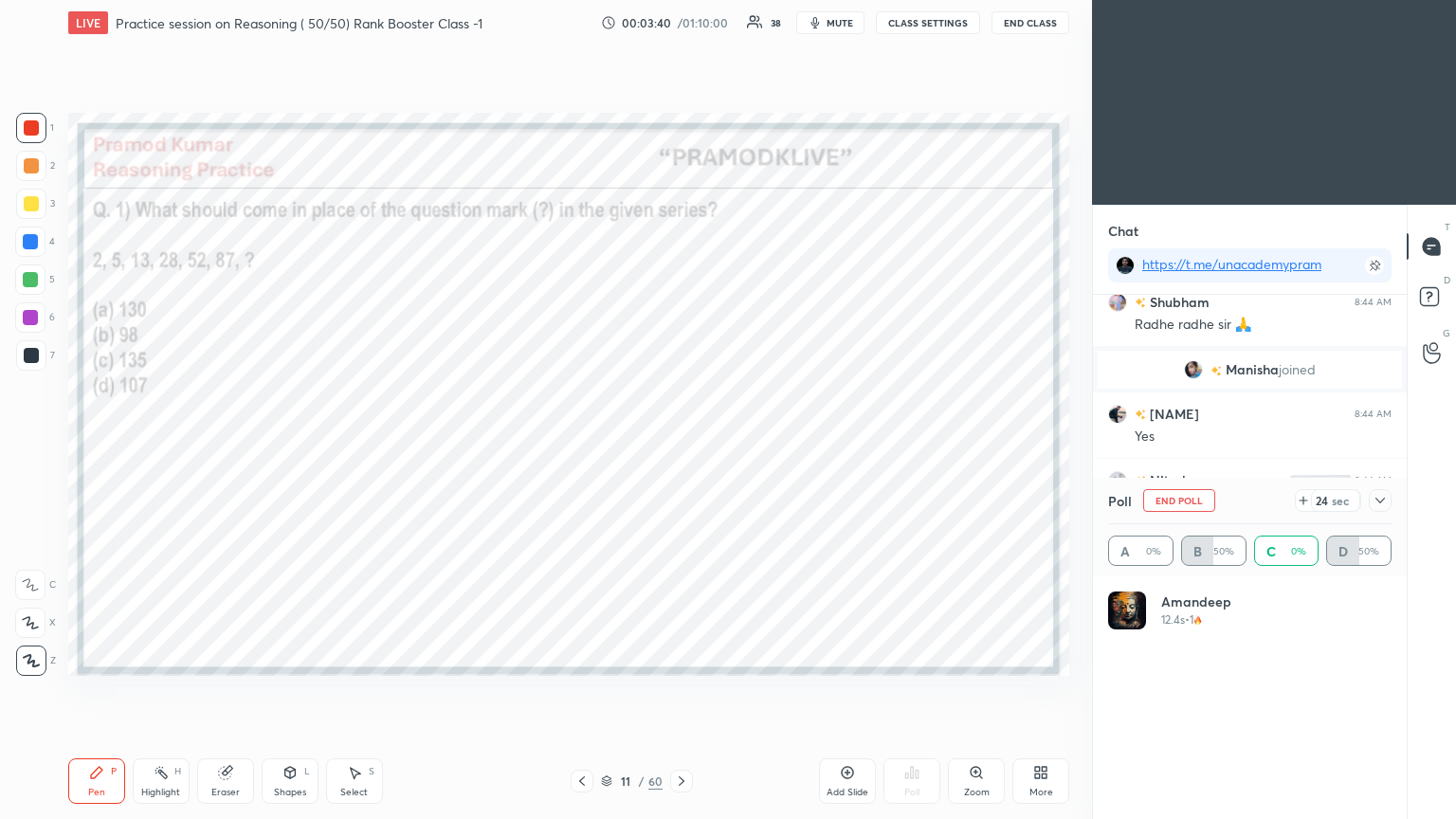 click 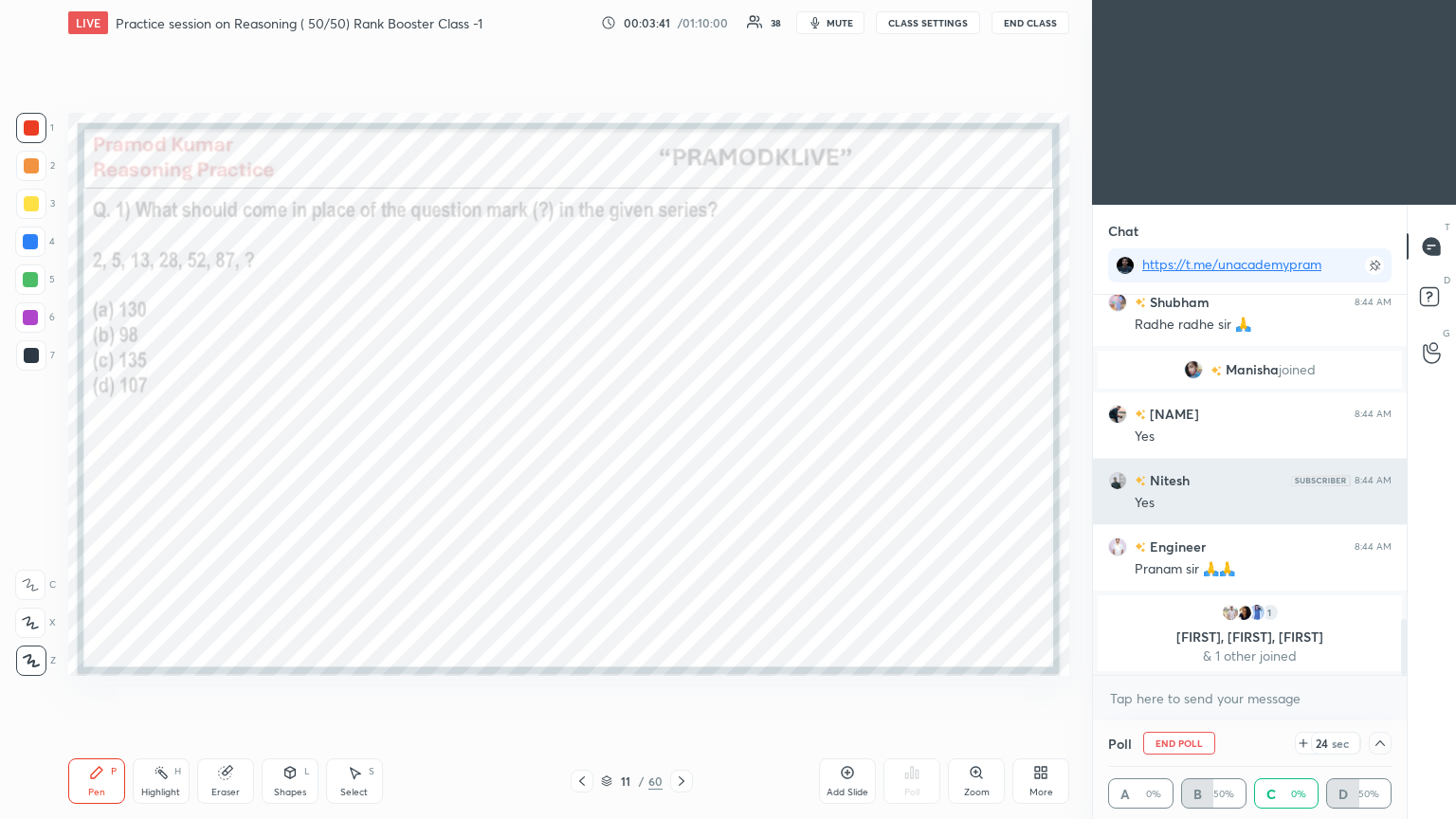 scroll, scrollTop: 174, scrollLeft: 278, axis: both 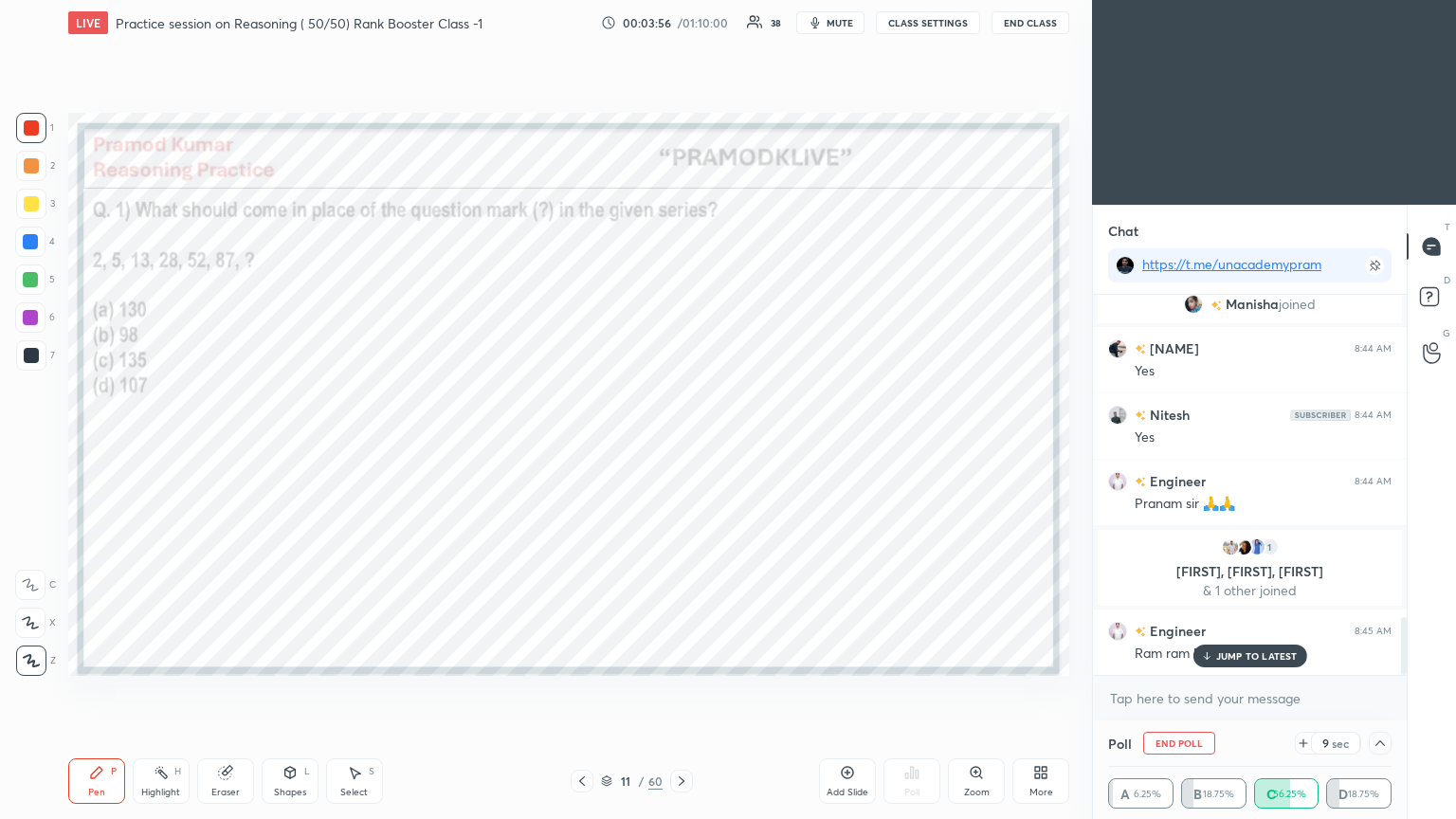 click 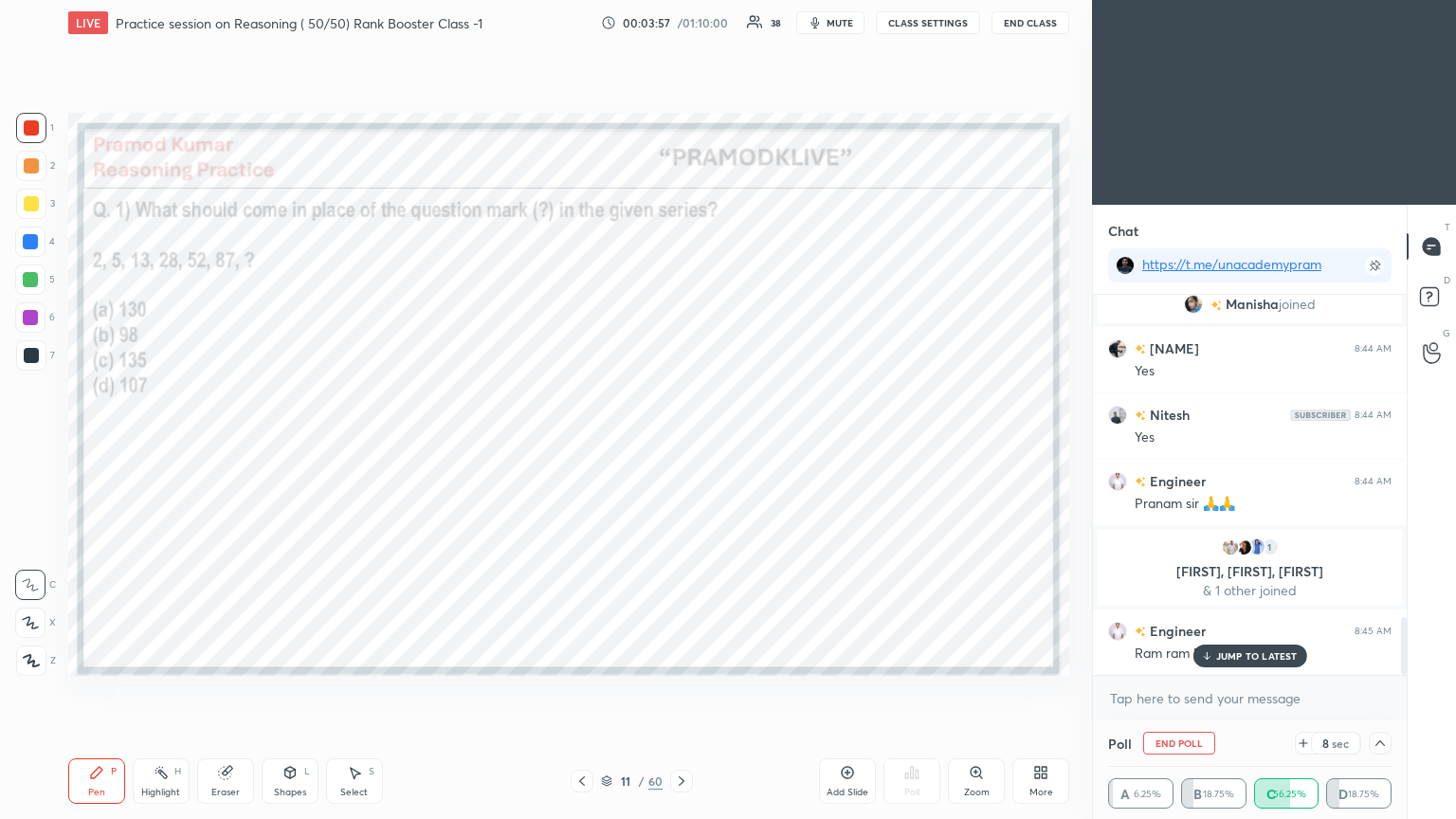 click on "JUMP TO LATEST" at bounding box center (1249, 656) 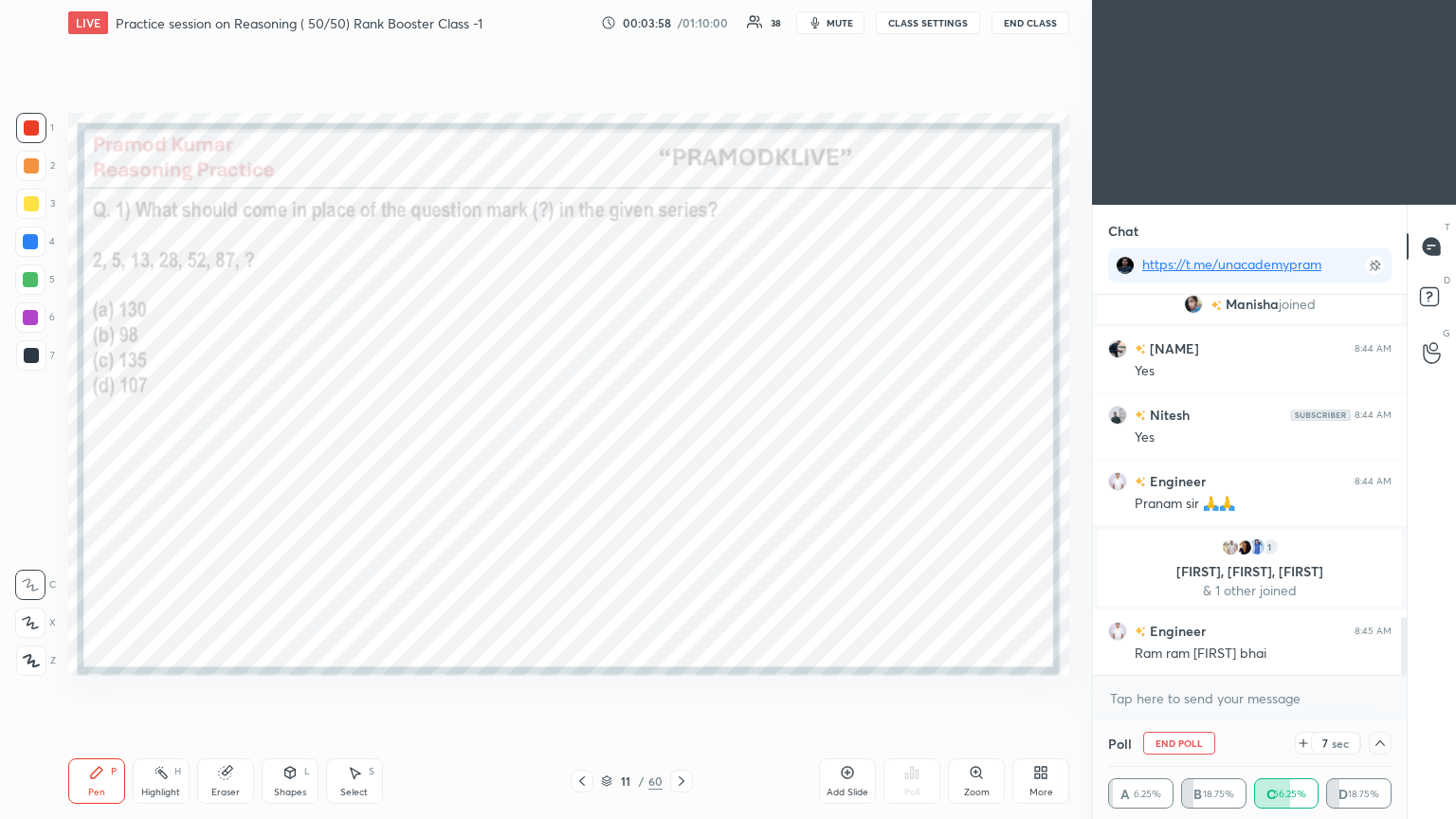 scroll, scrollTop: 2191, scrollLeft: 0, axis: vertical 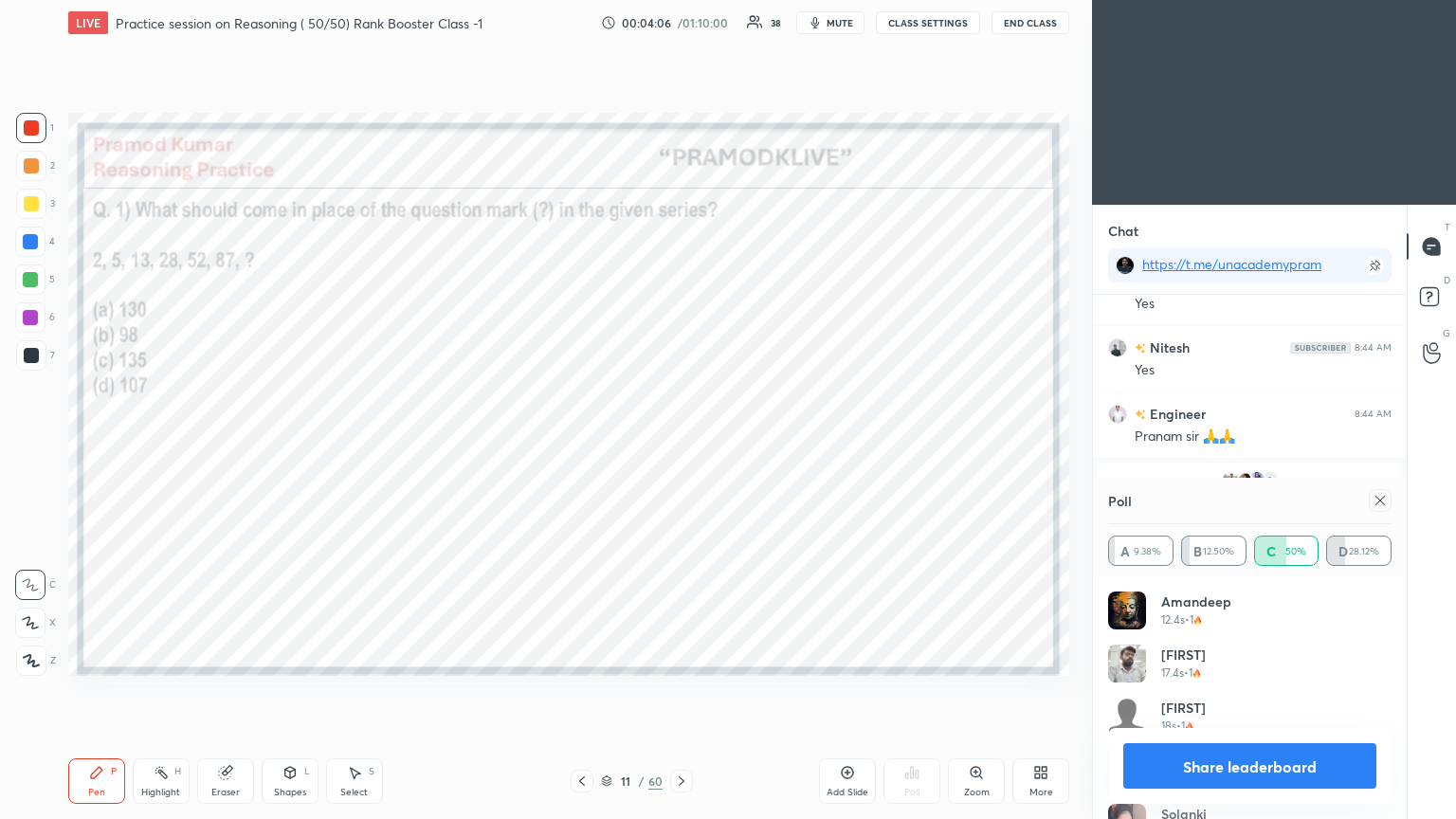 click 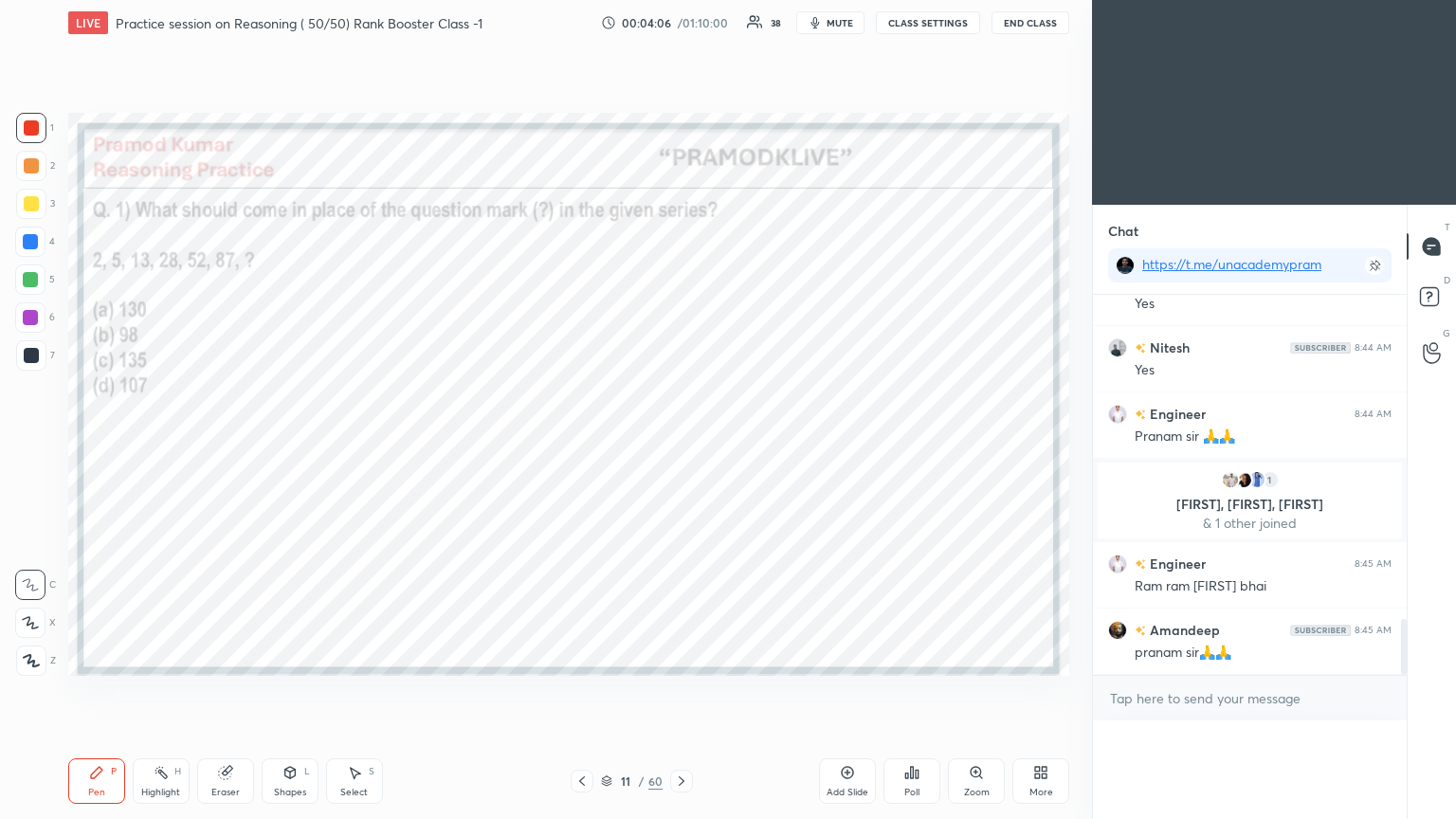 scroll, scrollTop: 142, scrollLeft: 278, axis: both 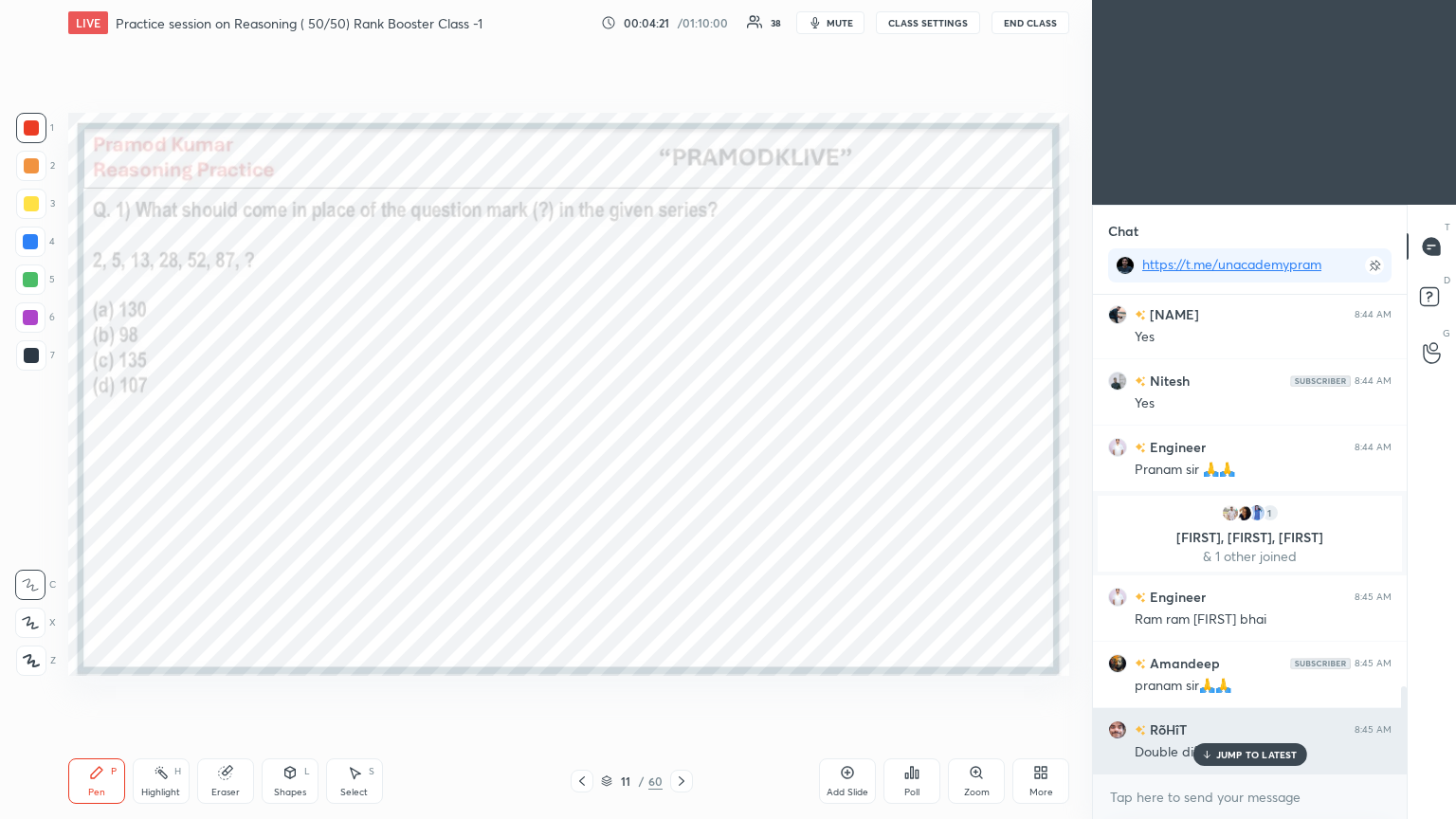 click on "JUMP TO LATEST" at bounding box center (1257, 755) 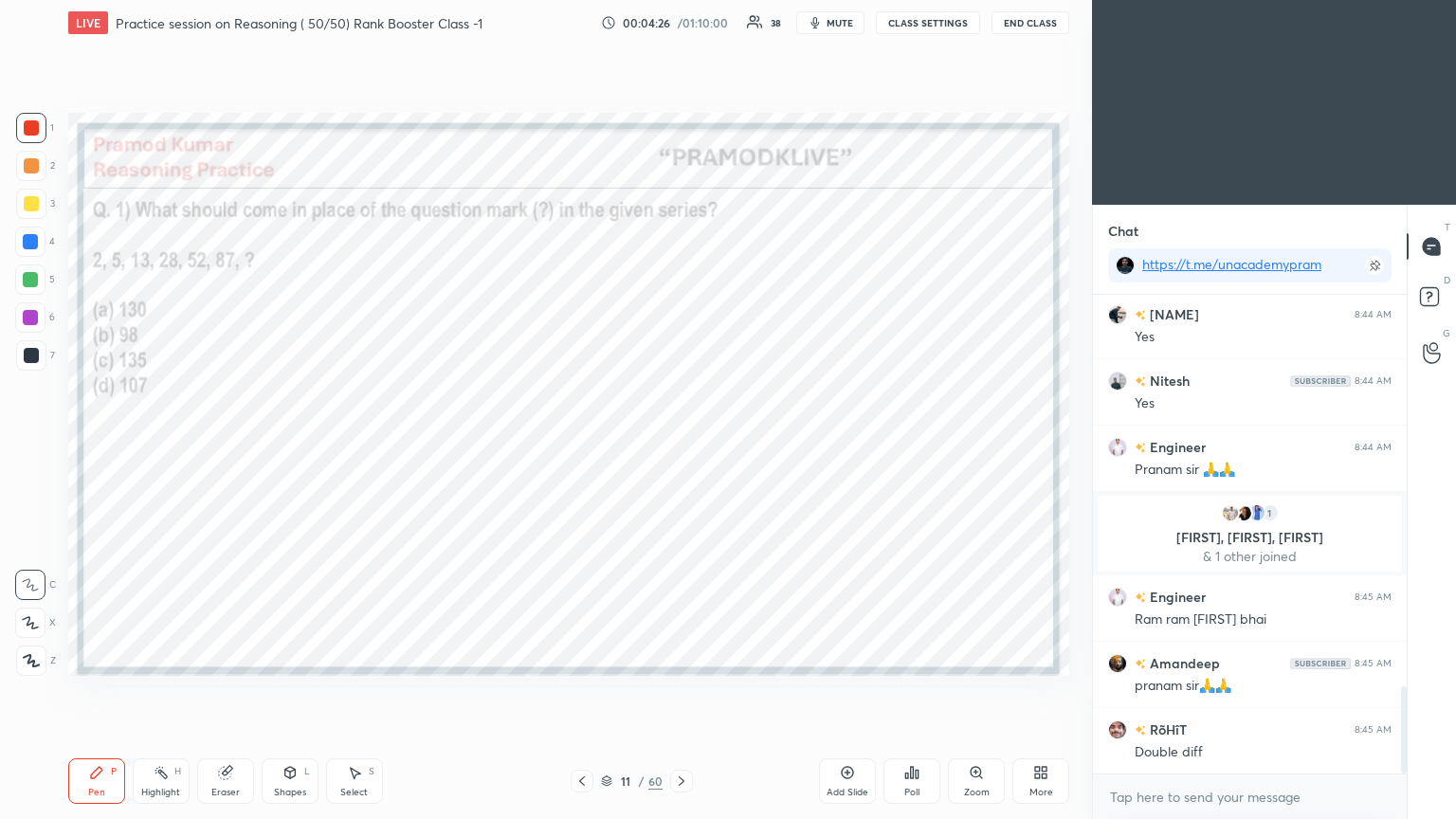 scroll, scrollTop: 2203, scrollLeft: 0, axis: vertical 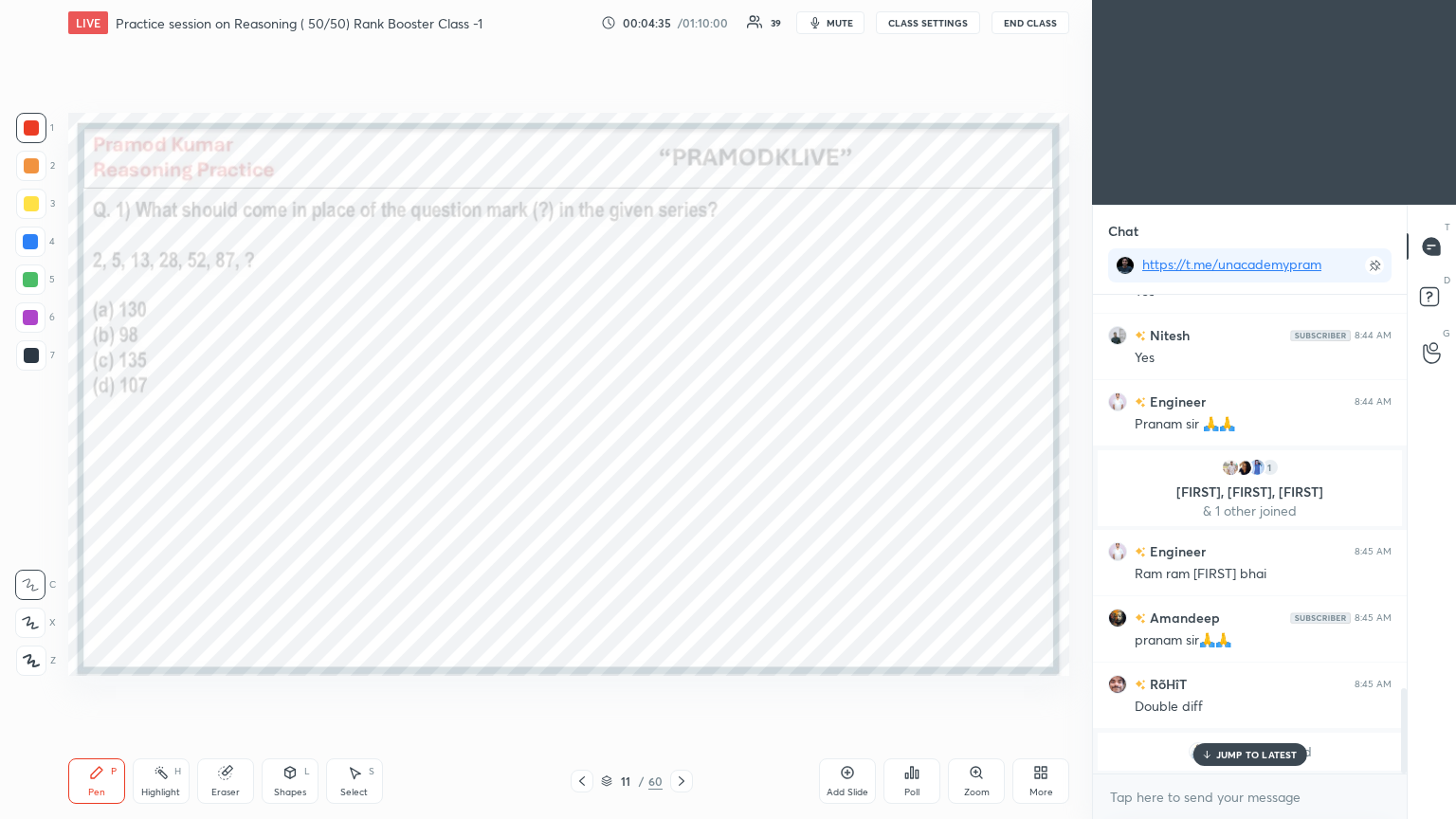 click on "JUMP TO LATEST" at bounding box center (1257, 755) 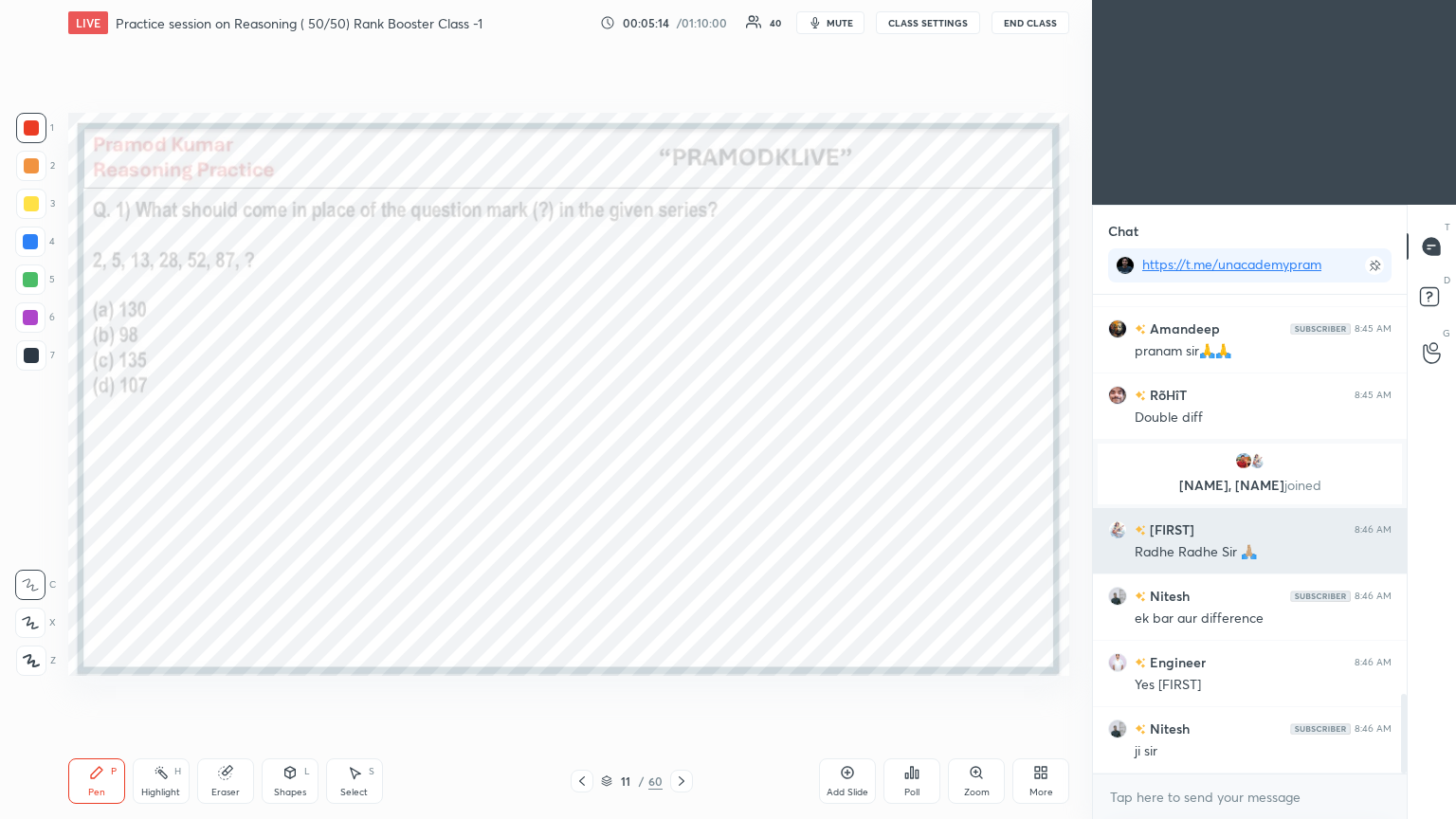 scroll, scrollTop: 2480, scrollLeft: 0, axis: vertical 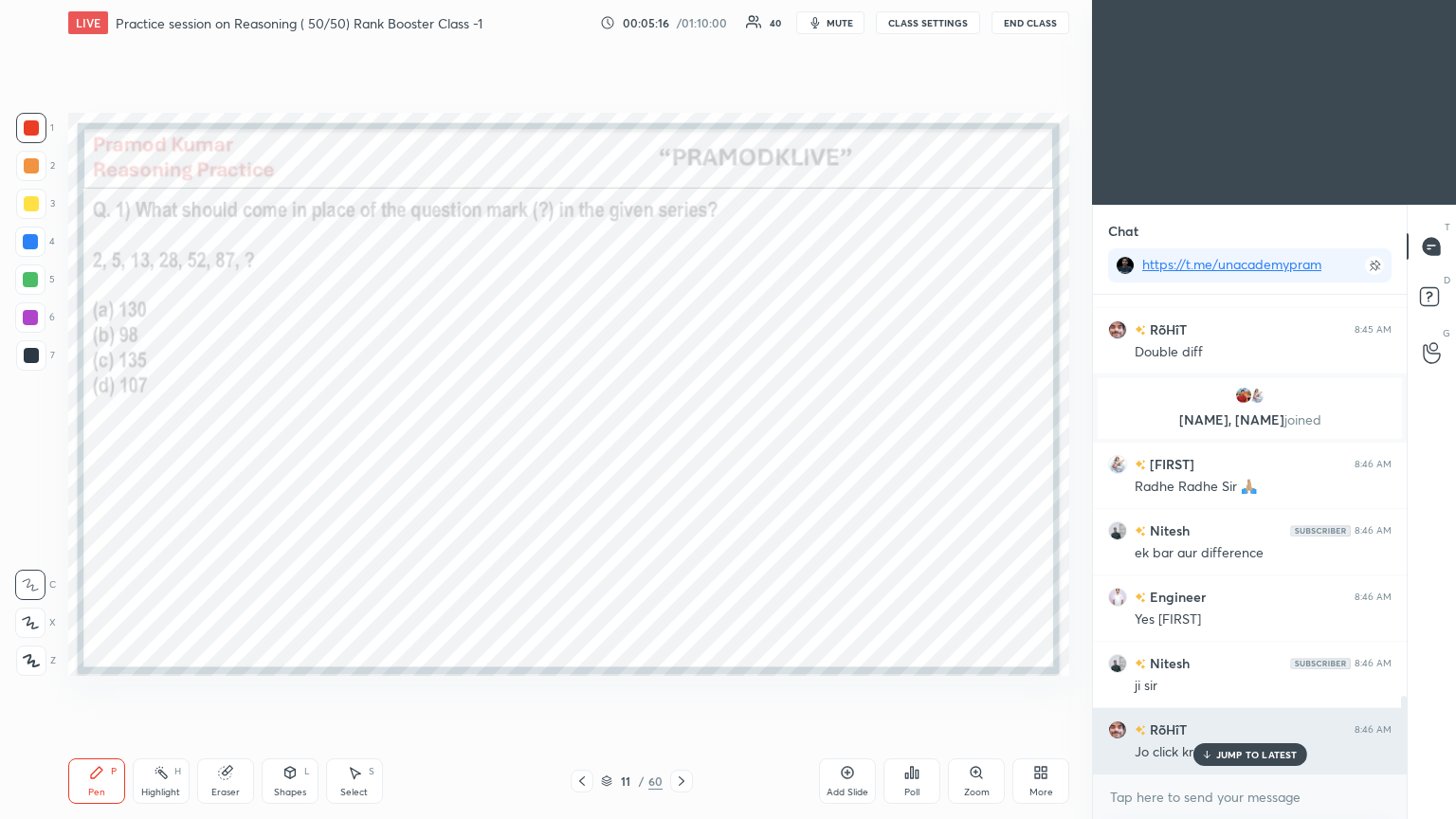 click on "JUMP TO LATEST" at bounding box center [1257, 755] 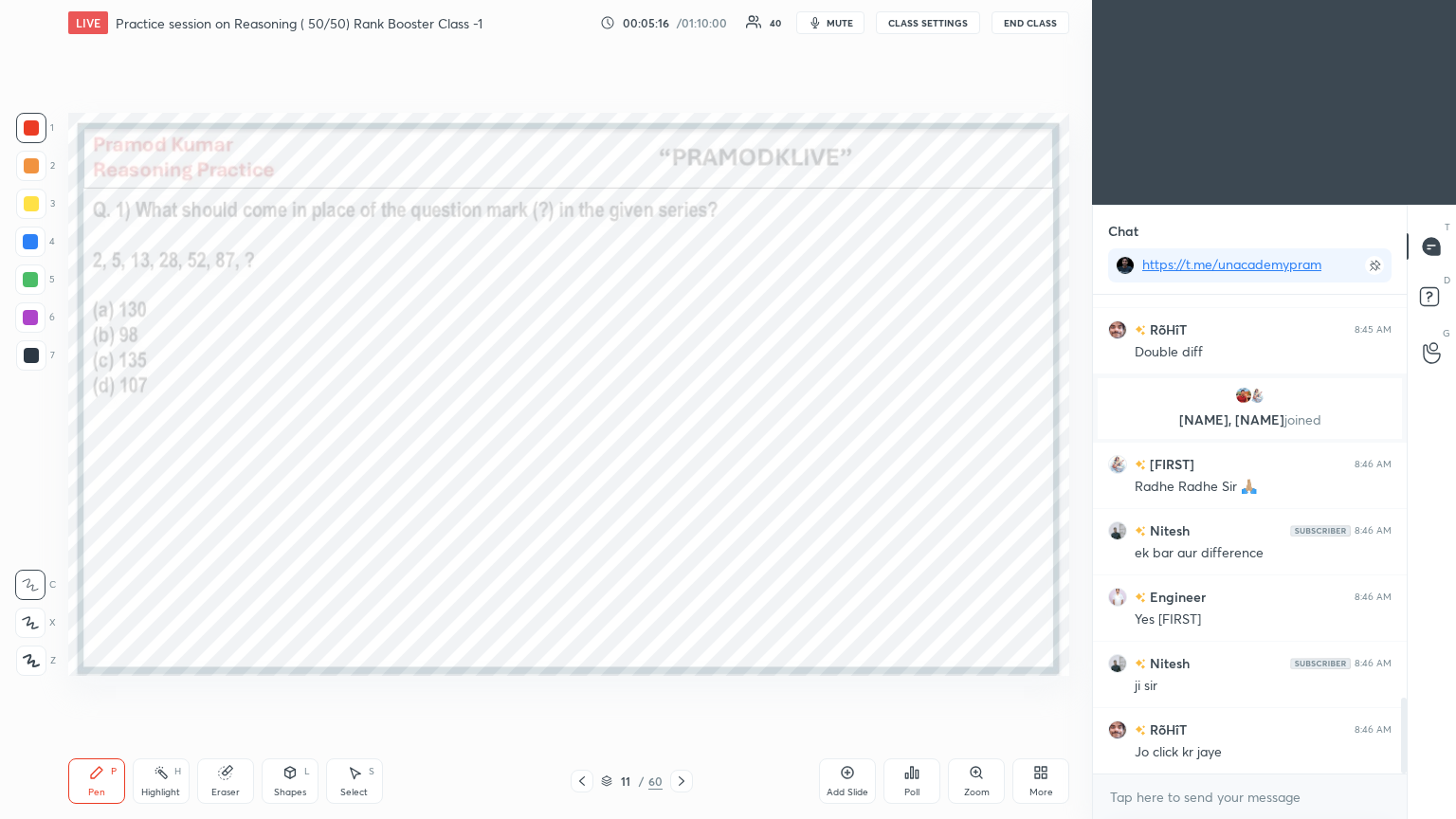 scroll, scrollTop: 2547, scrollLeft: 0, axis: vertical 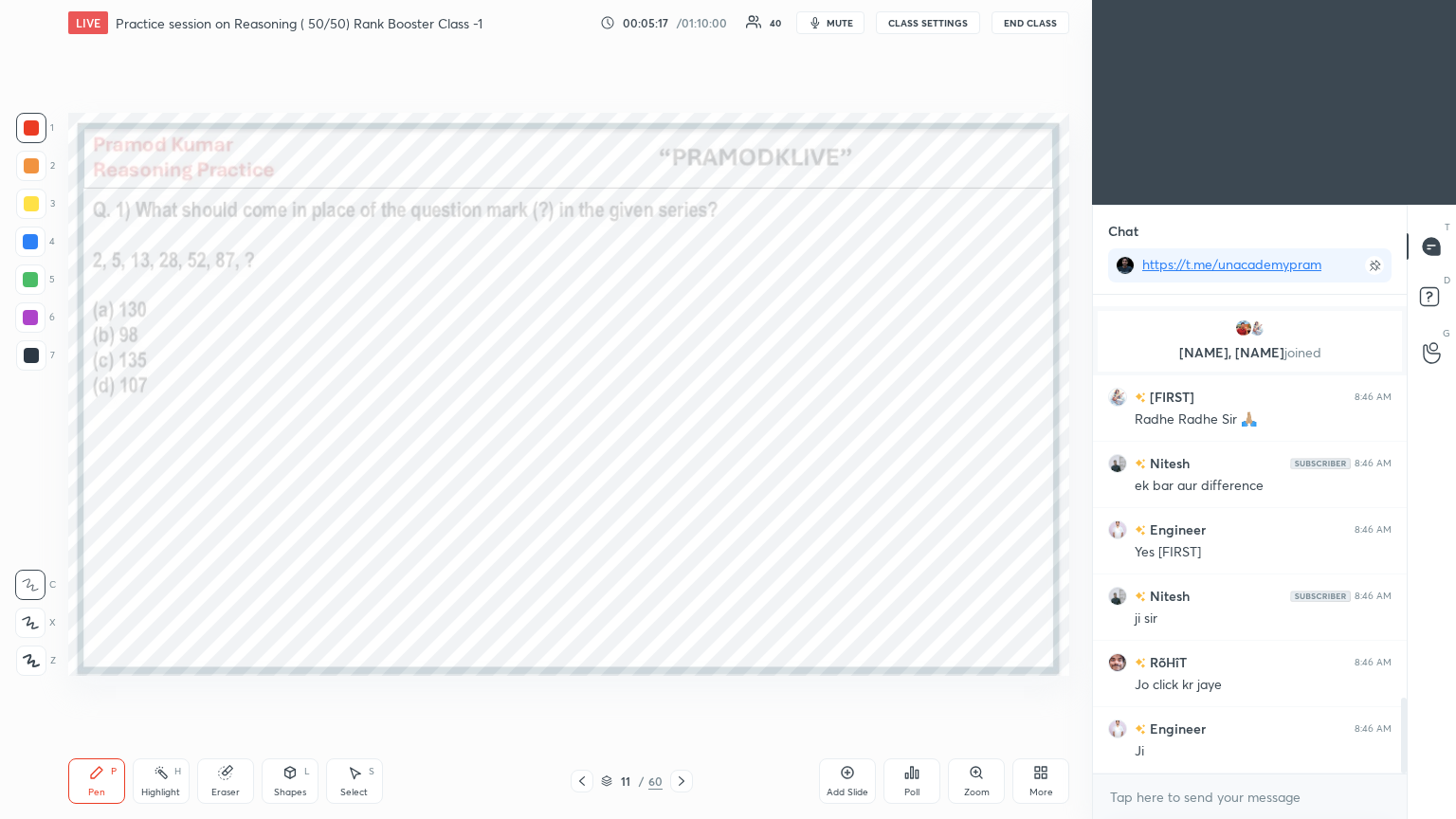 click 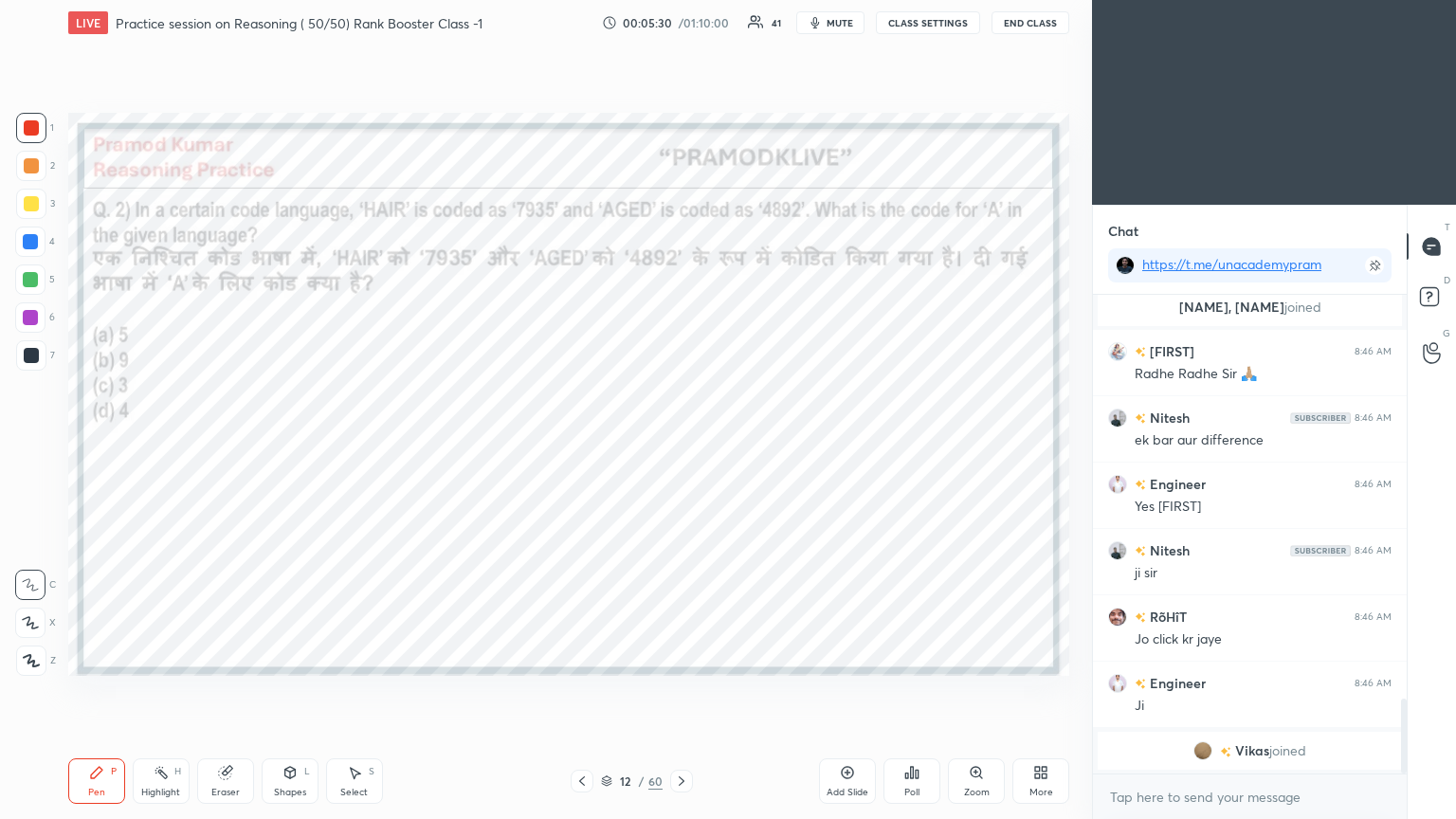 scroll, scrollTop: 2615, scrollLeft: 0, axis: vertical 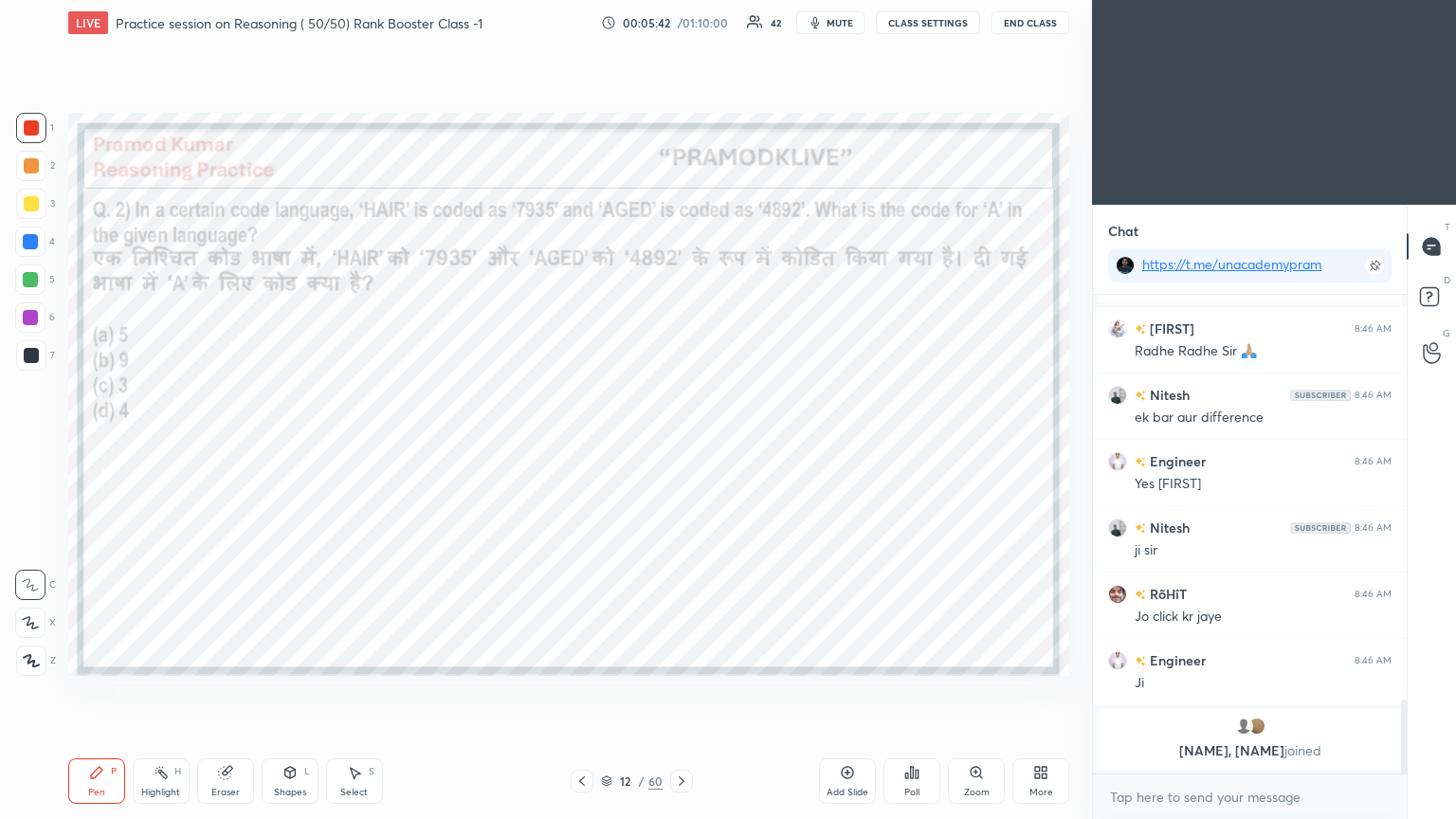 click on "Poll" at bounding box center (912, 781) 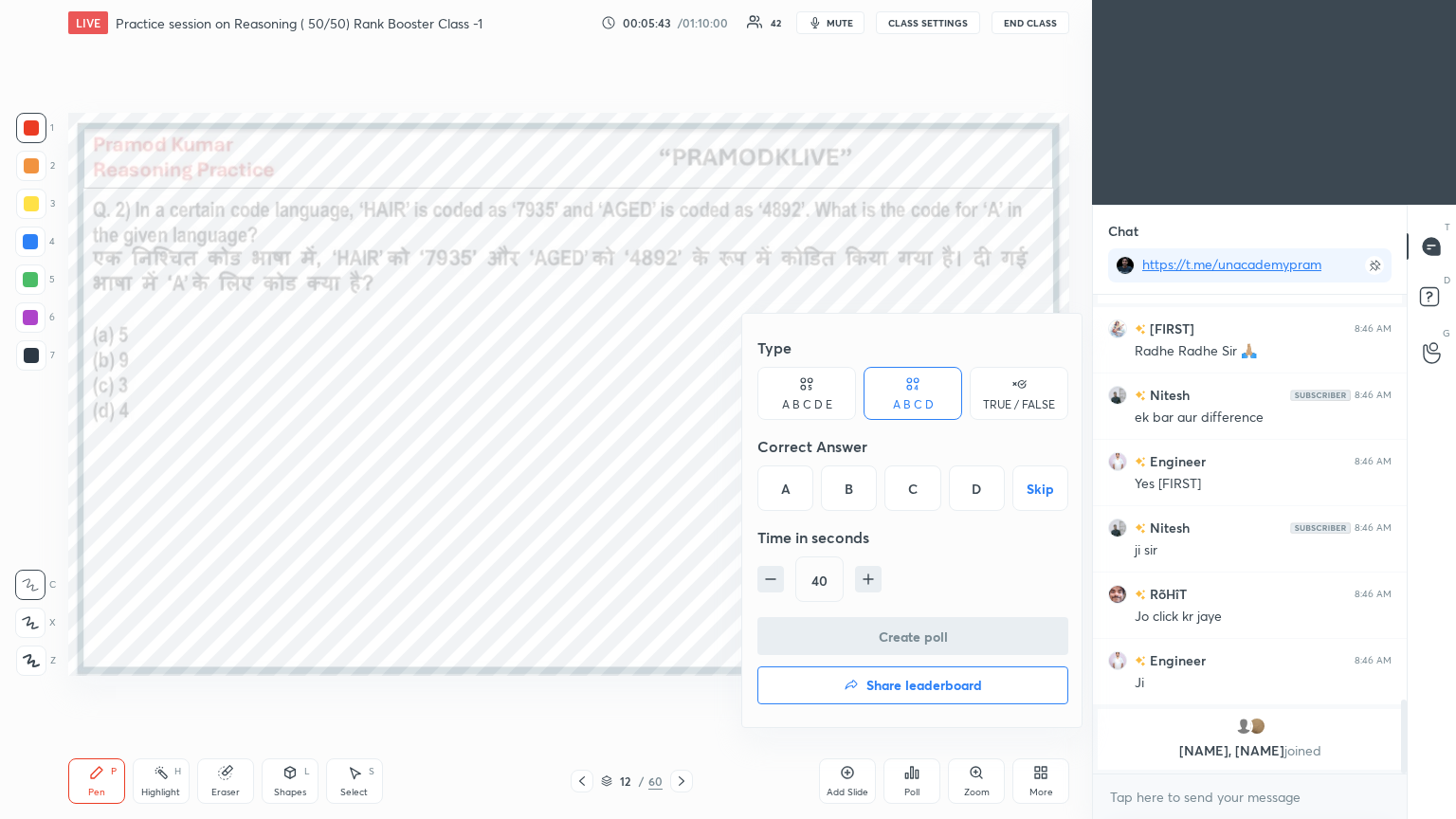 click on "B" at bounding box center [848, 488] 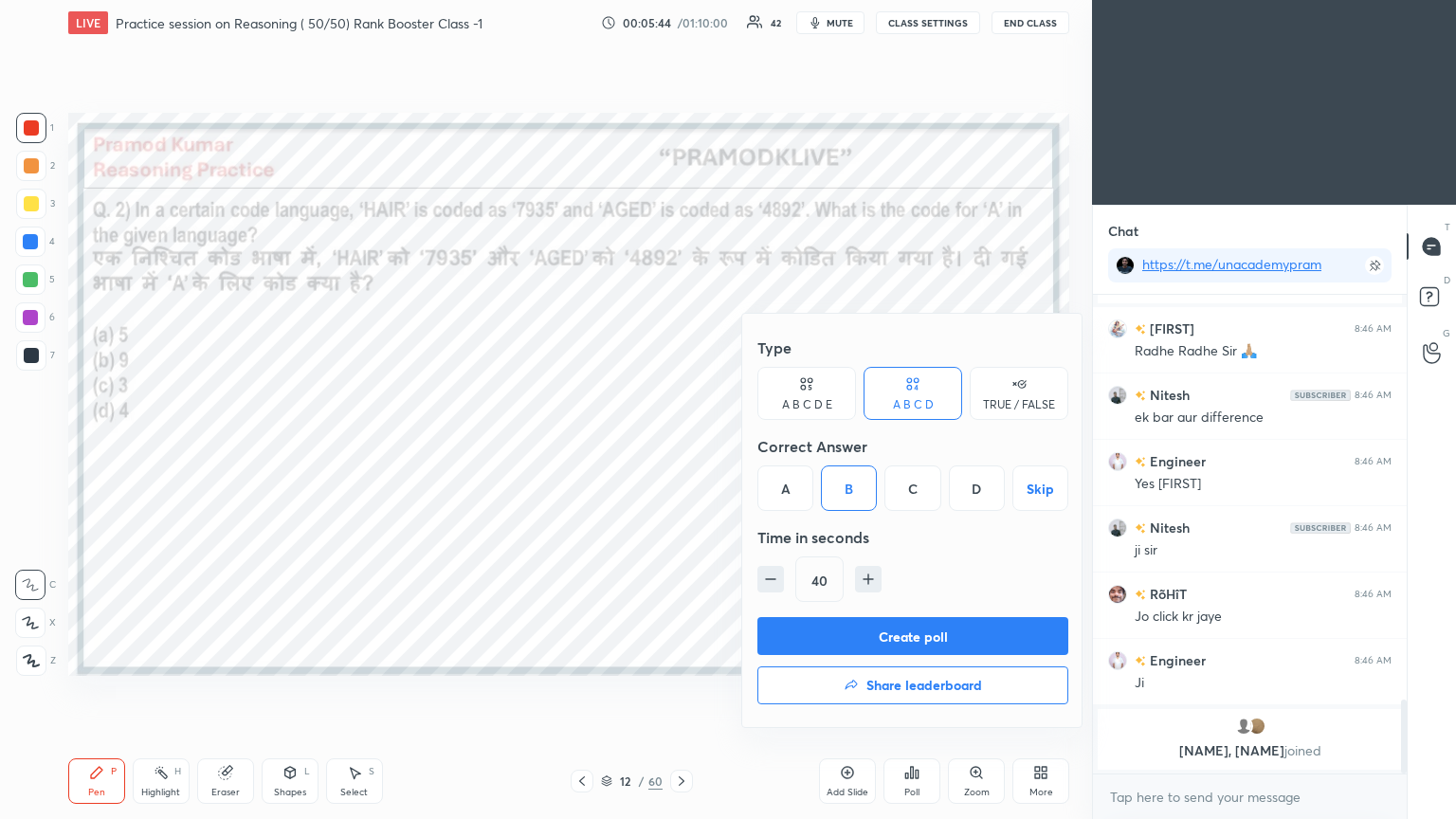 click on "Create poll" at bounding box center [913, 636] 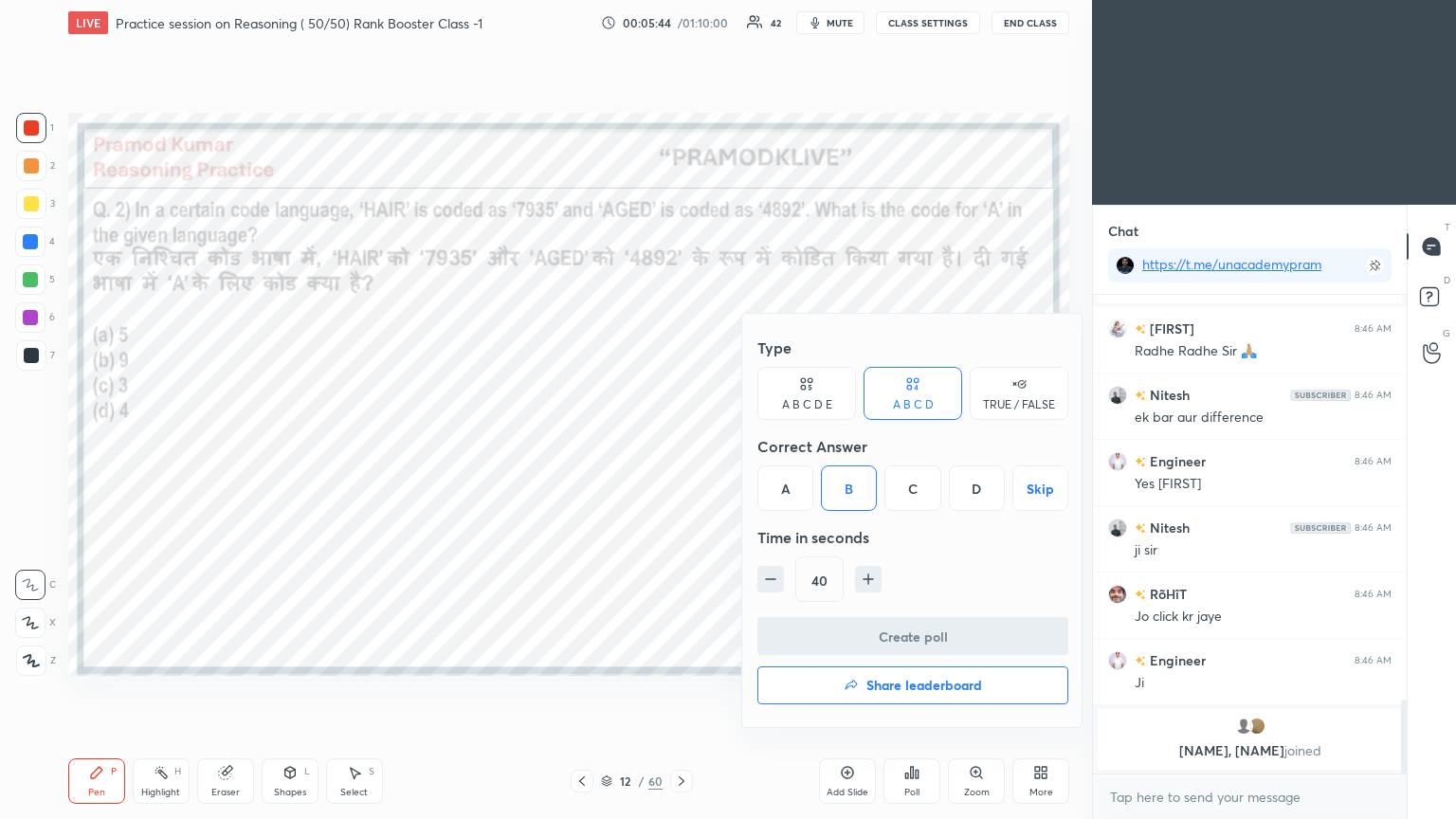 scroll, scrollTop: 252, scrollLeft: 308, axis: both 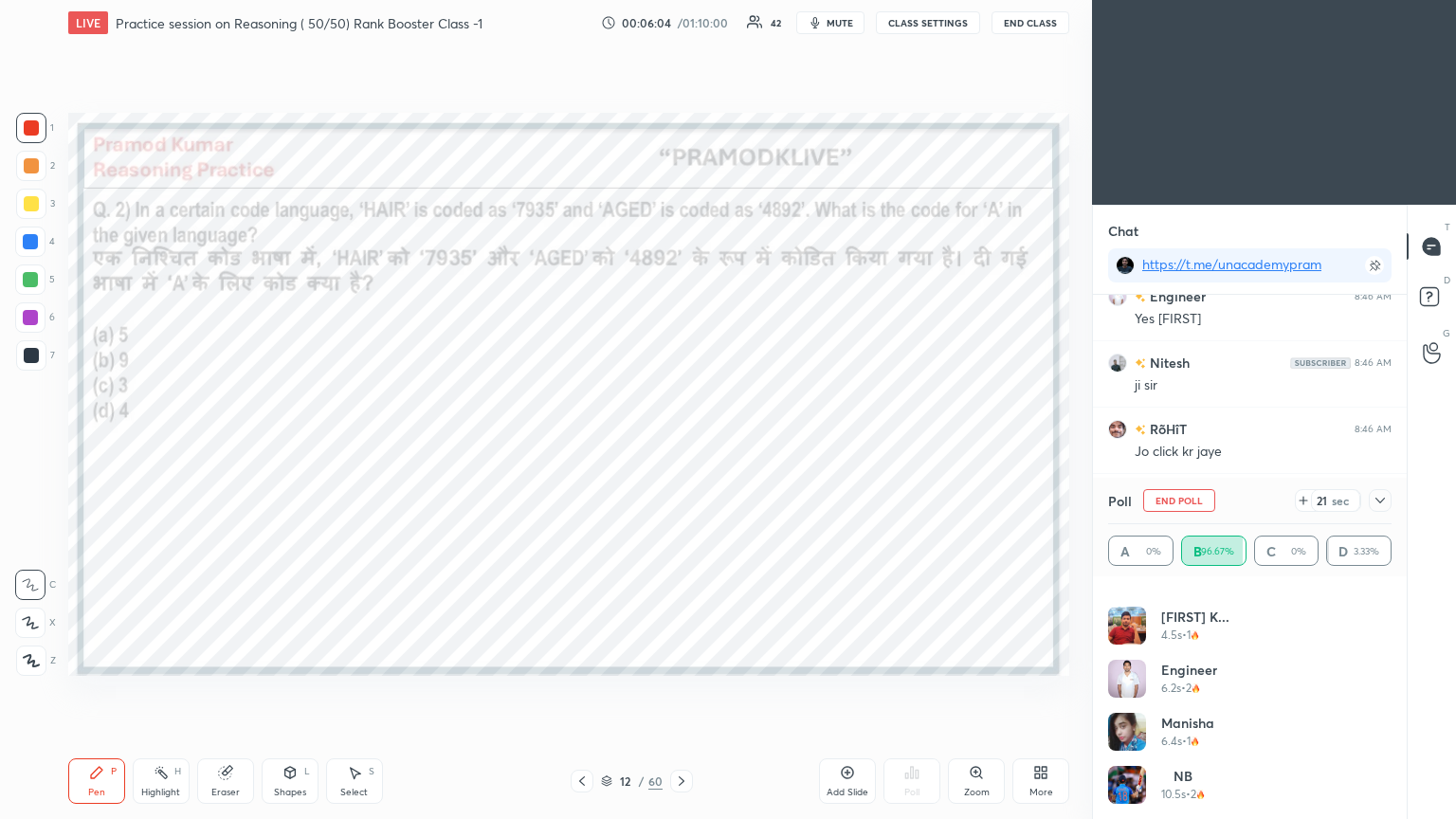 click 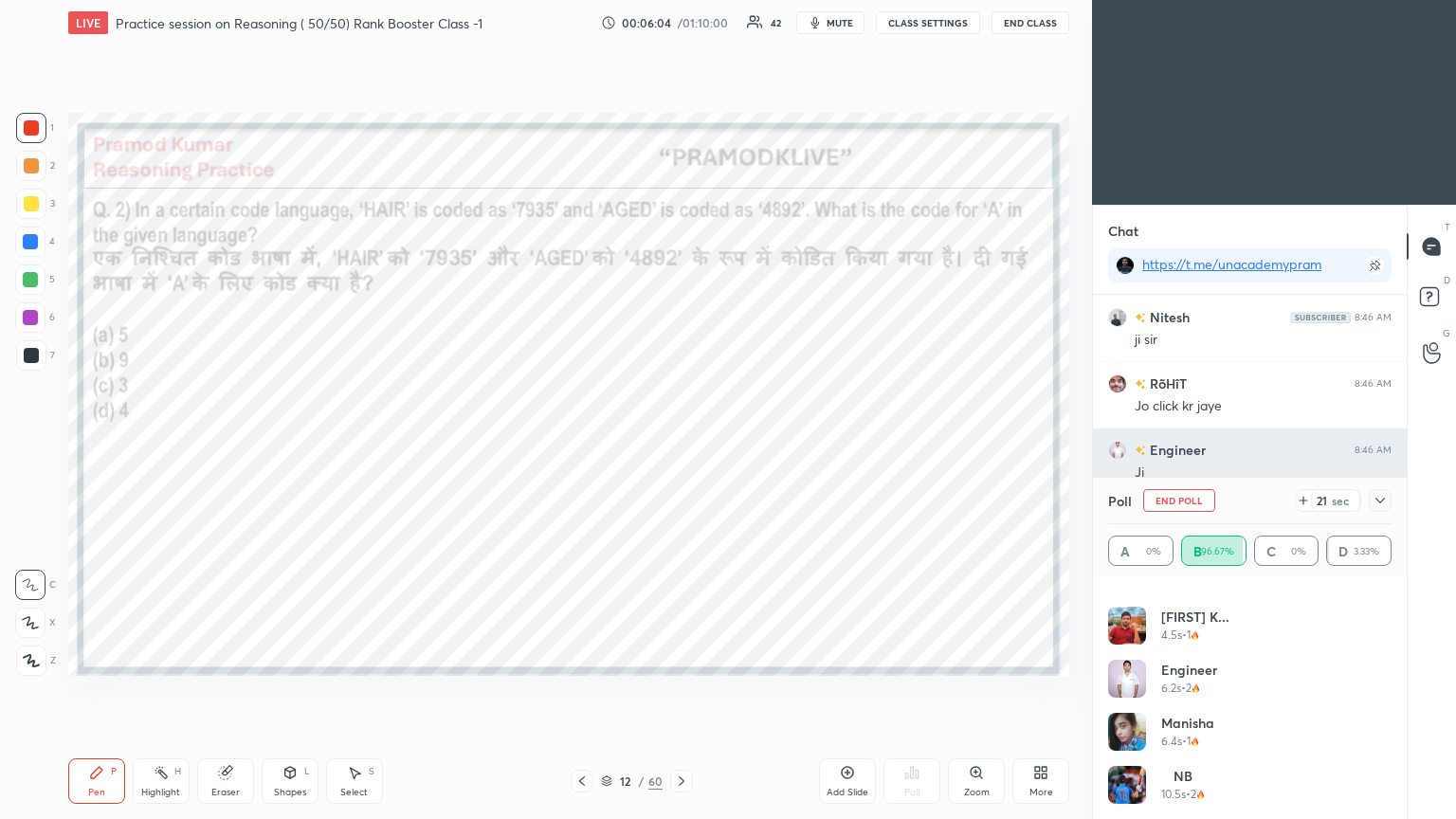 scroll, scrollTop: 66, scrollLeft: 278, axis: both 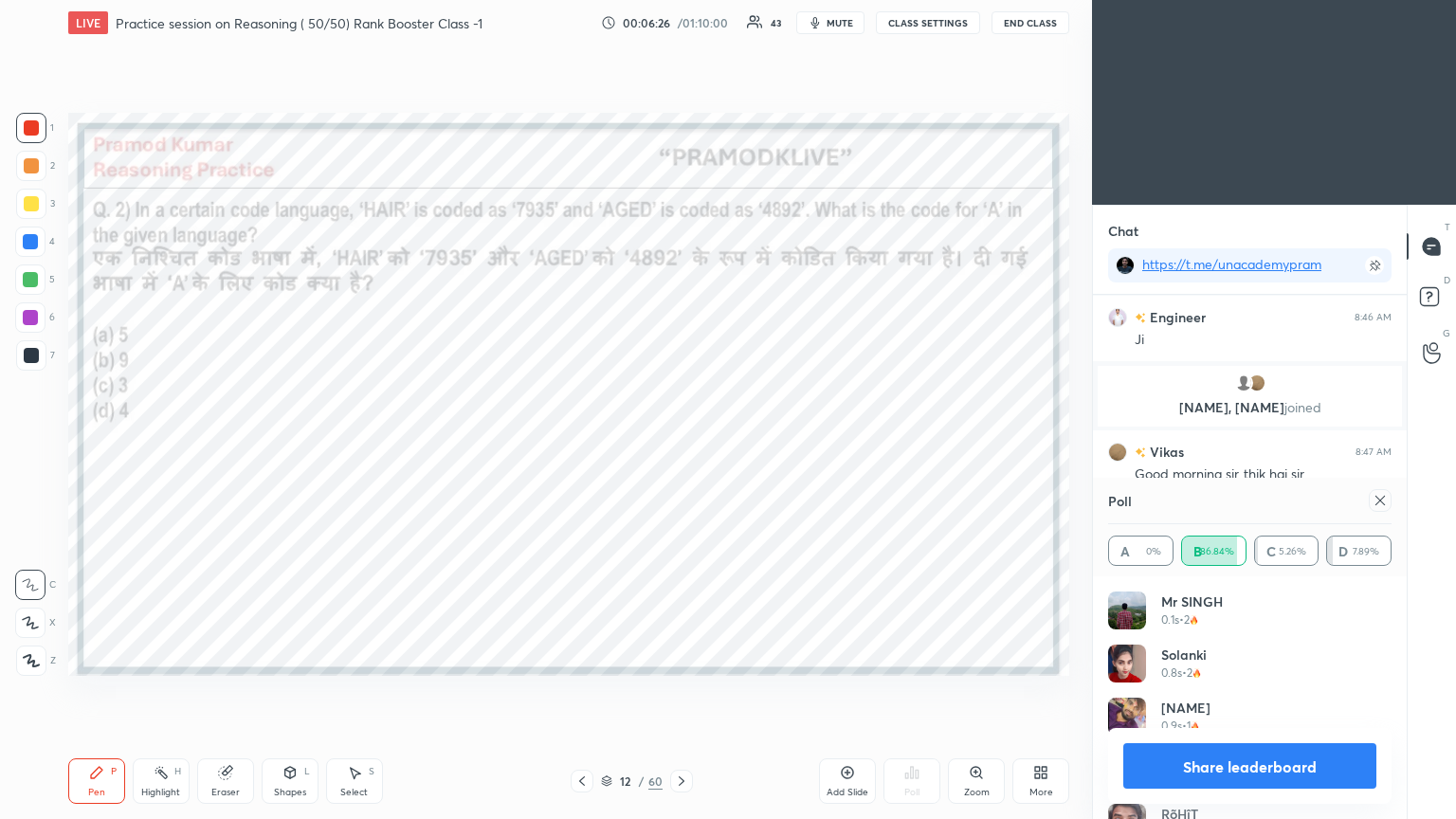 click 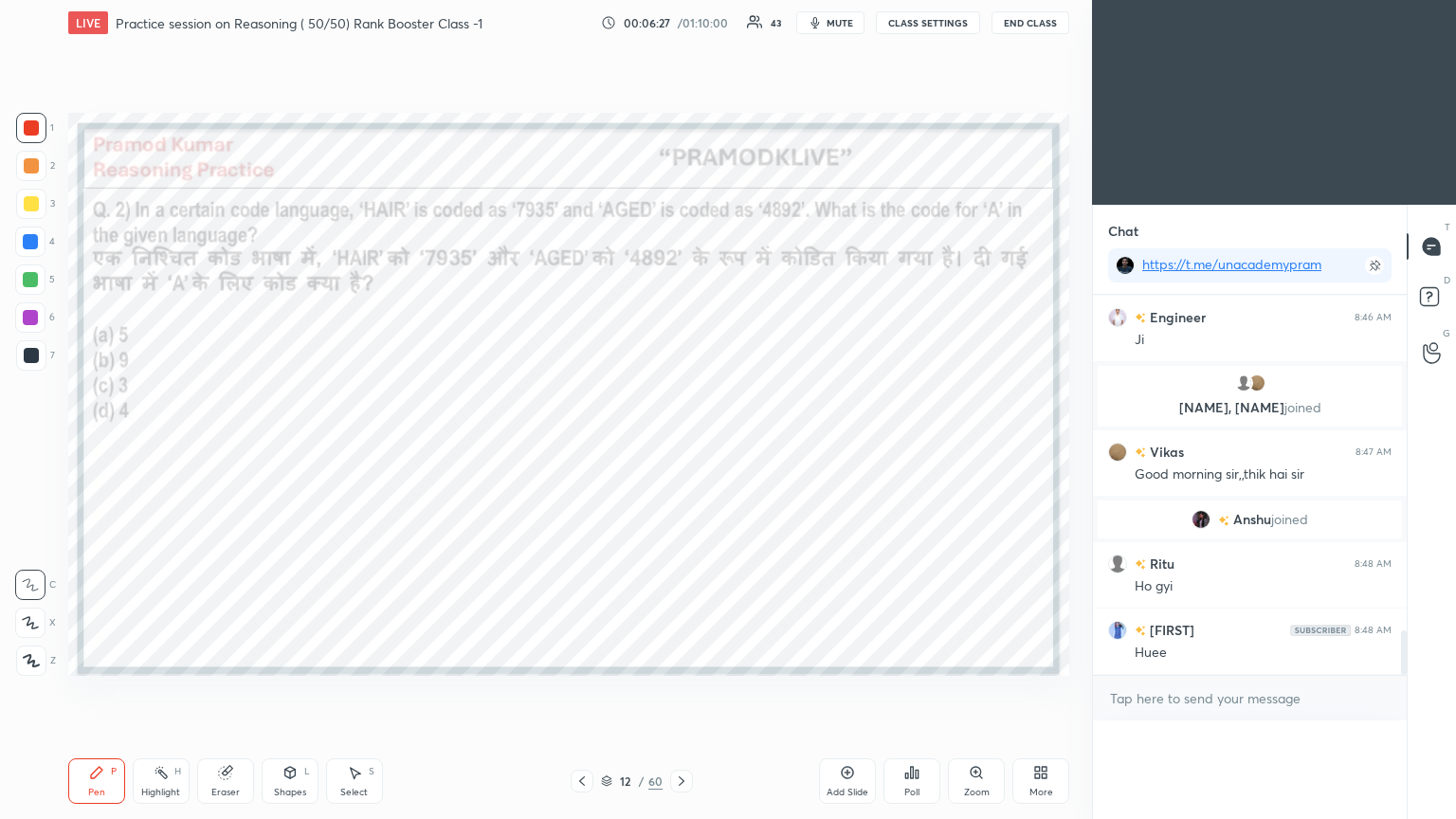 scroll, scrollTop: 142, scrollLeft: 278, axis: both 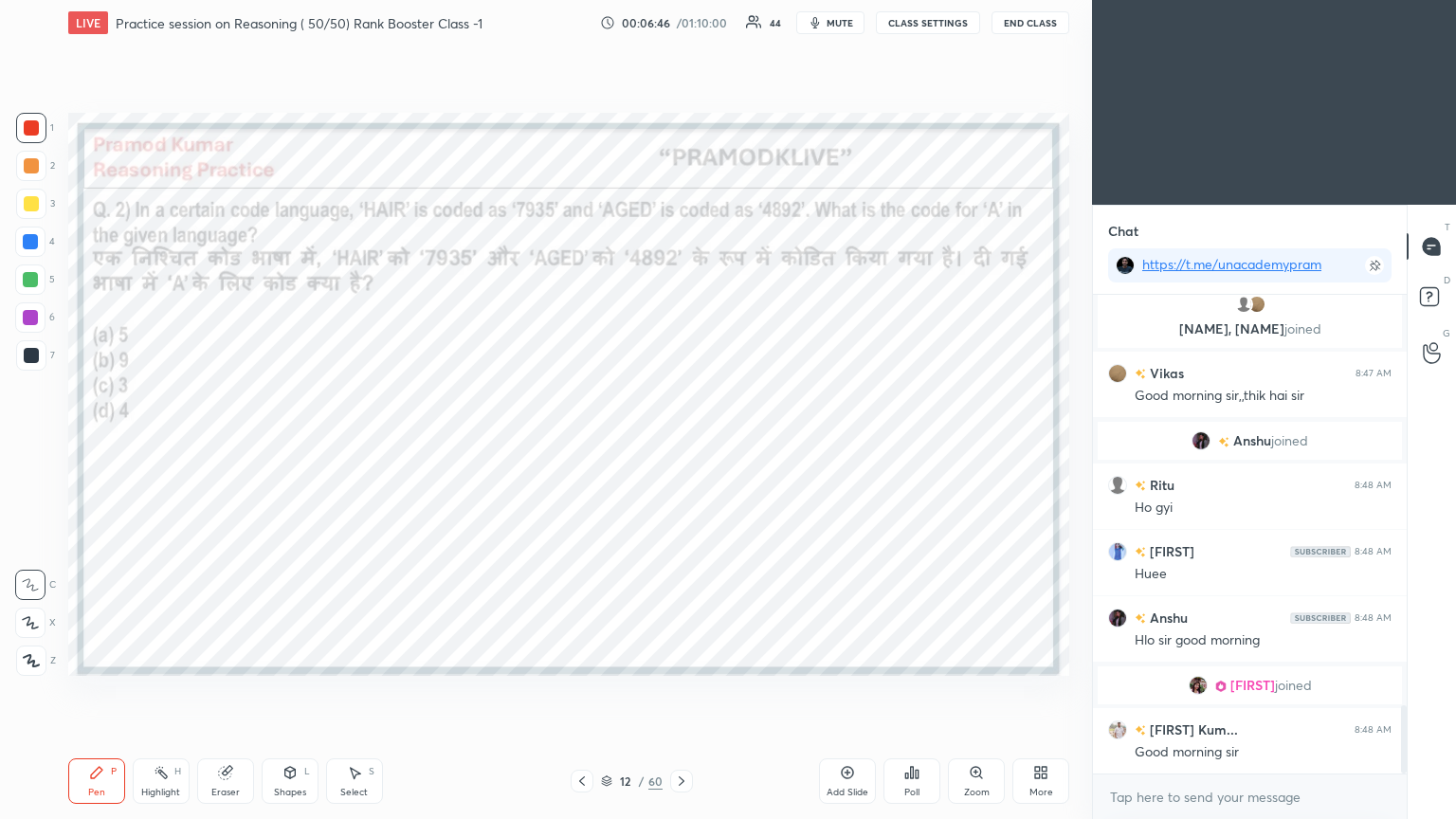 click on "vijaya" at bounding box center [1252, 685] 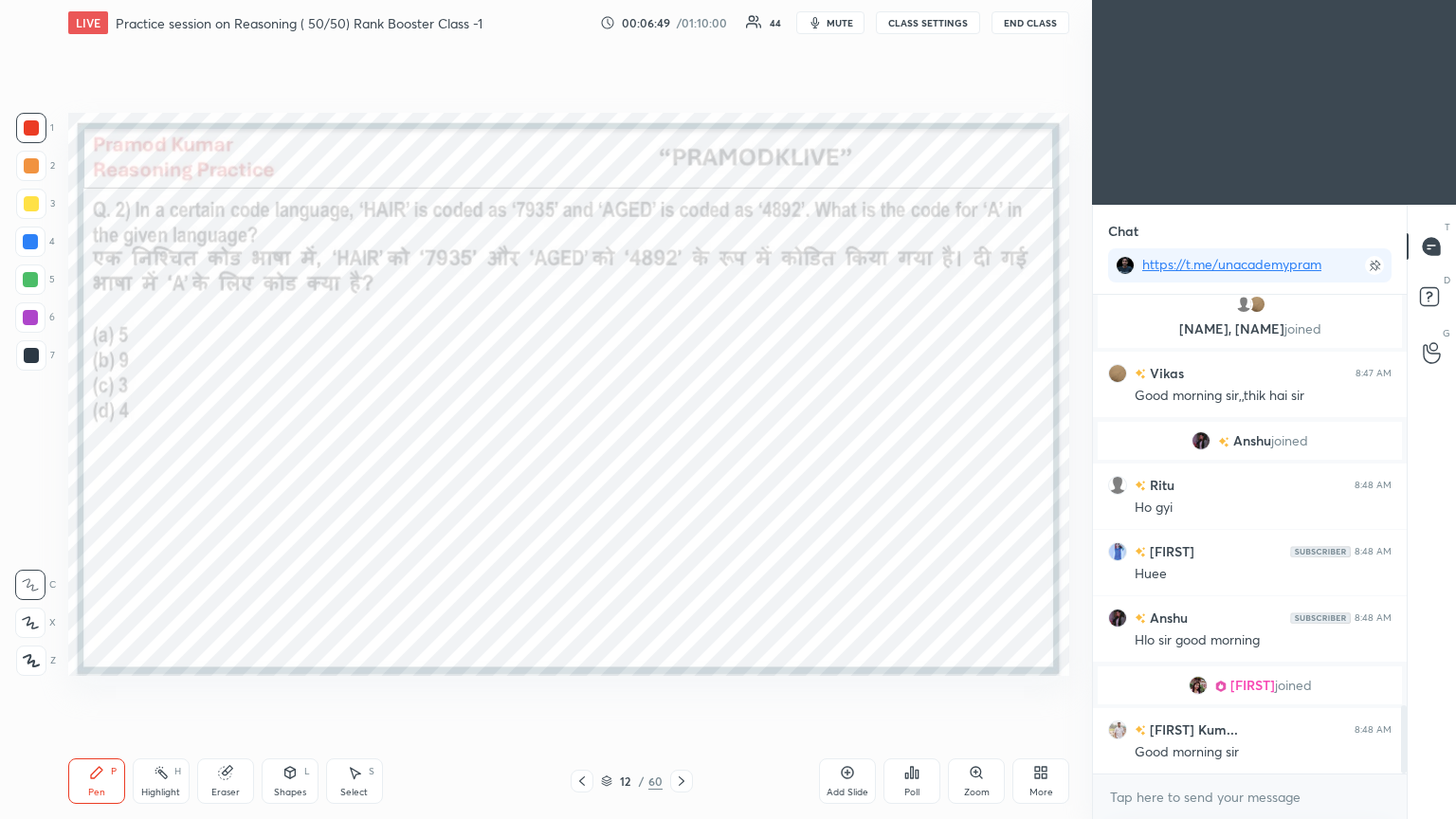 click at bounding box center (30, 242) 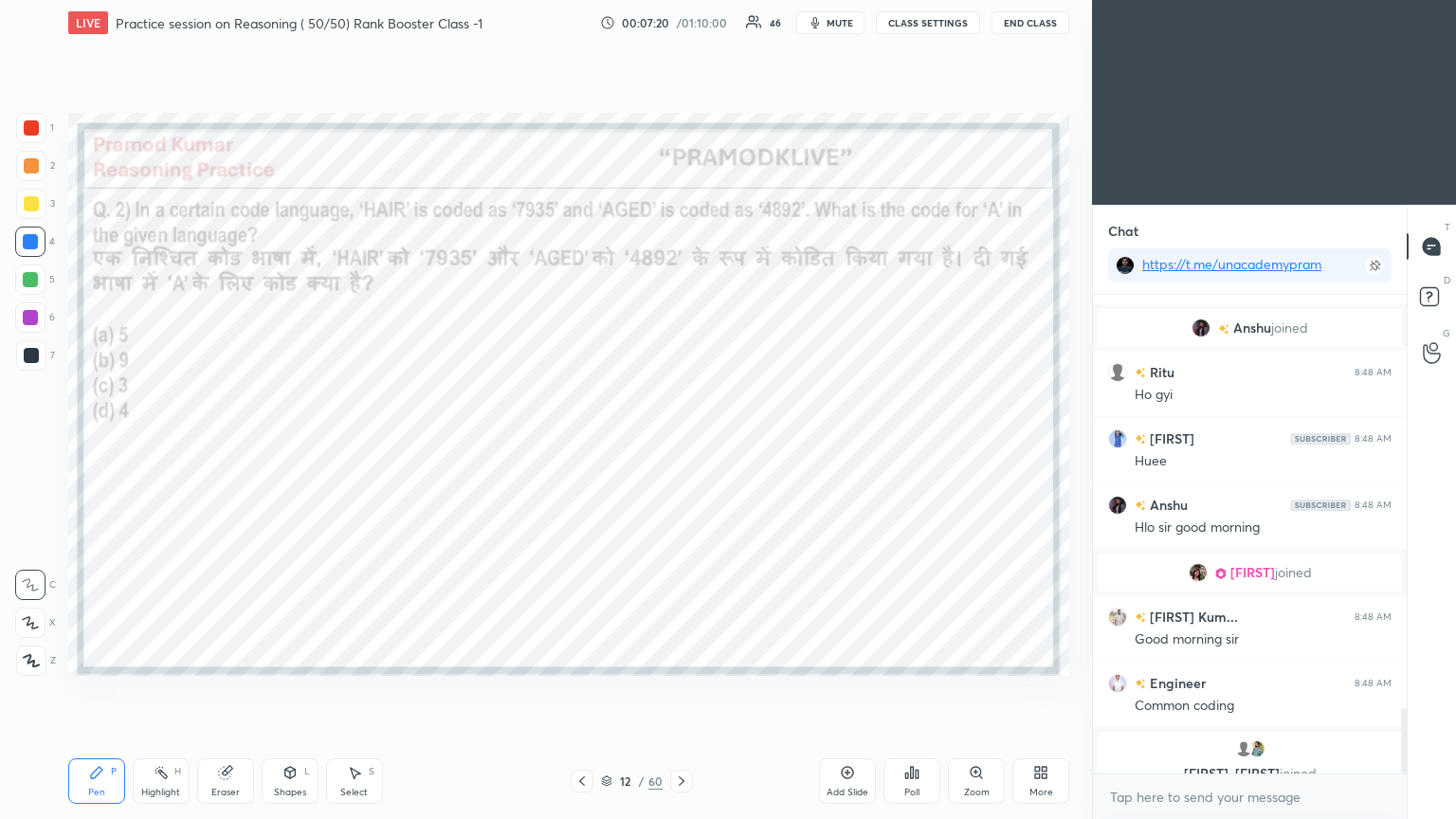 scroll, scrollTop: 3029, scrollLeft: 0, axis: vertical 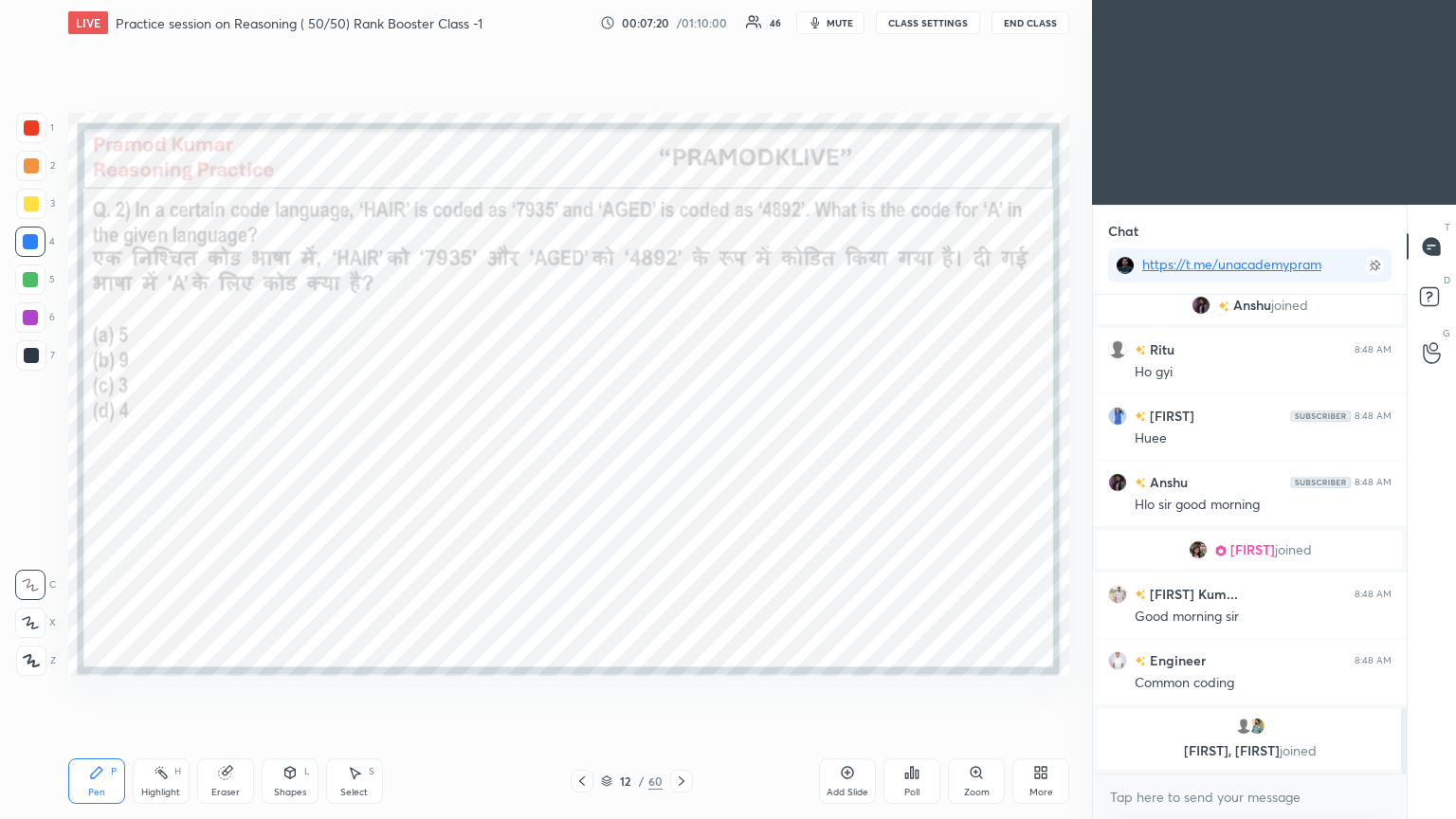 click 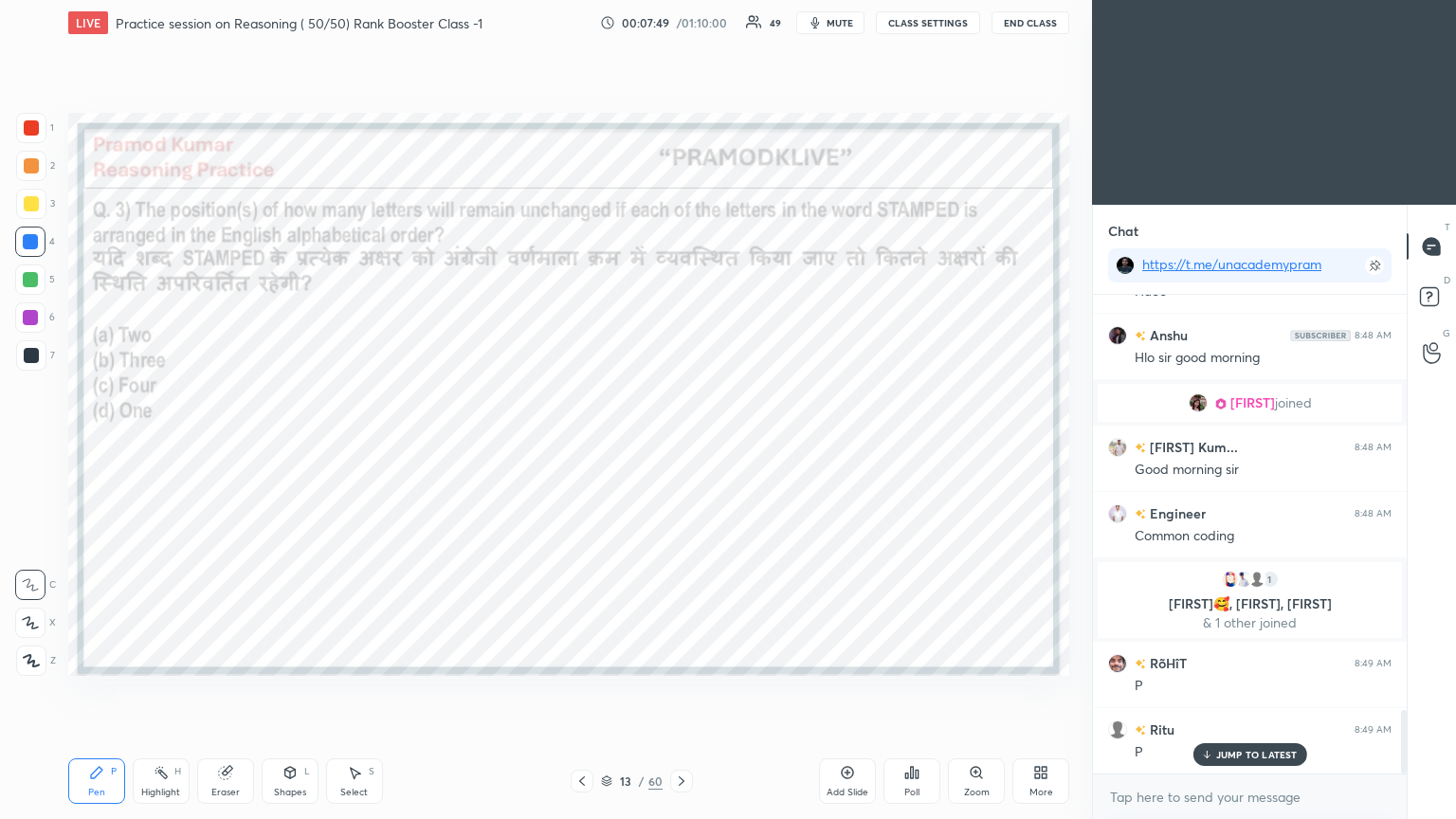 scroll, scrollTop: 3207, scrollLeft: 0, axis: vertical 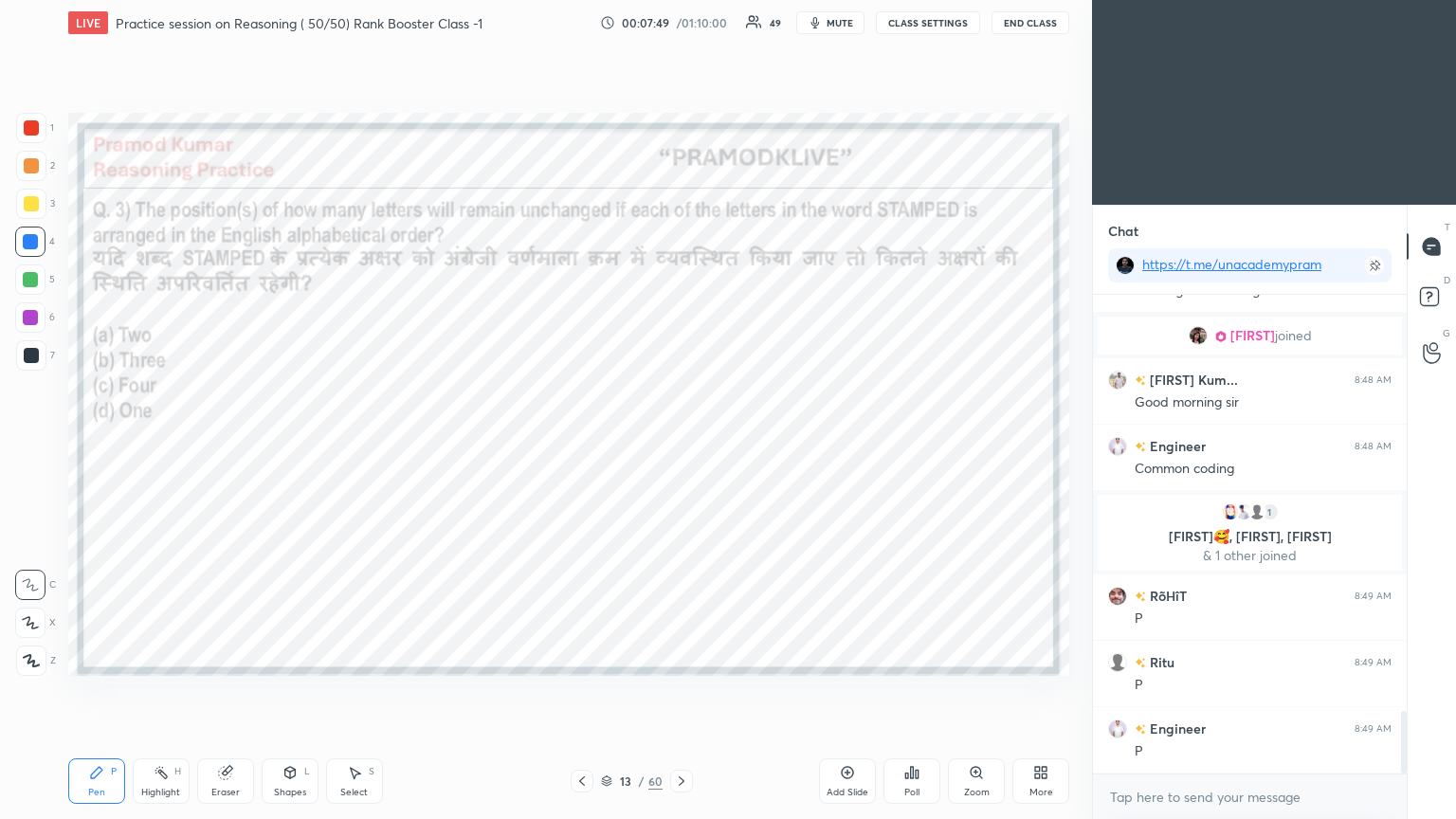 click 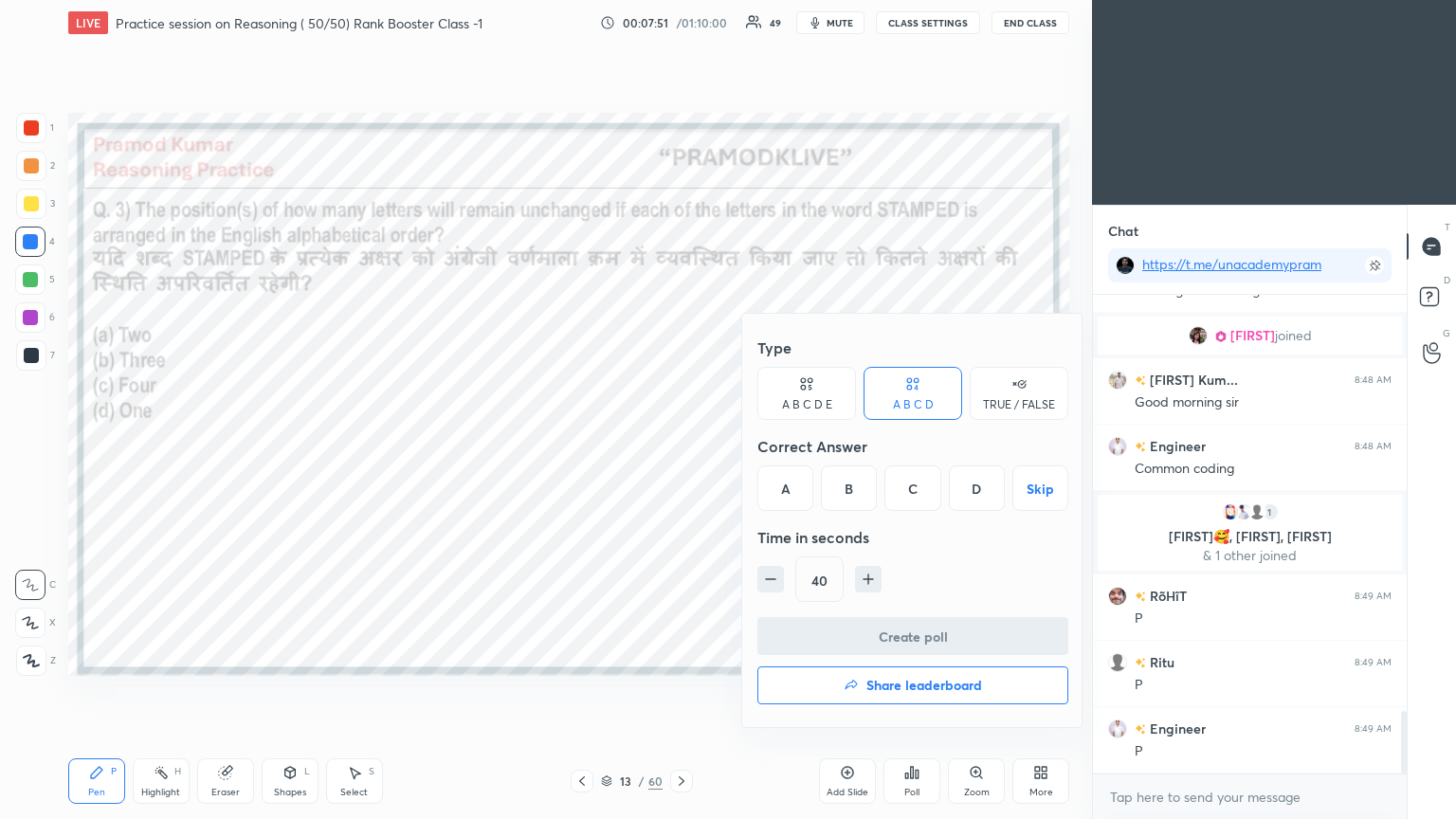click on "A" at bounding box center [785, 488] 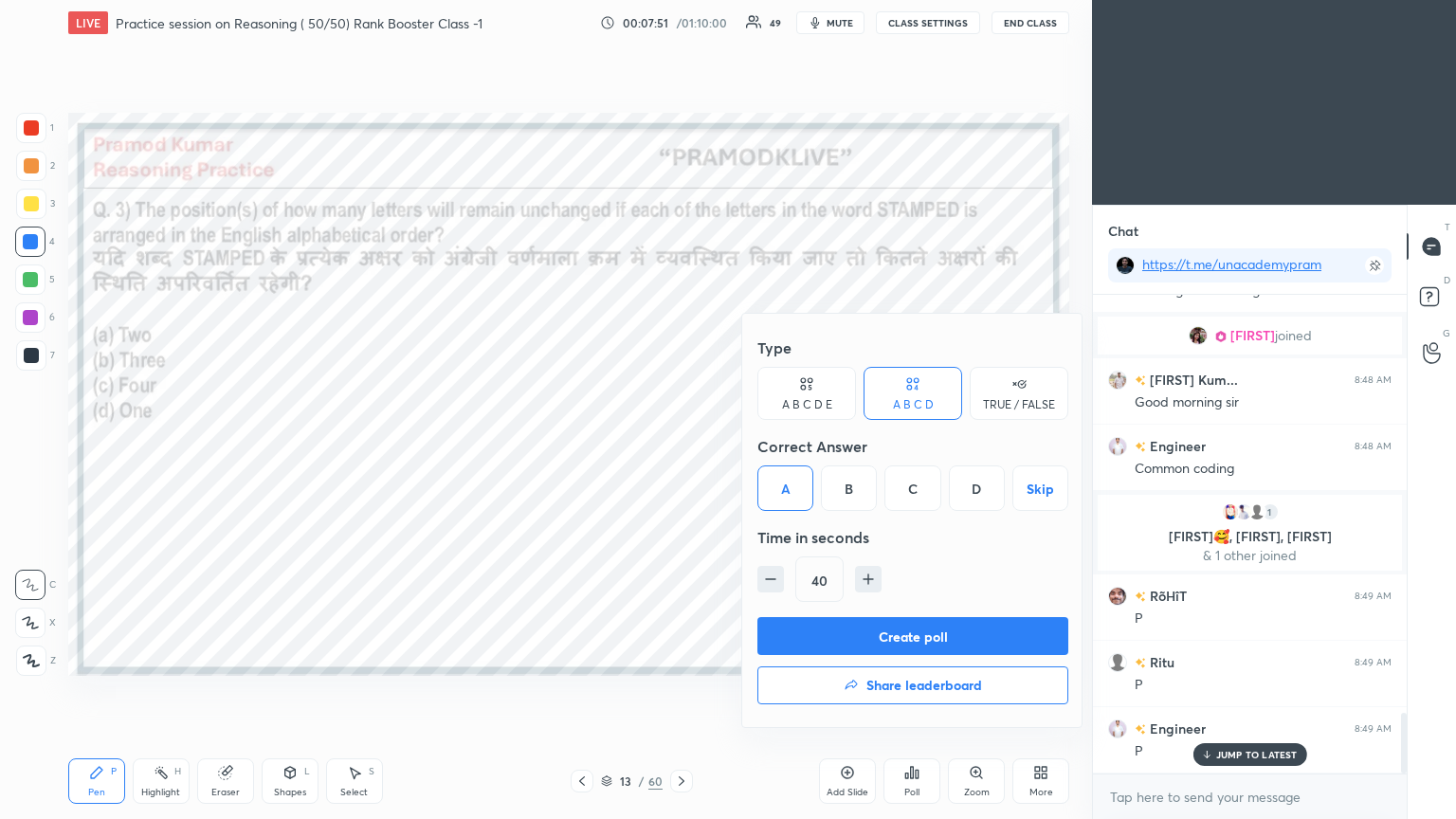 scroll, scrollTop: 3272, scrollLeft: 0, axis: vertical 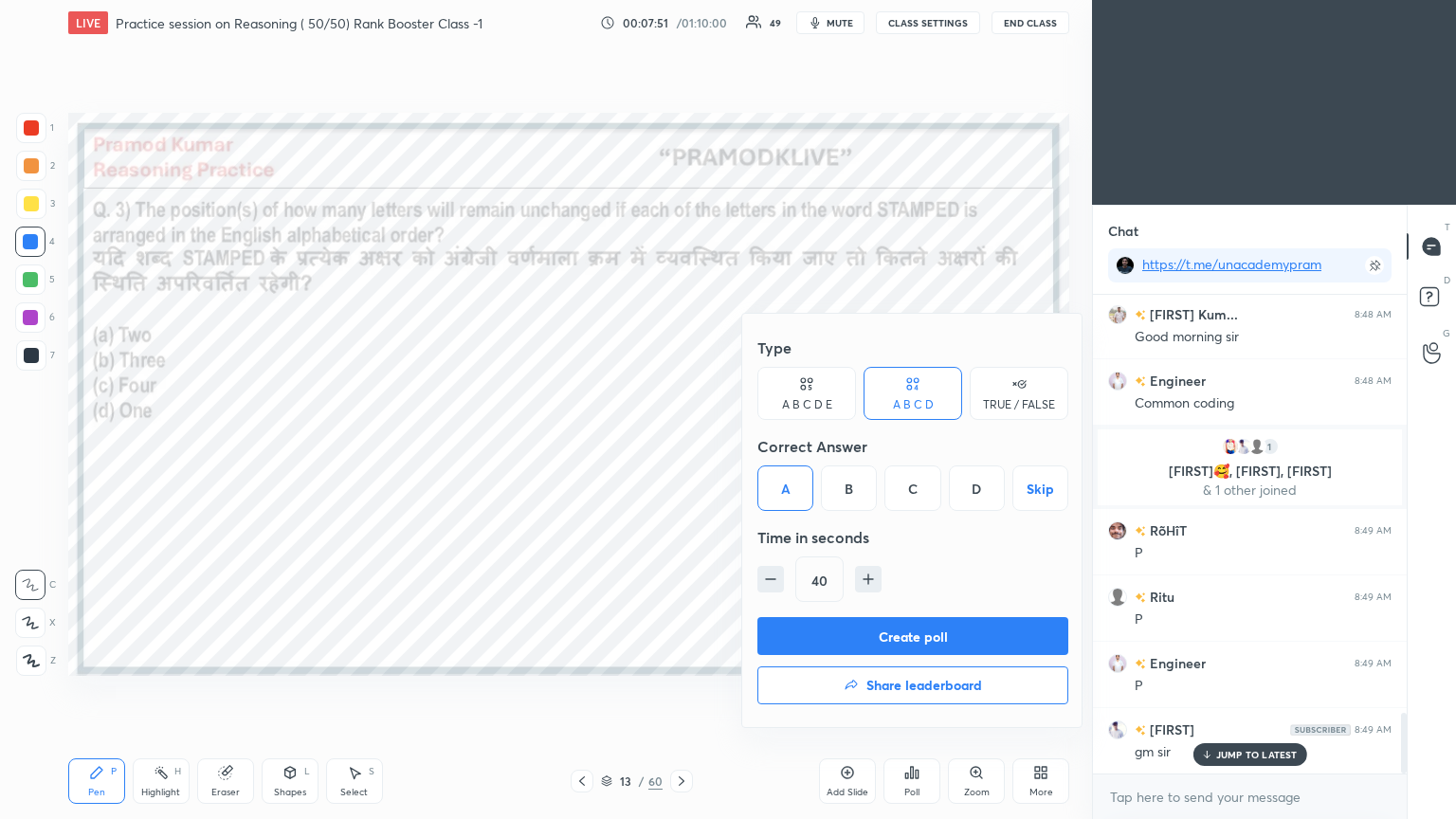 click on "Create poll" at bounding box center [913, 636] 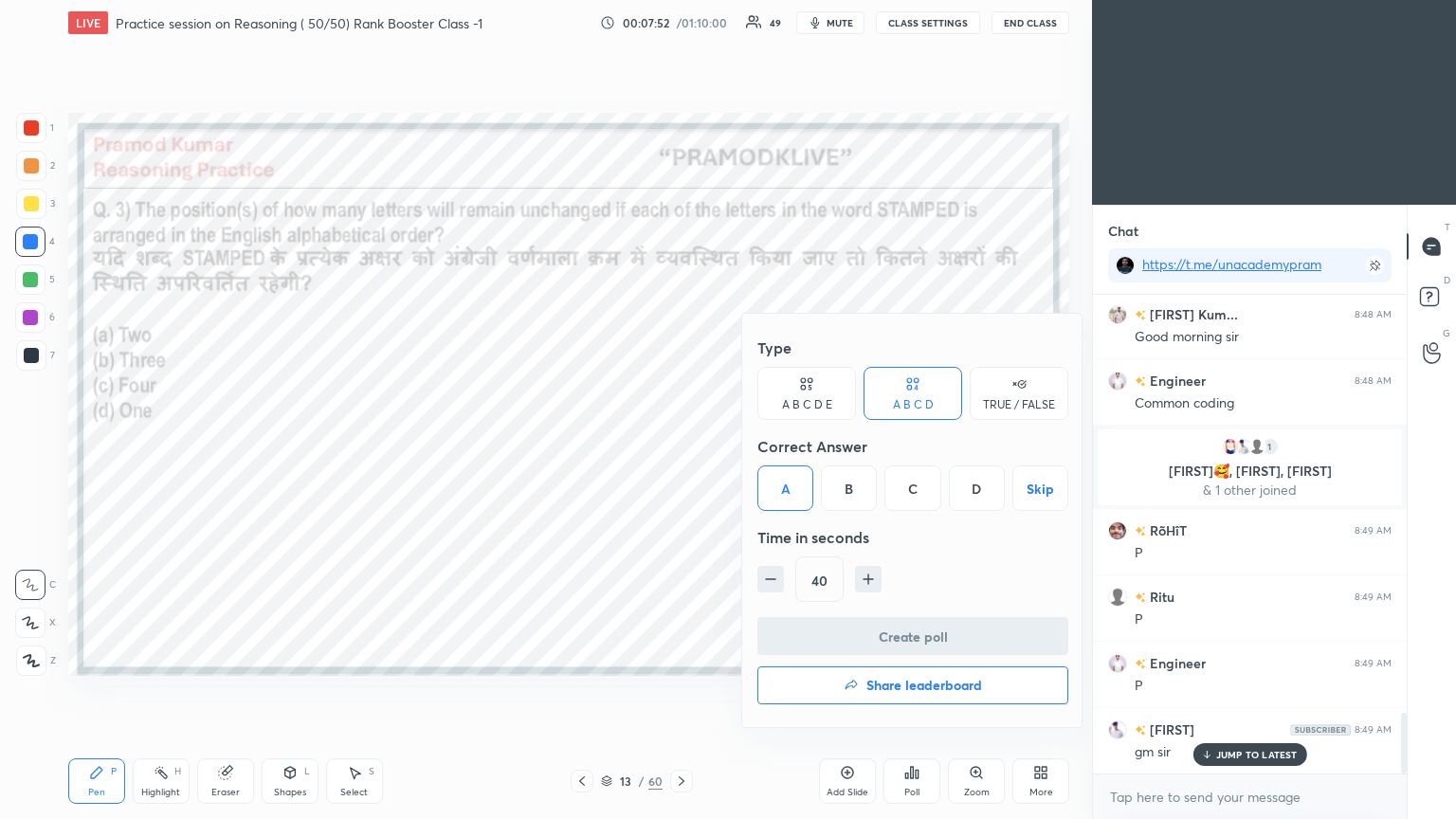 scroll, scrollTop: 252, scrollLeft: 308, axis: both 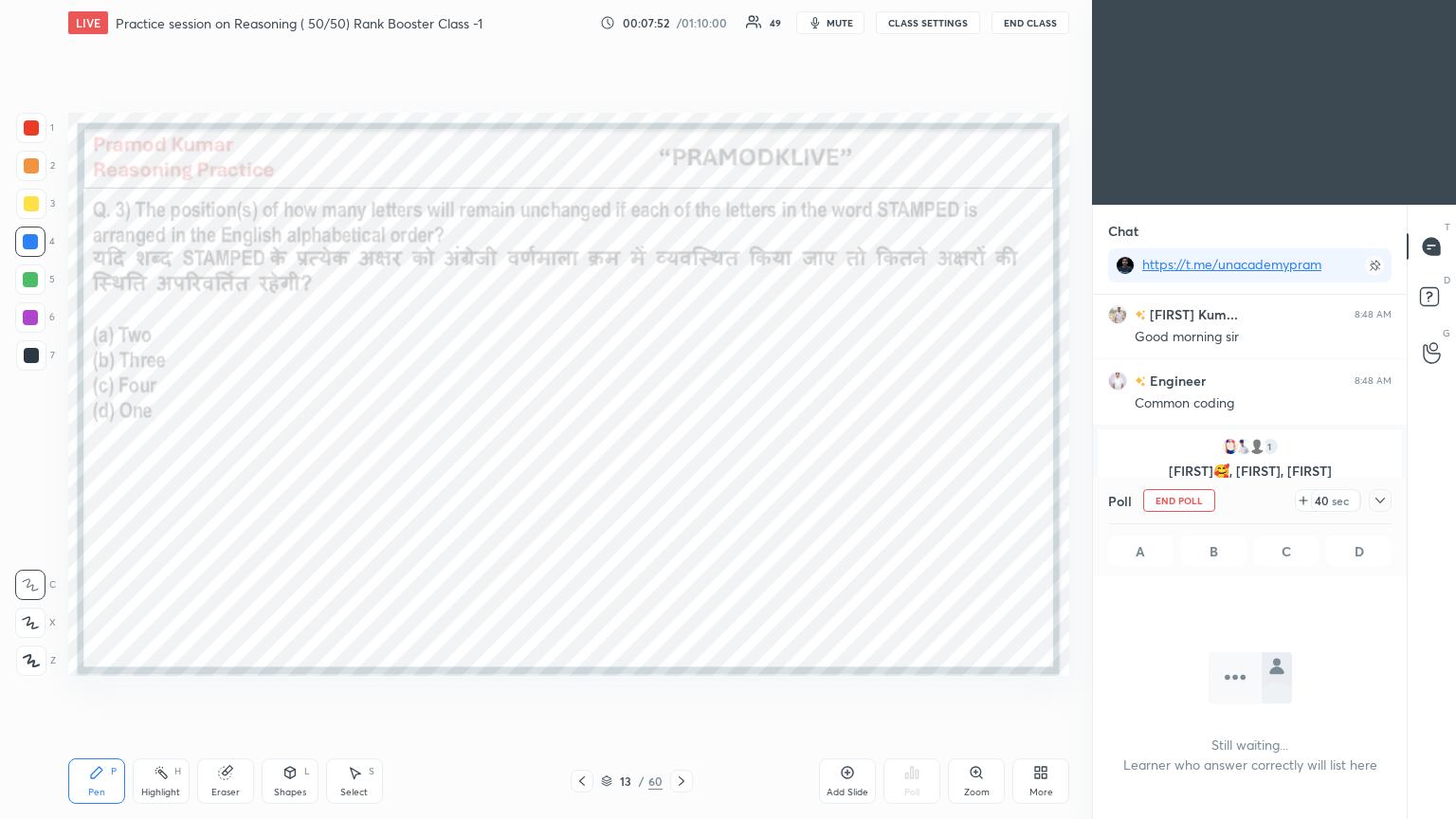 click at bounding box center [1380, 500] 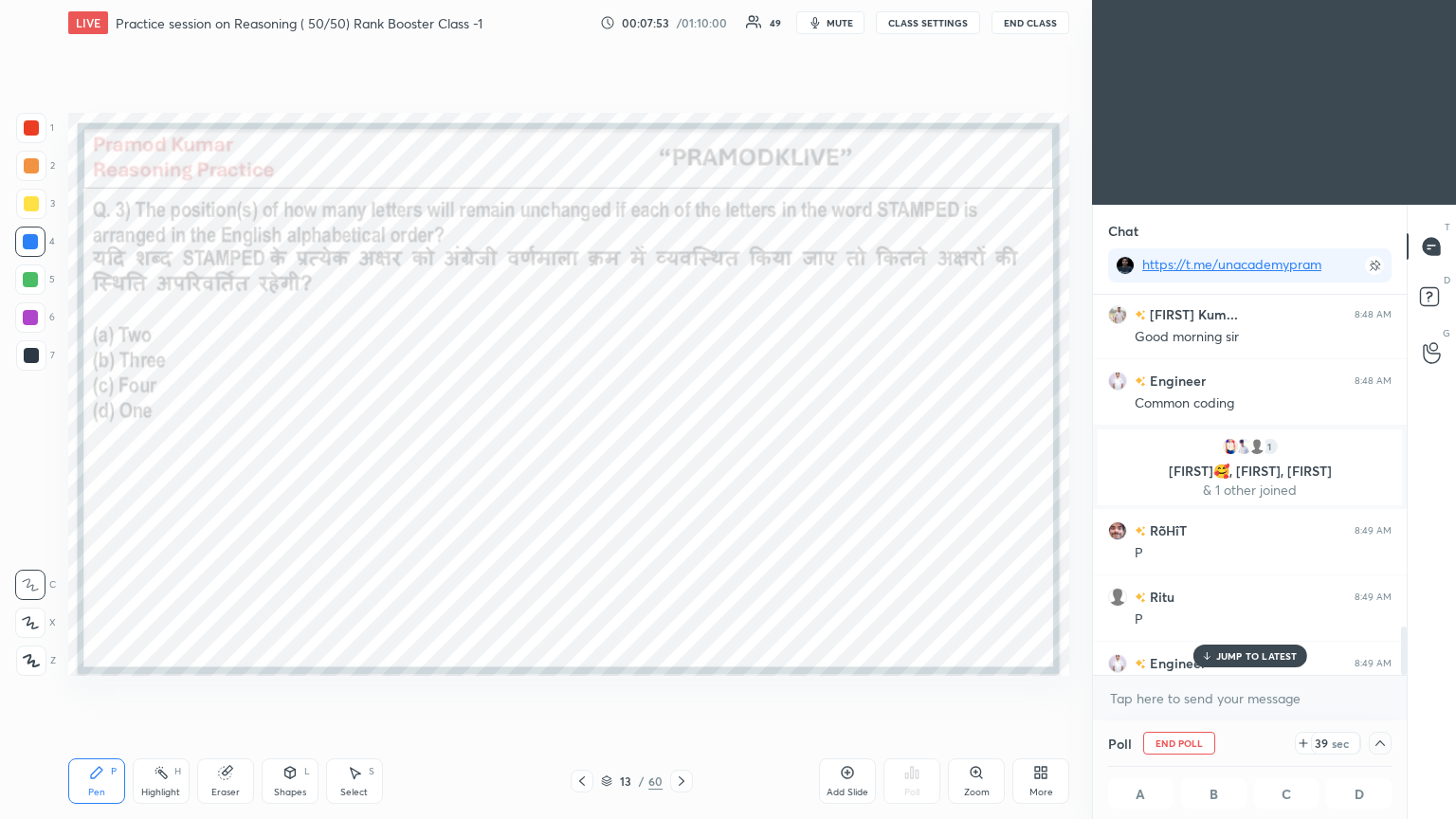 scroll, scrollTop: 3372, scrollLeft: 0, axis: vertical 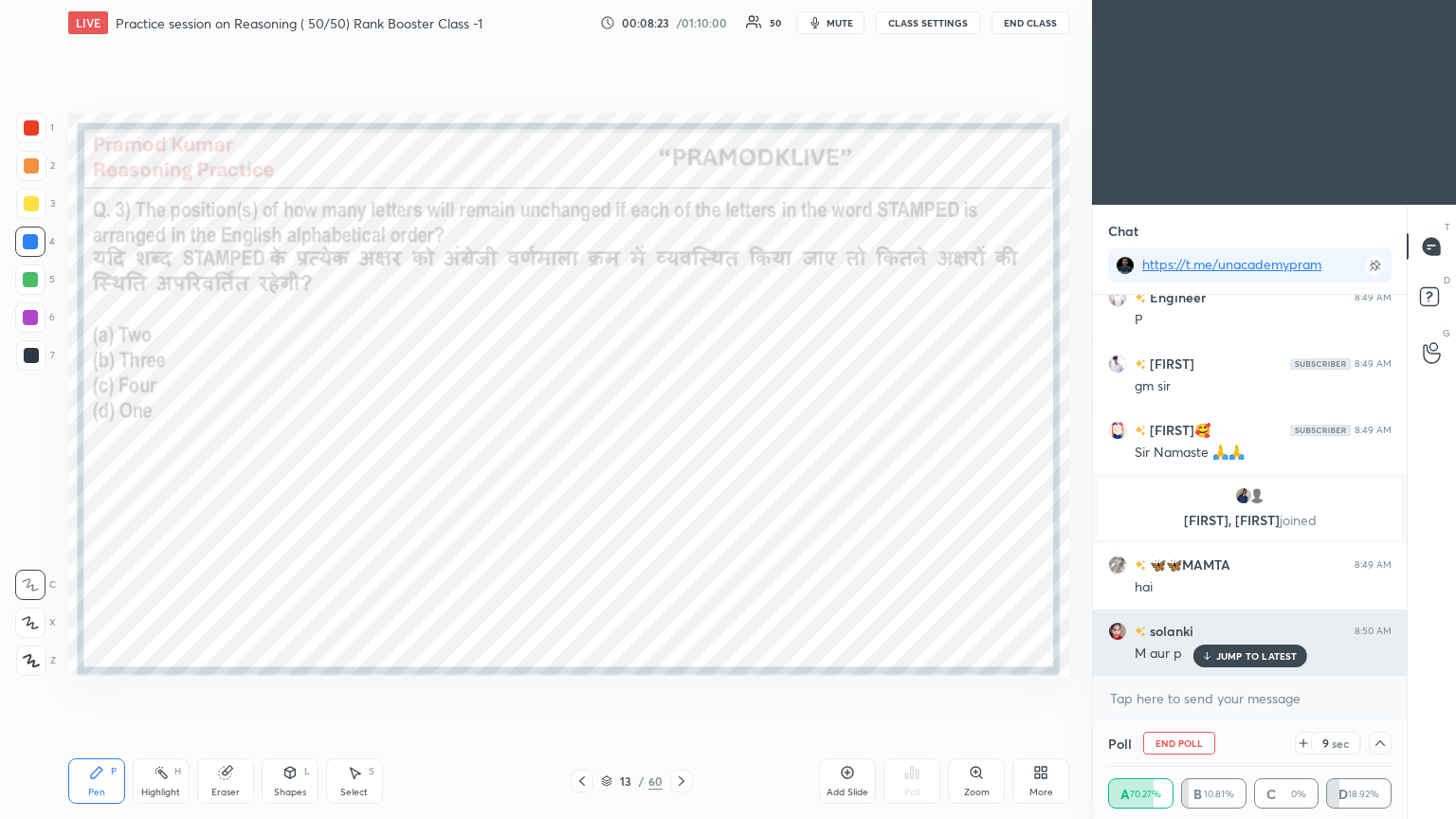 click on "JUMP TO LATEST" at bounding box center (1257, 656) 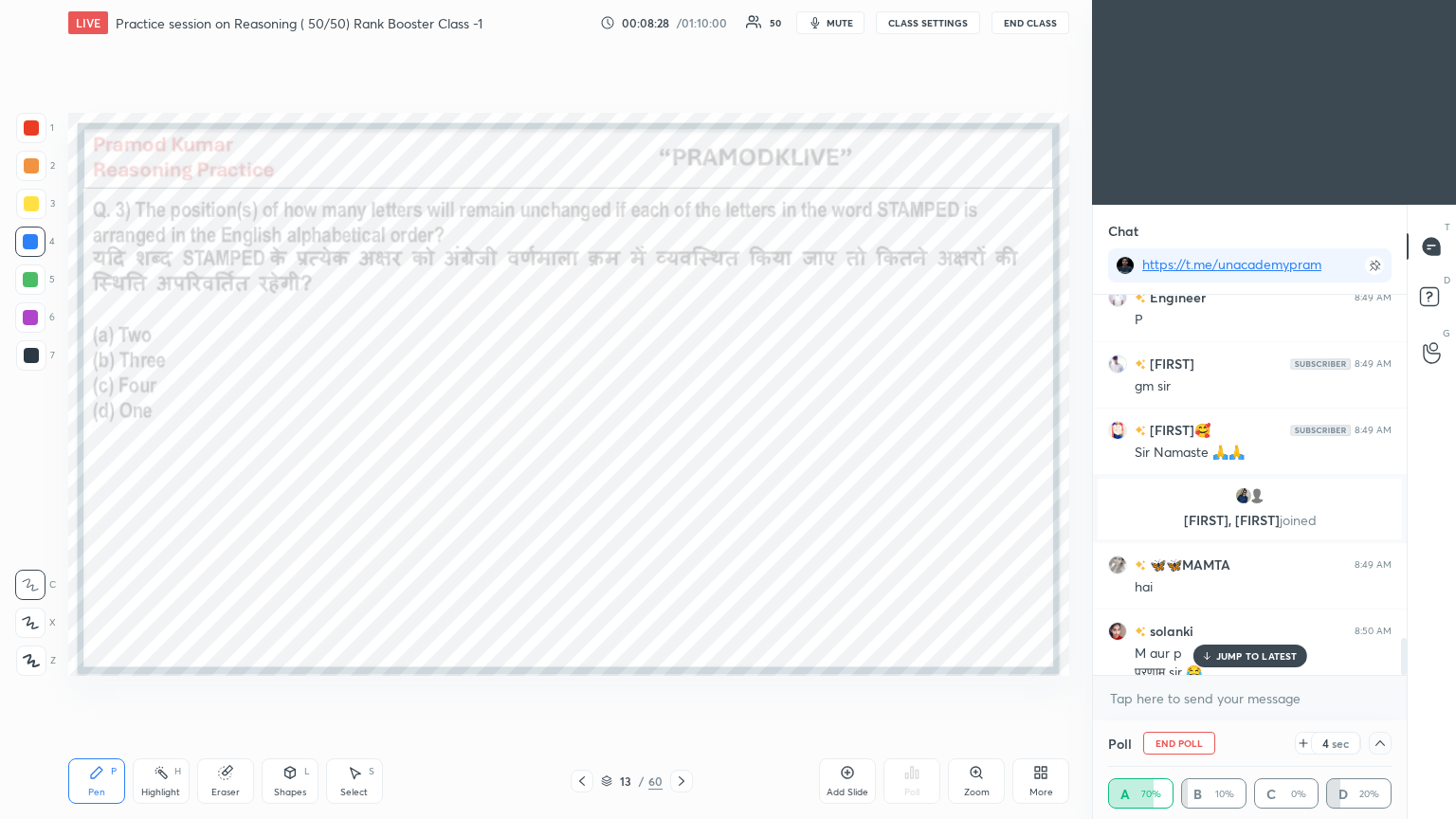 scroll, scrollTop: 3485, scrollLeft: 0, axis: vertical 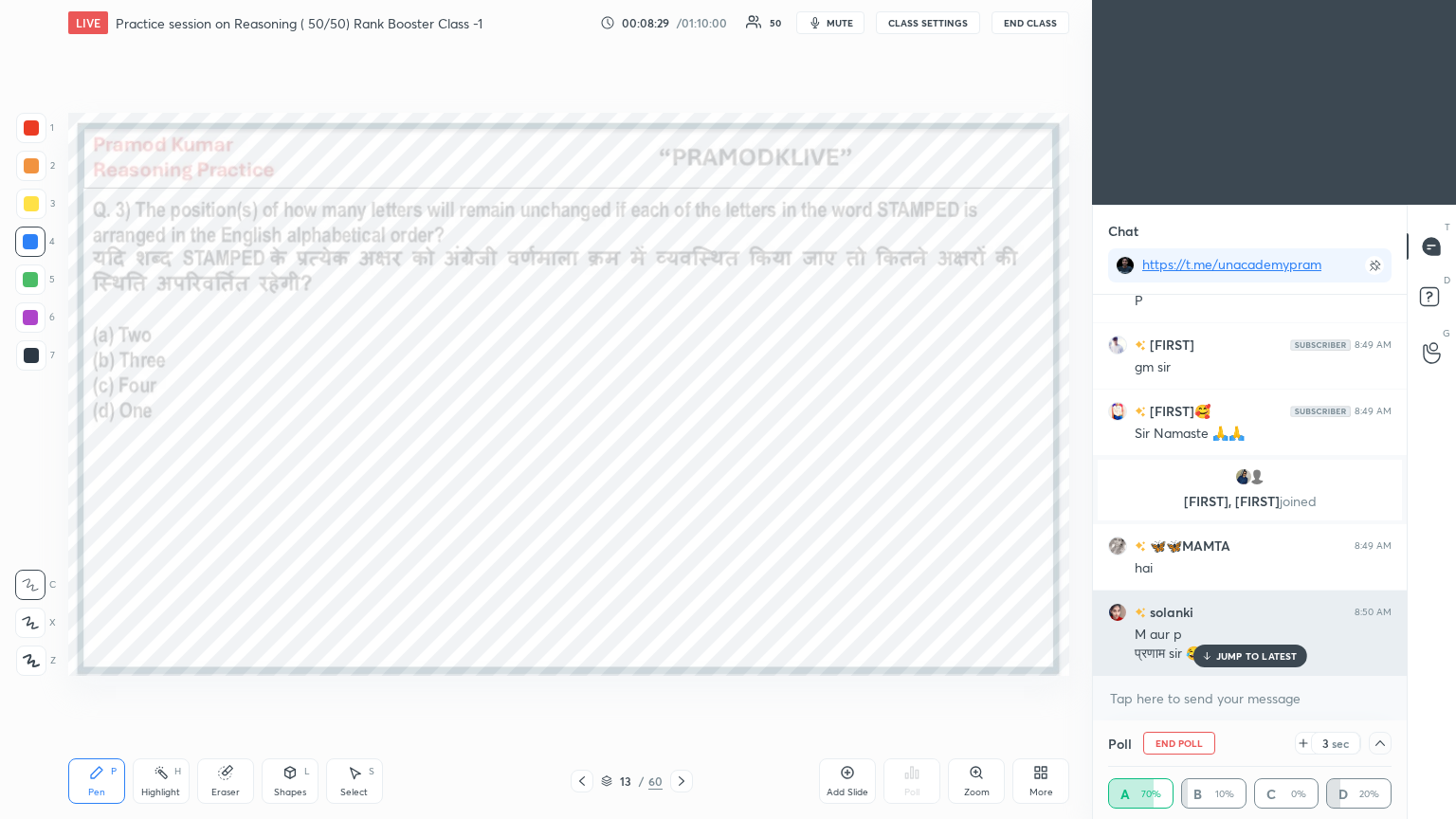 click on "JUMP TO LATEST" at bounding box center (1257, 656) 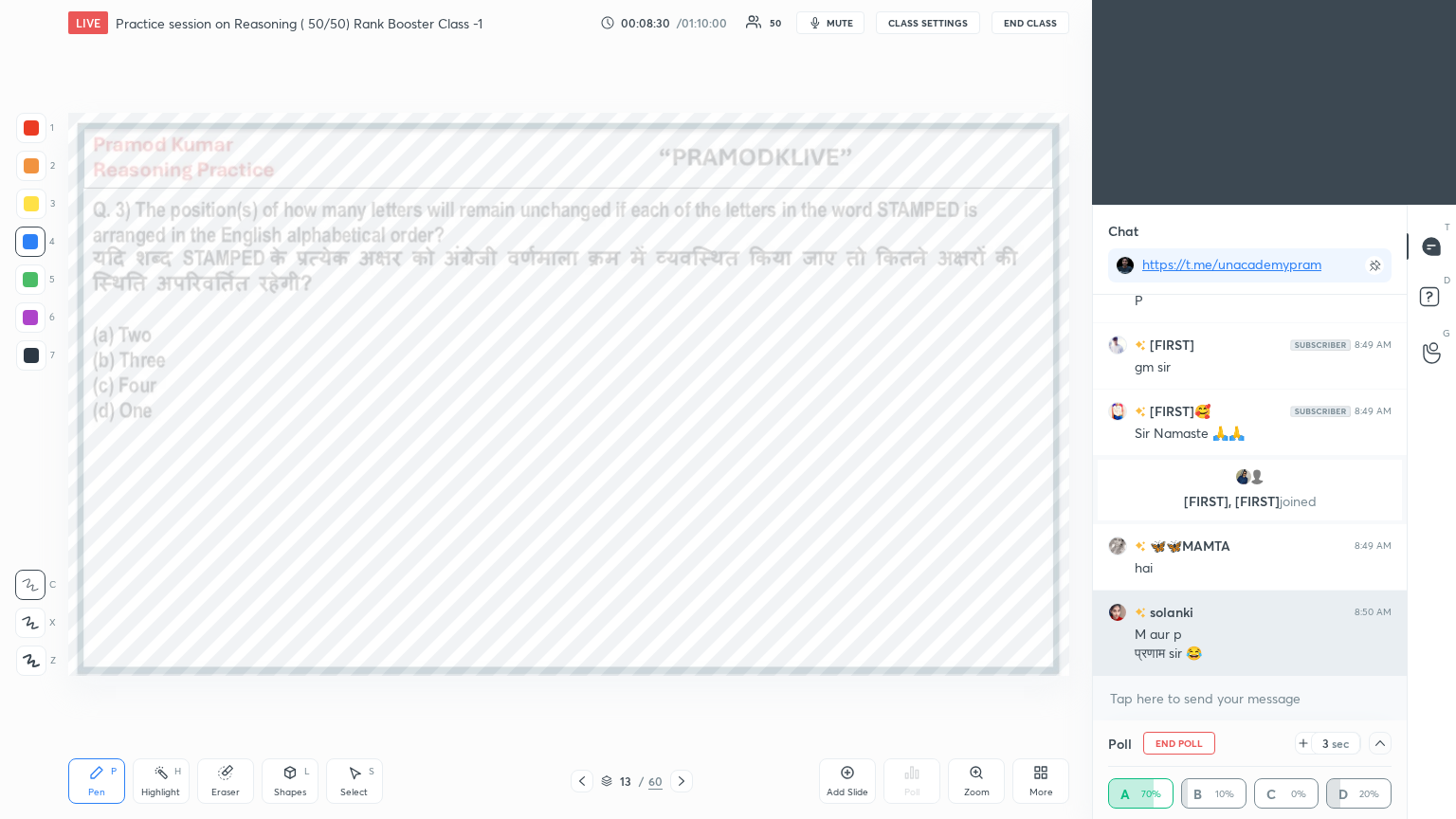 scroll, scrollTop: 3552, scrollLeft: 0, axis: vertical 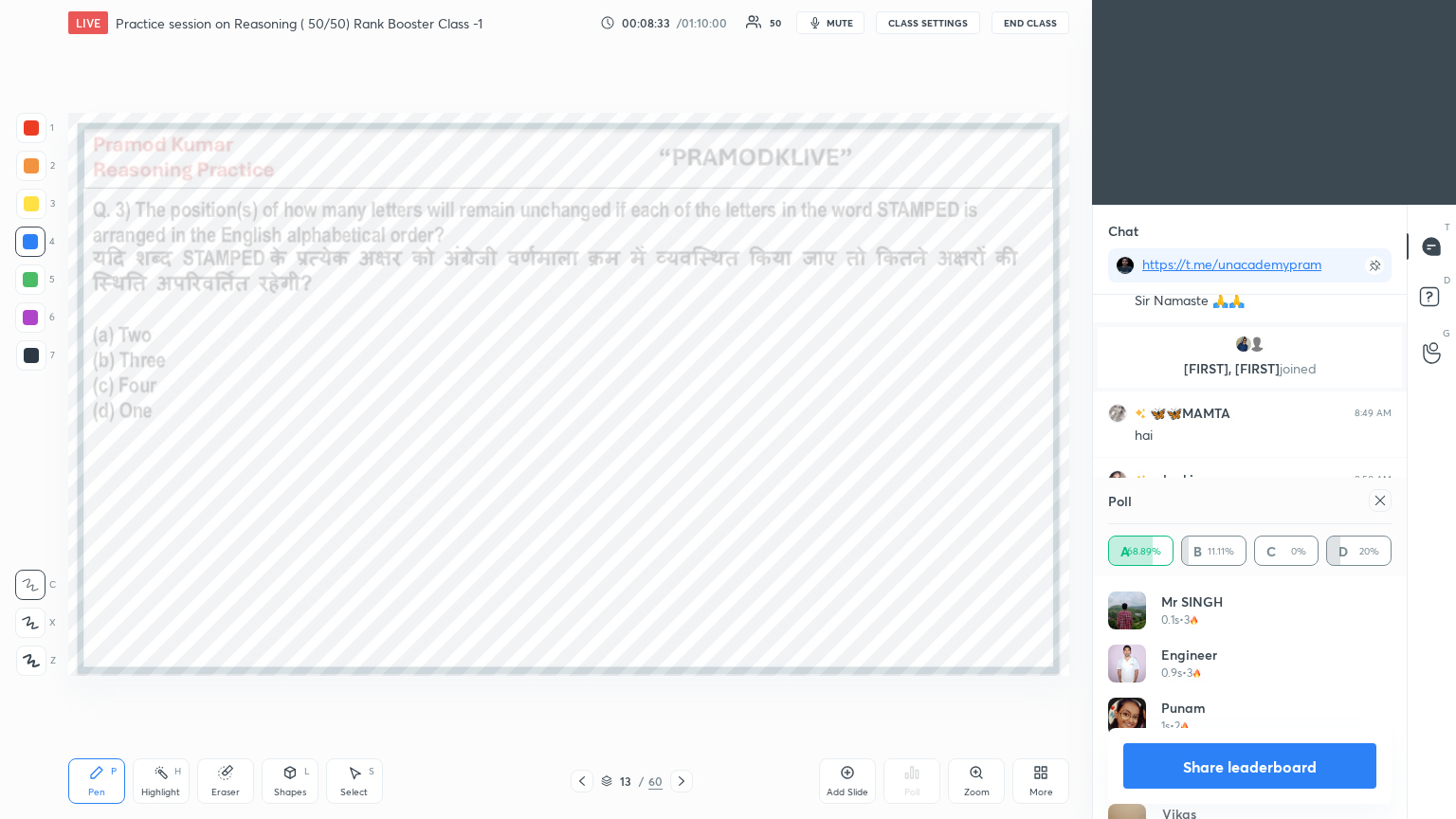 click 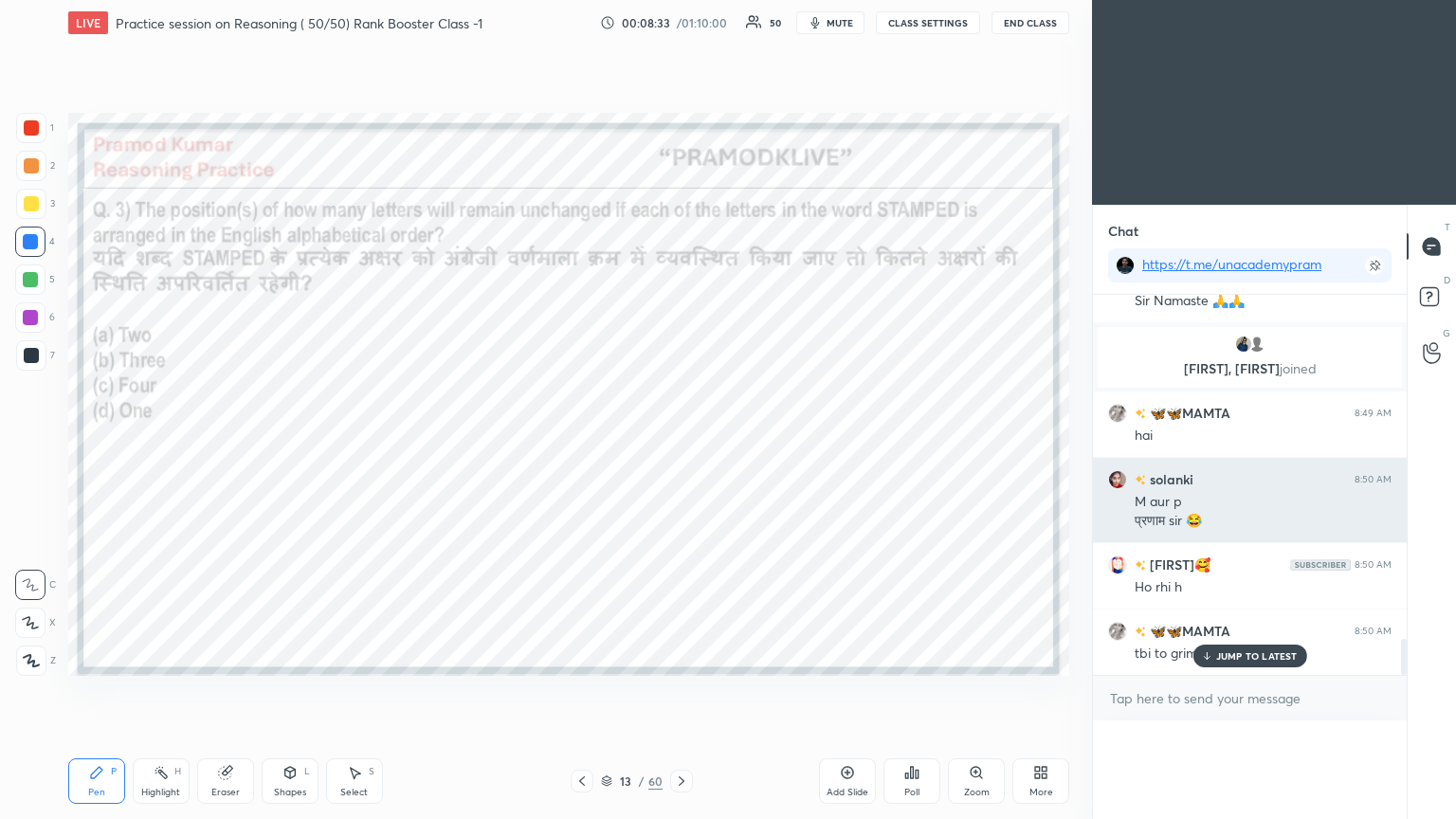 scroll, scrollTop: 143, scrollLeft: 278, axis: both 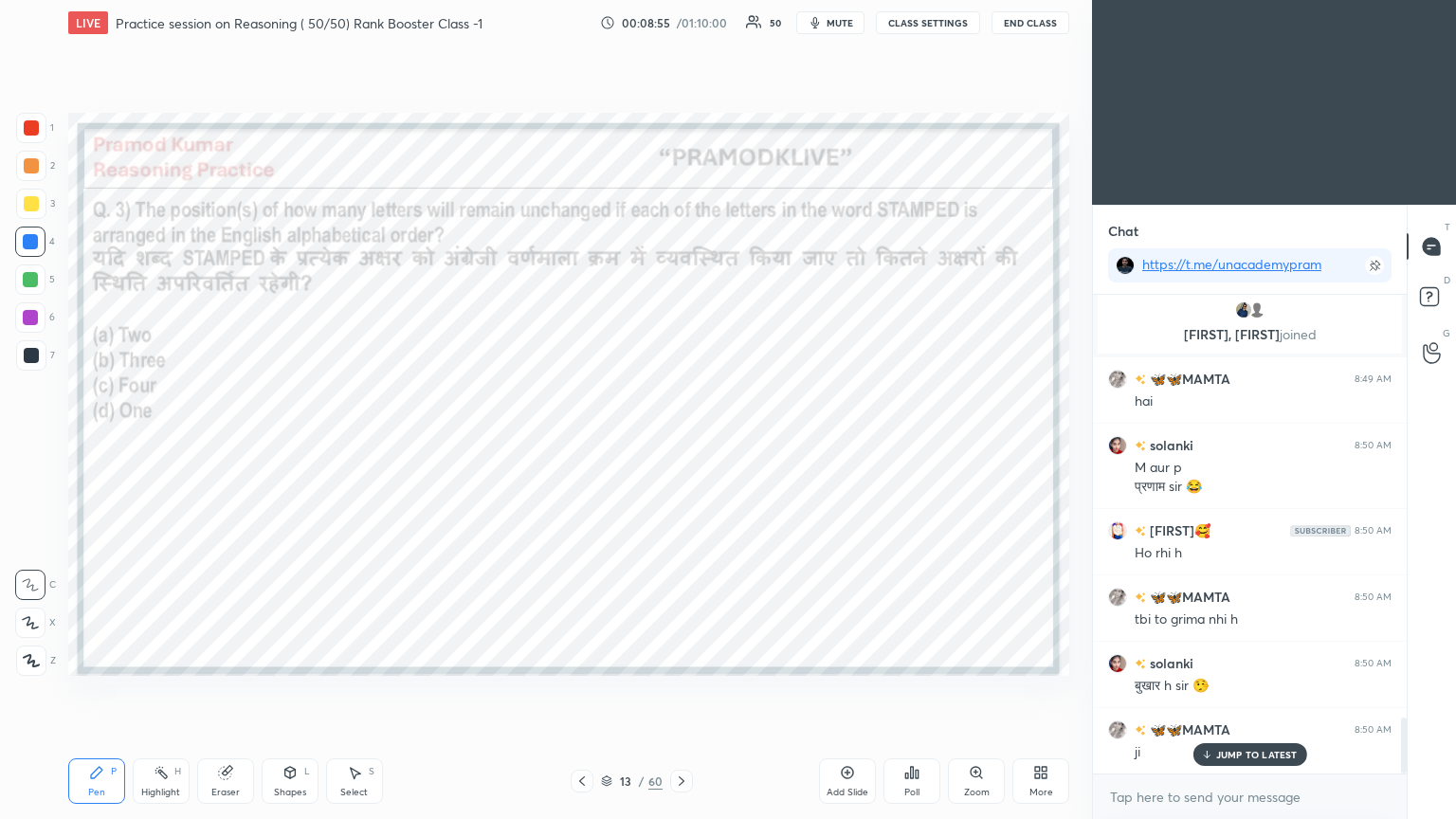 click at bounding box center [31, 128] 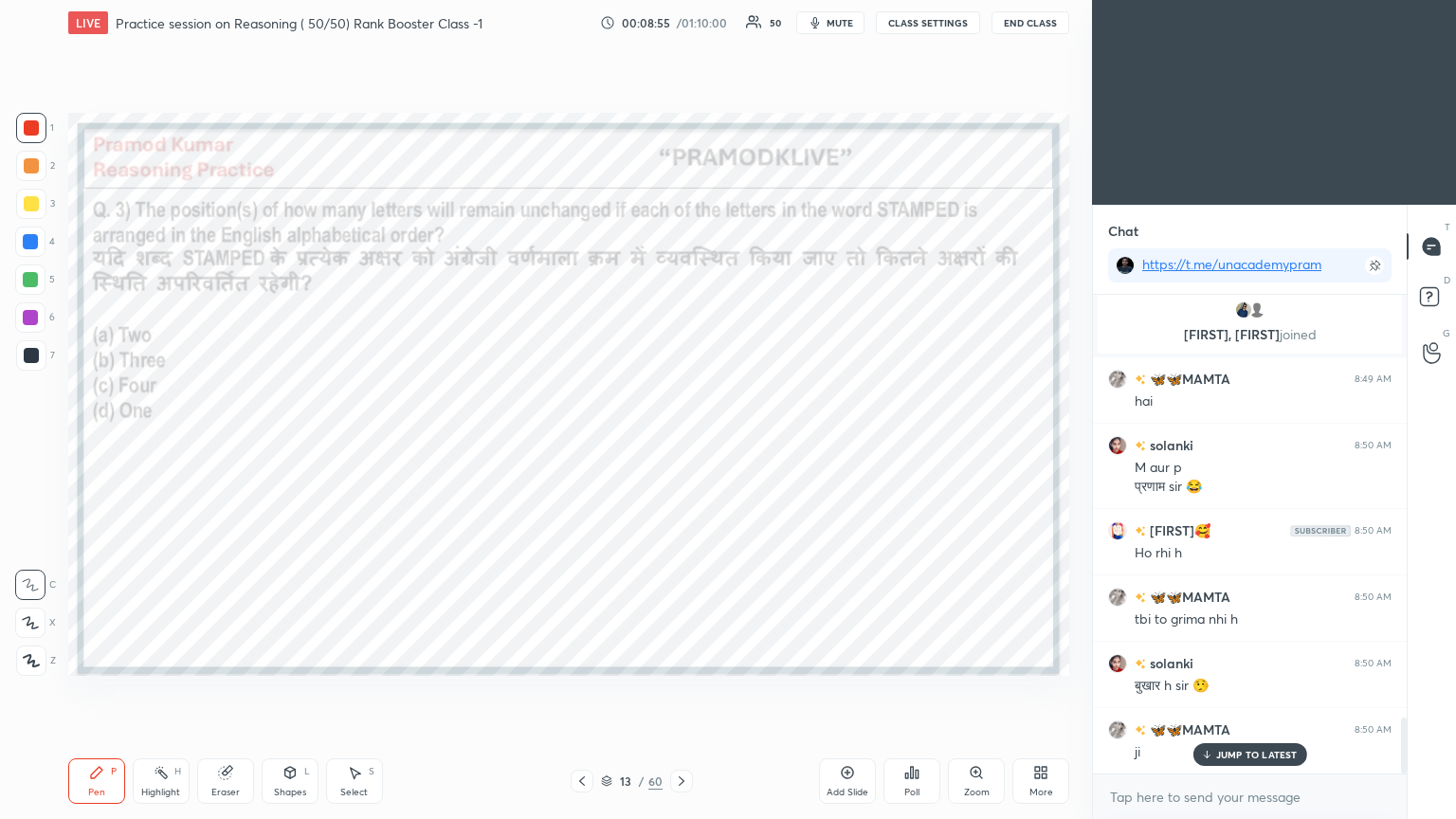 click at bounding box center [31, 128] 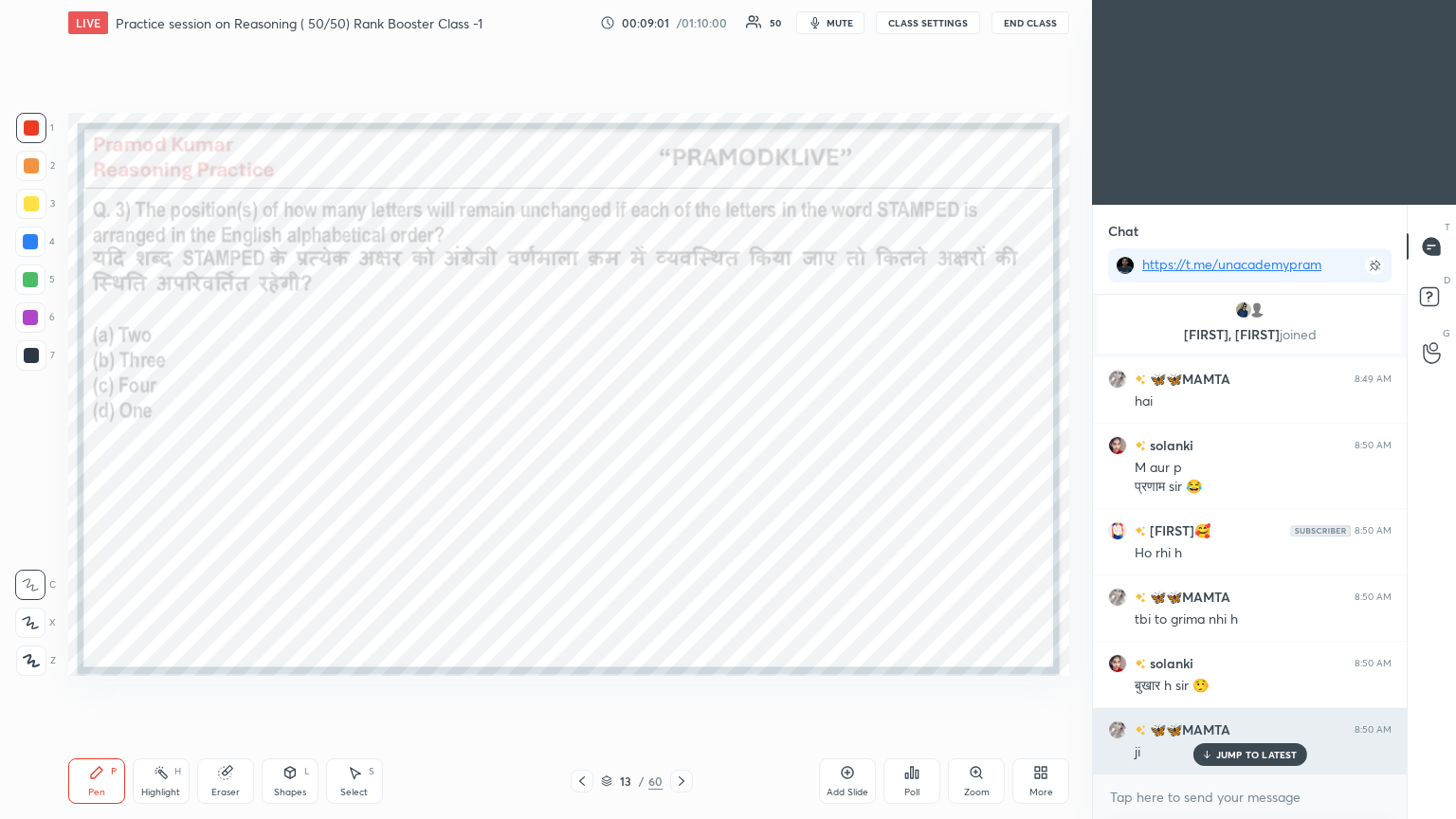 click on "JUMP TO LATEST" at bounding box center [1257, 755] 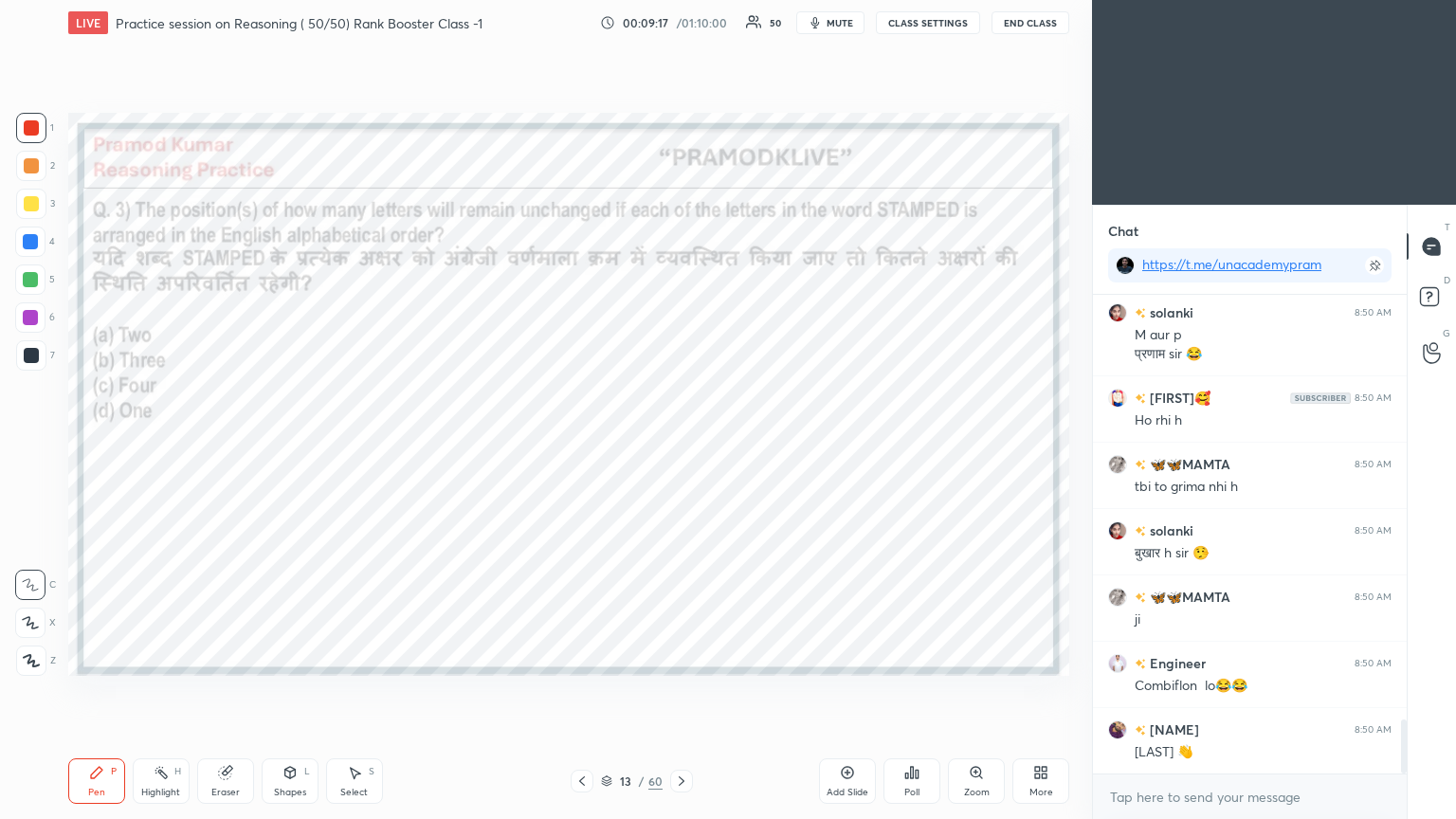 click 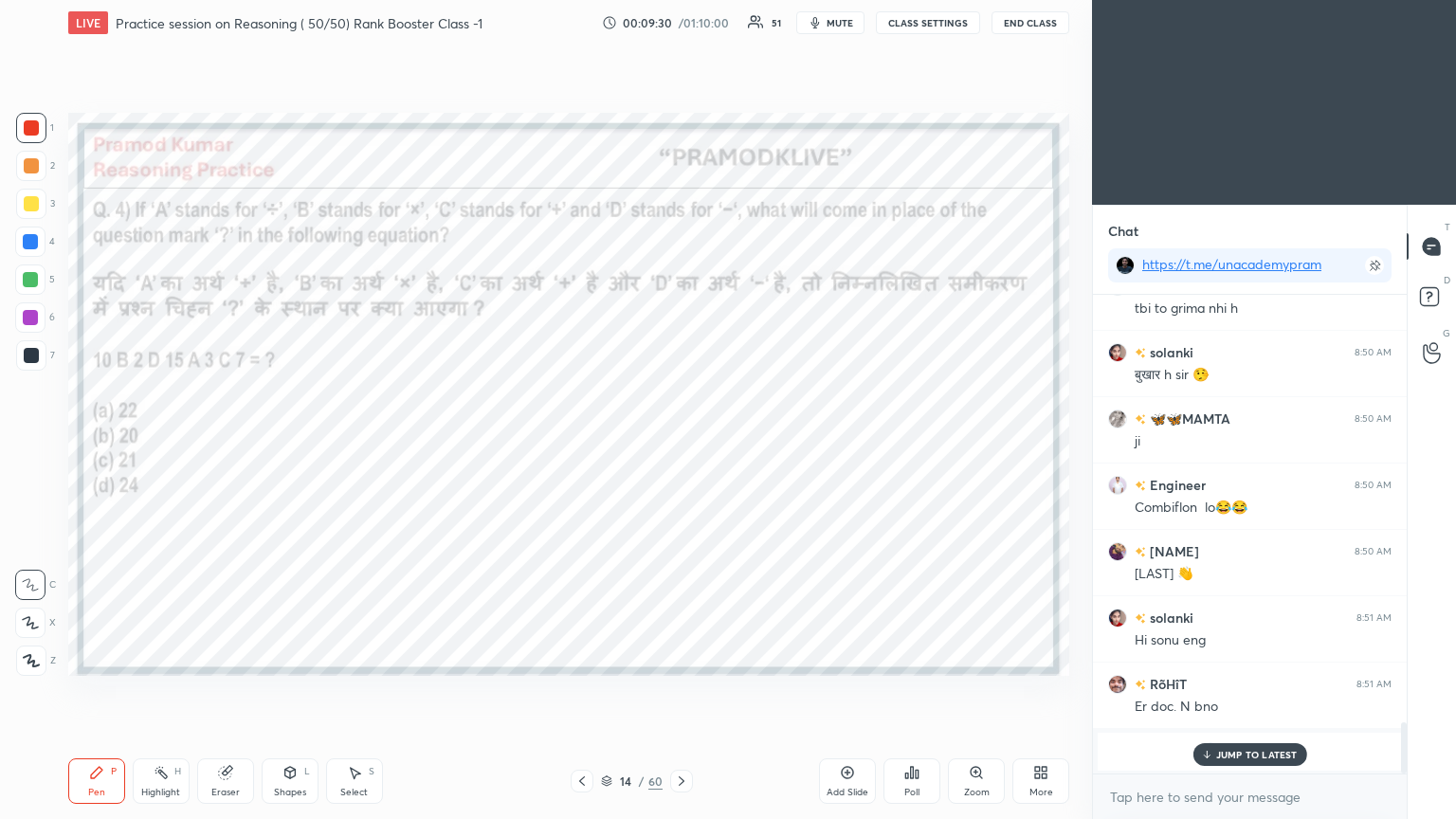click 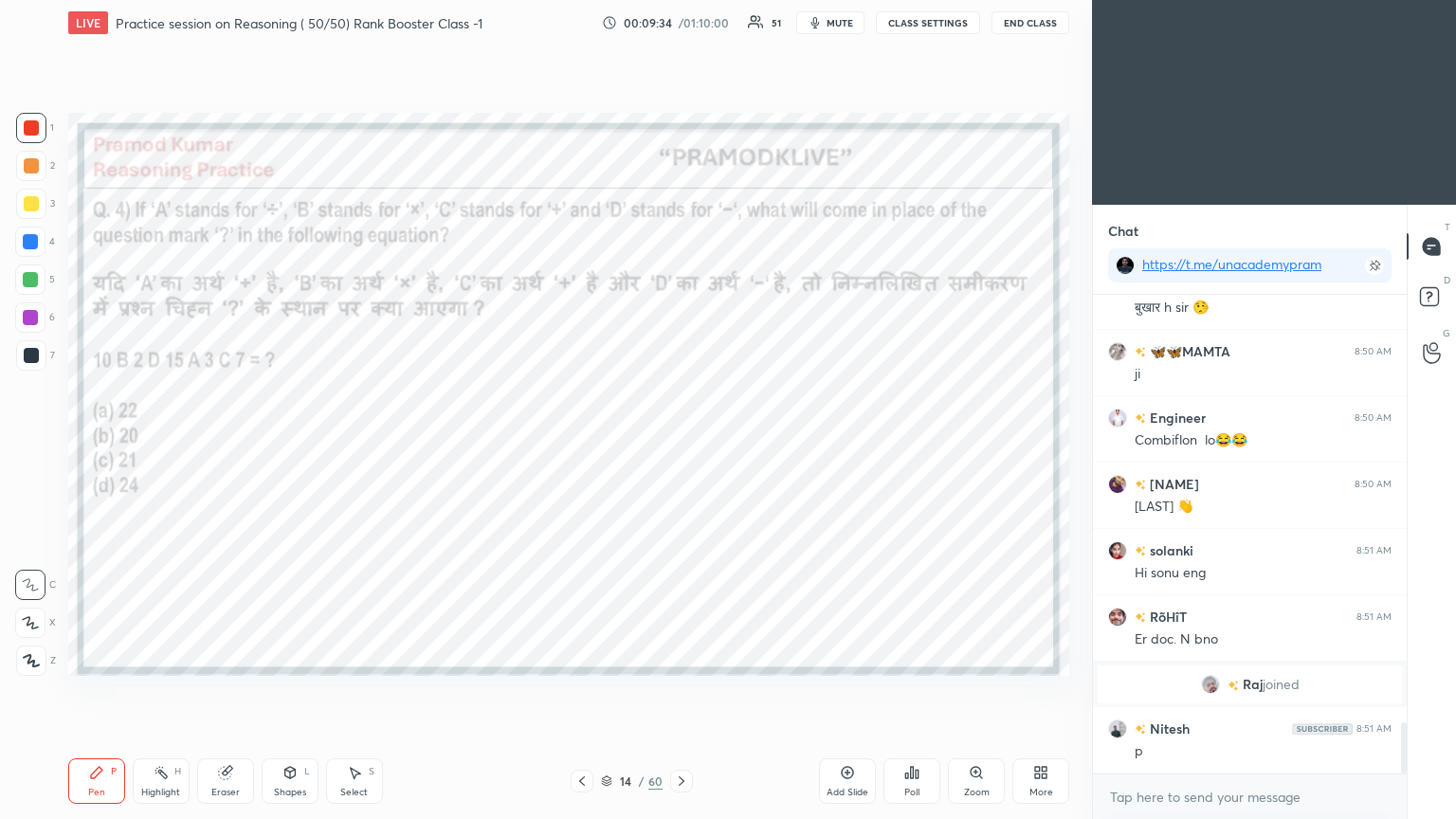 click on "Poll" at bounding box center [912, 781] 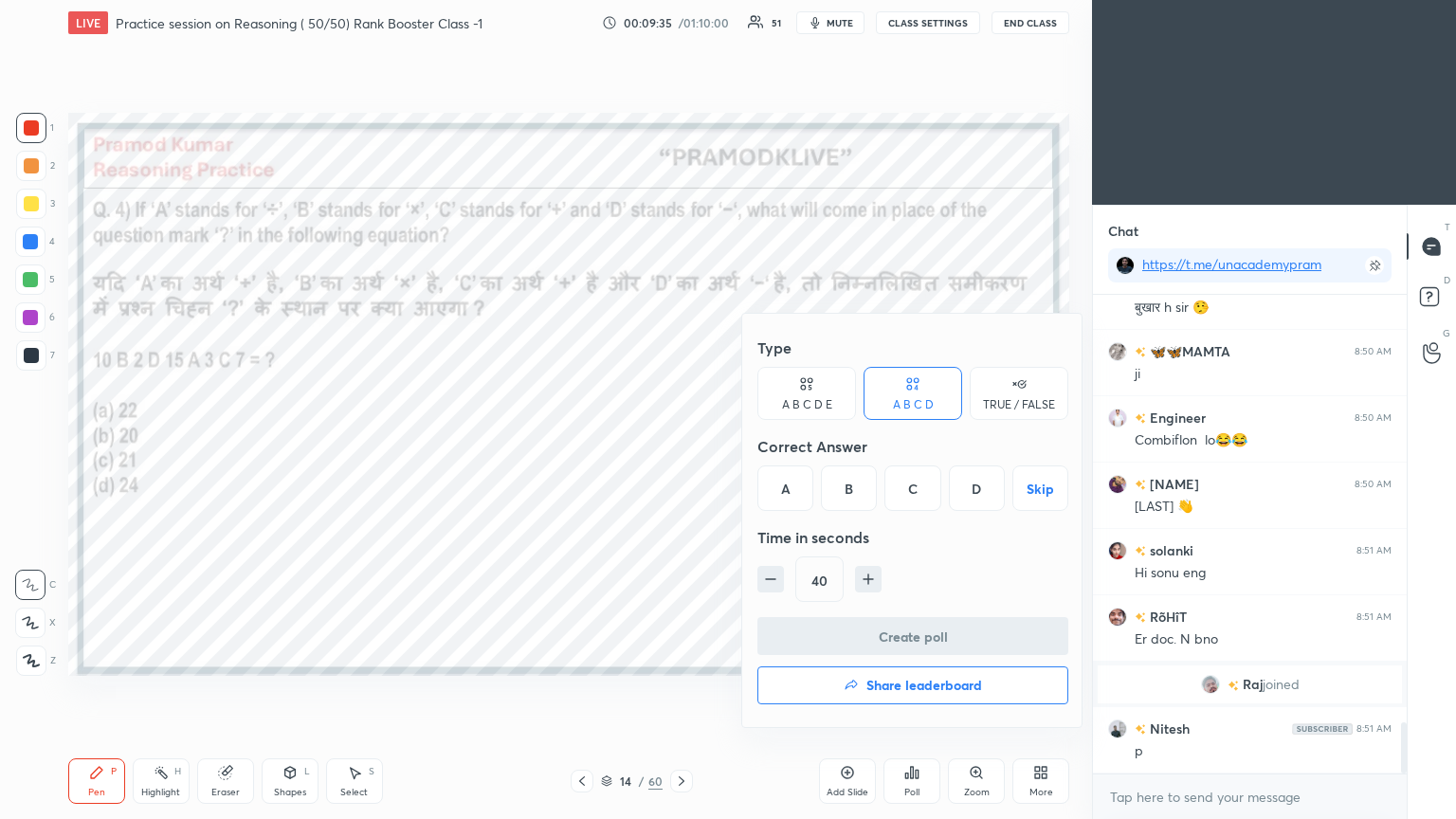 click on "A" at bounding box center (785, 488) 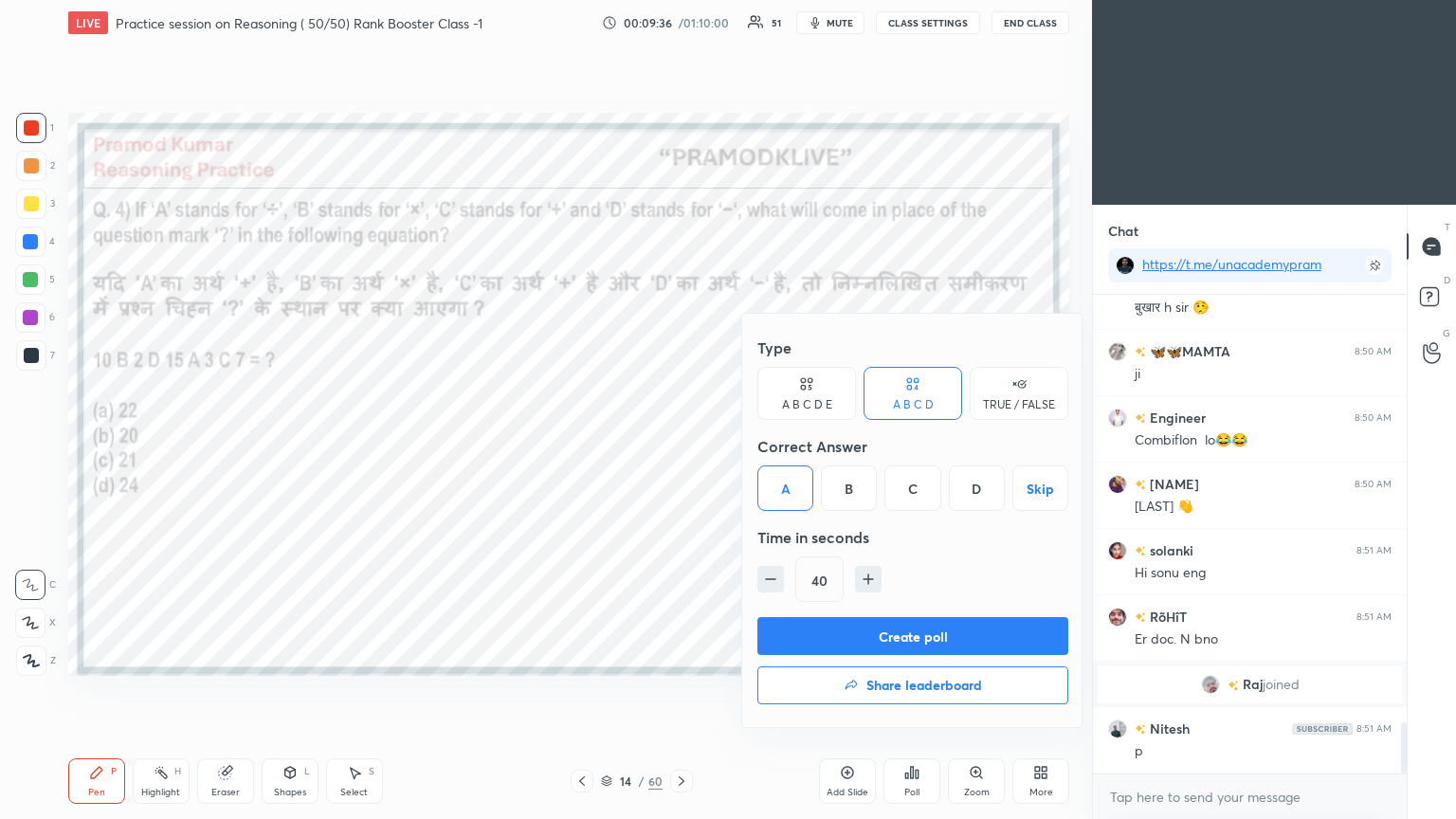 click on "Create poll" at bounding box center [913, 636] 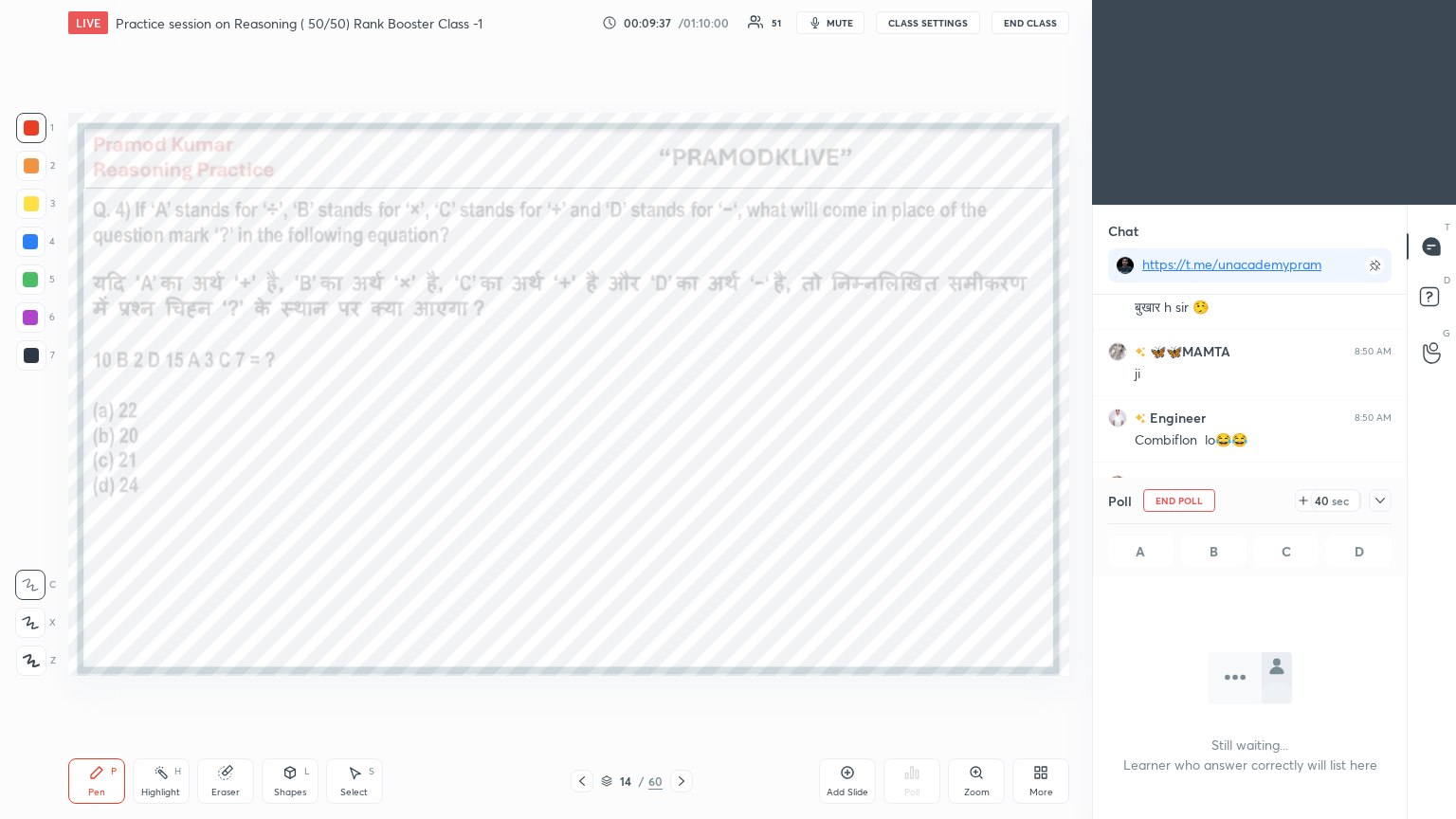 scroll, scrollTop: 257, scrollLeft: 308, axis: both 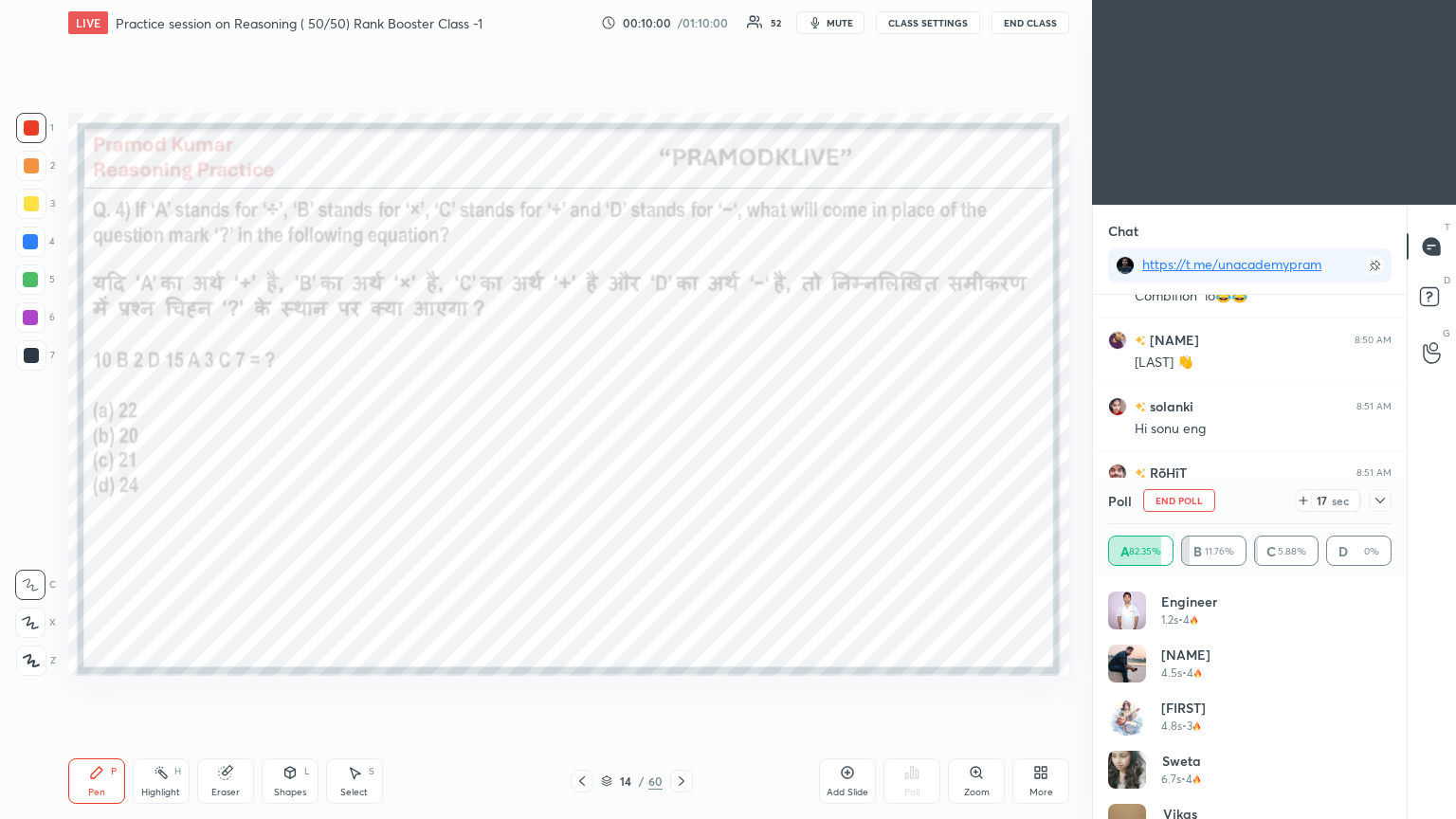 click 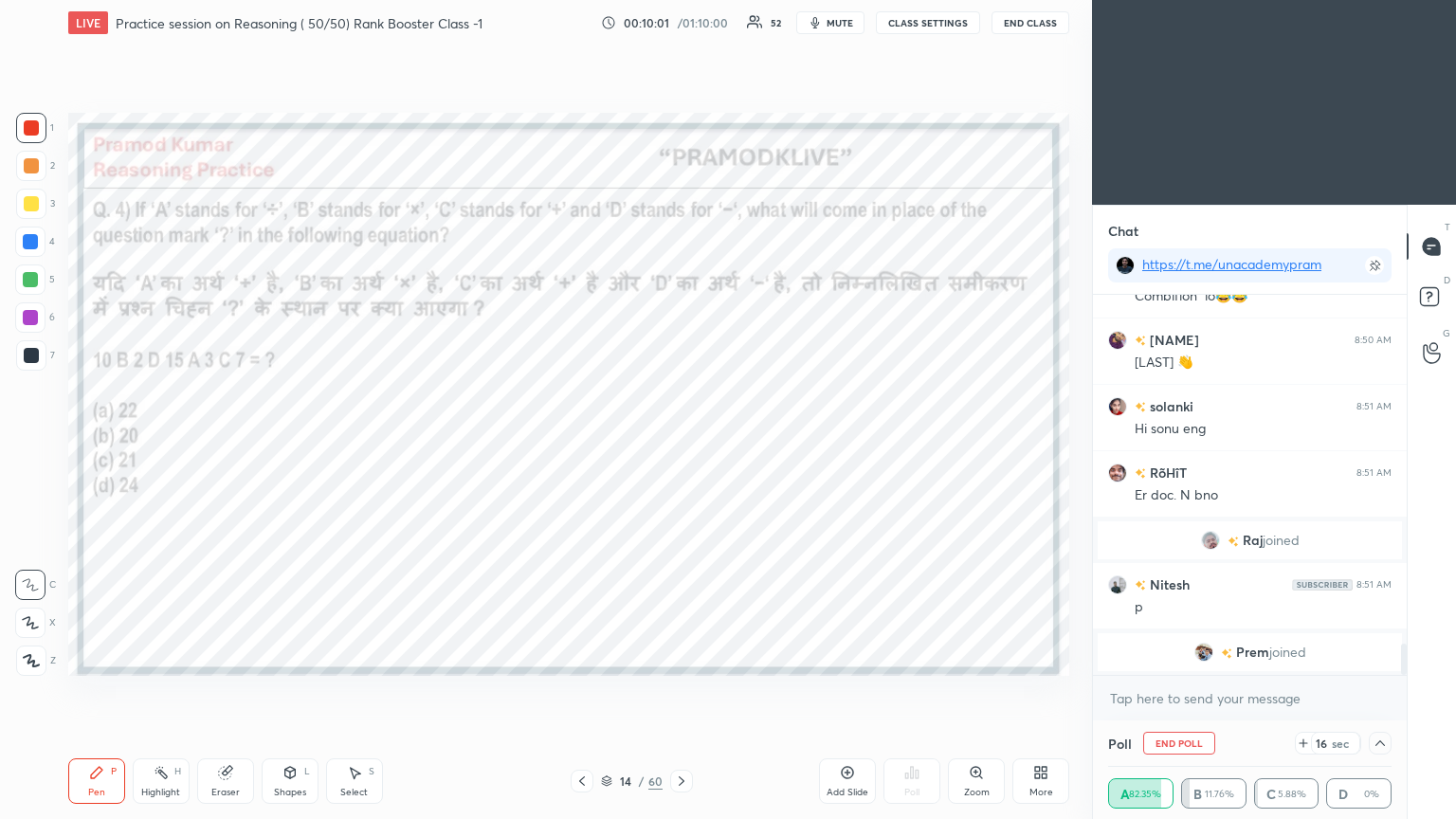 scroll, scrollTop: 66, scrollLeft: 278, axis: both 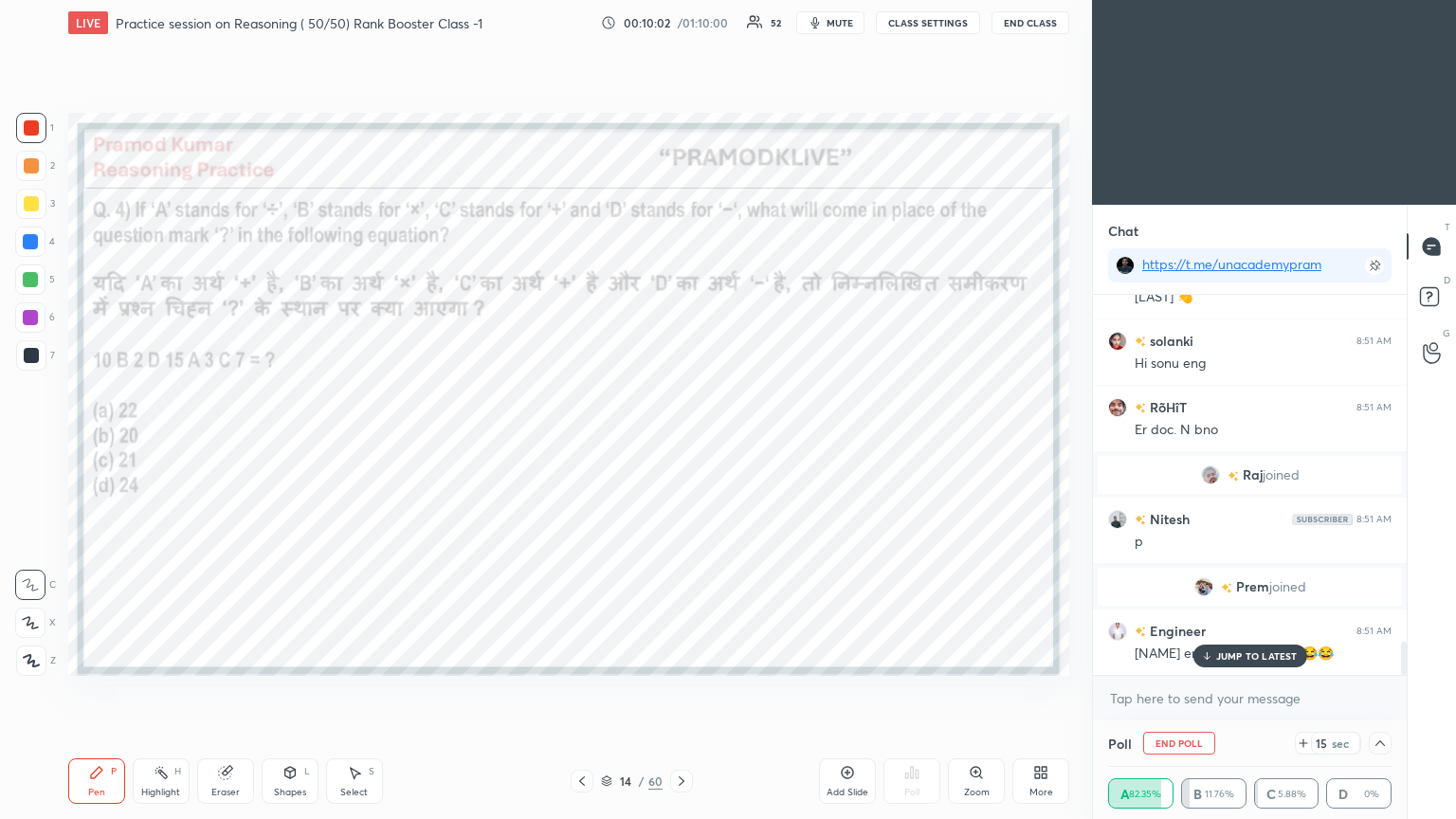 click on "JUMP TO LATEST" at bounding box center (1257, 656) 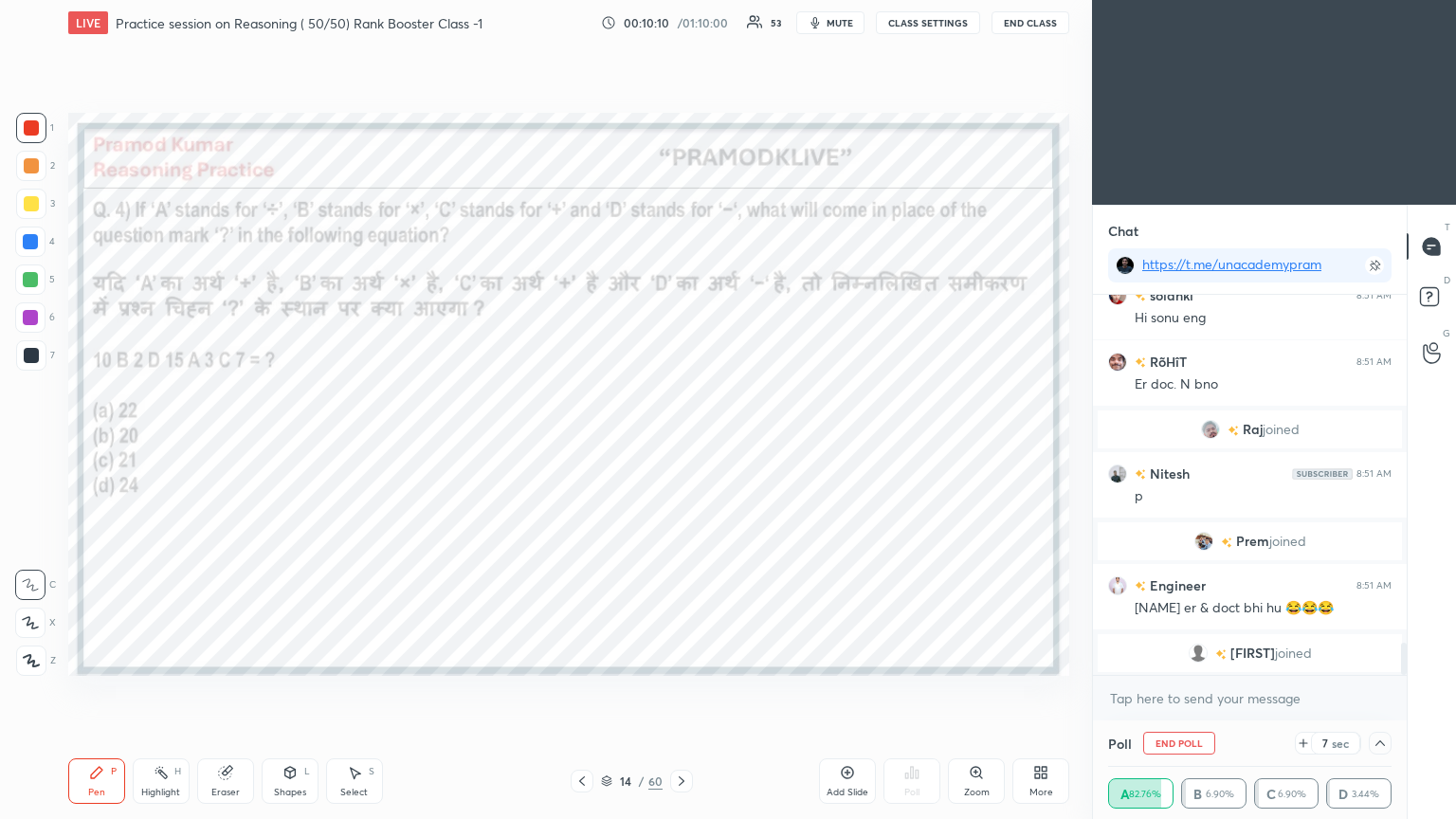 scroll, scrollTop: 4128, scrollLeft: 0, axis: vertical 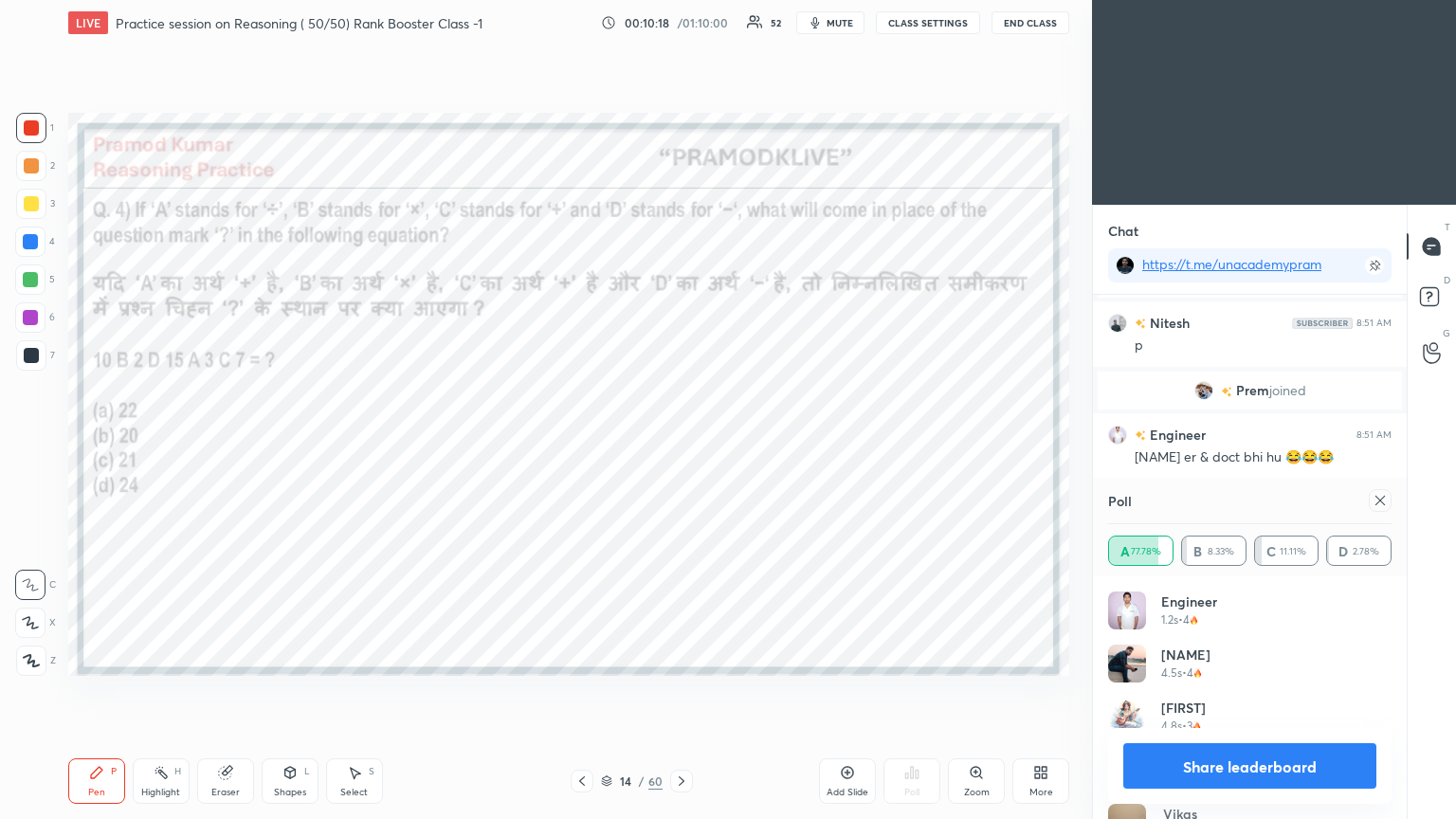 click 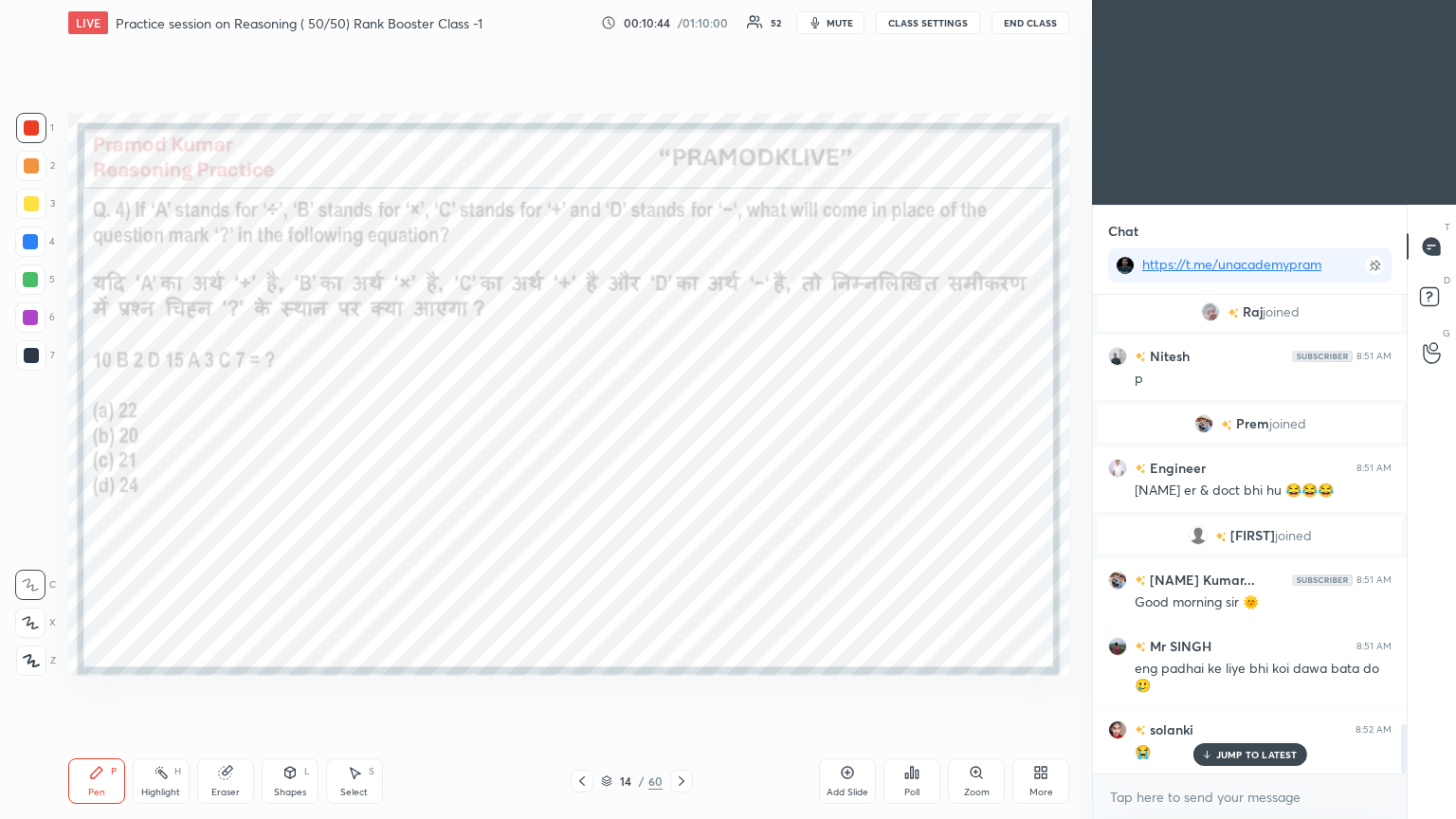 click on "JUMP TO LATEST" at bounding box center [1249, 755] 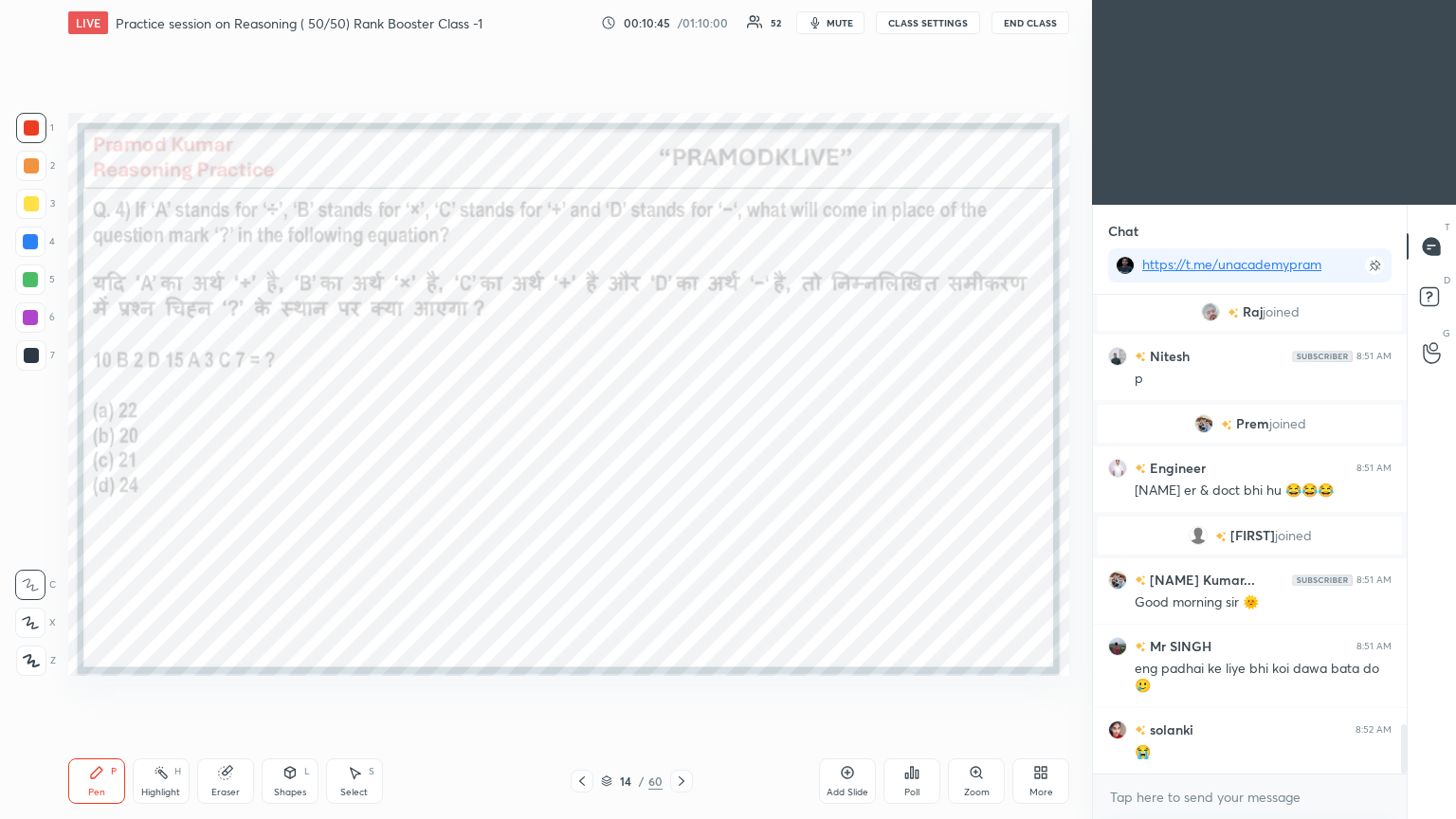 click at bounding box center (31, 355) 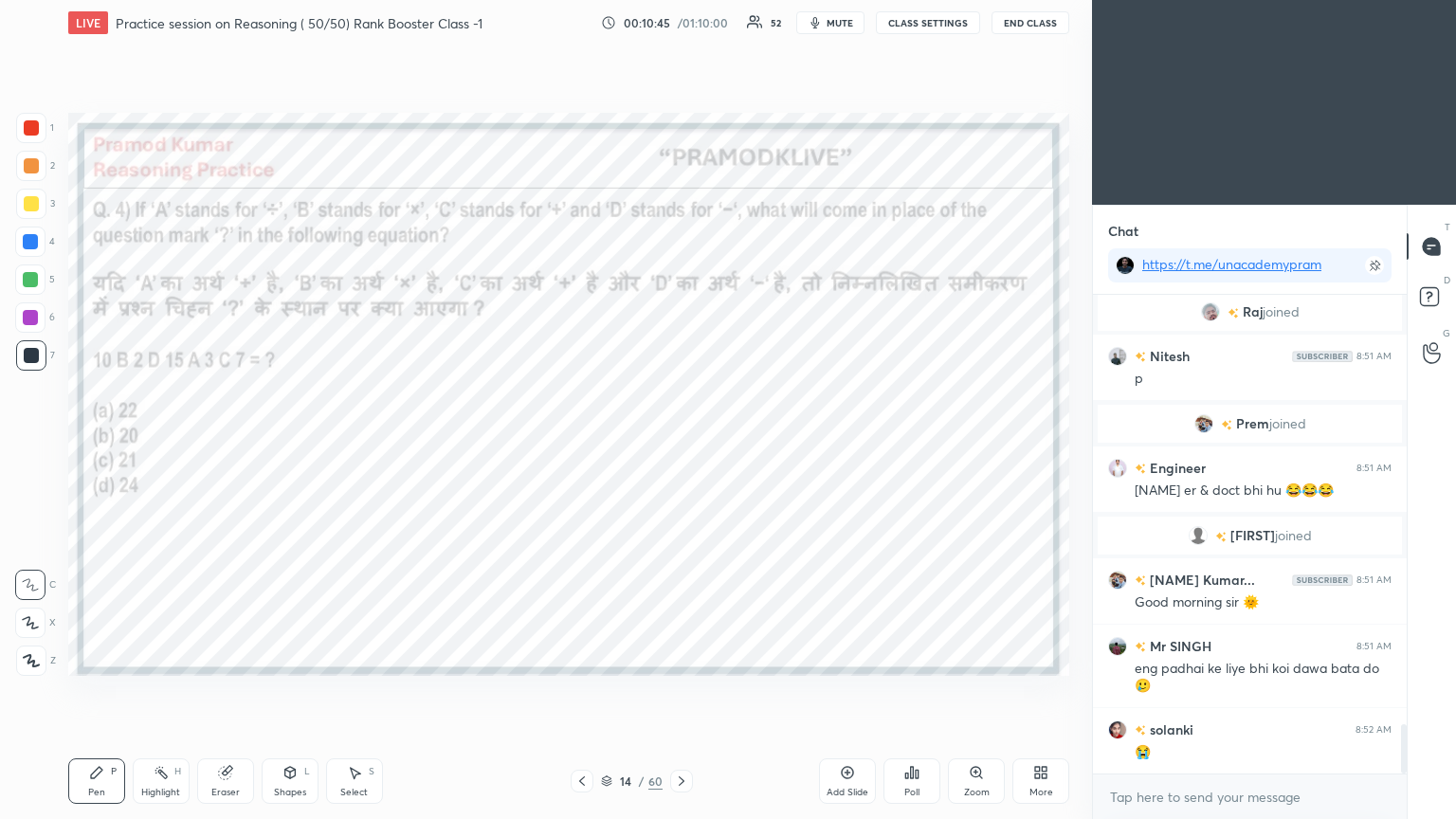 click at bounding box center [31, 355] 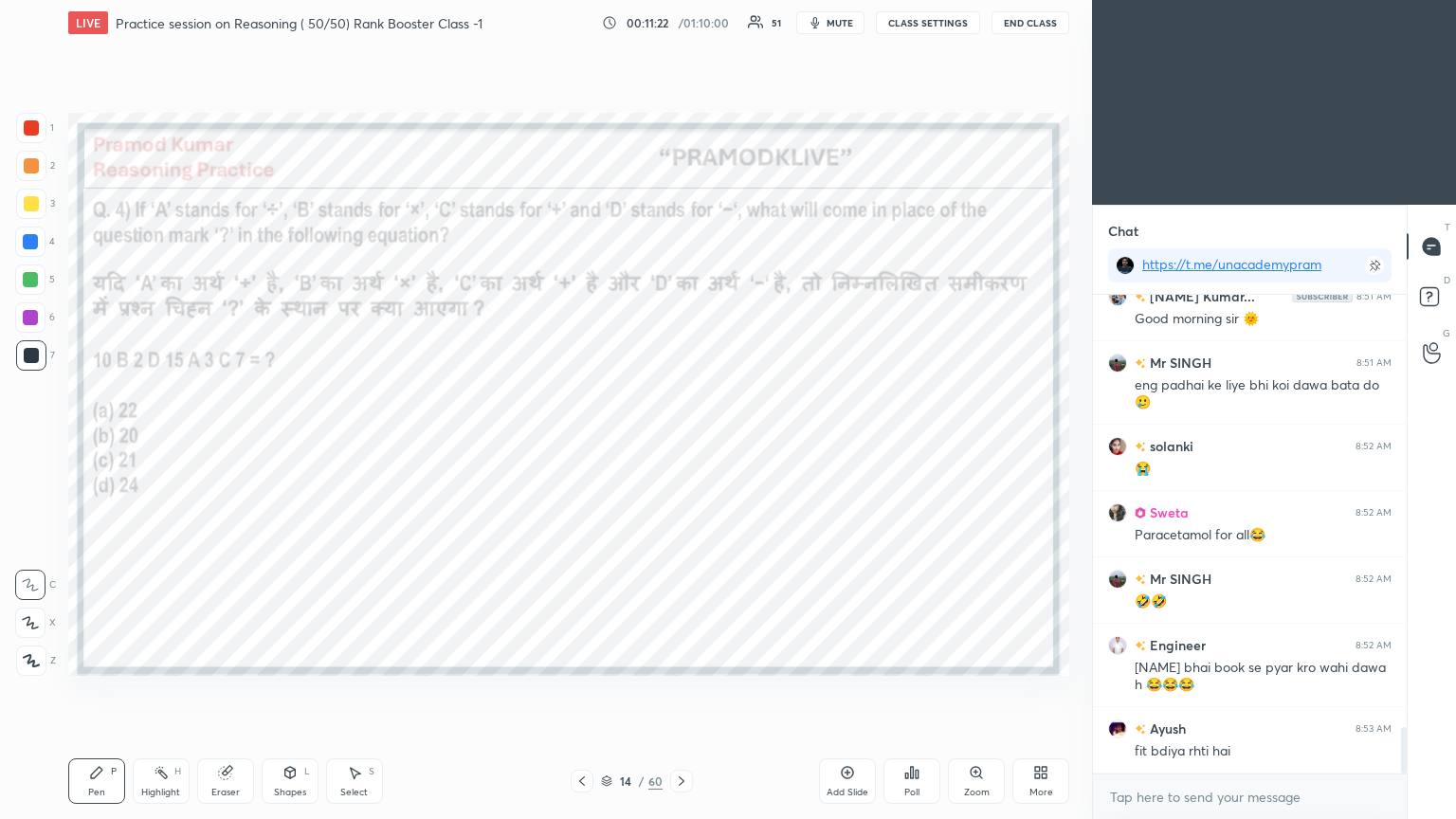 scroll, scrollTop: 4527, scrollLeft: 0, axis: vertical 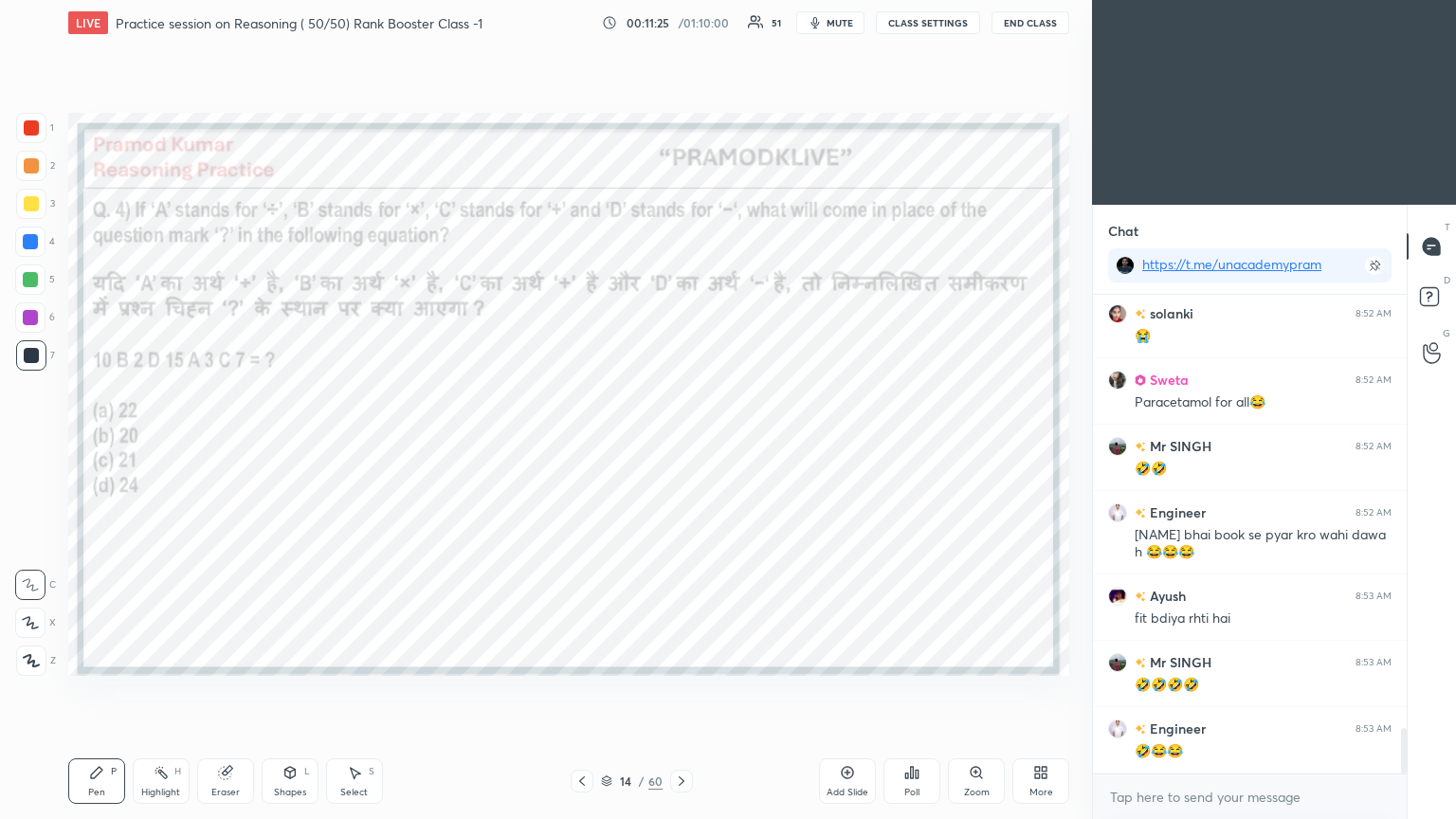 click 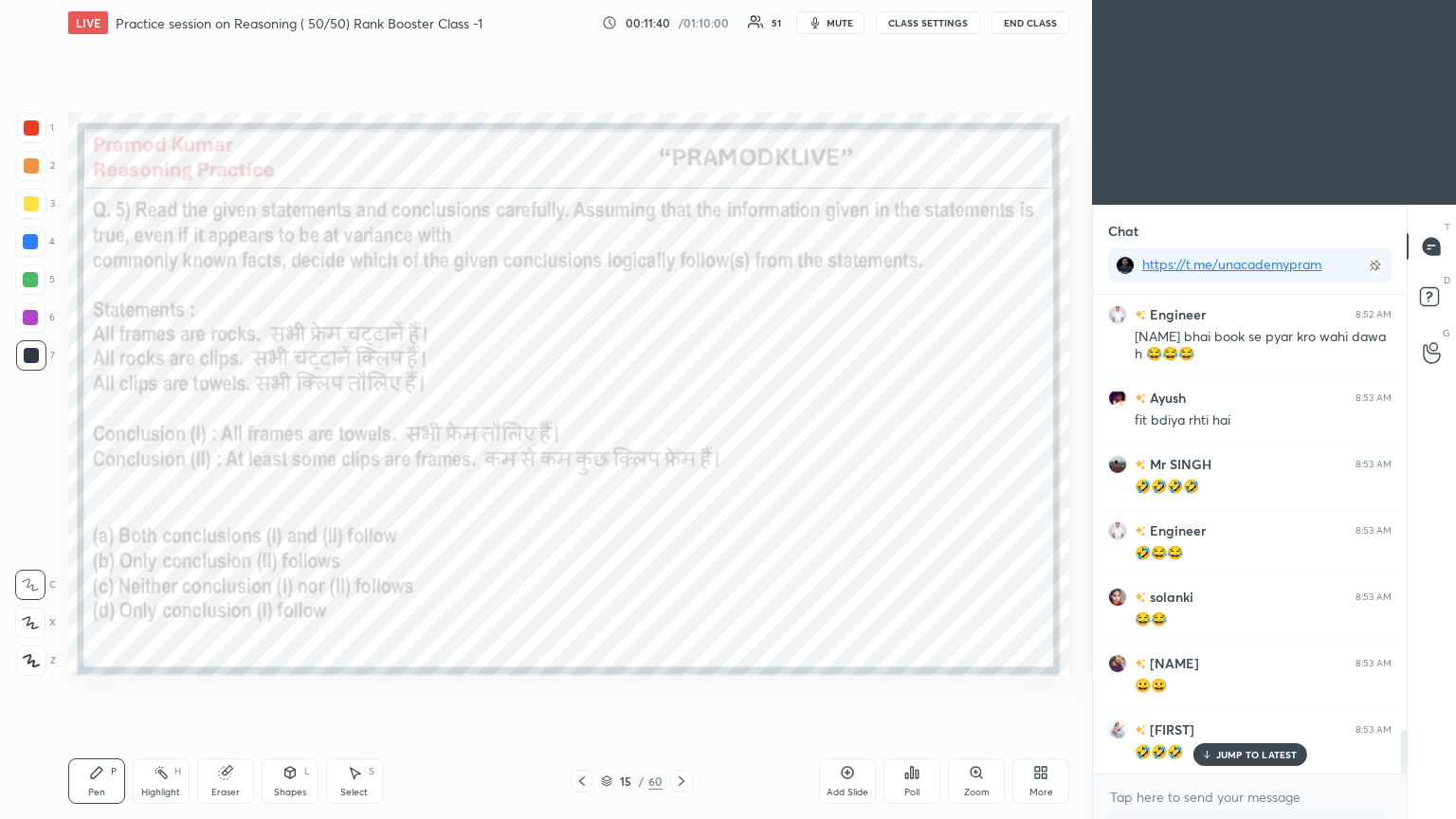scroll, scrollTop: 4838, scrollLeft: 0, axis: vertical 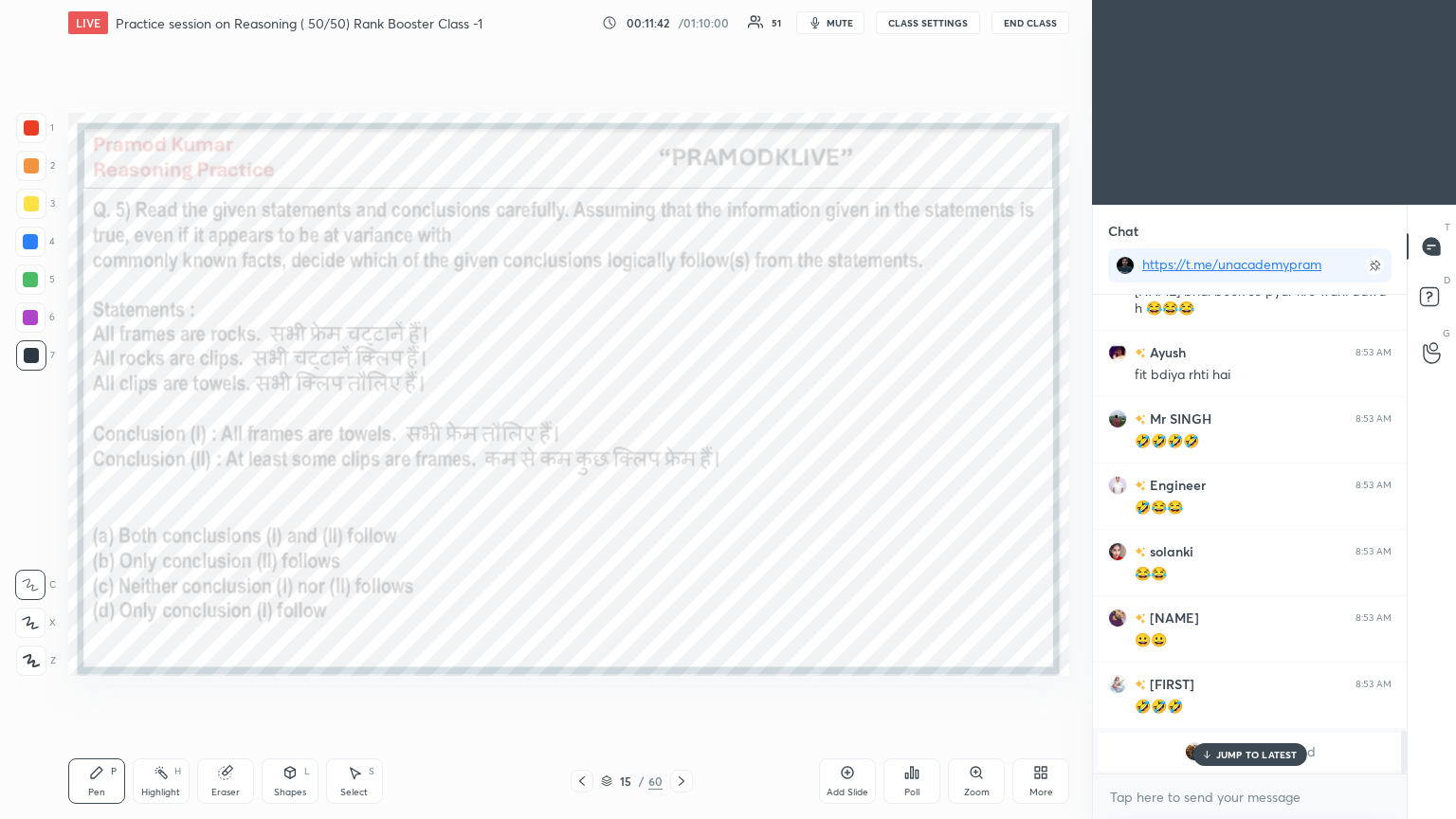 click on "JUMP TO LATEST" at bounding box center (1249, 755) 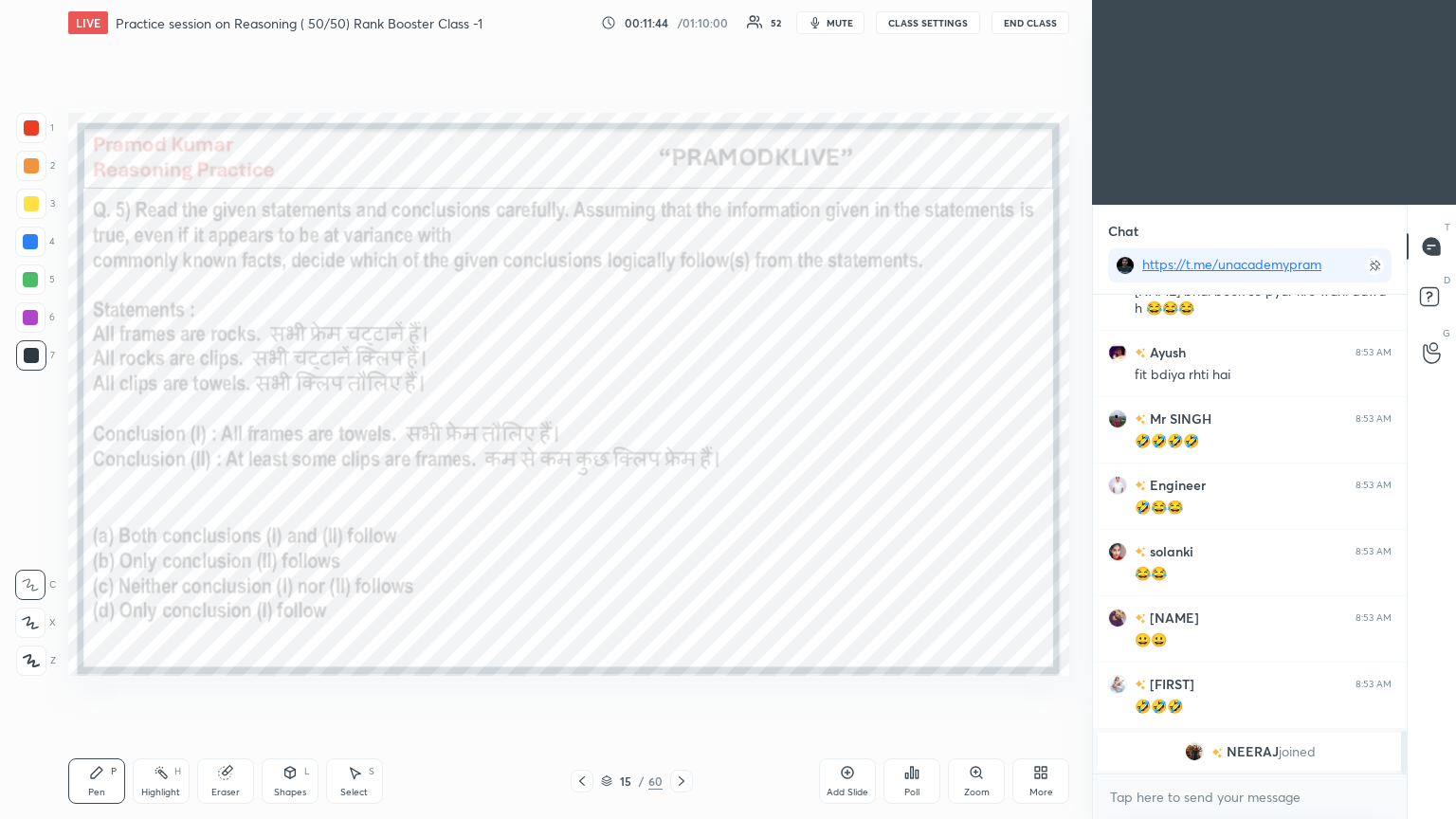 click on "Poll" at bounding box center [912, 781] 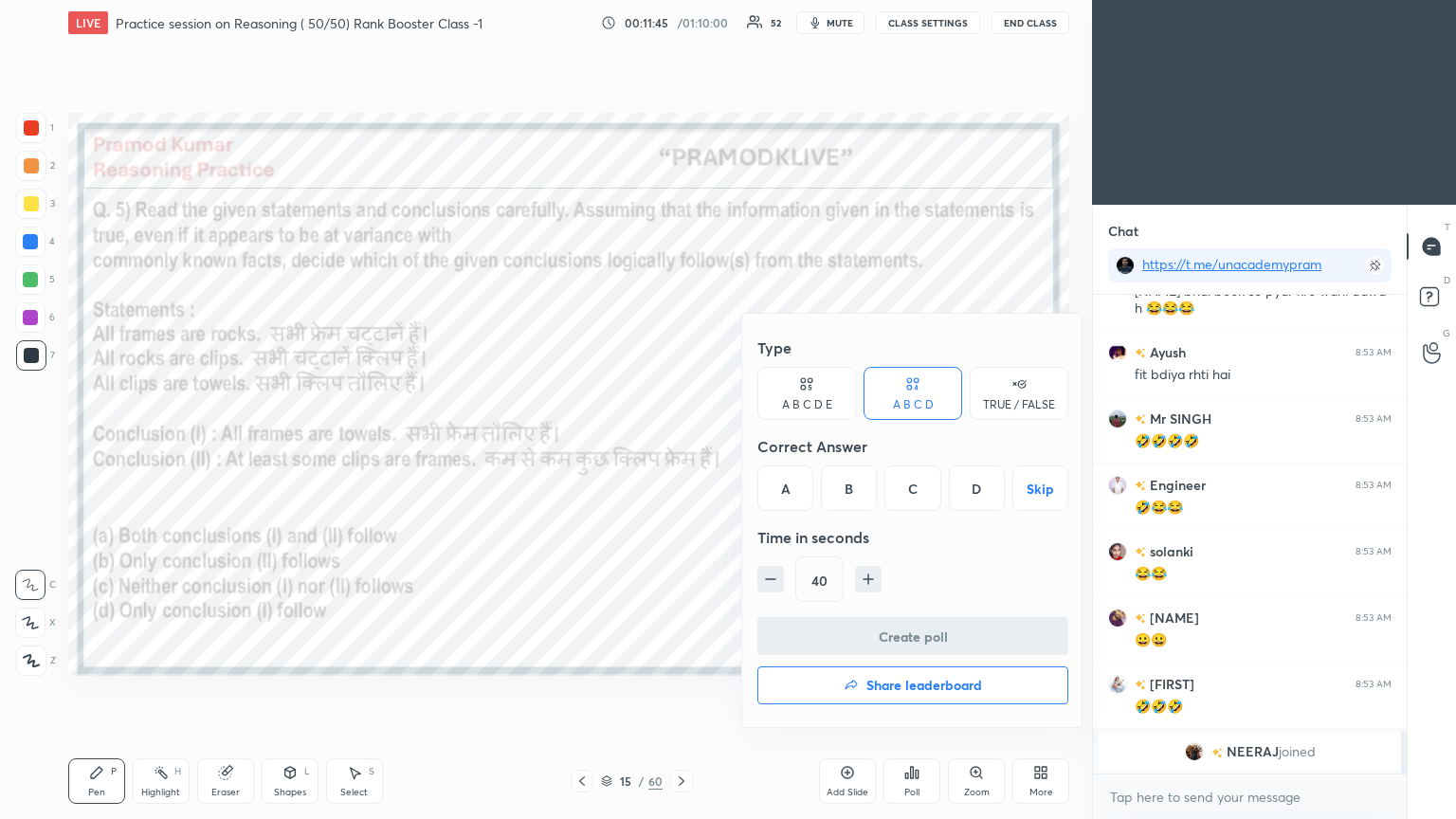 click on "A" at bounding box center (785, 488) 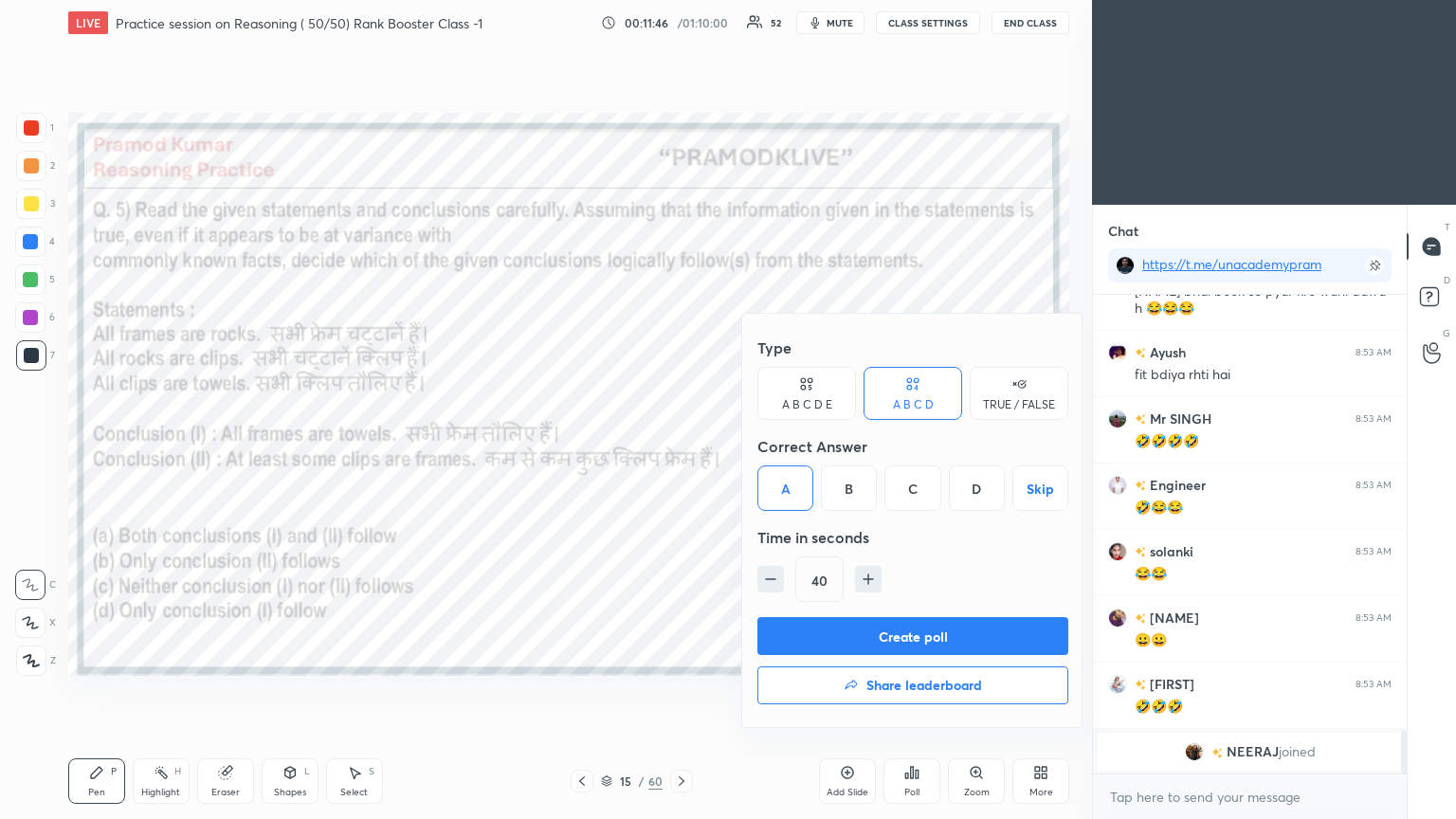 click on "Create poll" at bounding box center [913, 636] 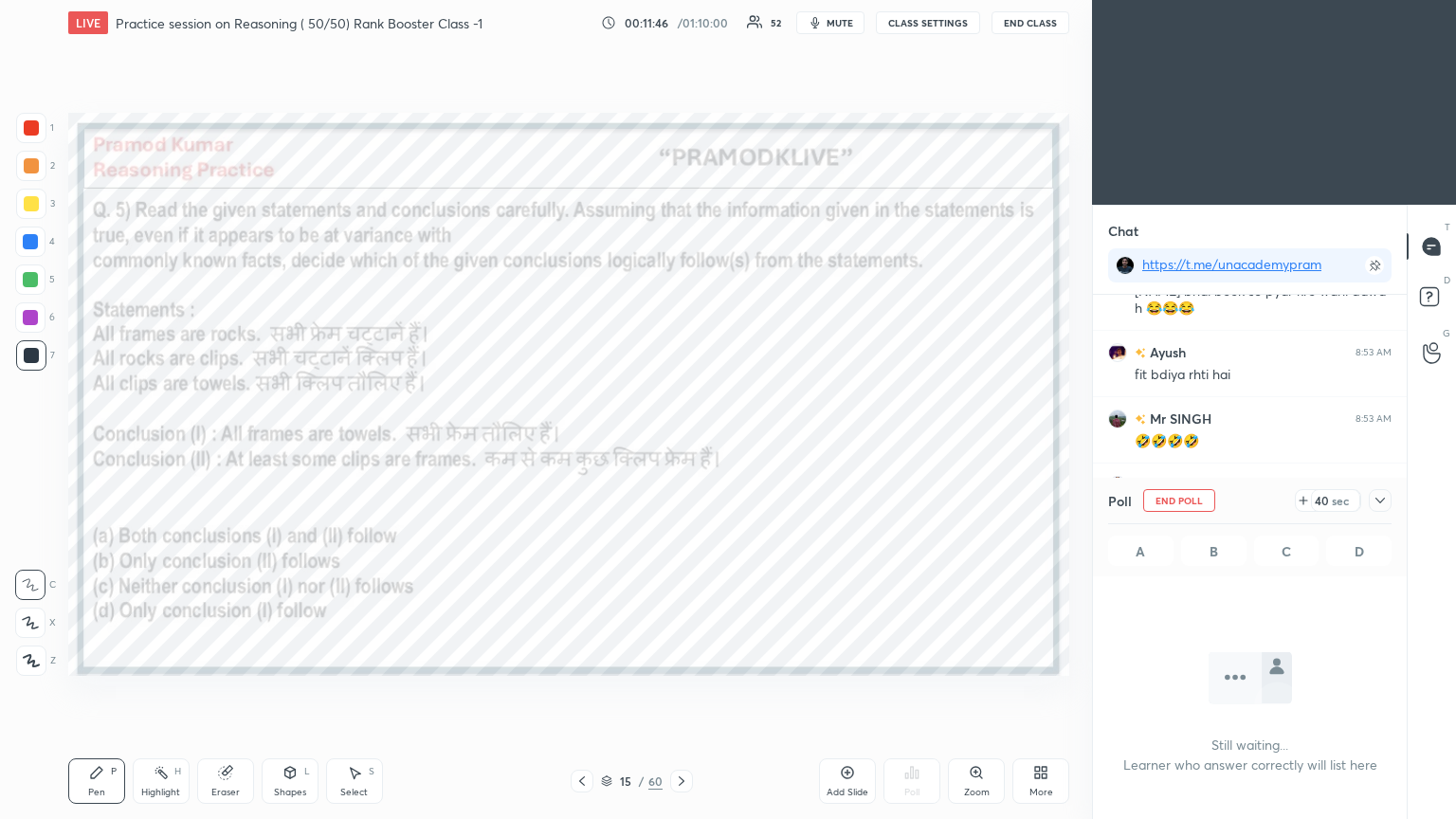 scroll, scrollTop: 243, scrollLeft: 308, axis: both 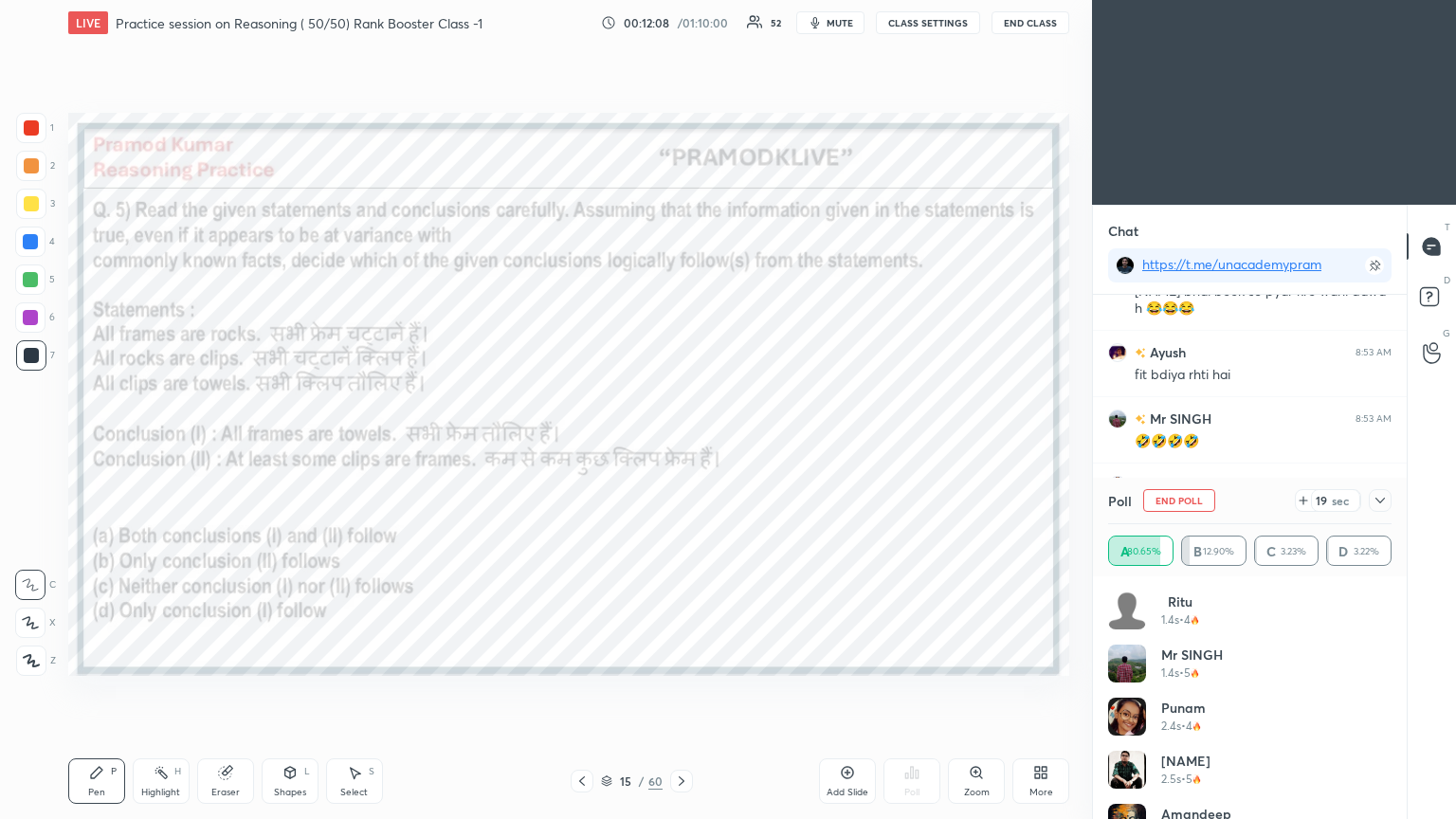 click 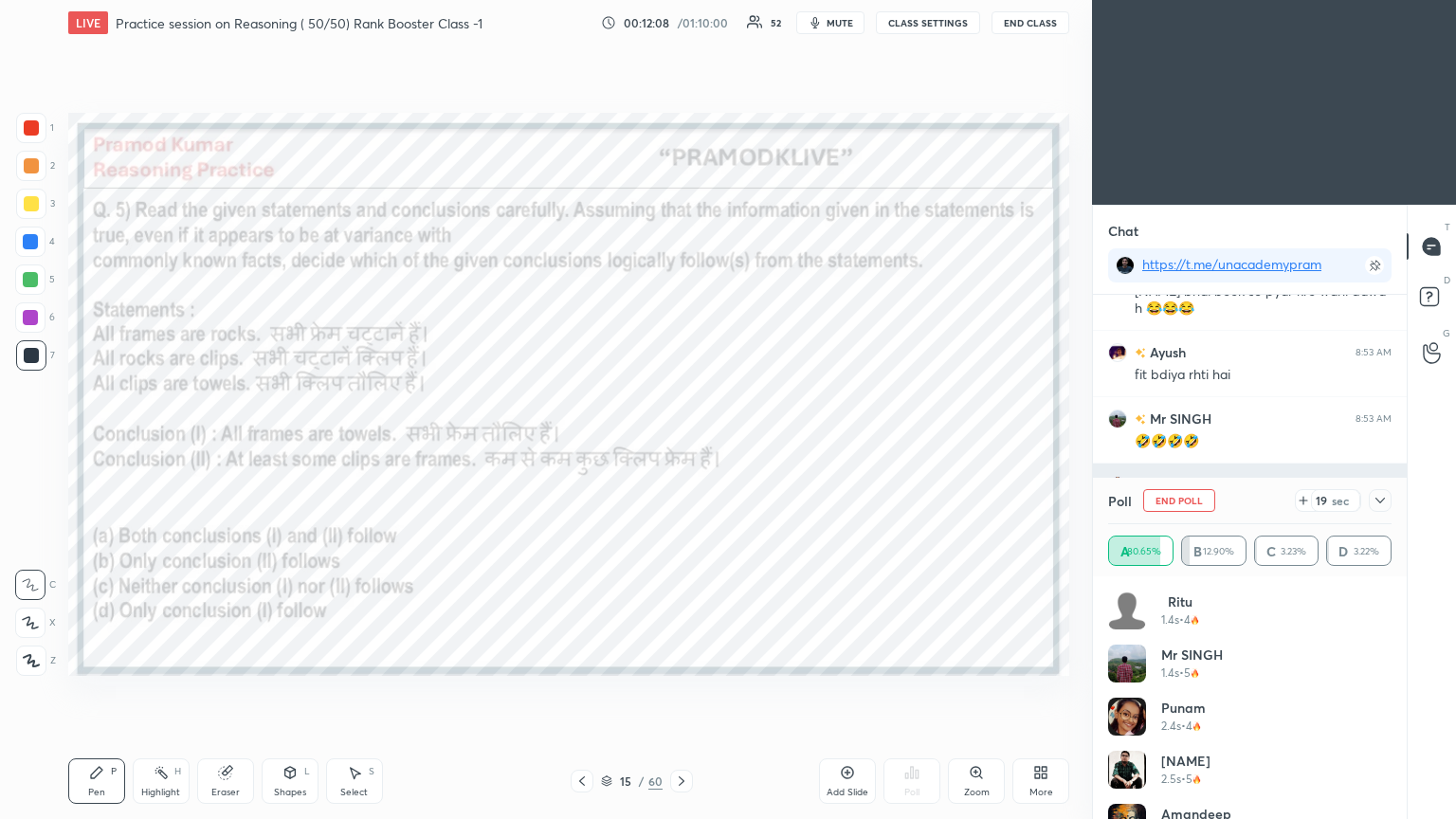 scroll, scrollTop: 174, scrollLeft: 278, axis: both 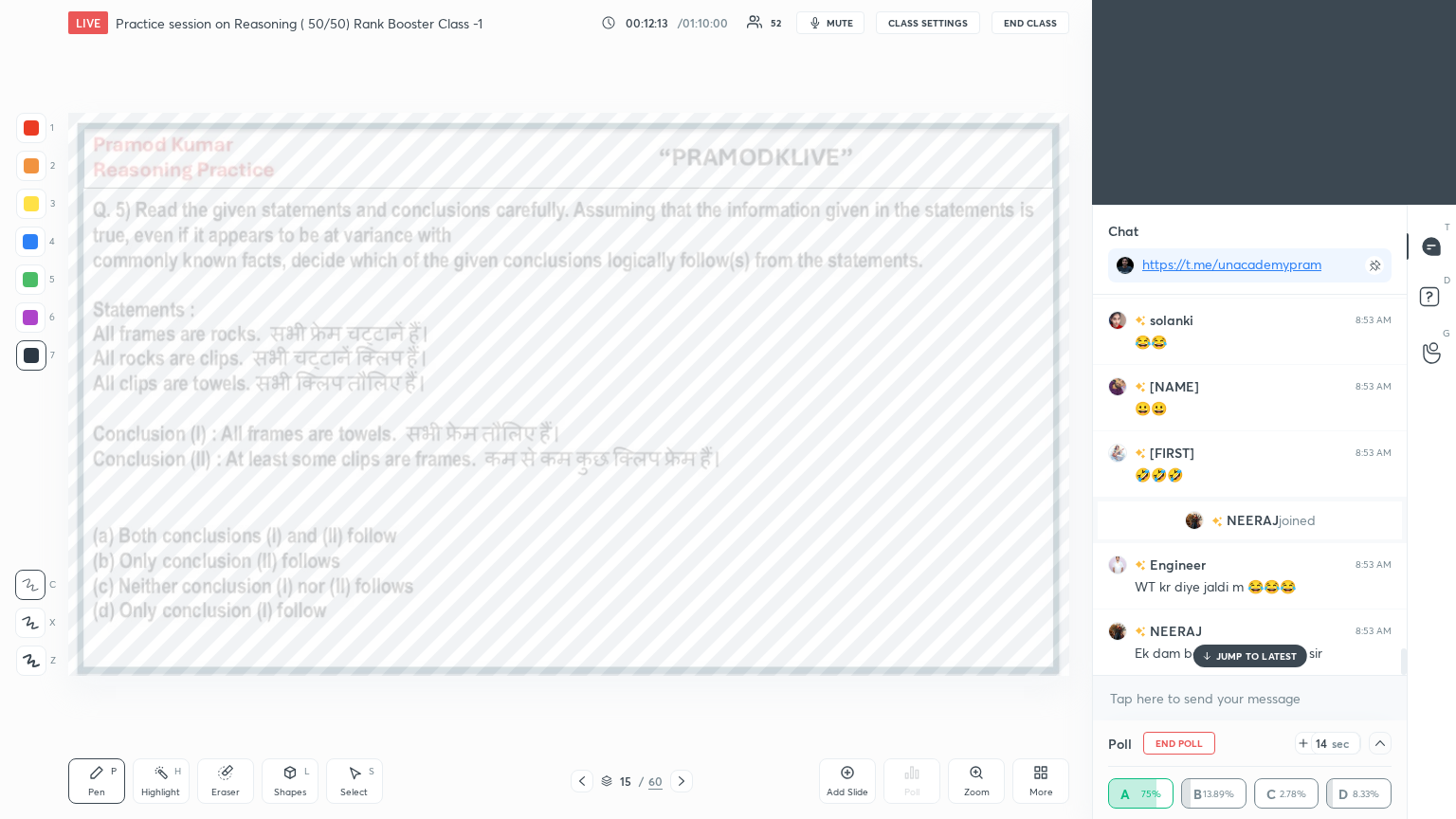 click on "JUMP TO LATEST" at bounding box center [1249, 656] 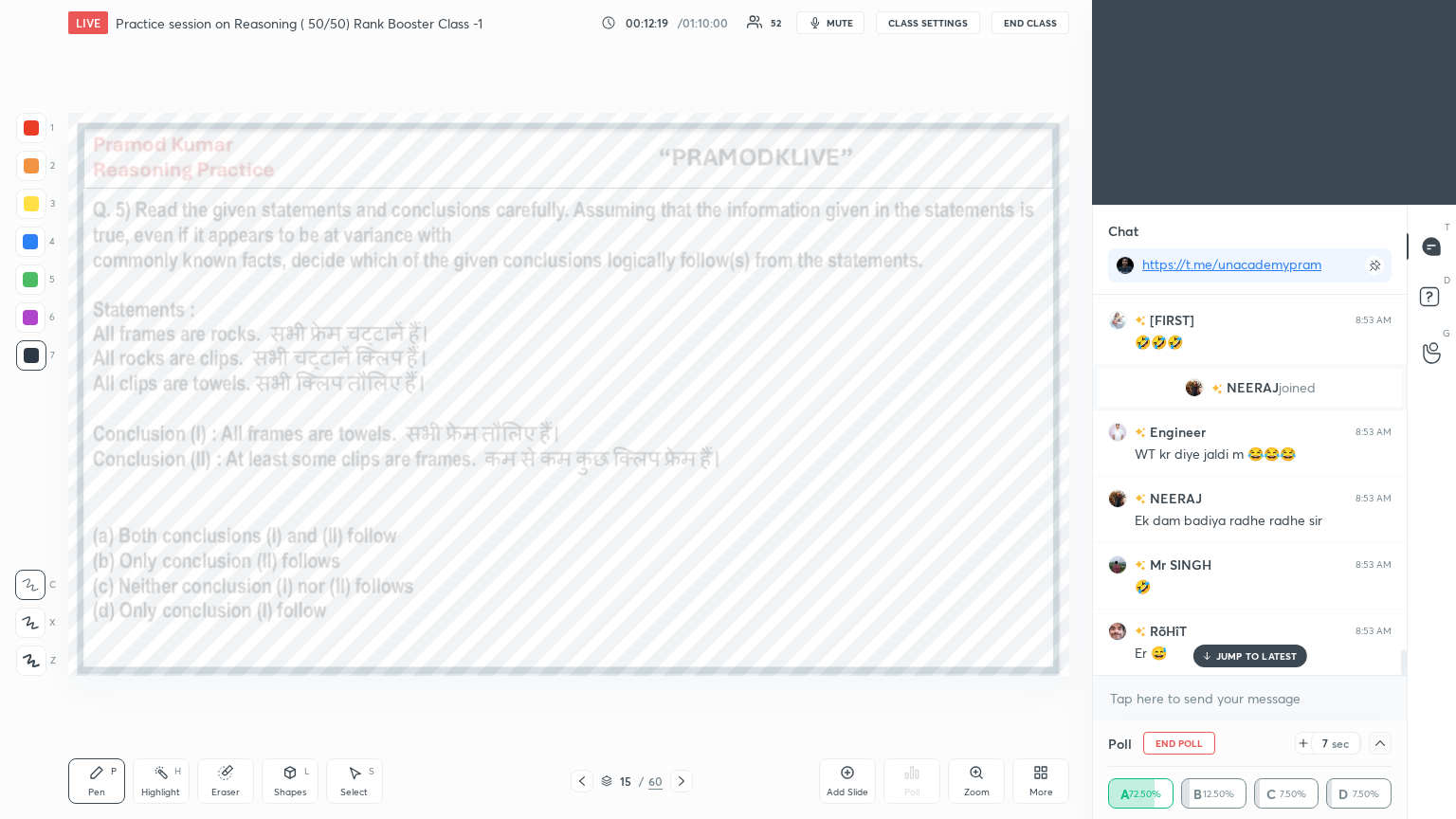 scroll, scrollTop: 5269, scrollLeft: 0, axis: vertical 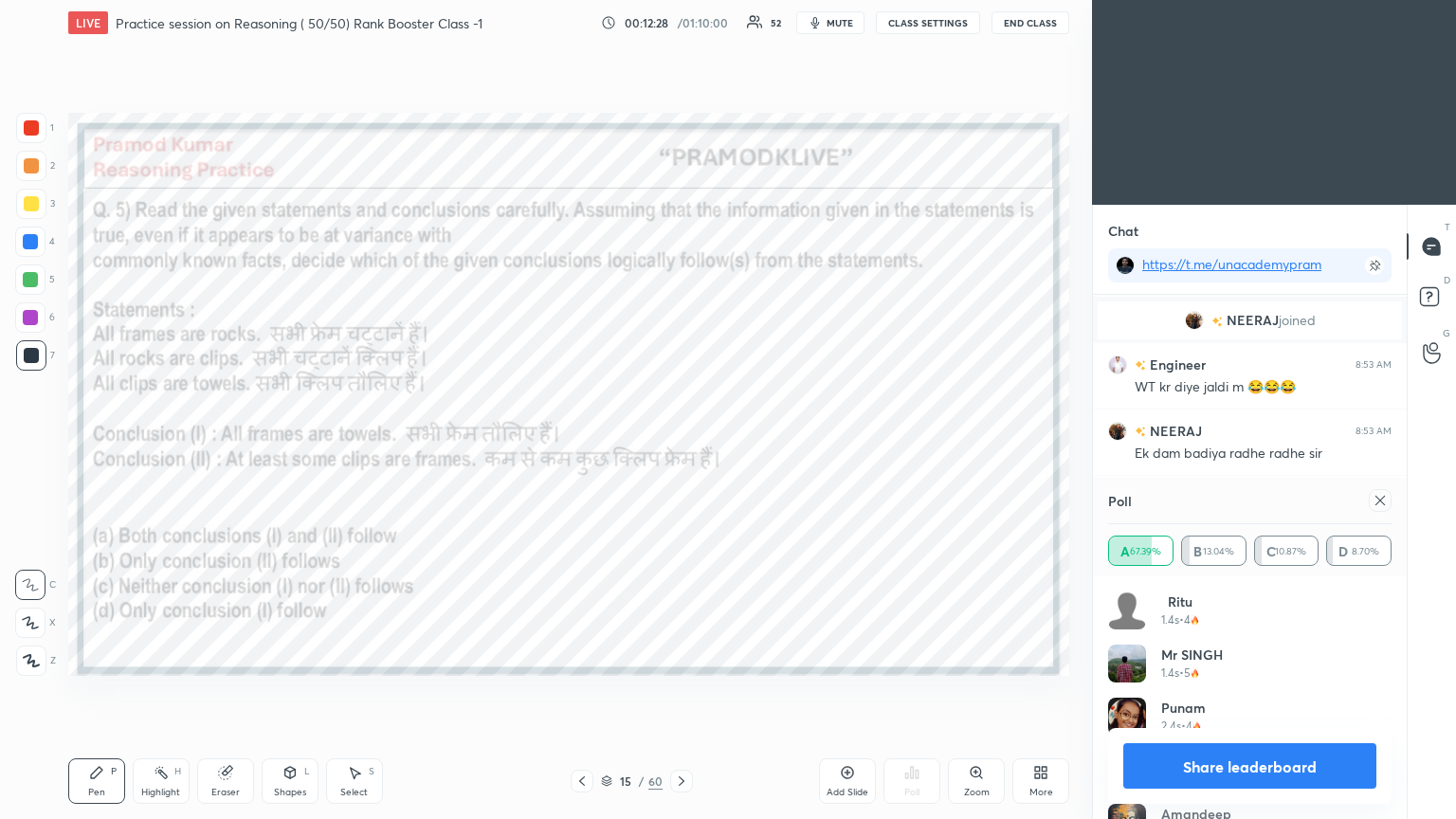 click 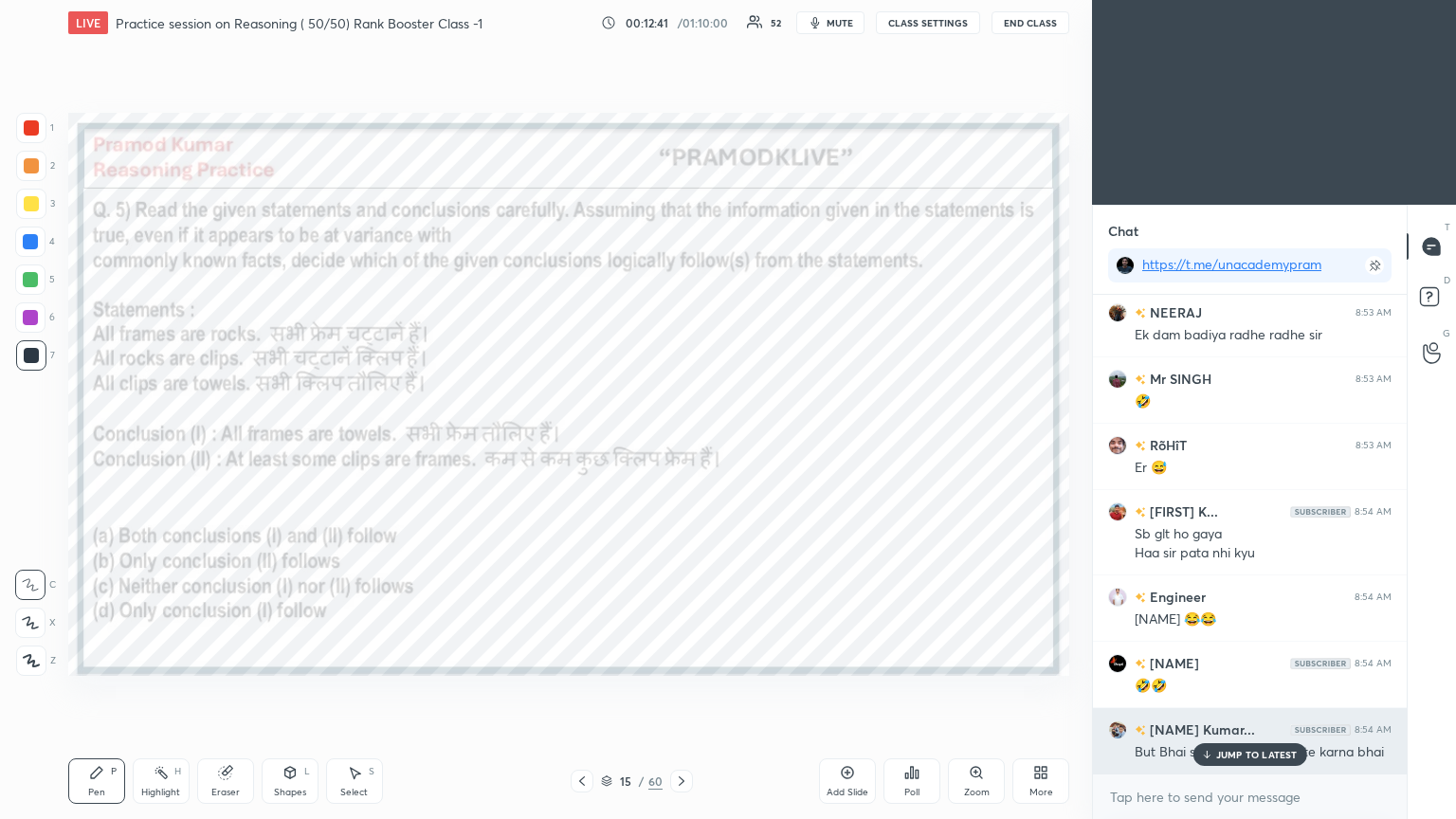 click on "JUMP TO LATEST" at bounding box center [1257, 755] 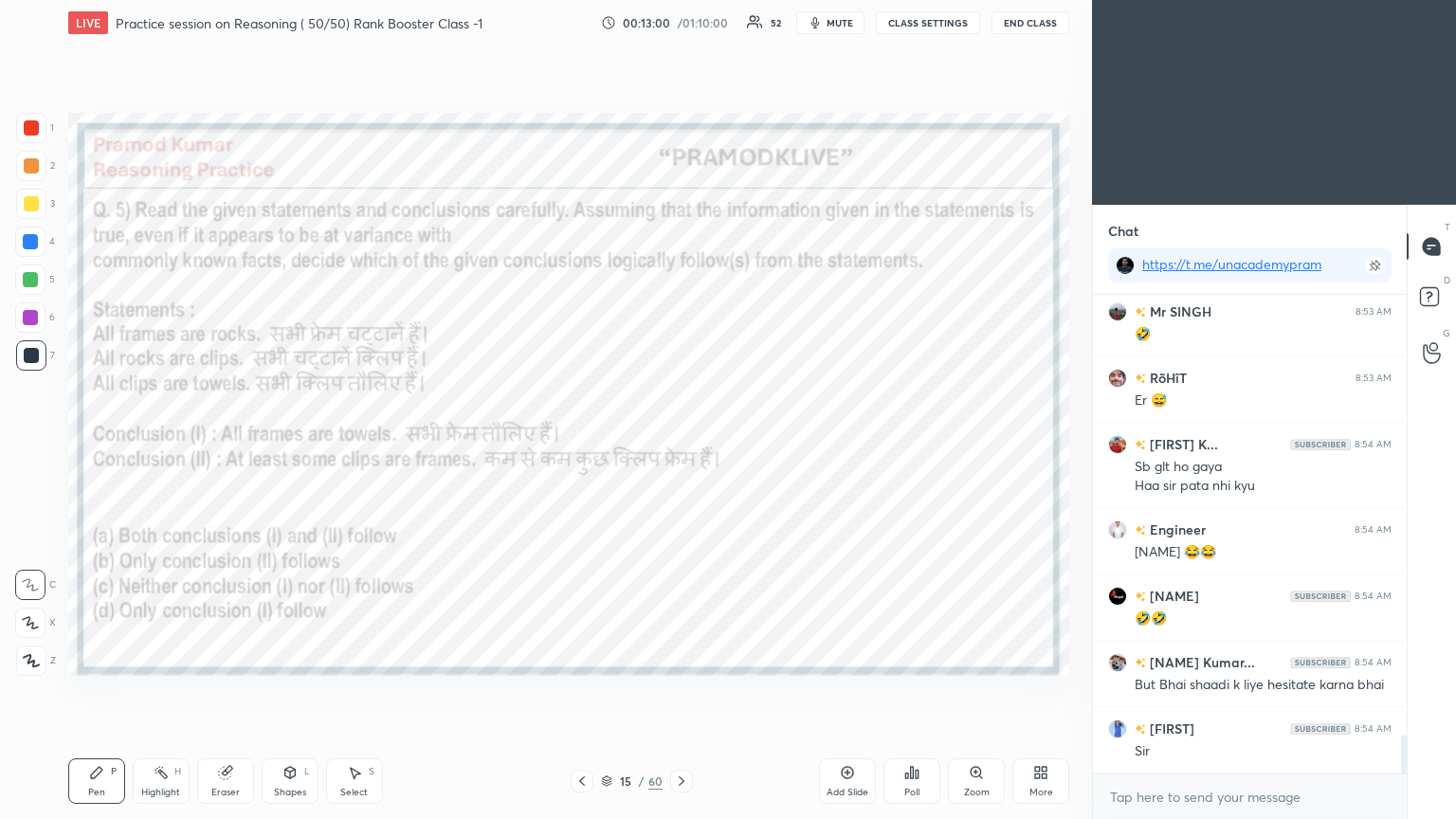 click 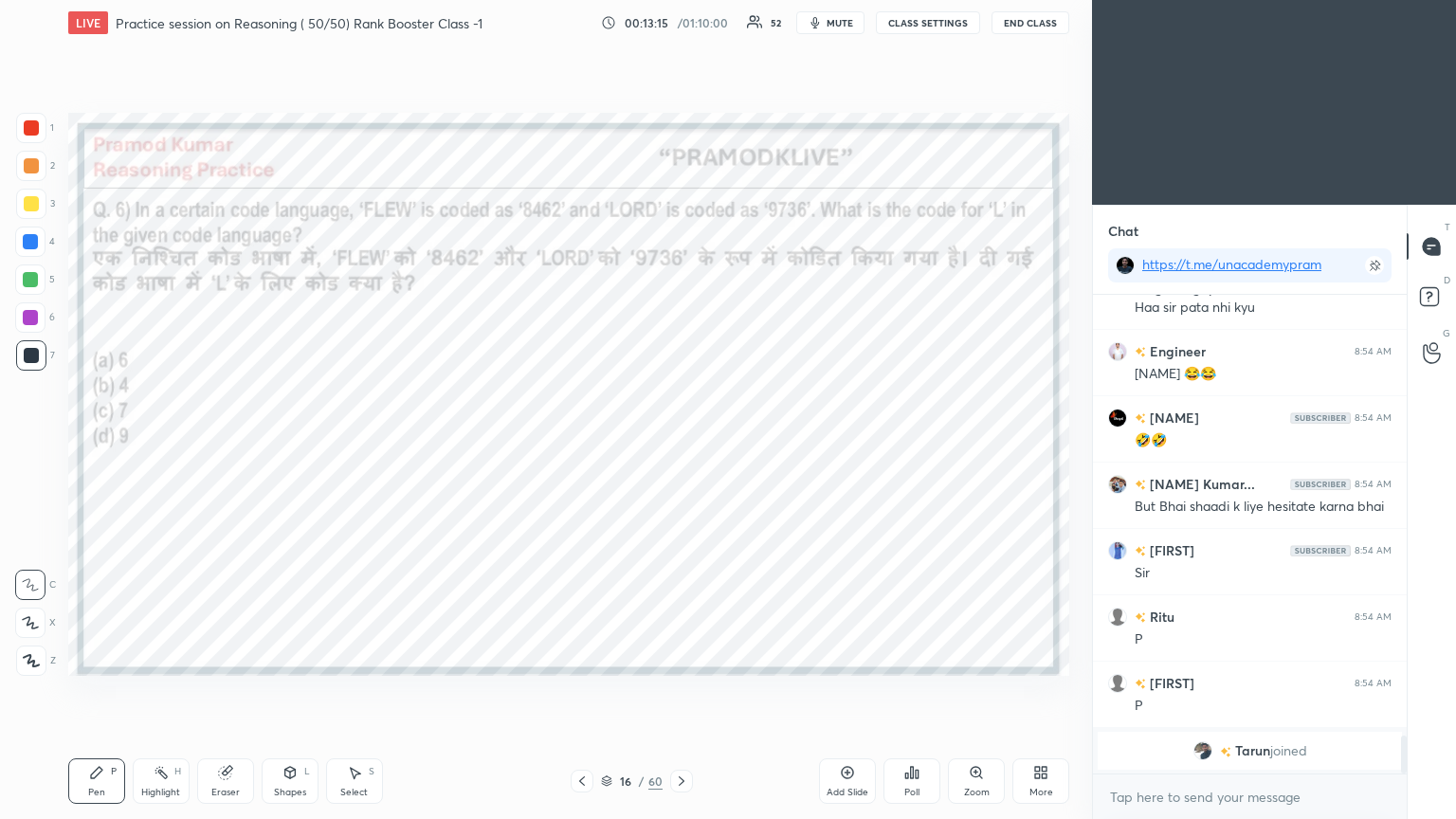 click on "Poll" at bounding box center (912, 781) 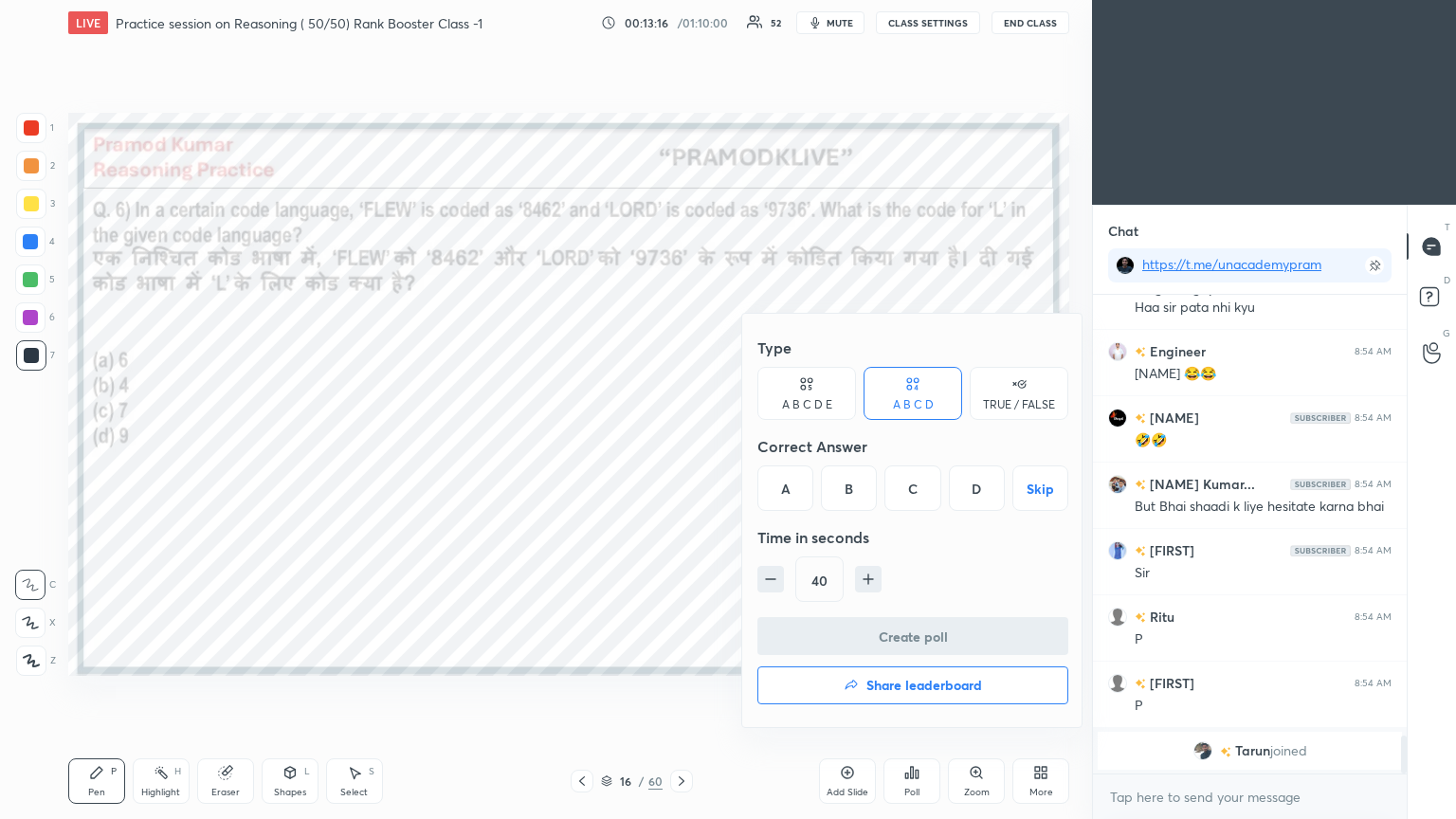 click on "A" at bounding box center [785, 488] 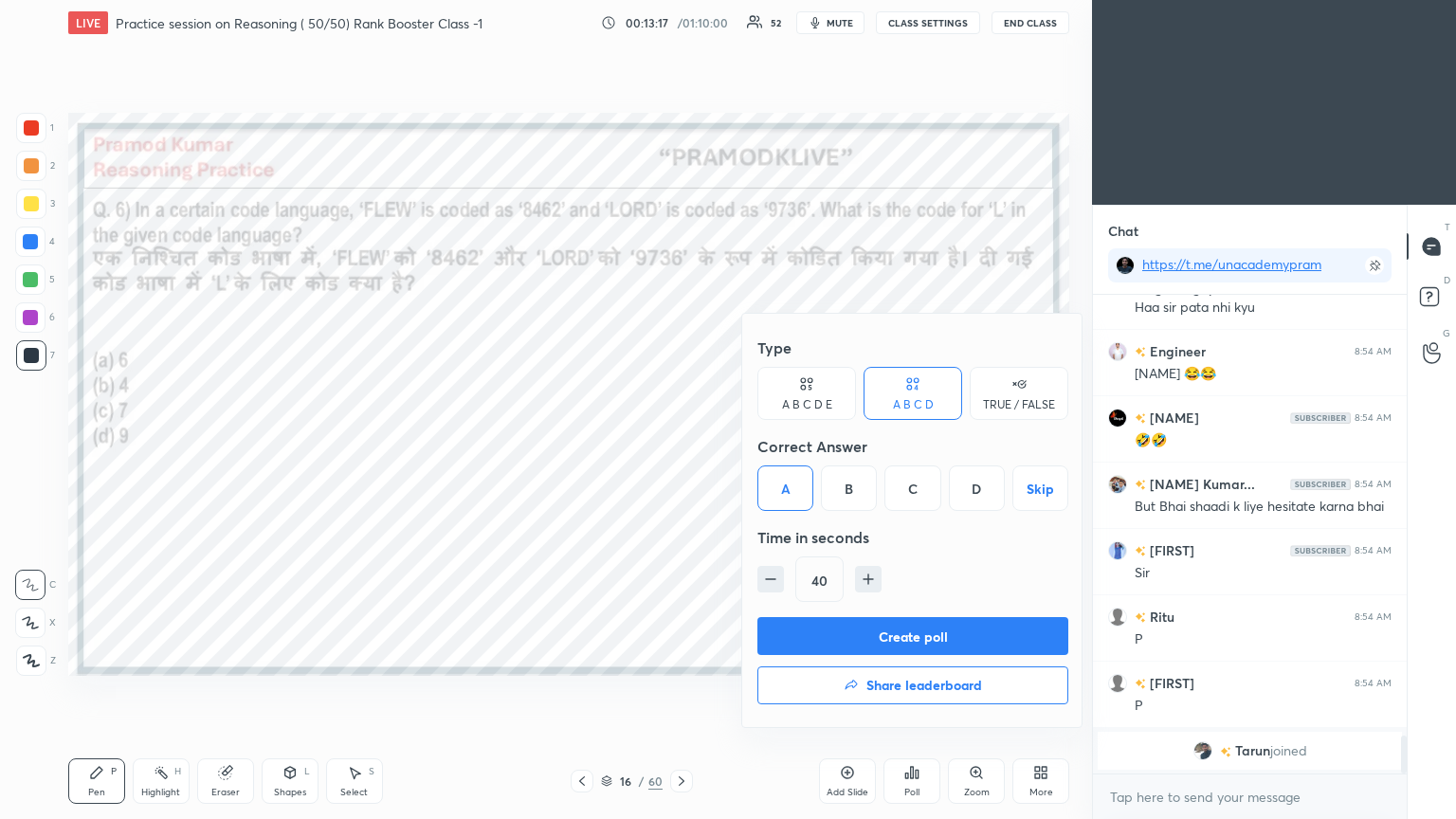 click on "Create poll" at bounding box center (913, 636) 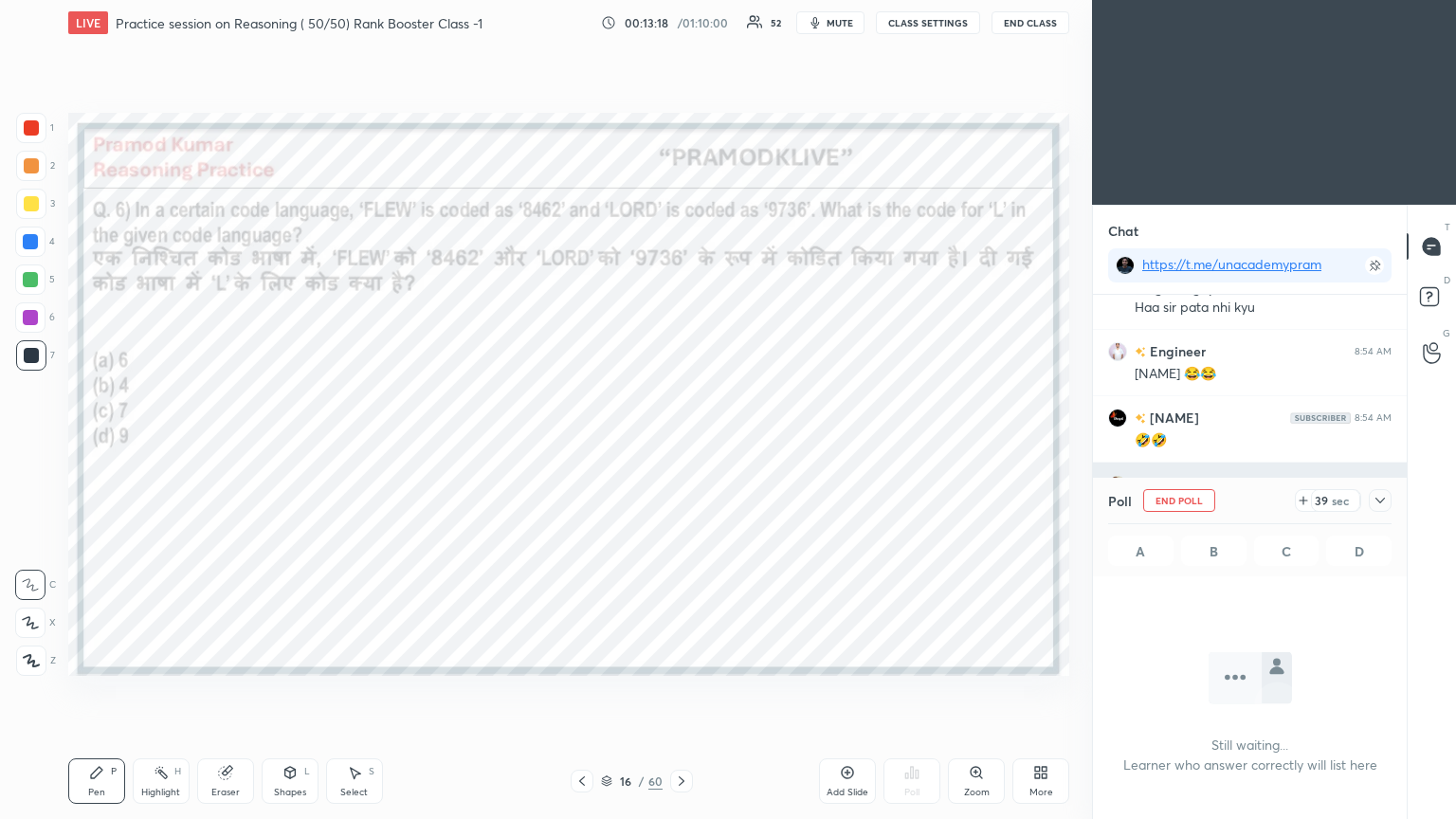 click 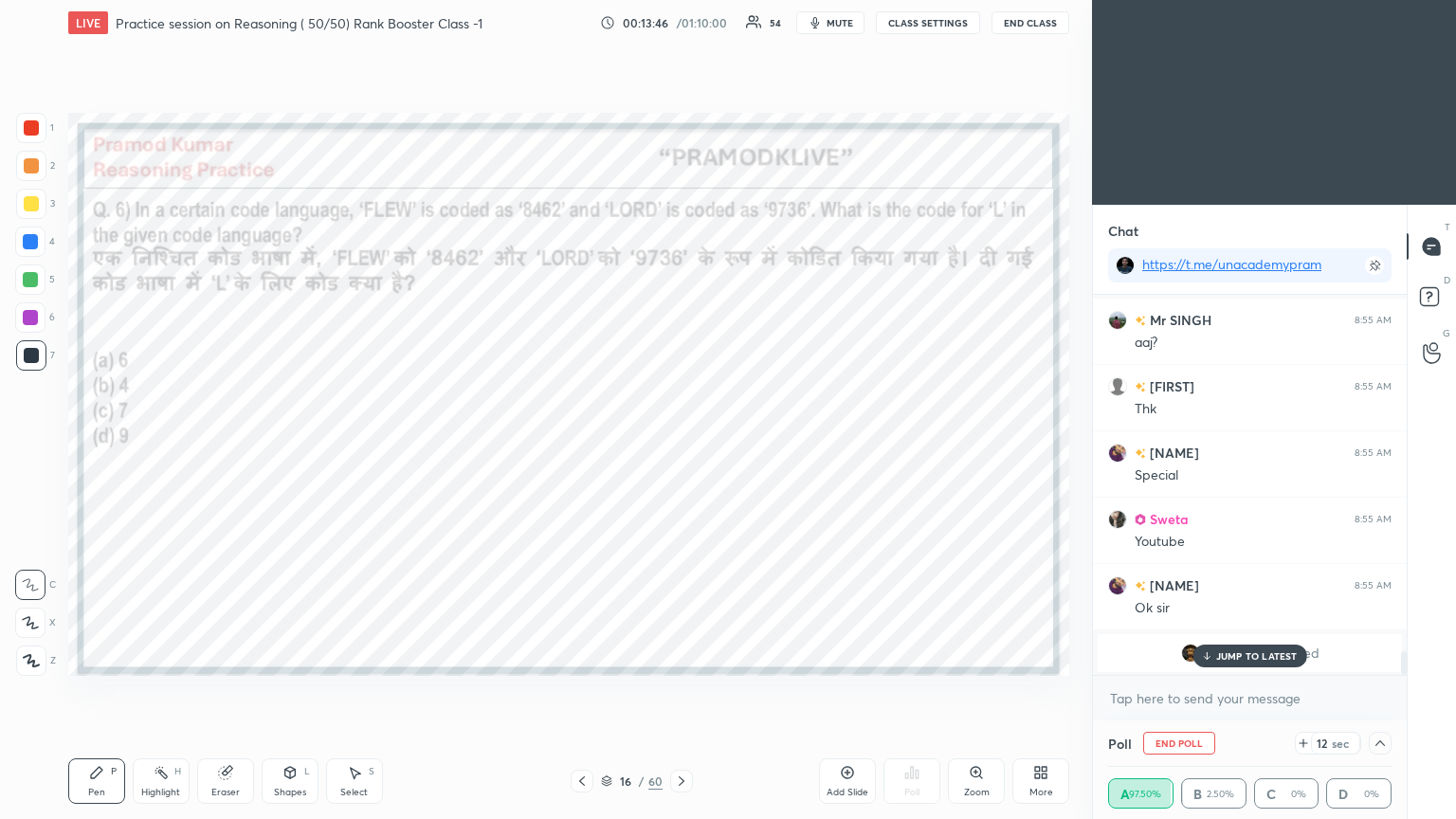 scroll, scrollTop: 5690, scrollLeft: 0, axis: vertical 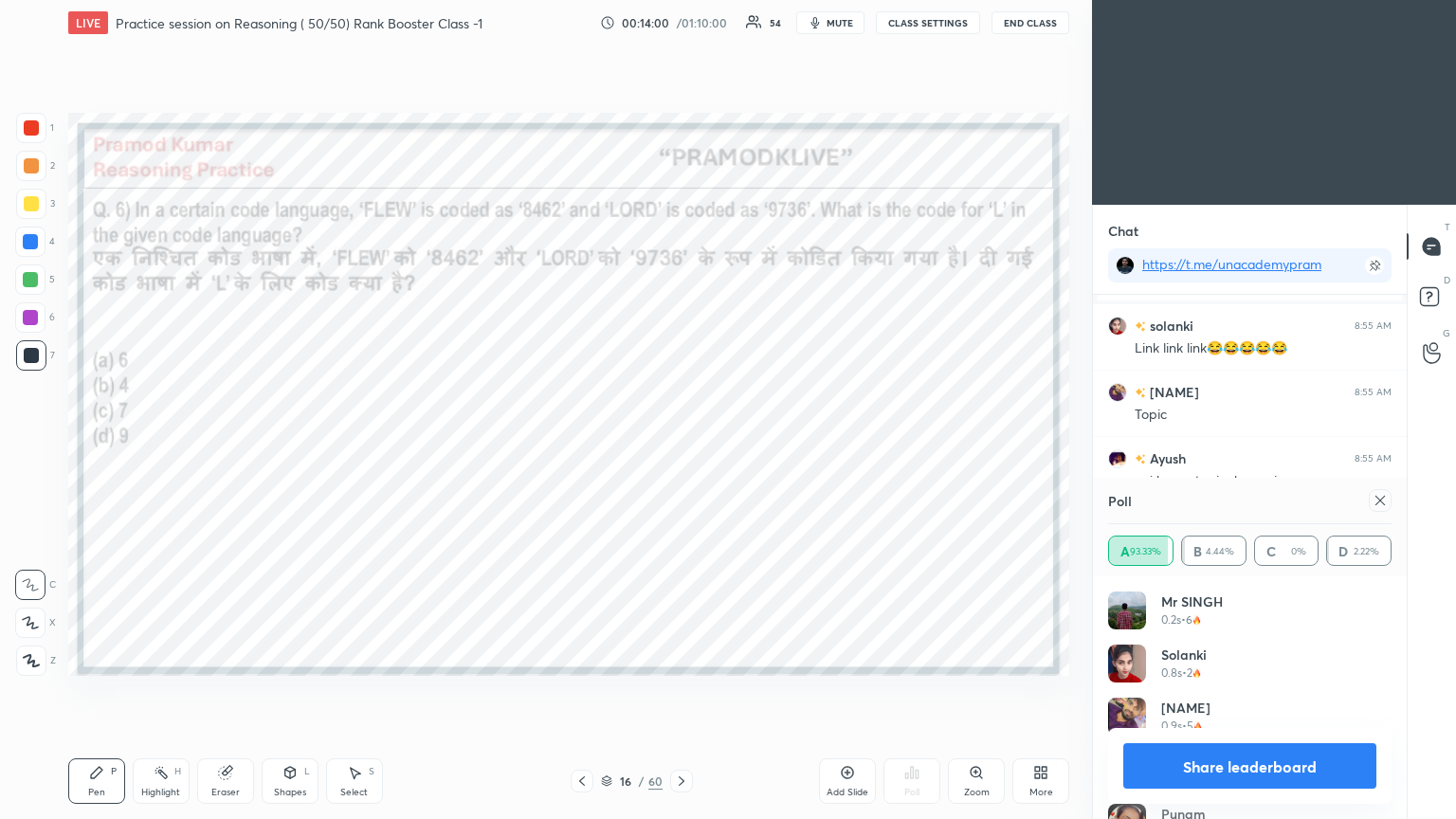 click 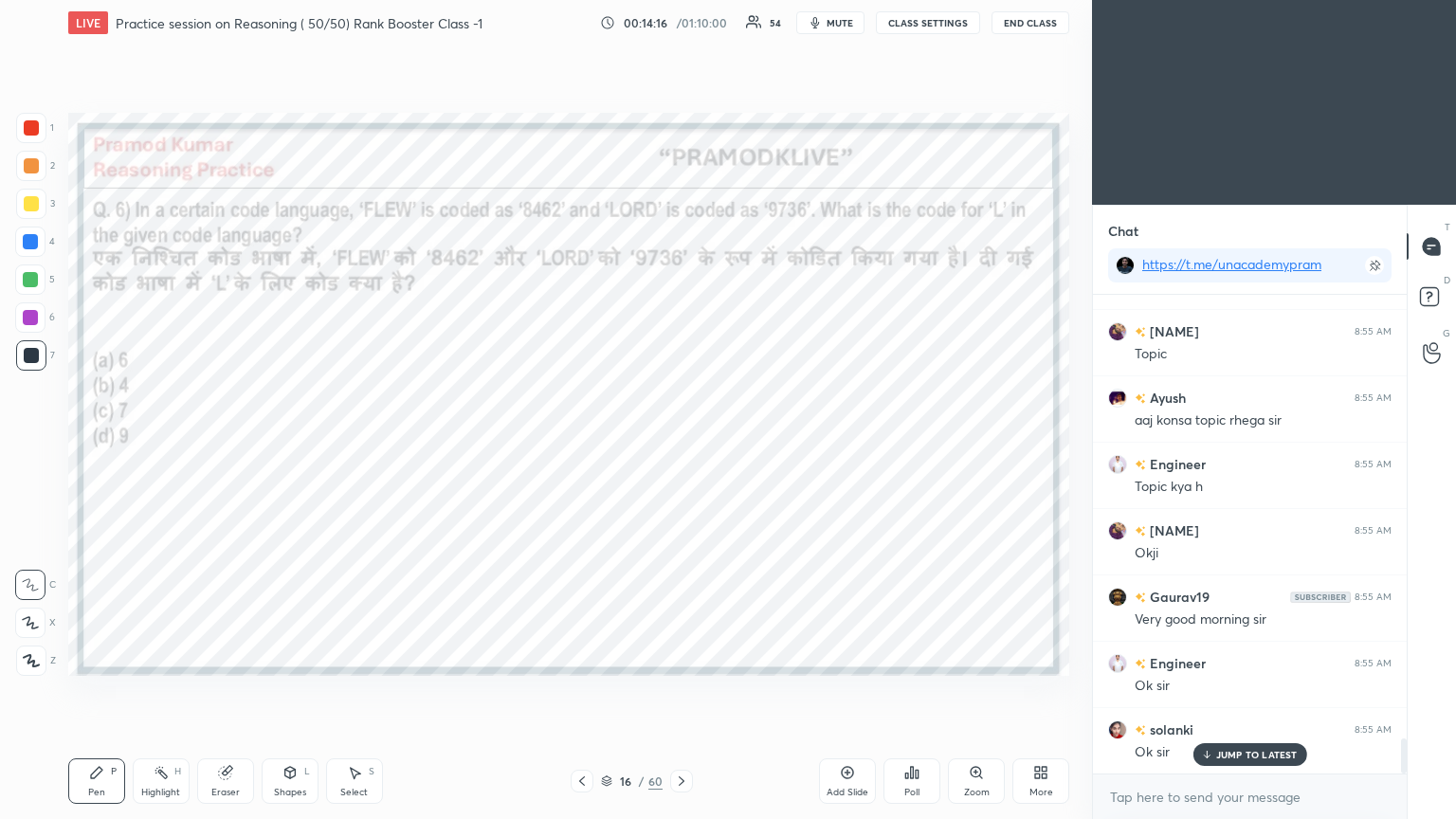 click on "JUMP TO LATEST" at bounding box center [1257, 755] 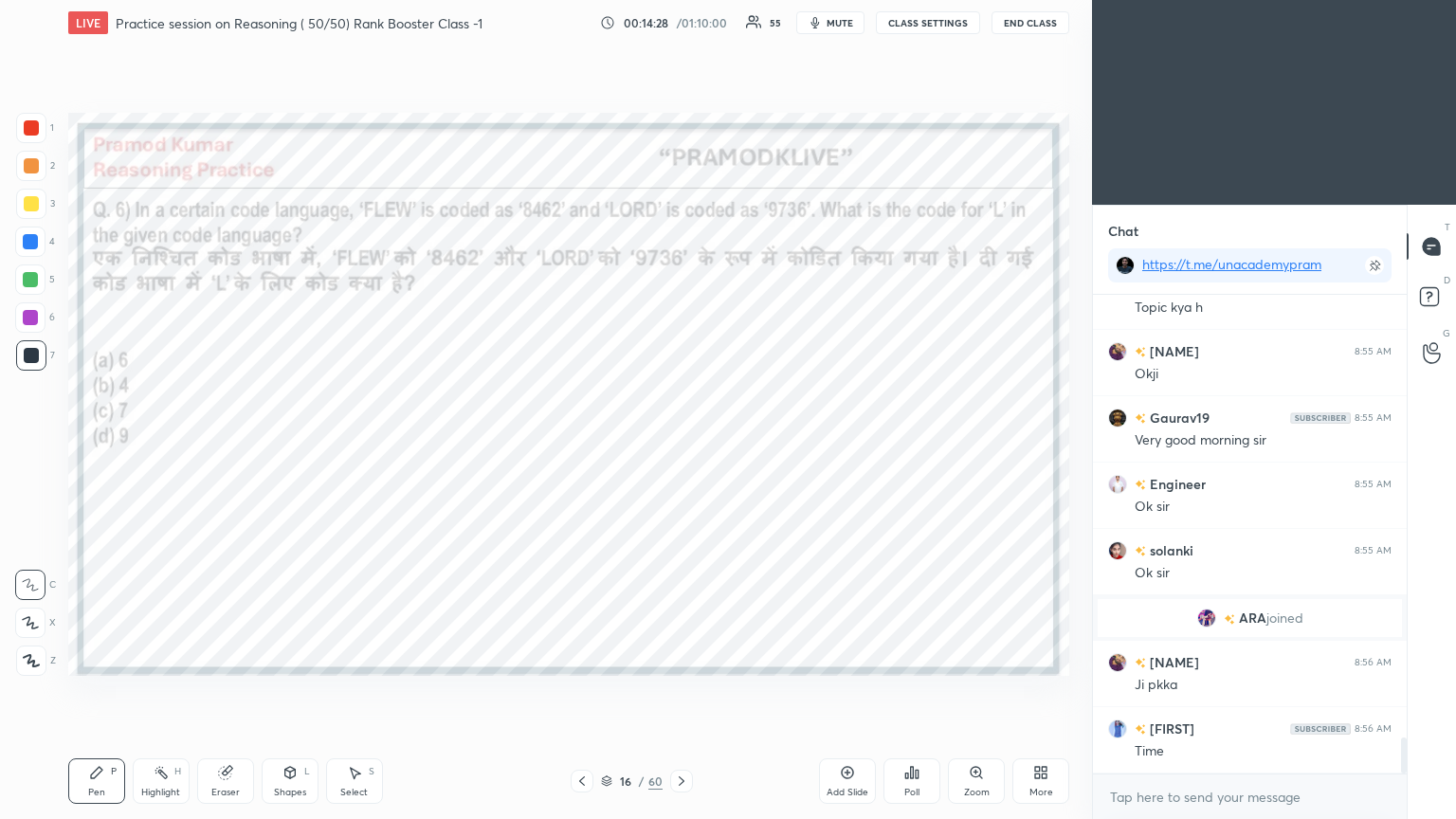click at bounding box center [31, 128] 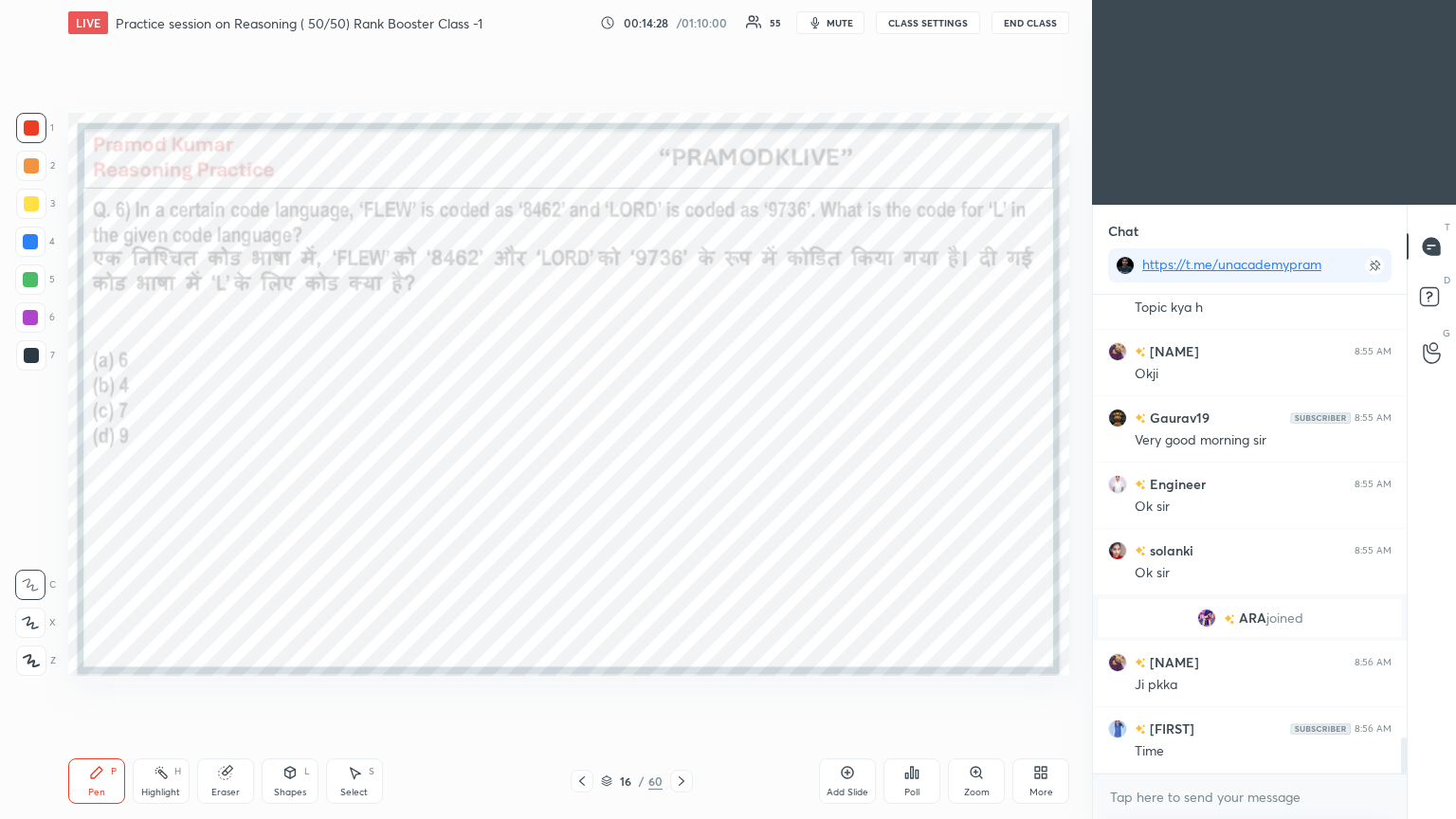 click at bounding box center [31, 128] 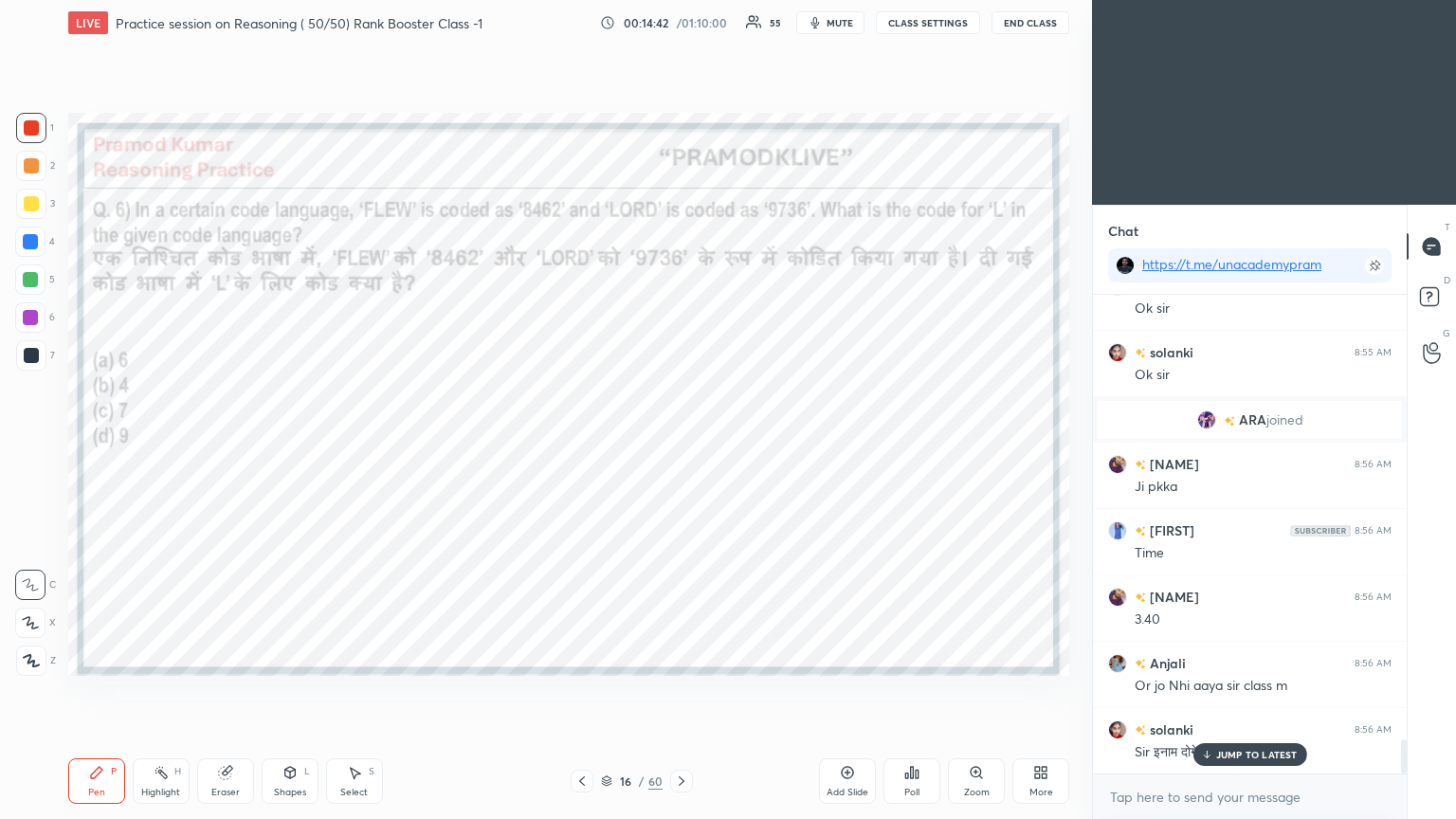click on "JUMP TO LATEST" at bounding box center [1249, 755] 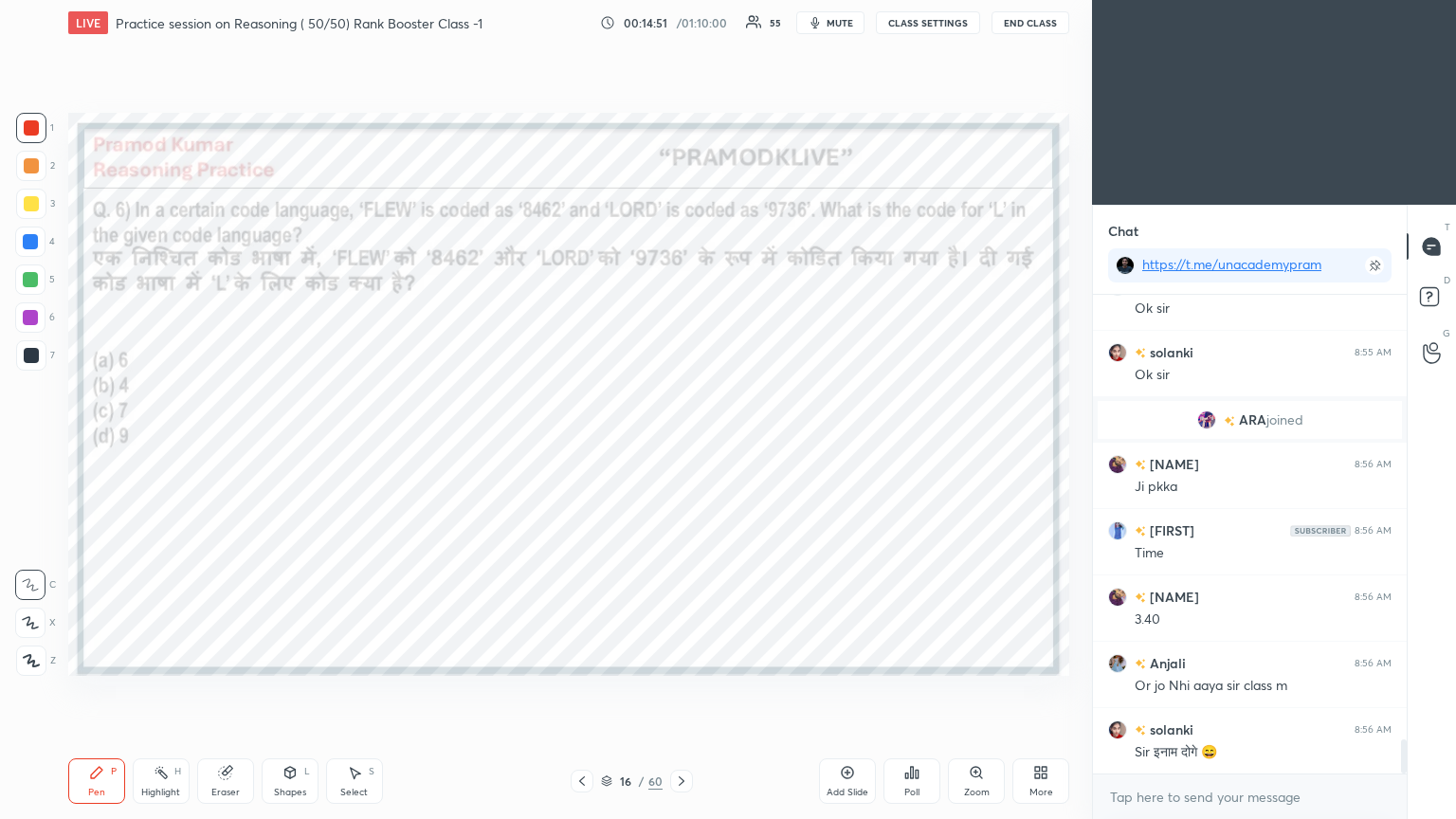 click 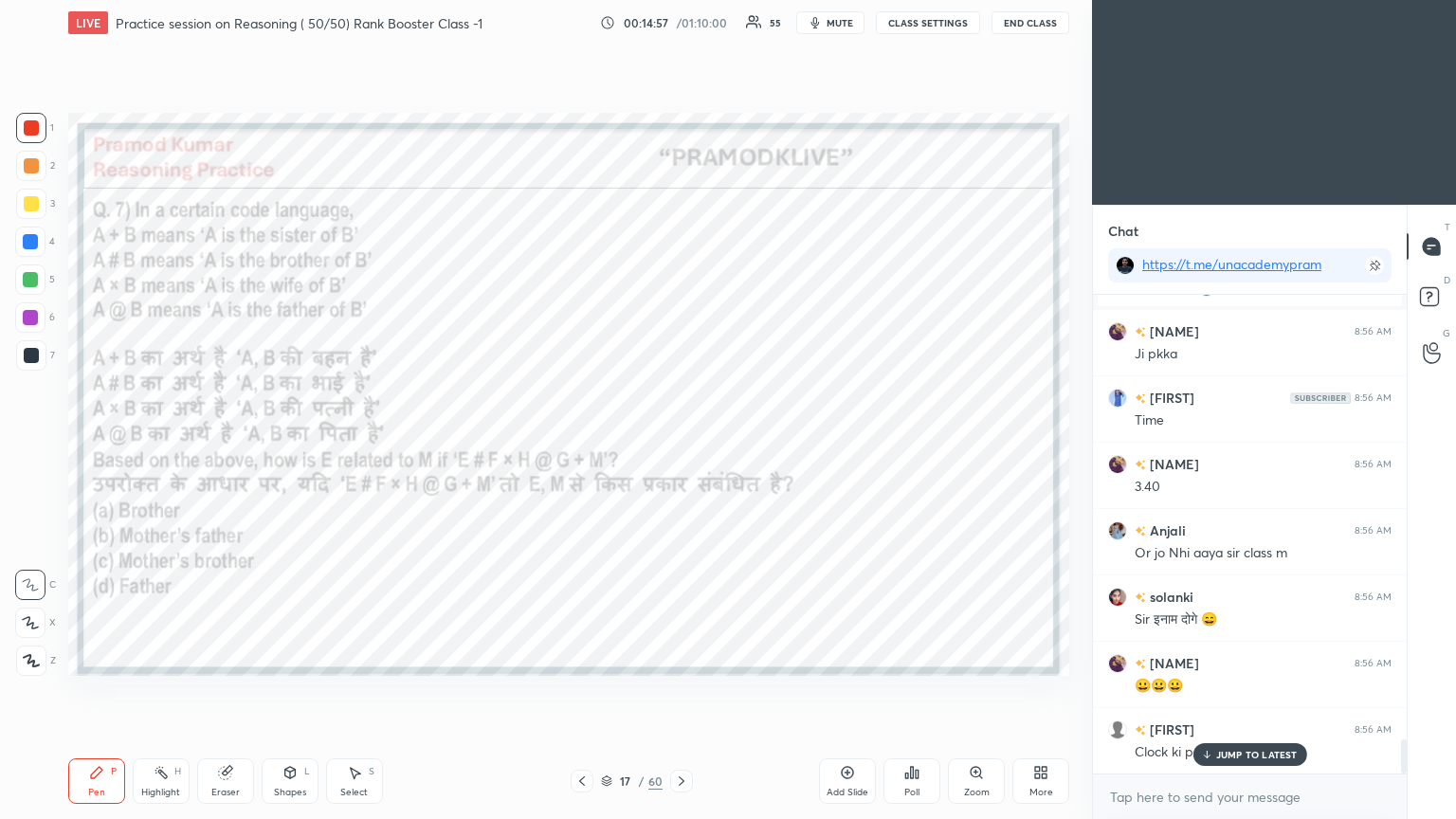 click on "JUMP TO LATEST" at bounding box center [1257, 755] 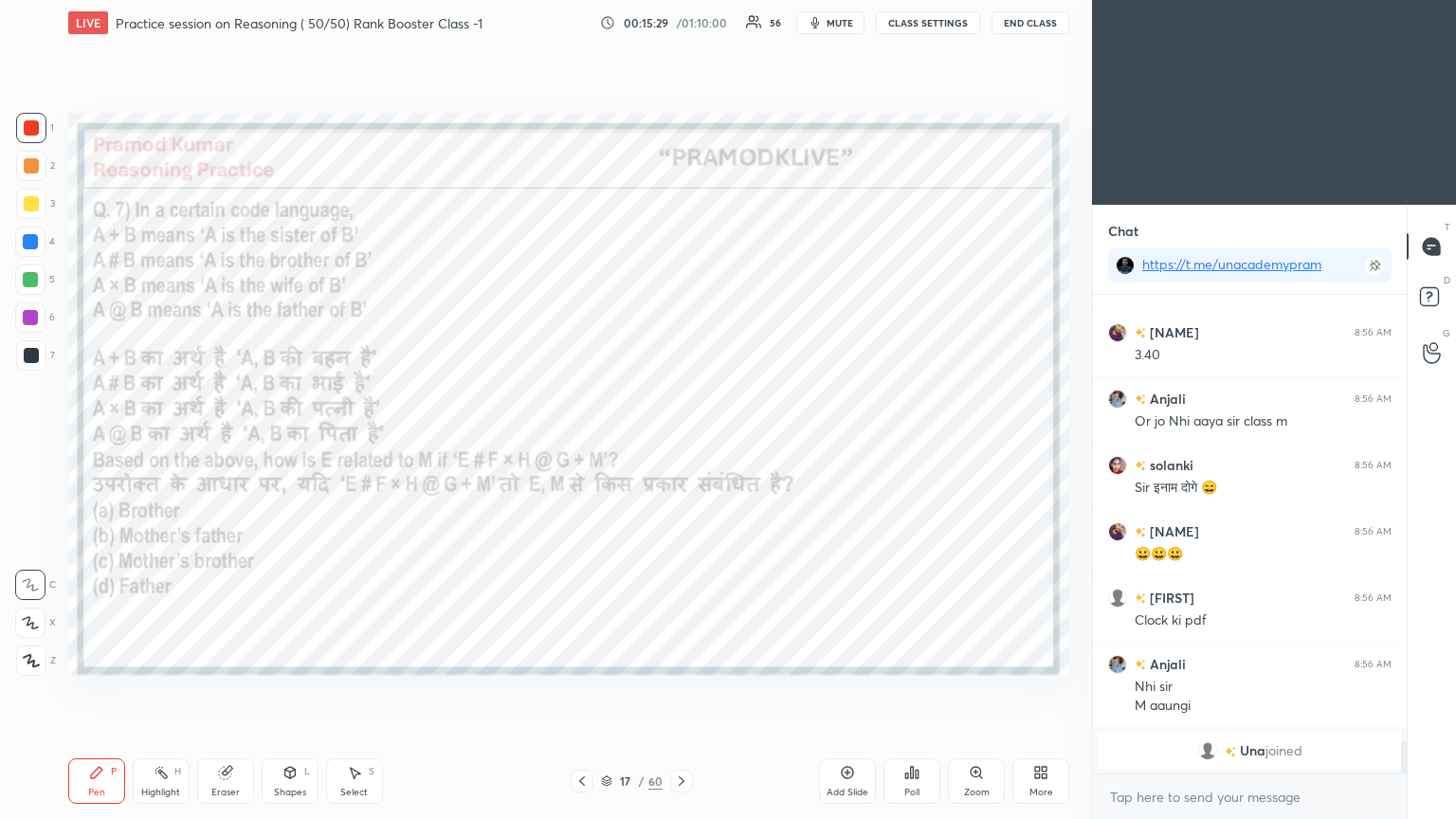 scroll, scrollTop: 6350, scrollLeft: 0, axis: vertical 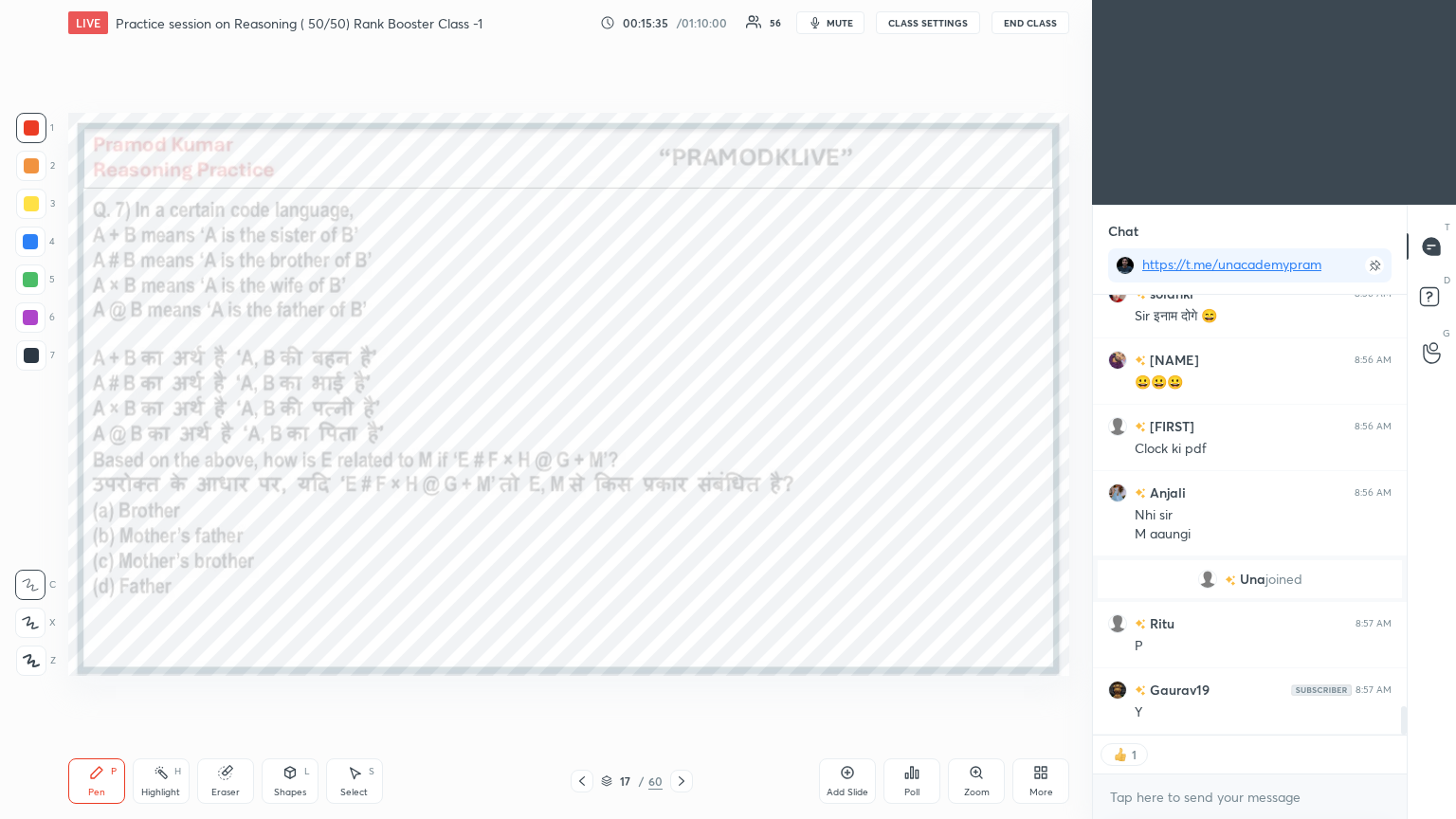 click on "Poll" at bounding box center (912, 781) 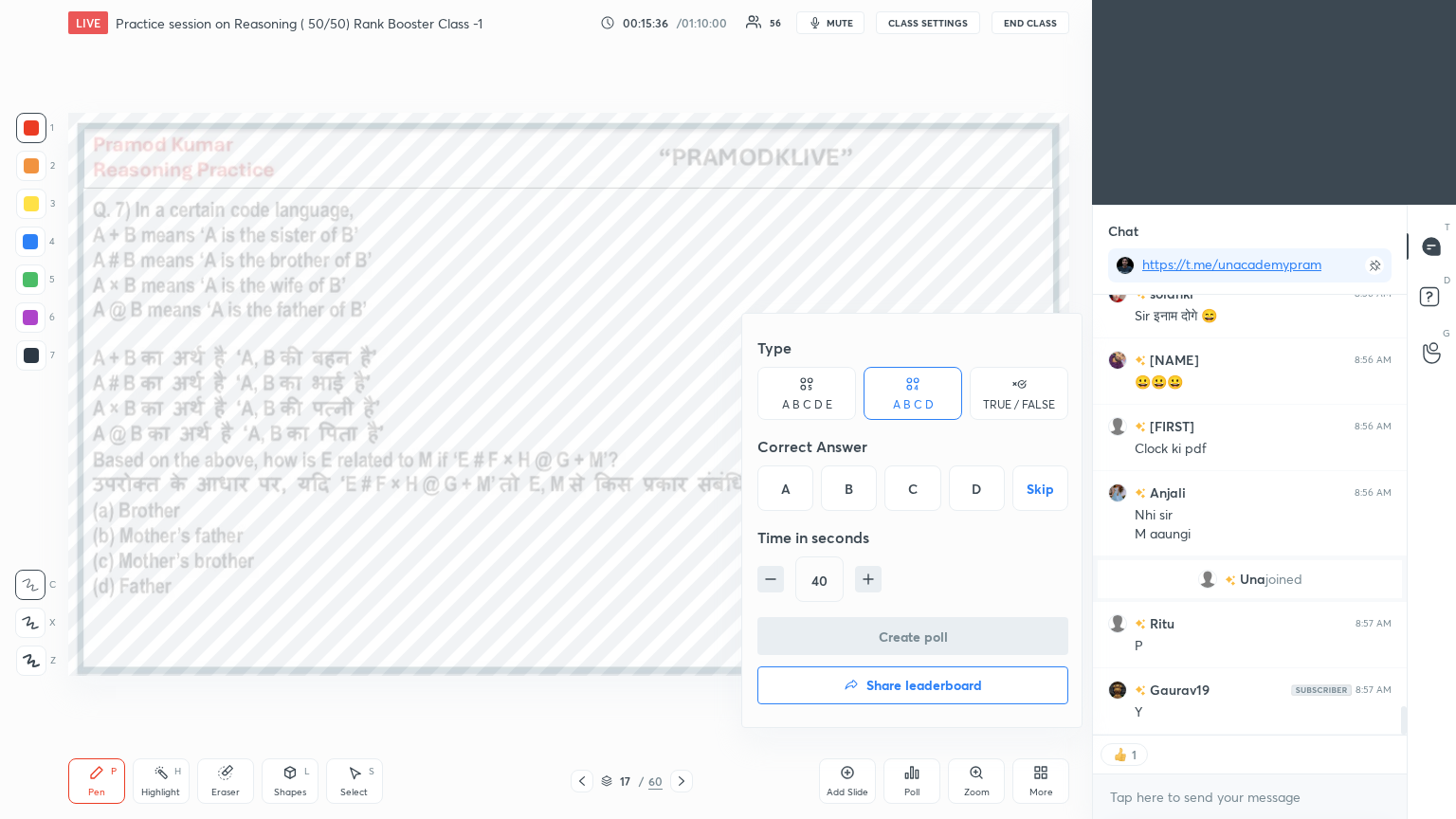 click on "C" at bounding box center [912, 488] 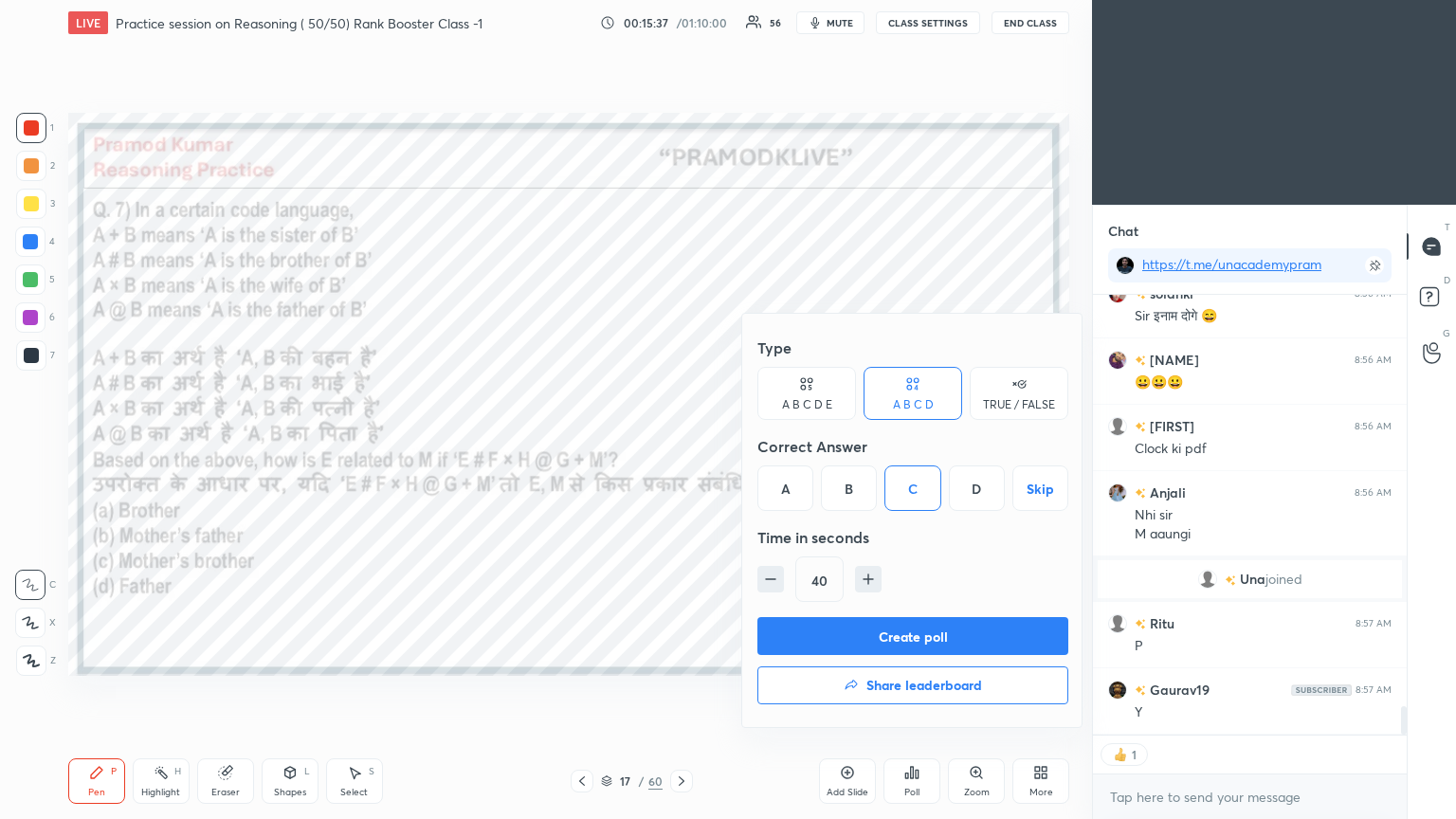 click on "Create poll" at bounding box center [913, 636] 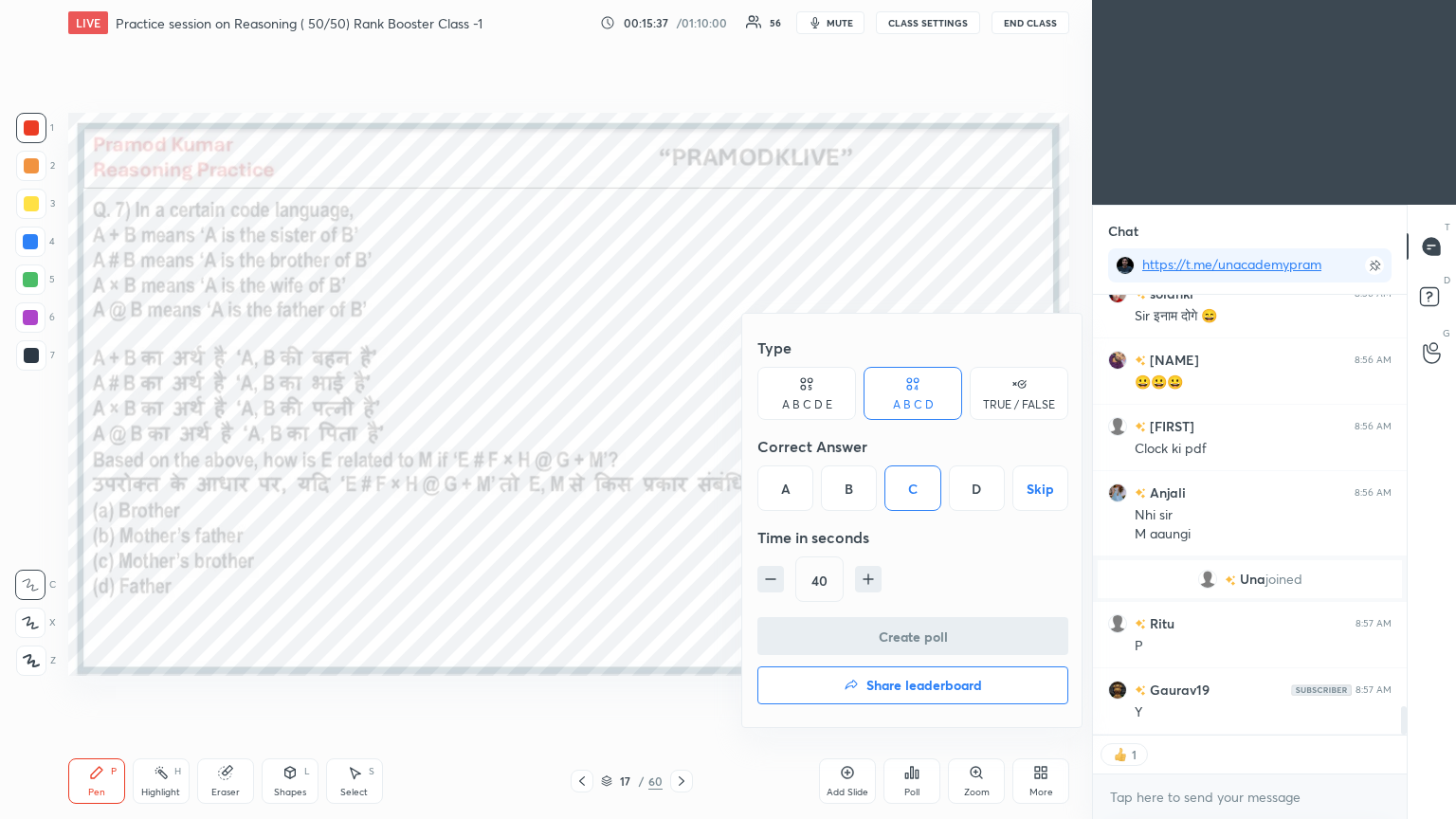 scroll, scrollTop: 415, scrollLeft: 308, axis: both 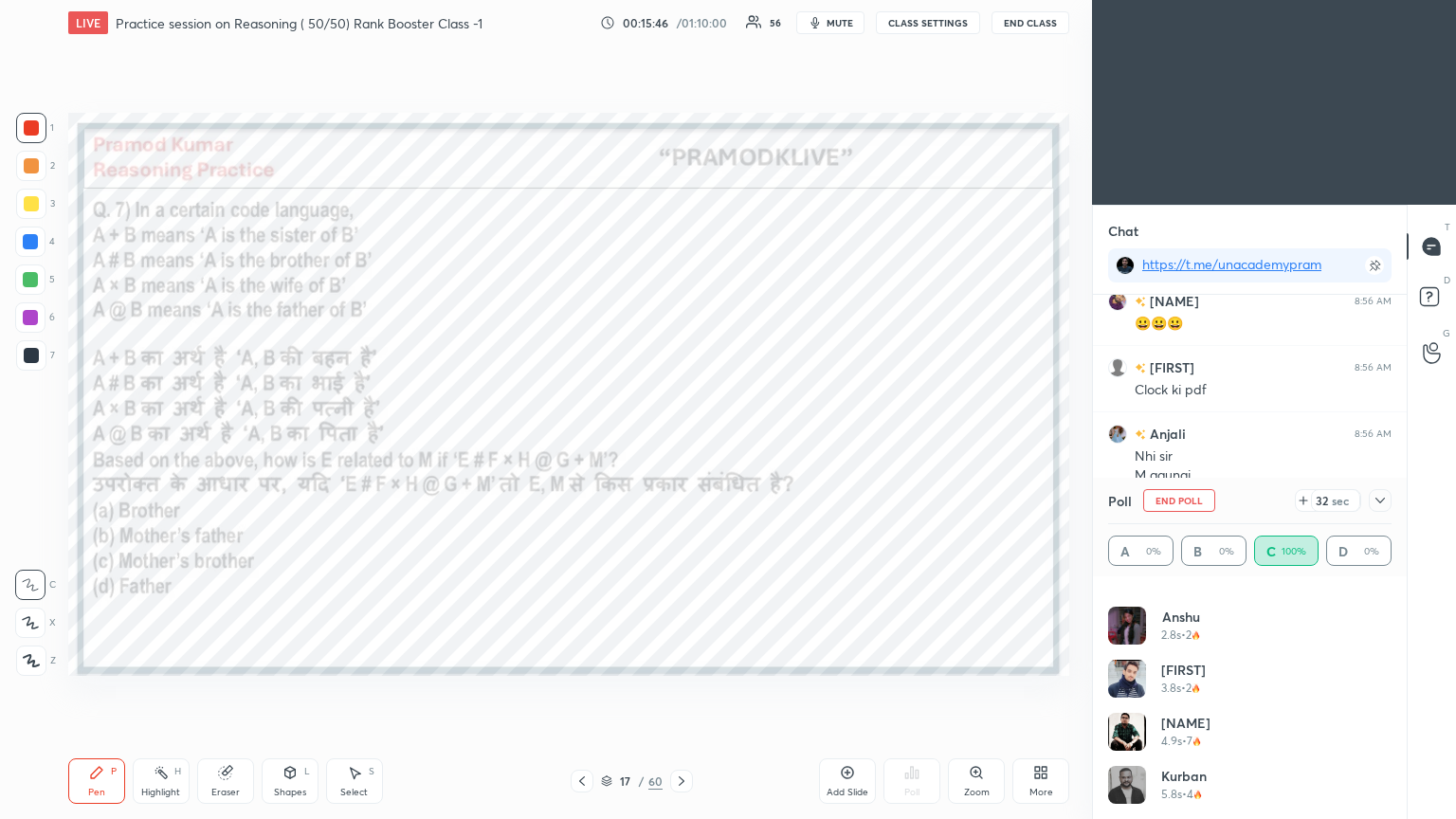 click 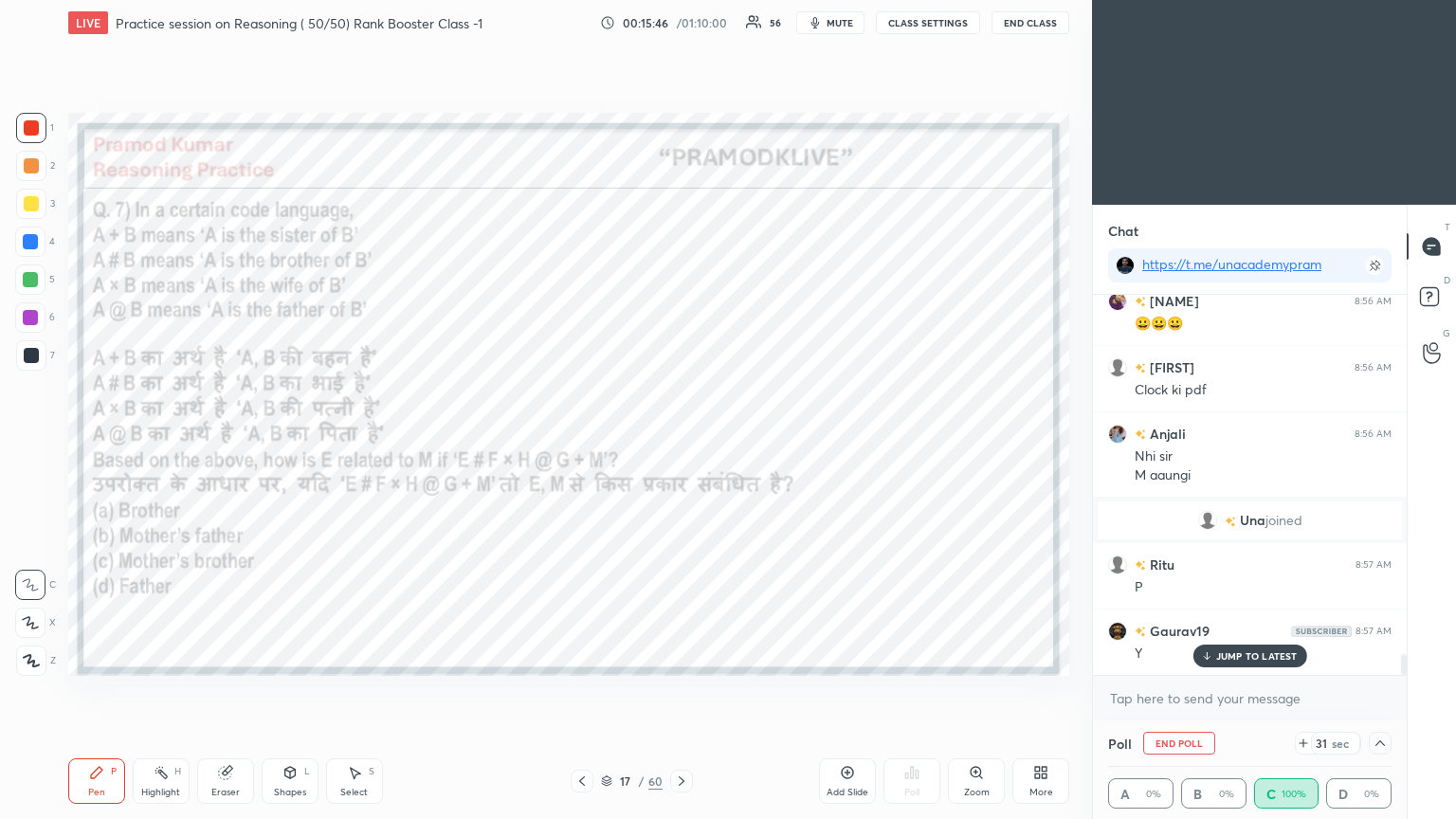 scroll, scrollTop: 66, scrollLeft: 278, axis: both 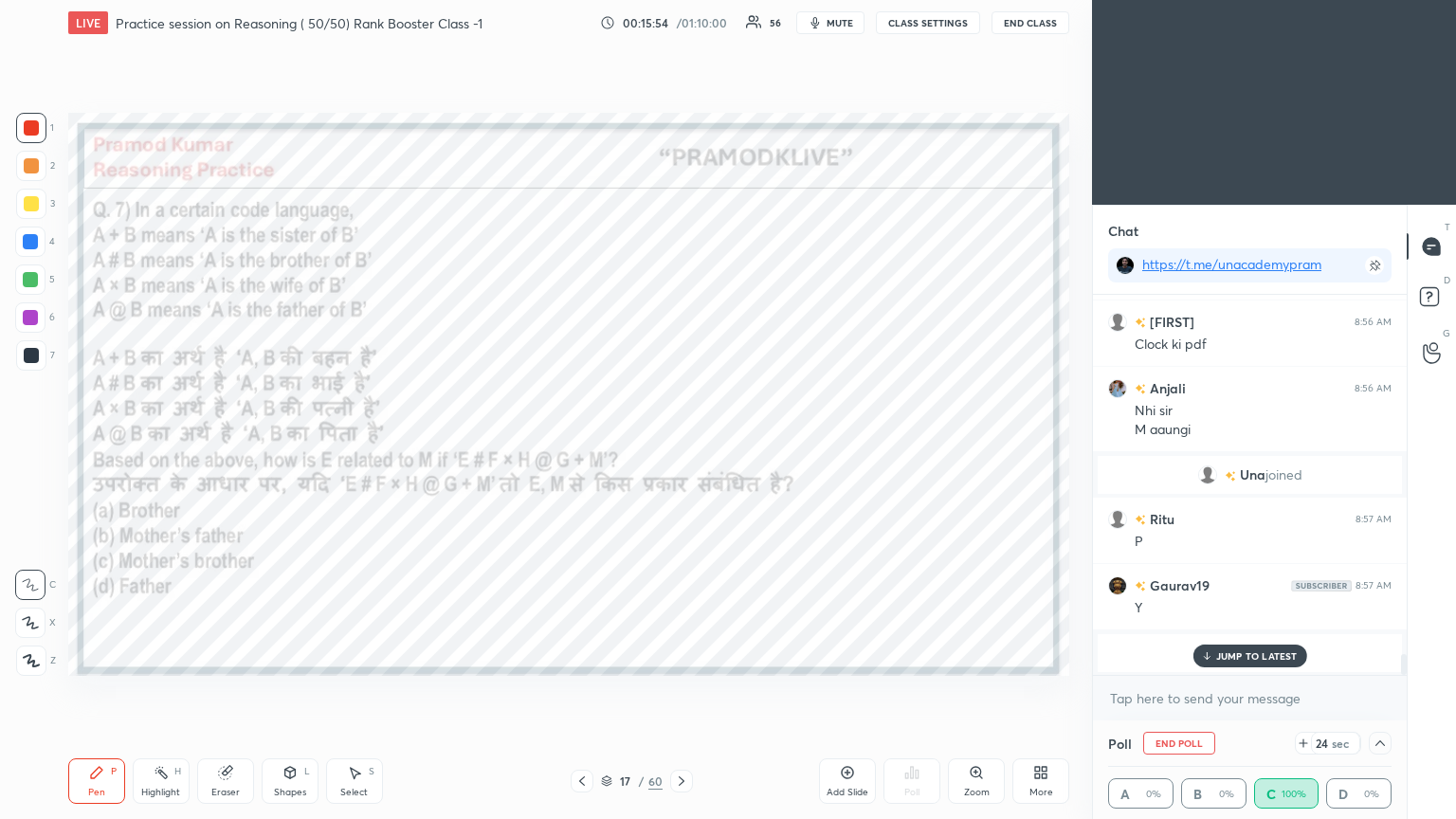 click on "JUMP TO LATEST" at bounding box center (1257, 656) 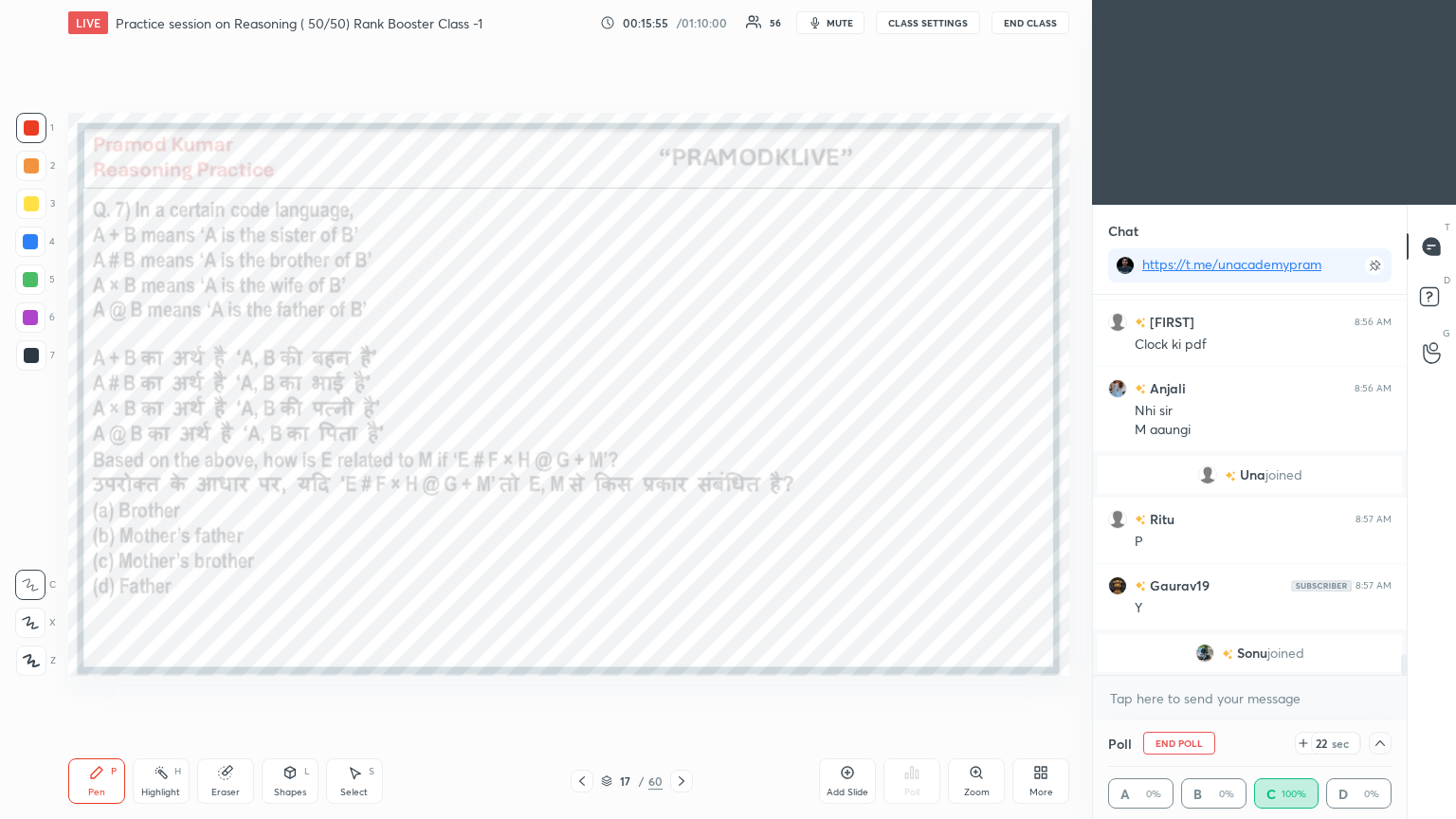 click at bounding box center [1228, 654] 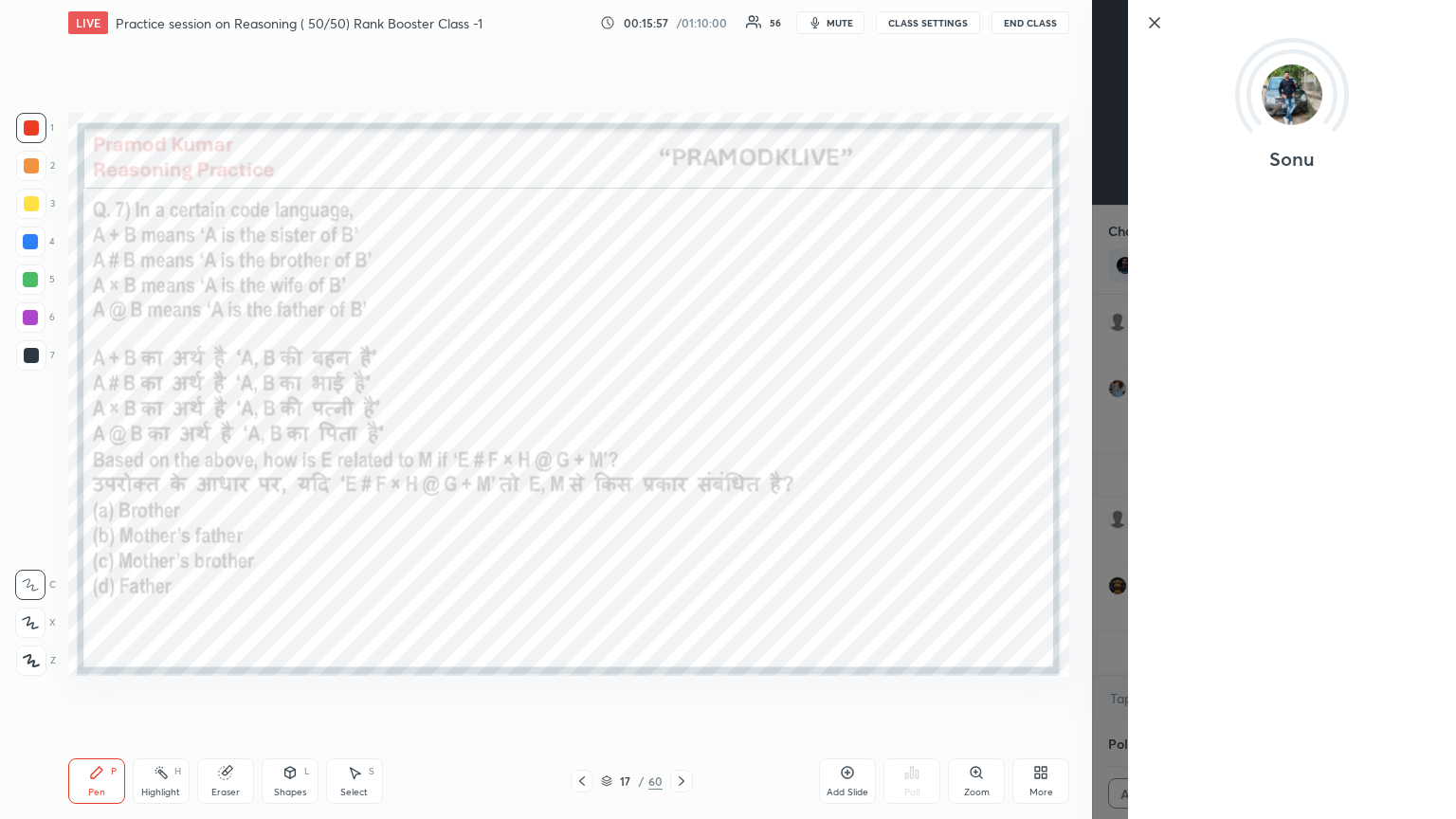 click on "Sonu" at bounding box center (1274, 410) 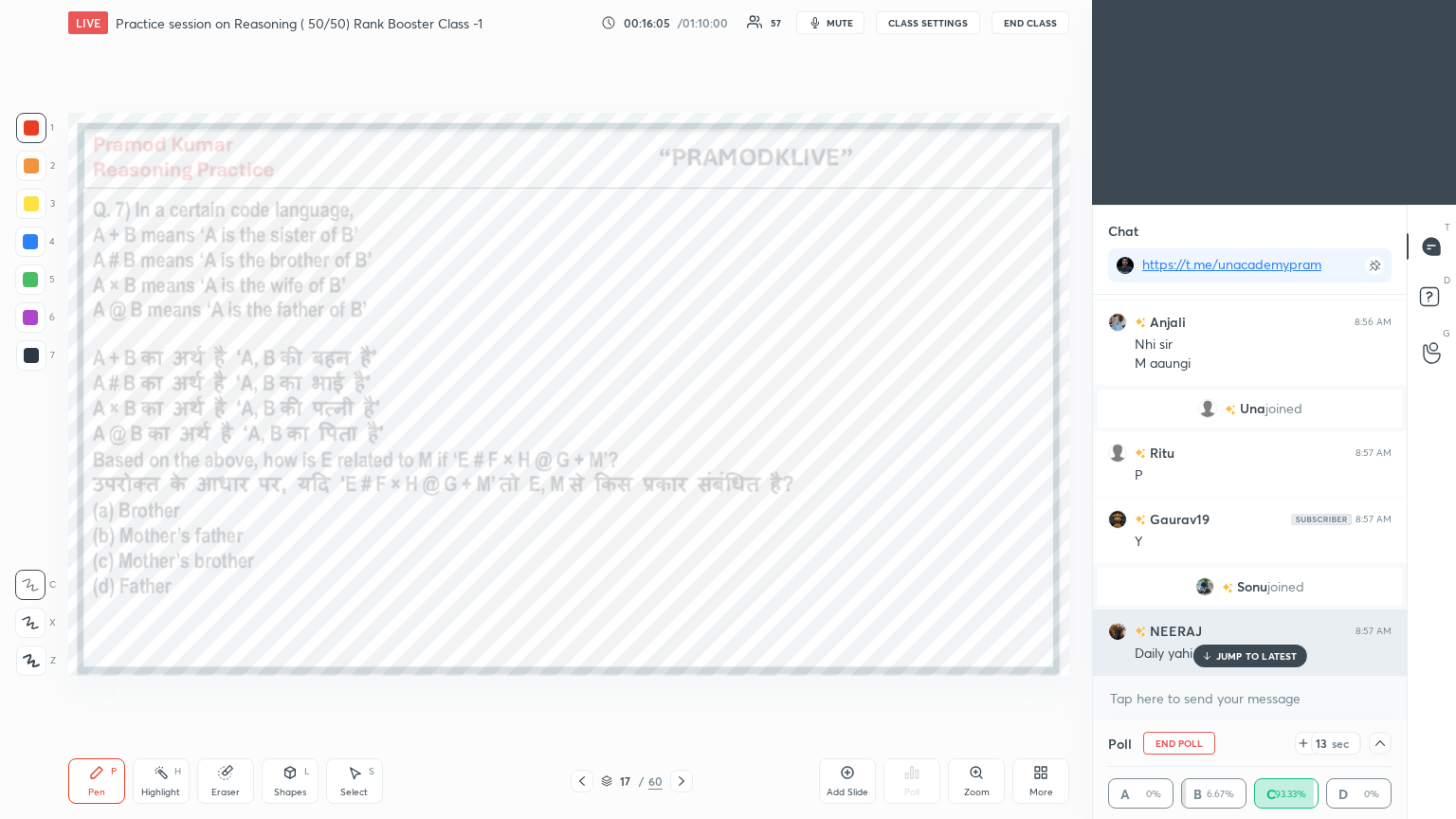 click on "JUMP TO LATEST" at bounding box center [1249, 656] 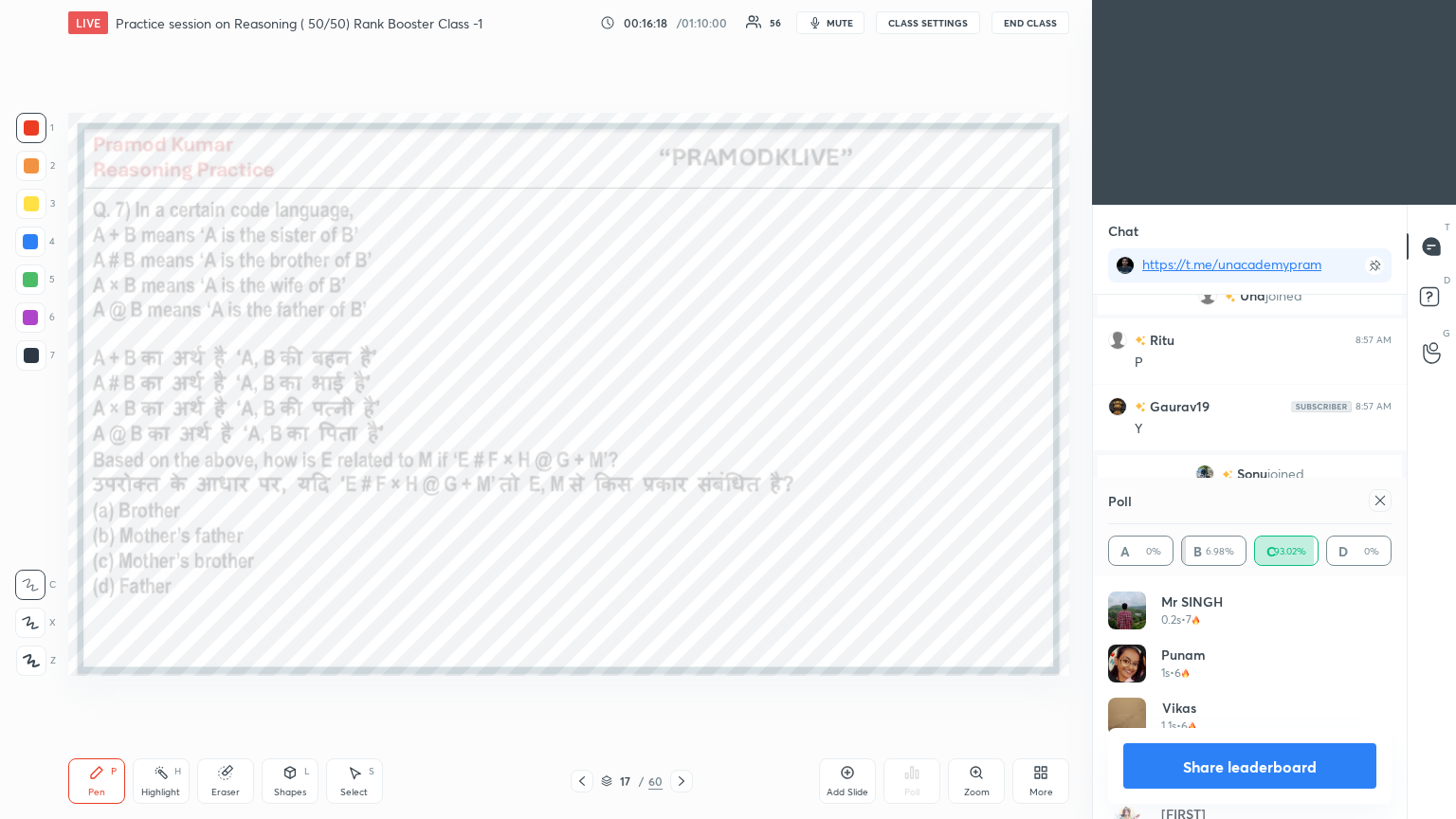 click 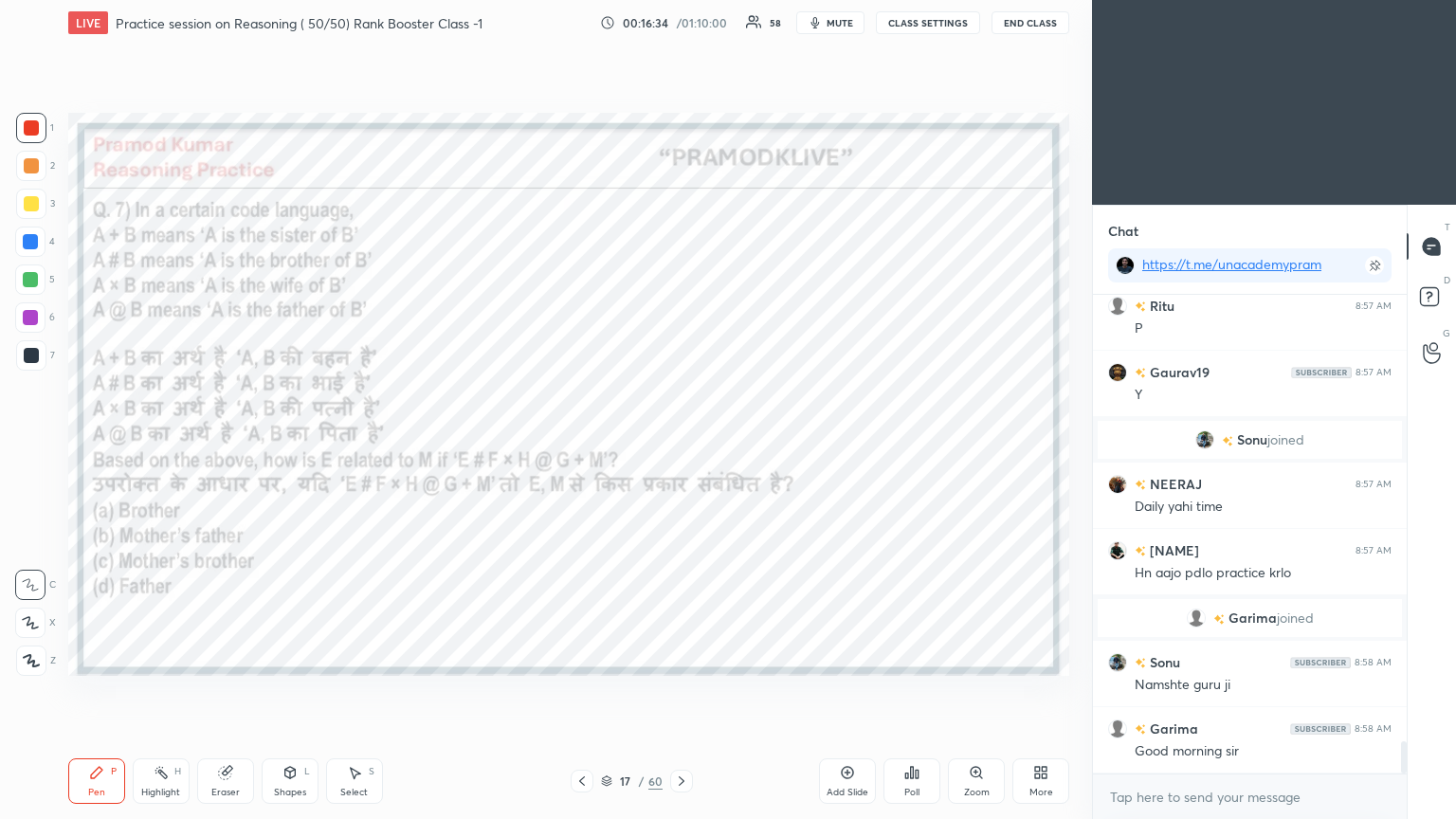 click on "1 2 3 4 5 6 7 C X Z C X Z E E Erase all   H H" at bounding box center [30, 394] 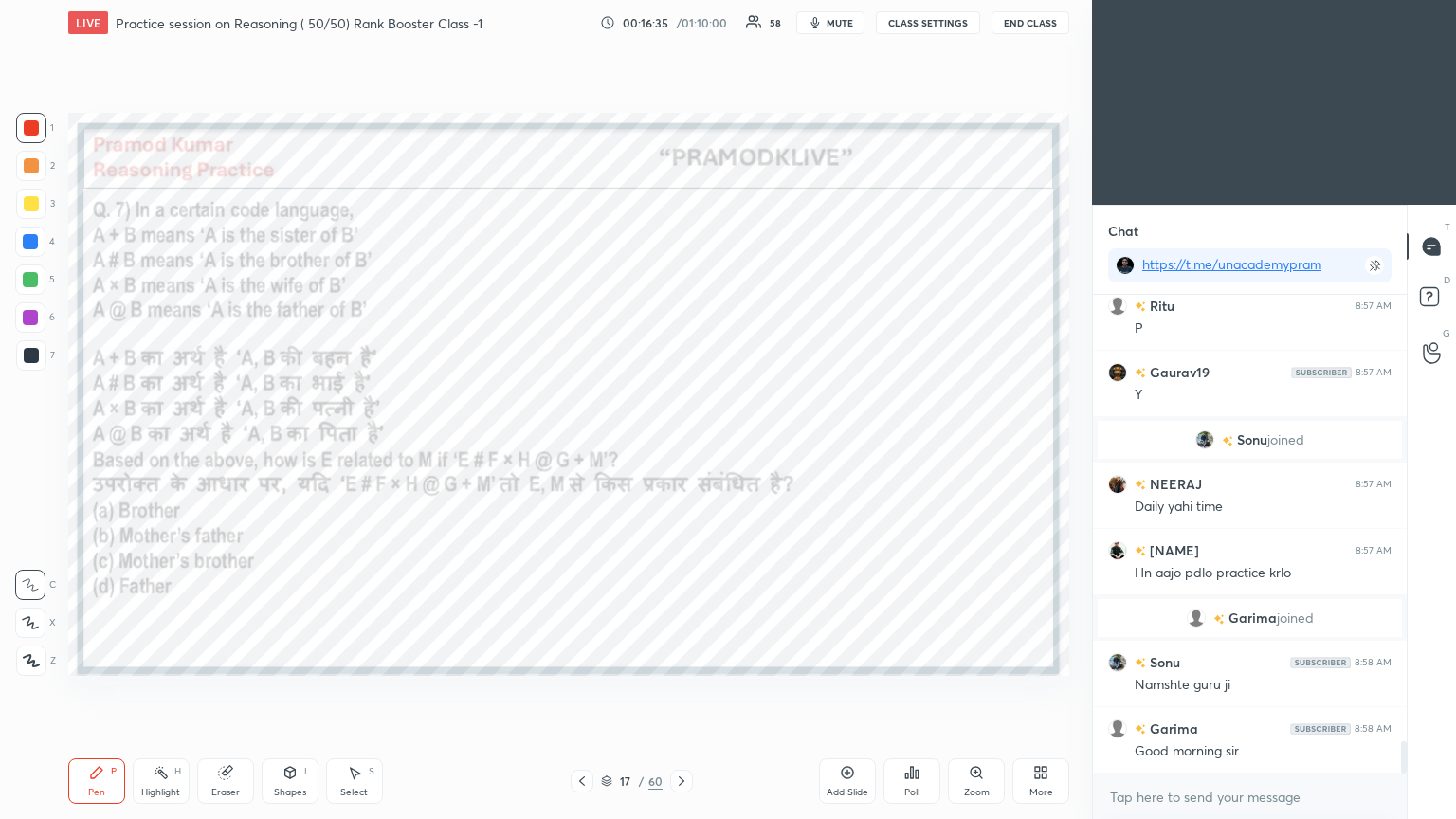 click at bounding box center [31, 355] 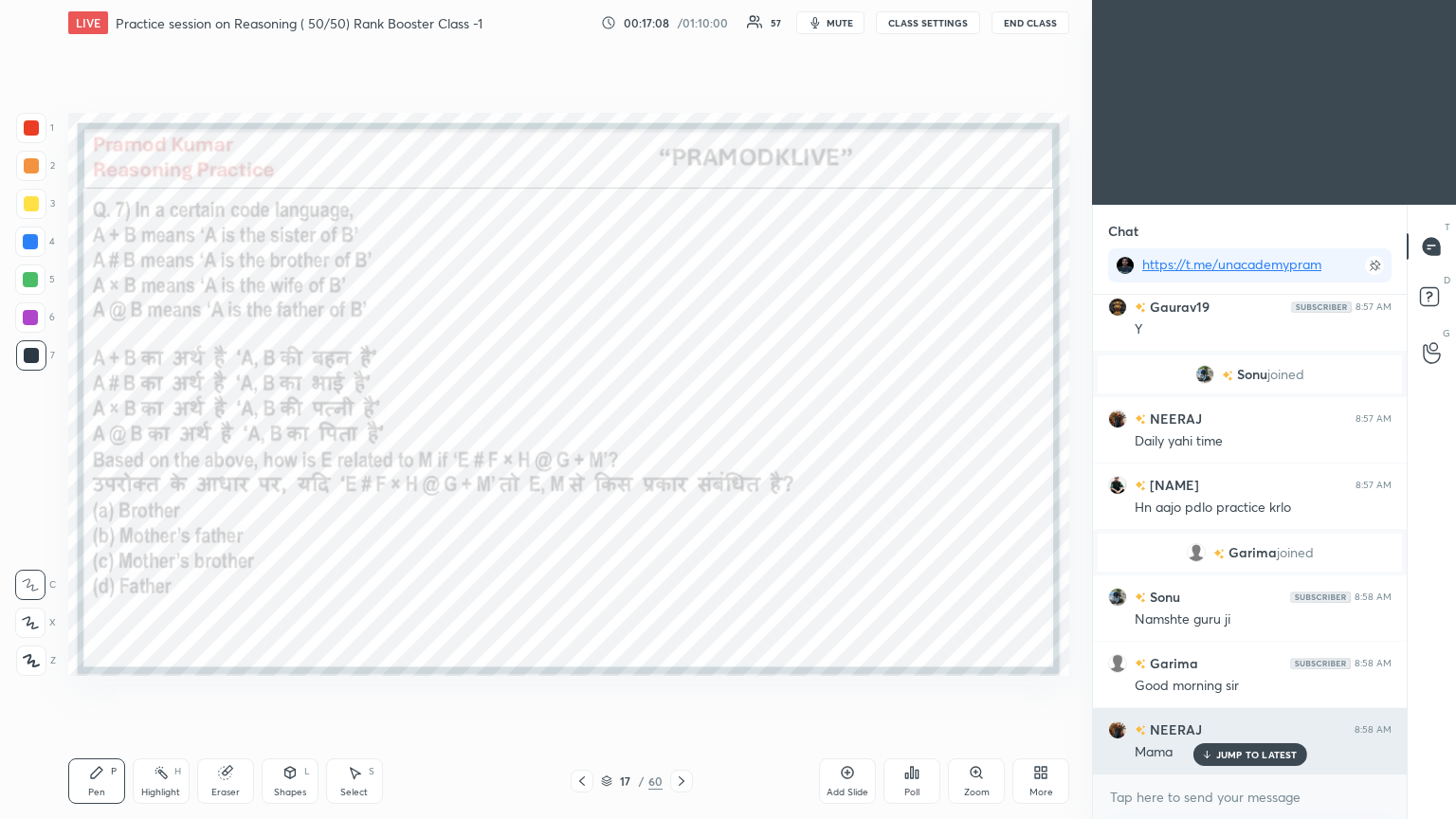 click on "JUMP TO LATEST" at bounding box center (1257, 755) 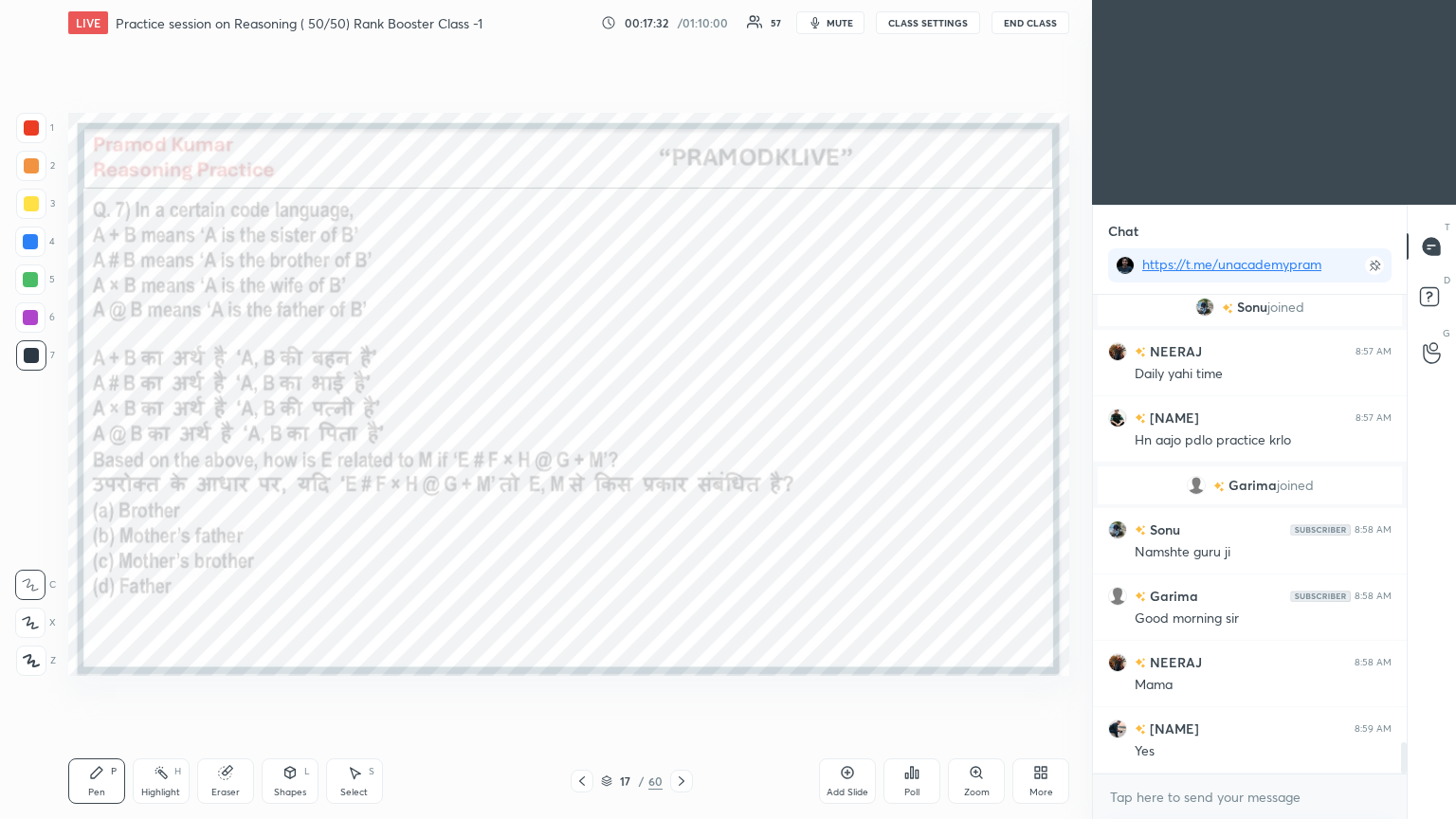 click at bounding box center [682, 781] 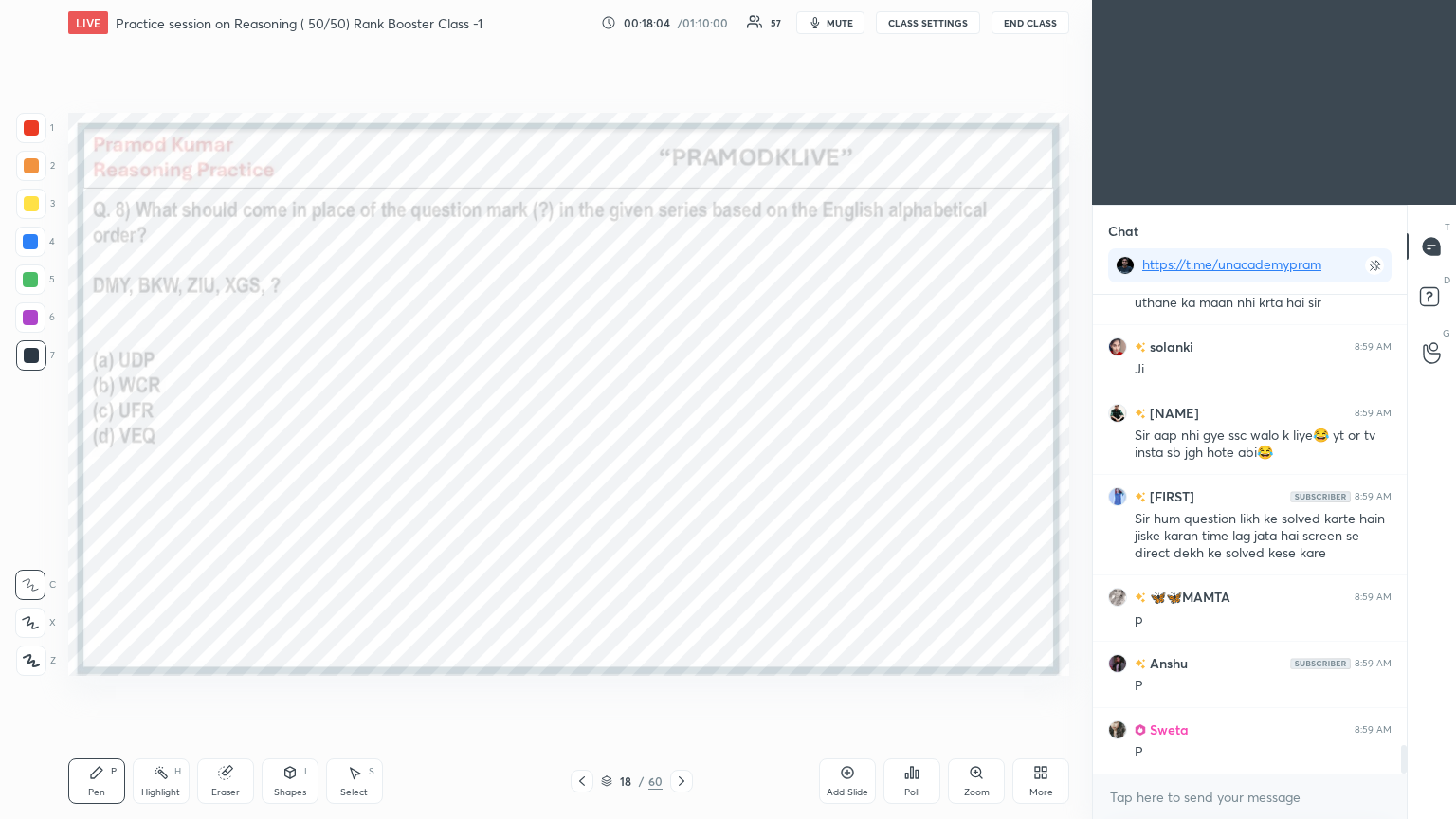 scroll, scrollTop: 7658, scrollLeft: 0, axis: vertical 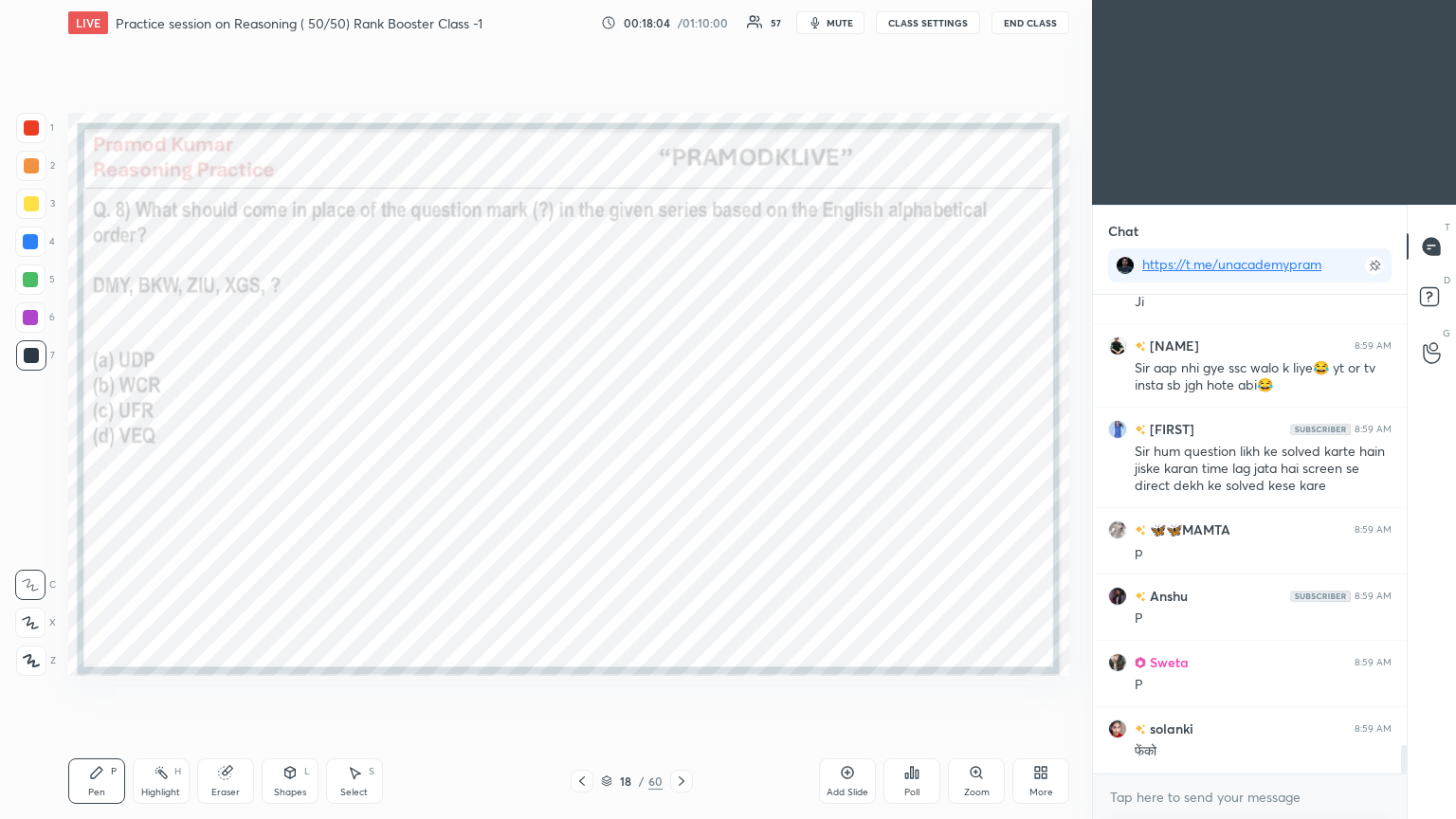 click on "Poll" at bounding box center (912, 792) 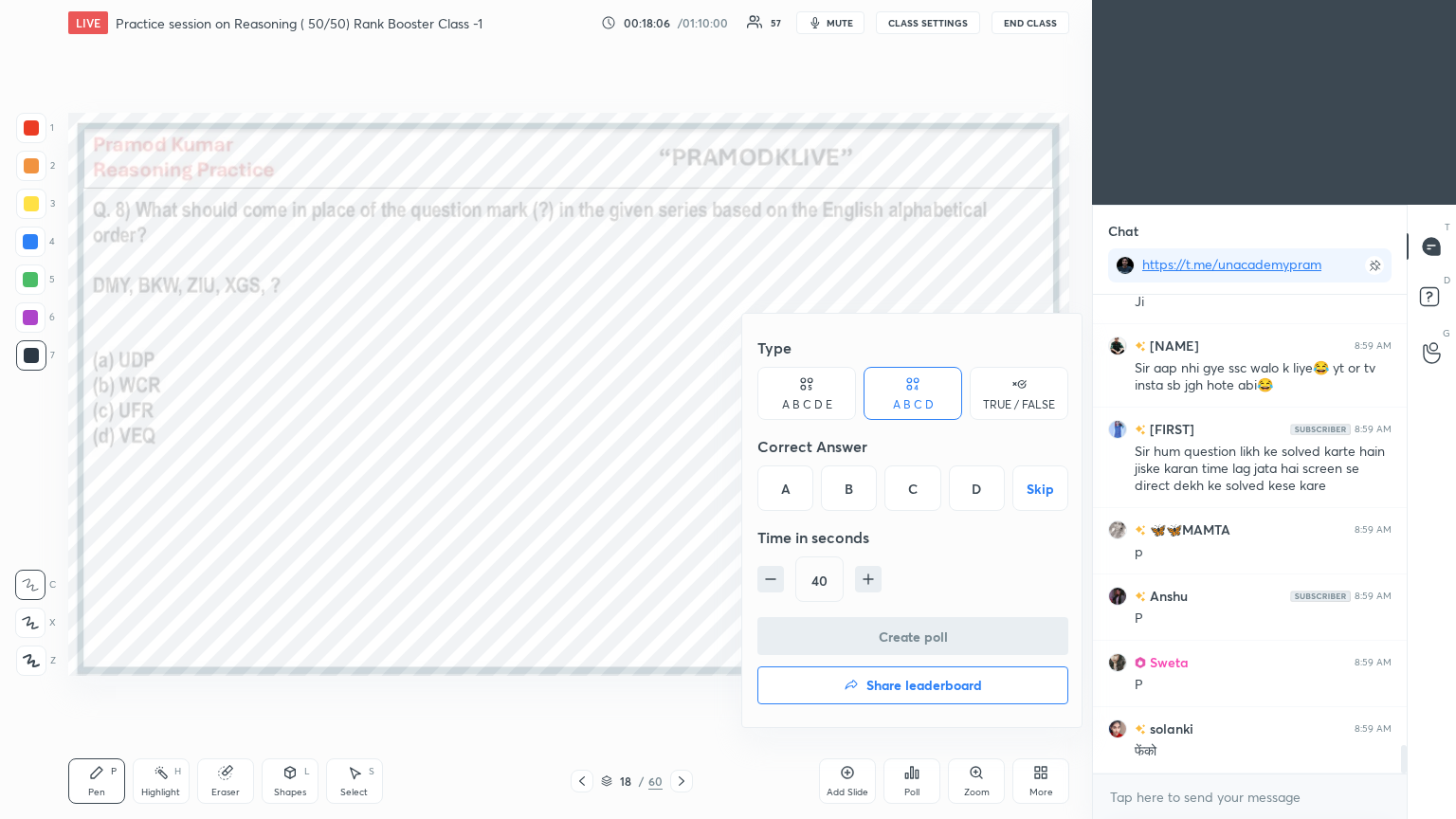 scroll, scrollTop: 7724, scrollLeft: 0, axis: vertical 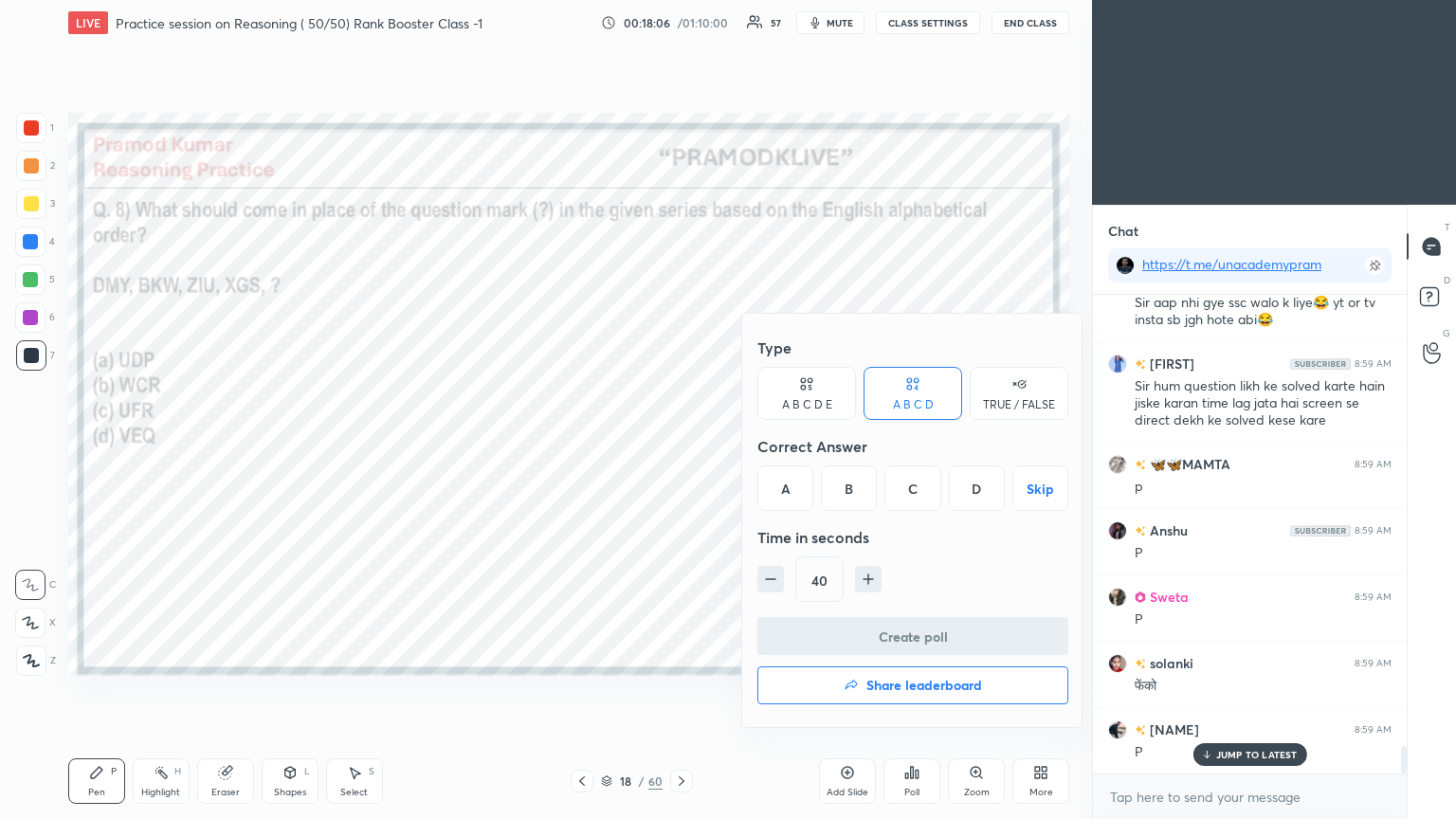 click on "D" at bounding box center [976, 488] 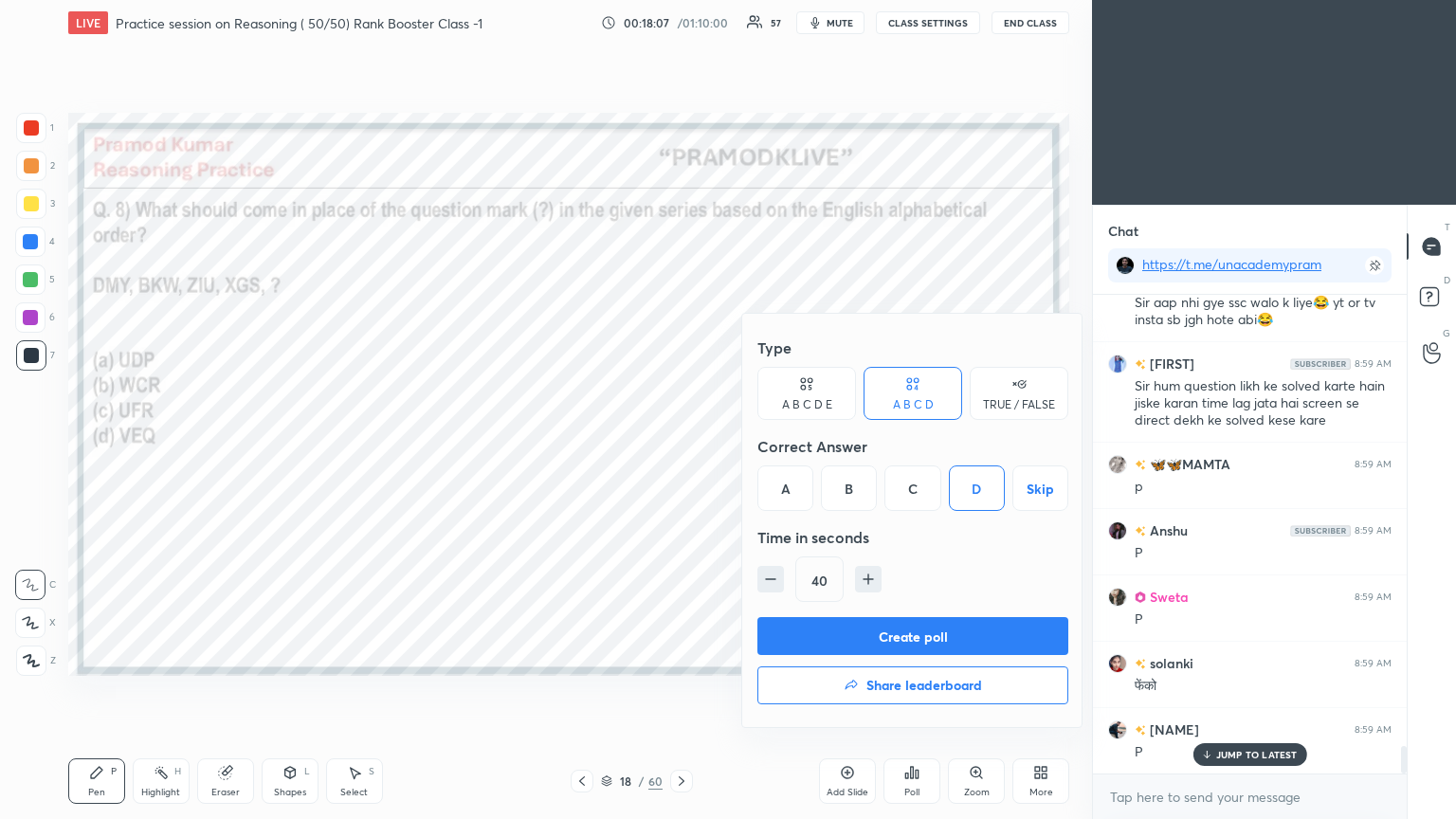 click on "Create poll" at bounding box center (913, 636) 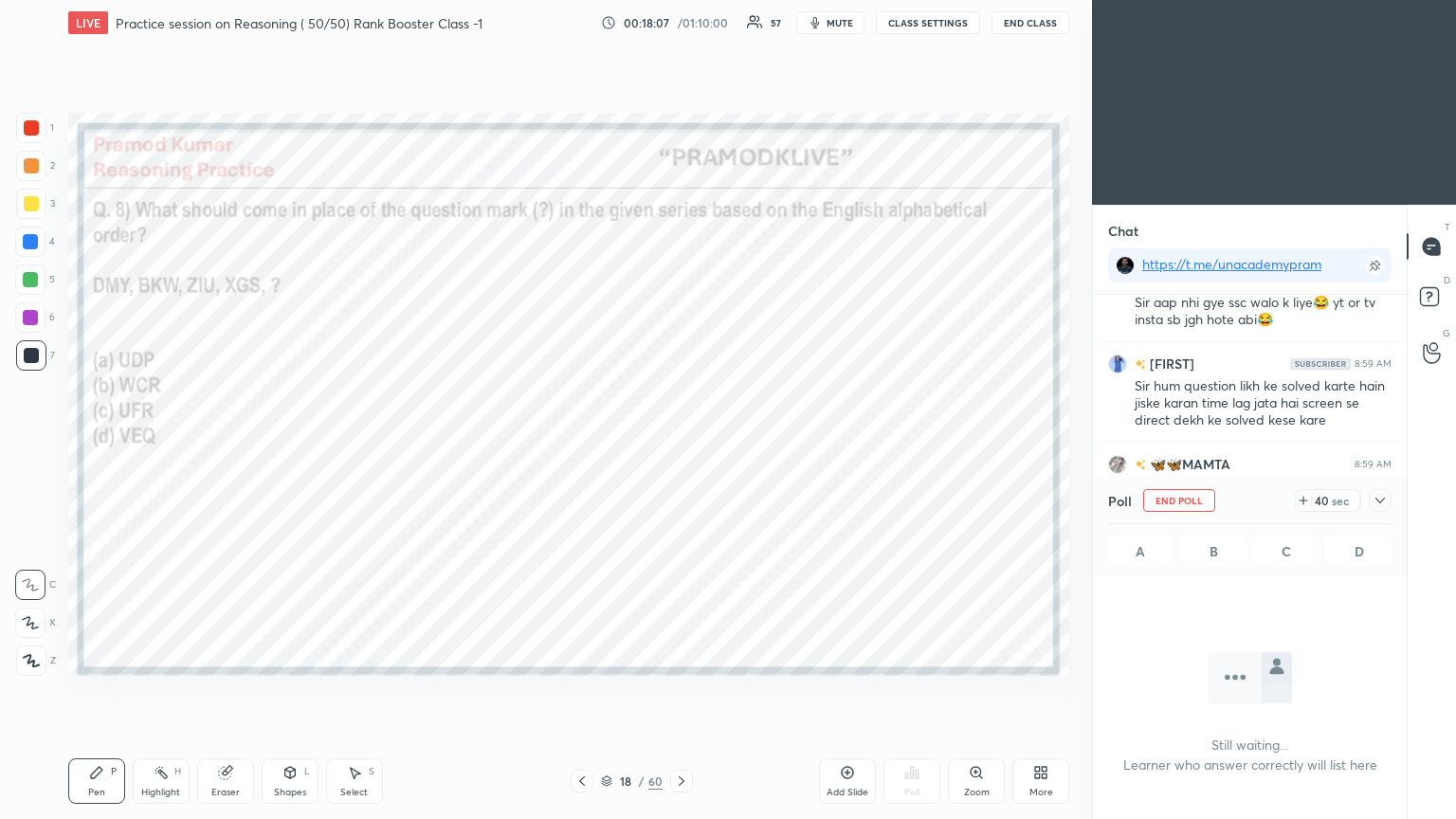 scroll, scrollTop: 7, scrollLeft: 6, axis: both 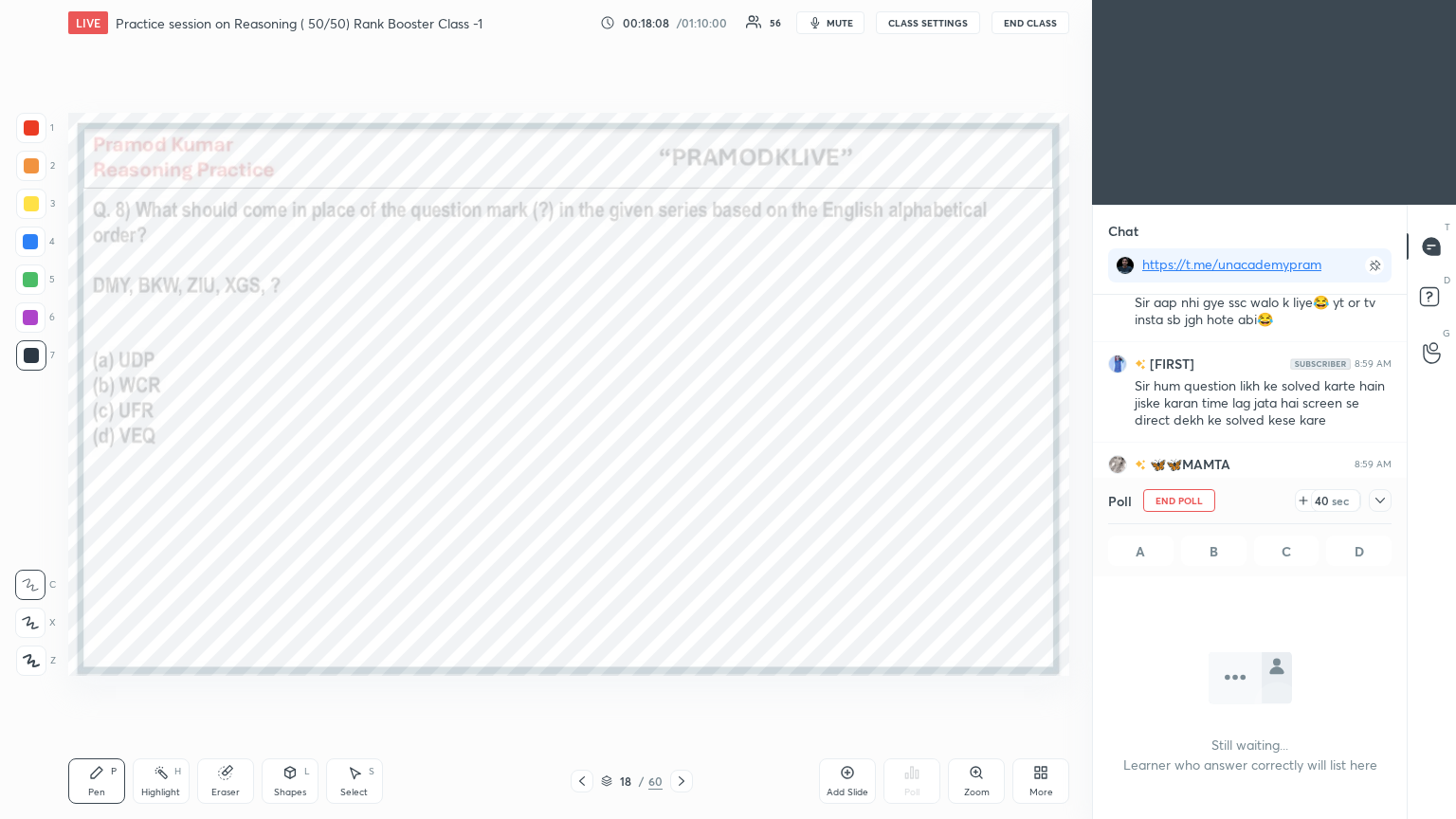 click 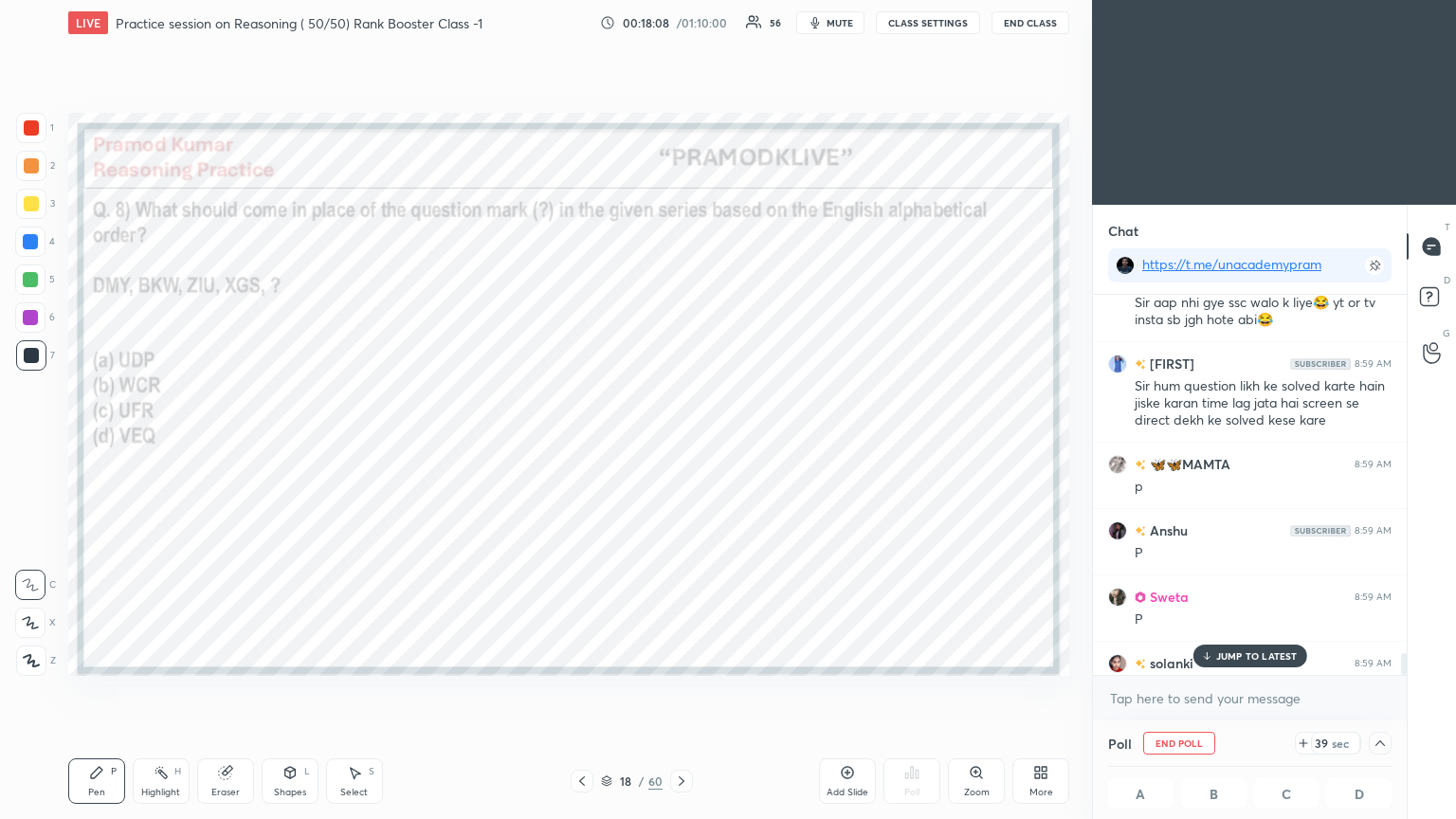 scroll, scrollTop: 7823, scrollLeft: 0, axis: vertical 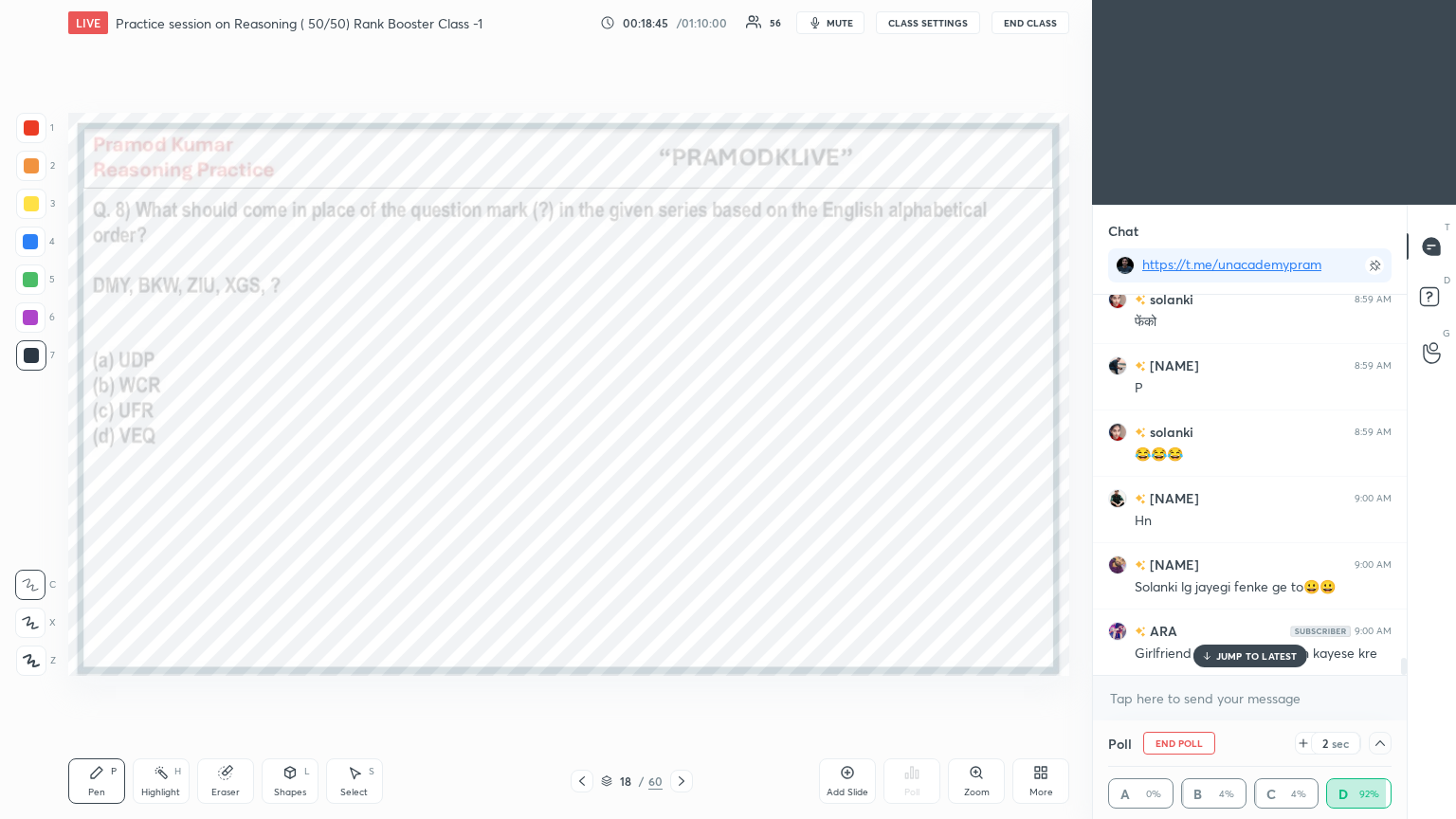 click on "JUMP TO LATEST" at bounding box center (1257, 656) 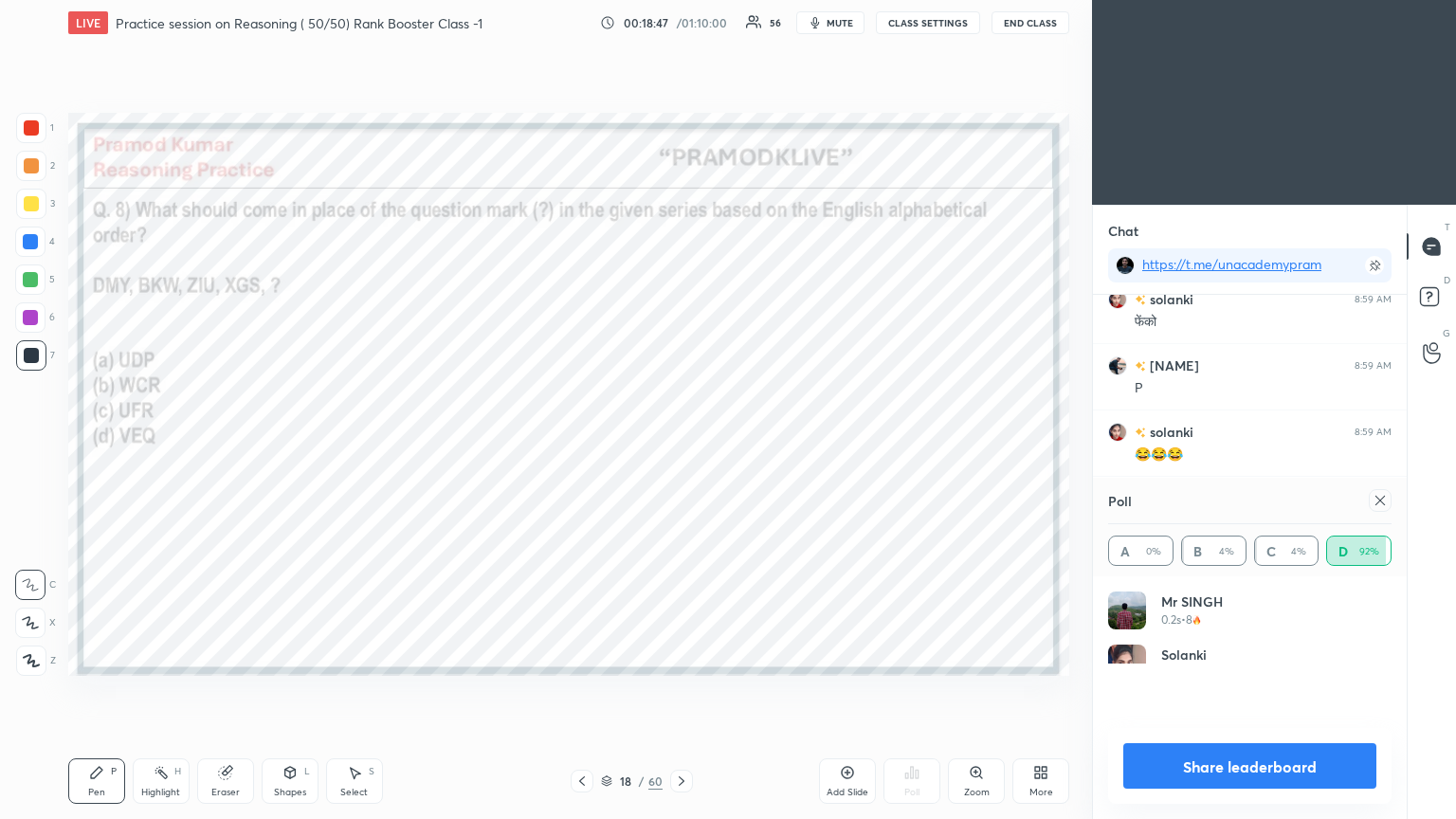 scroll, scrollTop: 0, scrollLeft: 0, axis: both 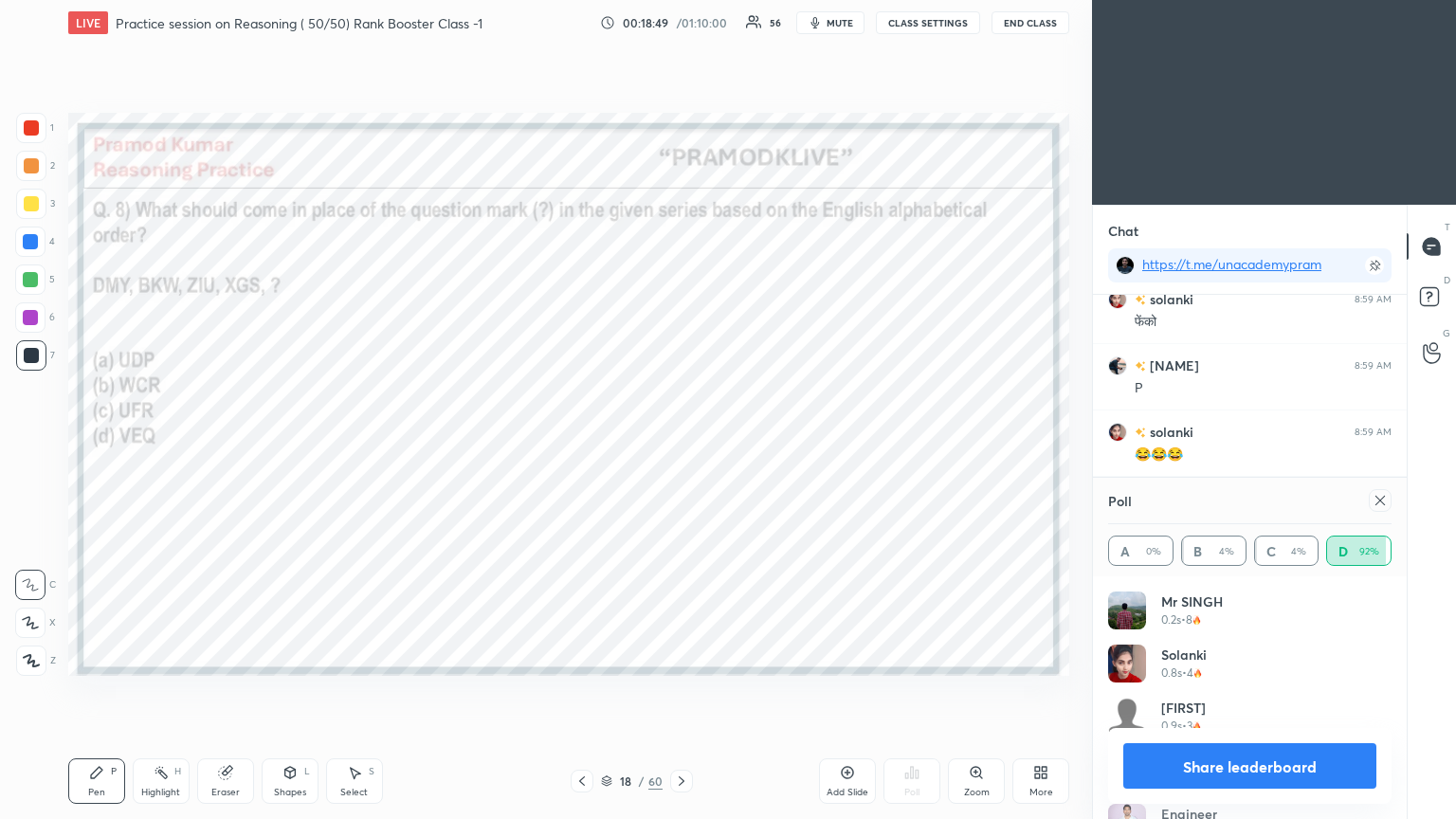 click 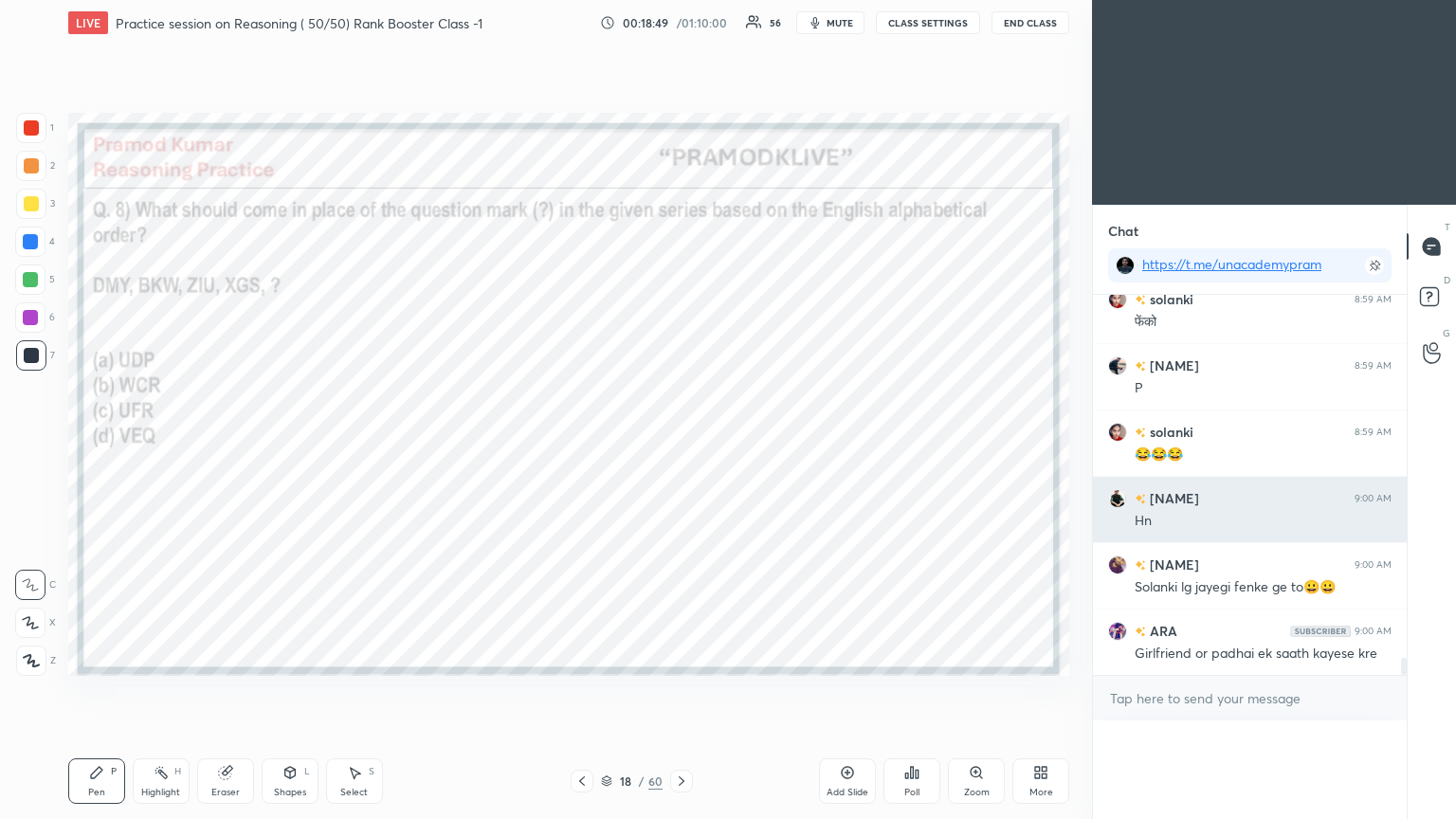 scroll, scrollTop: 0, scrollLeft: 0, axis: both 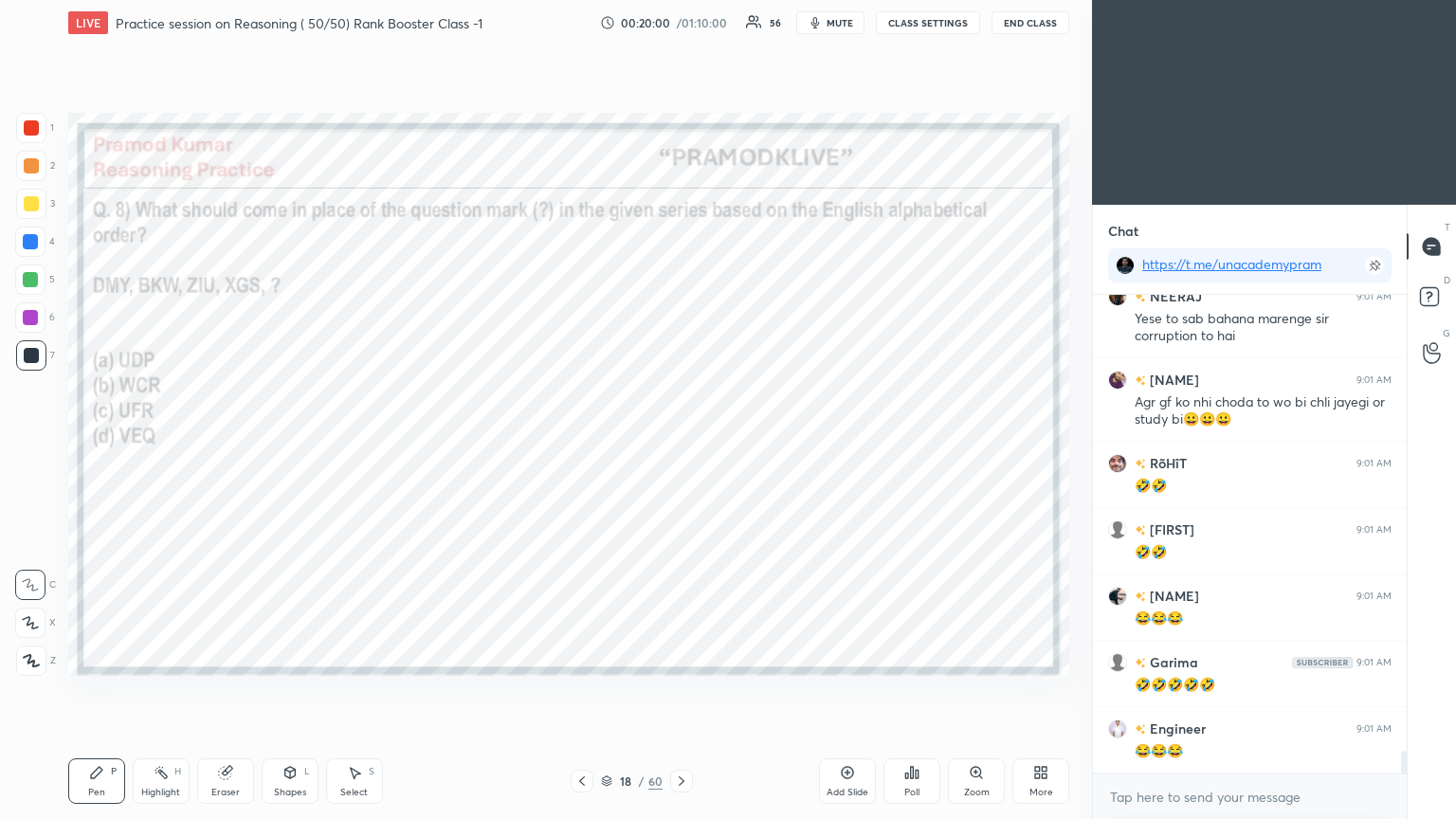 click 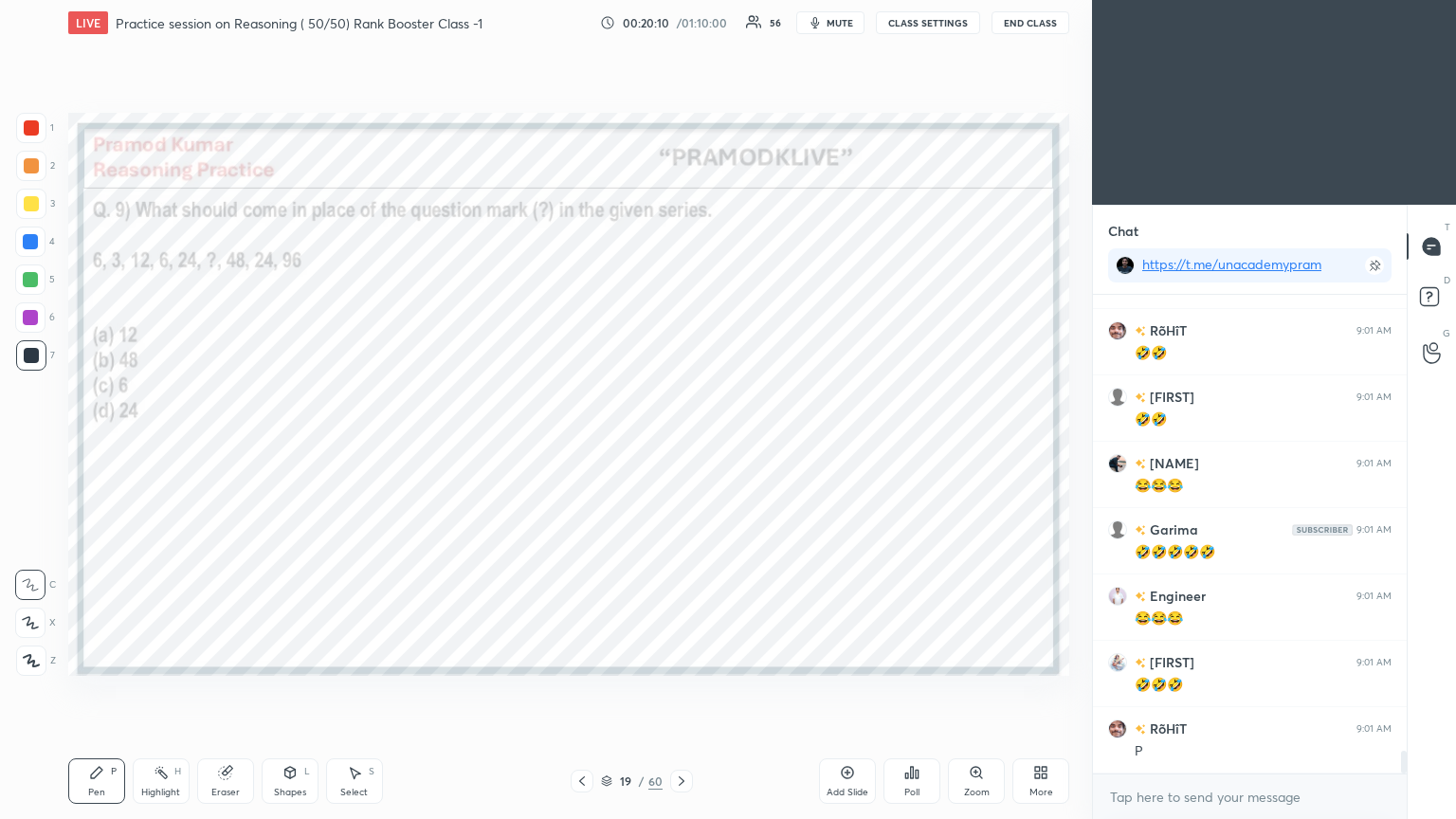 scroll, scrollTop: 9817, scrollLeft: 0, axis: vertical 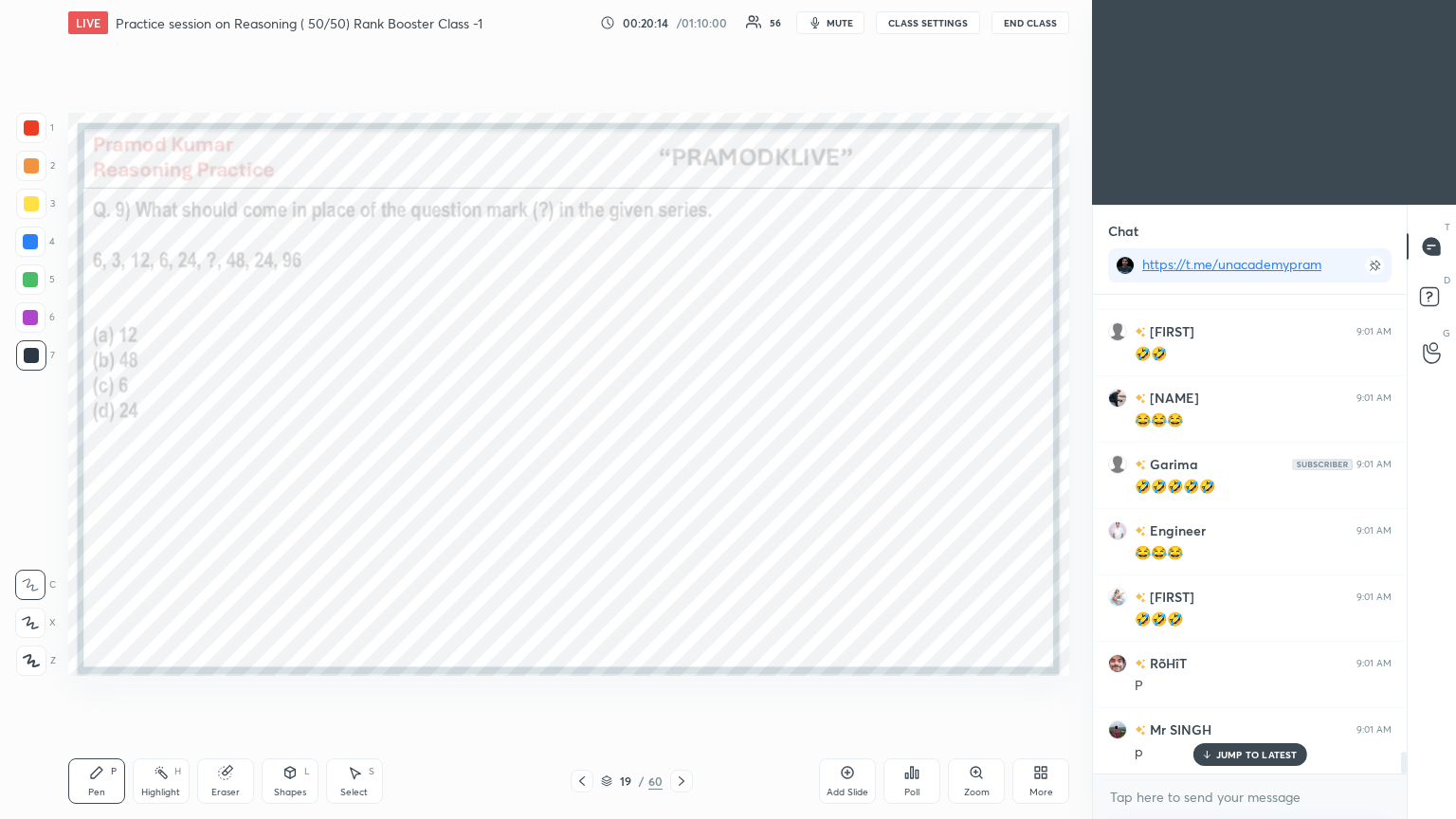 click 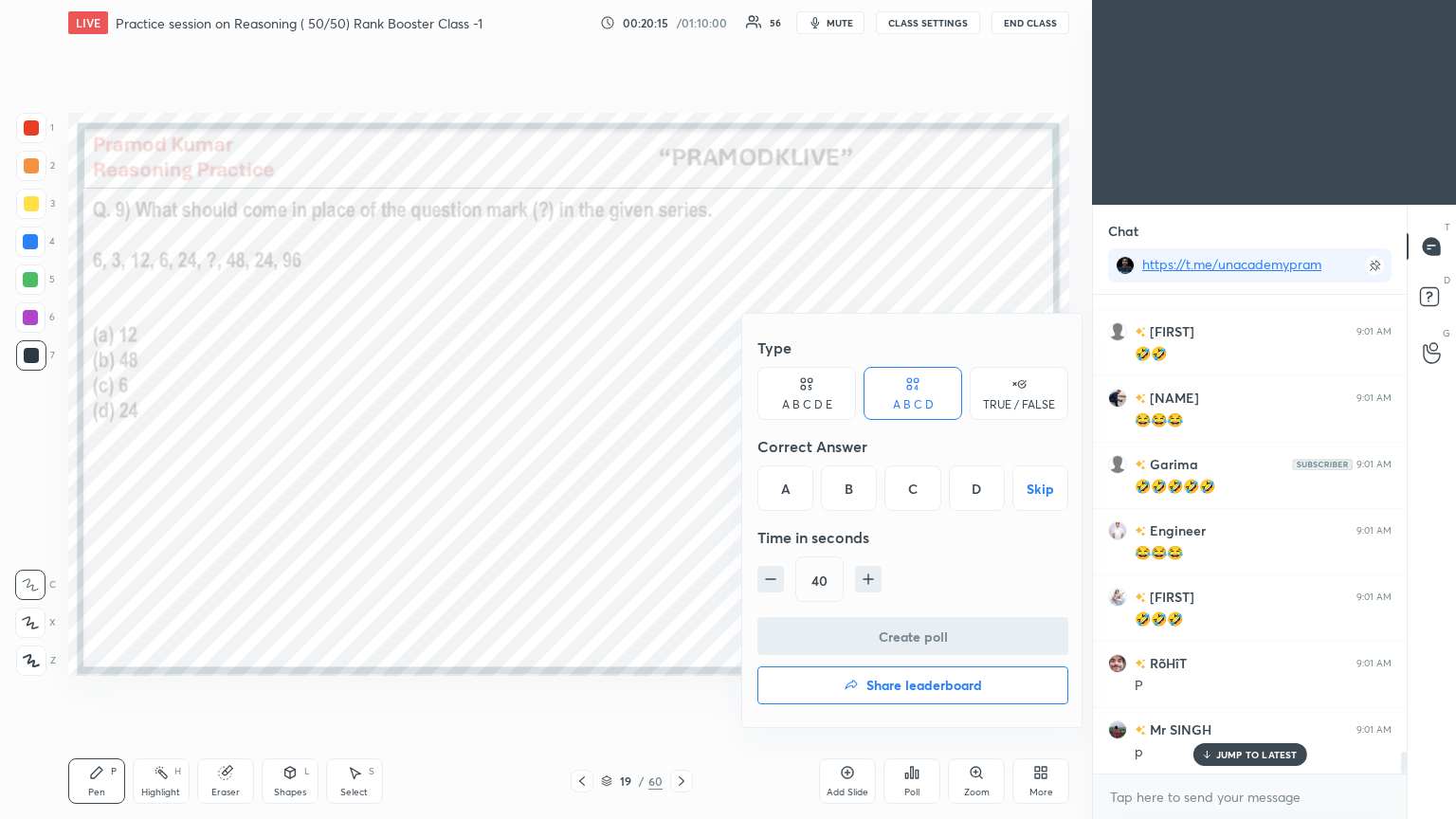 click on "A" at bounding box center [785, 488] 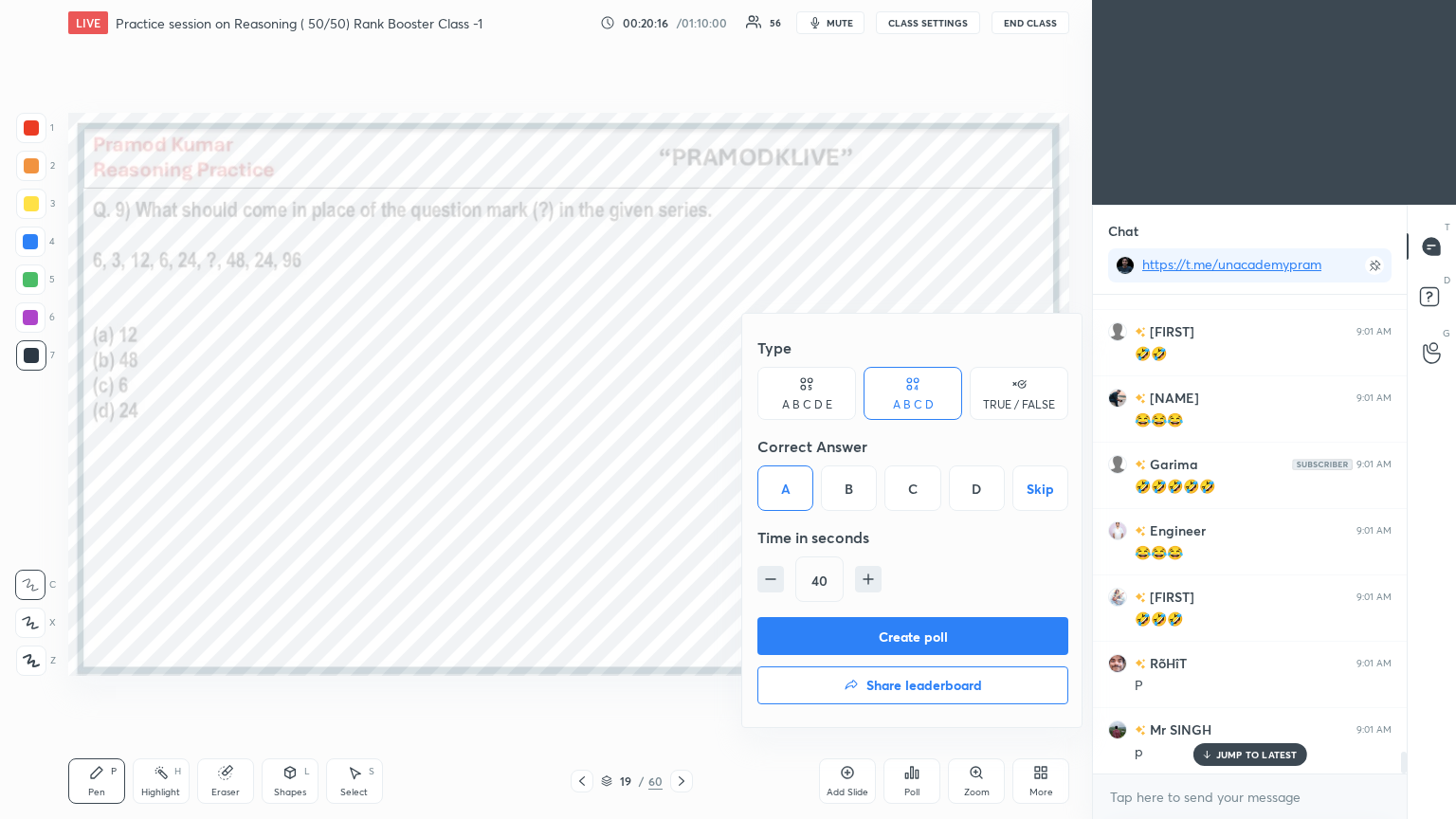 click on "Create poll" at bounding box center (913, 636) 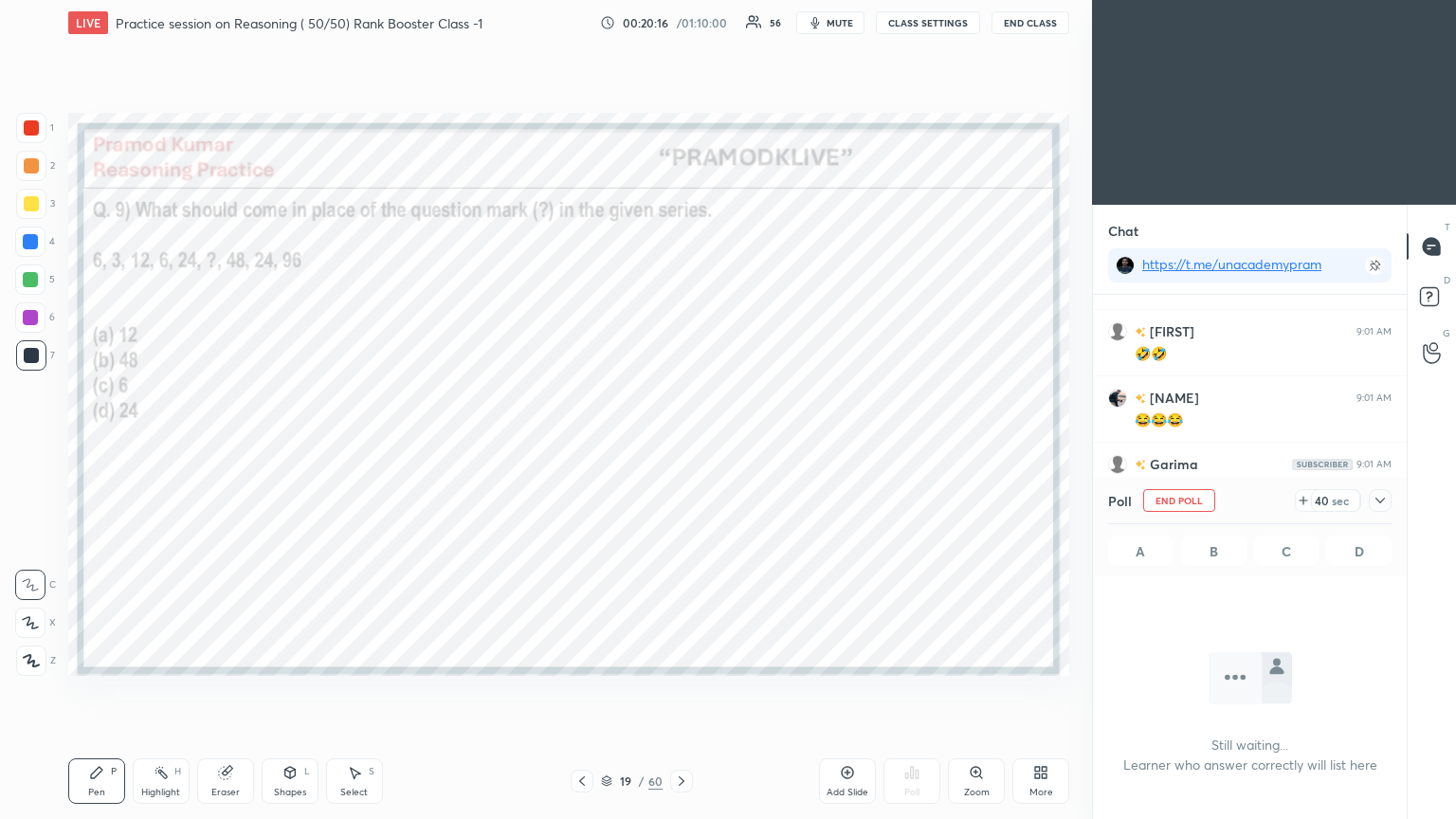scroll, scrollTop: 252, scrollLeft: 308, axis: both 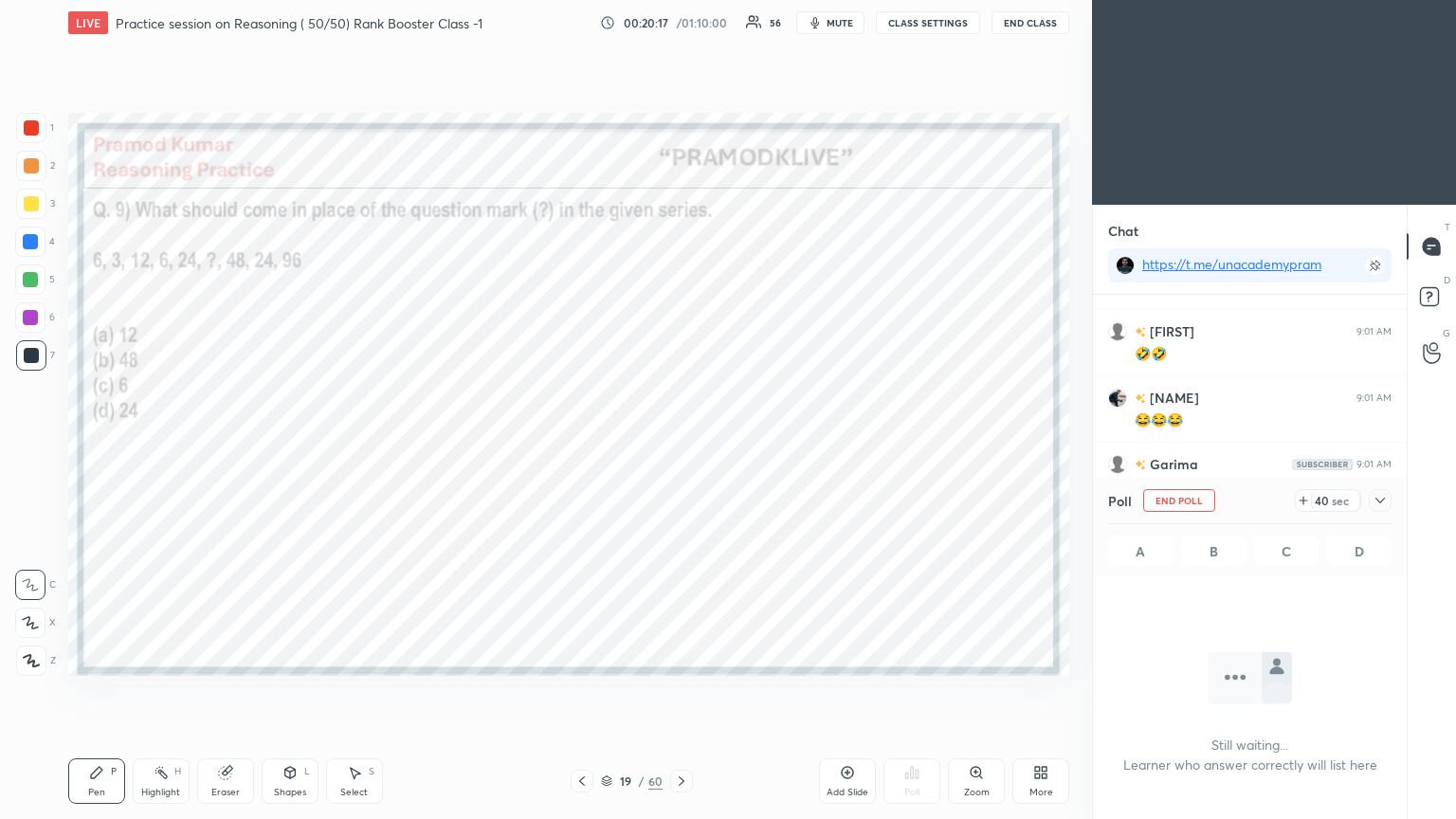 click 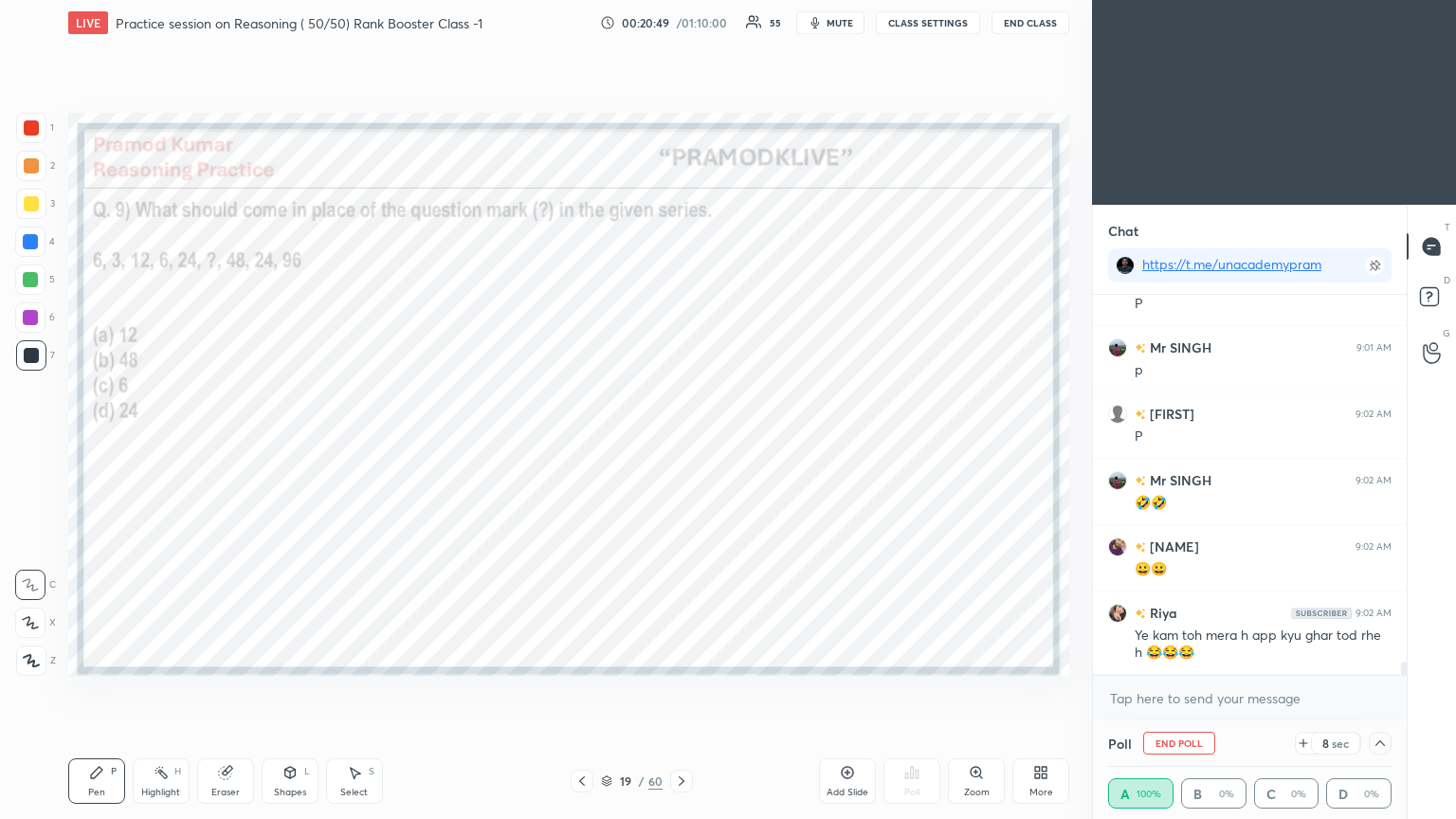 scroll, scrollTop: 10282, scrollLeft: 0, axis: vertical 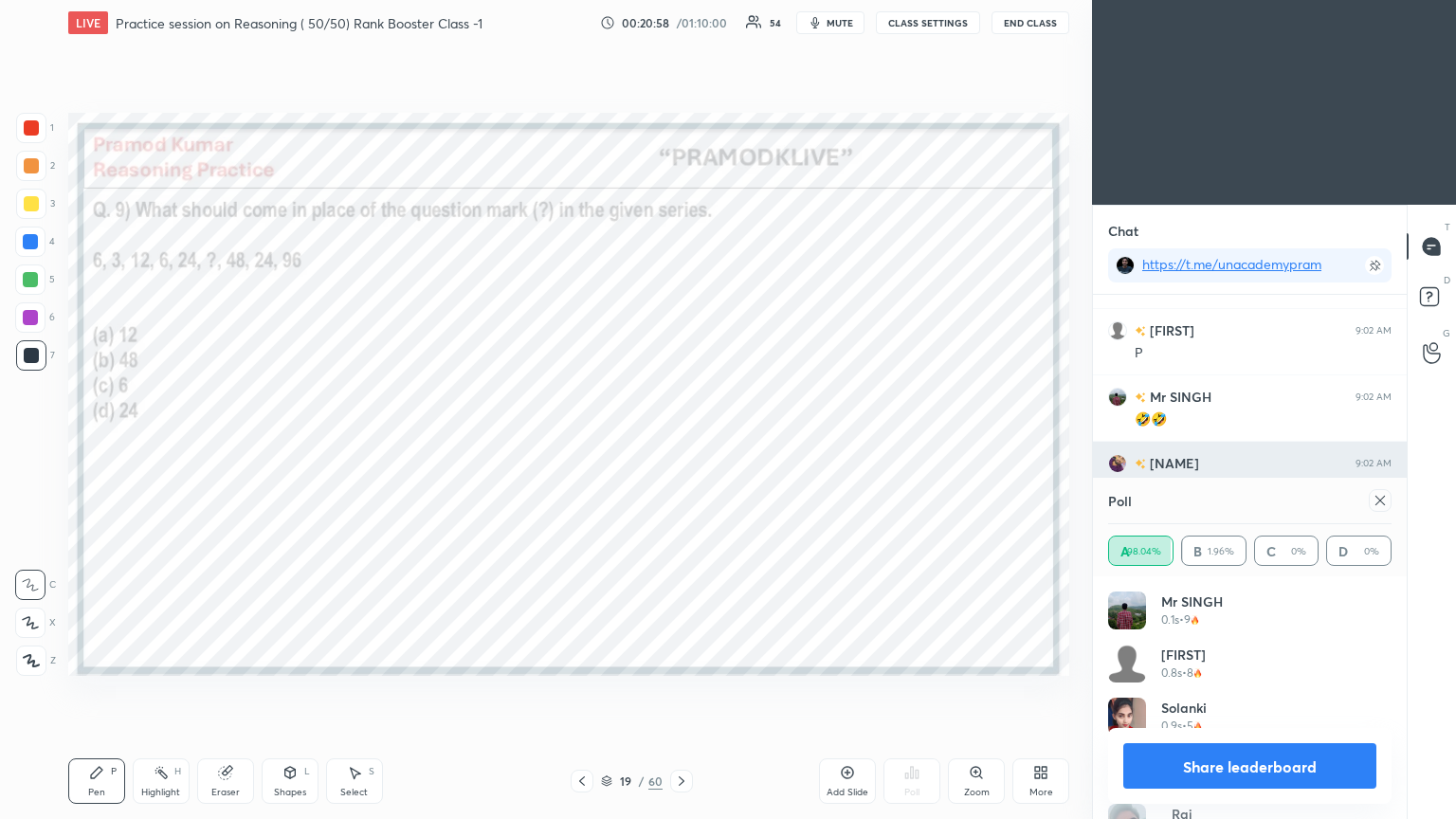 click 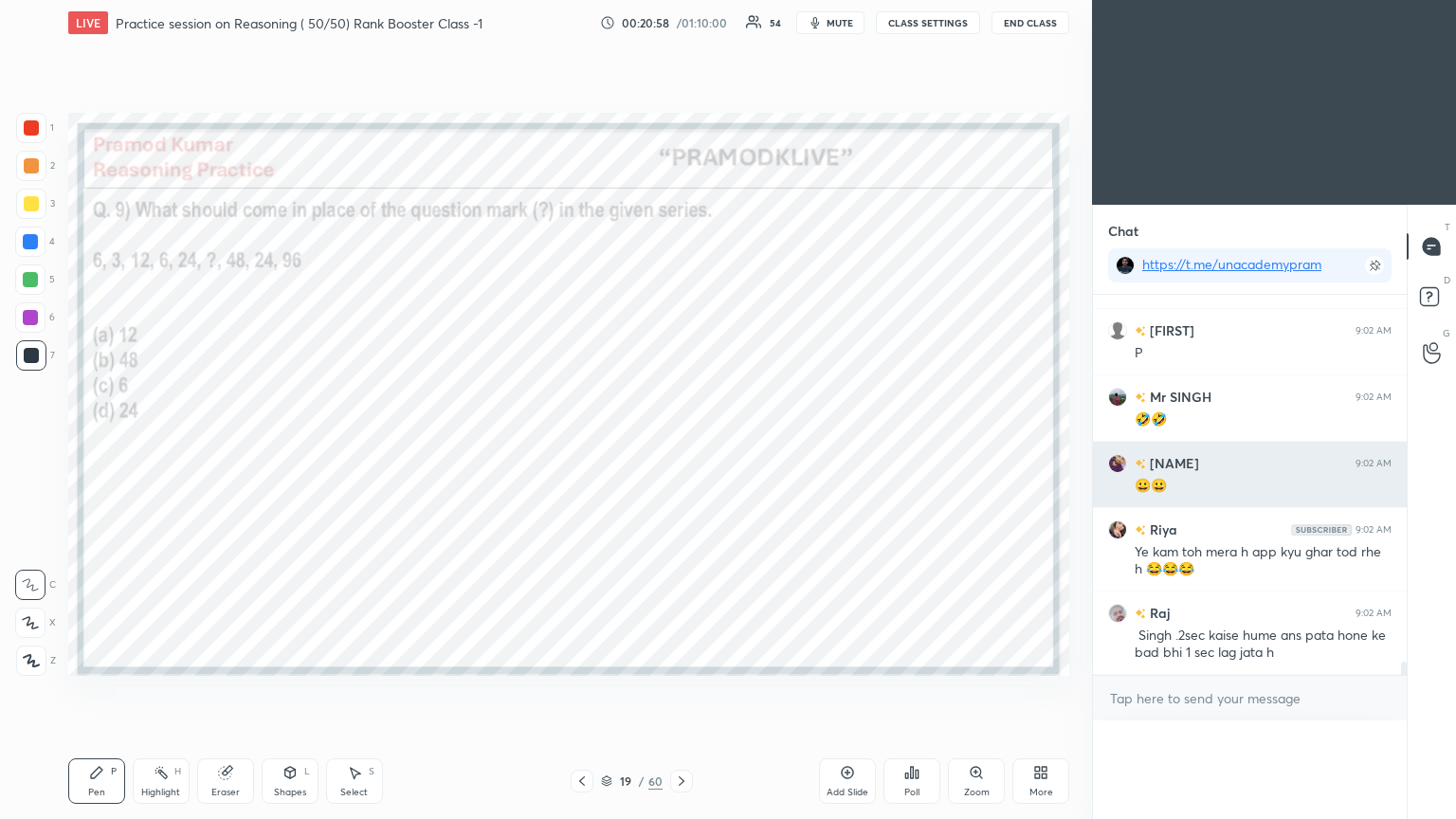 scroll, scrollTop: 0, scrollLeft: 0, axis: both 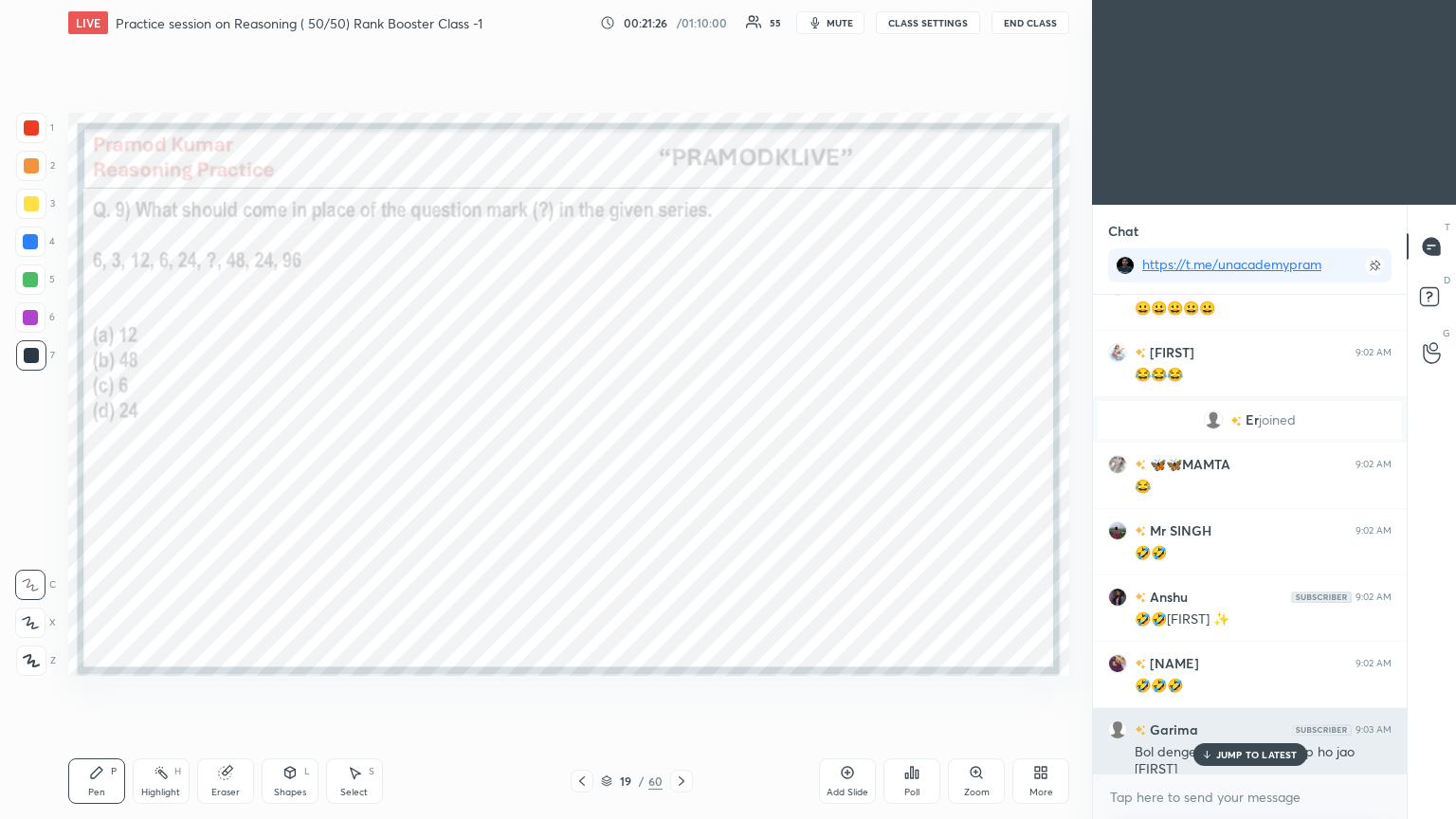 click 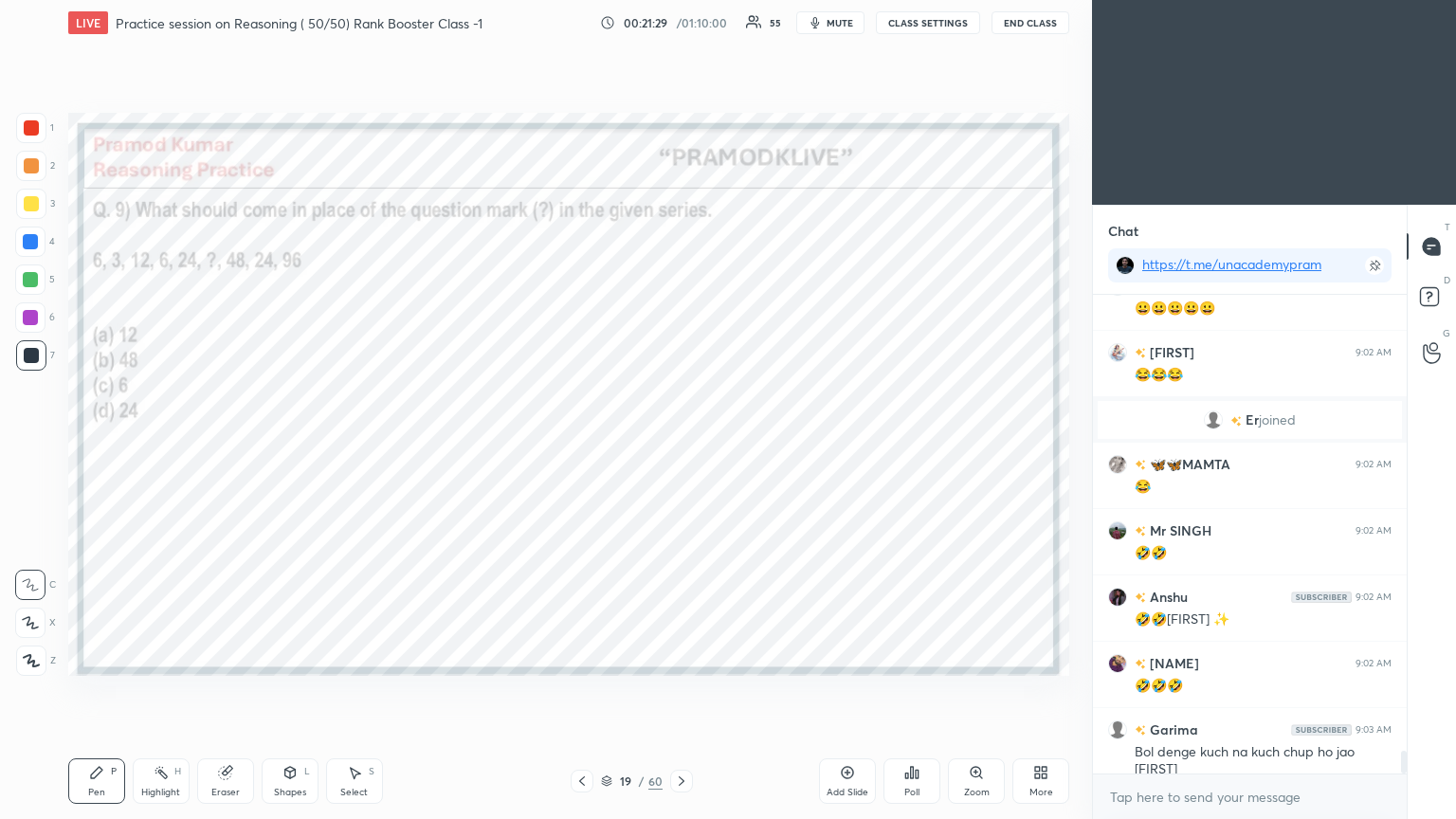 click at bounding box center (31, 128) 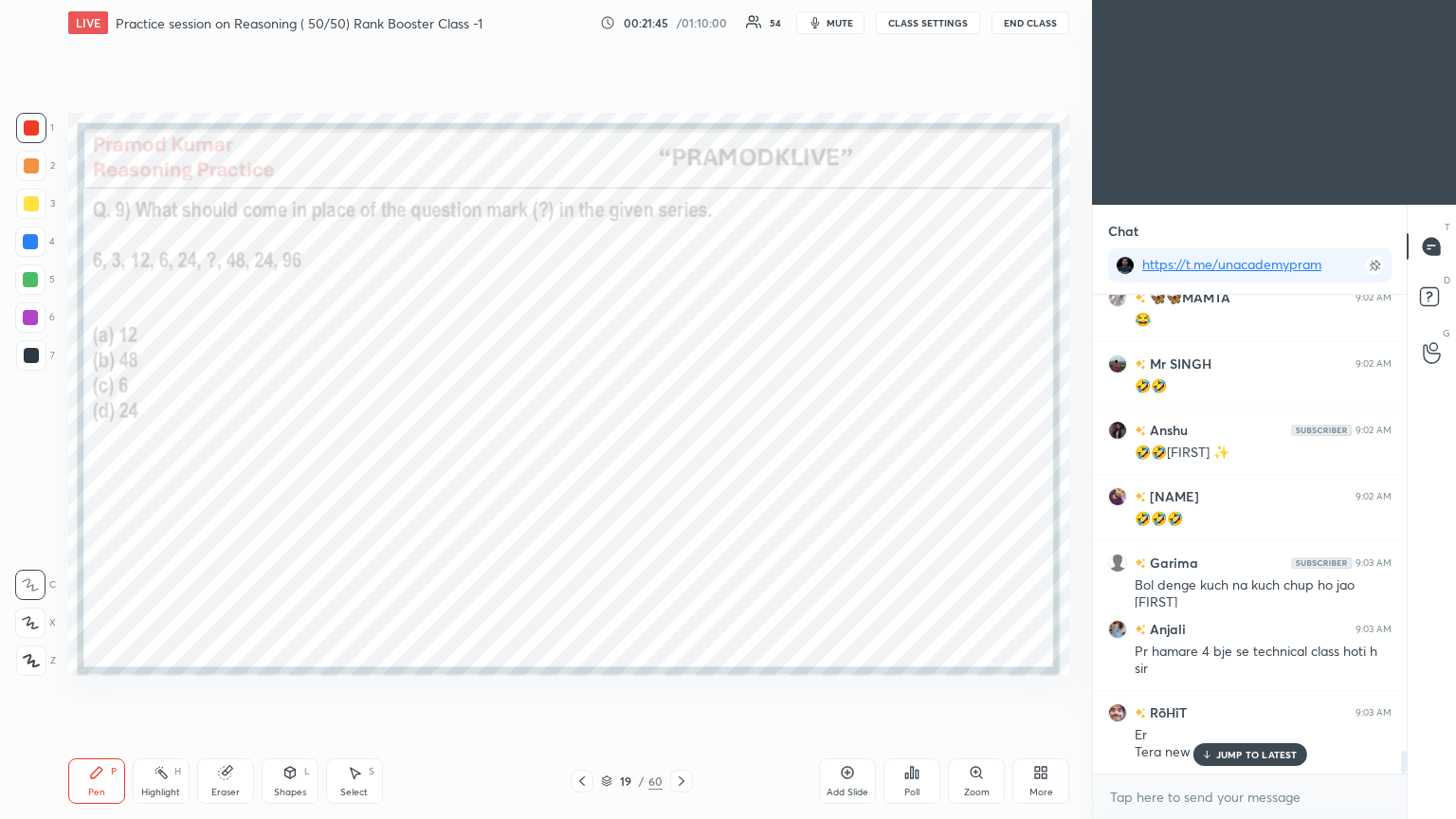 click on "JUMP TO LATEST" at bounding box center [1257, 755] 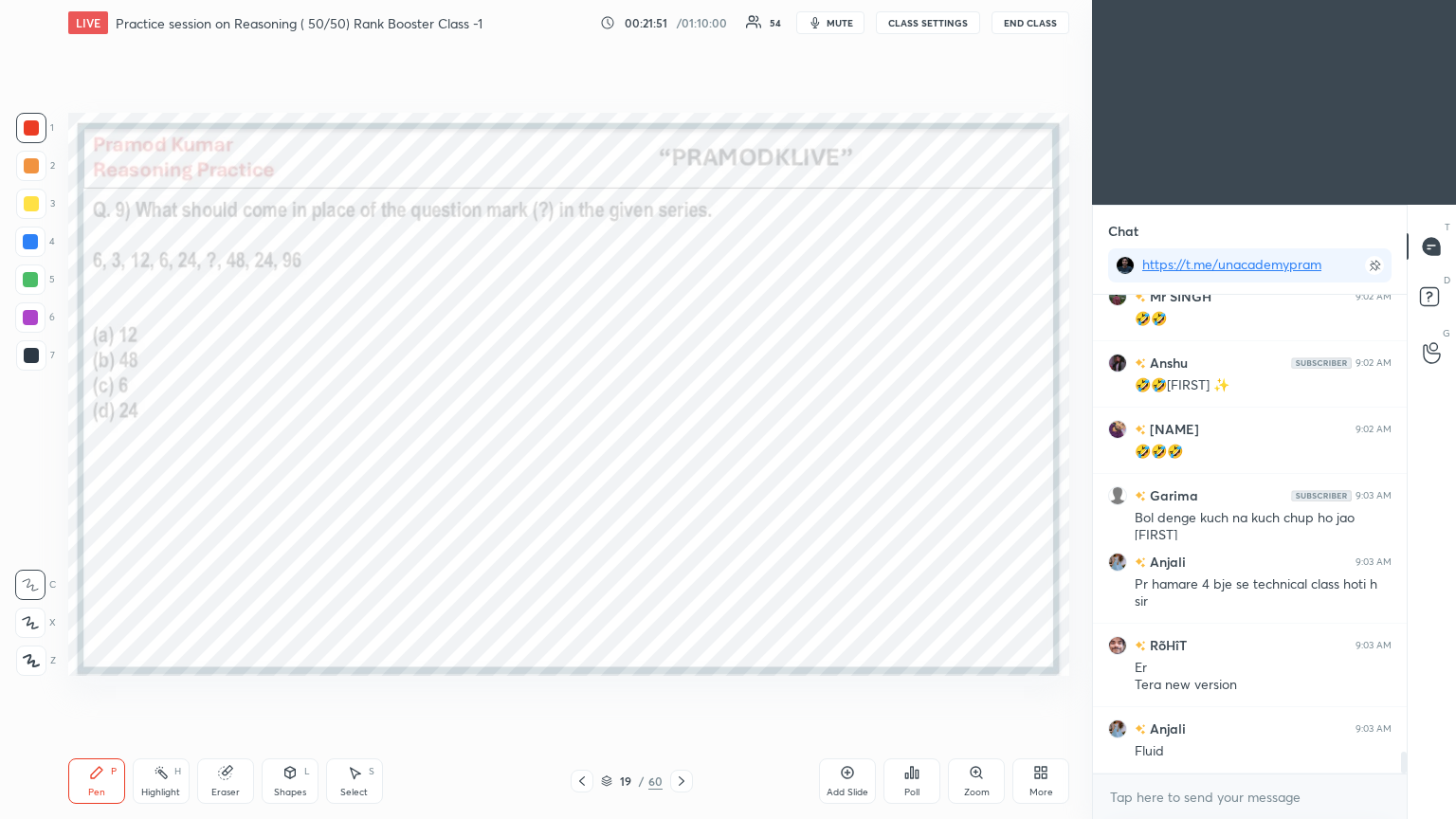 click 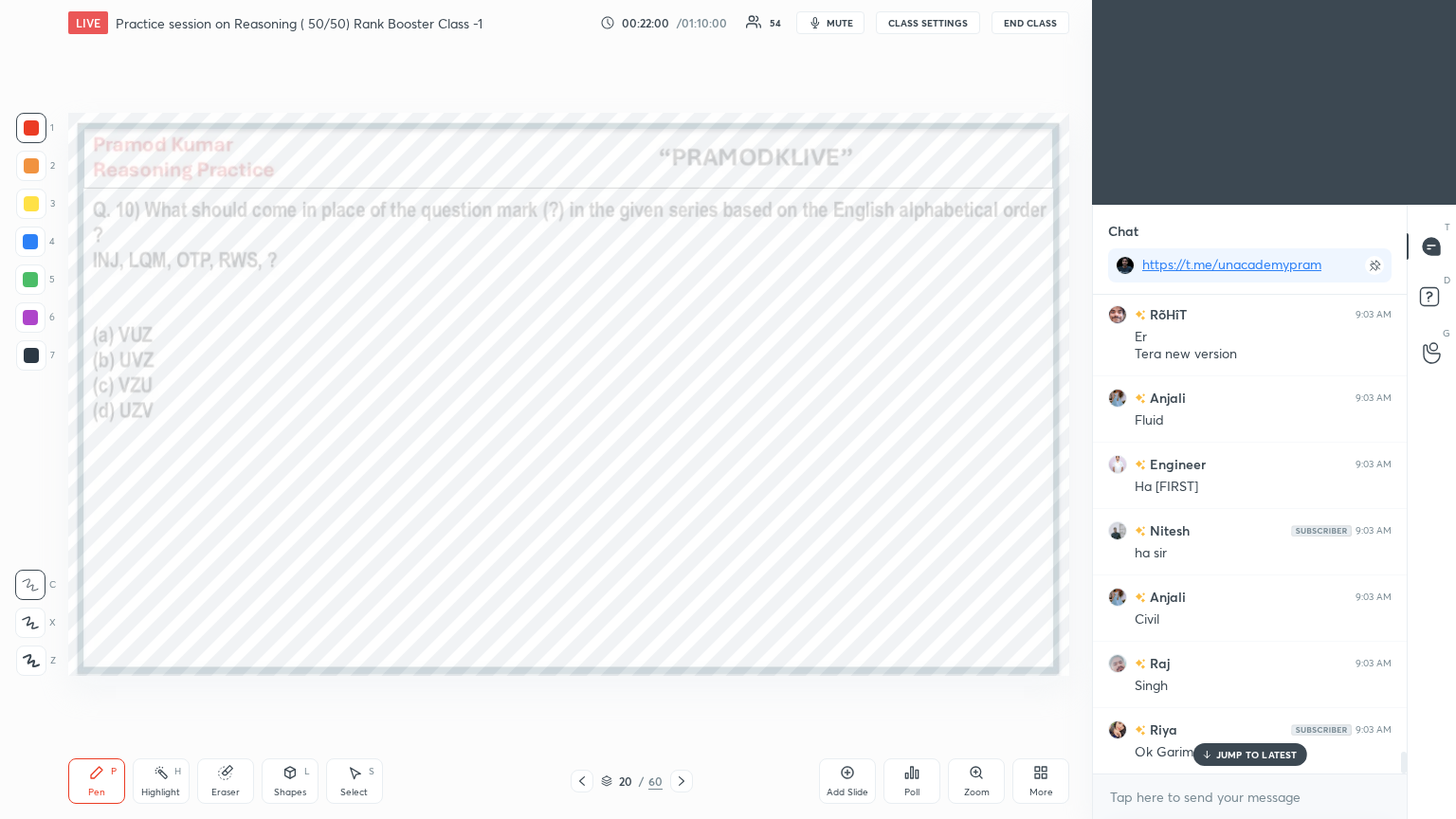 click on "JUMP TO LATEST" at bounding box center [1249, 755] 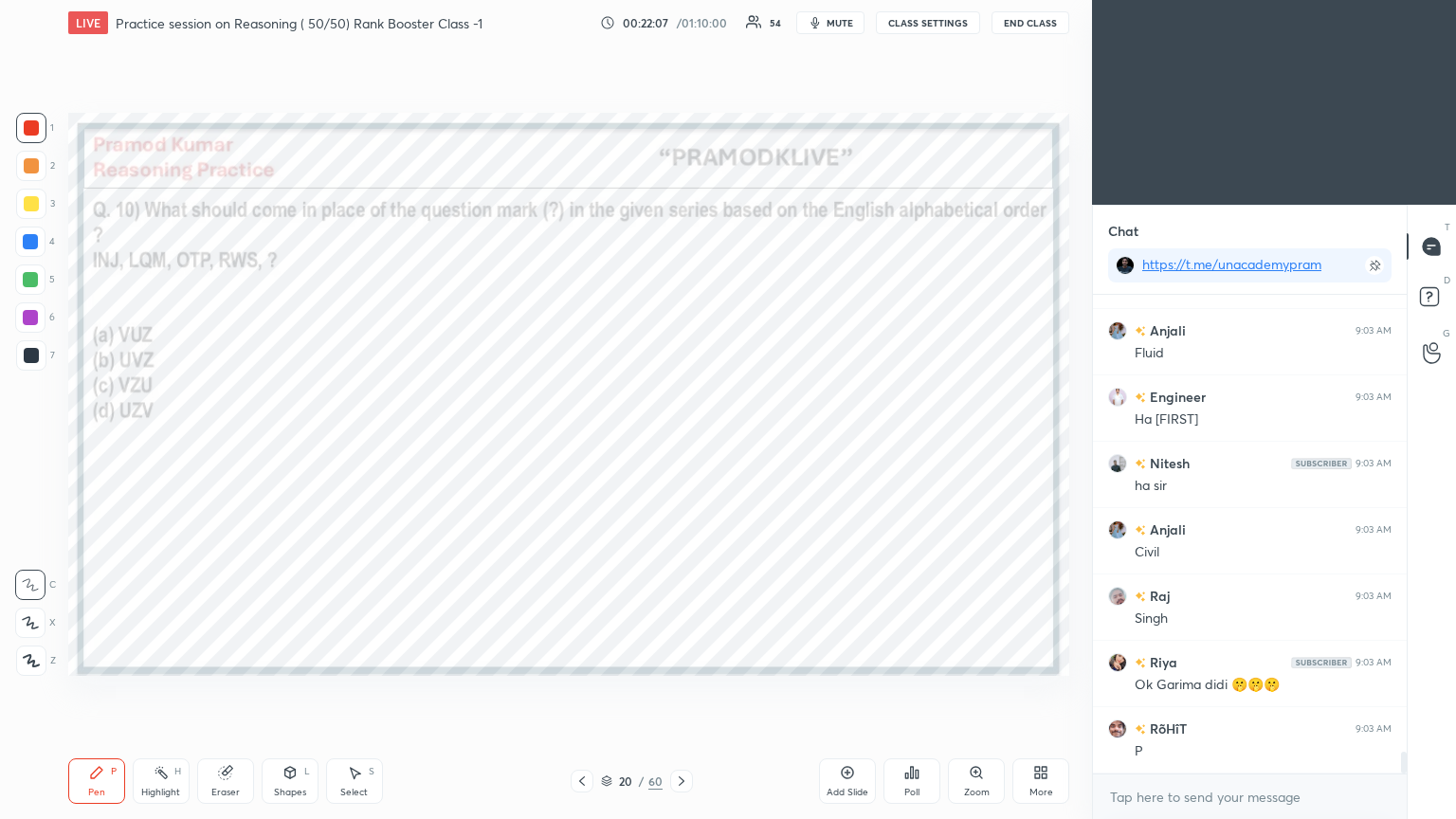 scroll, scrollTop: 10275, scrollLeft: 0, axis: vertical 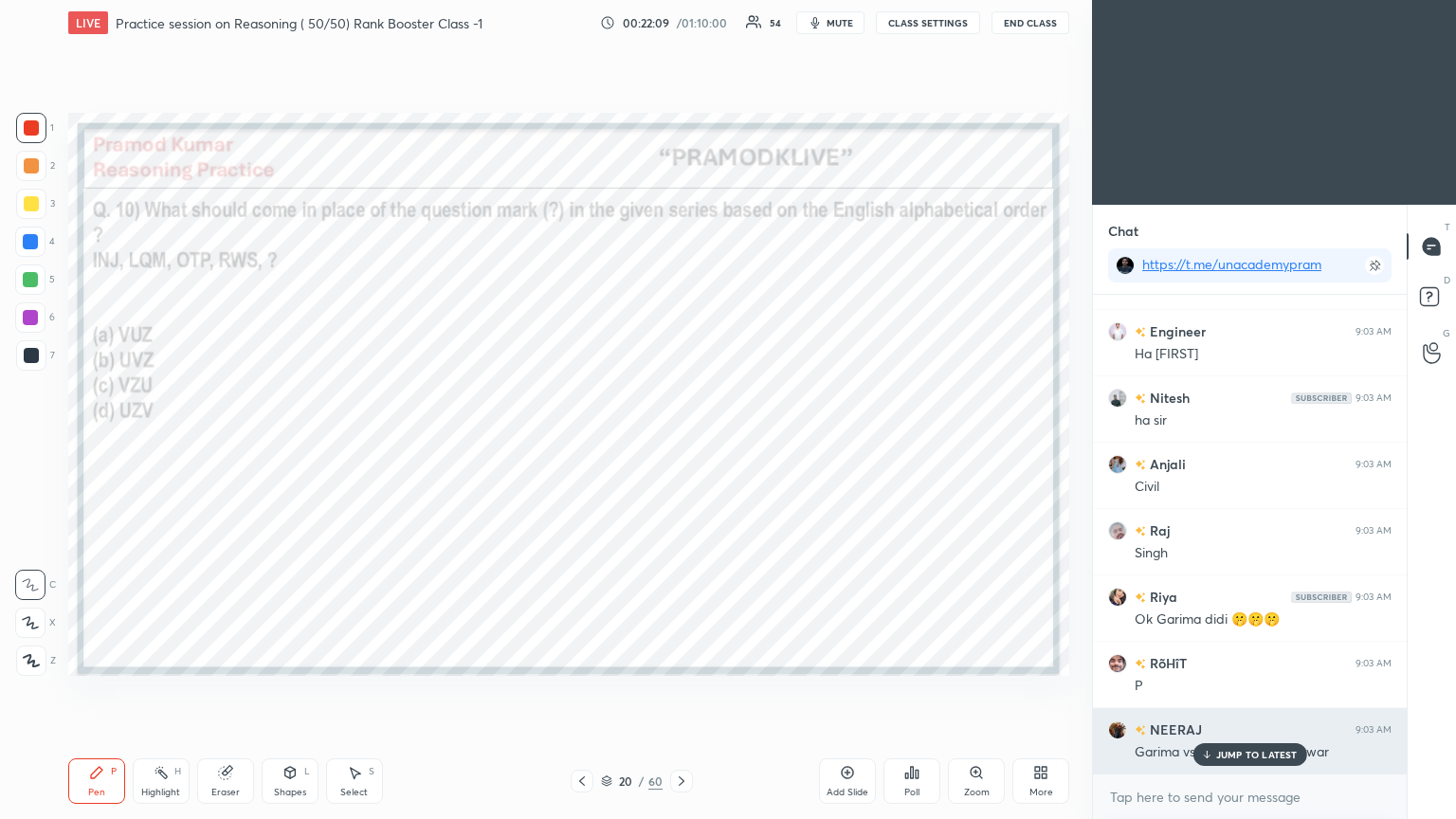 click on "JUMP TO LATEST" at bounding box center [1249, 755] 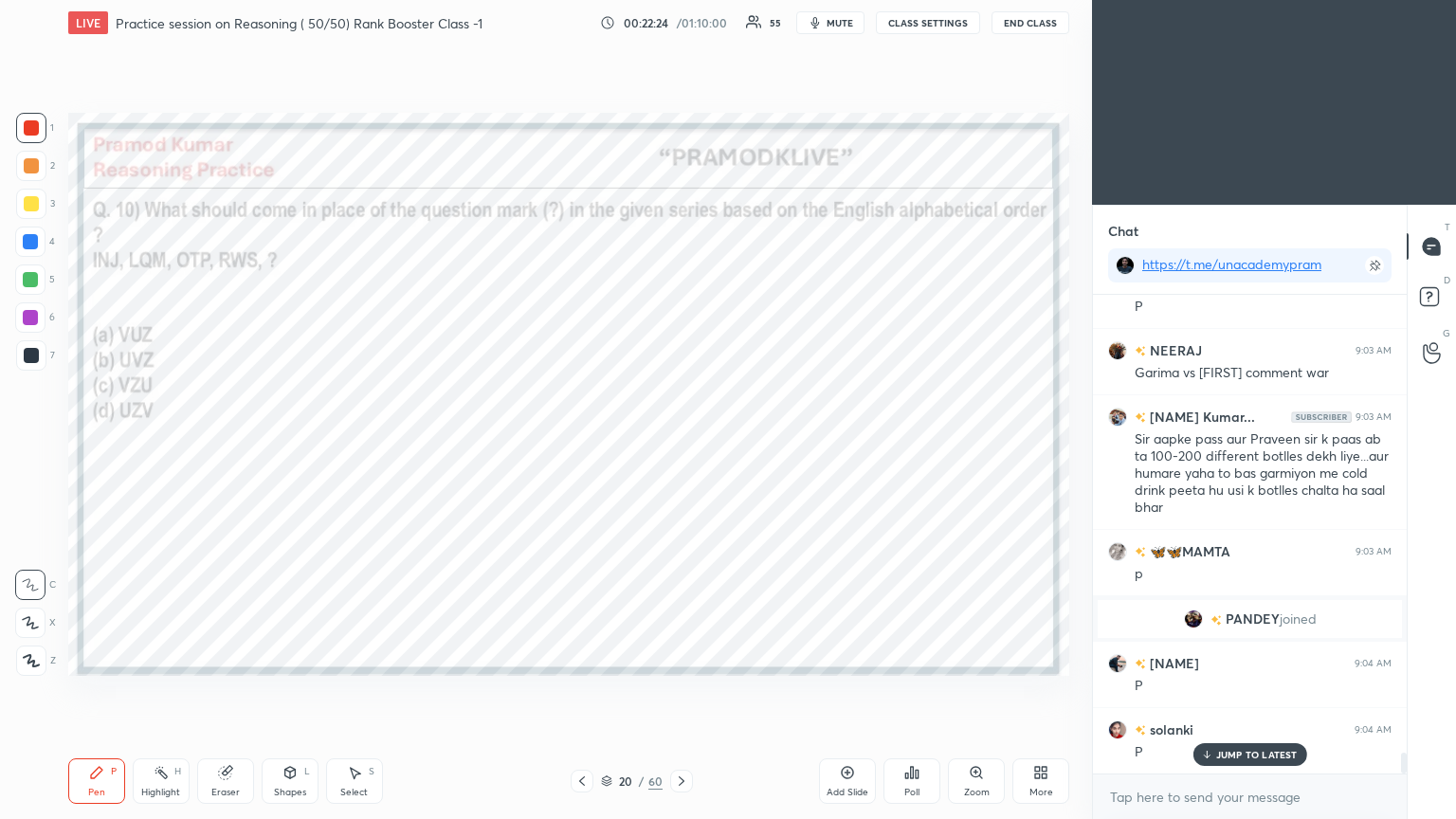 scroll, scrollTop: 10722, scrollLeft: 0, axis: vertical 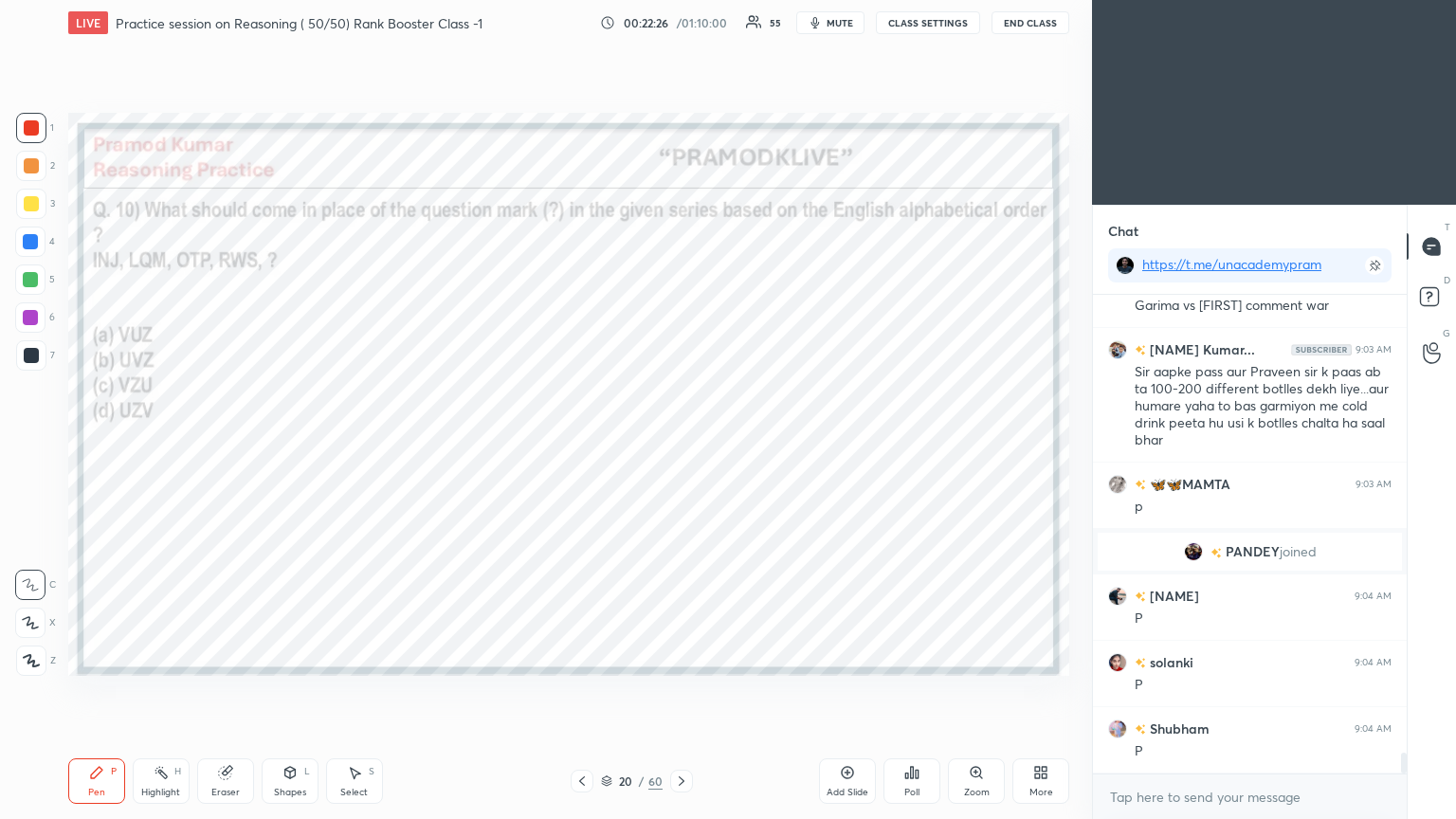 click on "Poll" at bounding box center [912, 781] 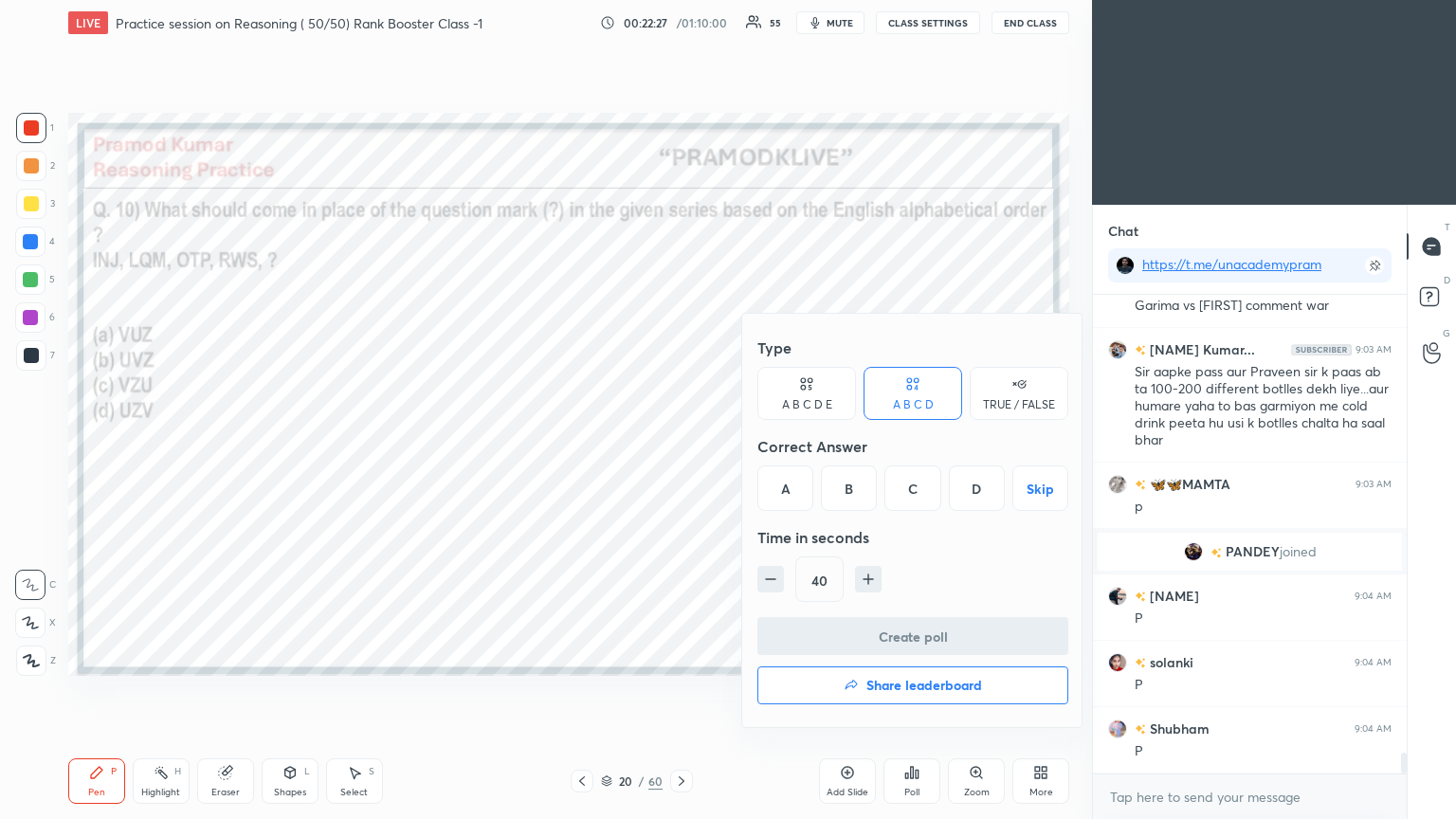 click on "D" at bounding box center (976, 488) 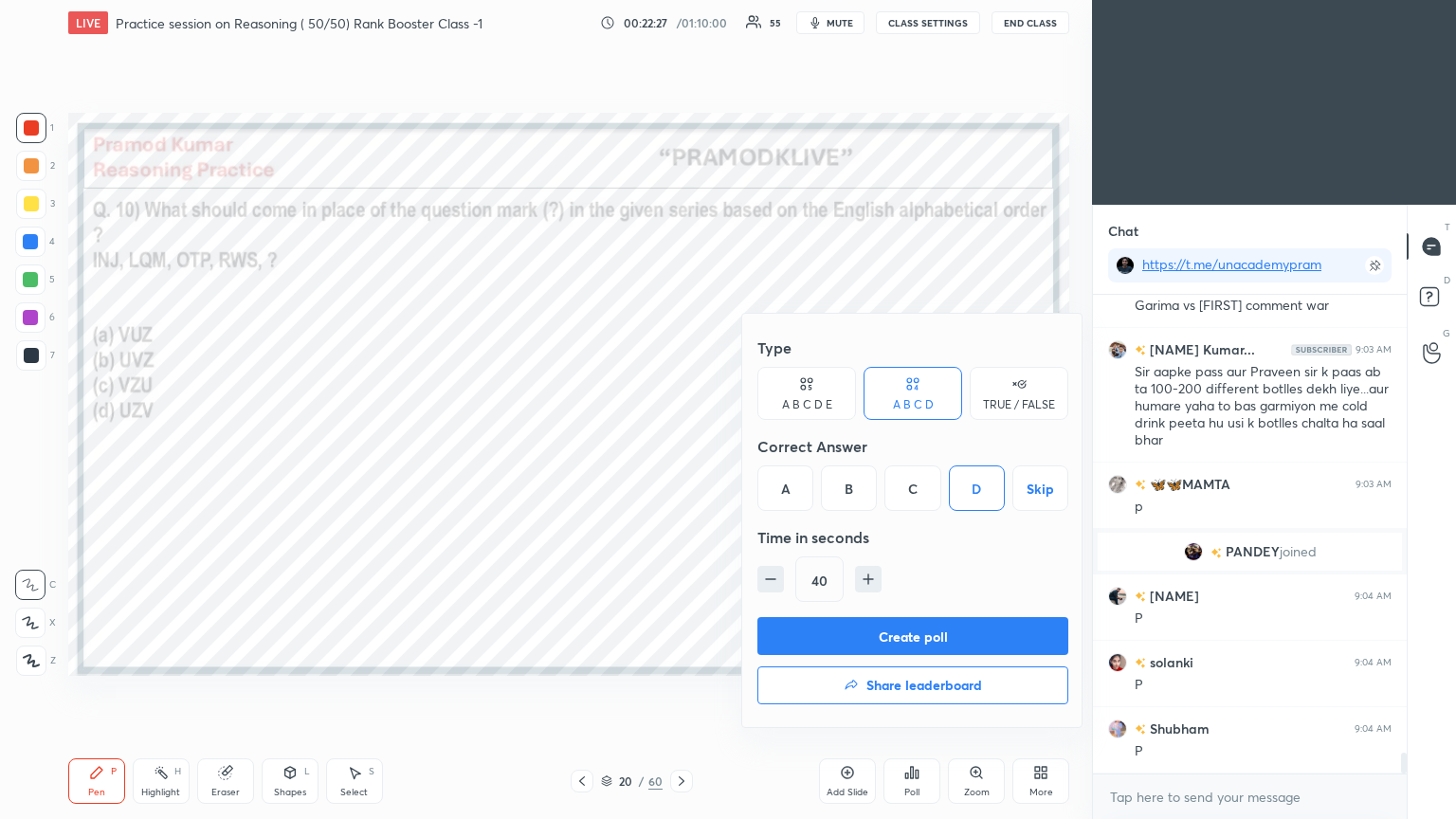 click on "Create poll" at bounding box center (913, 636) 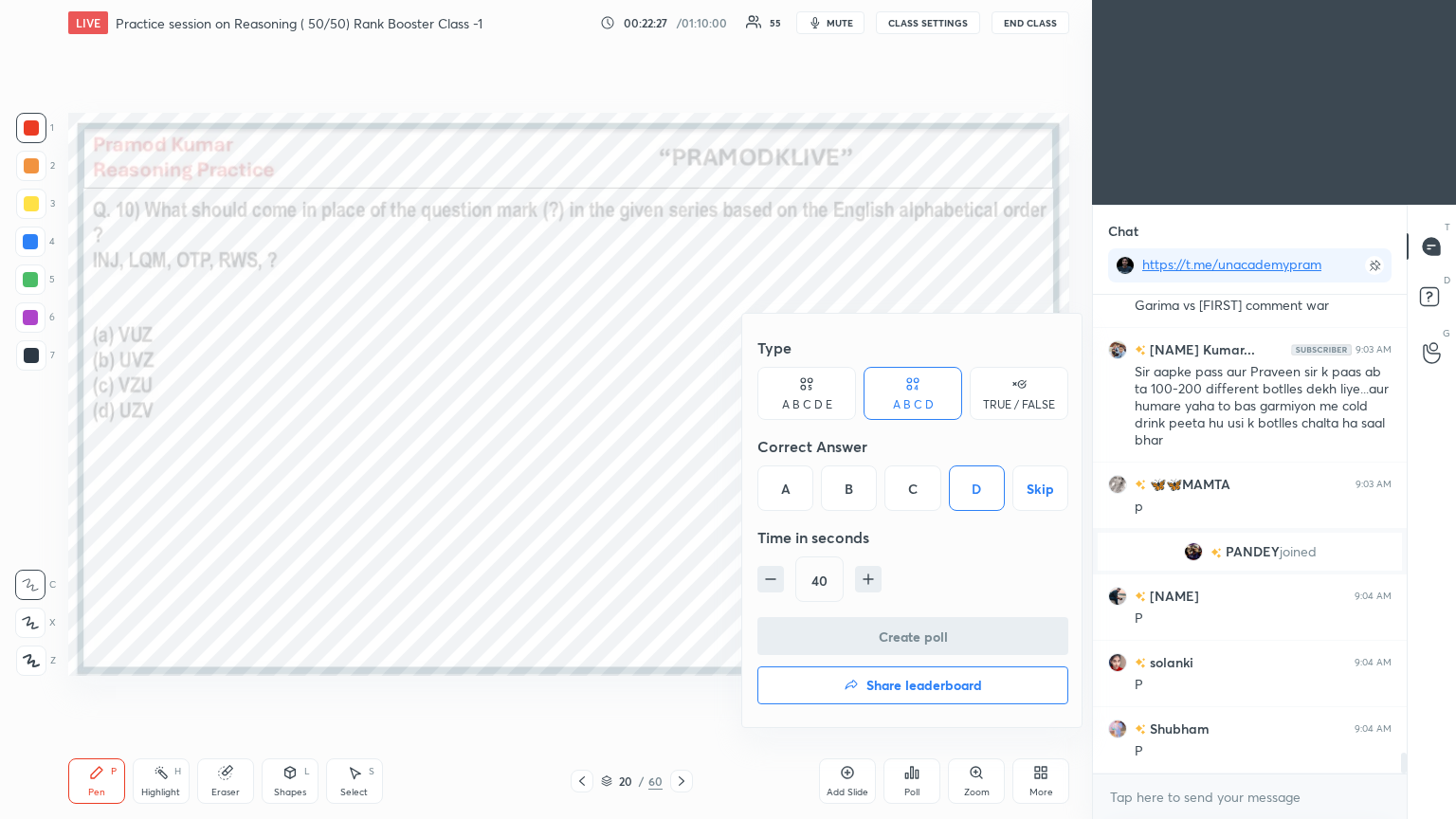 scroll, scrollTop: 296, scrollLeft: 308, axis: both 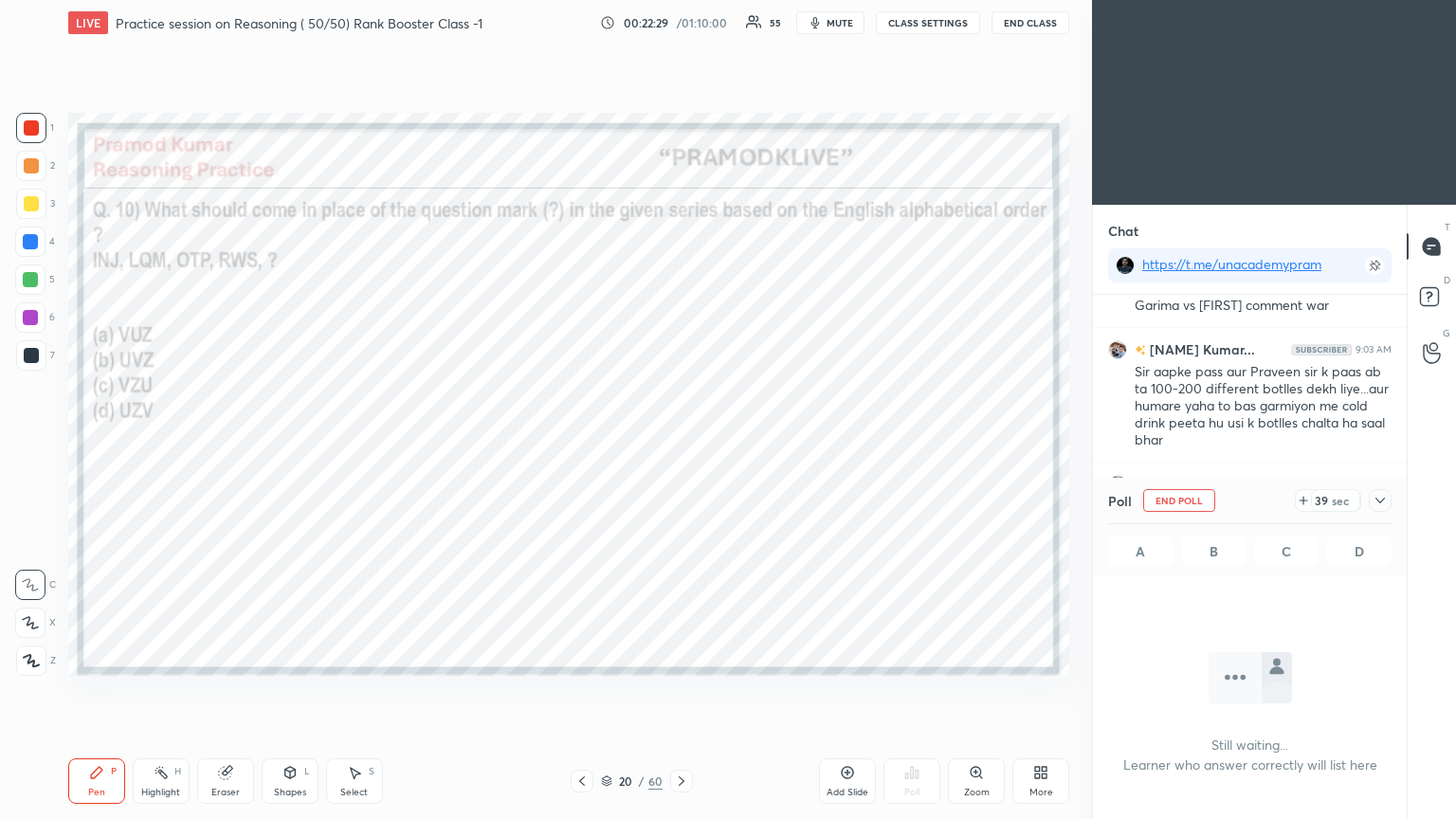 click 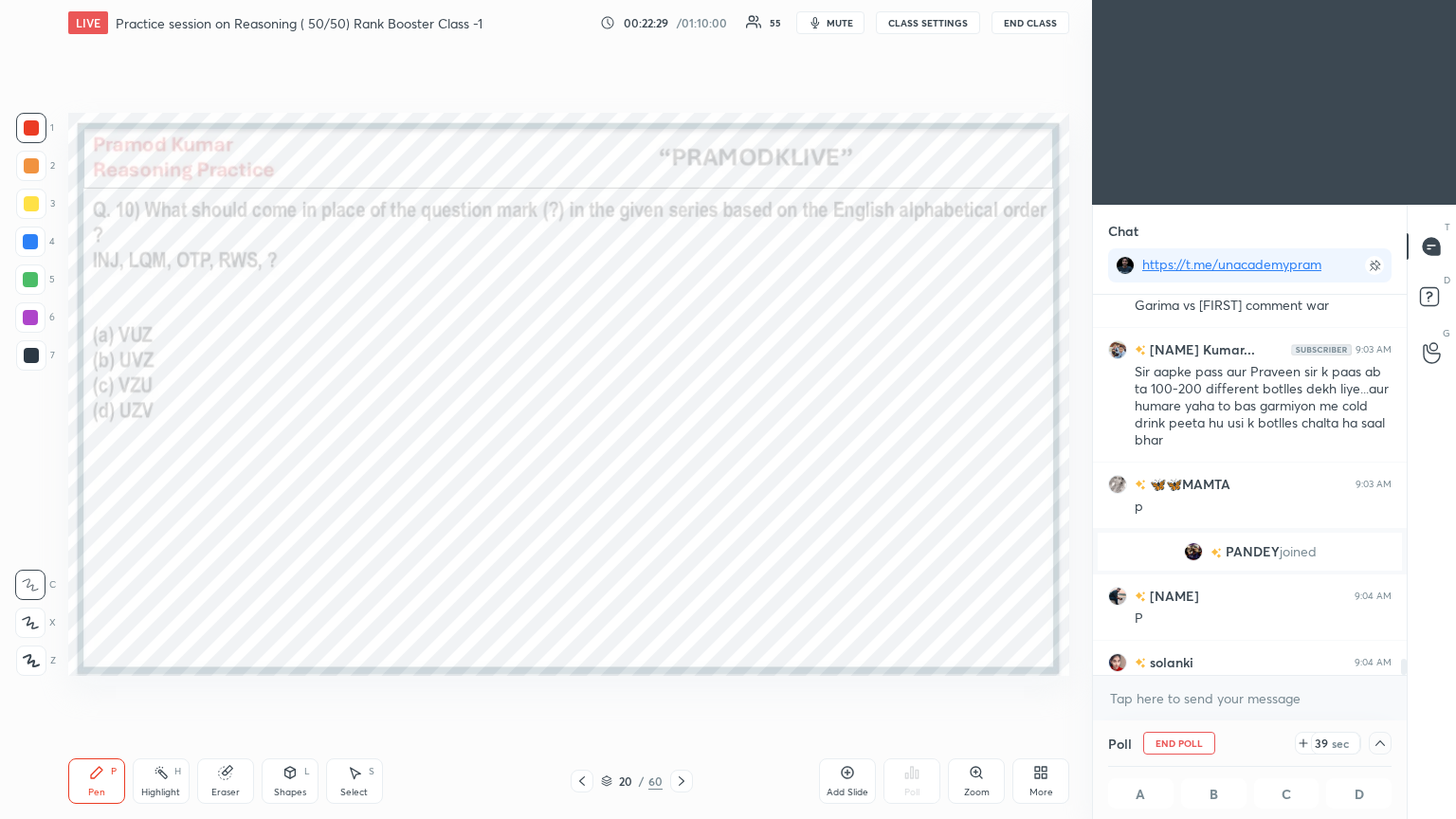 scroll, scrollTop: 10820, scrollLeft: 0, axis: vertical 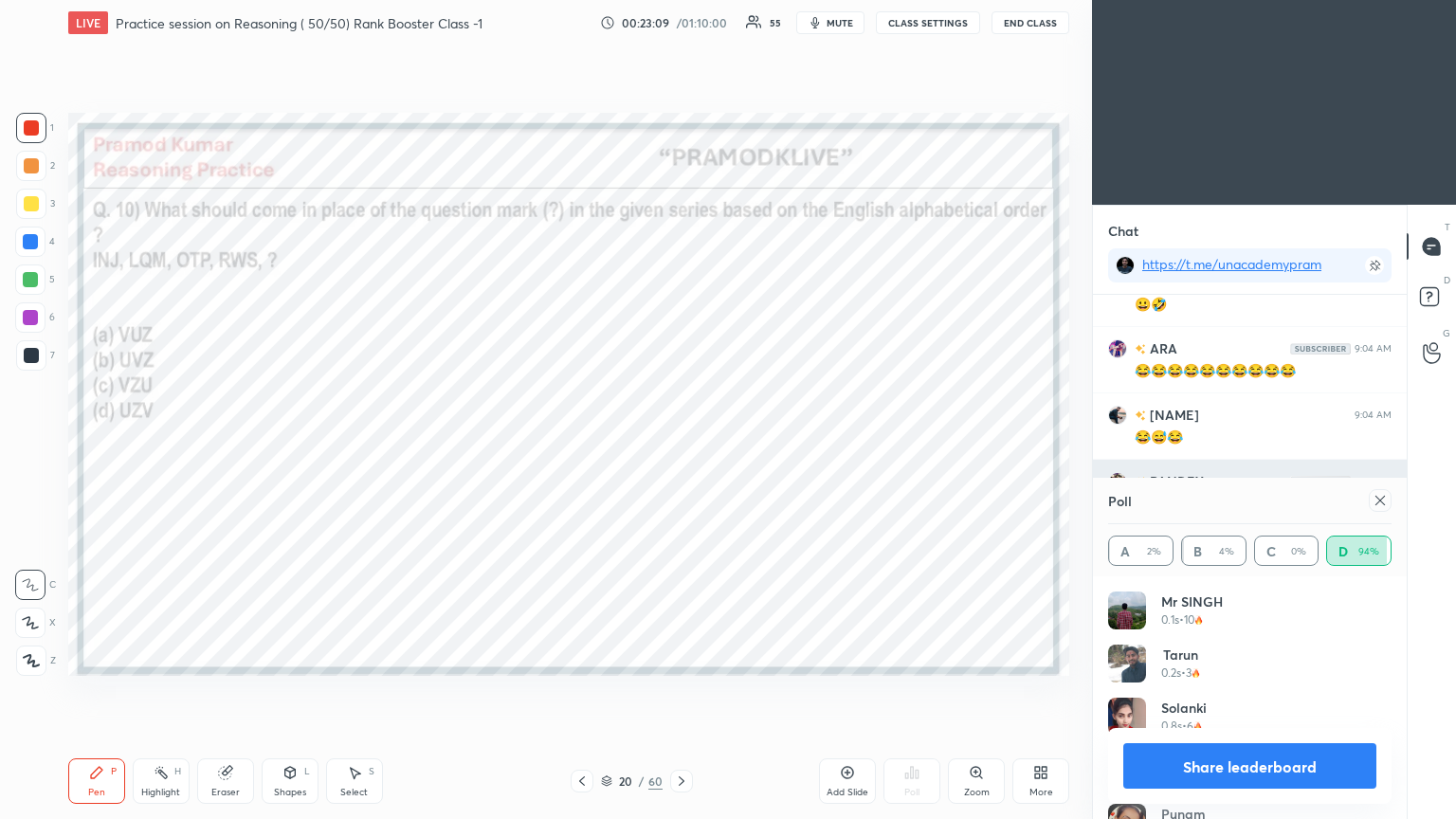 click 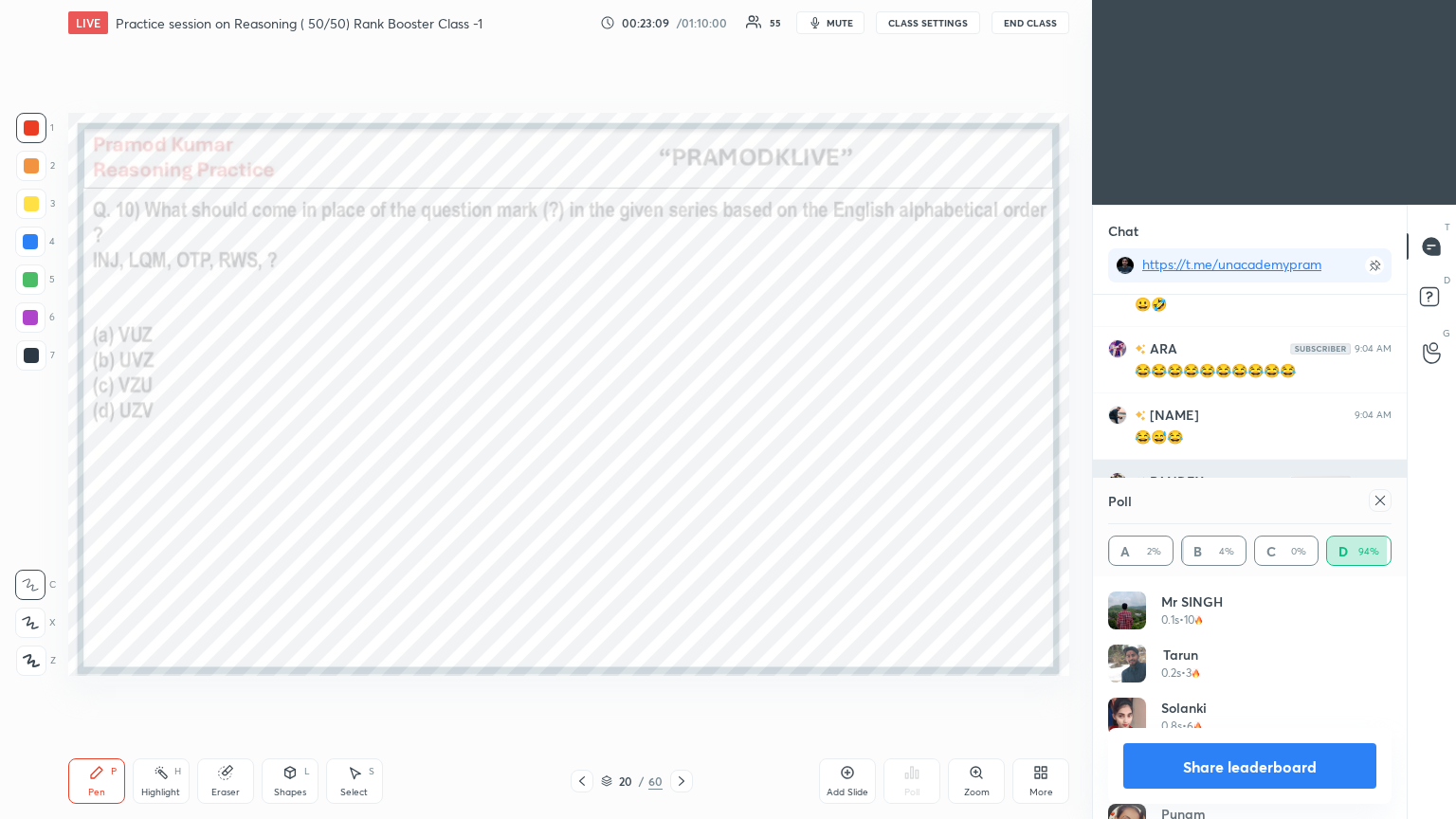 scroll, scrollTop: 143, scrollLeft: 278, axis: both 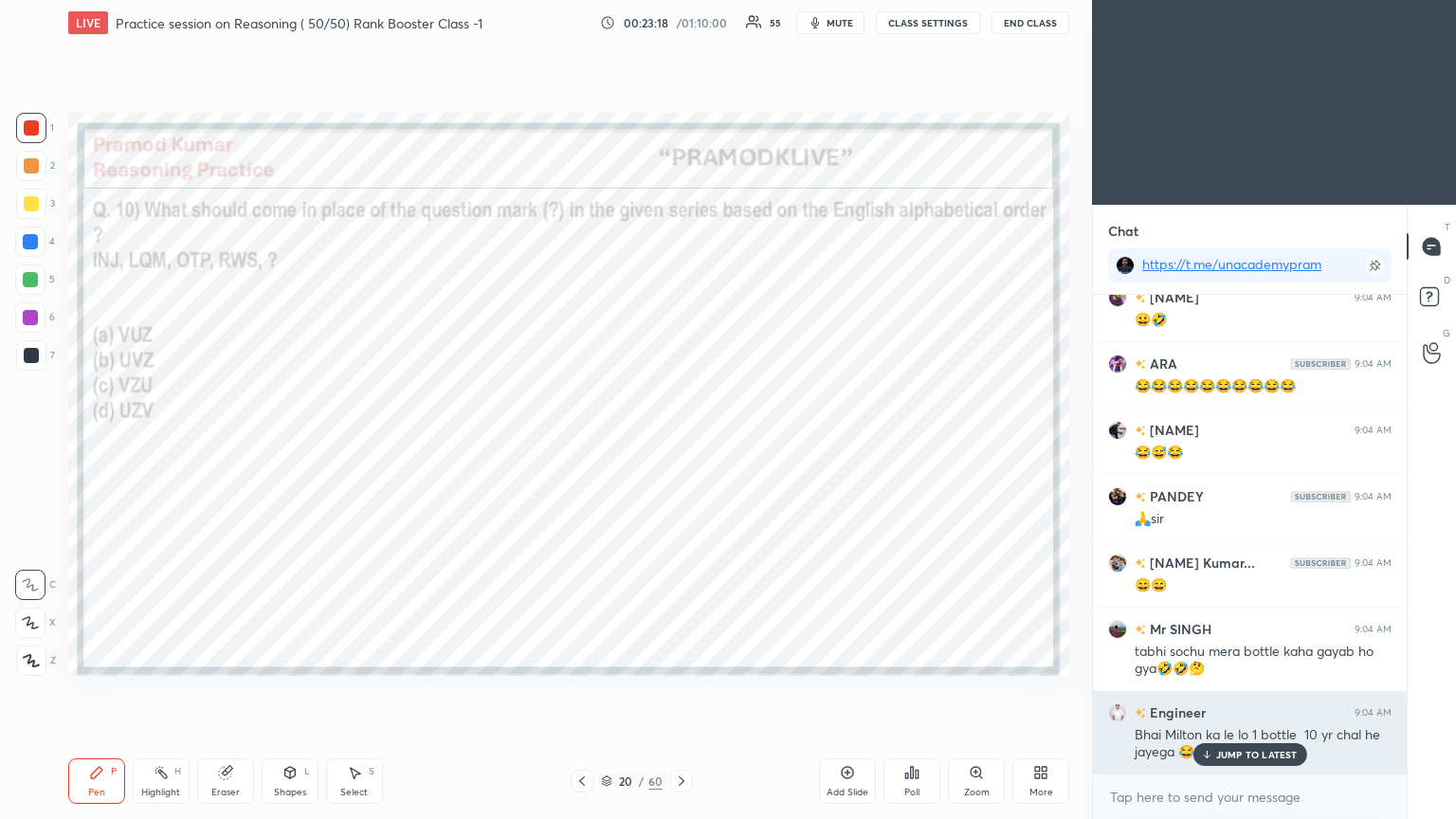 click on "JUMP TO LATEST" at bounding box center (1257, 755) 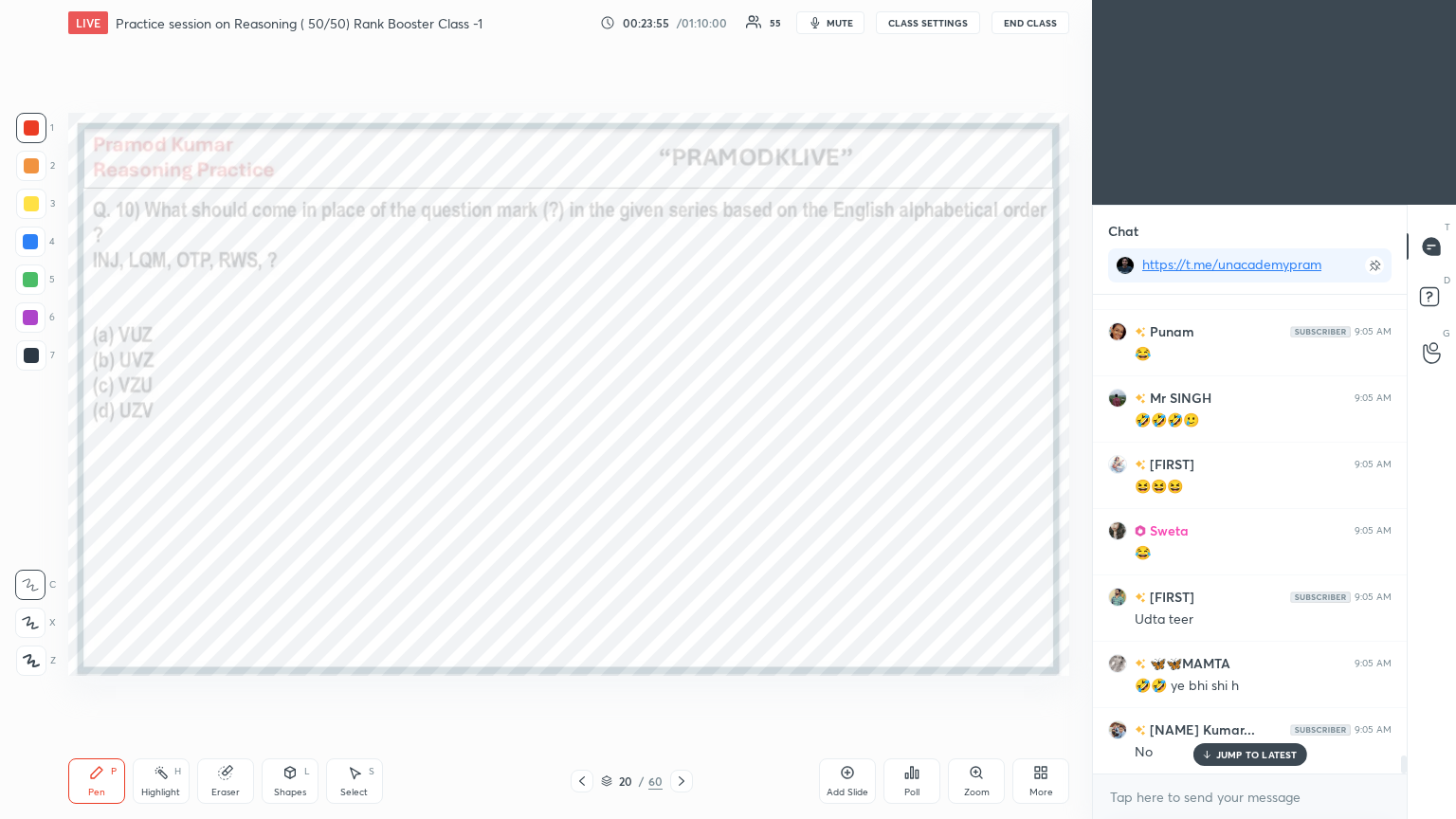 click 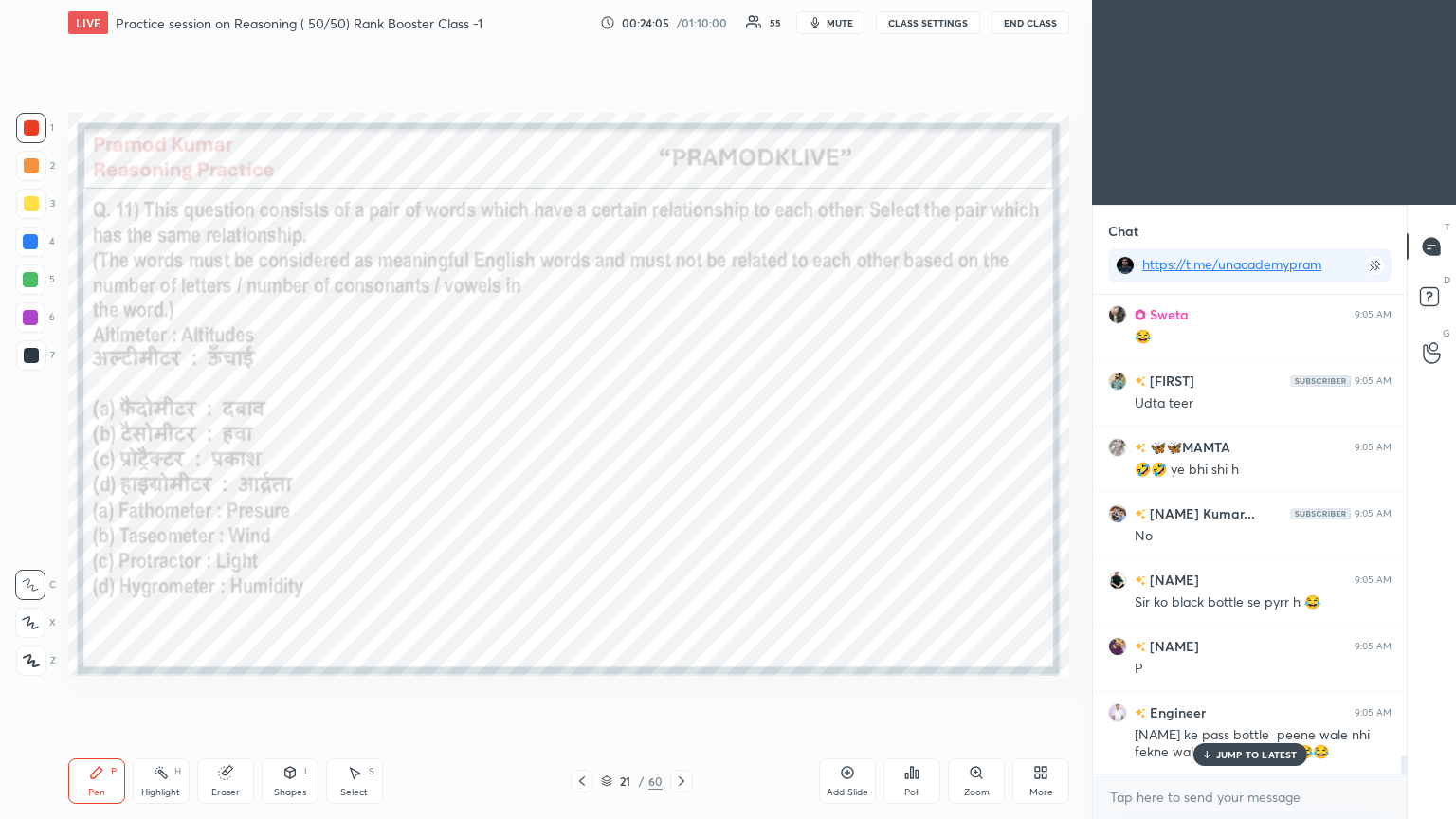 click on "Poll" at bounding box center [912, 781] 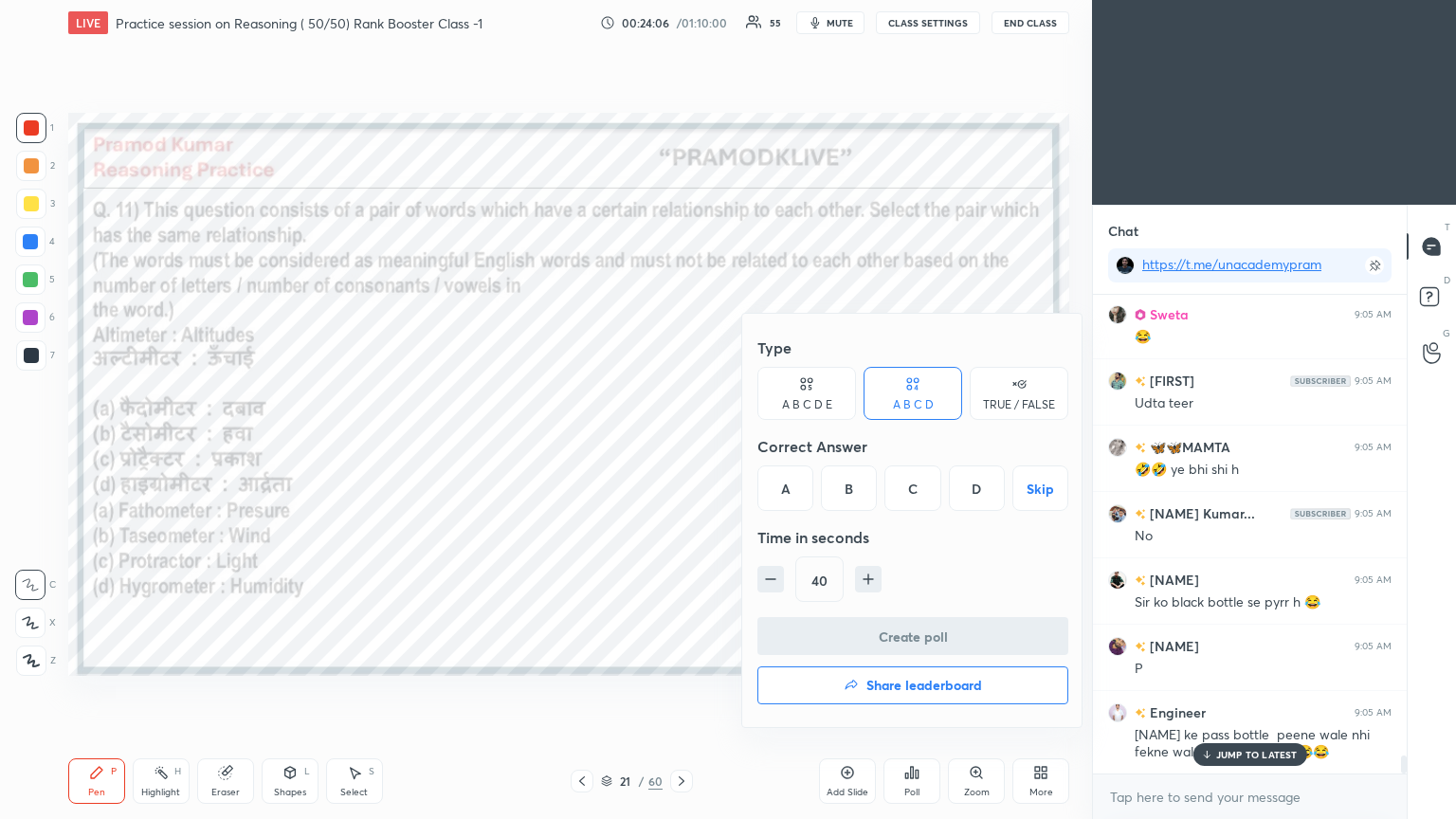 click on "D" at bounding box center [976, 488] 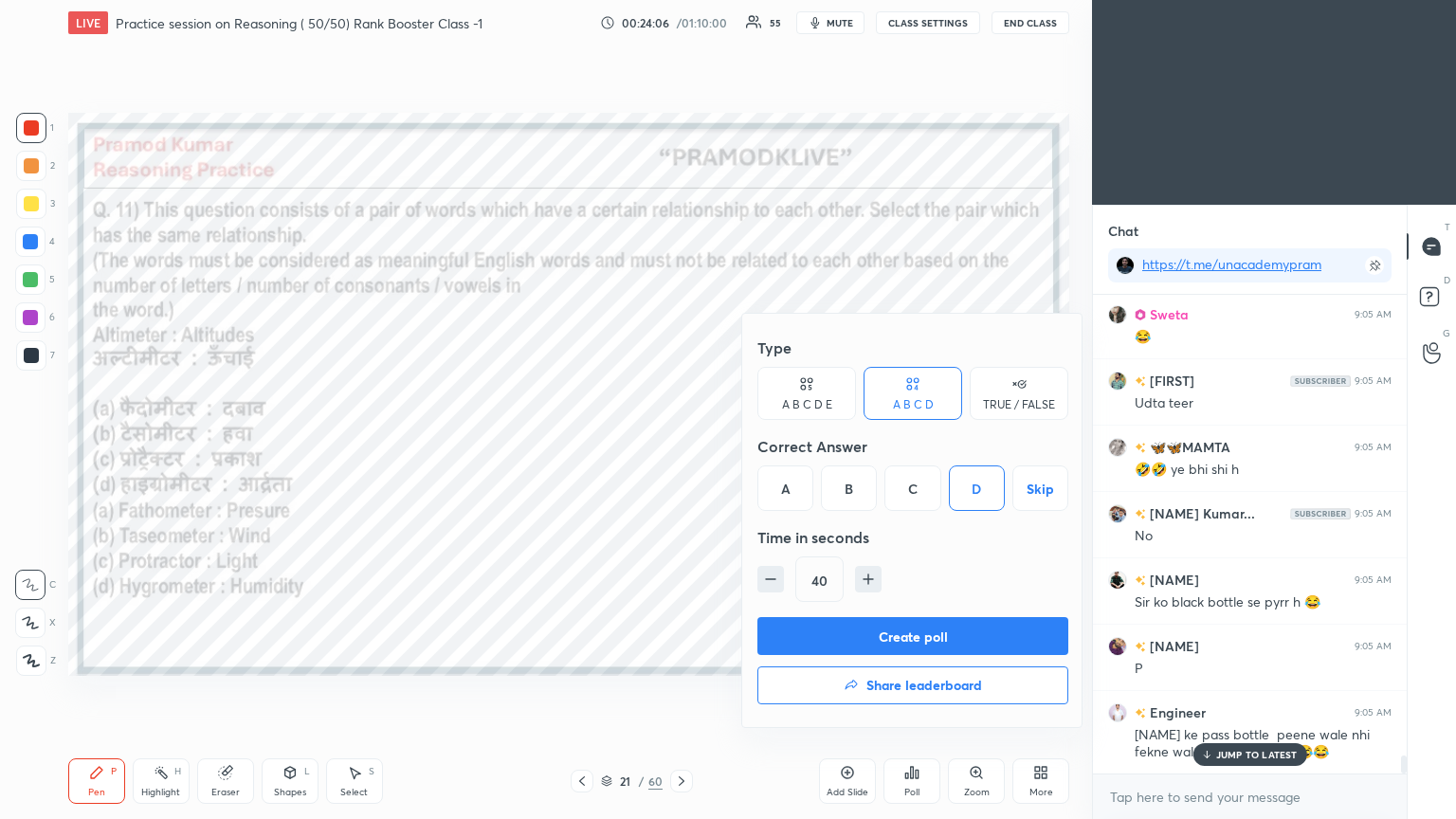 click on "Create poll" at bounding box center [913, 636] 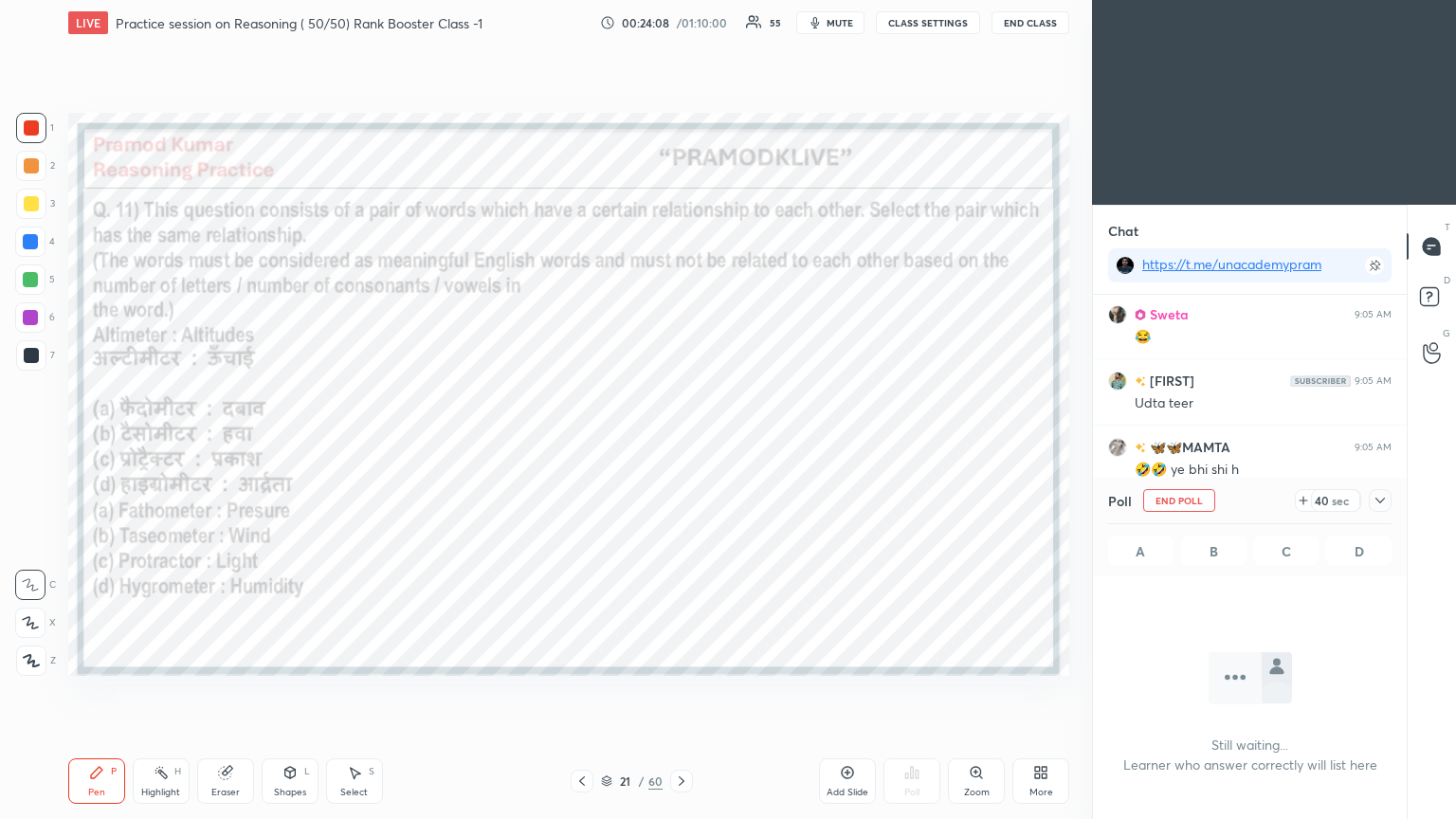 click at bounding box center (1380, 500) 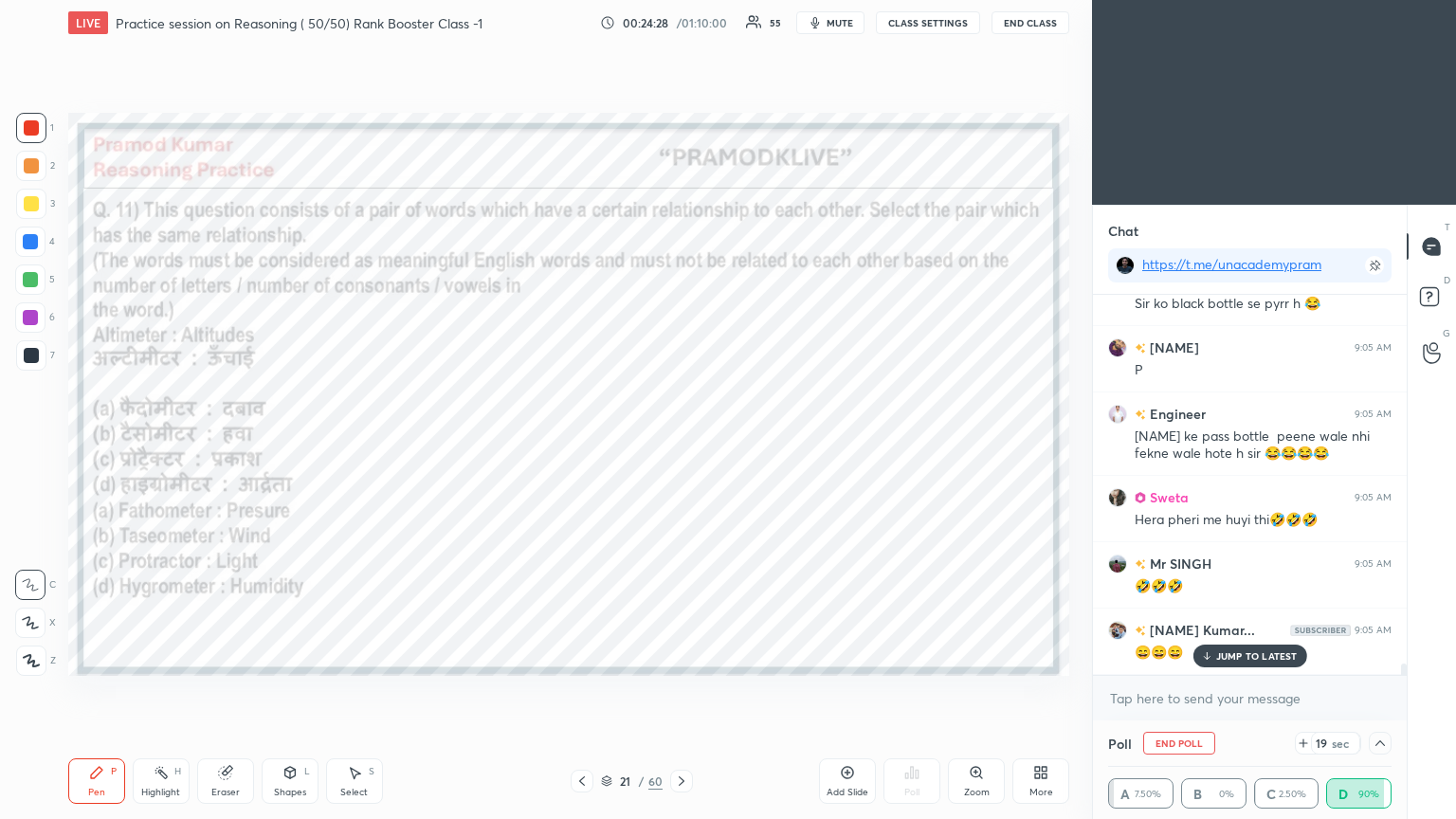 scroll, scrollTop: 12596, scrollLeft: 0, axis: vertical 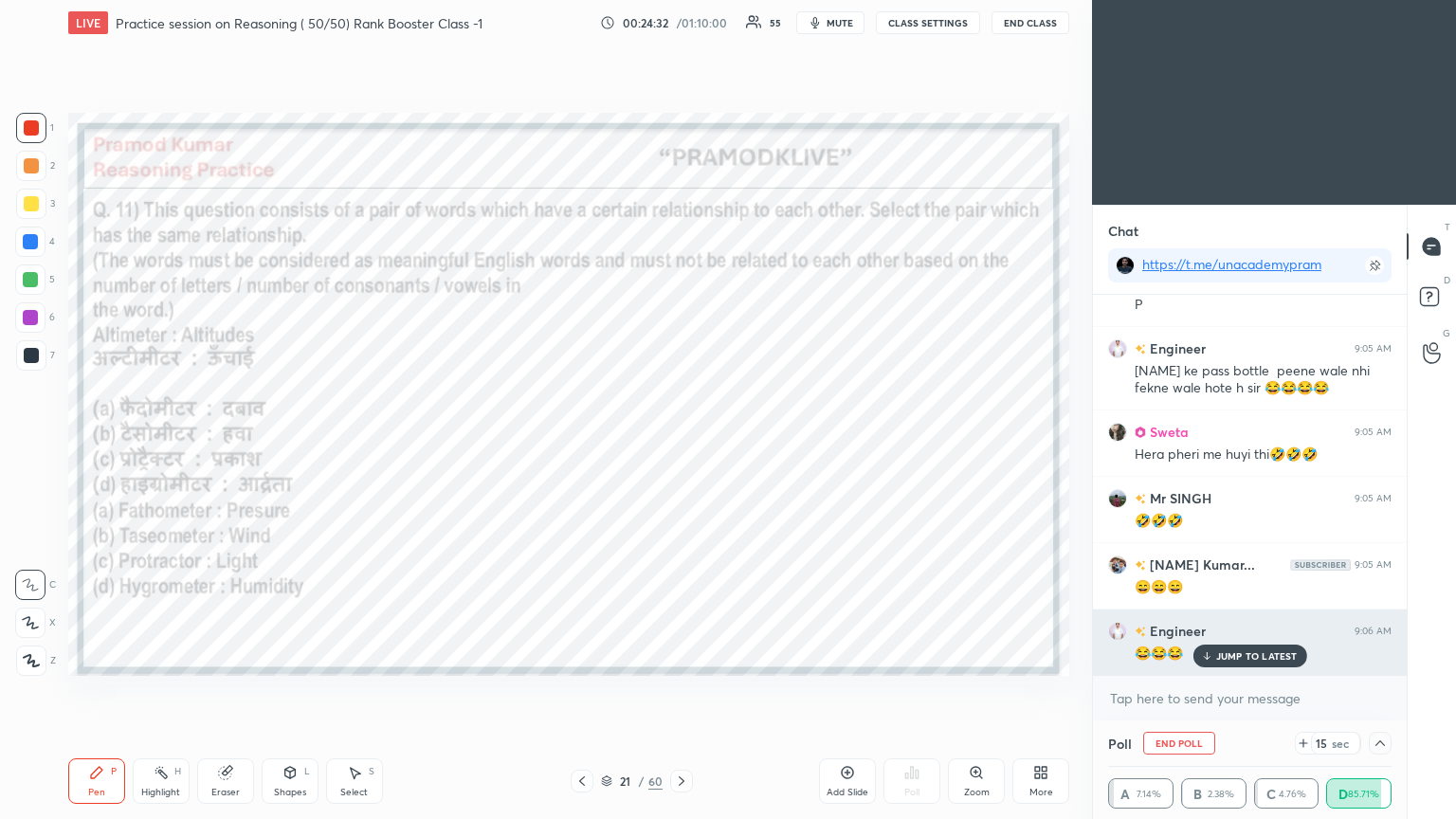click on "JUMP TO LATEST" at bounding box center [1257, 656] 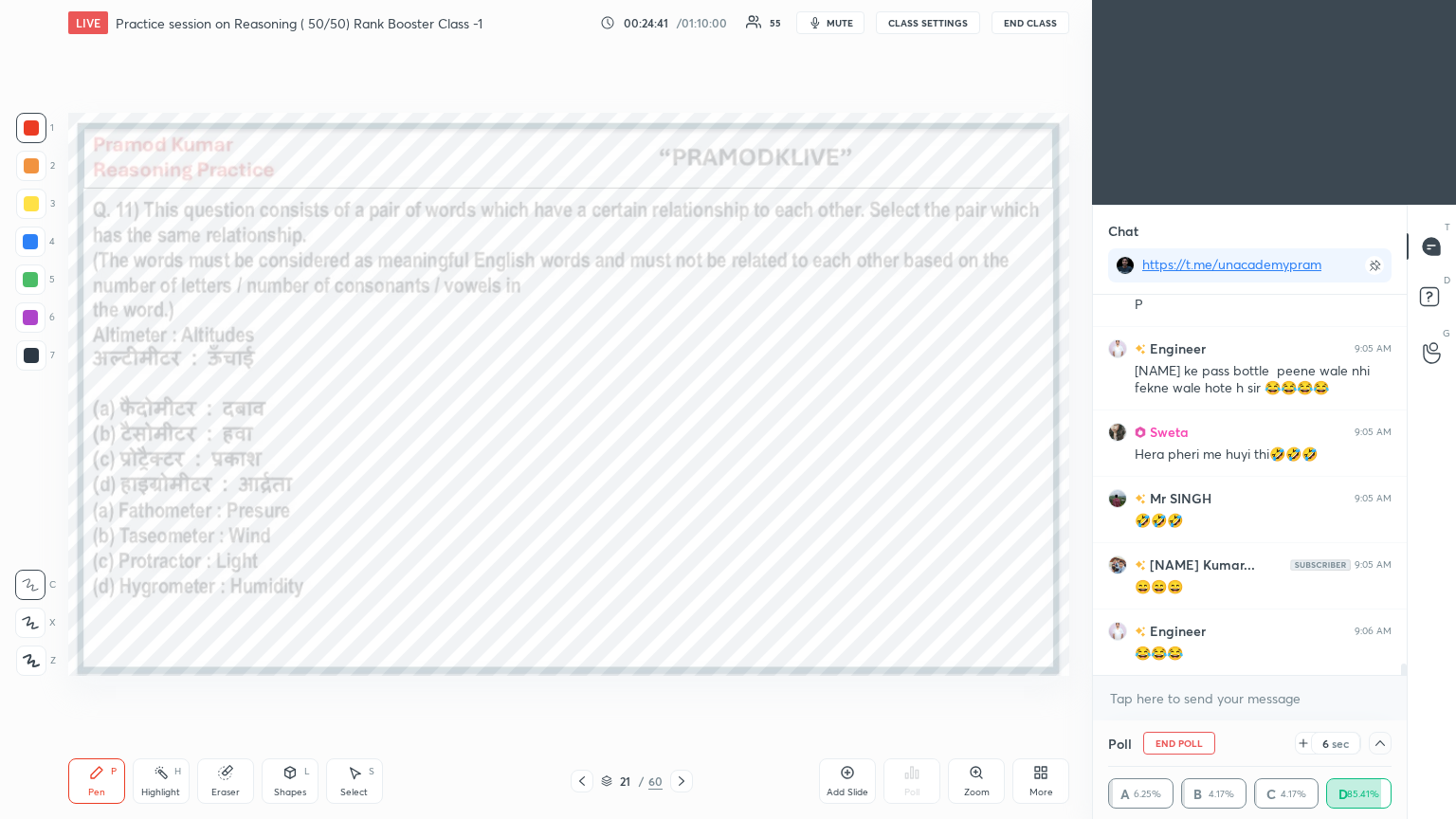 scroll, scrollTop: 12663, scrollLeft: 0, axis: vertical 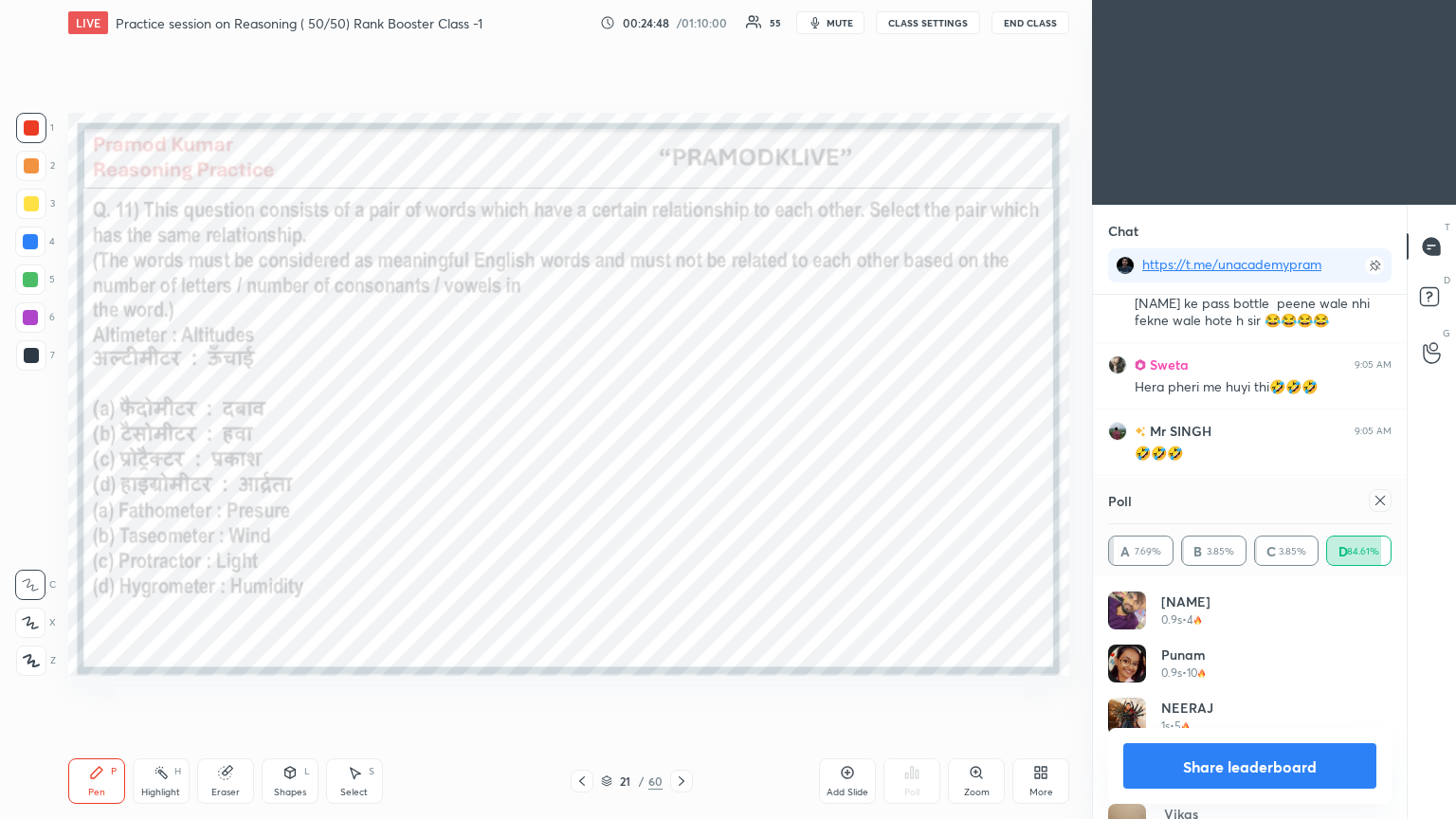 click at bounding box center [1380, 500] 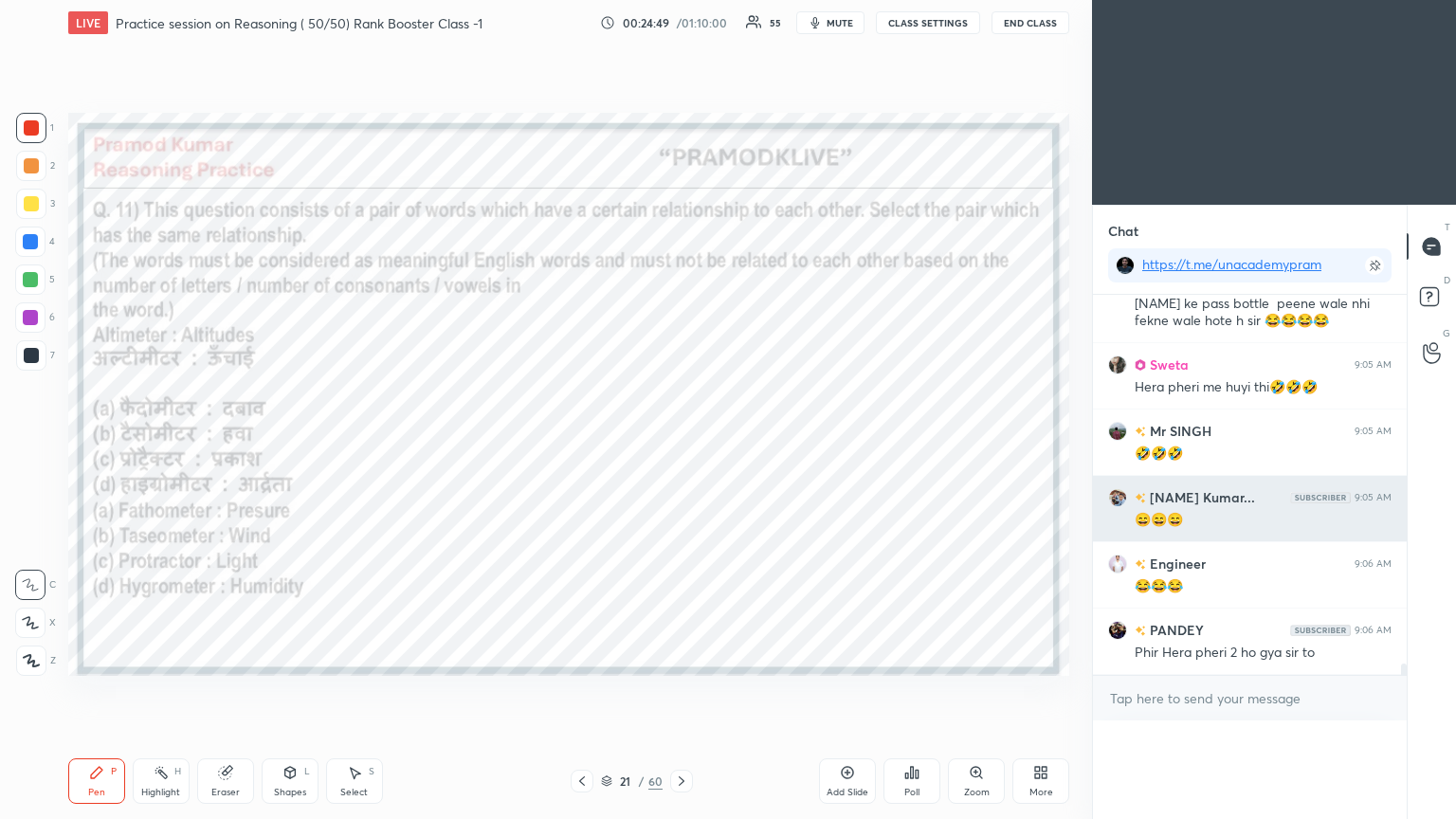 scroll, scrollTop: 7, scrollLeft: 6, axis: both 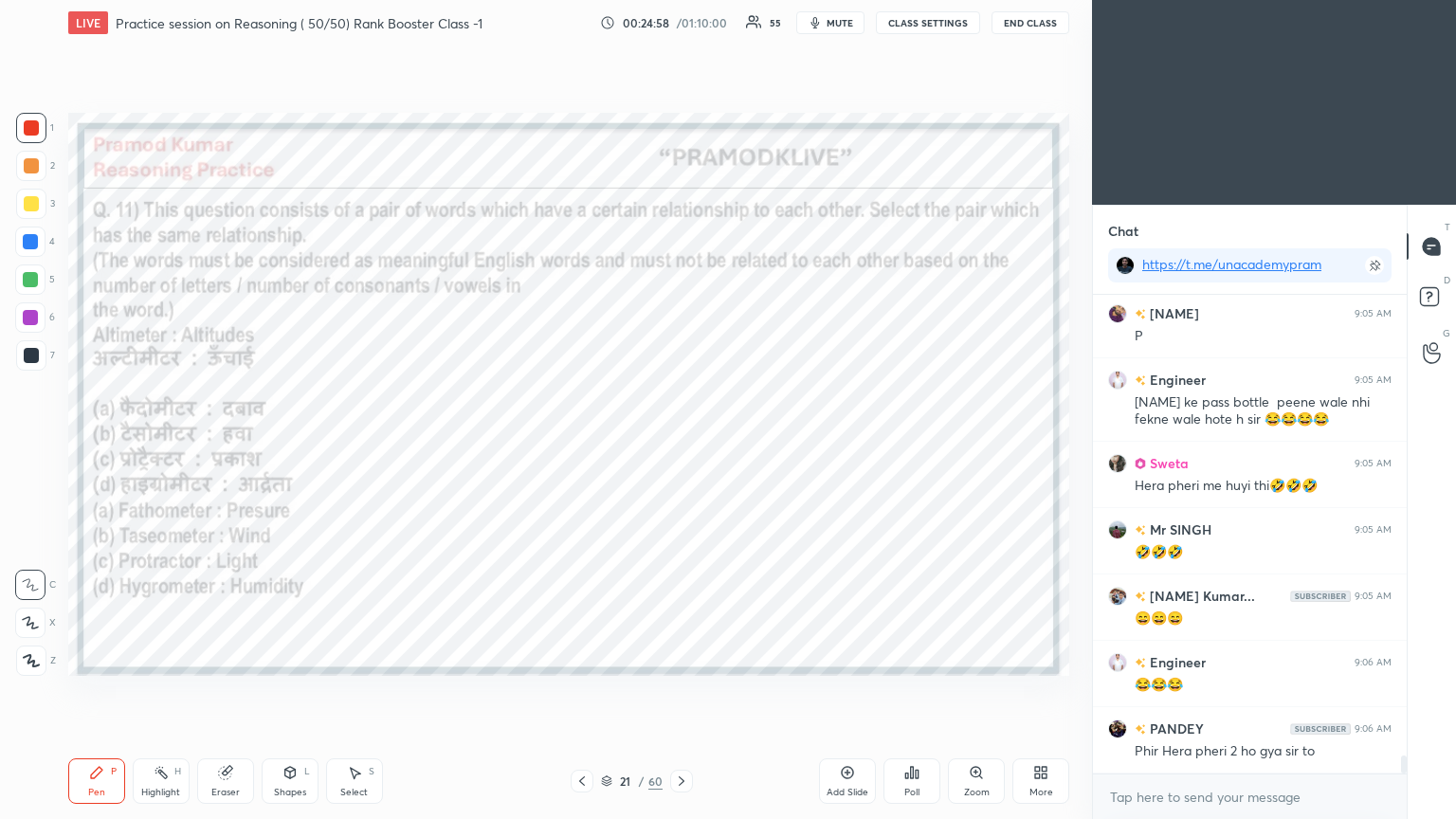 click 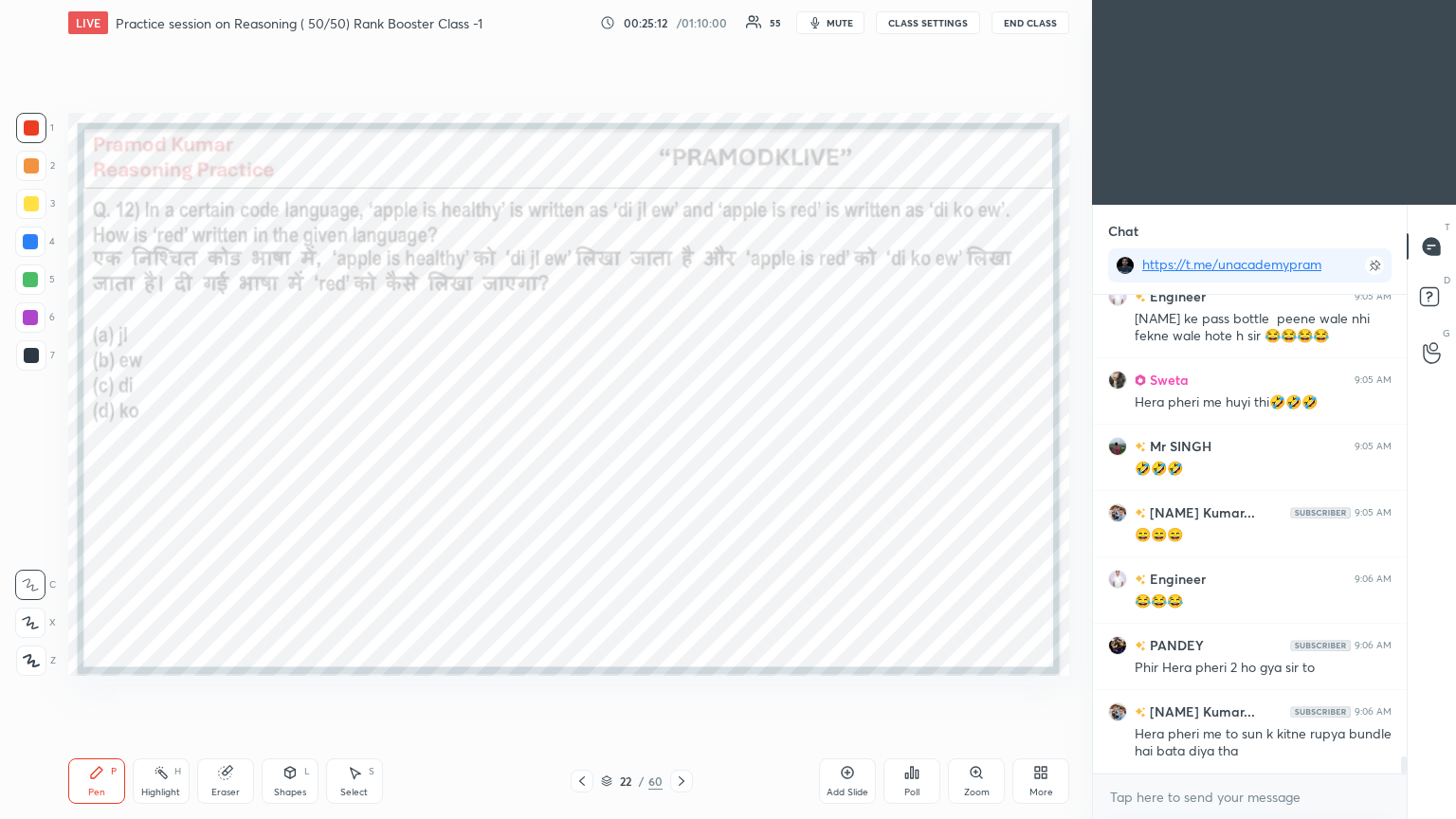 scroll, scrollTop: 12713, scrollLeft: 0, axis: vertical 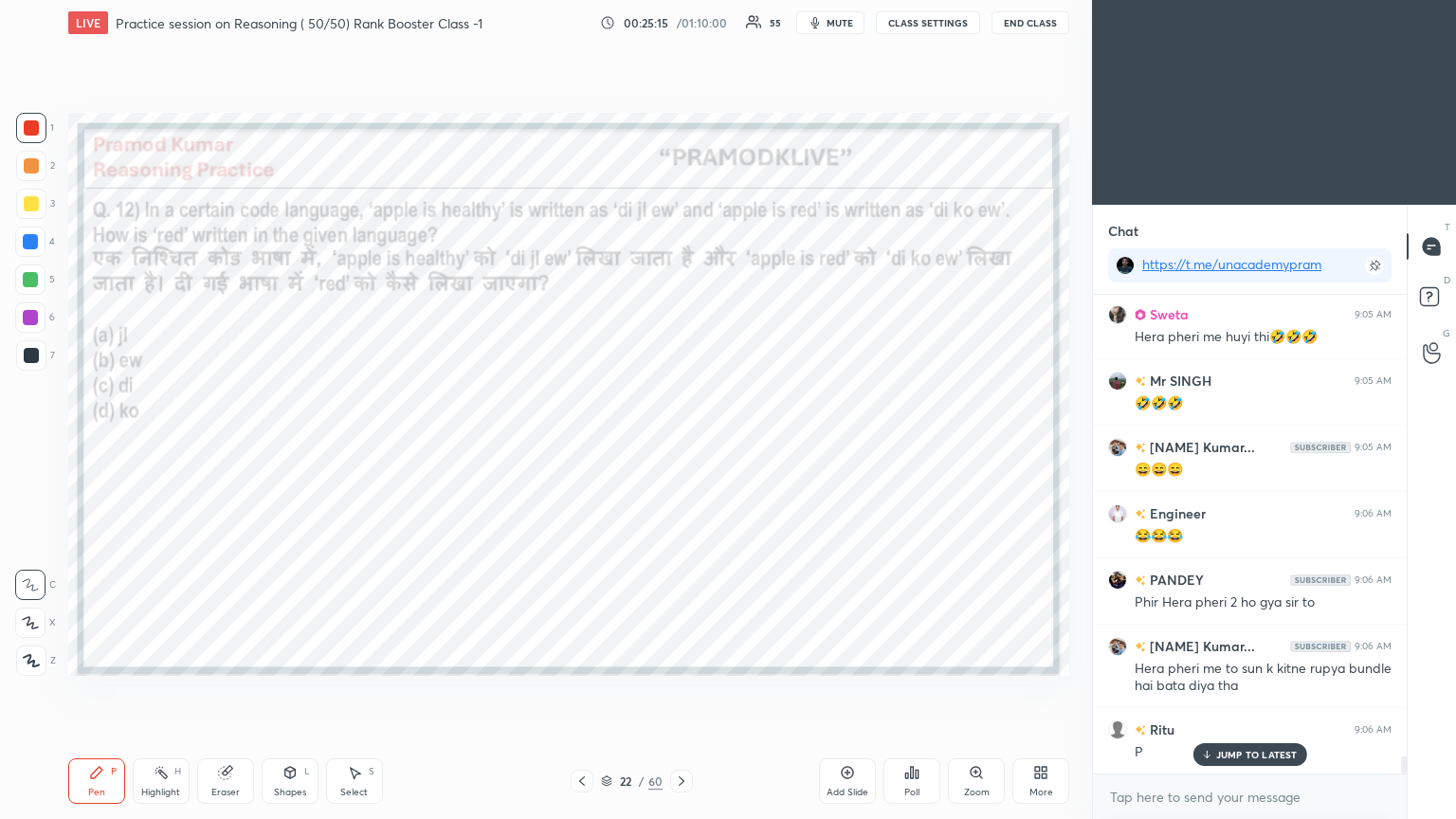 click 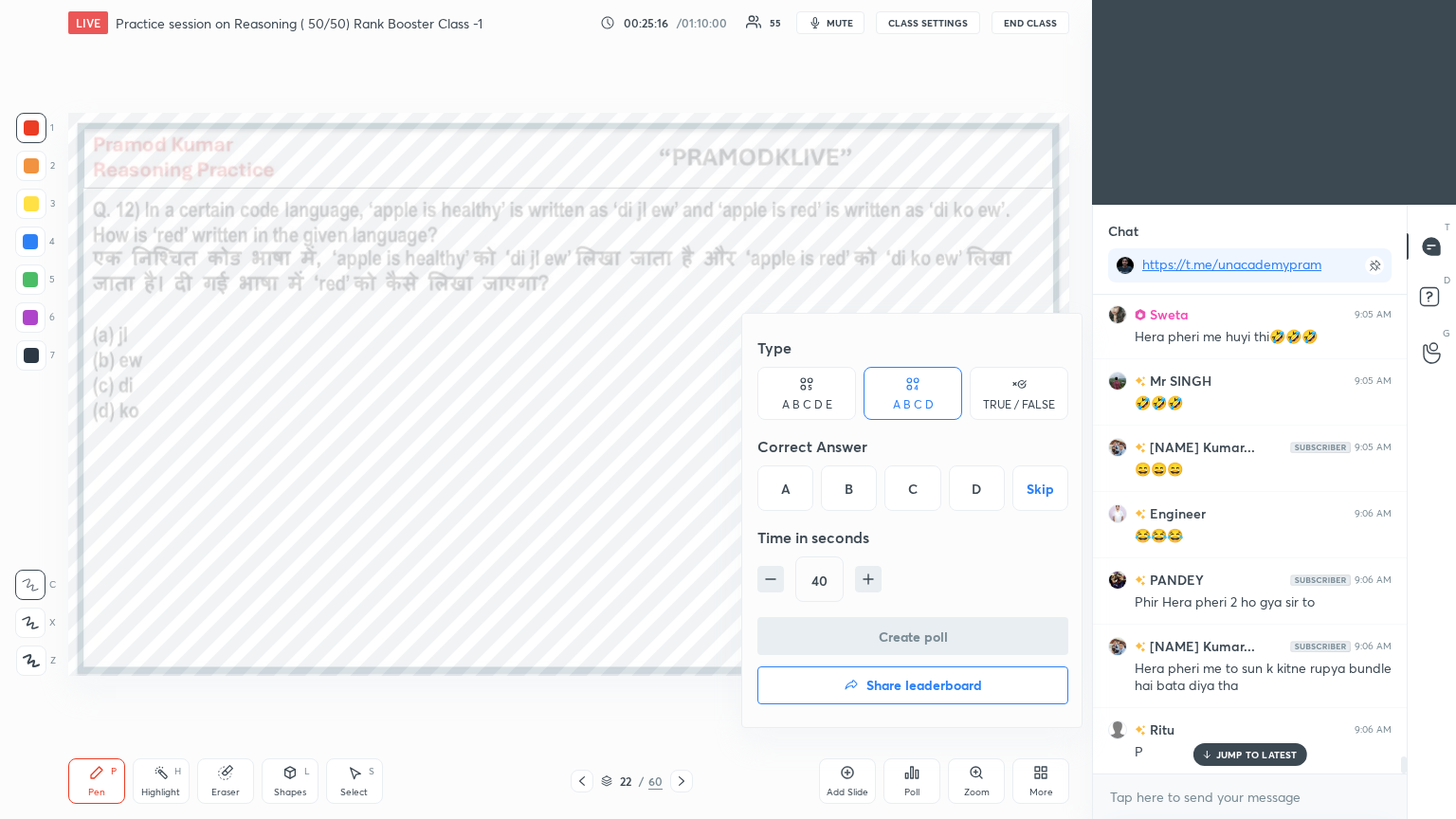 click on "D" at bounding box center (976, 488) 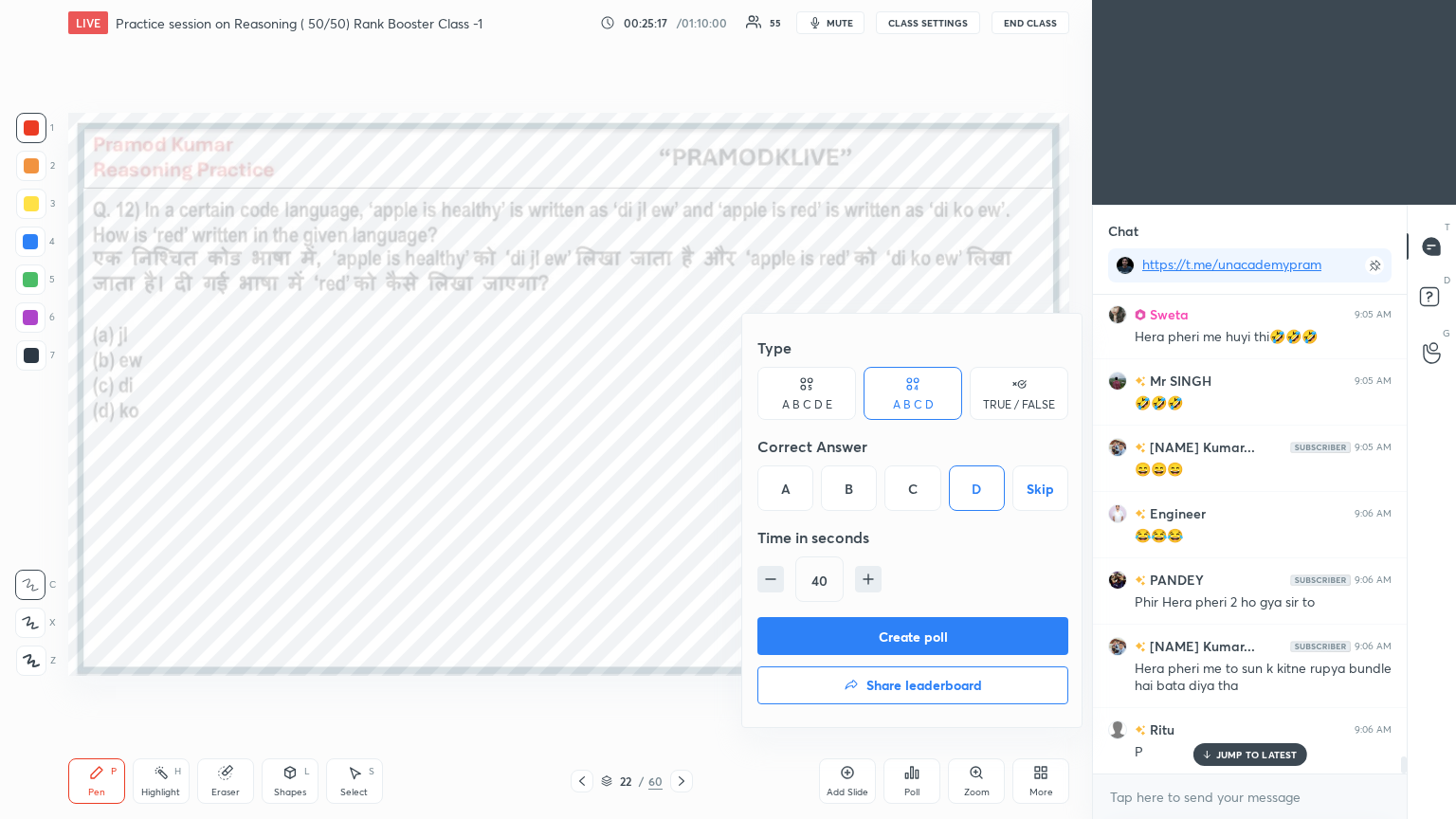 click on "Create poll" at bounding box center [913, 636] 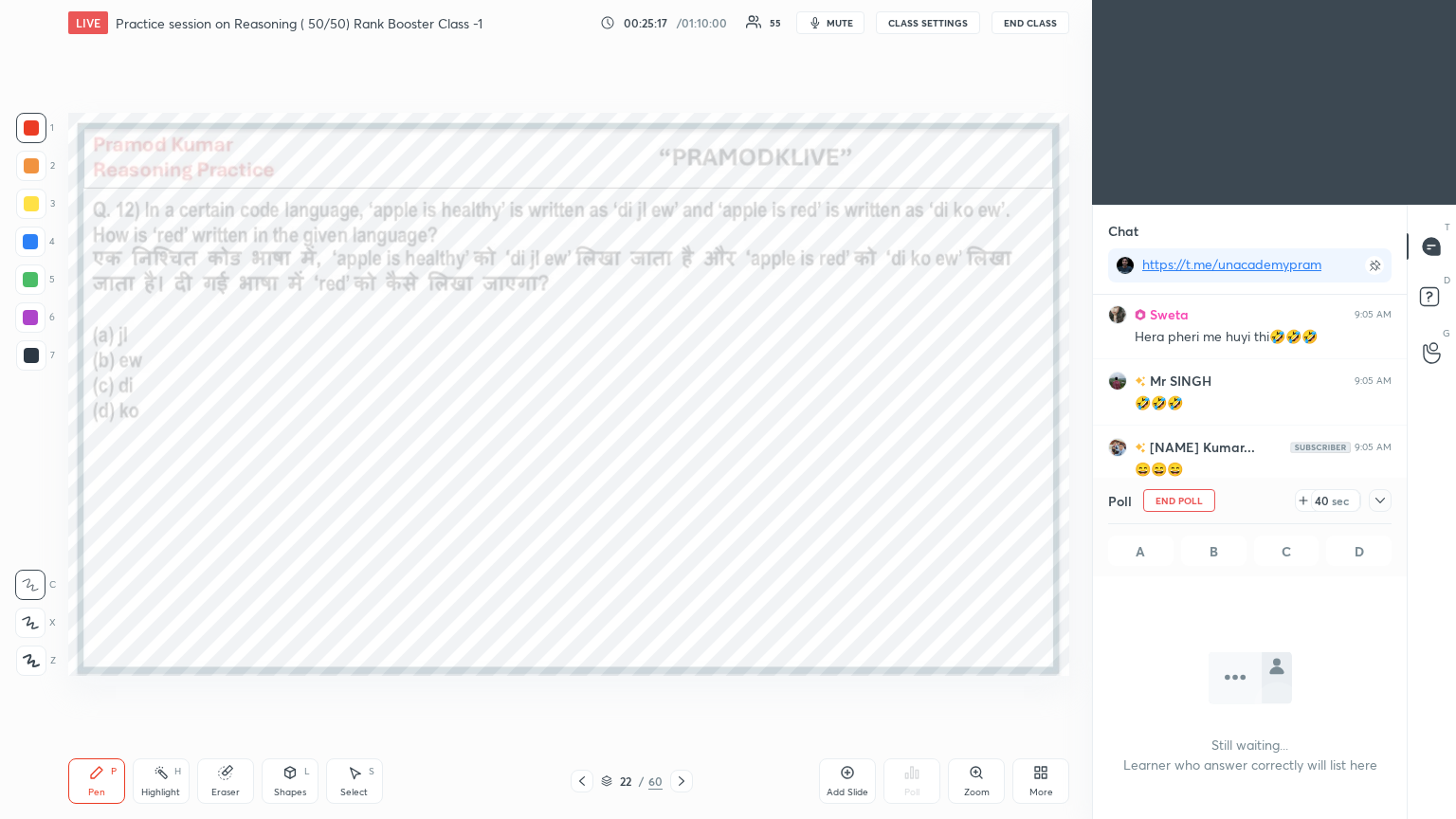 scroll, scrollTop: 252, scrollLeft: 308, axis: both 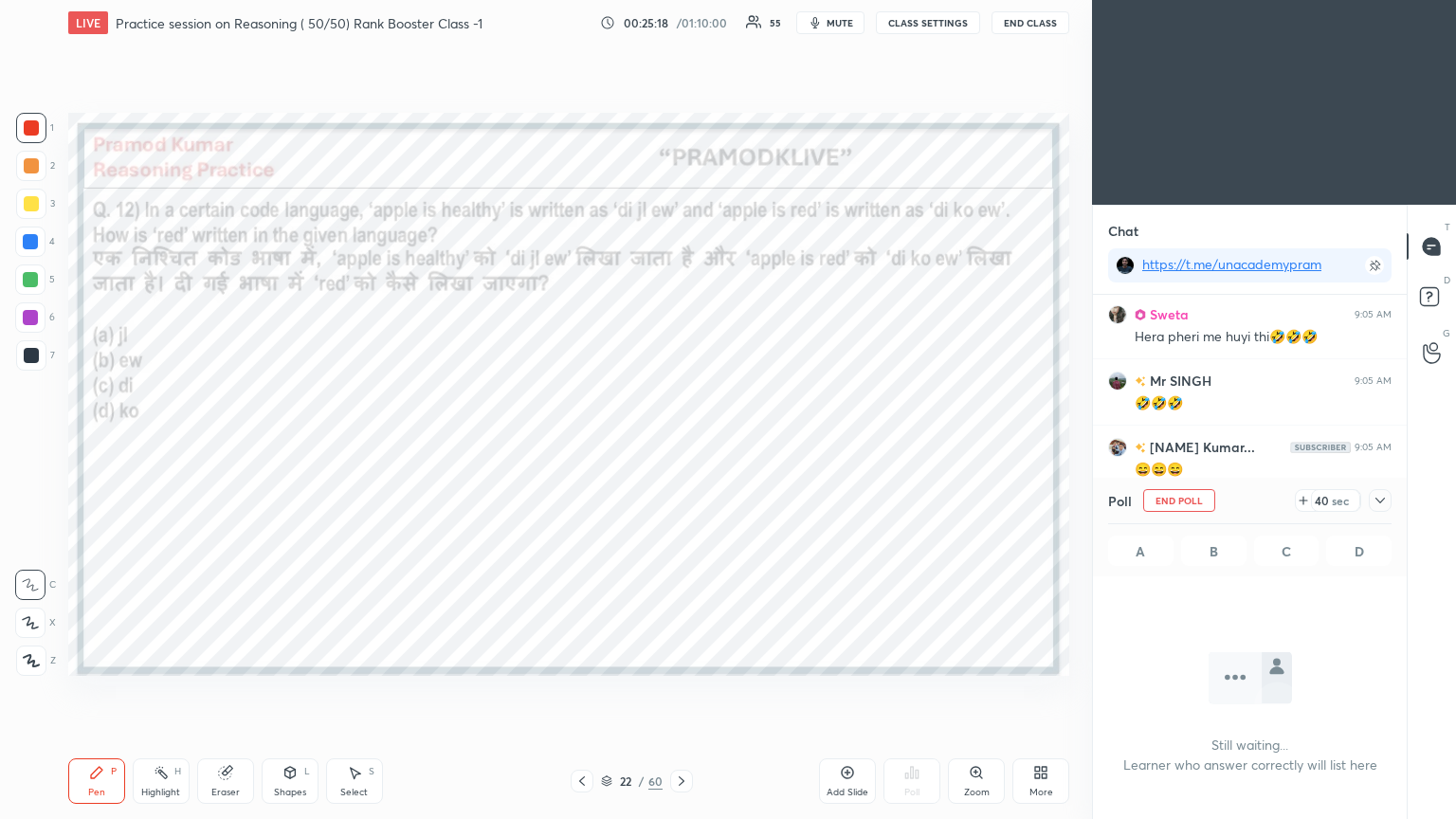 click 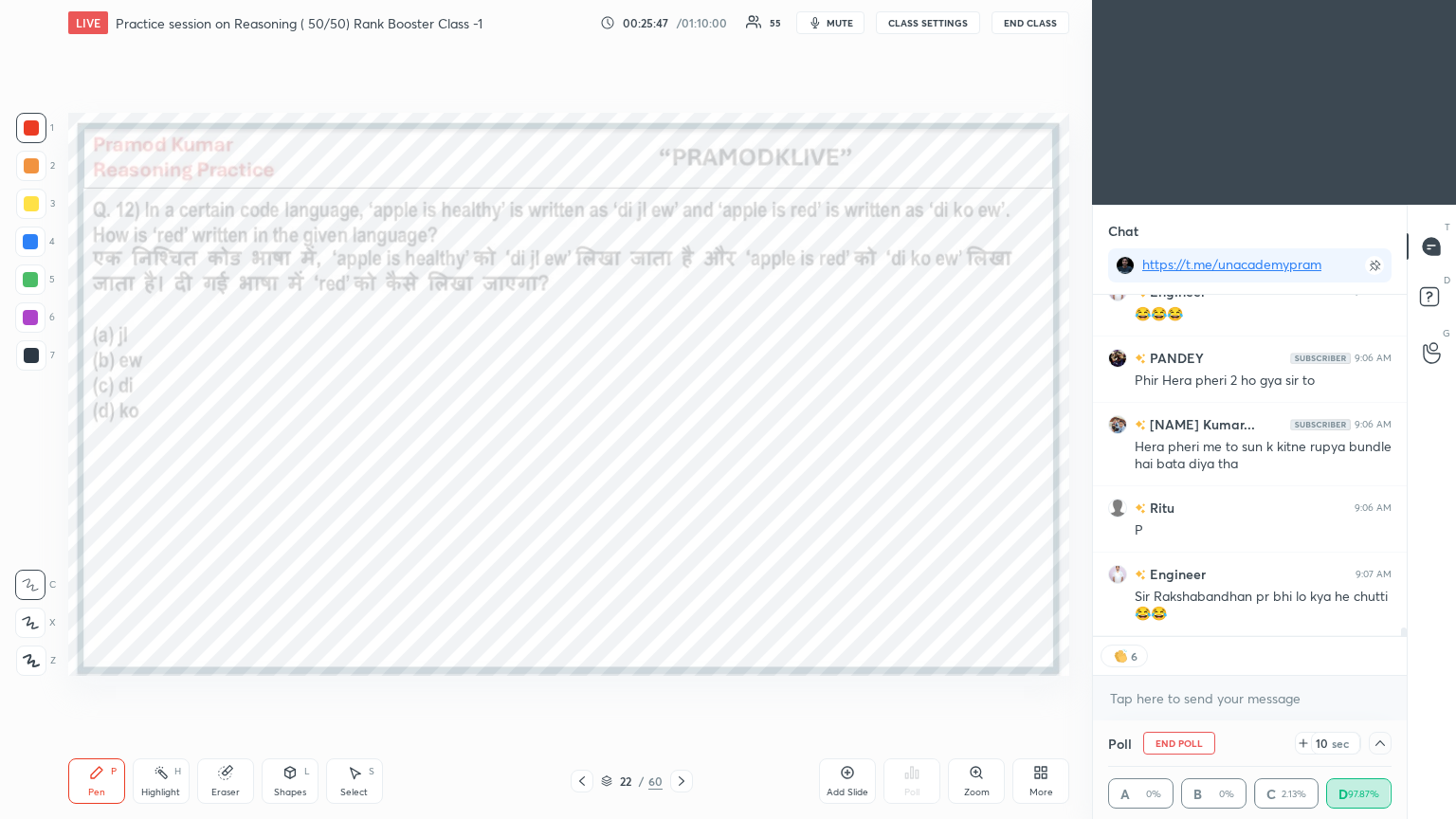 scroll, scrollTop: 13019, scrollLeft: 0, axis: vertical 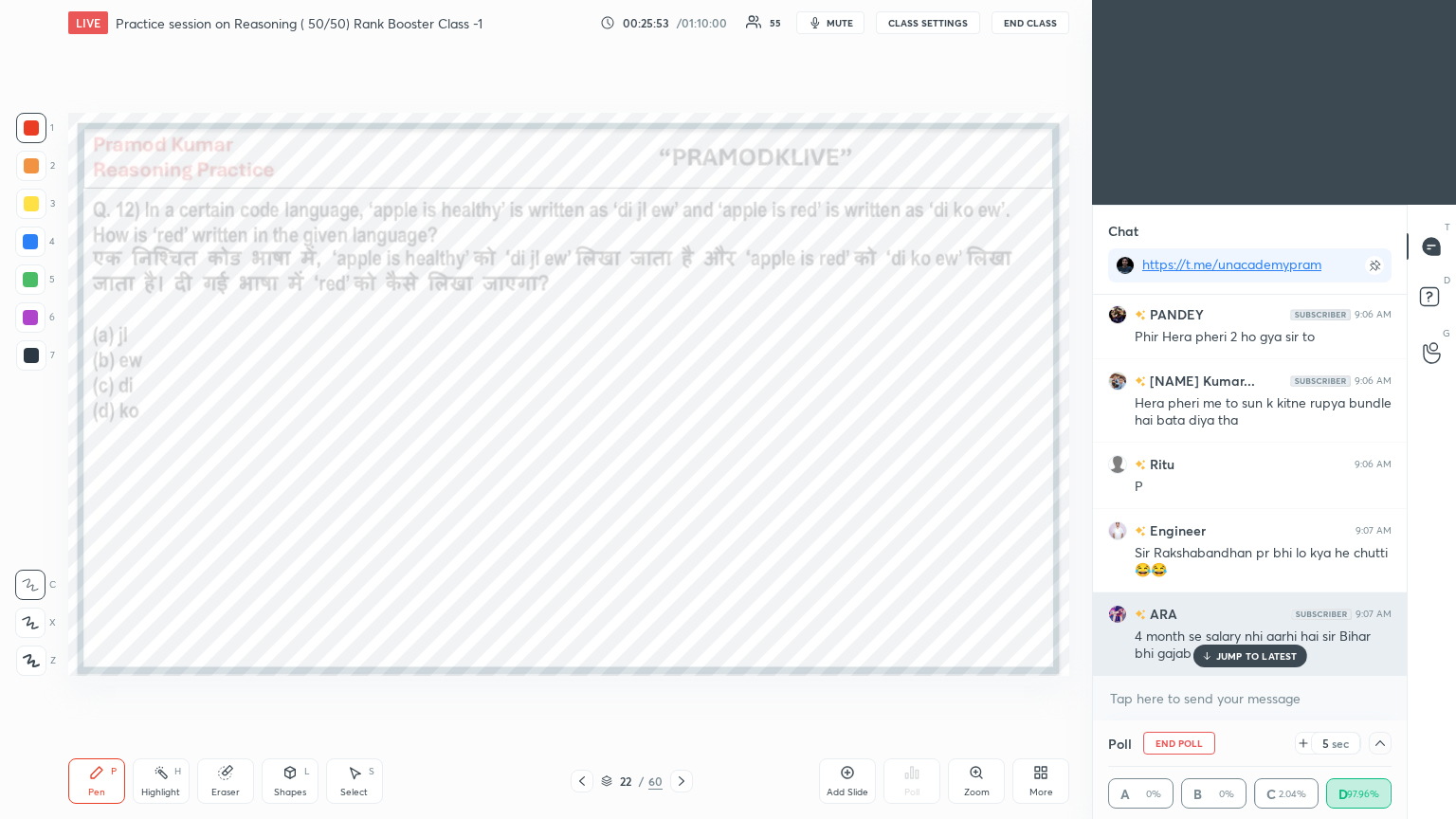 click on "JUMP TO LATEST" at bounding box center [1257, 656] 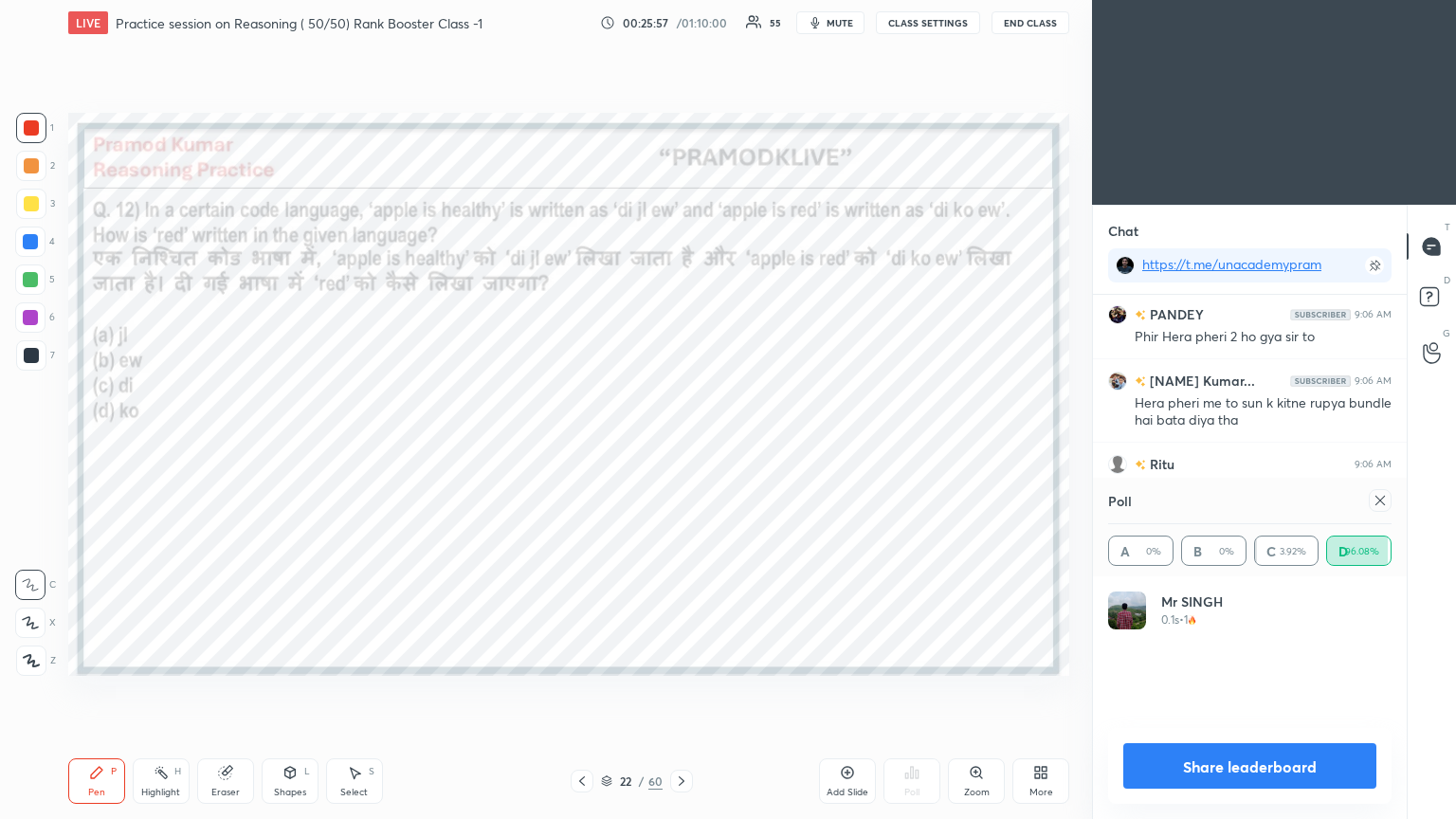 scroll, scrollTop: 0, scrollLeft: 0, axis: both 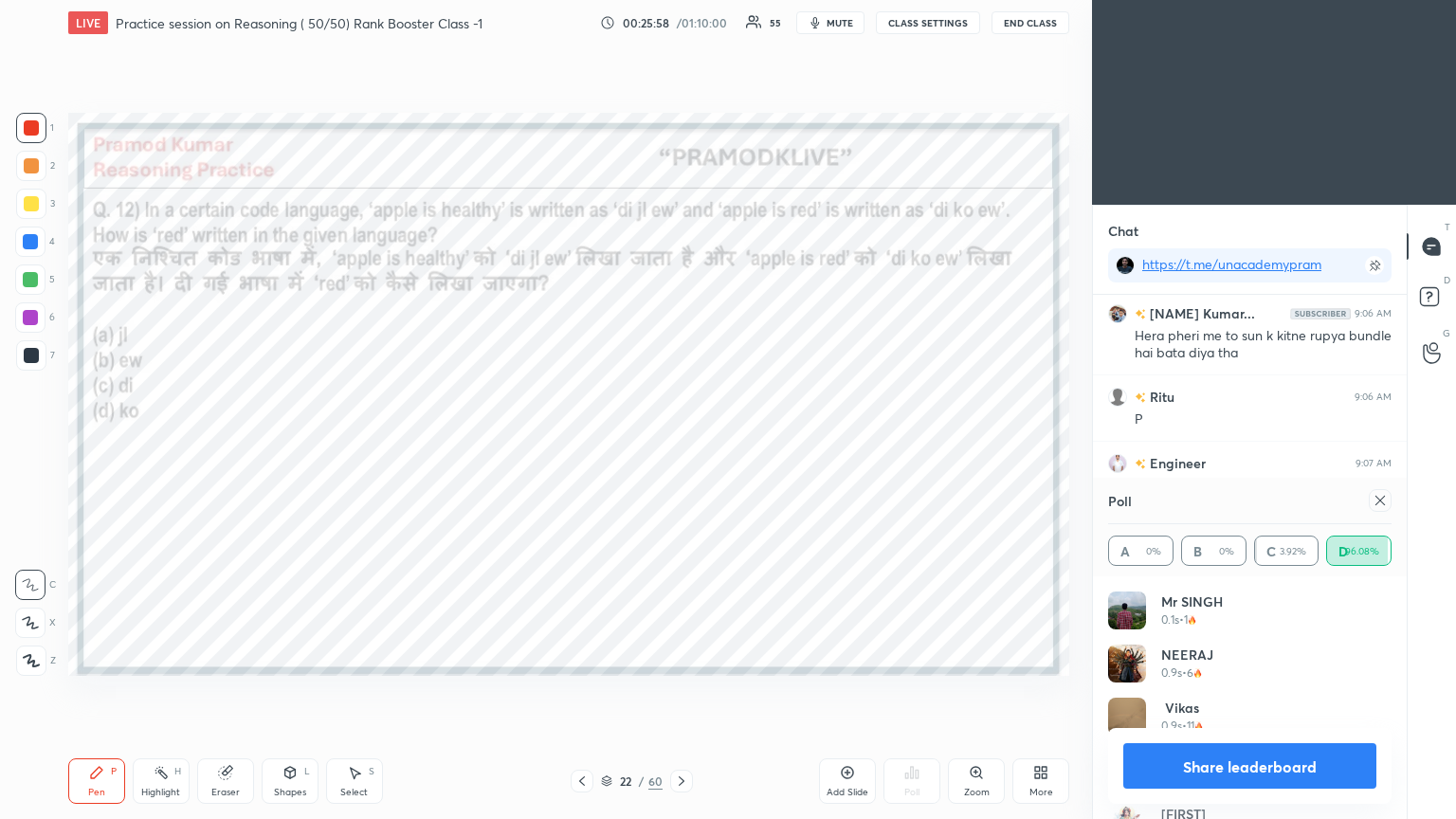click 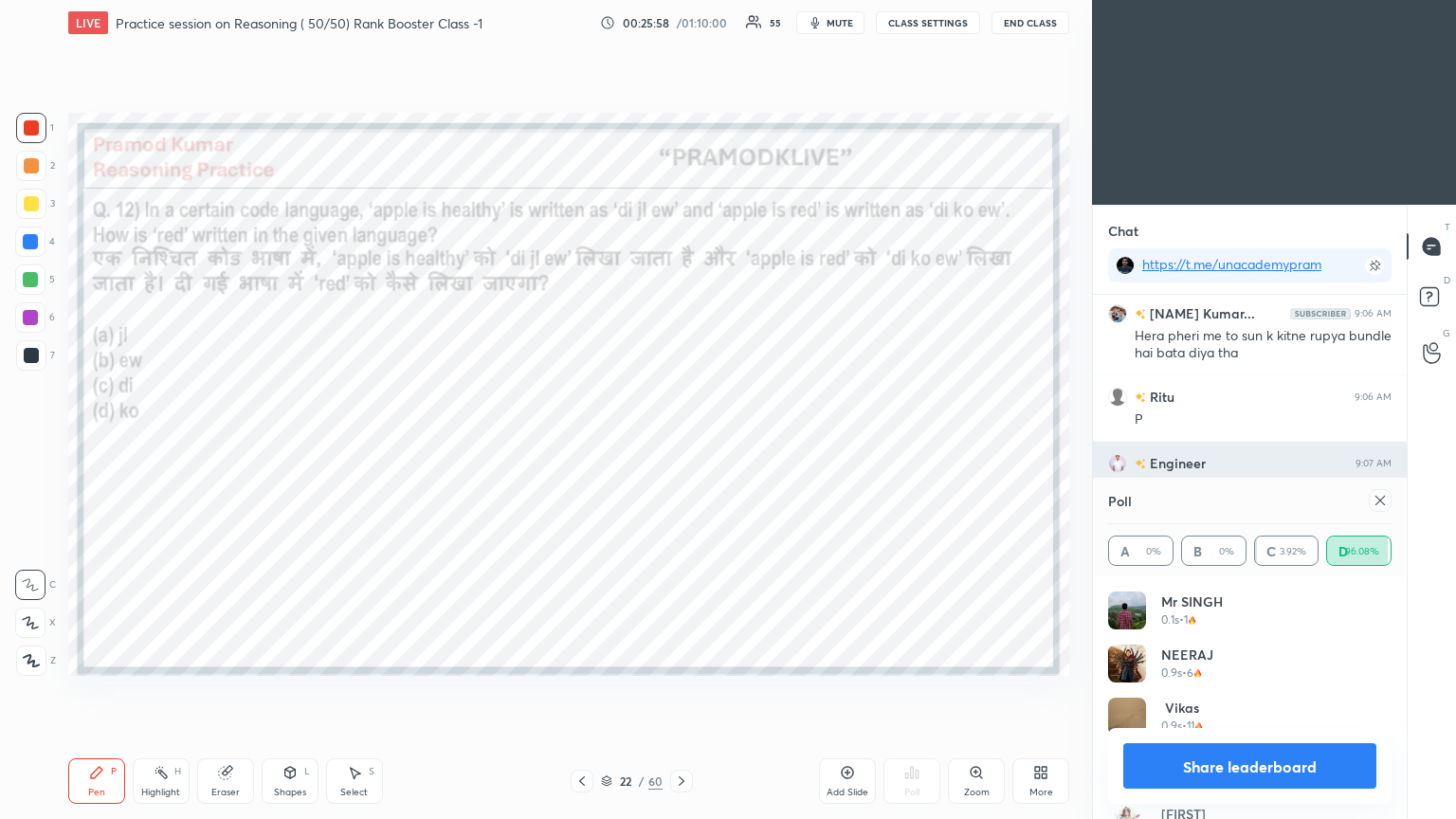 type on "x" 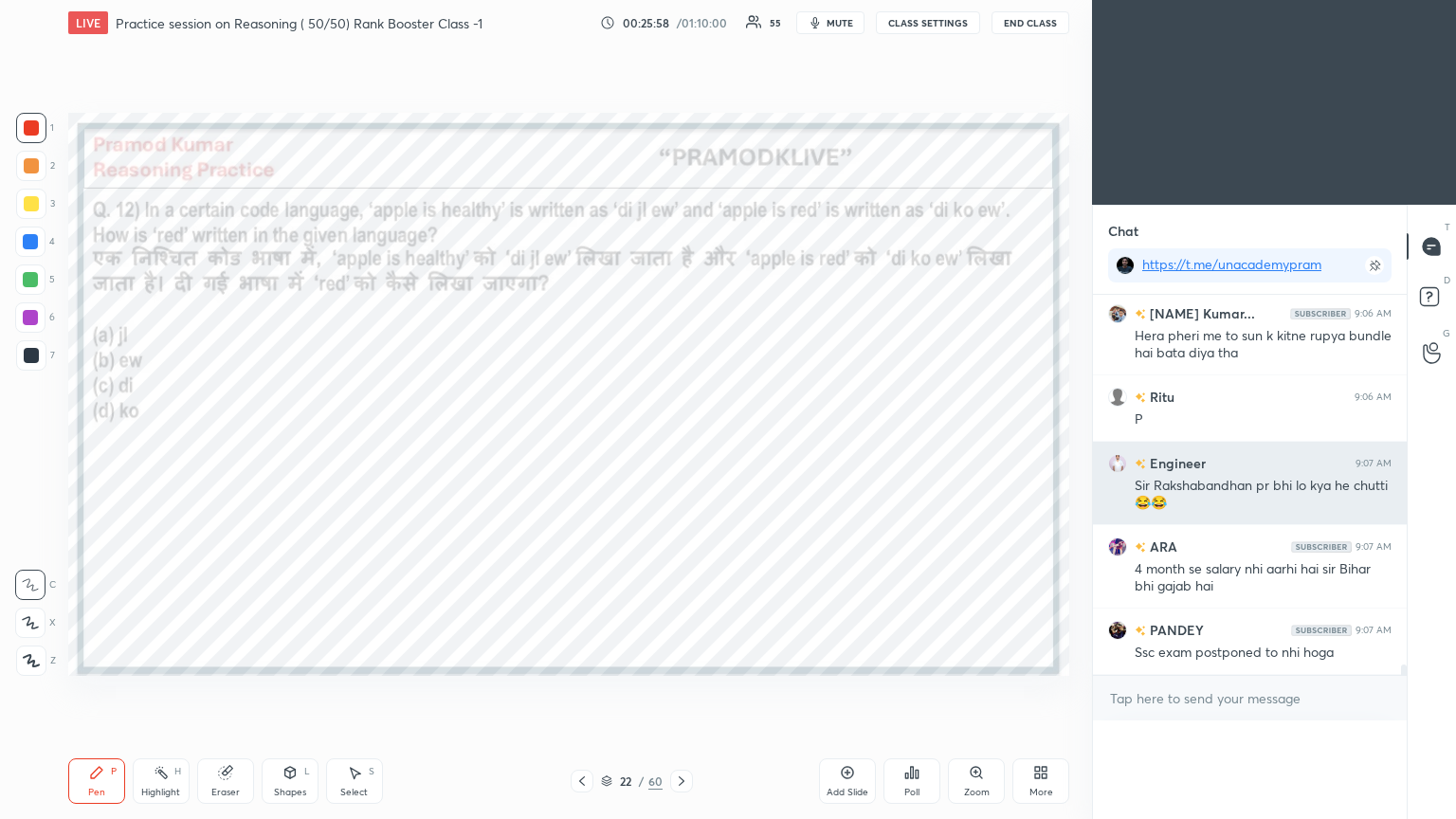 scroll, scrollTop: 6, scrollLeft: 6, axis: both 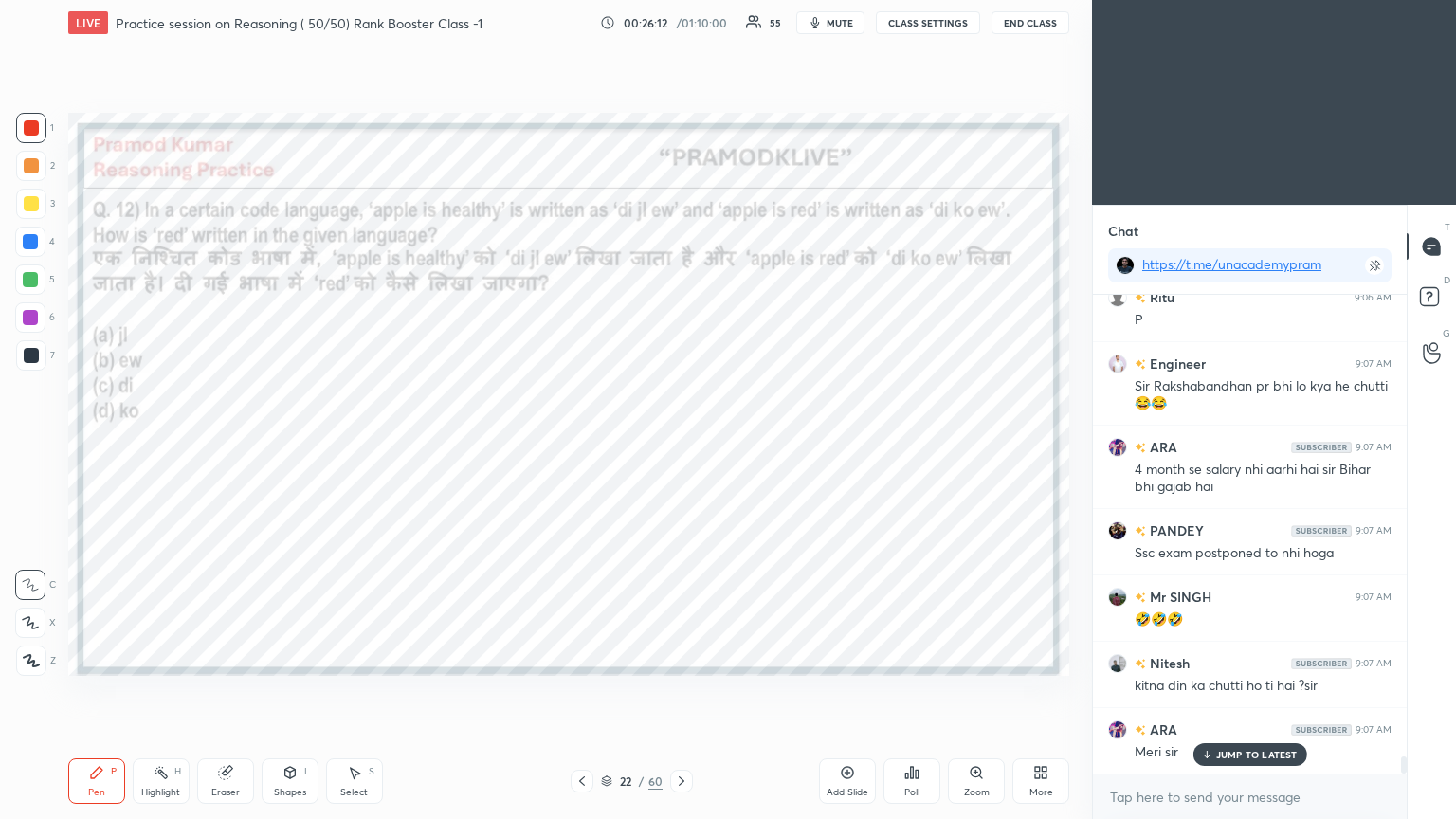 click 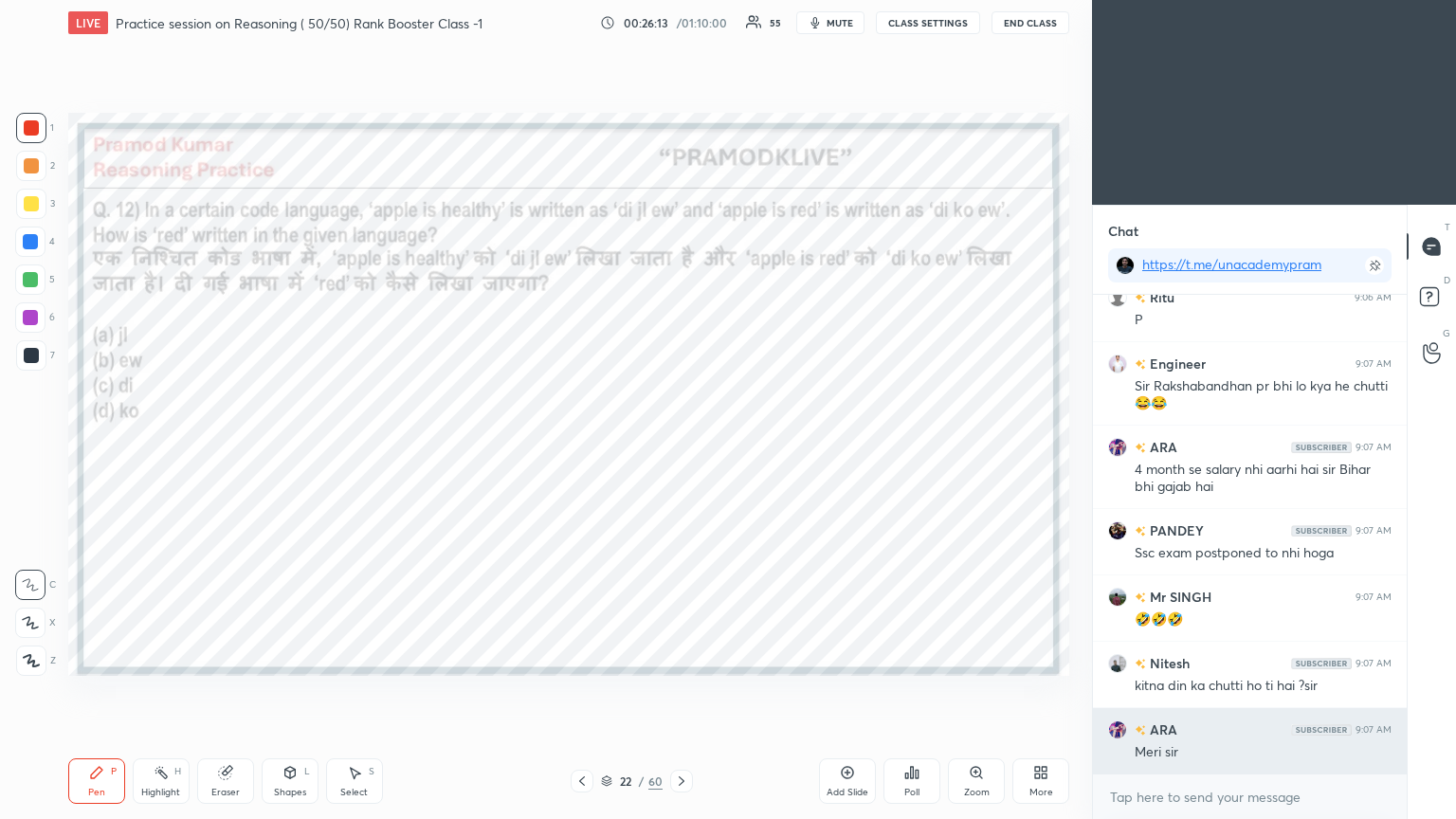click at bounding box center (1140, 730) 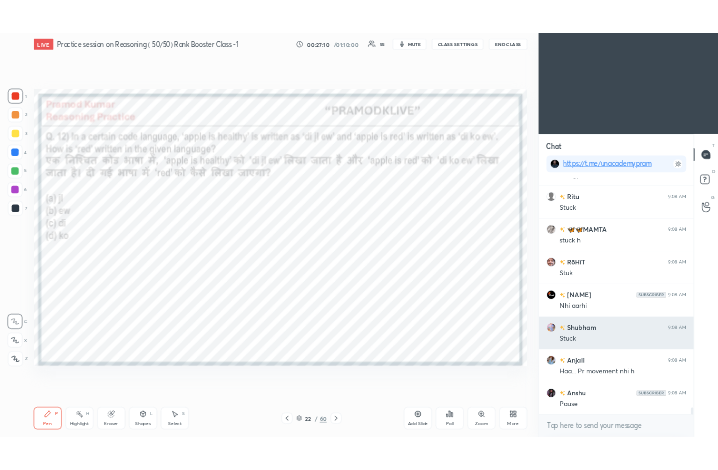 scroll, scrollTop: 16827, scrollLeft: 0, axis: vertical 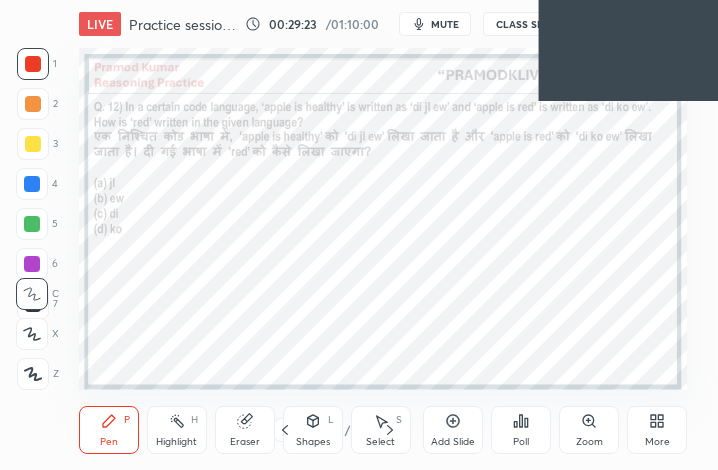 click on "More" at bounding box center (657, 442) 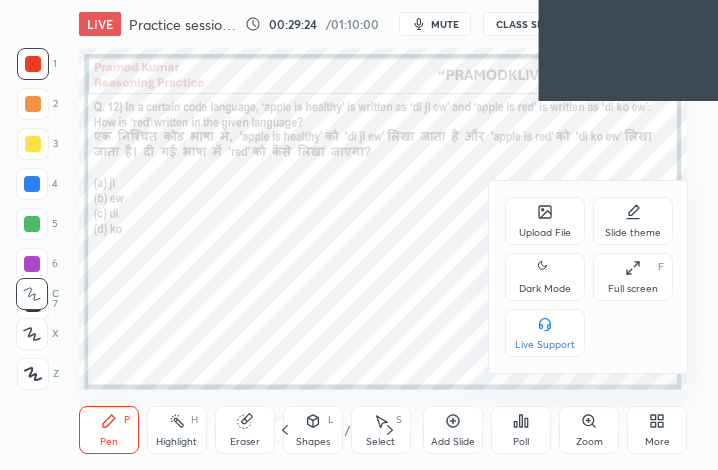 click 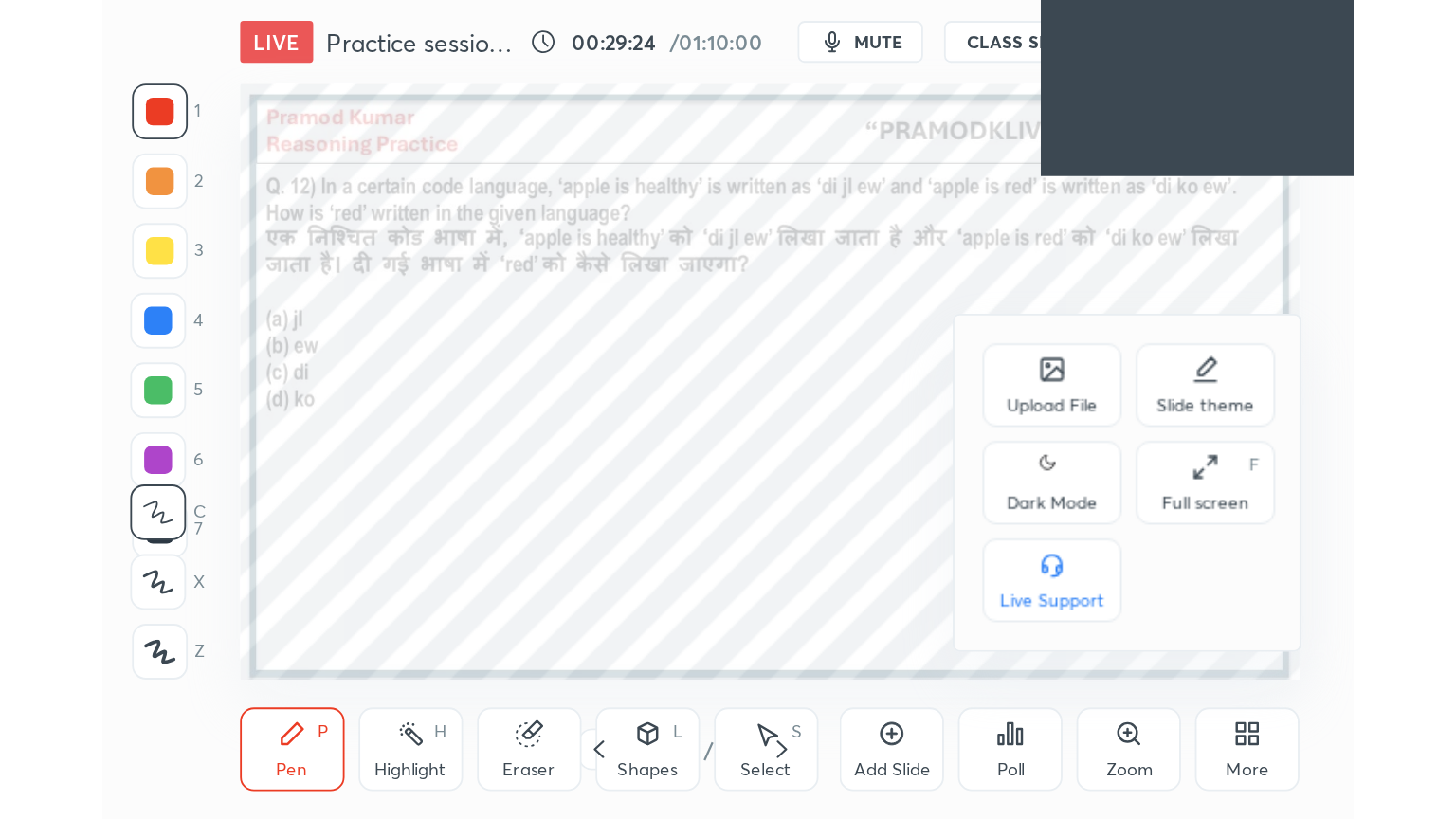 scroll, scrollTop: 94094, scrollLeft: 93446, axis: both 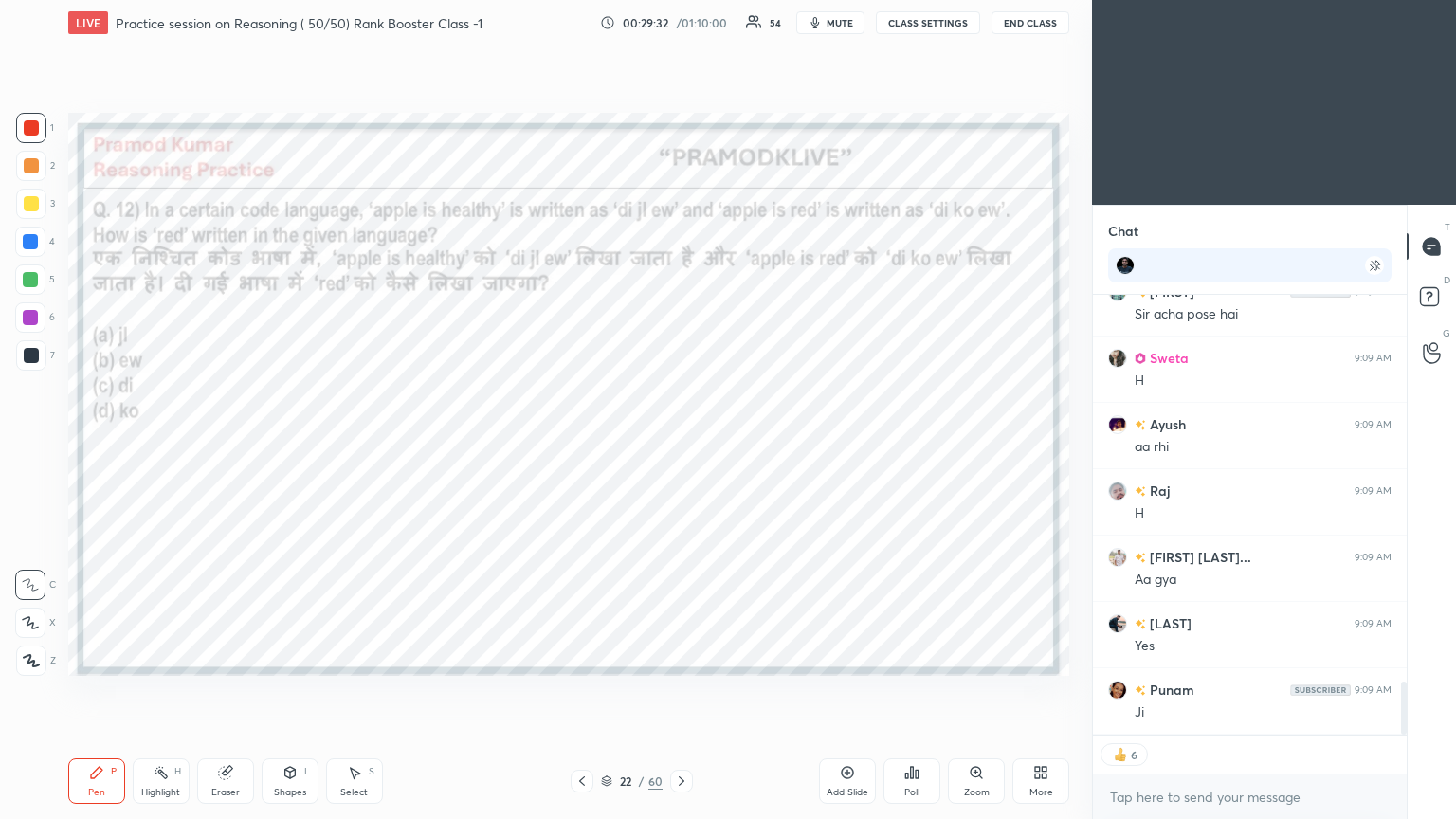 click at bounding box center [30, 242] 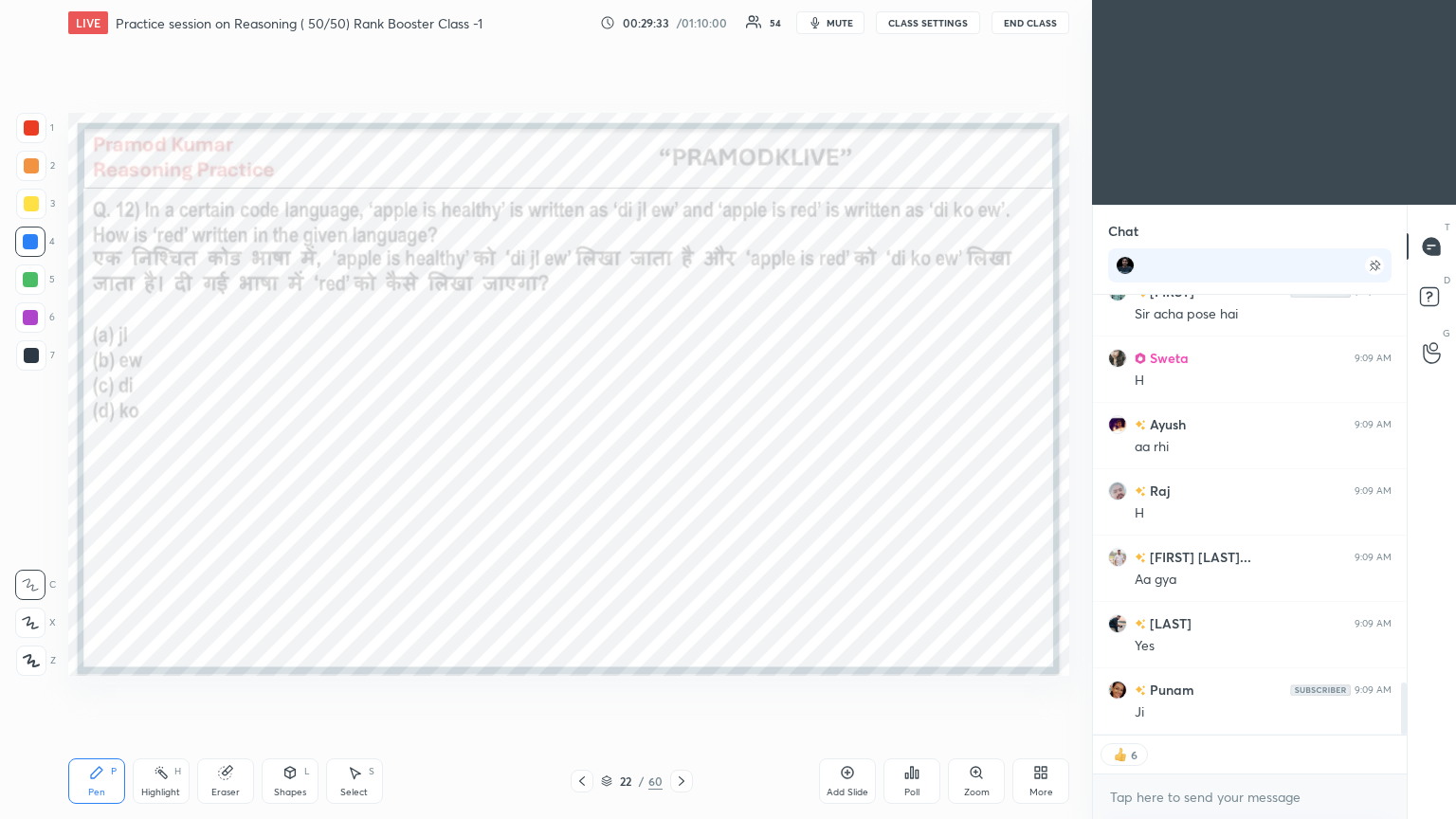 scroll, scrollTop: 3293, scrollLeft: 0, axis: vertical 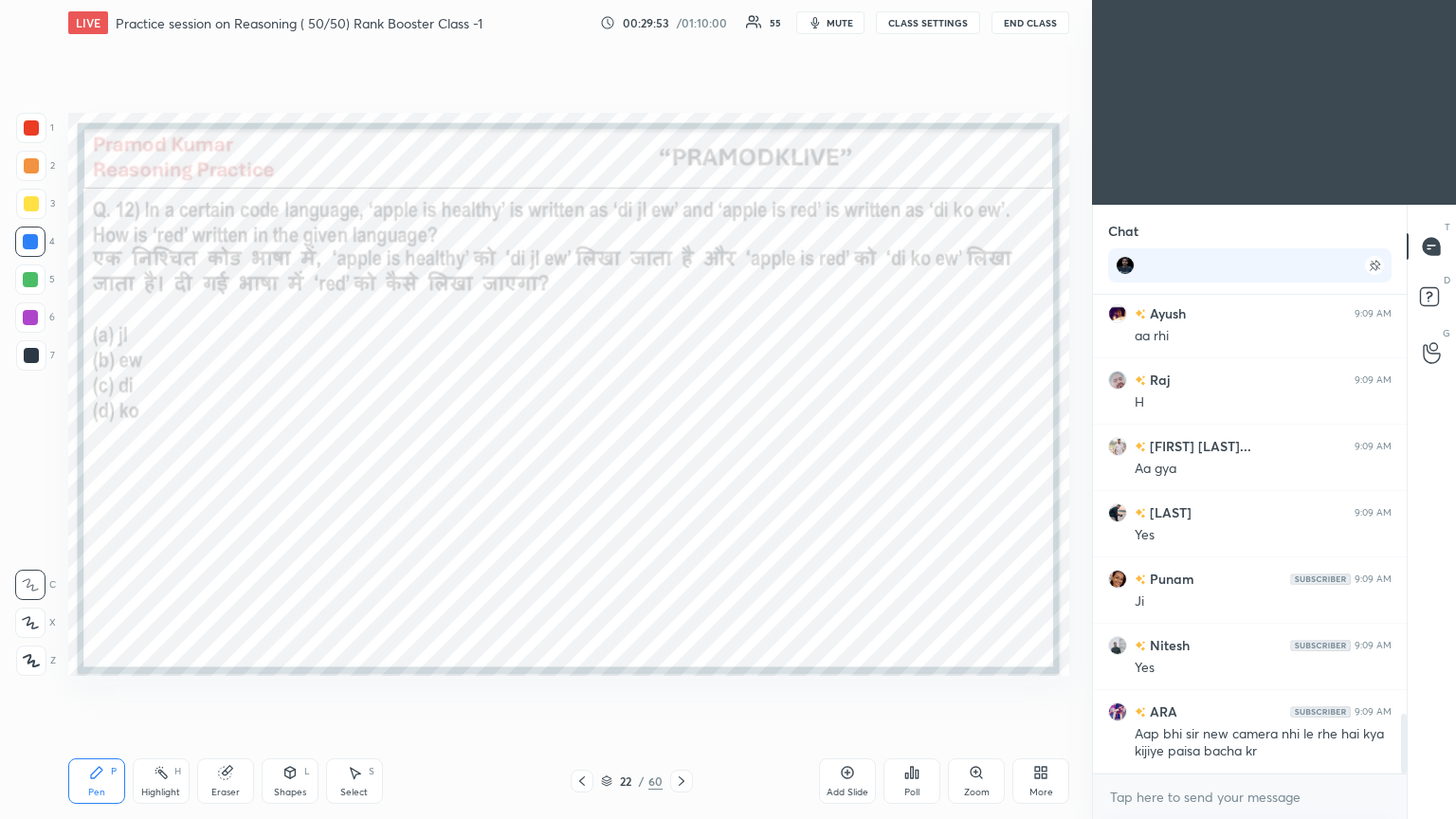 click 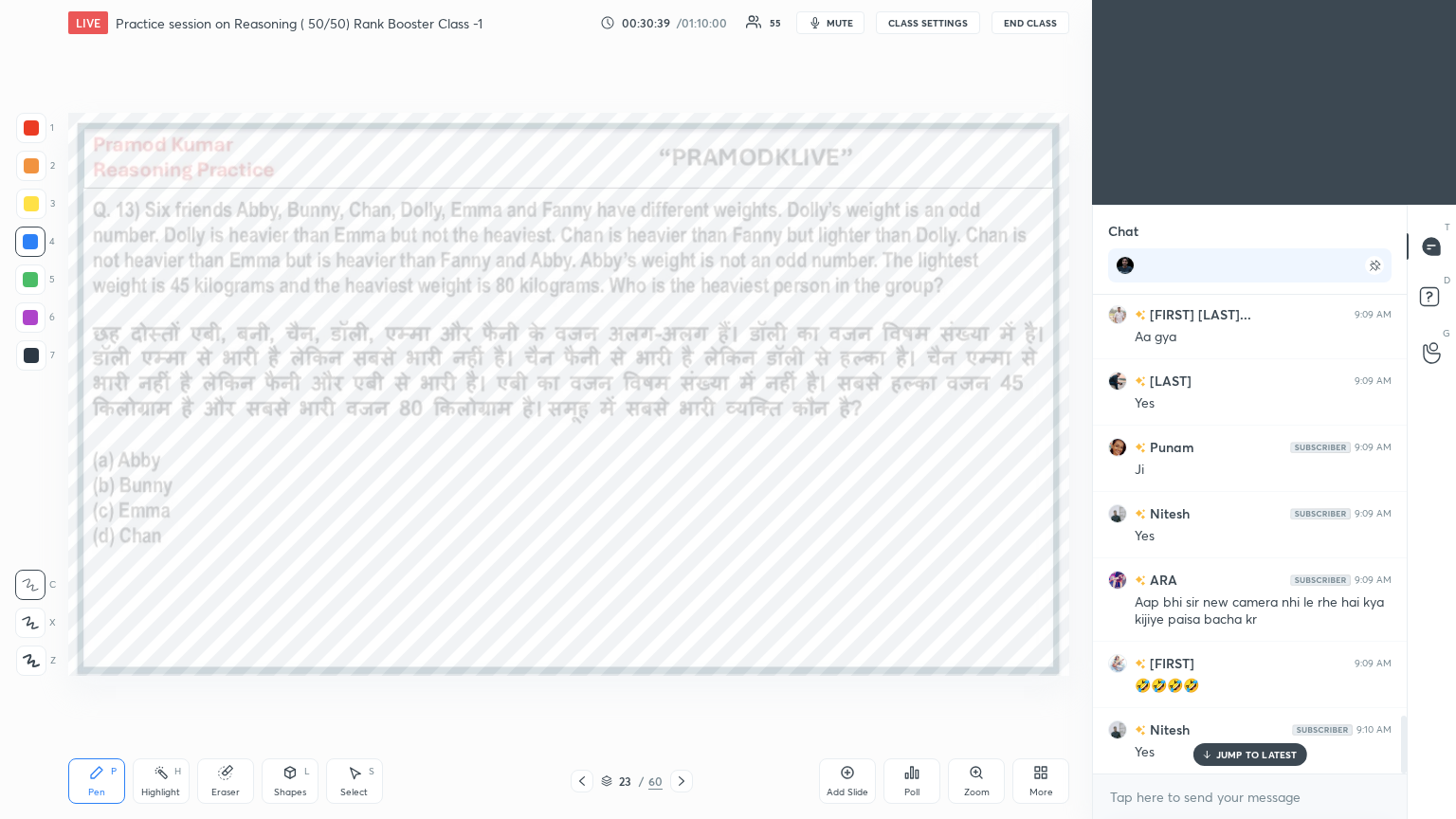 scroll, scrollTop: 3553, scrollLeft: 0, axis: vertical 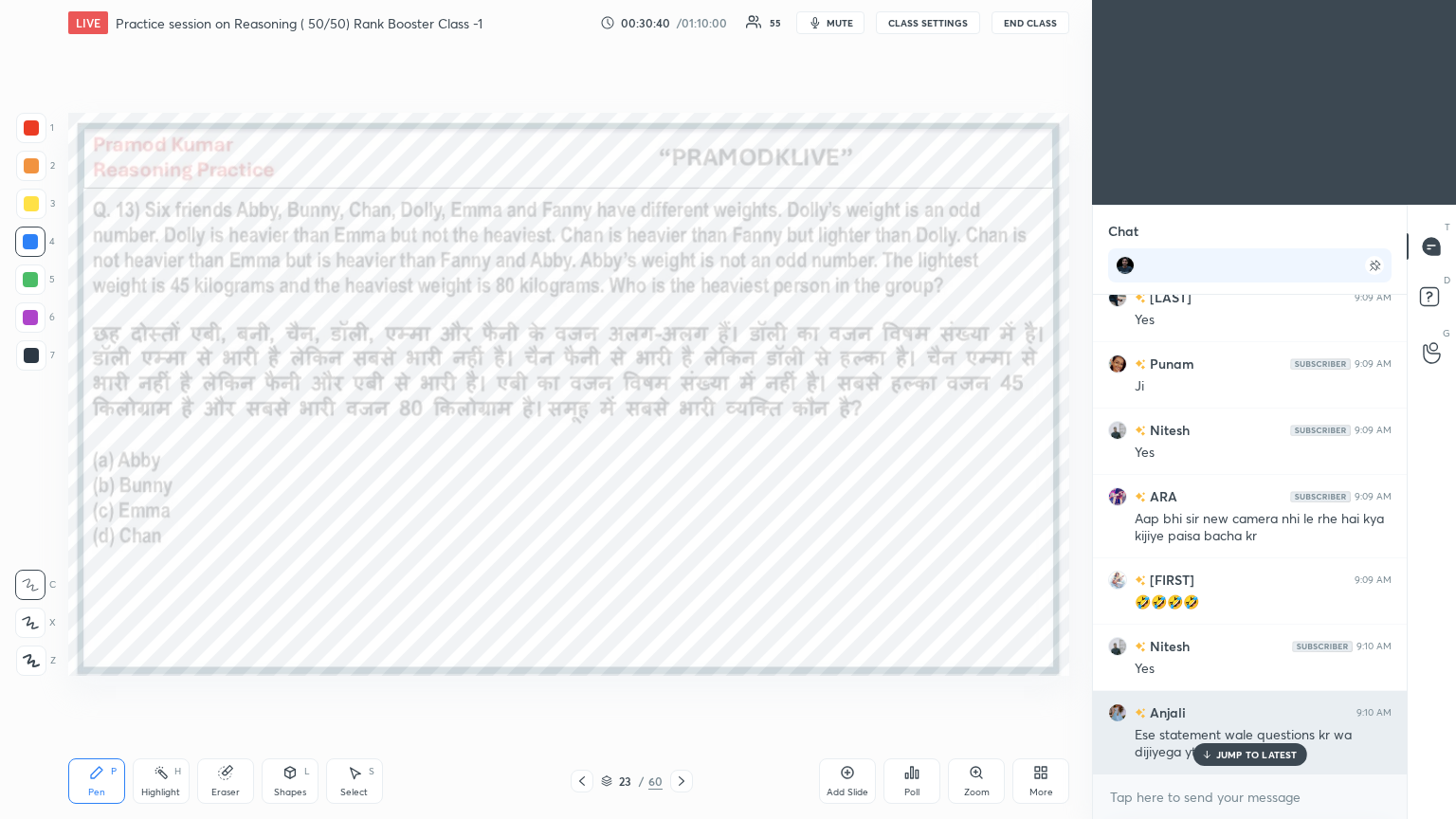 click on "JUMP TO LATEST" at bounding box center [1257, 755] 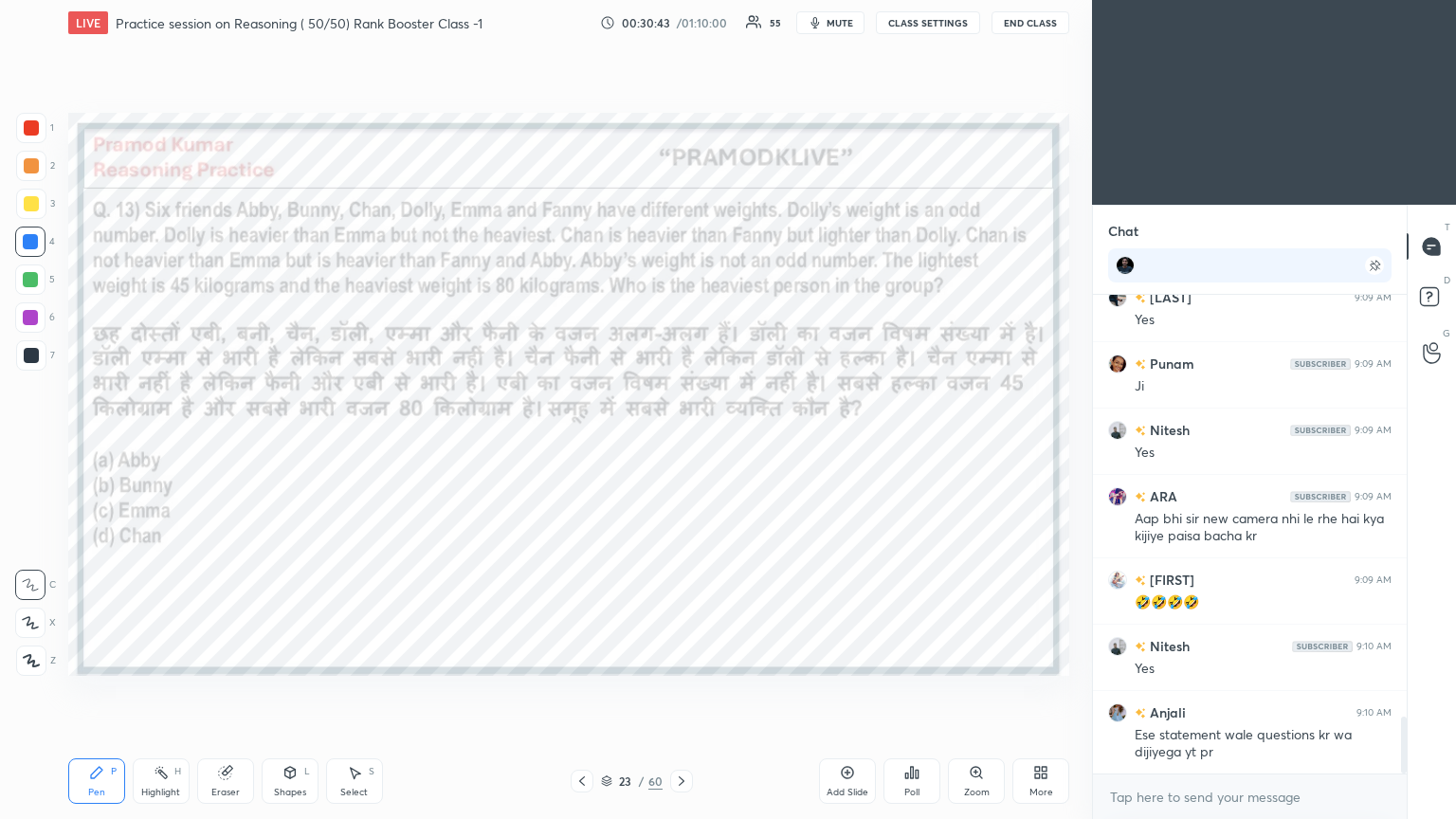 click 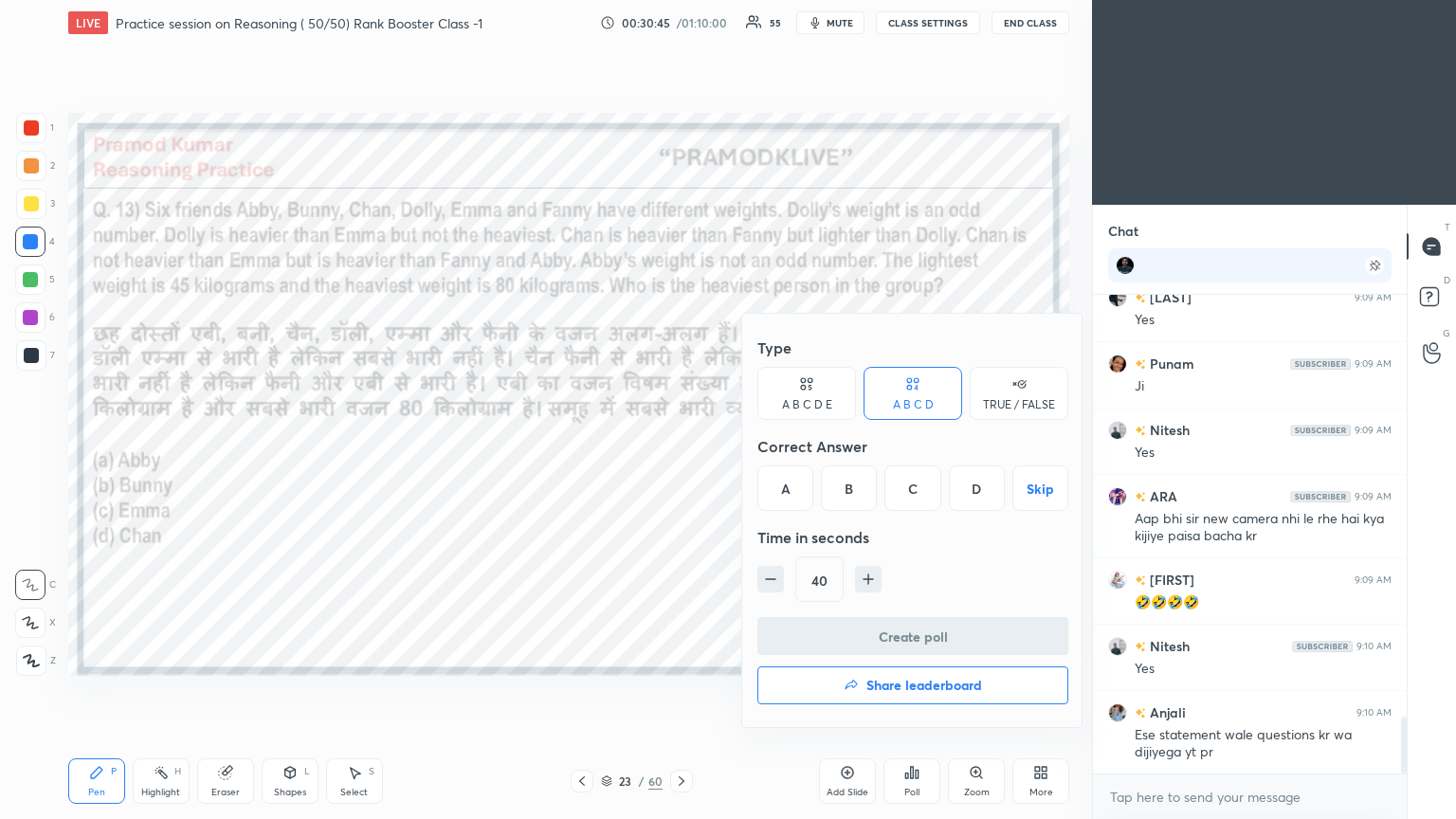 click on "B" at bounding box center [848, 488] 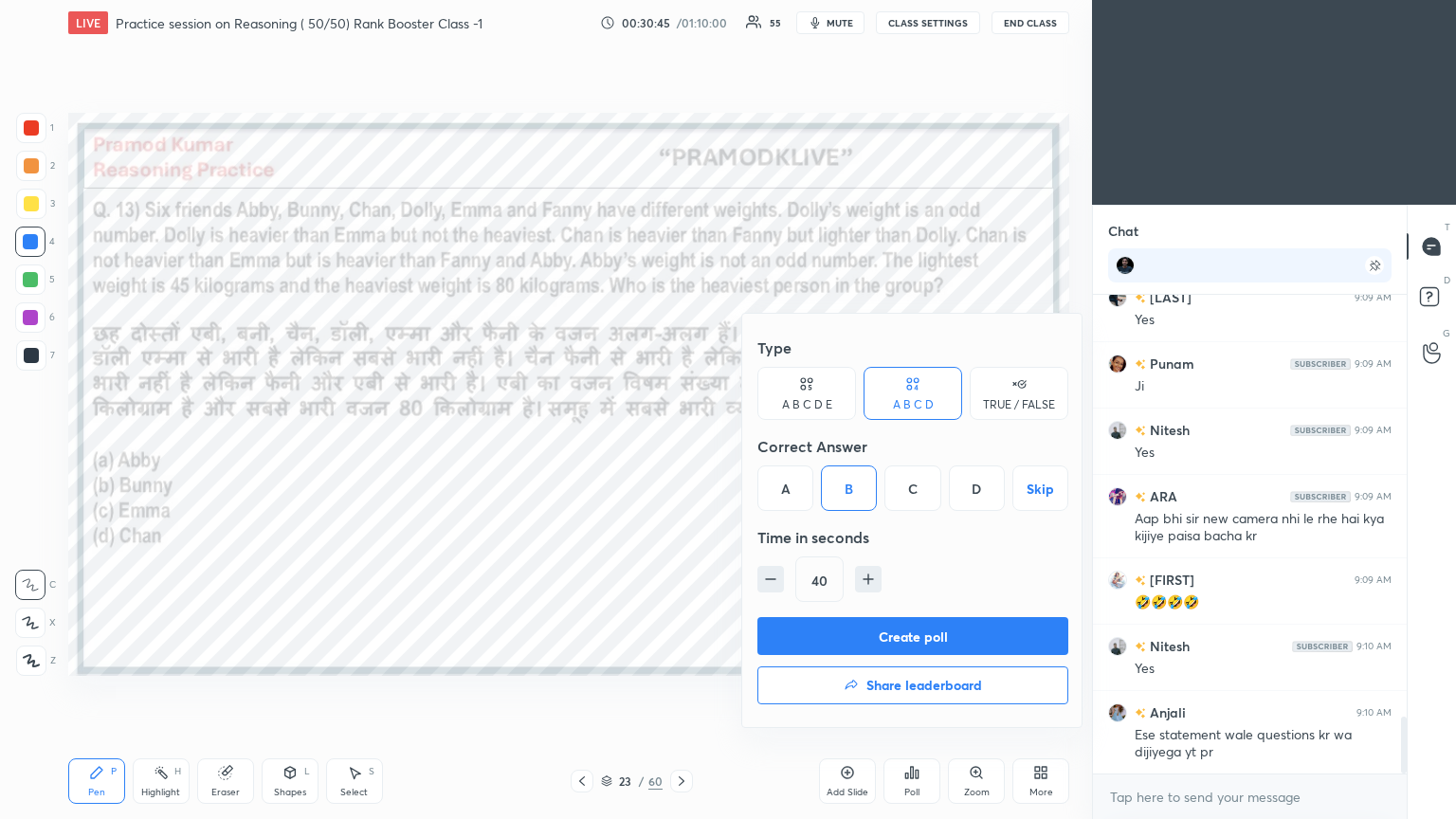 click on "Create poll" at bounding box center (913, 636) 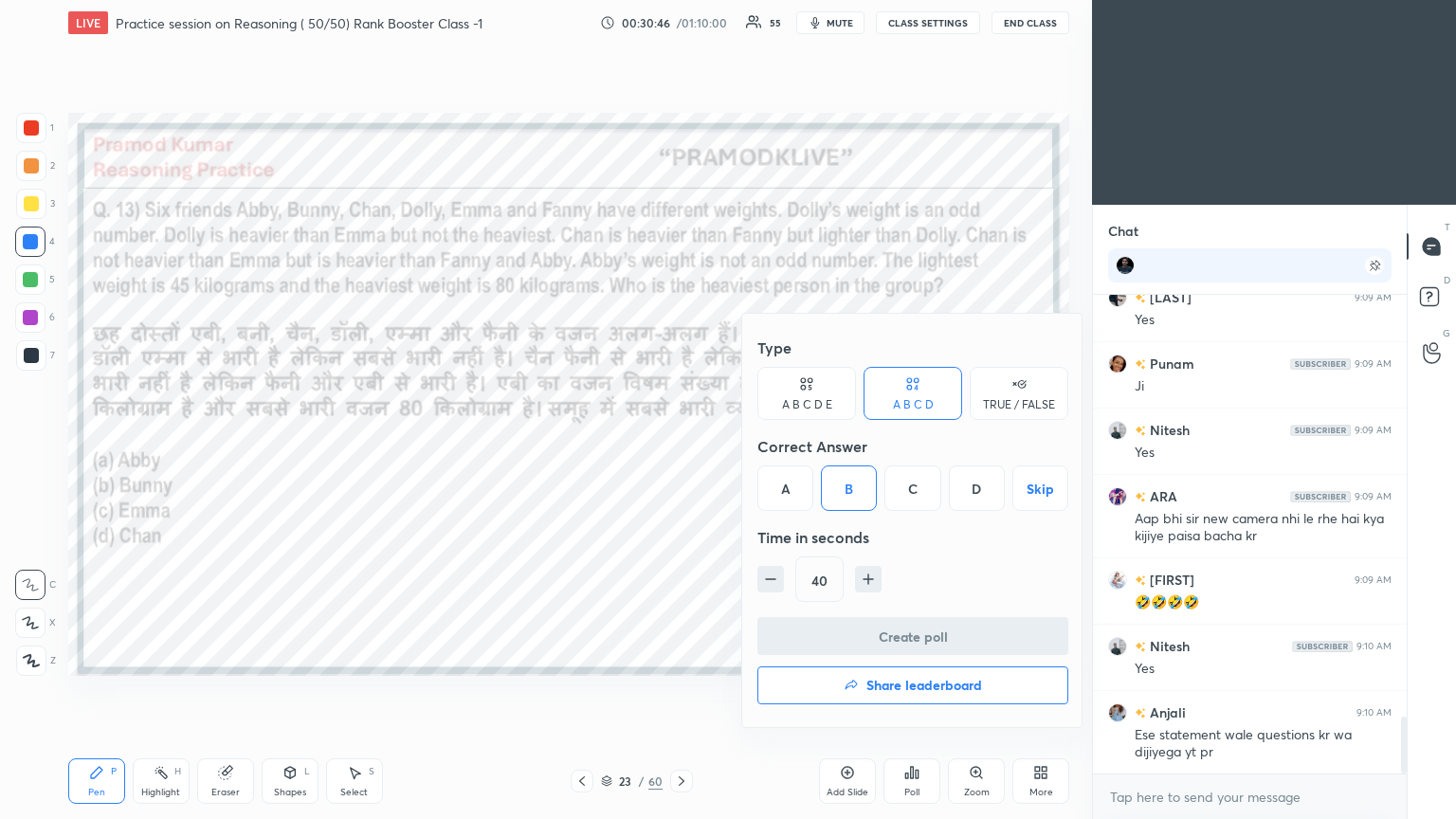 scroll, scrollTop: 296, scrollLeft: 308, axis: both 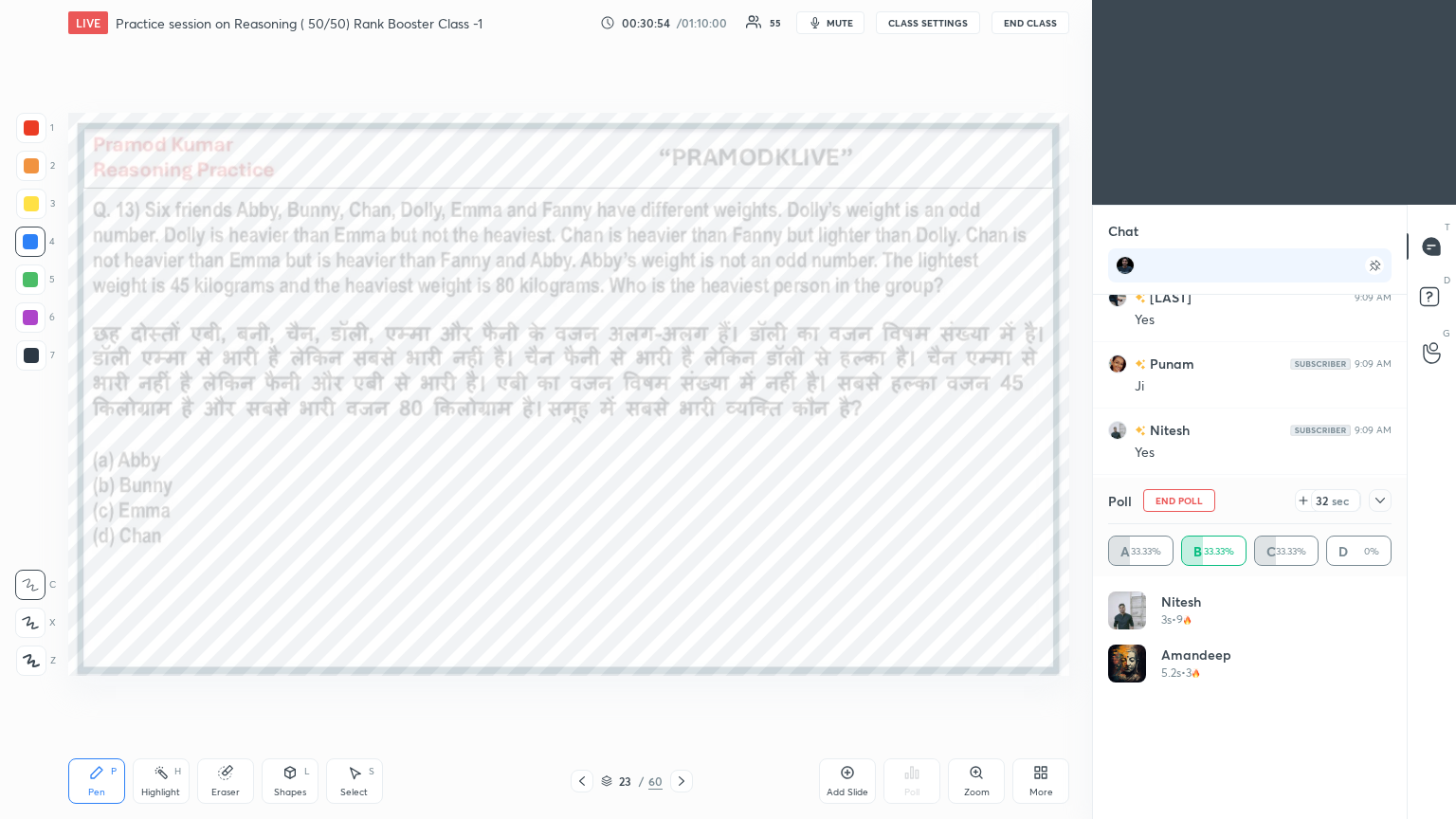 click 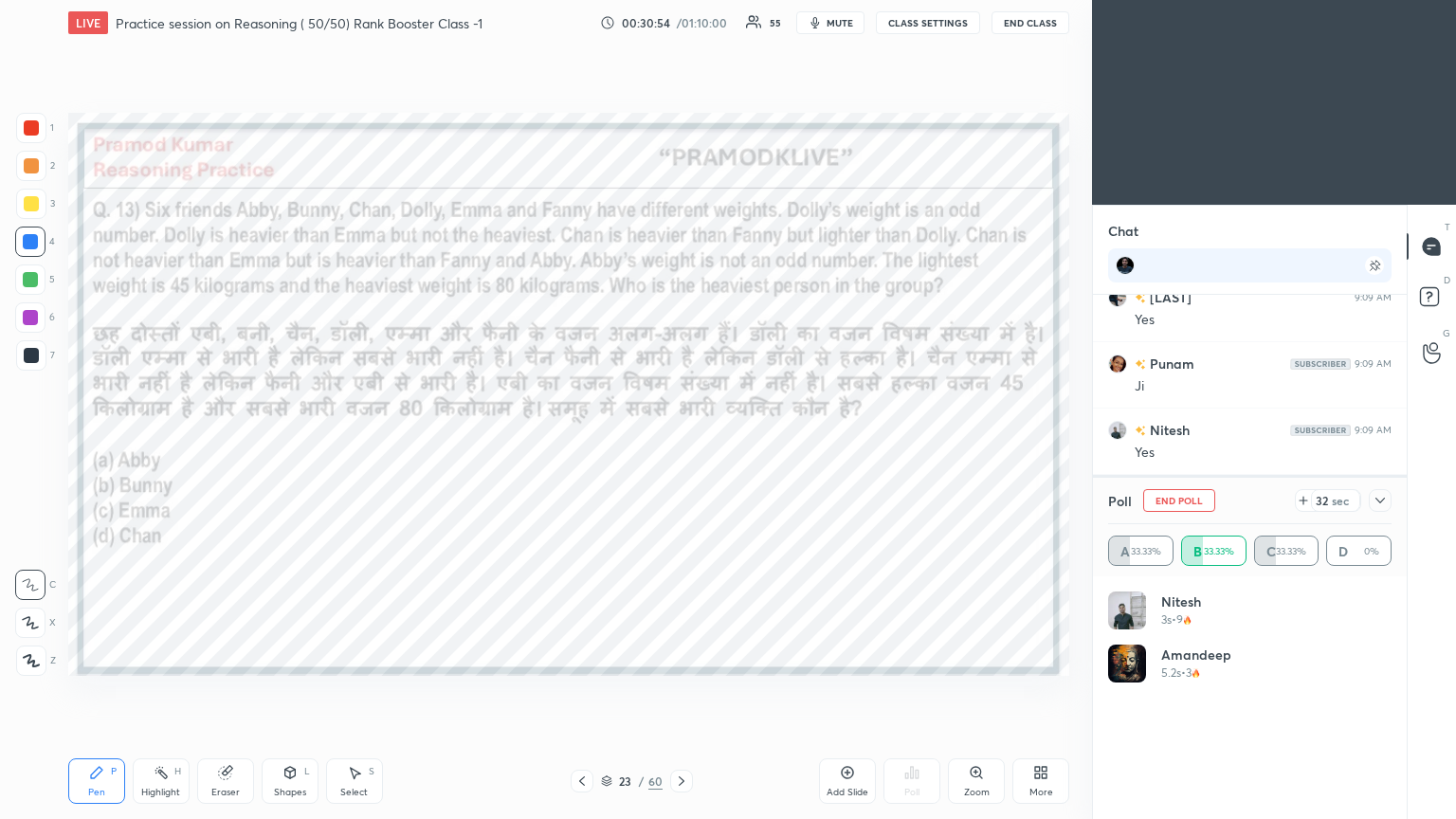 scroll, scrollTop: 174, scrollLeft: 278, axis: both 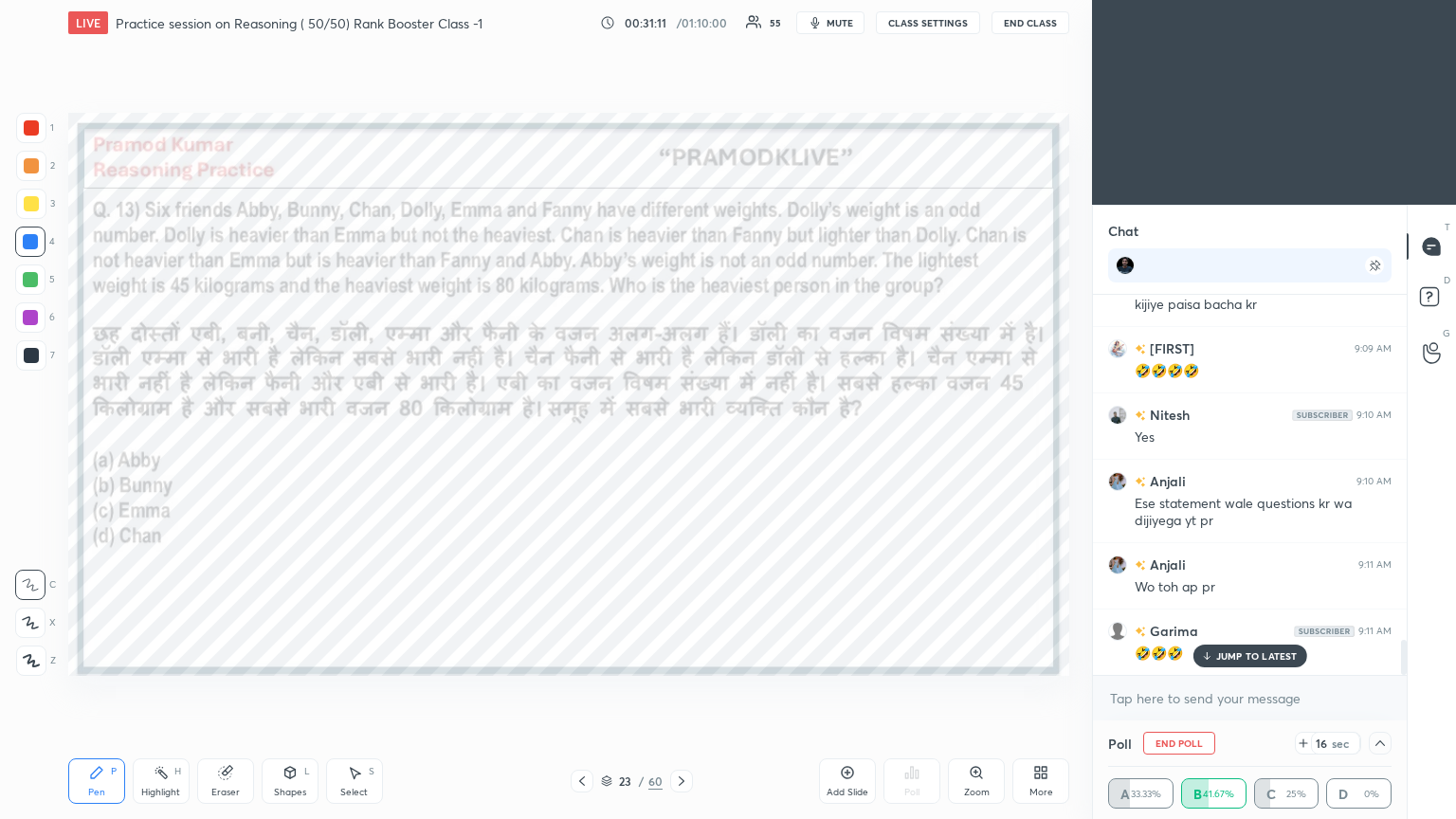 click on "JUMP TO LATEST" at bounding box center (1249, 656) 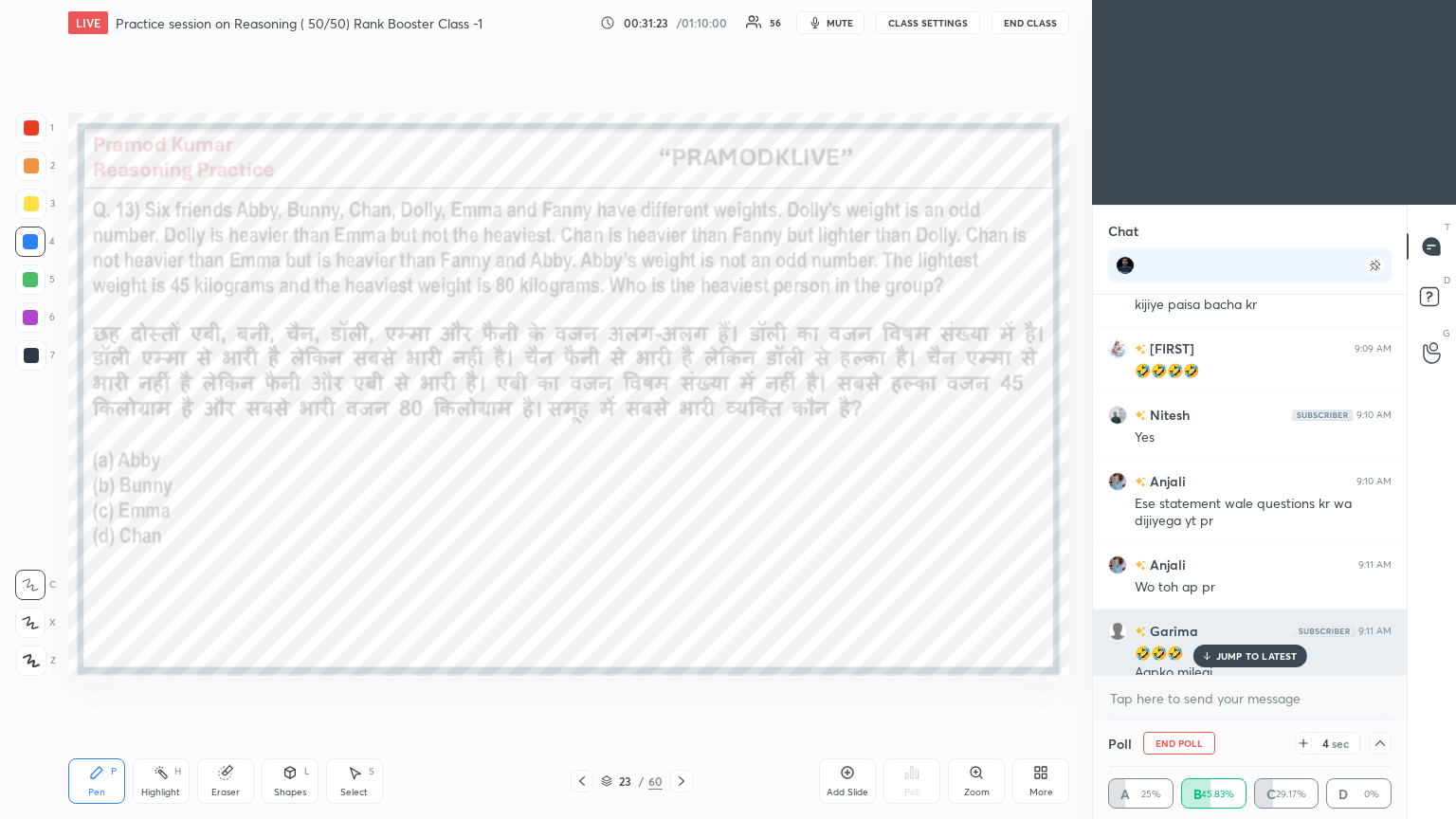 scroll, scrollTop: 3803, scrollLeft: 0, axis: vertical 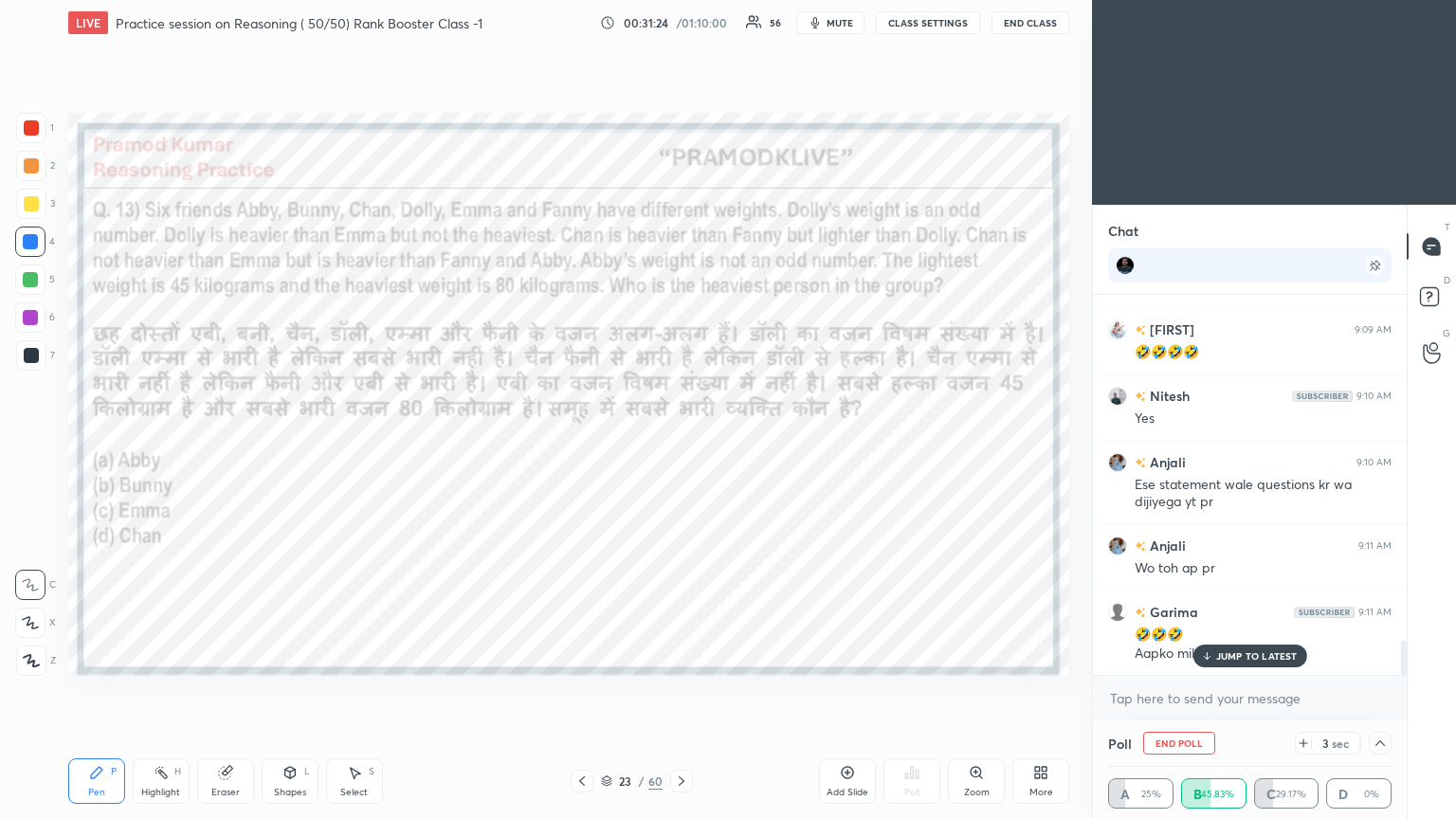 click 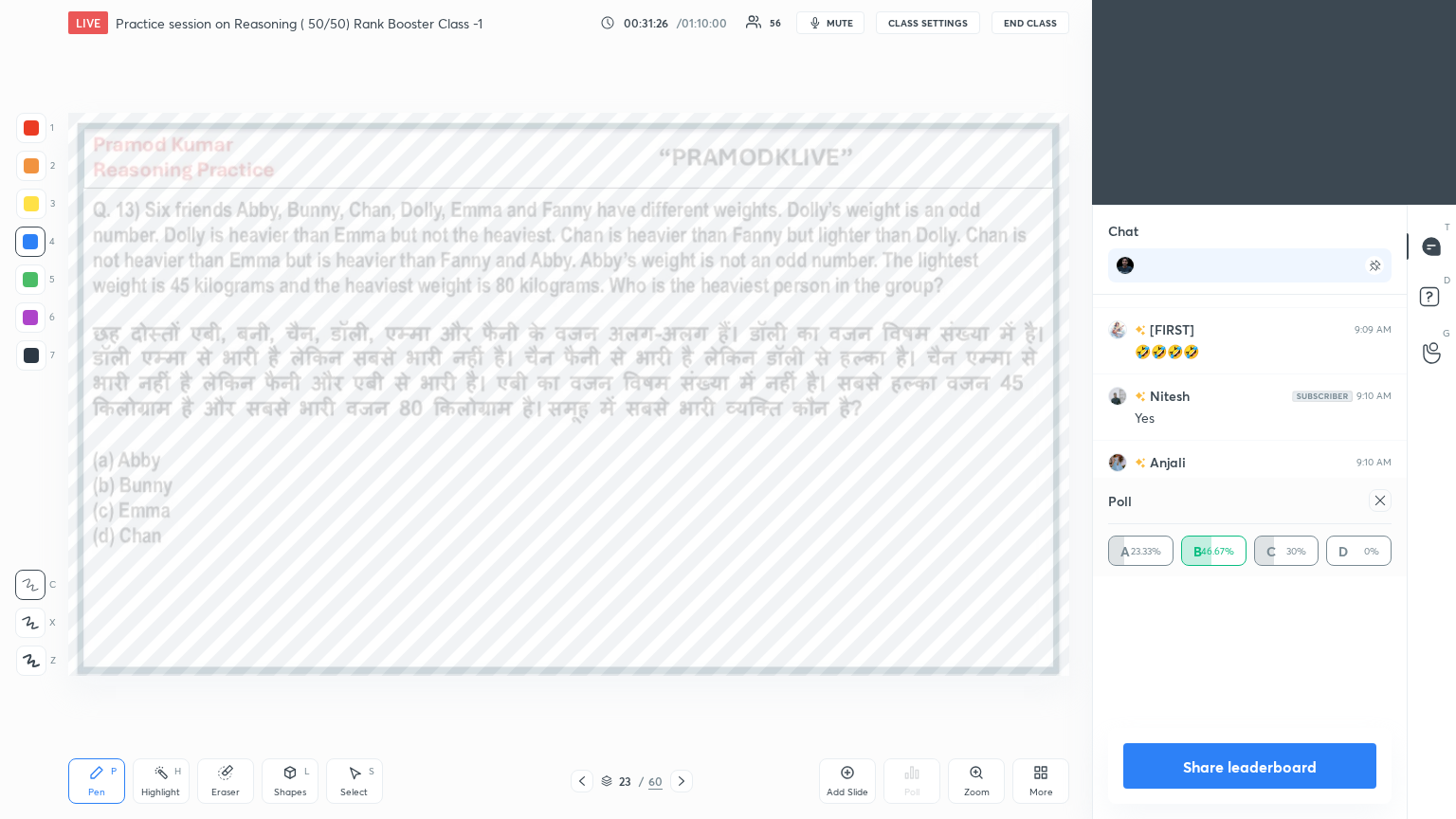 scroll, scrollTop: 0, scrollLeft: 0, axis: both 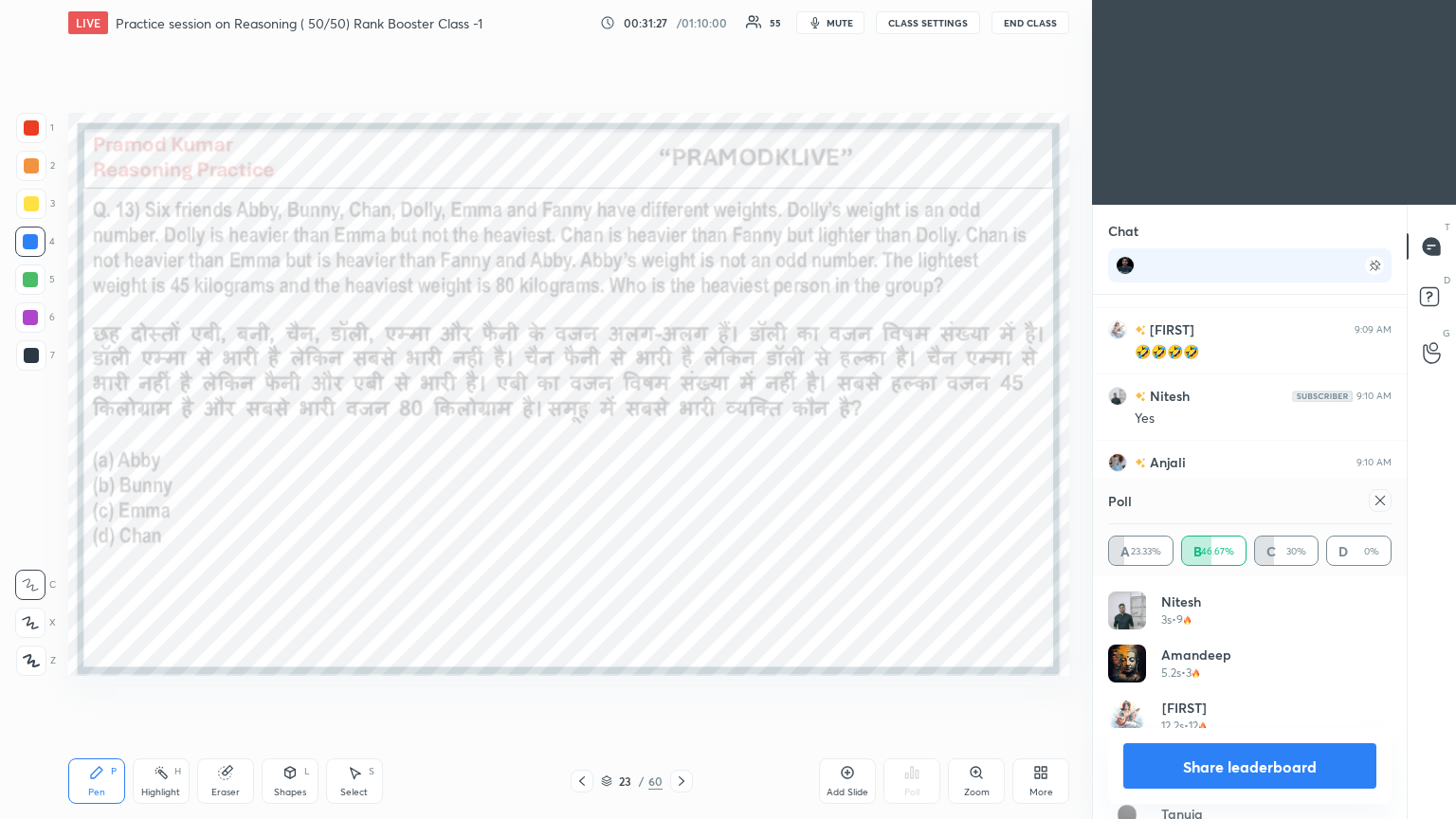 click 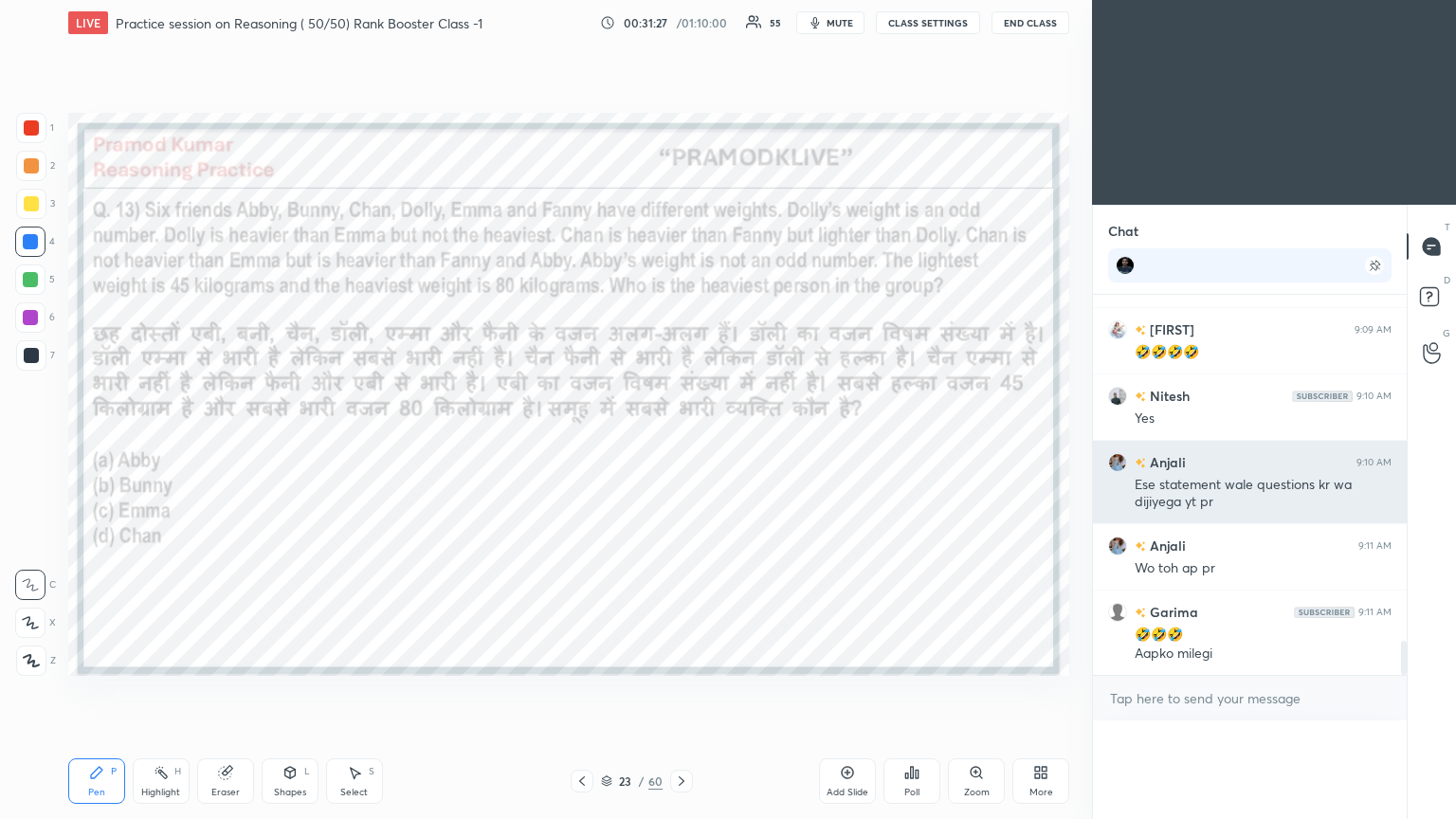 scroll, scrollTop: 143, scrollLeft: 278, axis: both 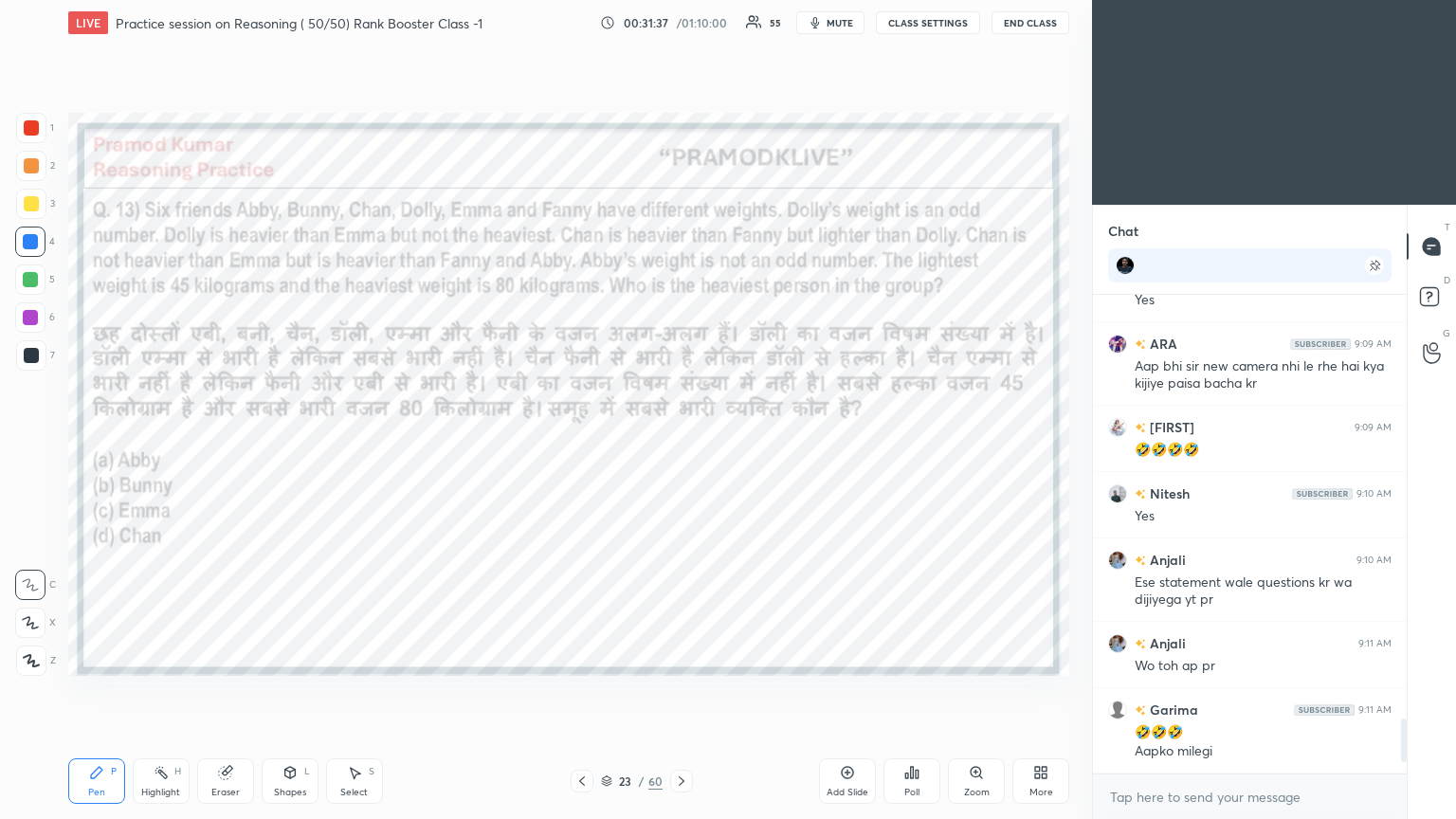 click 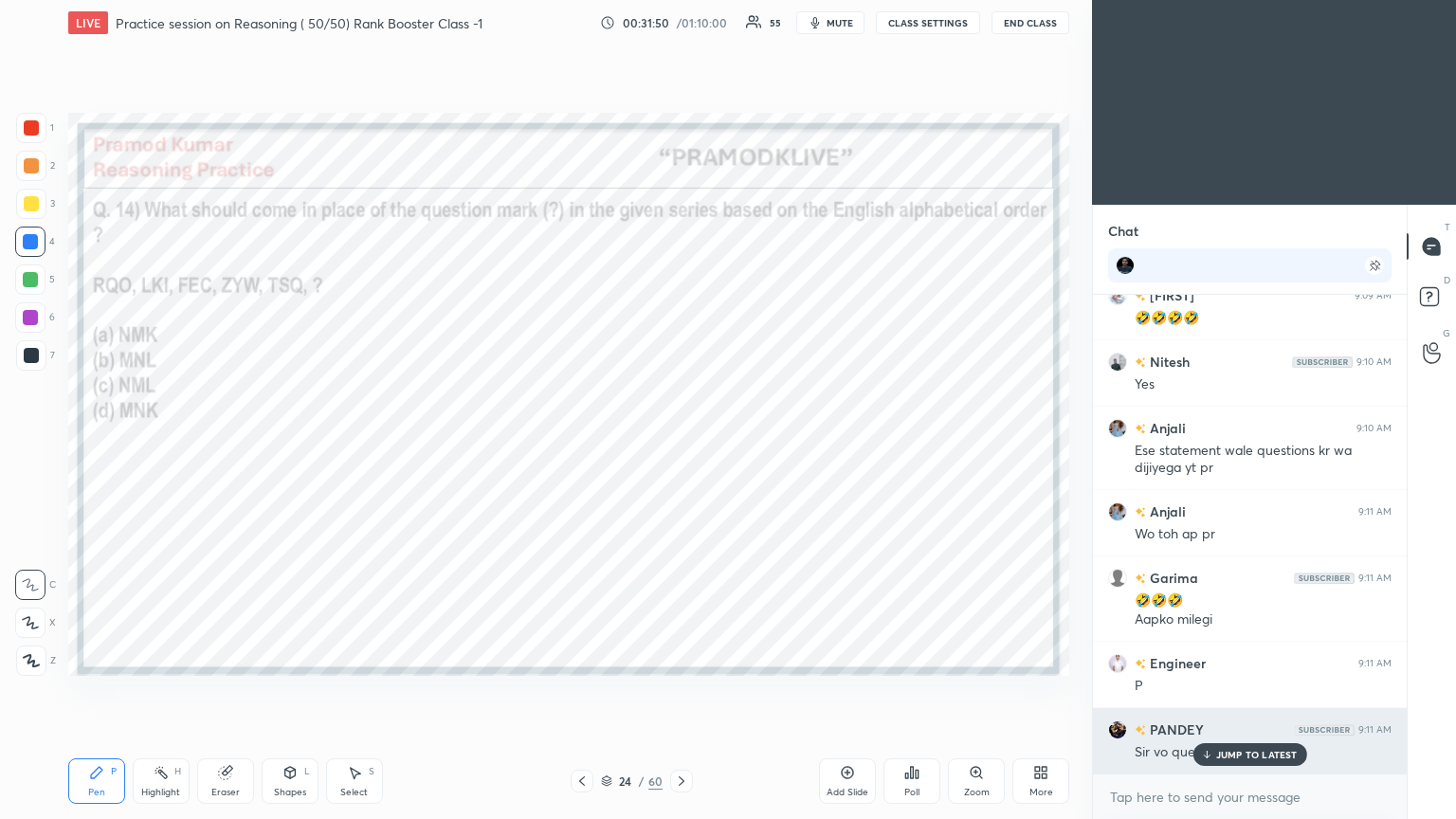 click on "JUMP TO LATEST" at bounding box center (1257, 755) 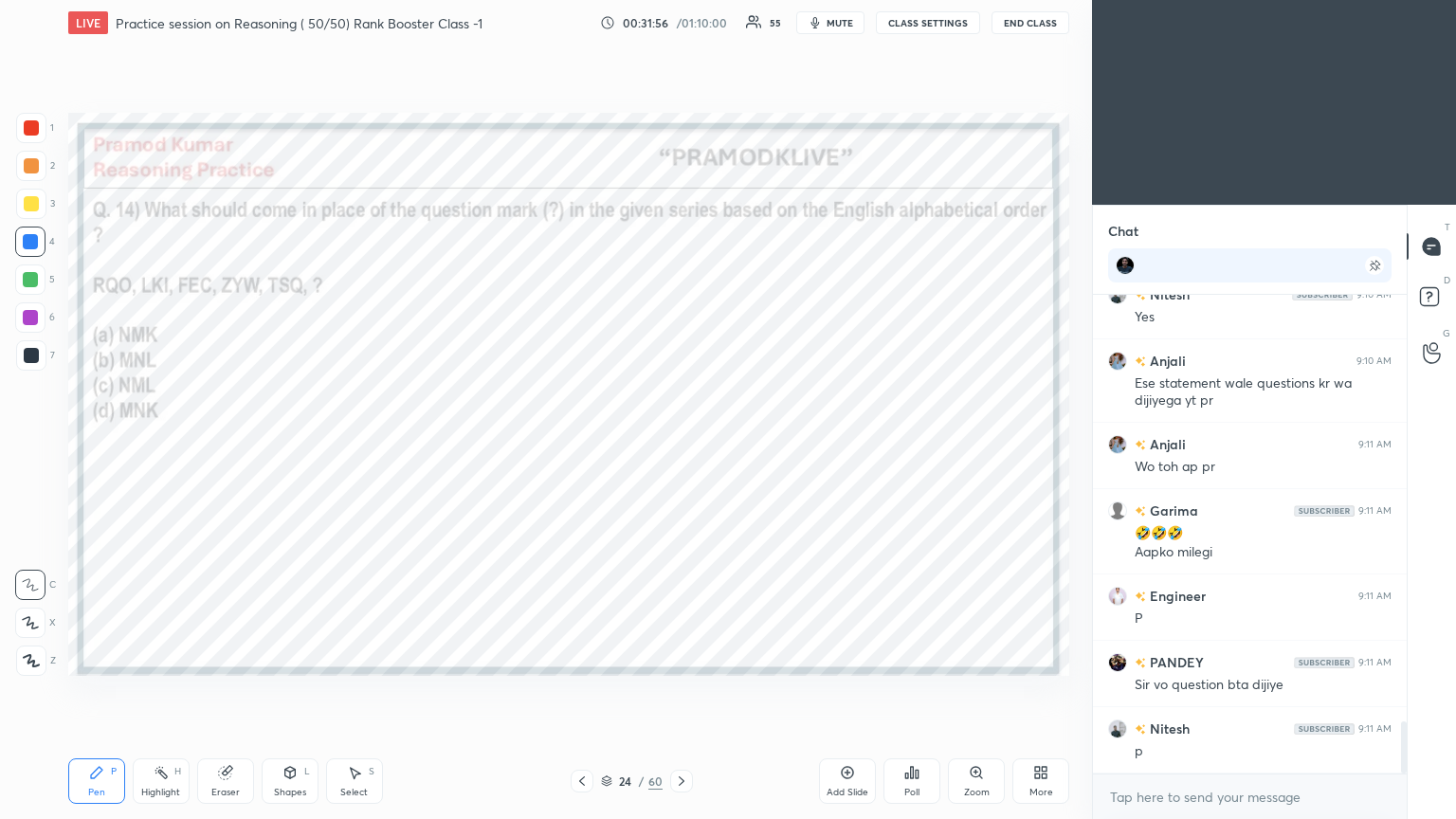click 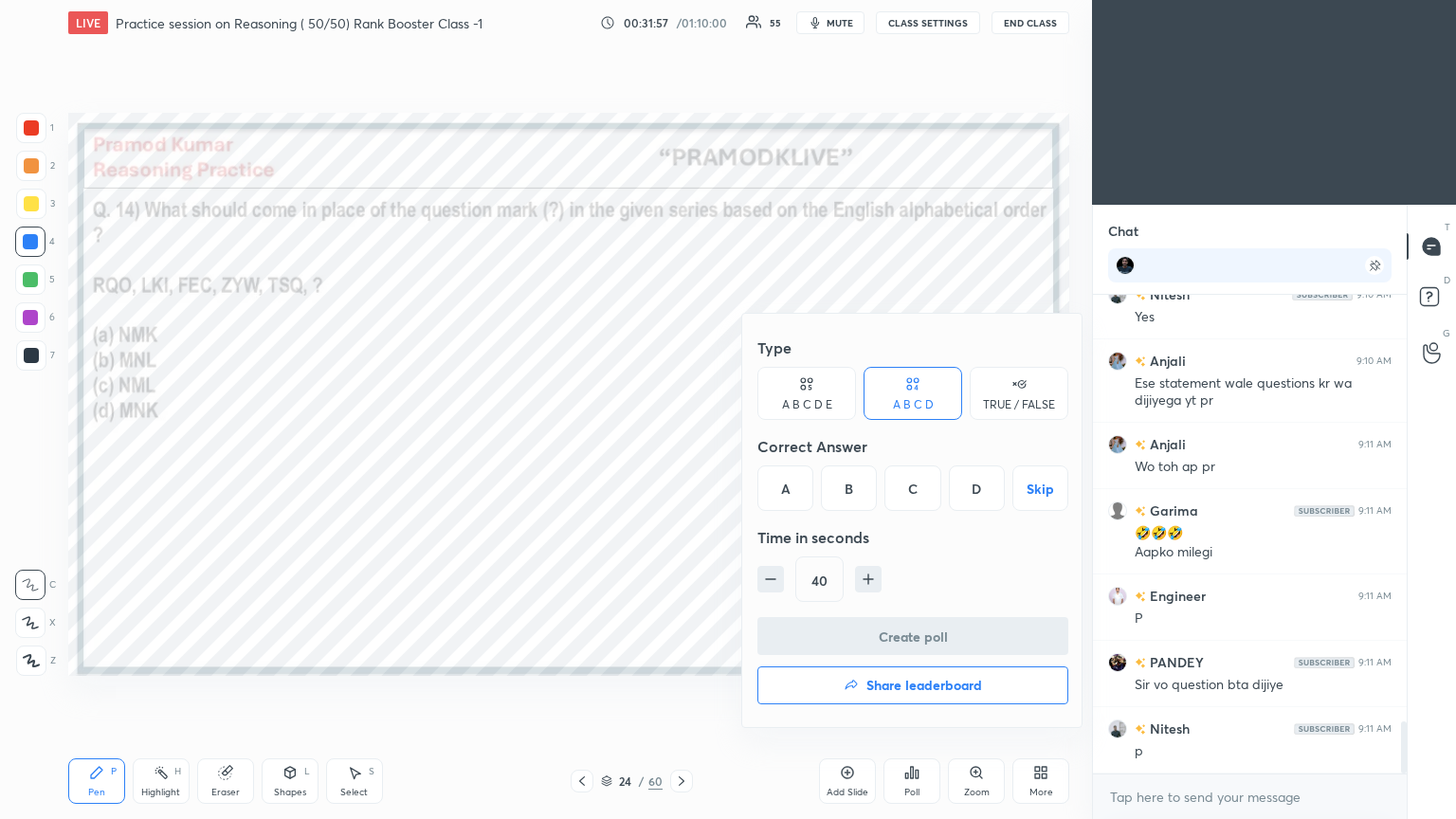 click on "A" at bounding box center (785, 488) 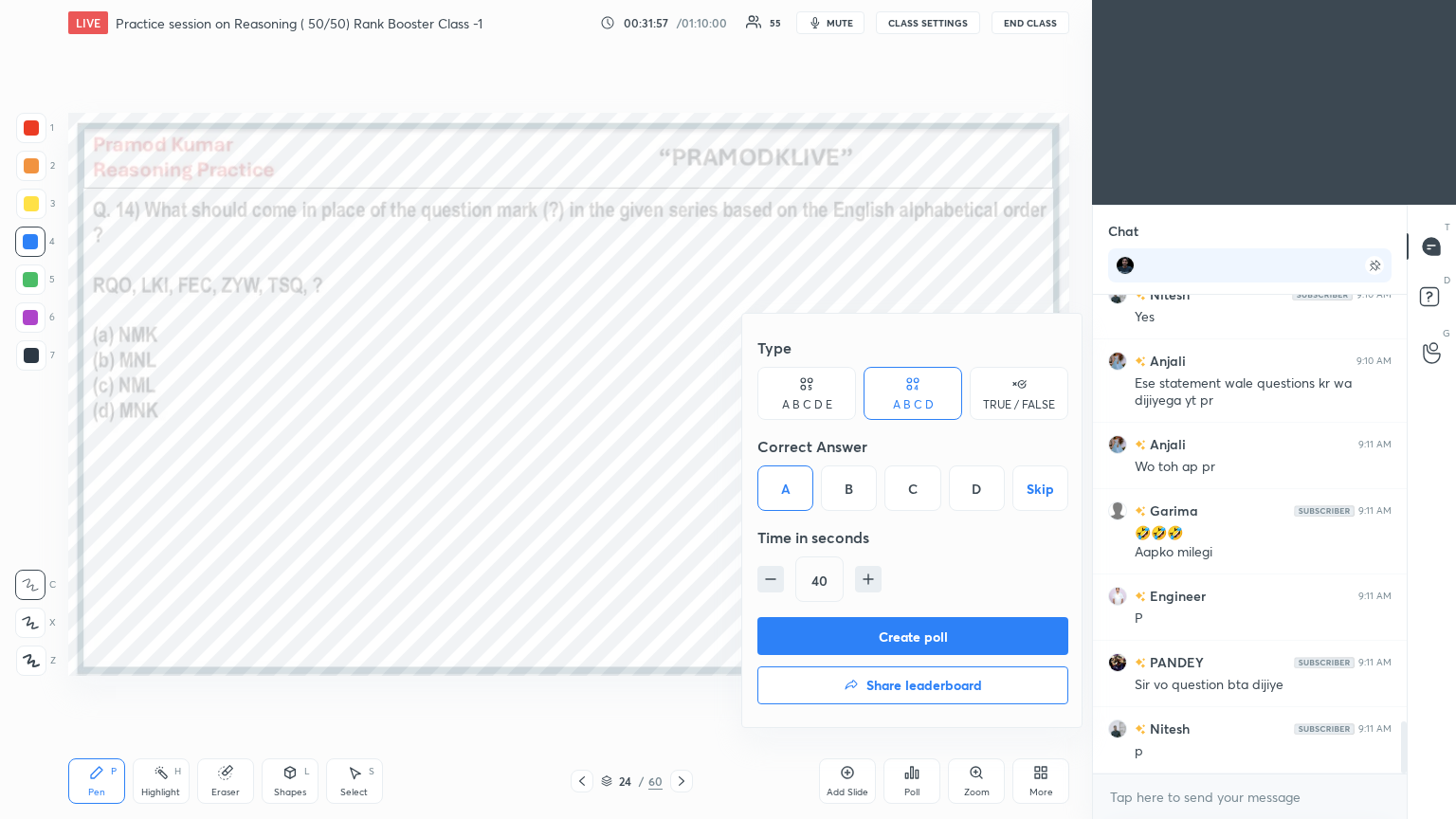 click on "Create poll" at bounding box center [913, 636] 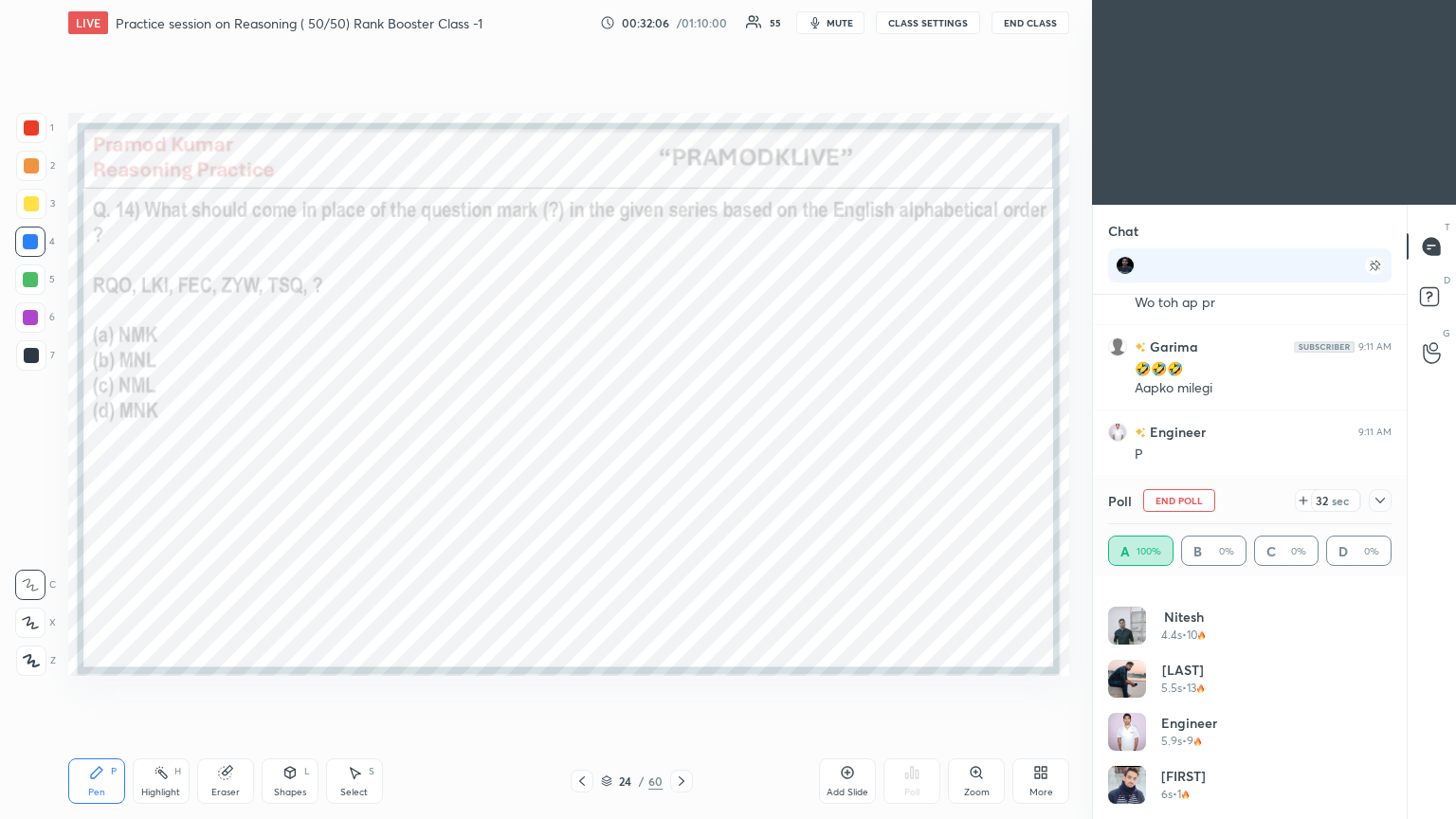 click 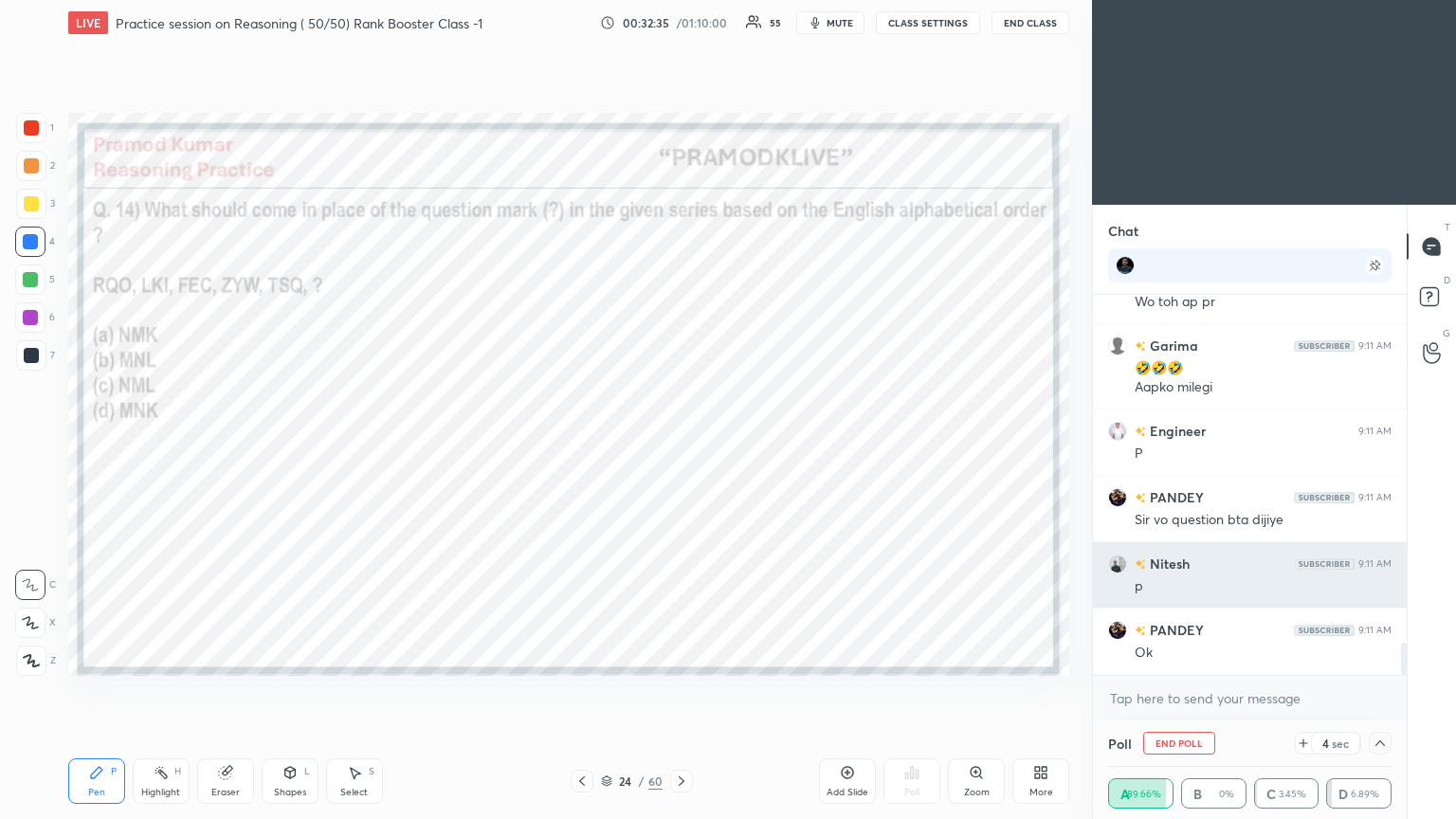 scroll, scrollTop: 4152, scrollLeft: 0, axis: vertical 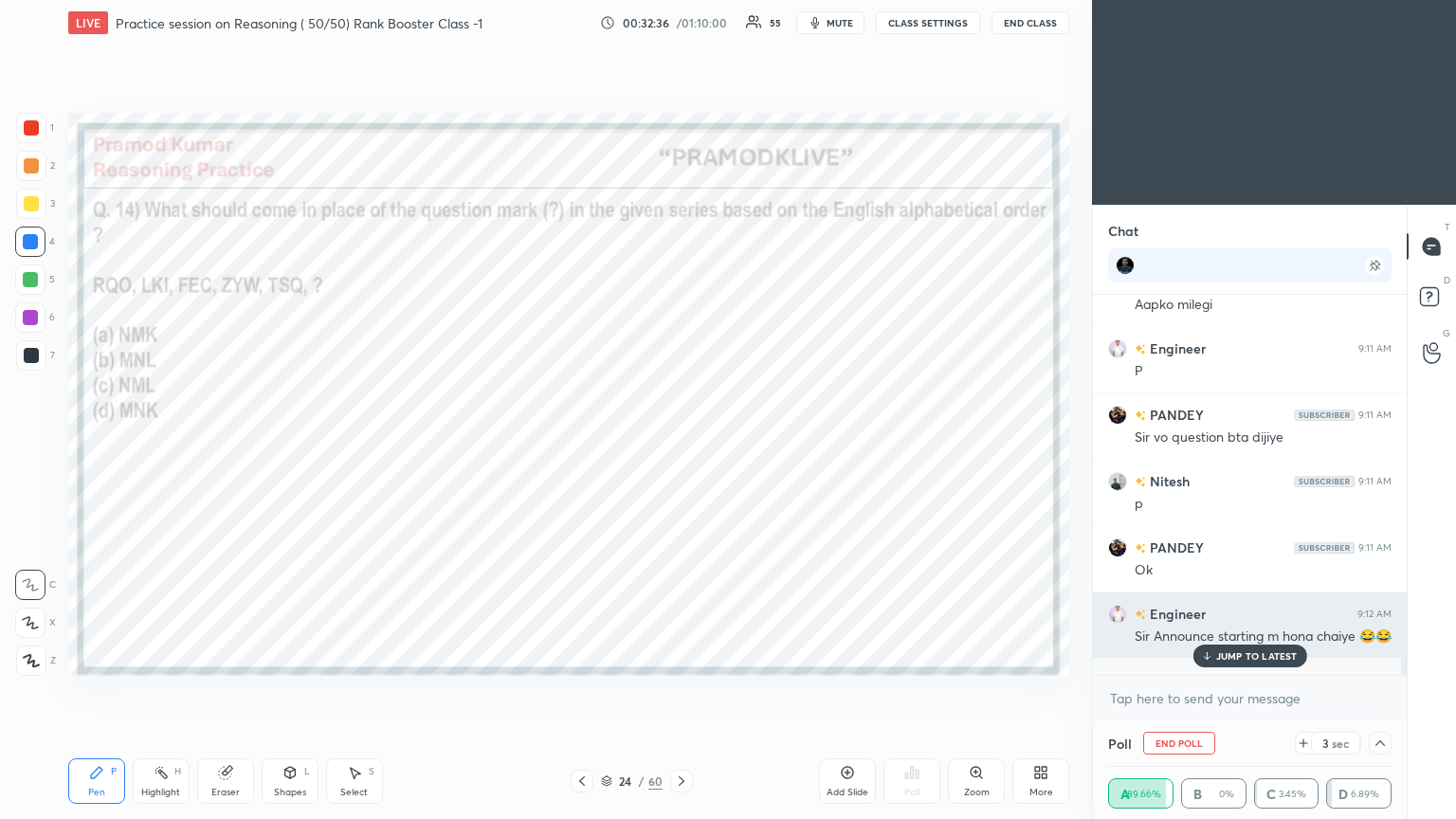 click 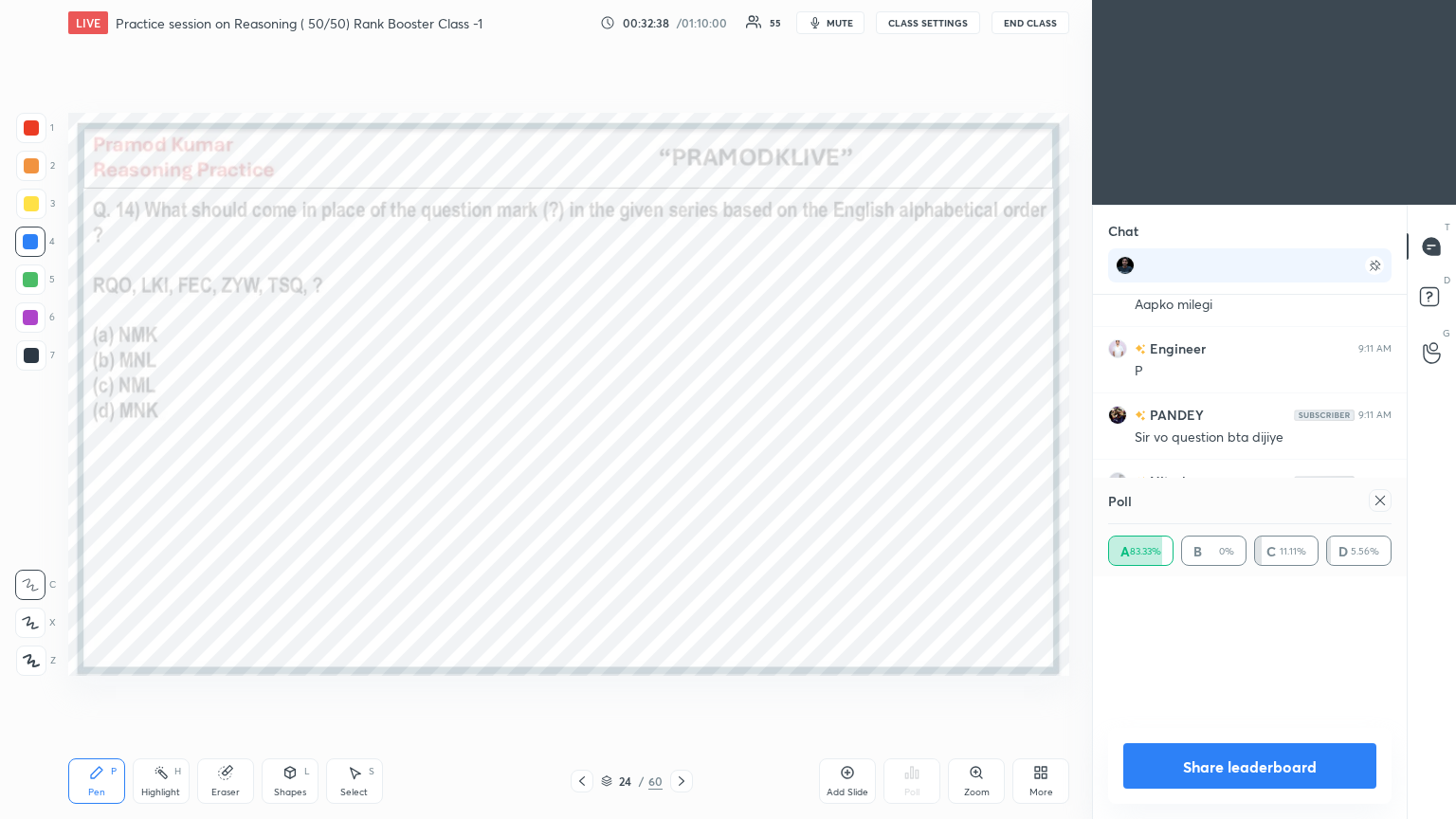 scroll, scrollTop: 0, scrollLeft: 0, axis: both 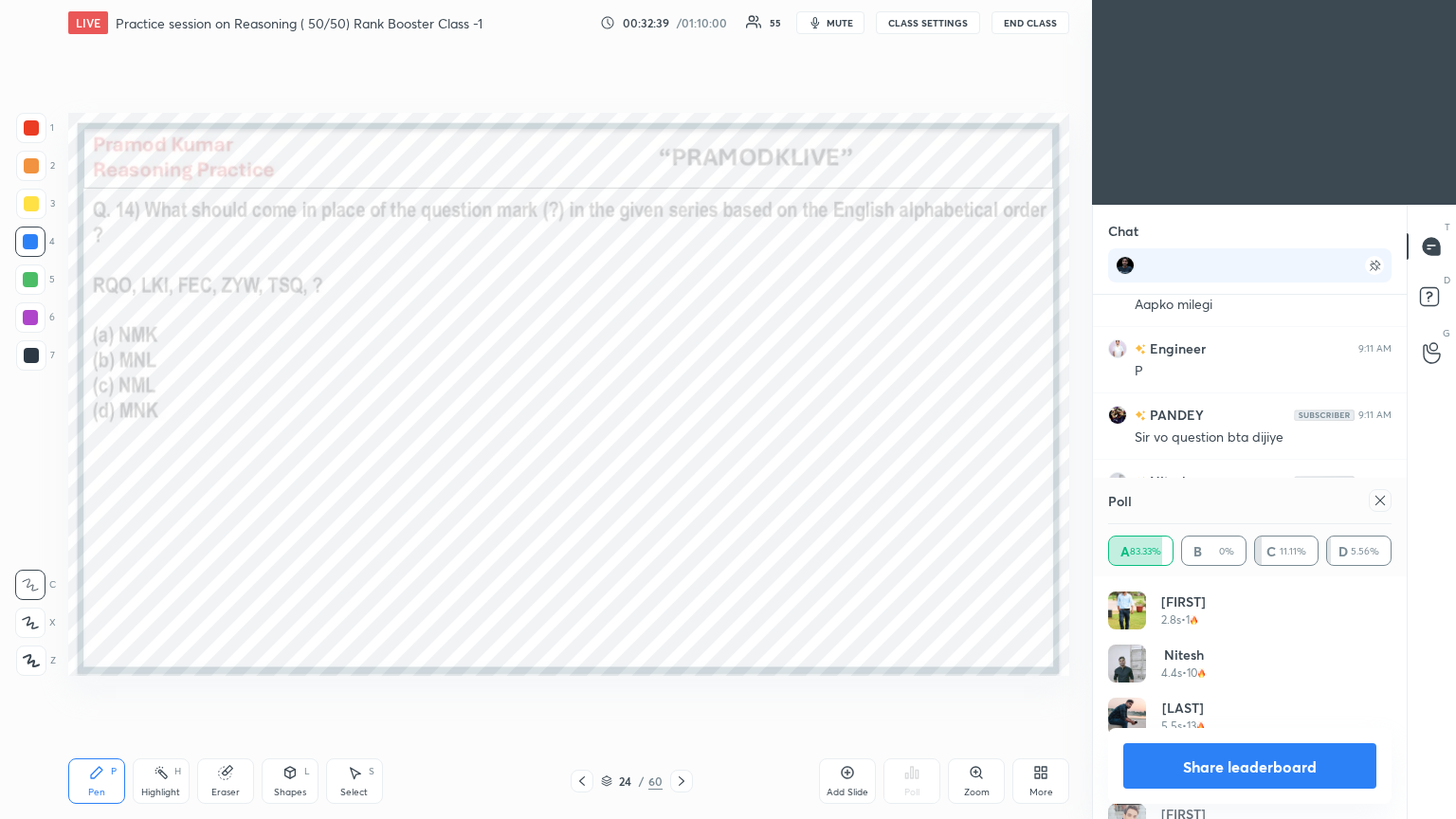 click at bounding box center [1380, 500] 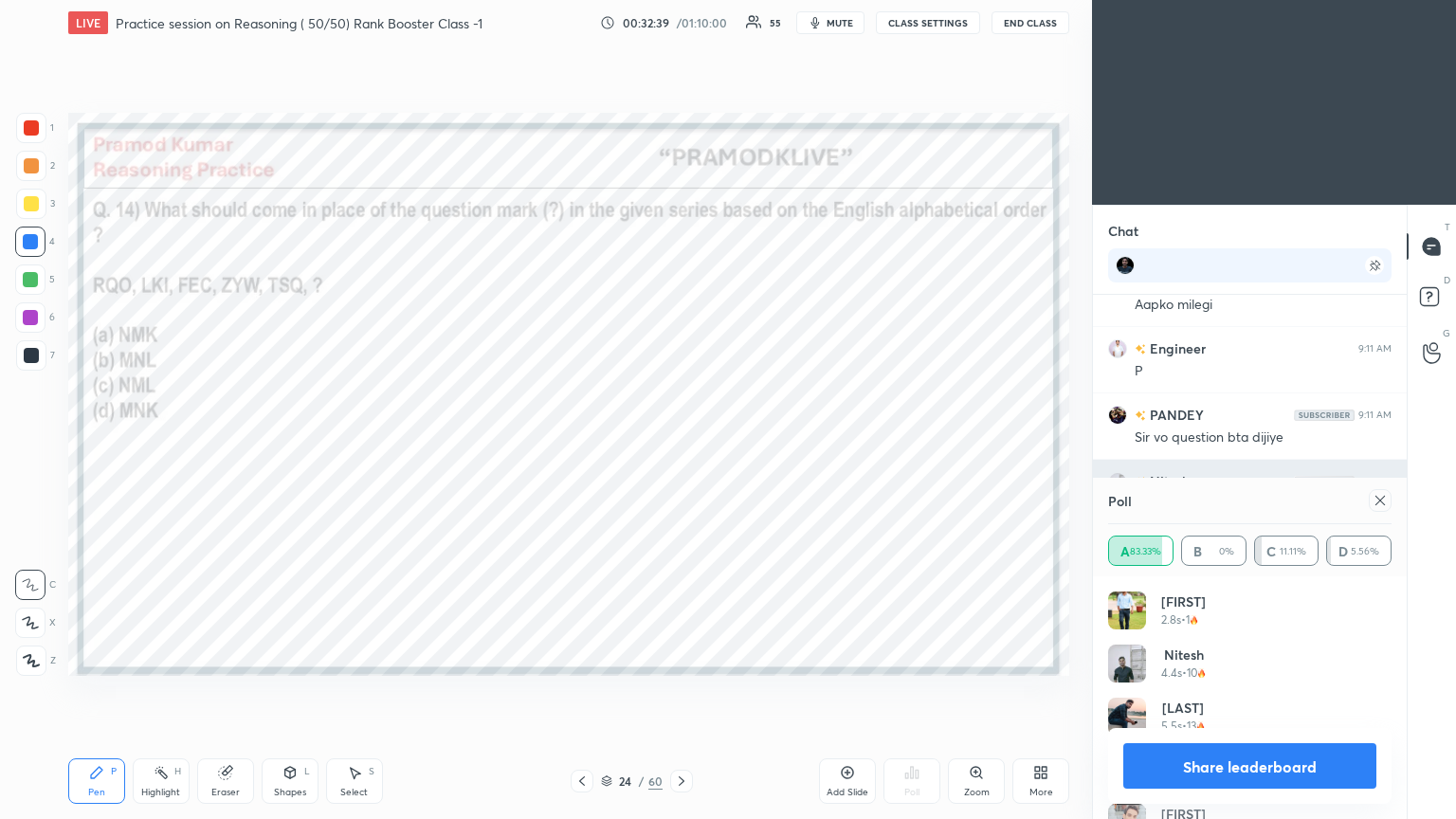 scroll, scrollTop: 143, scrollLeft: 278, axis: both 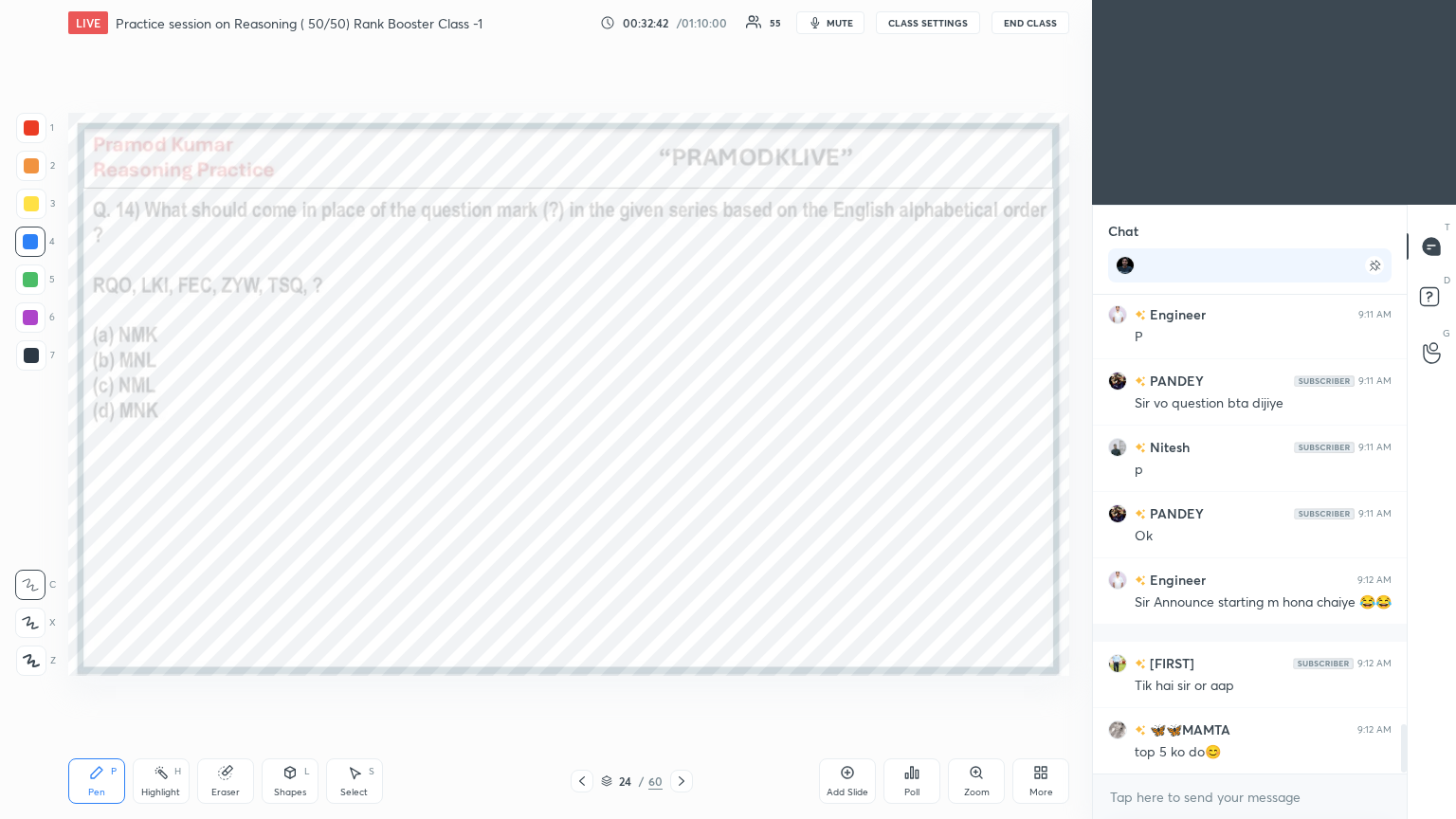 click on "[FIRST] [LAST] [TIME] P PANDEY [TIME] Sir vo question bta dijiye Nitesh [TIME] p PANDEY [TIME] Ok Engineer [TIME] Sir Announce starting m hona chaiye 😂😂 dilip [TIME] Tik hai sir or aap 🦋🦋MAMTA [TIME] top 5 ko do😊 solanki [TIME] Sir 51 ka sarev kro😂😂😂" at bounding box center [1249, 534] 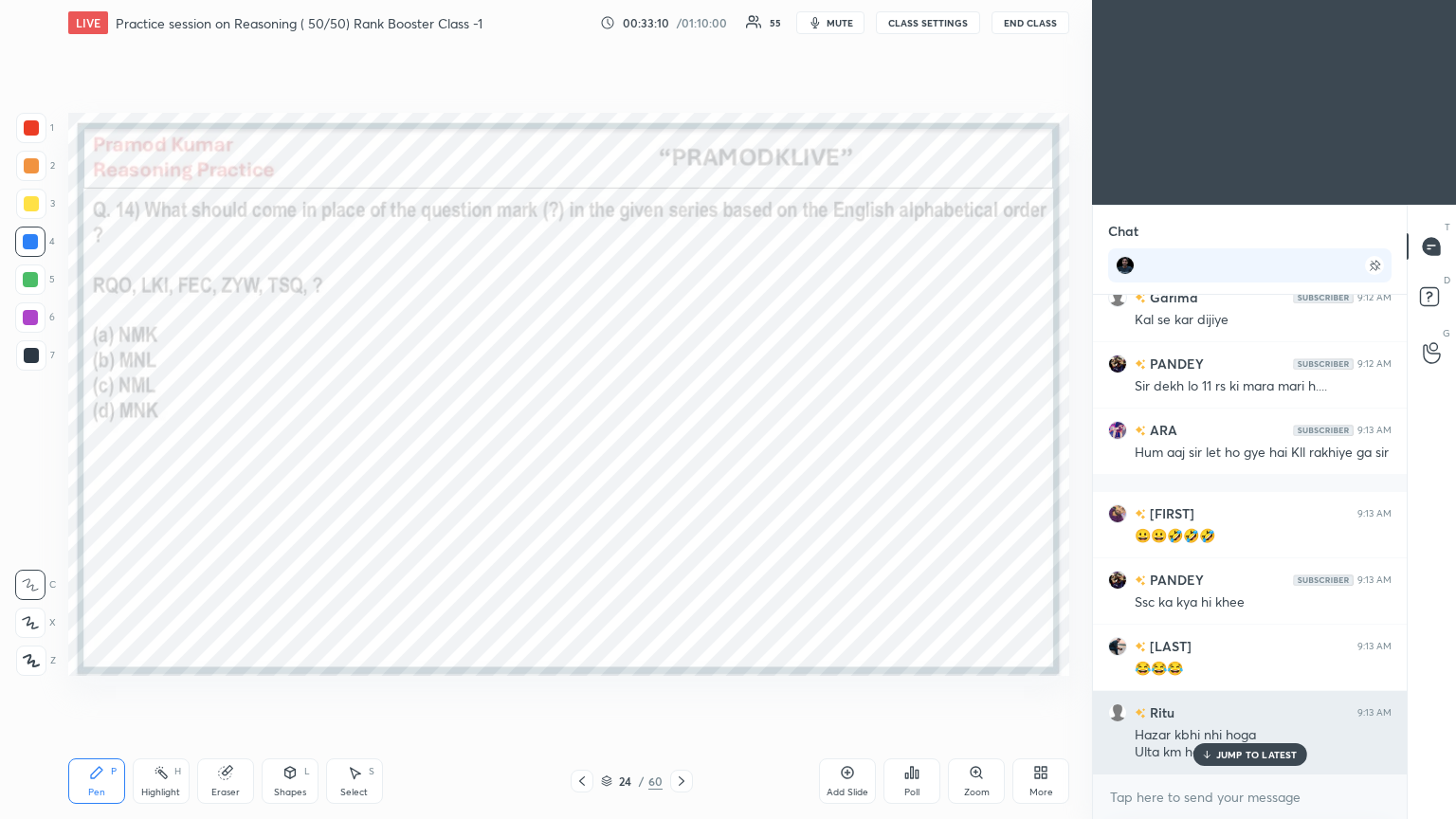 click on "JUMP TO LATEST" at bounding box center [1257, 755] 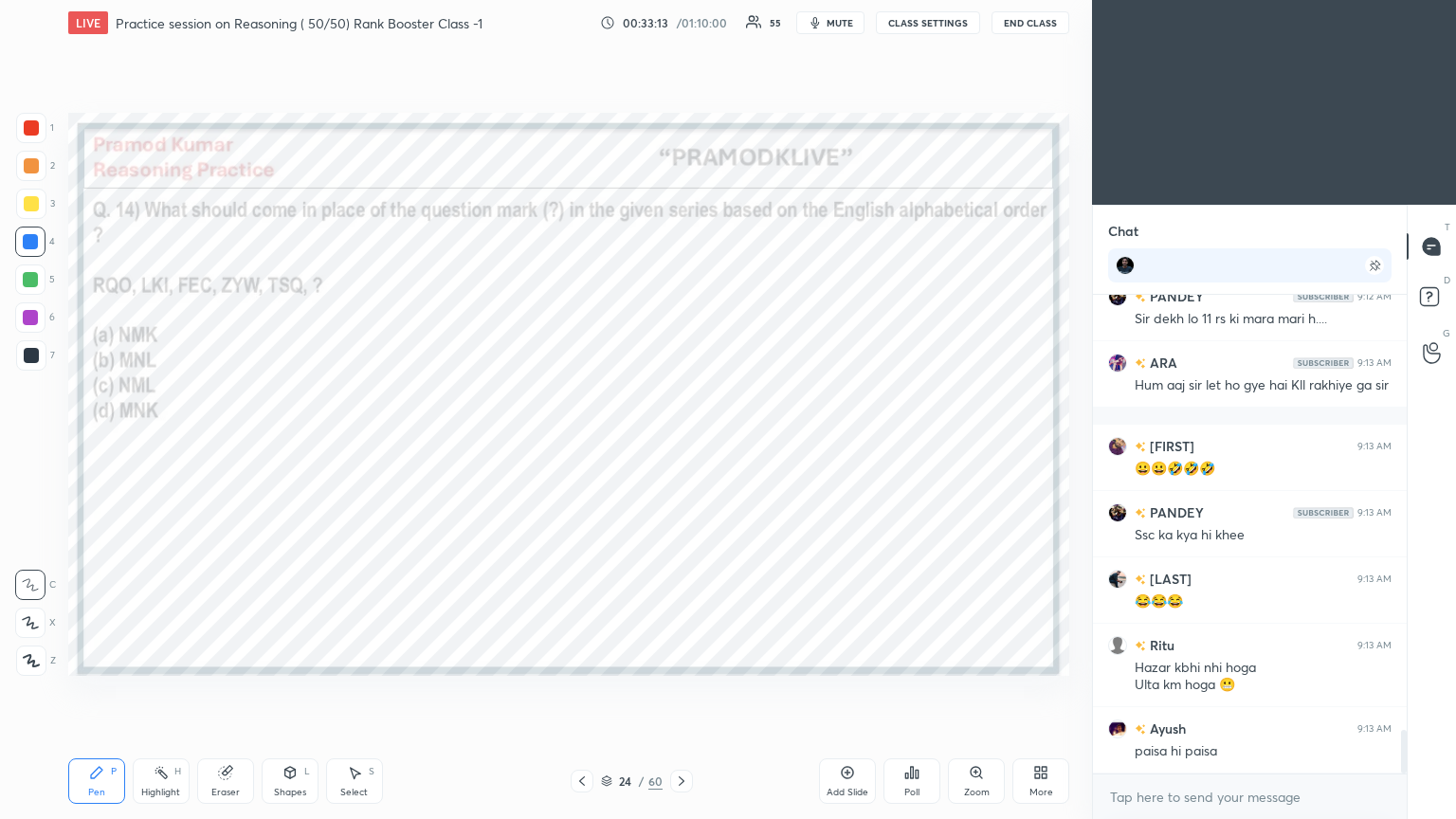 click 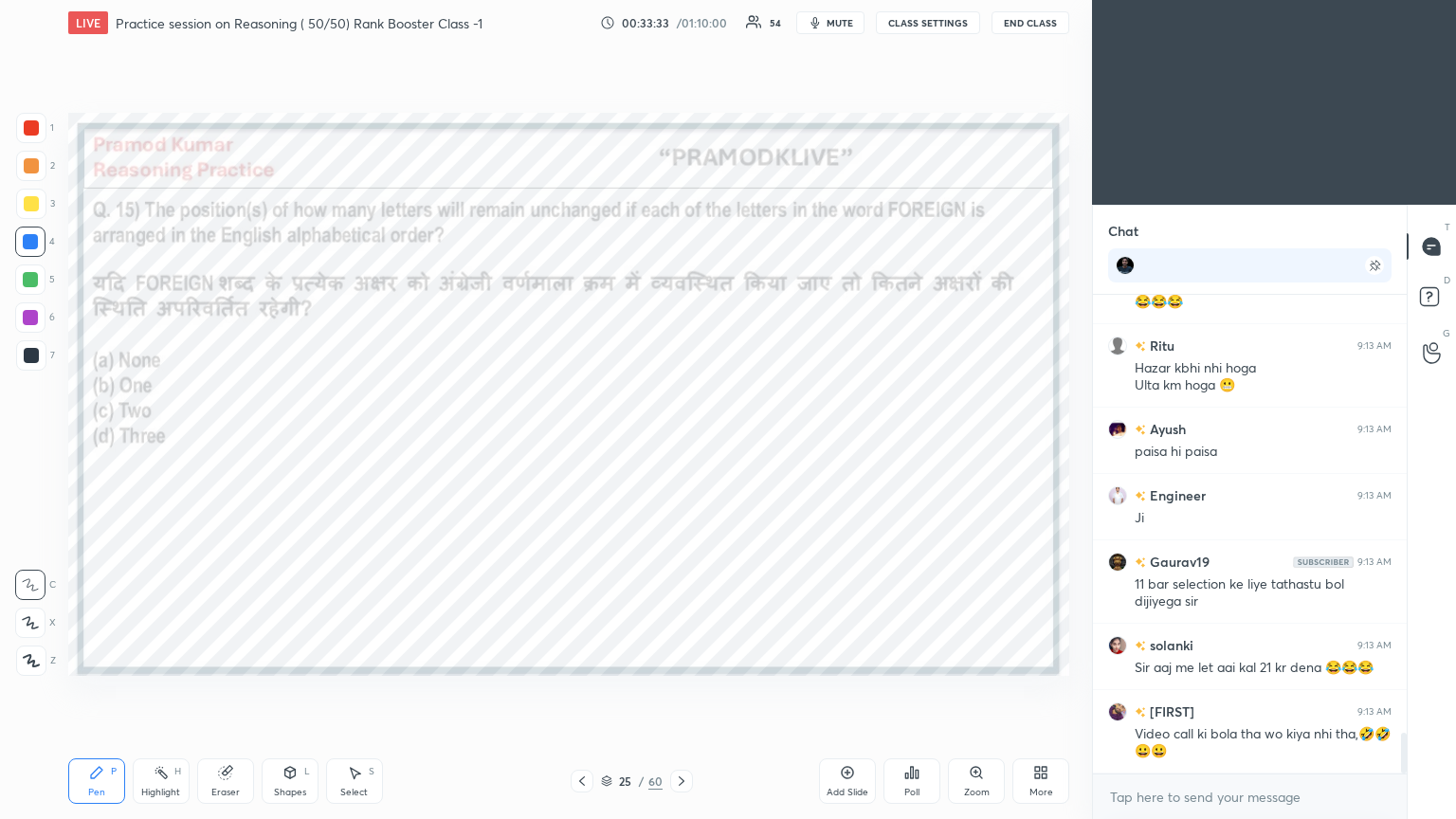 click 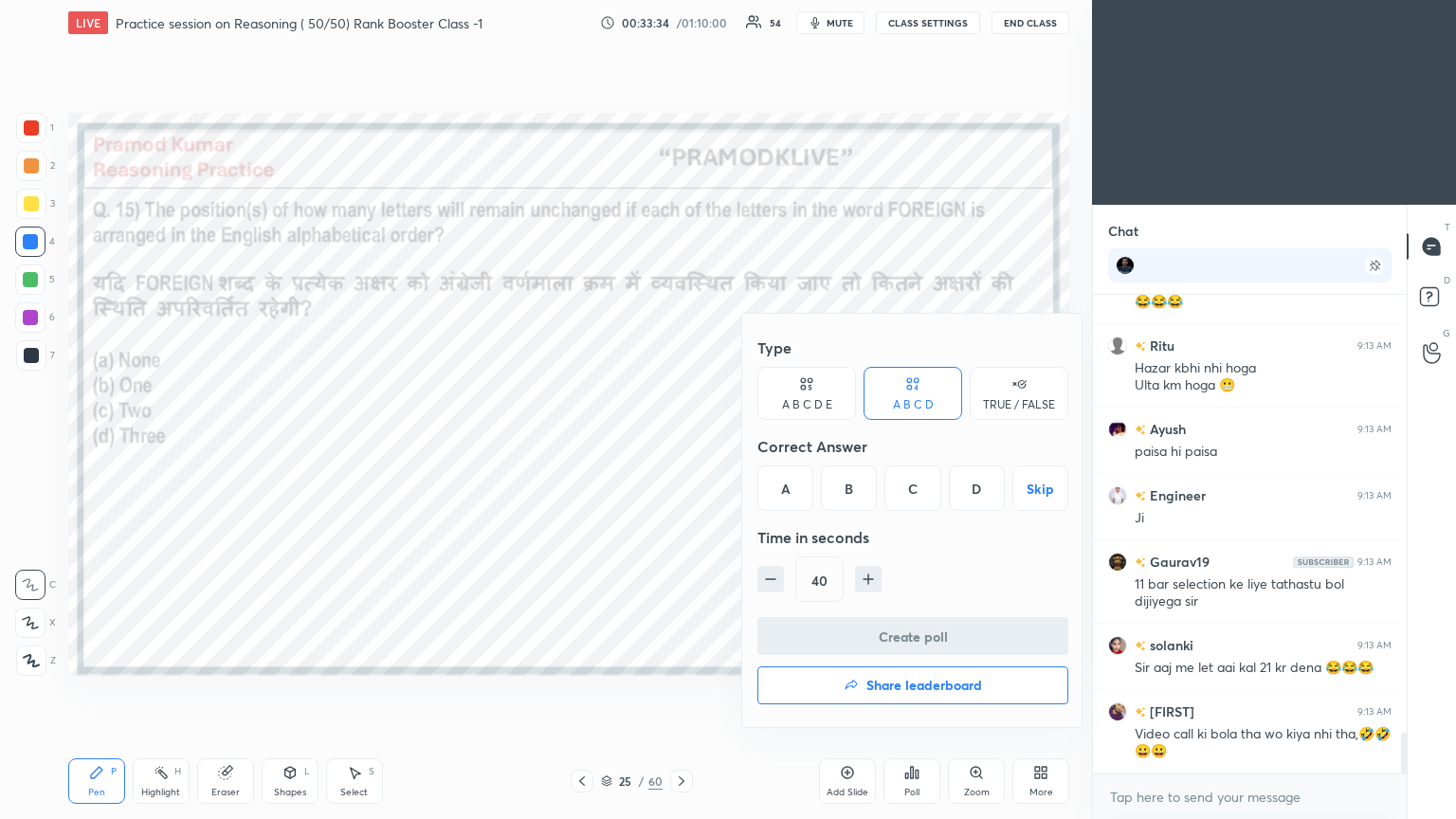 click on "A" at bounding box center (785, 488) 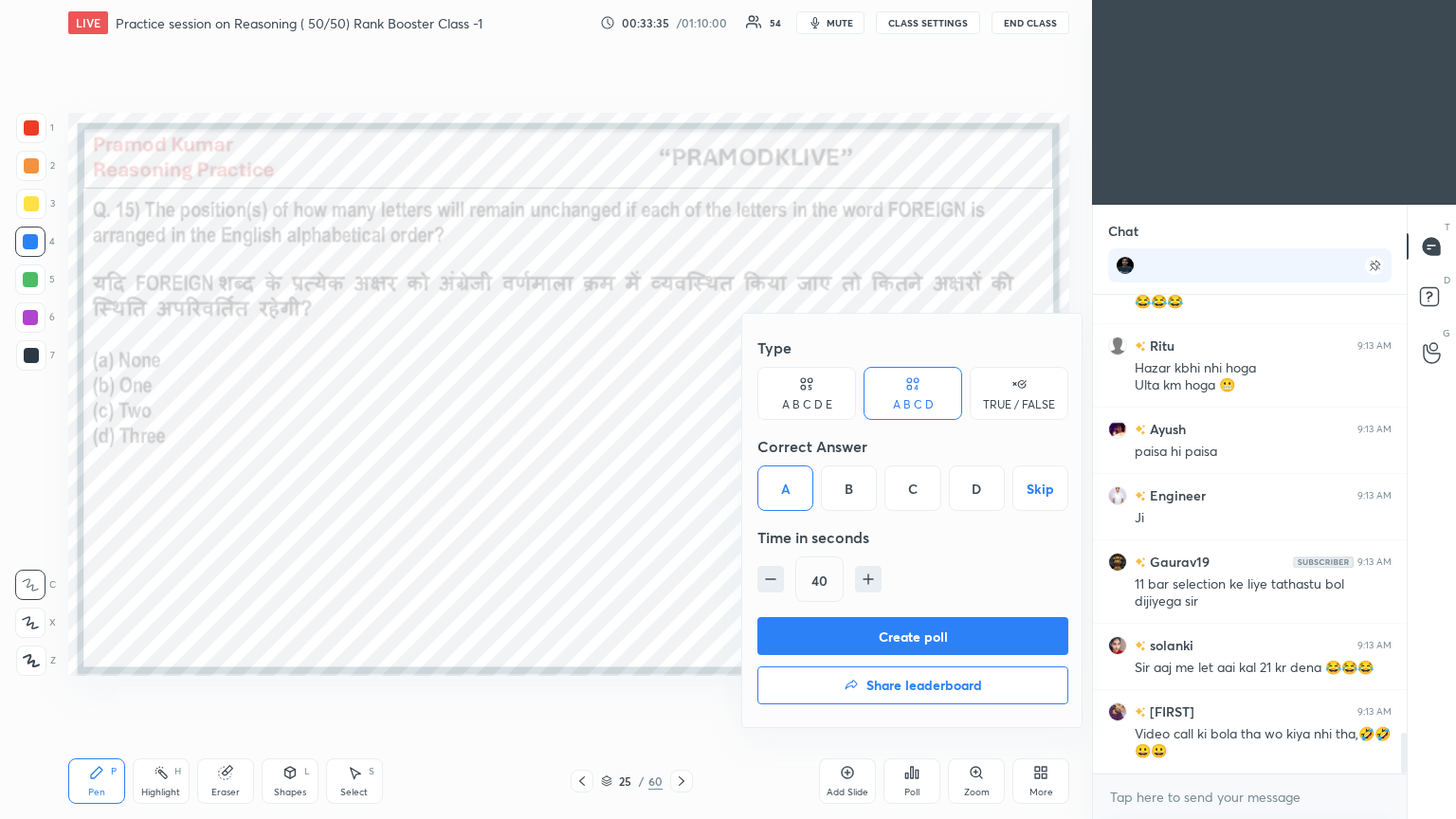 click on "Create poll" at bounding box center (913, 636) 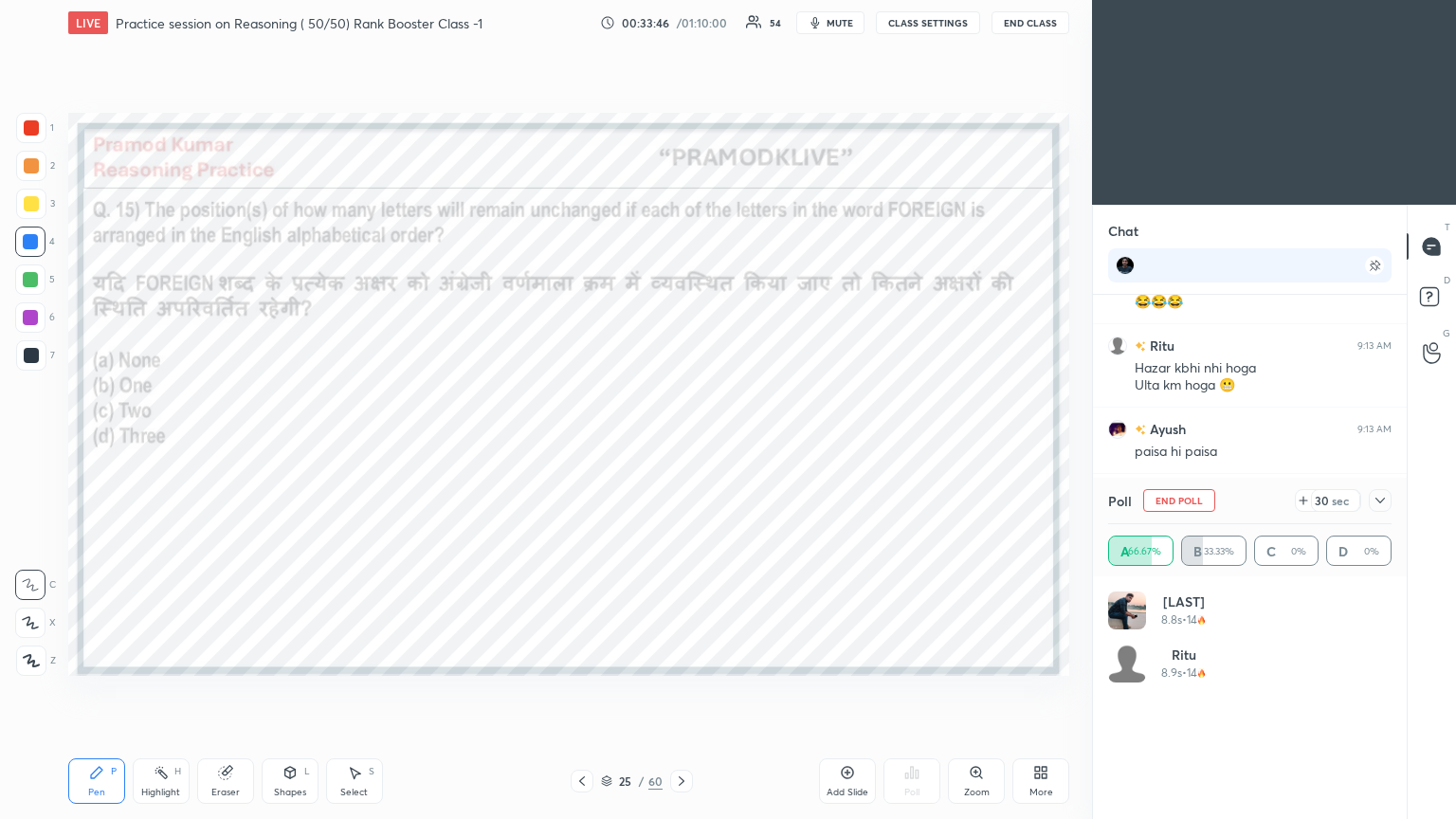 scroll, scrollTop: 6, scrollLeft: 6, axis: both 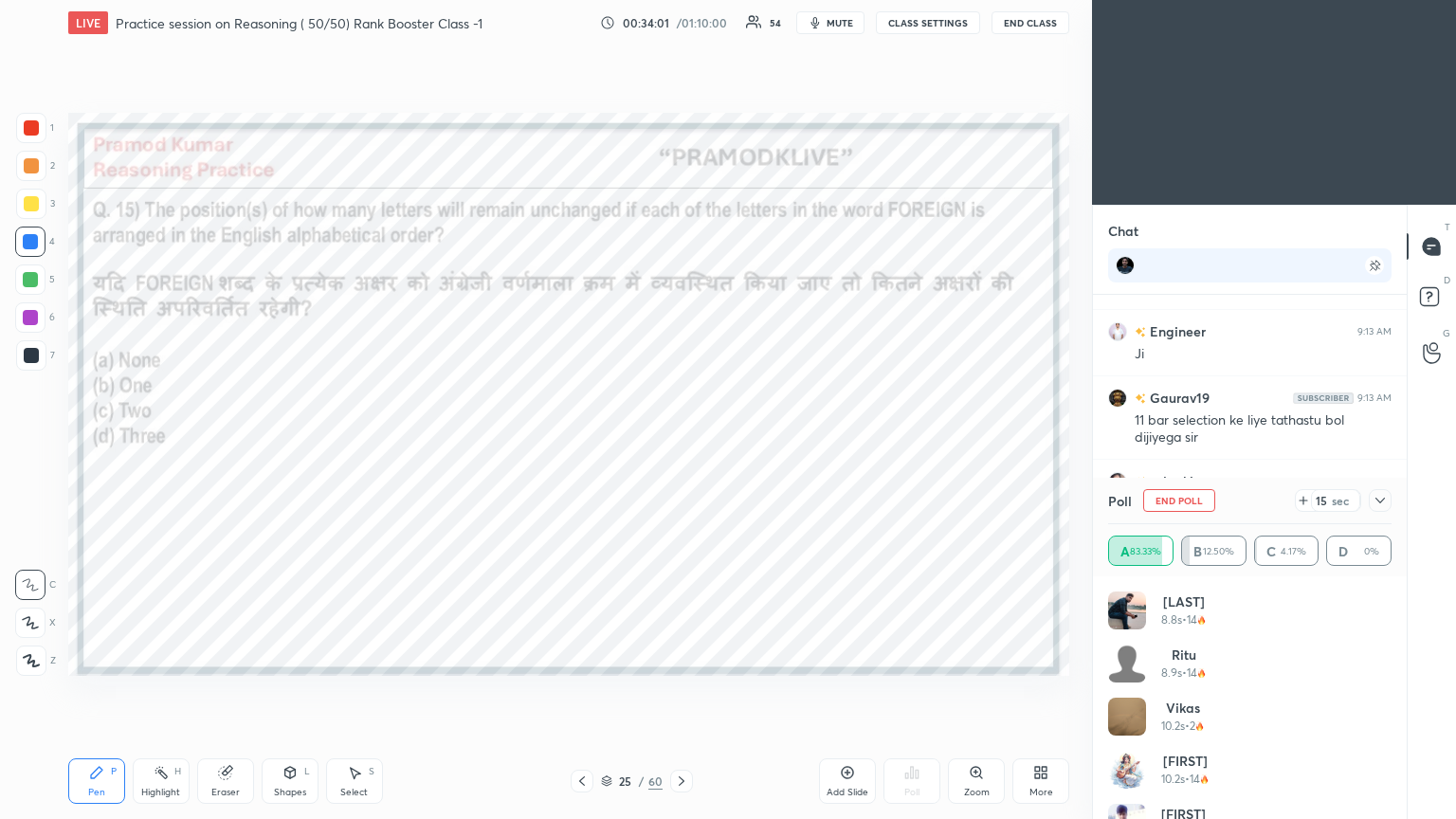 click 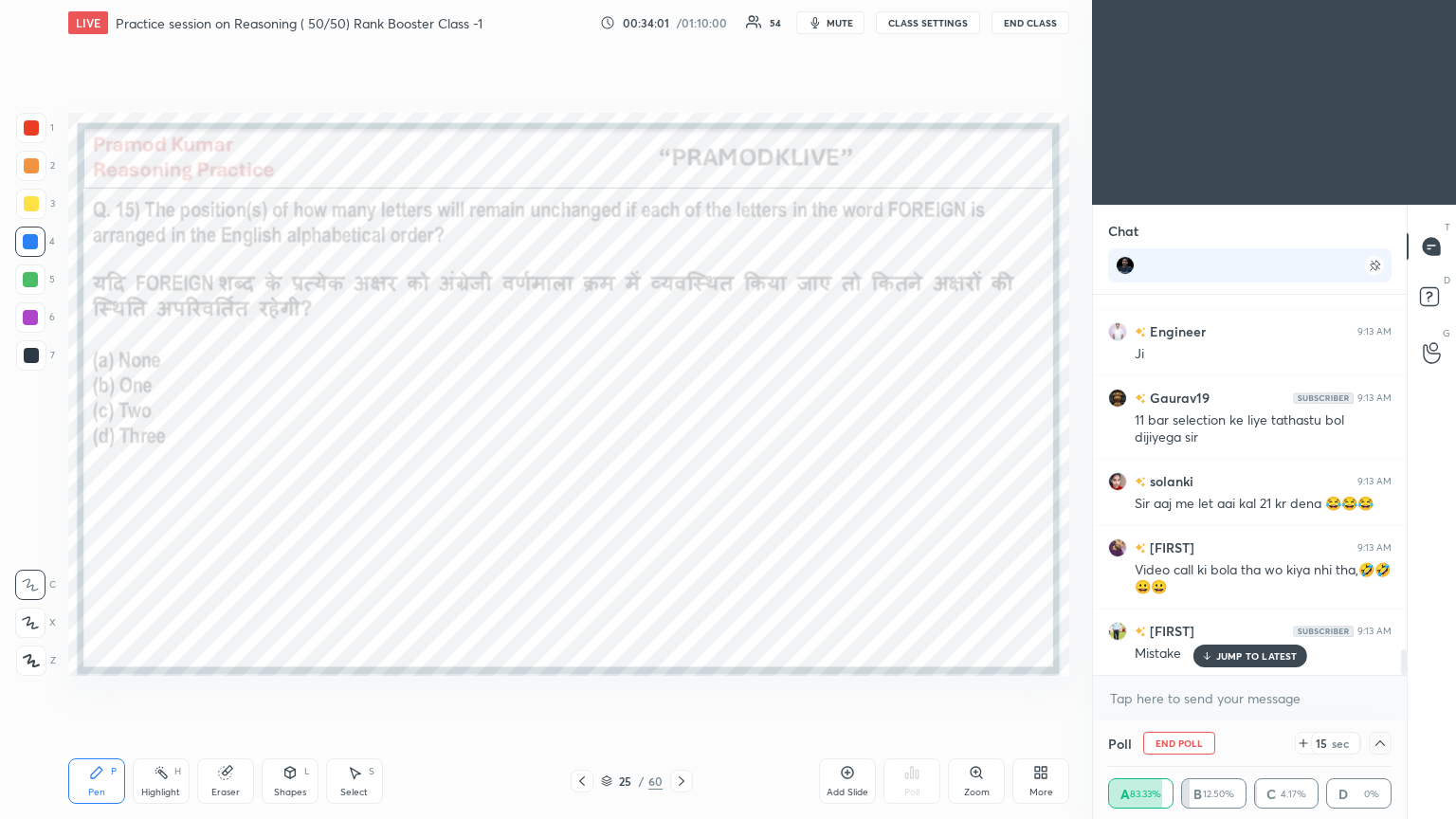 scroll, scrollTop: 78, scrollLeft: 278, axis: both 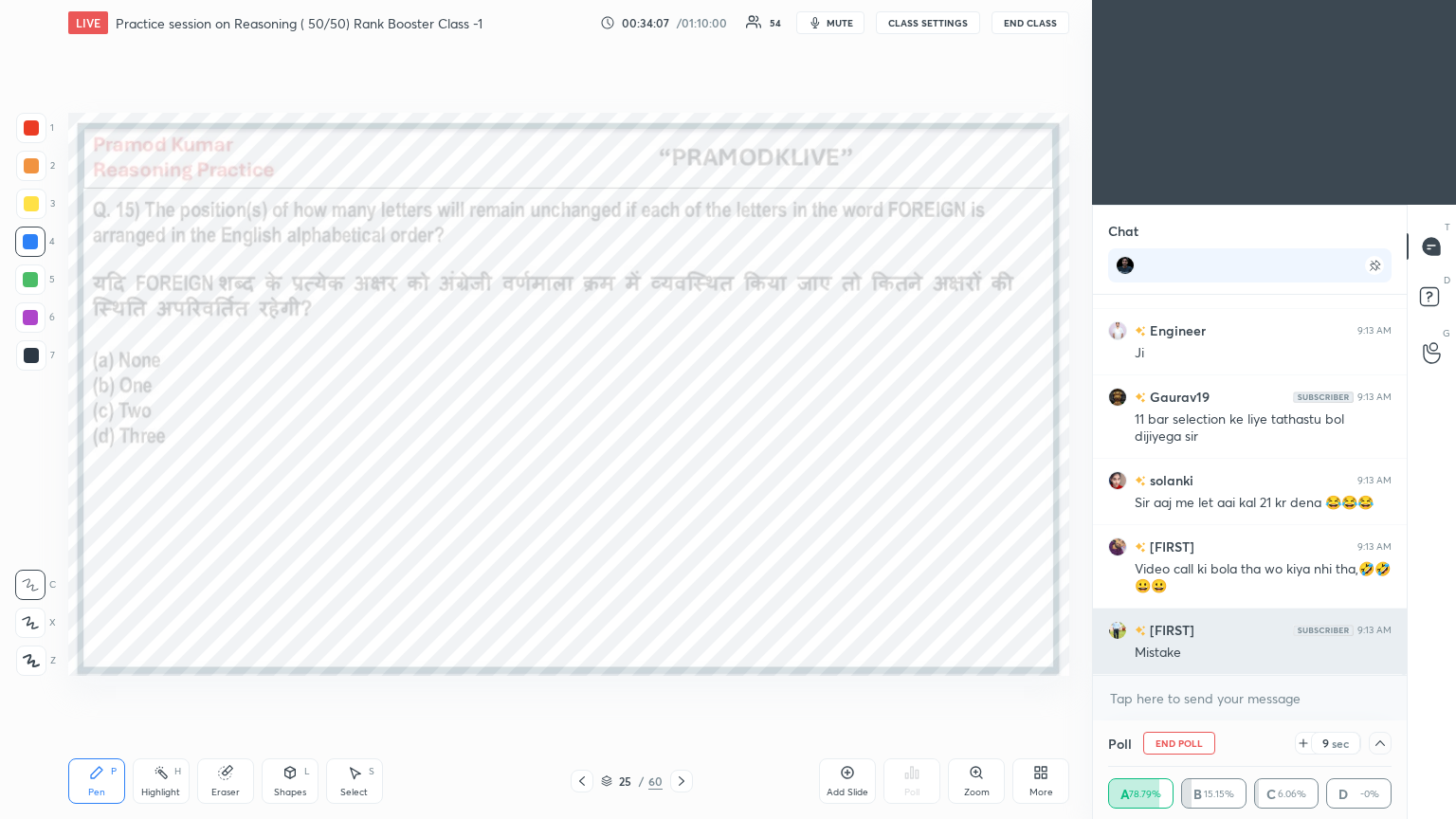 click on "[FIRST] [HOUR]:[MINUTE] AM" at bounding box center (1249, 629) 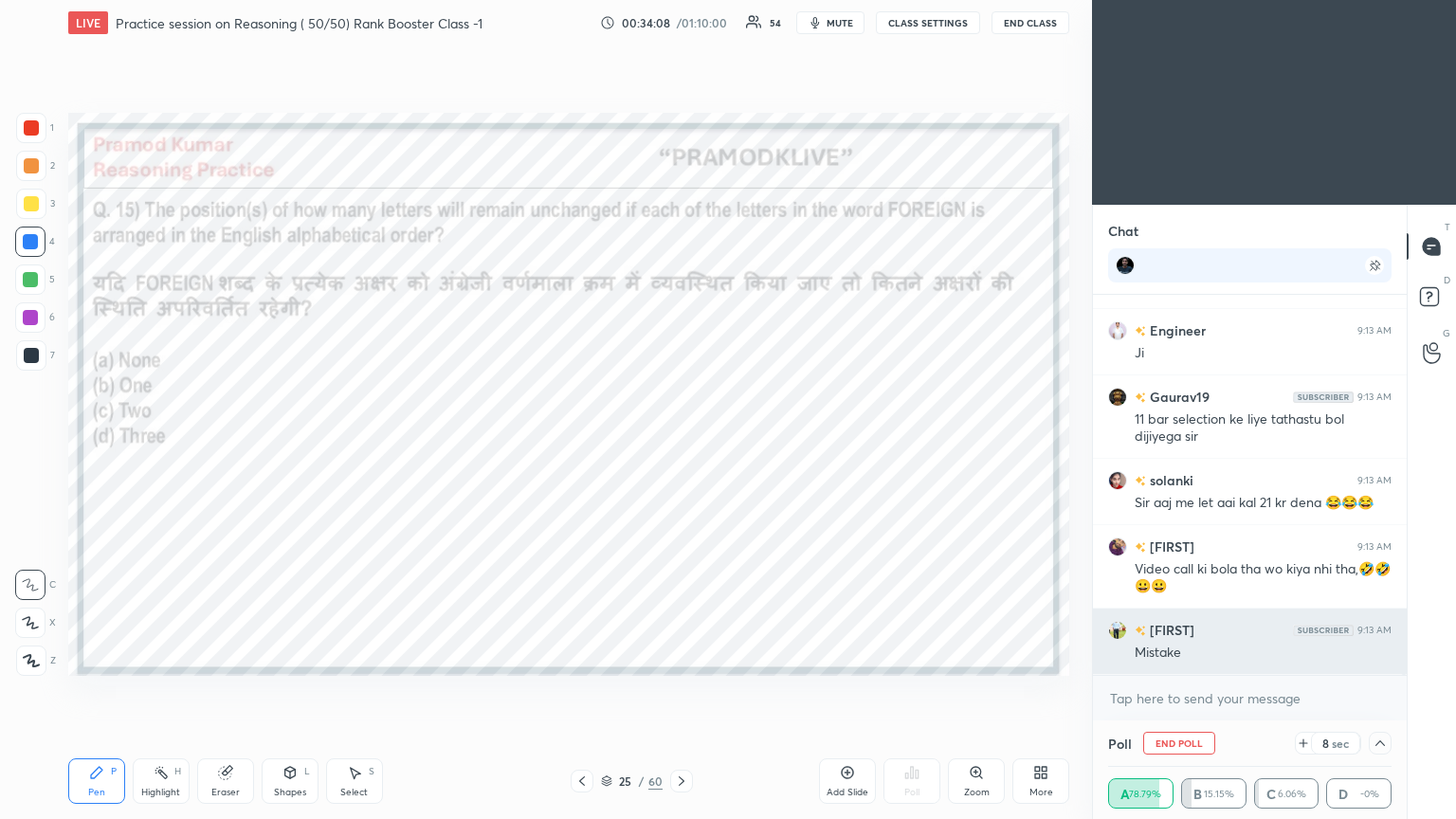 click on "[FIRST]" at bounding box center [1170, 629] 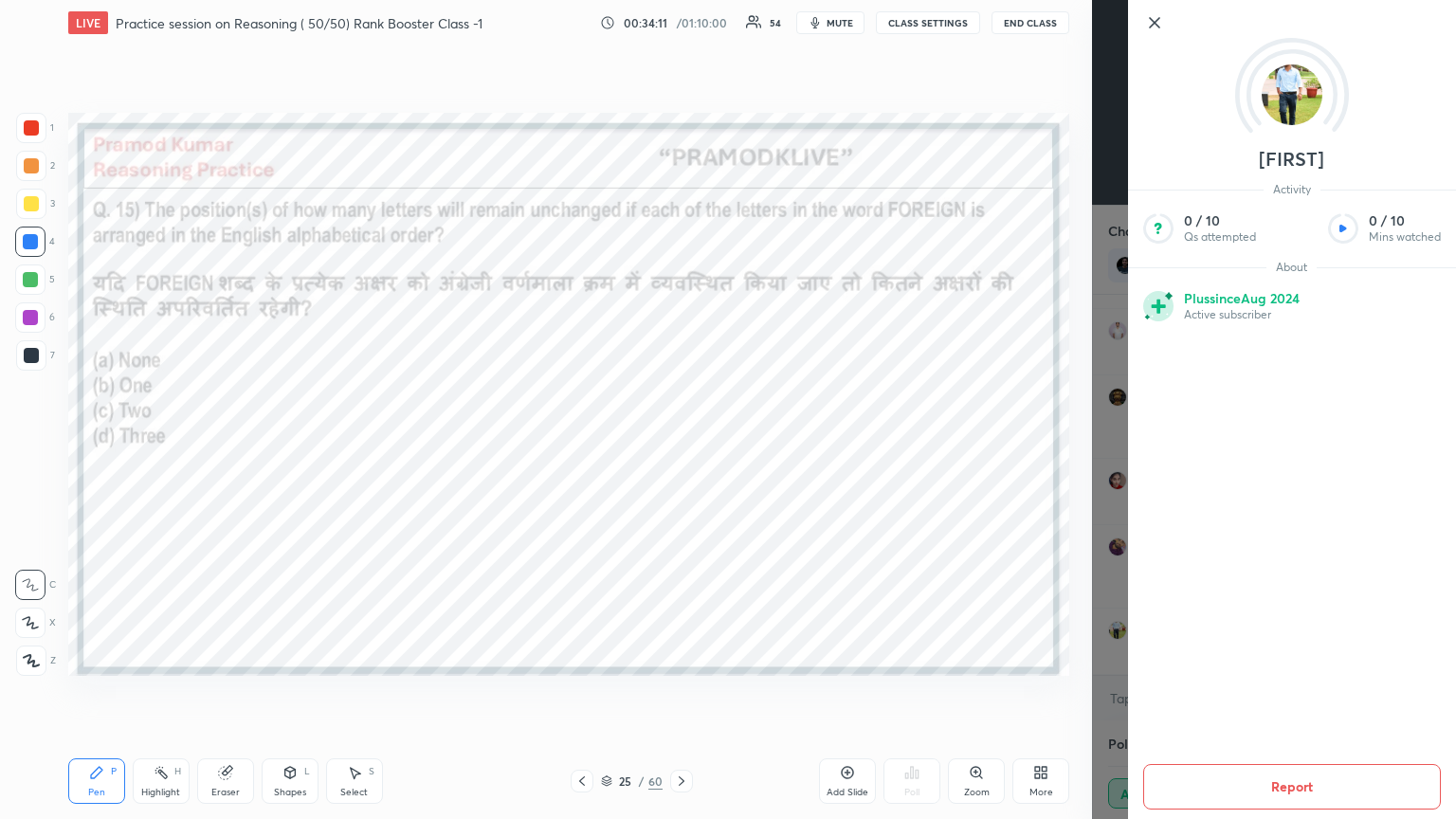 click on "[FIRST] Activity 0 / 10 Qs attempted 0 / 10 Mins watched About Plus  since  Aug   2024 Active subscriber Report" at bounding box center (1274, 410) 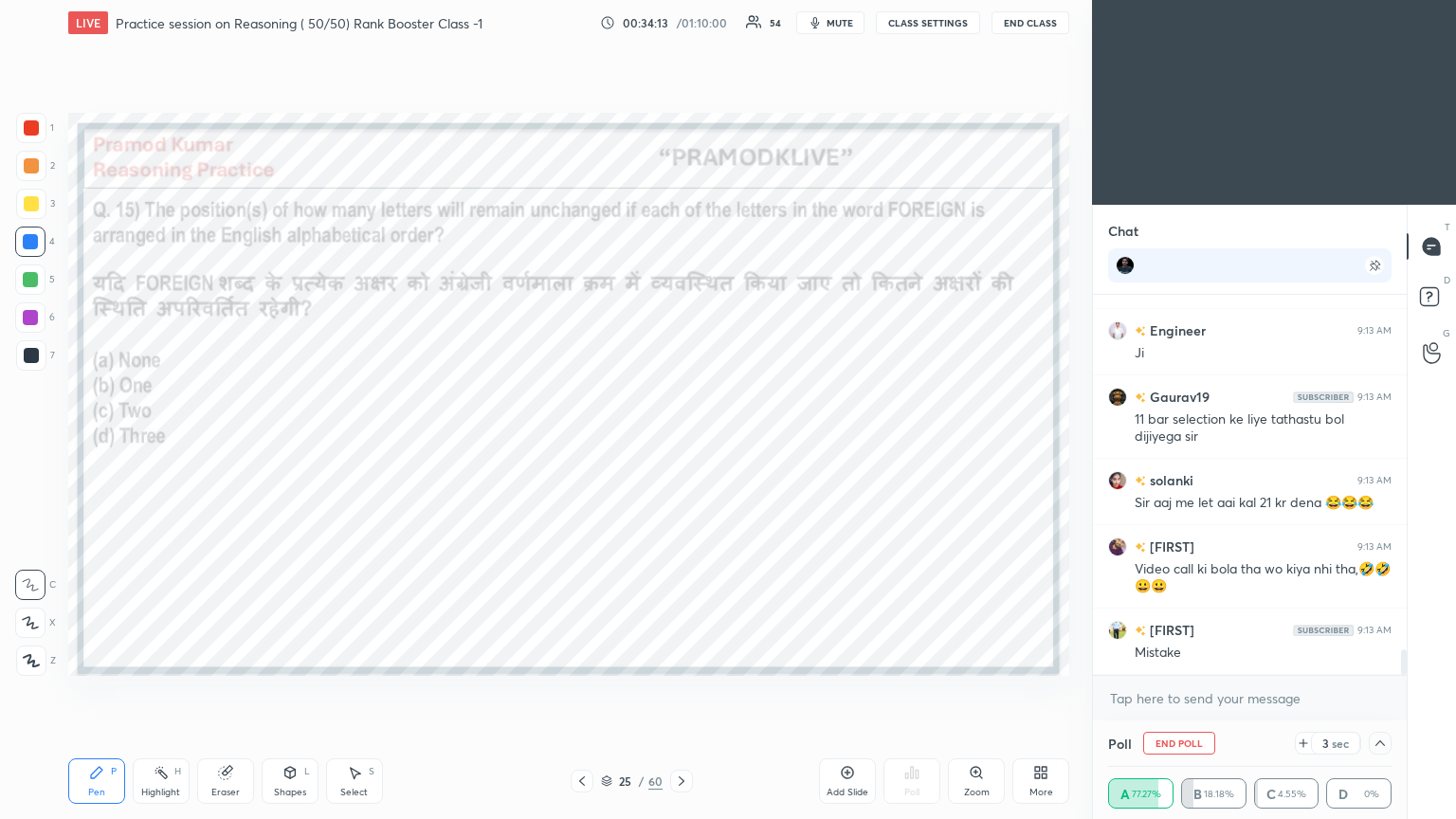 scroll, scrollTop: 5349, scrollLeft: 0, axis: vertical 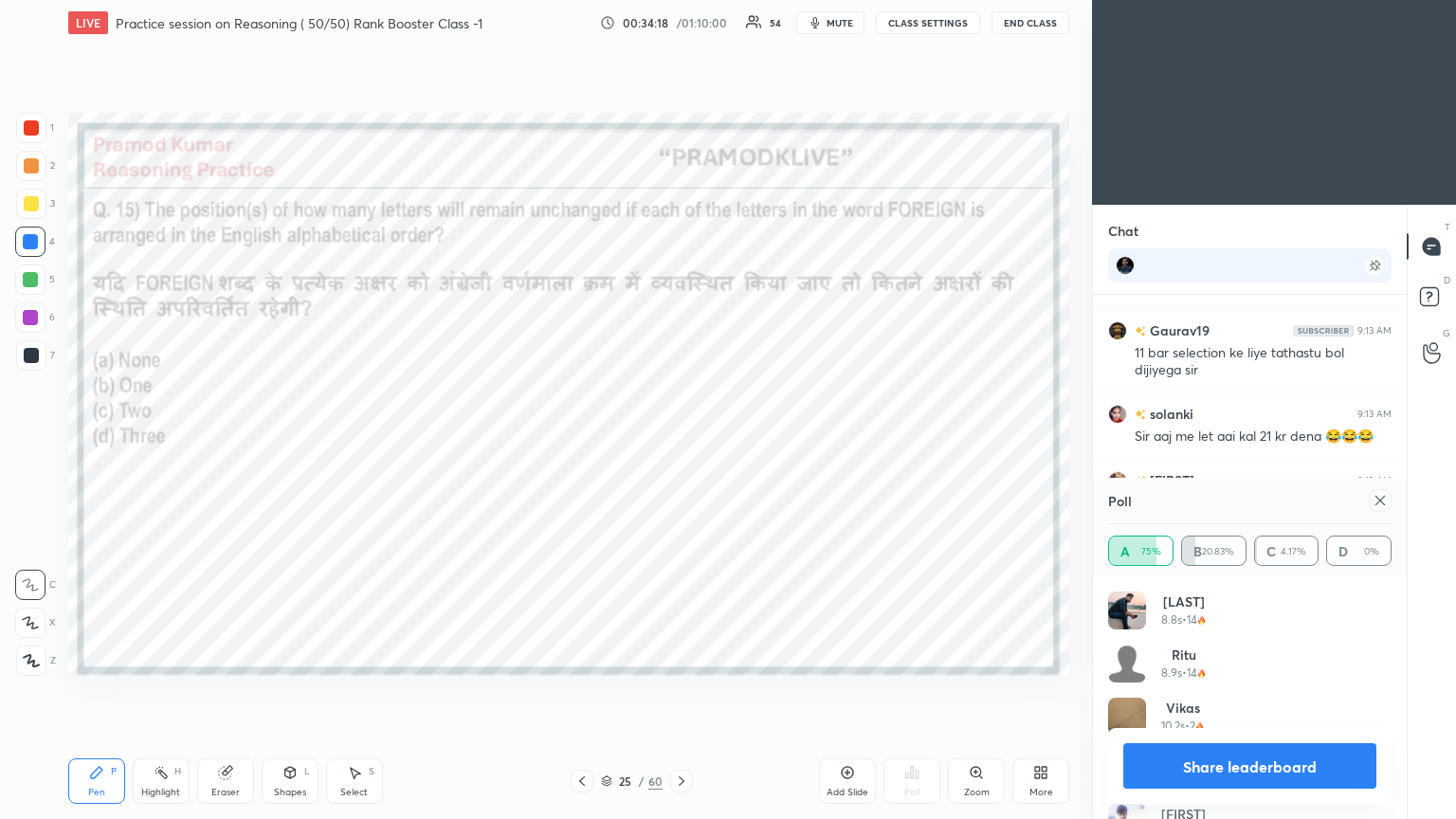 click 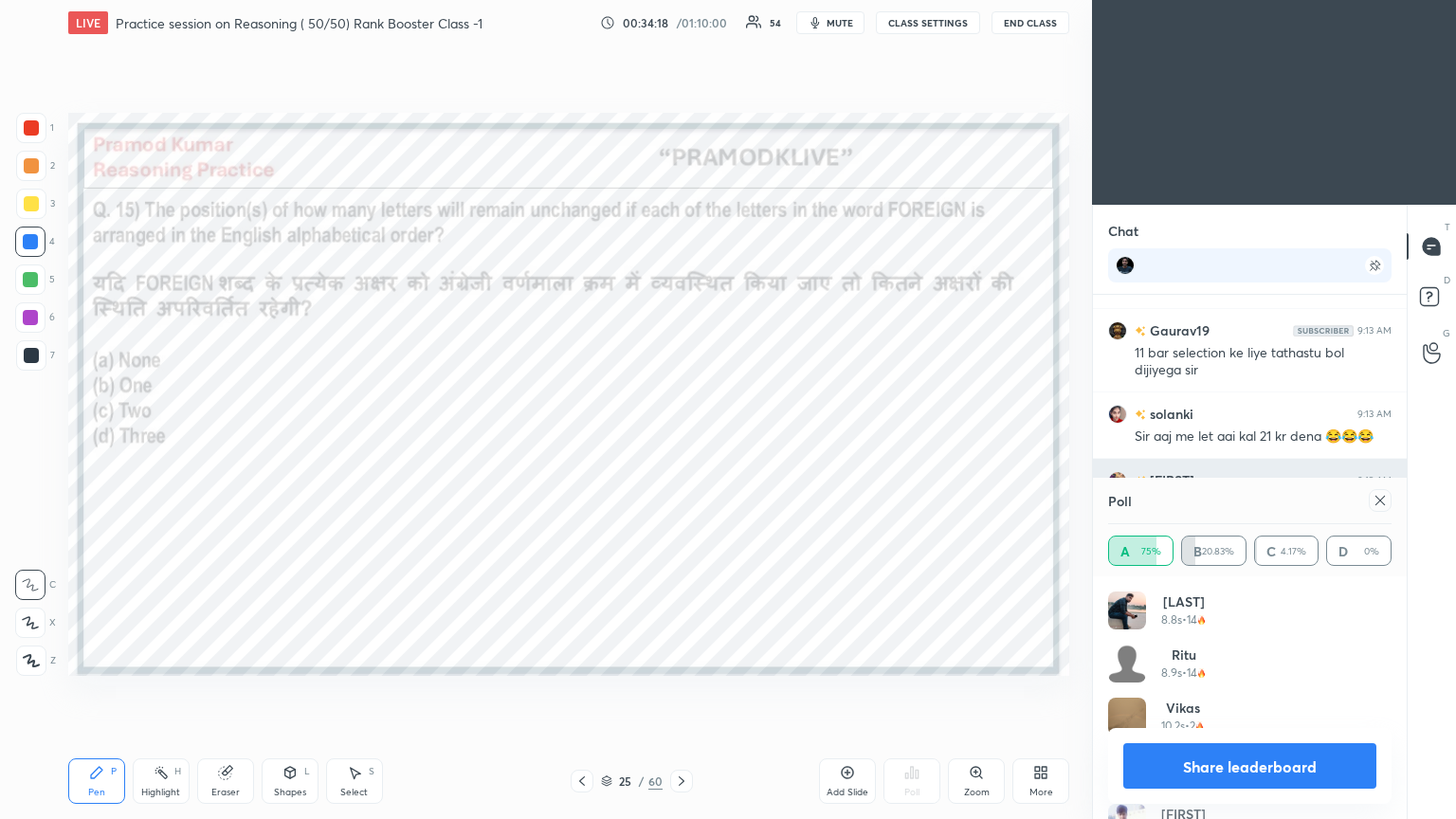 scroll, scrollTop: 143, scrollLeft: 278, axis: both 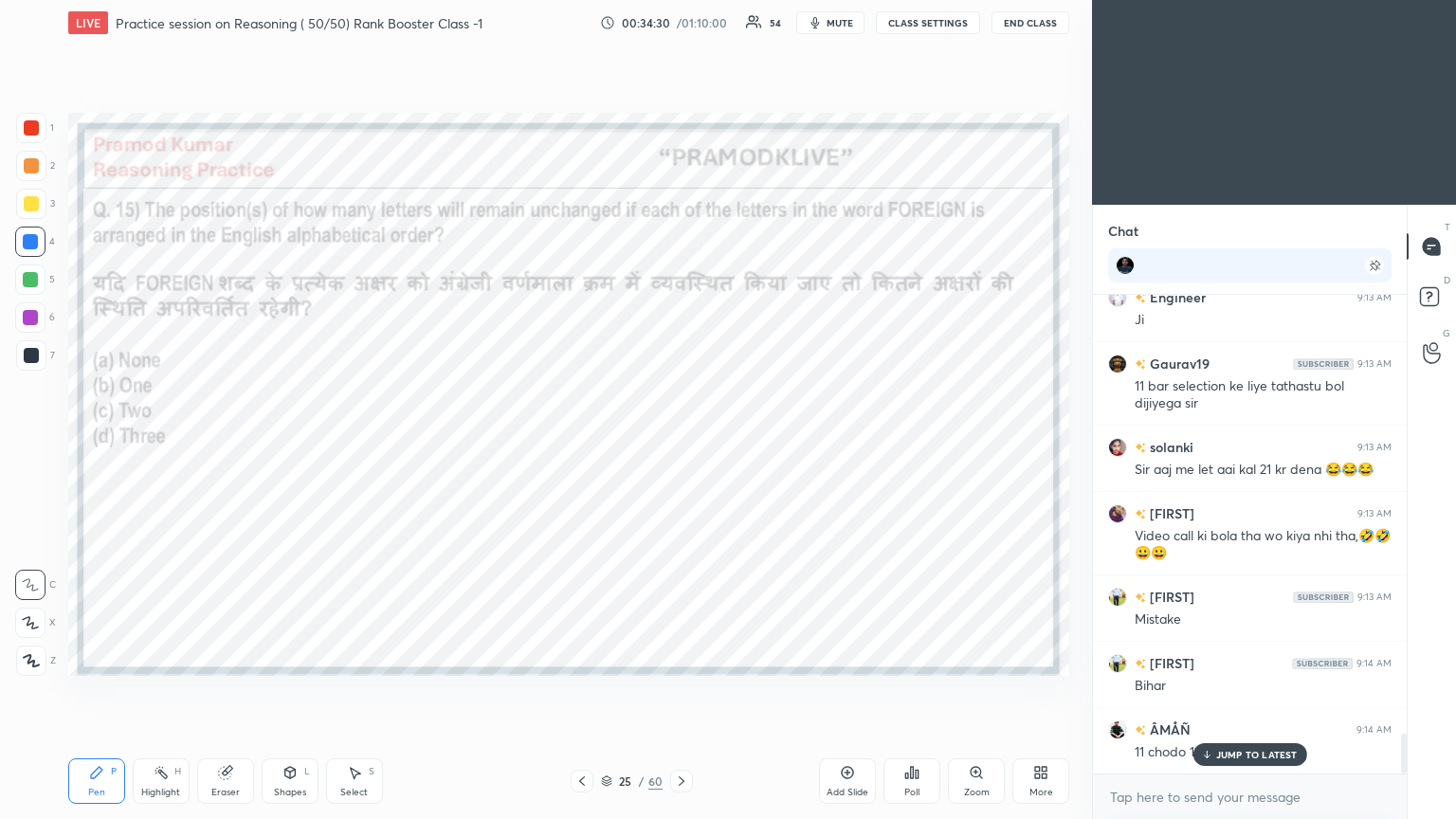 click at bounding box center [31, 355] 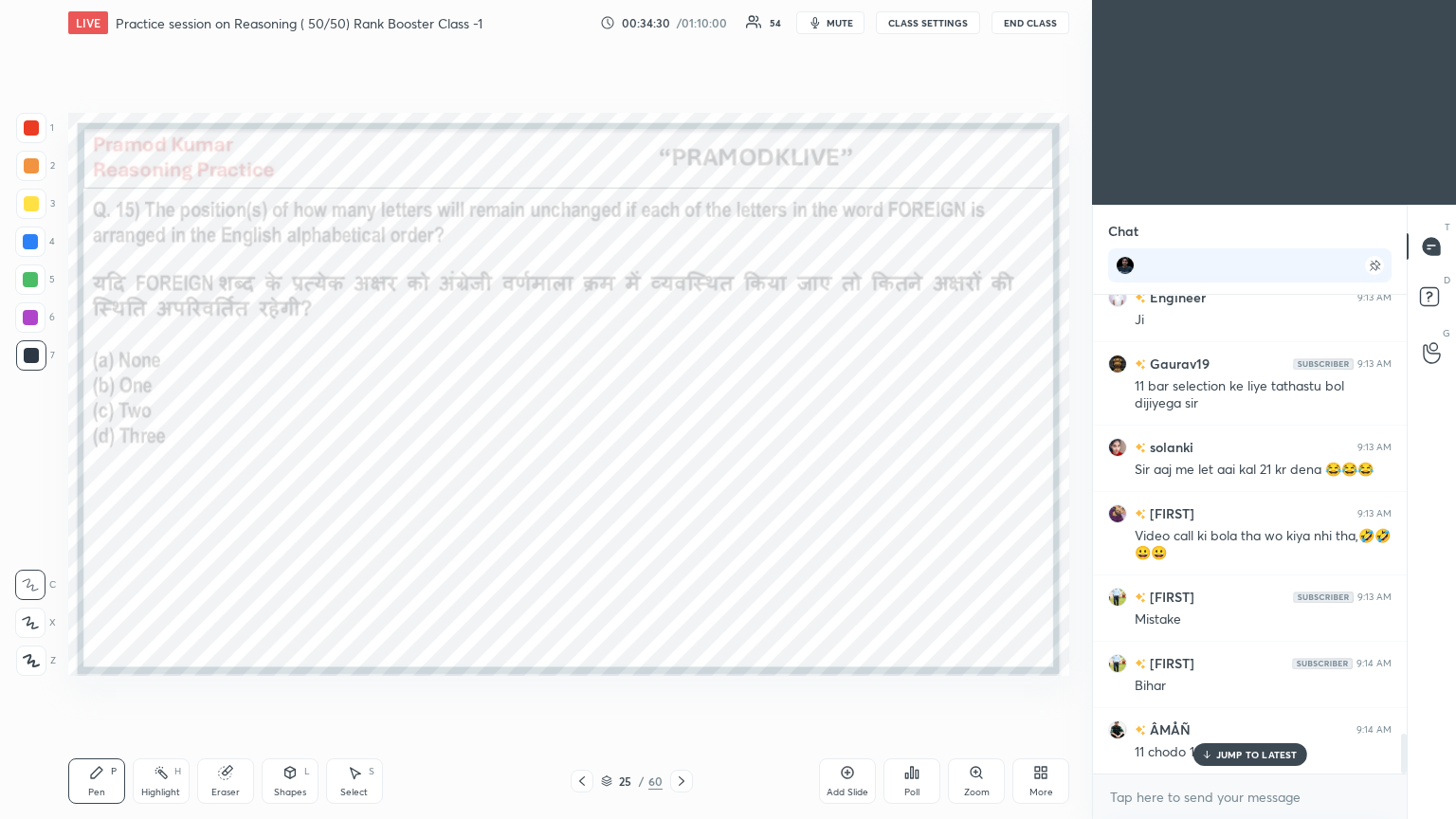 click at bounding box center [31, 355] 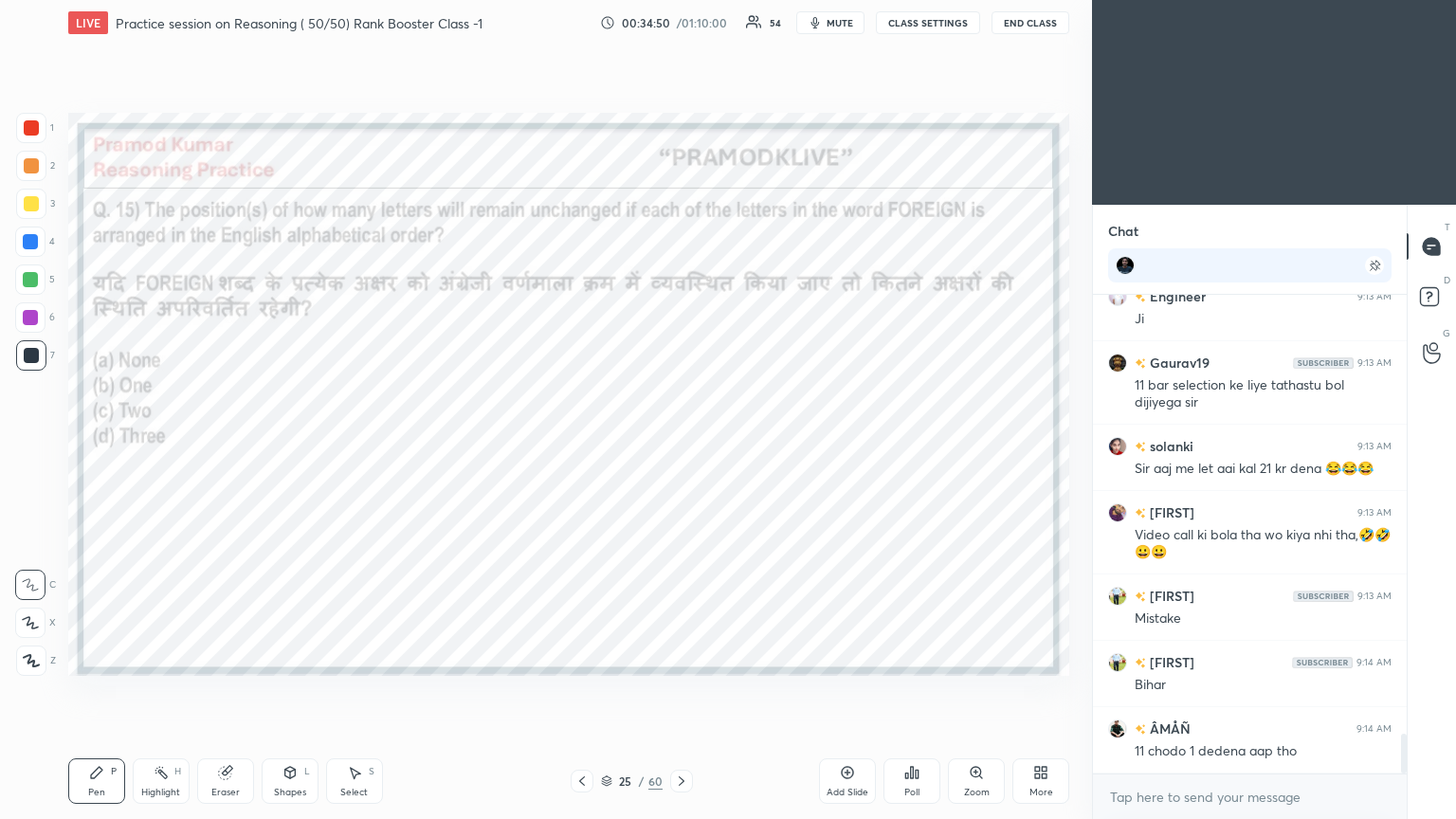 click 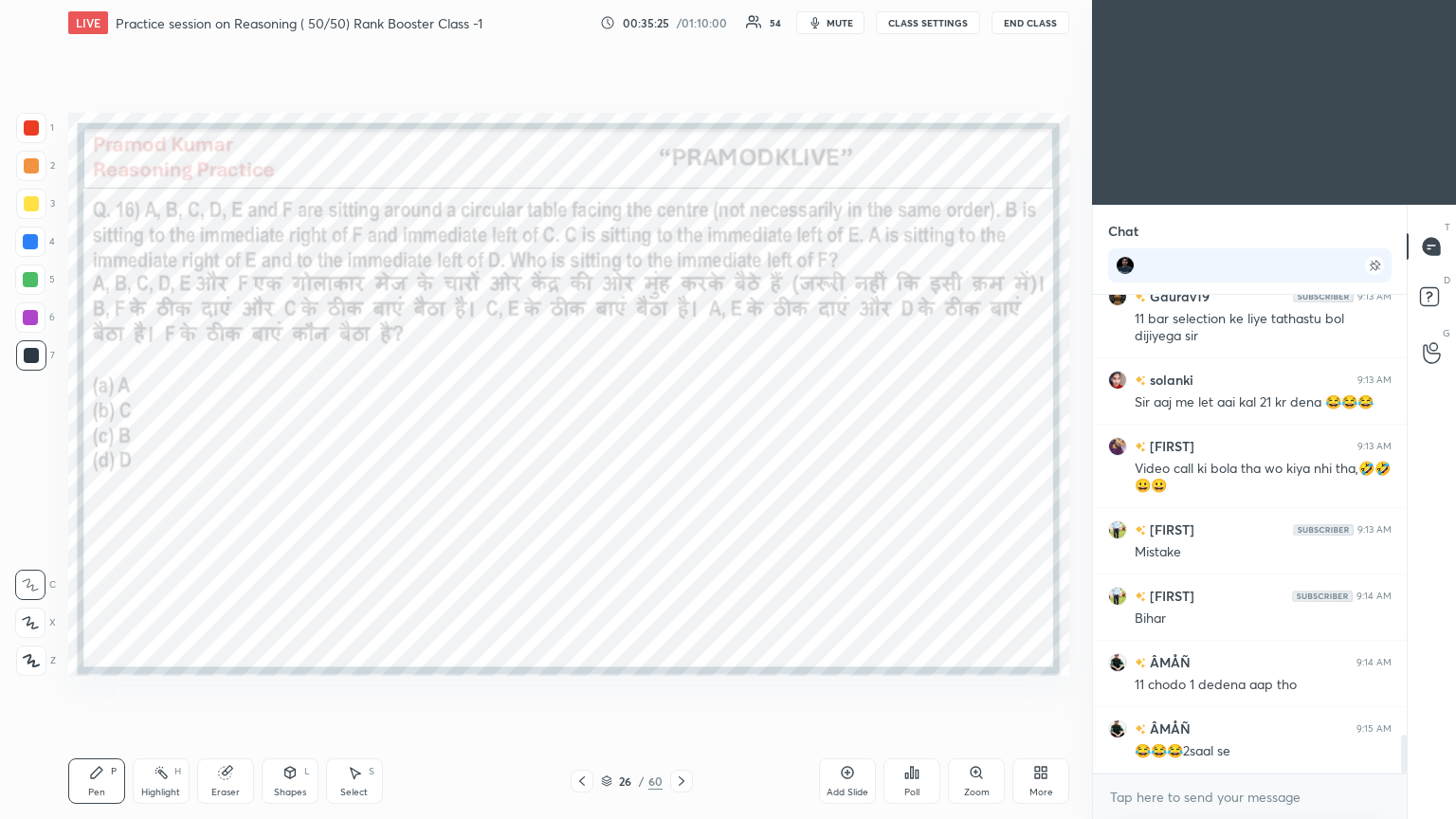 click on "mute" at bounding box center (840, 23) 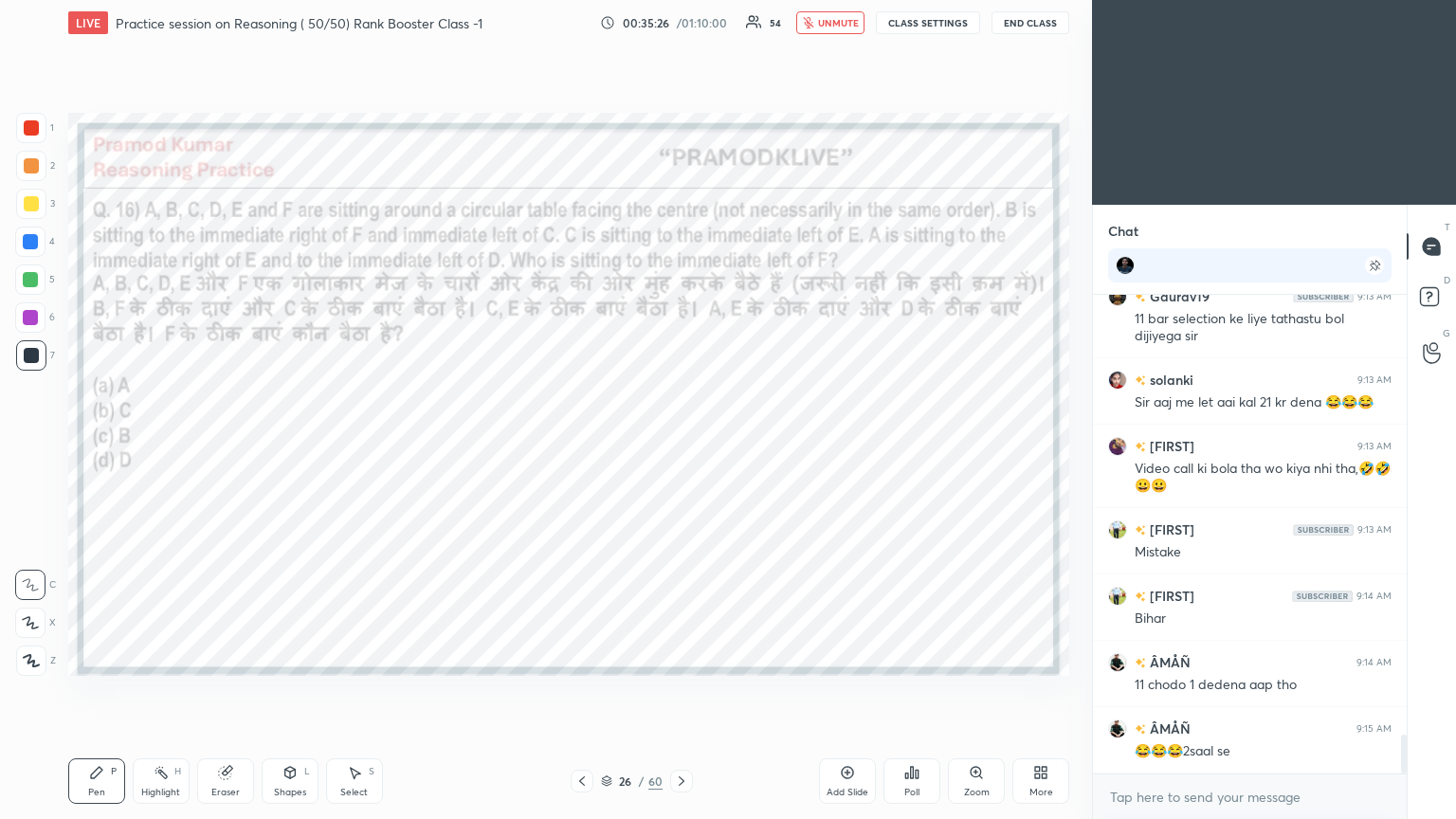 scroll, scrollTop: 5449, scrollLeft: 0, axis: vertical 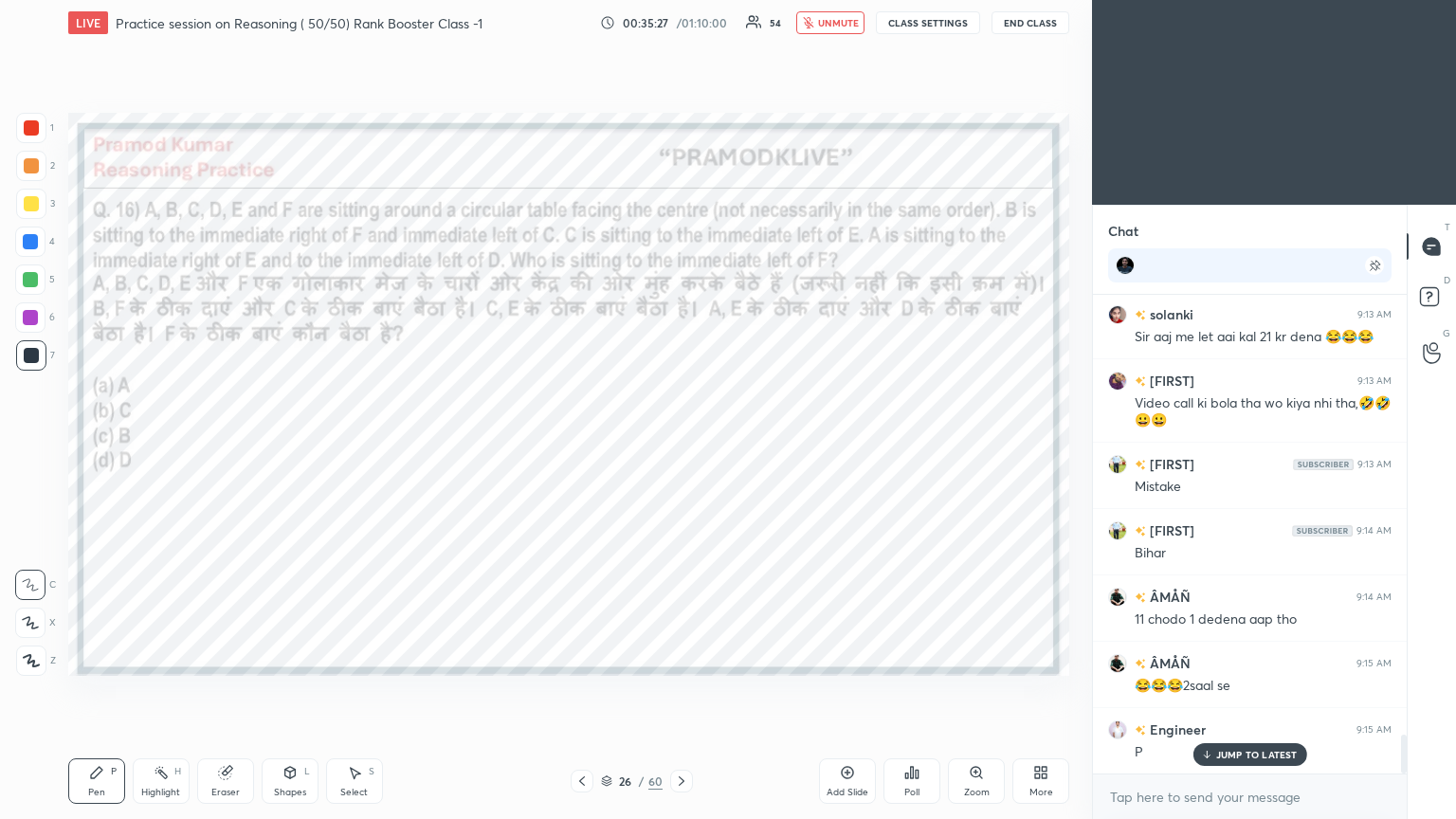 click on "Poll" at bounding box center [912, 781] 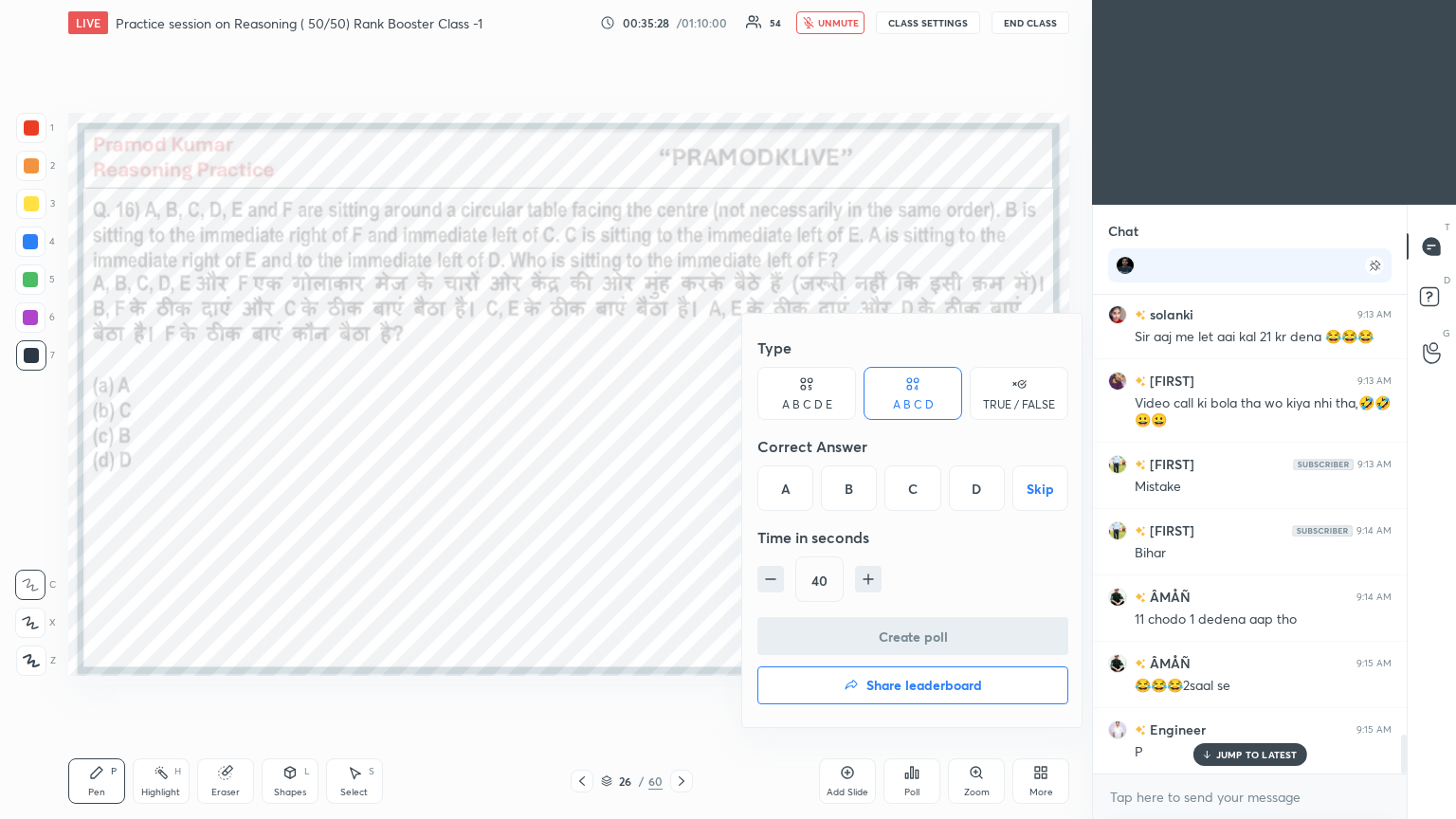 click on "D" at bounding box center (976, 488) 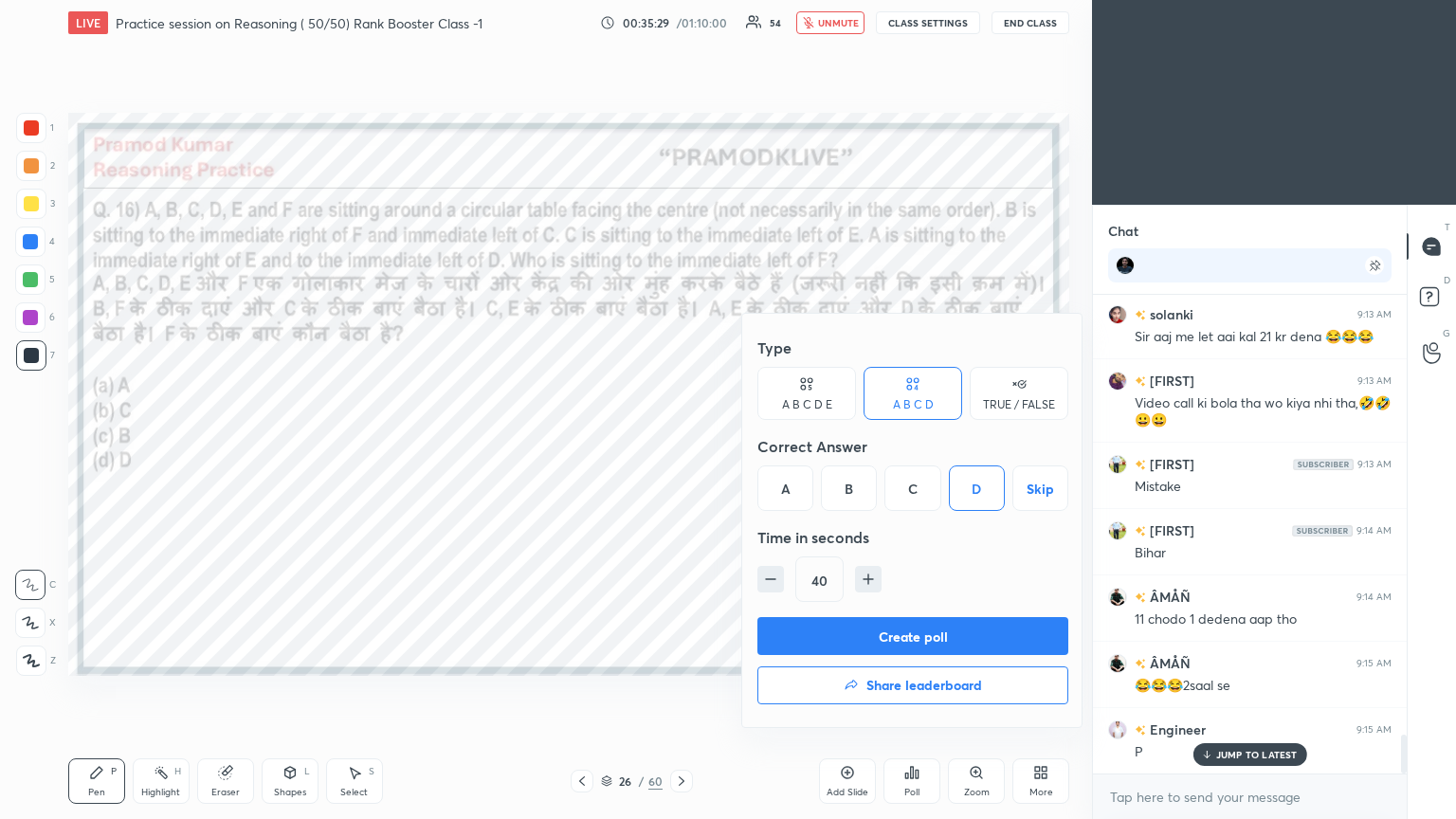 click on "Create poll" at bounding box center (913, 636) 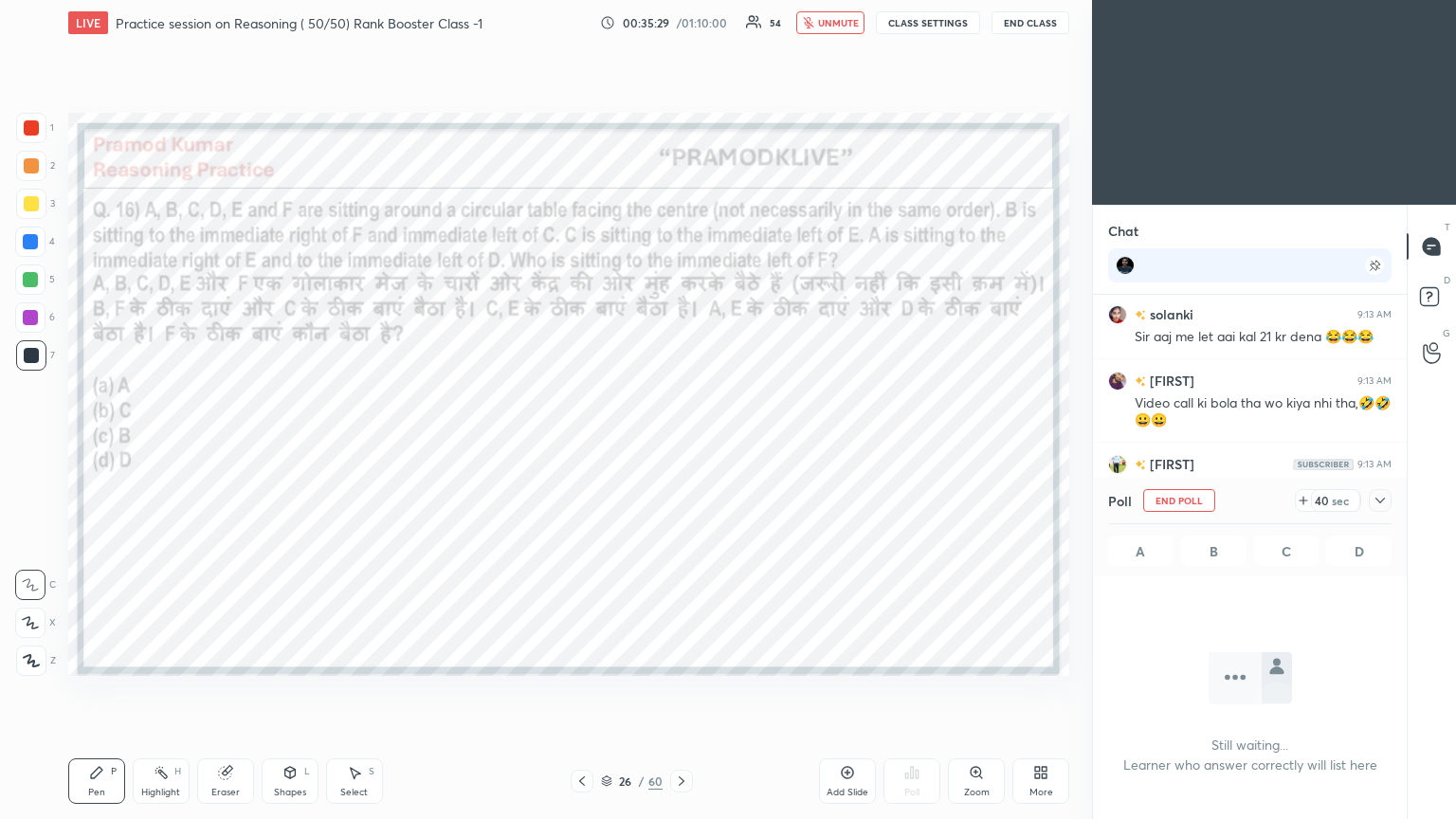 scroll, scrollTop: 296, scrollLeft: 308, axis: both 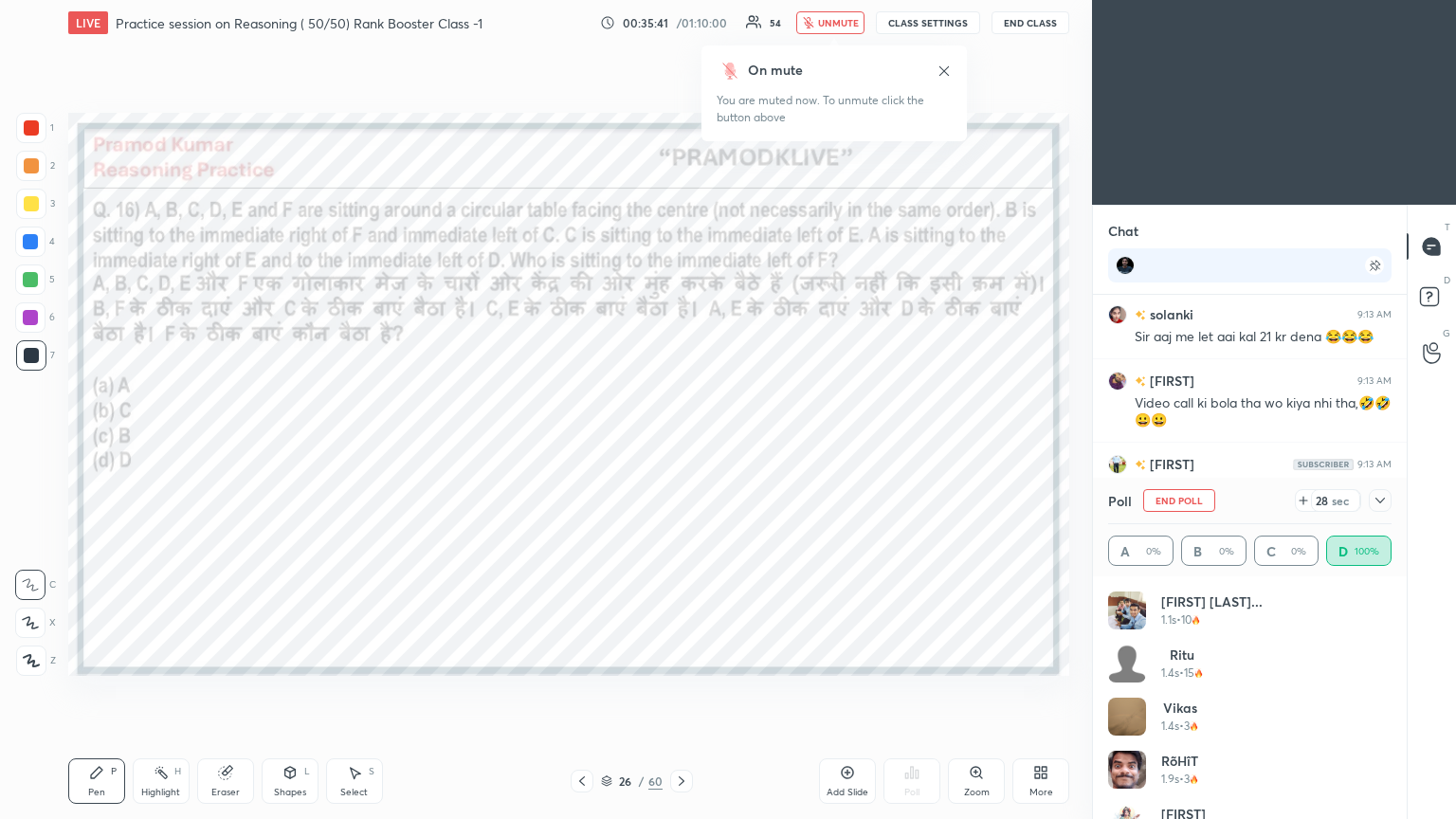 click on "unmute" at bounding box center [830, 23] 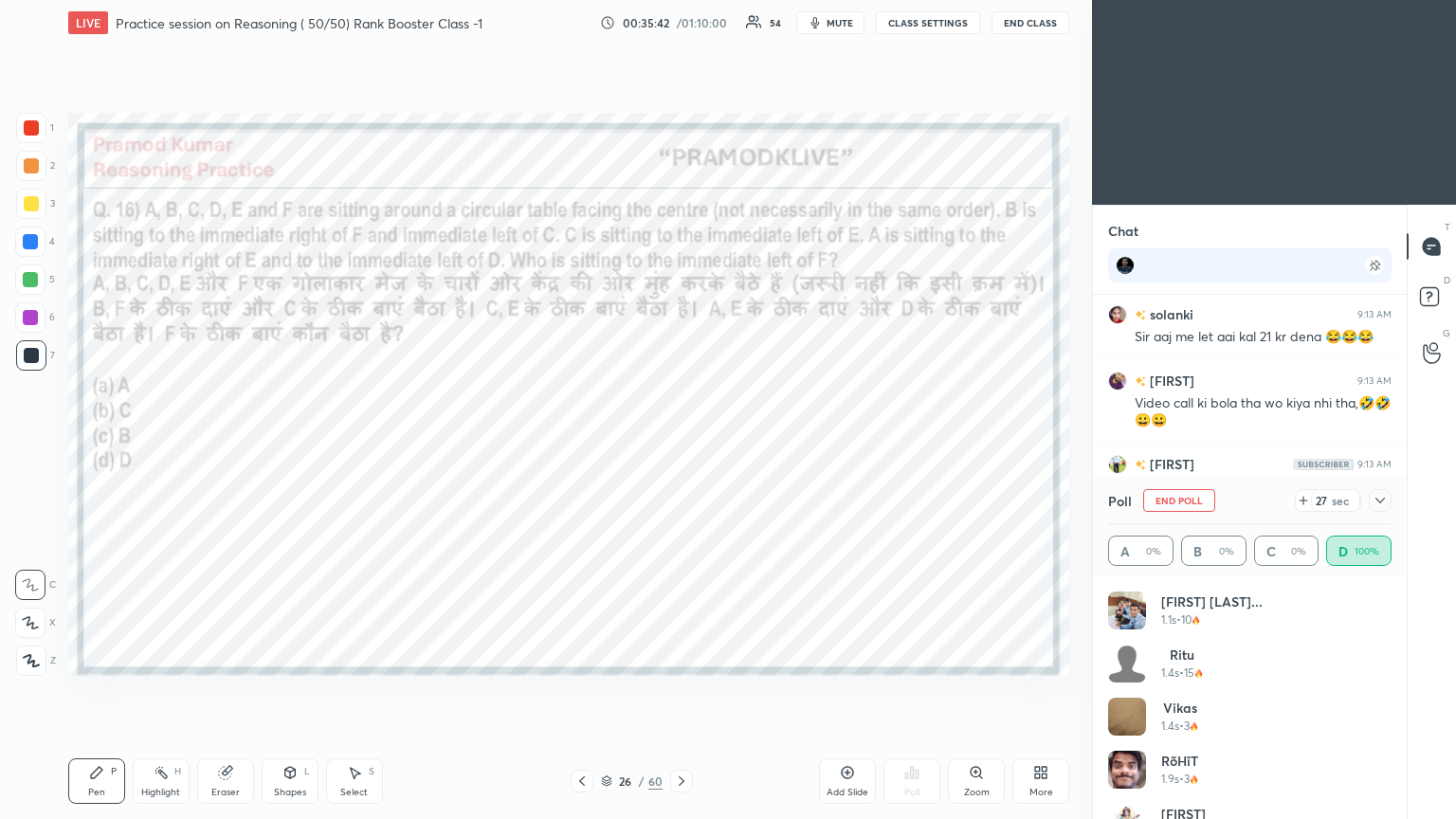 click 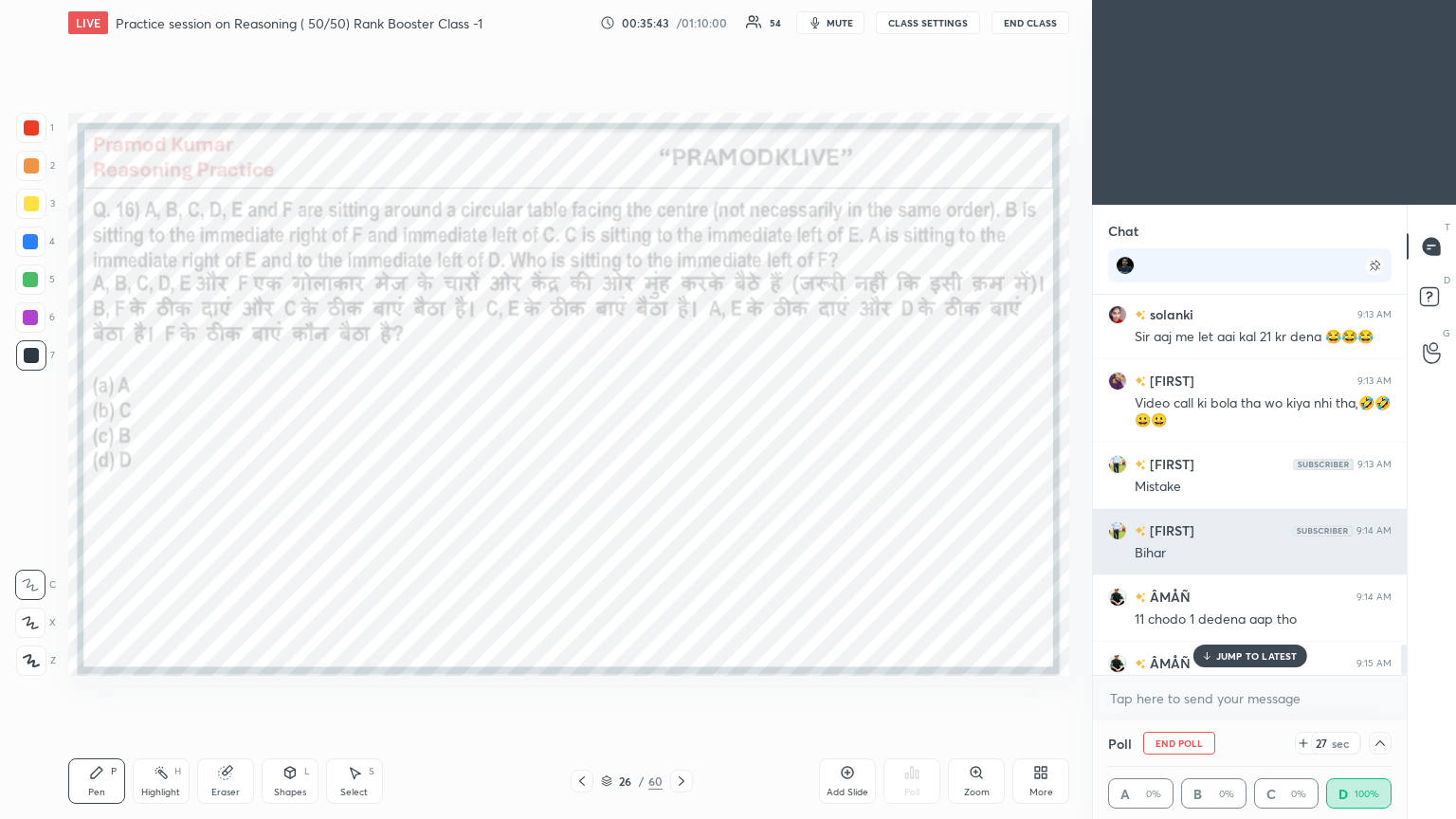 scroll, scrollTop: 190, scrollLeft: 278, axis: both 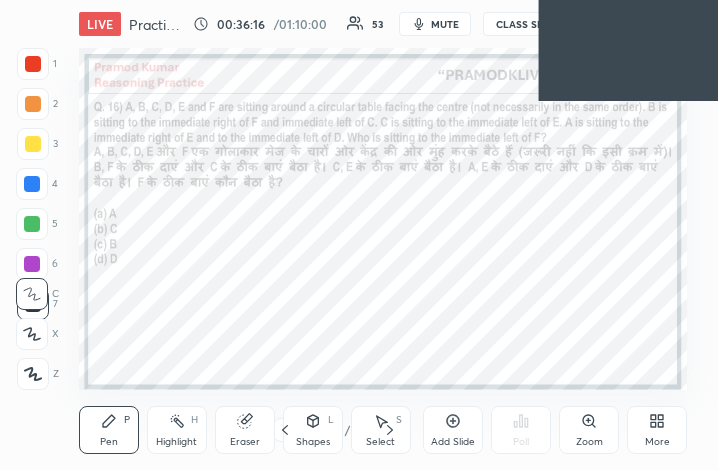 click 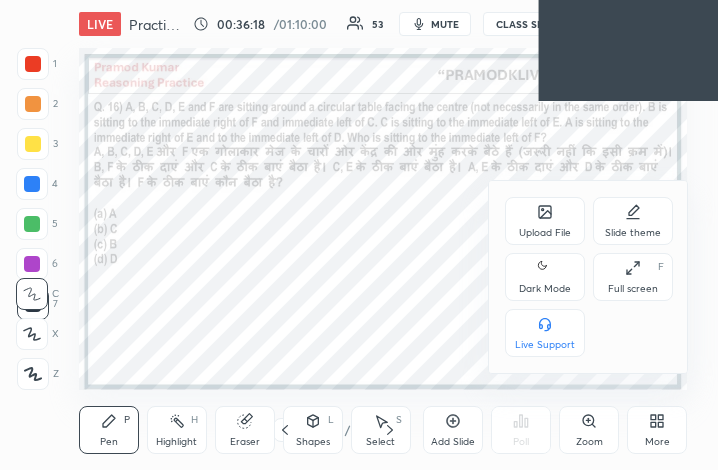 click on "Full screen" at bounding box center (633, 289) 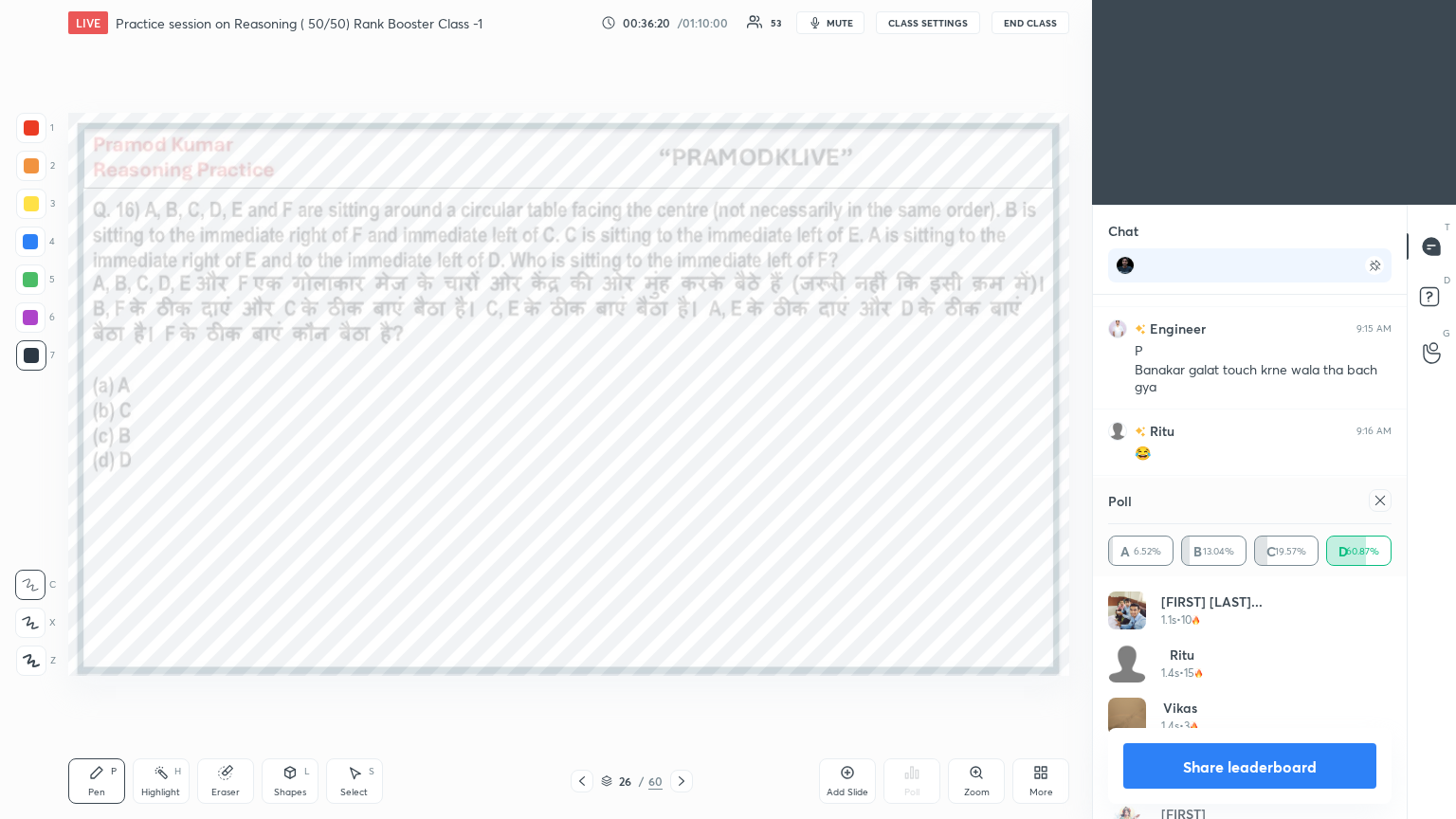 click 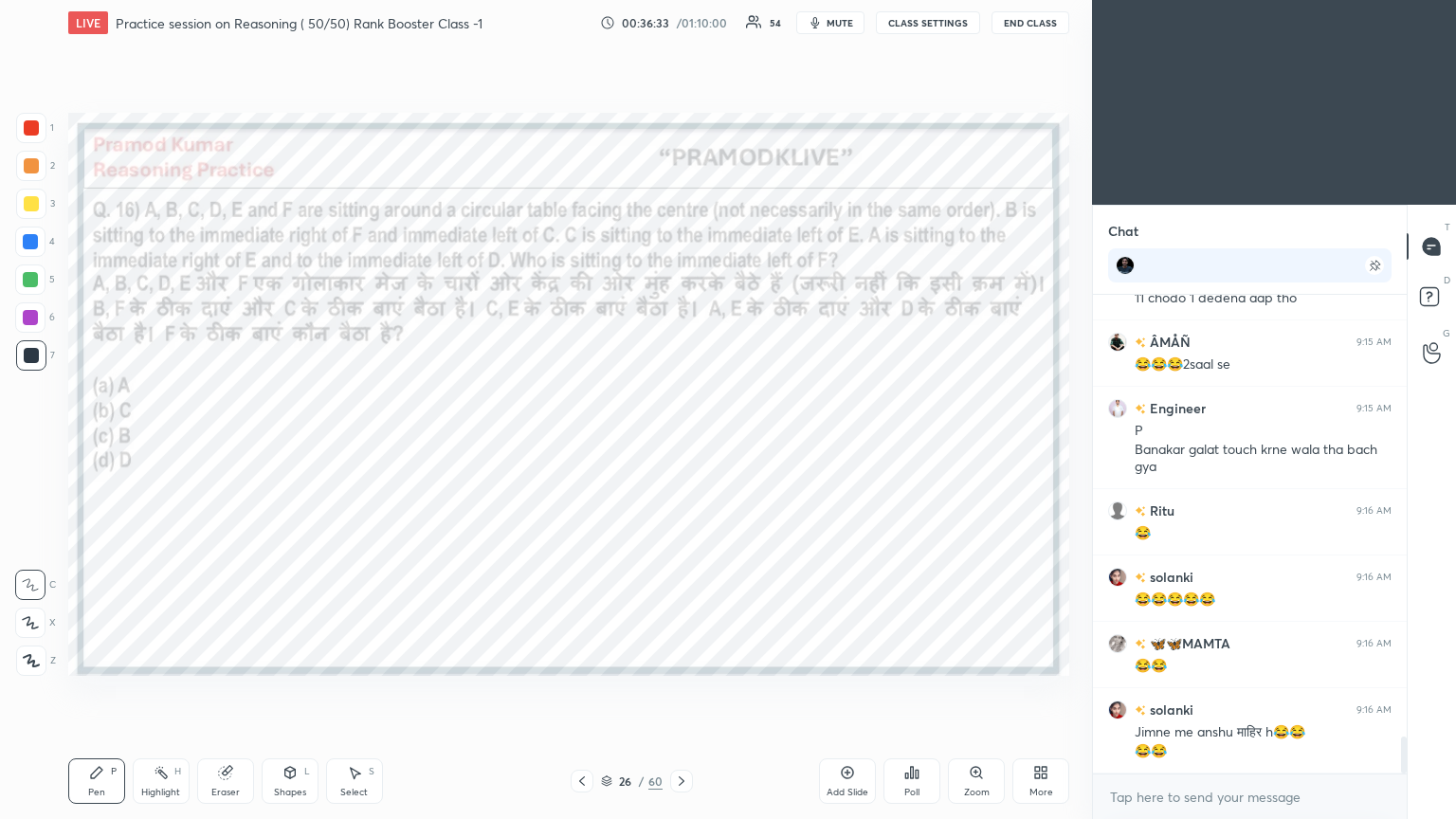click on "Shapes L" at bounding box center [290, 781] 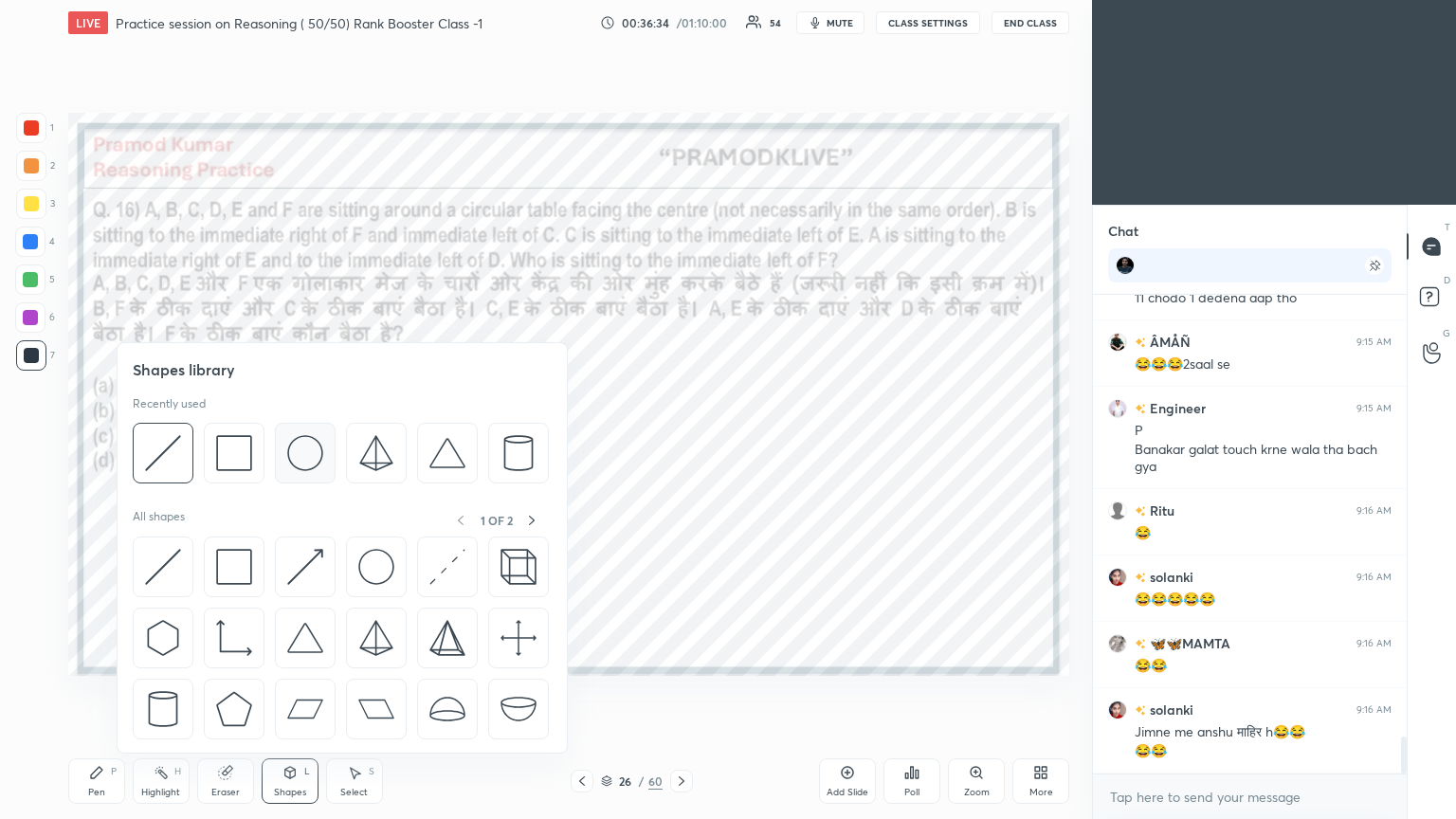 click at bounding box center (305, 453) 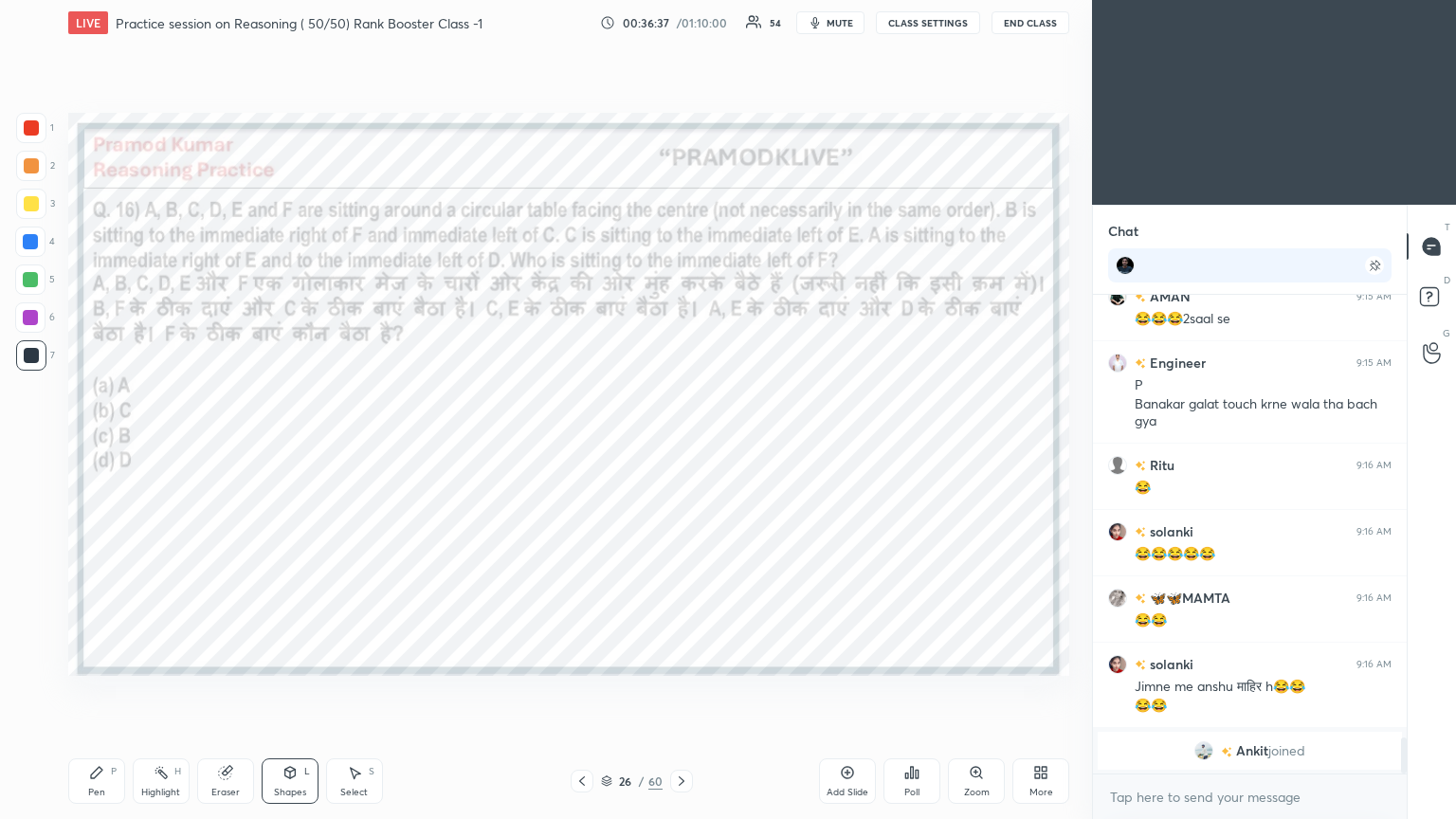 click on "Pen P" at bounding box center [97, 781] 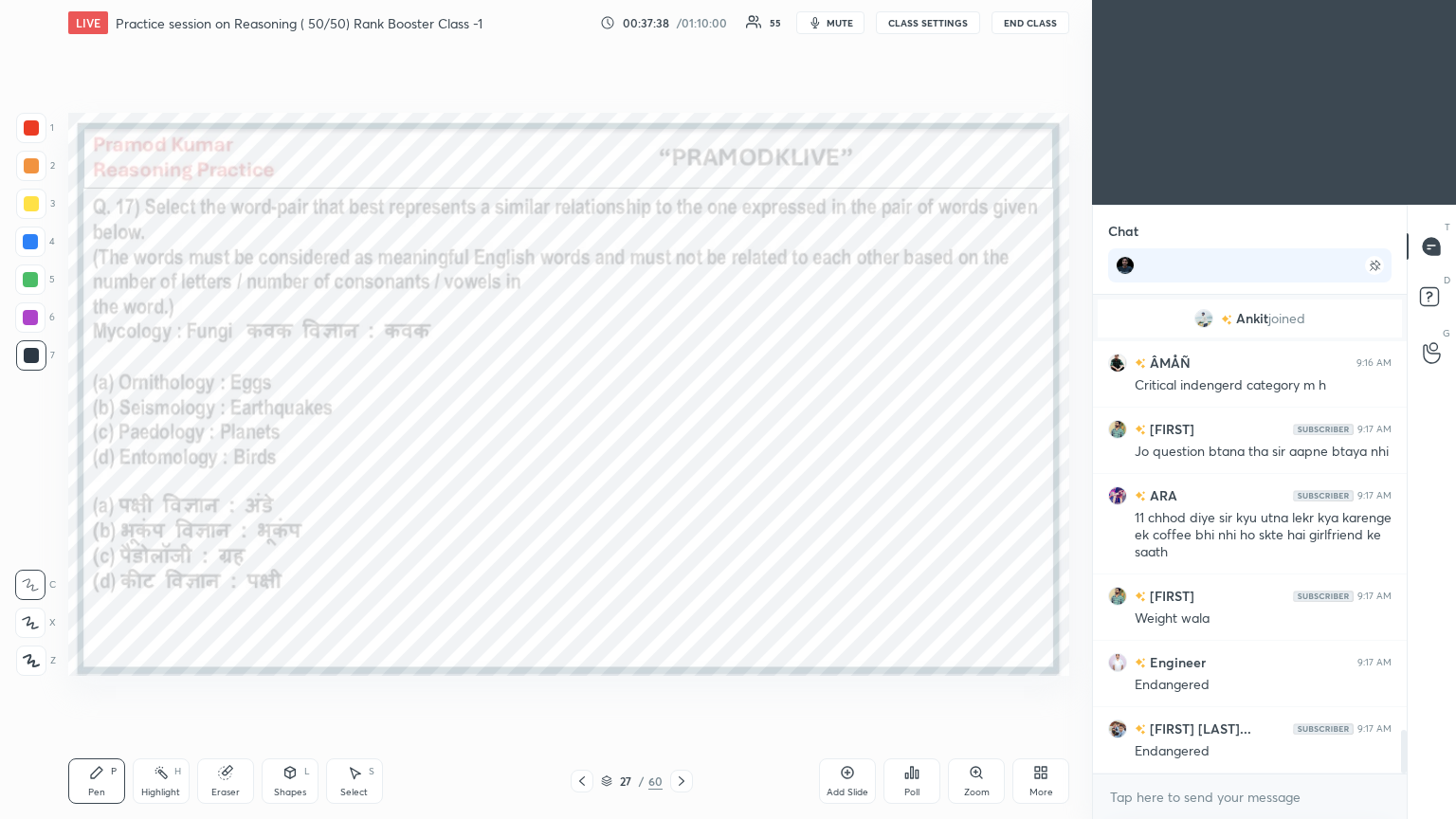 scroll, scrollTop: 4880, scrollLeft: 0, axis: vertical 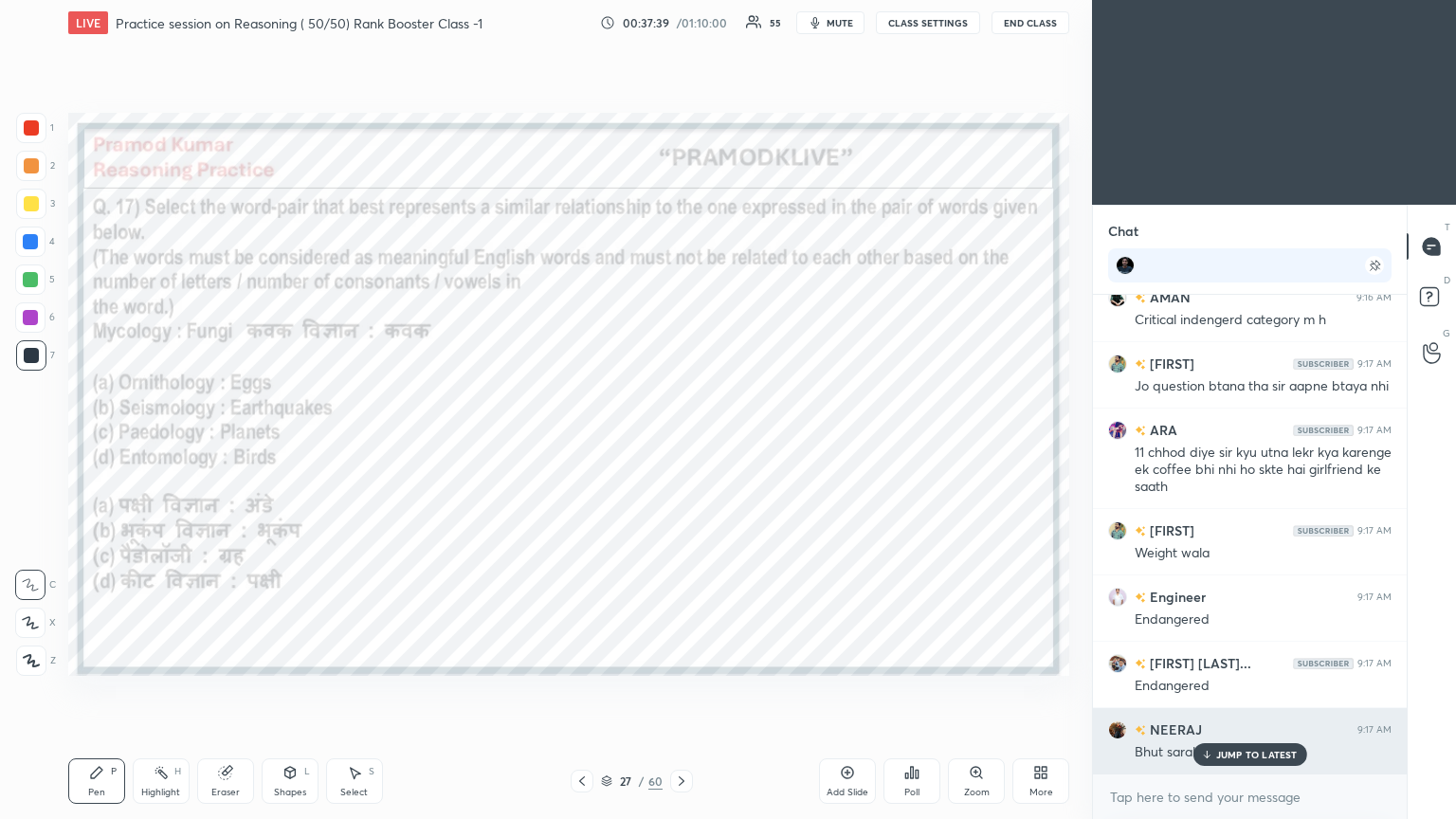 click on "JUMP TO LATEST" at bounding box center [1257, 755] 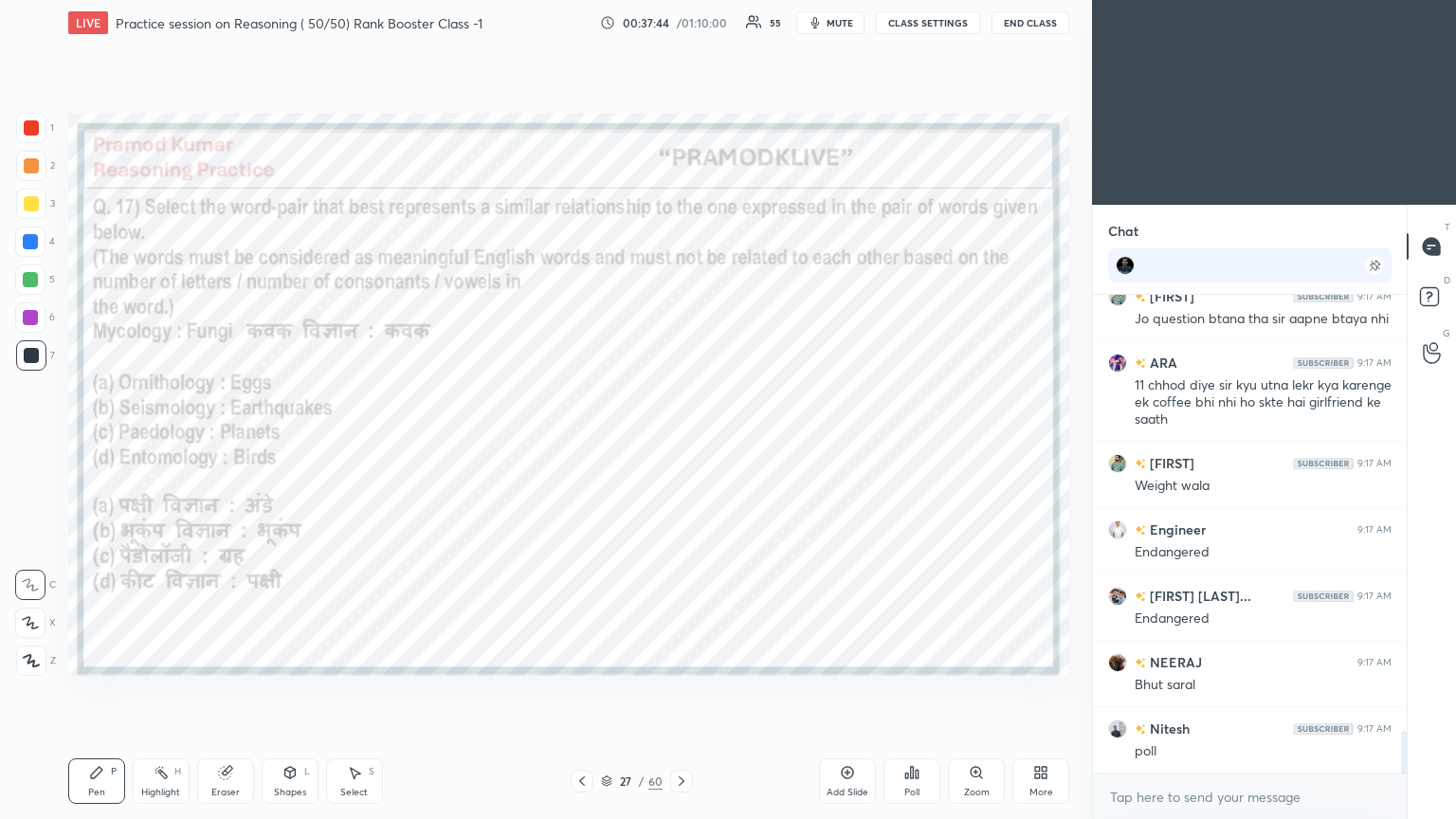 scroll, scrollTop: 5013, scrollLeft: 0, axis: vertical 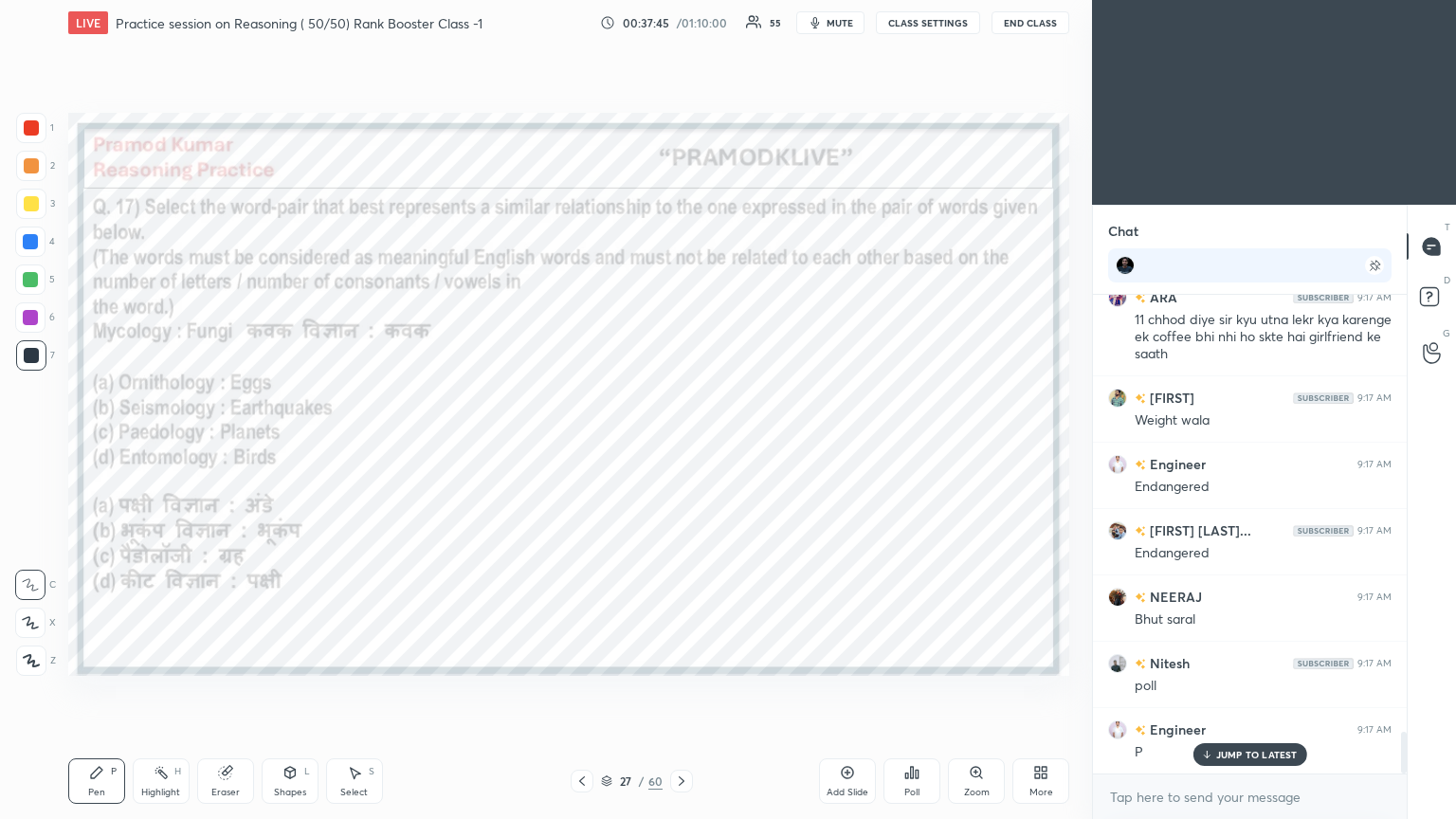 click on "Poll" at bounding box center (912, 781) 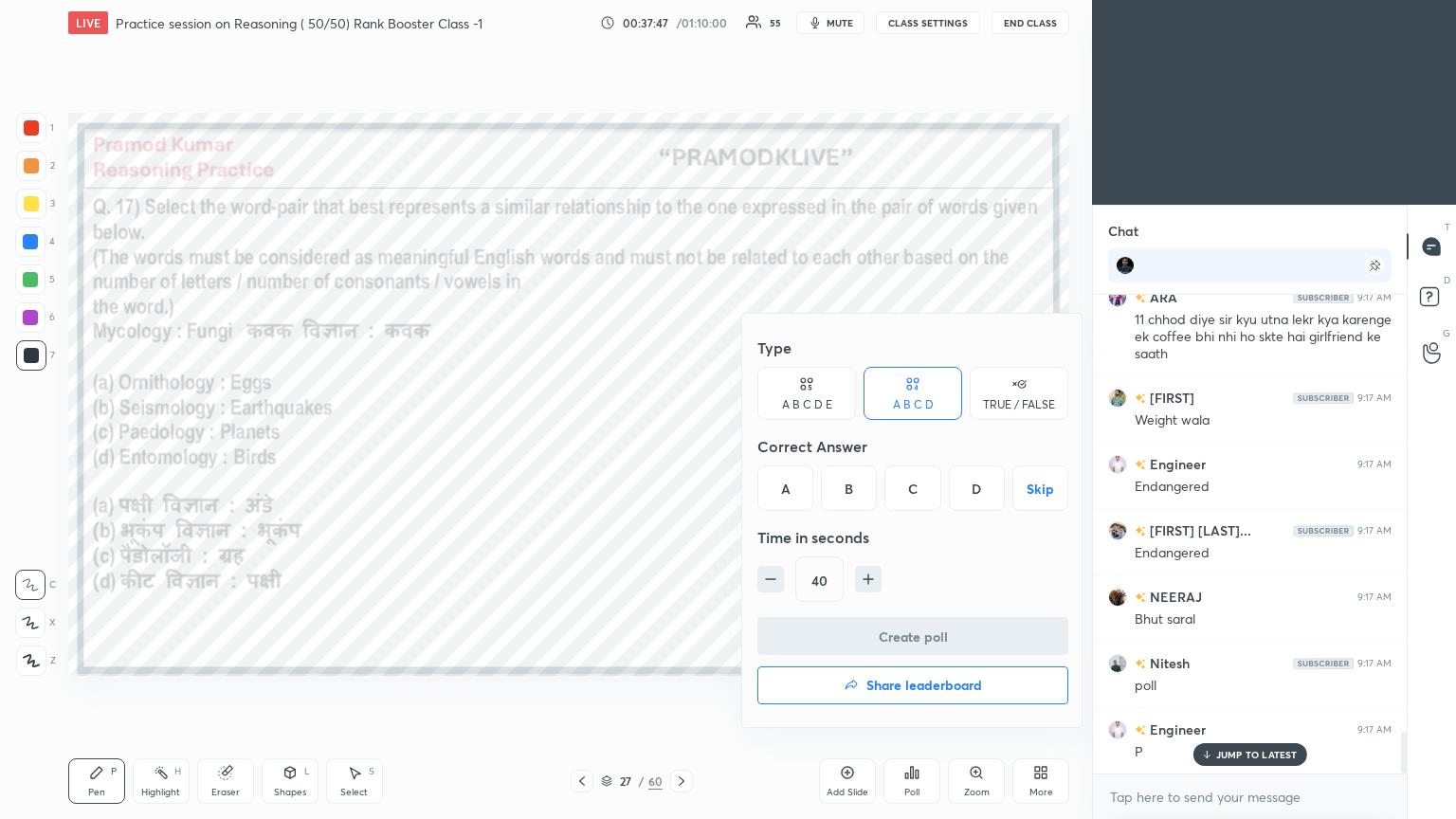 click on "B" at bounding box center [848, 488] 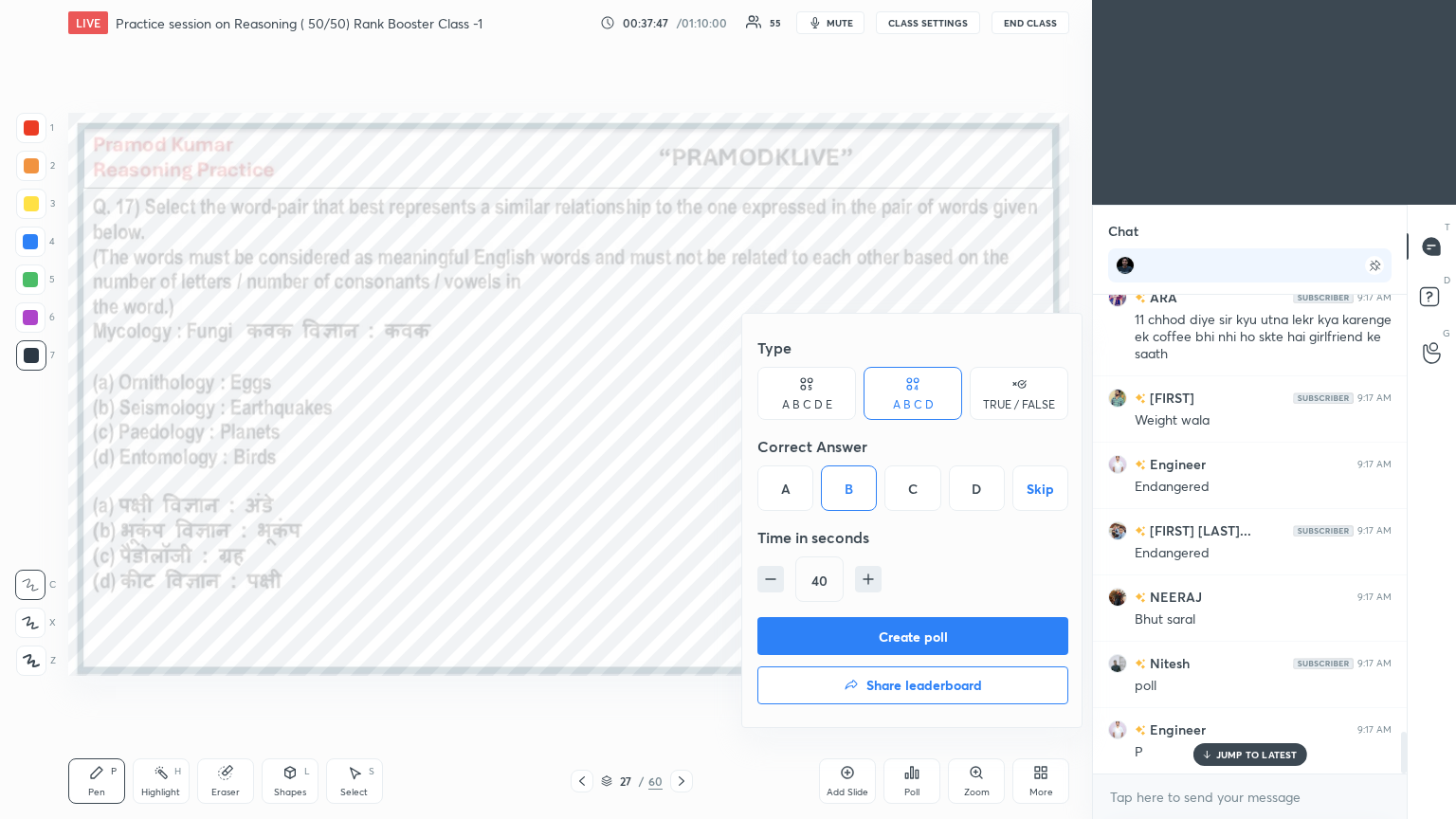 click on "Create poll" at bounding box center (913, 636) 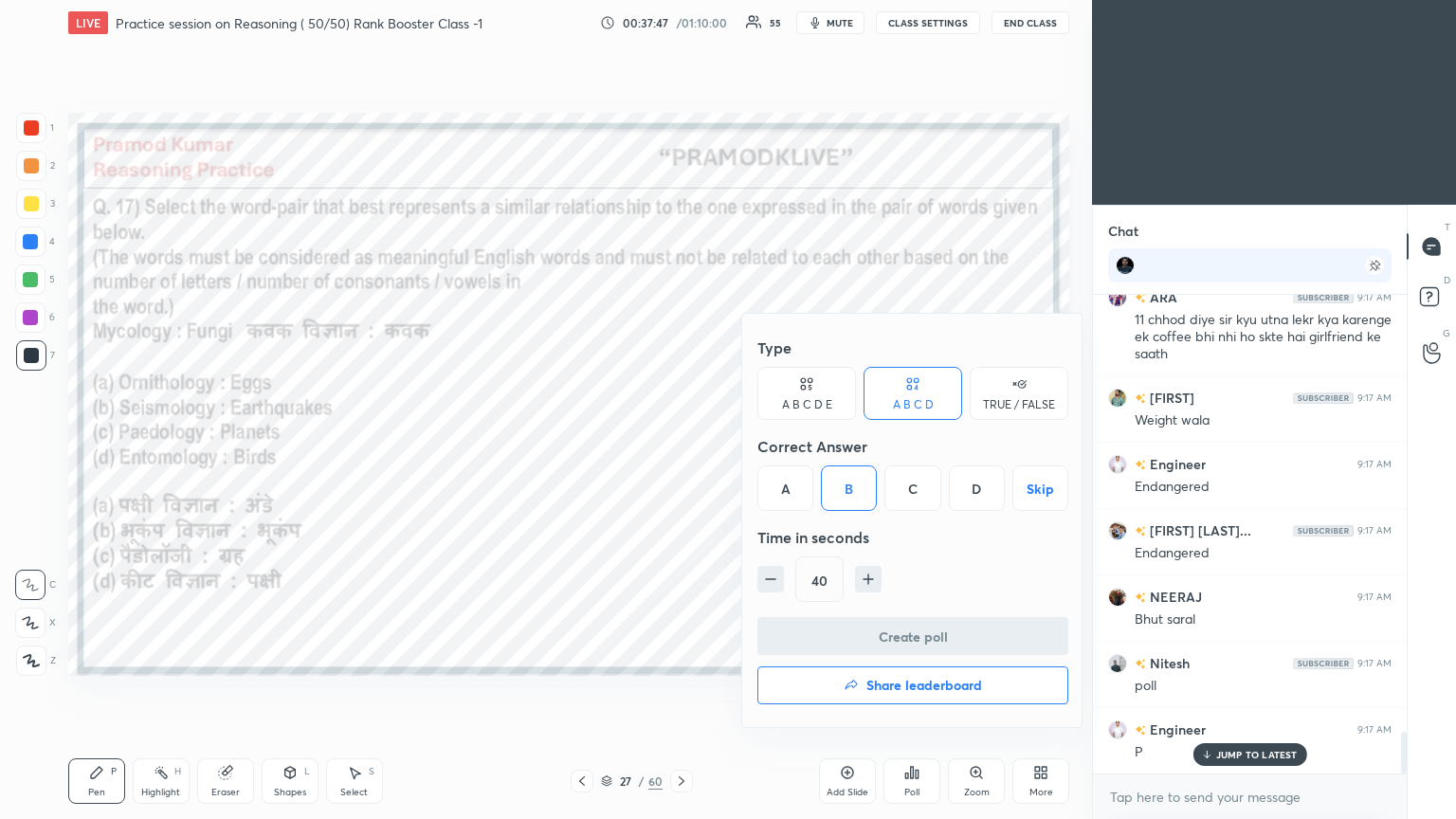 scroll, scrollTop: 7, scrollLeft: 6, axis: both 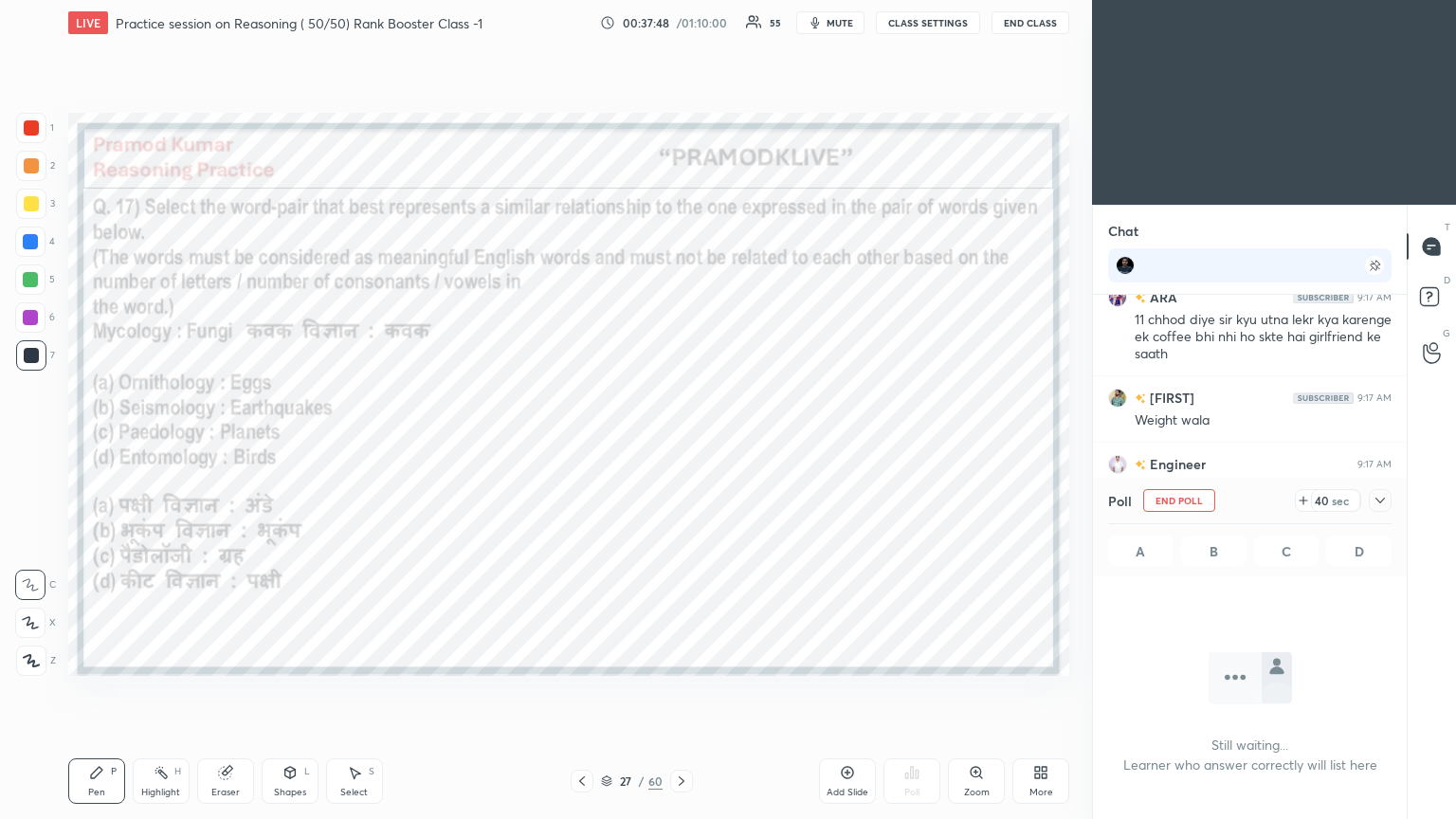 click 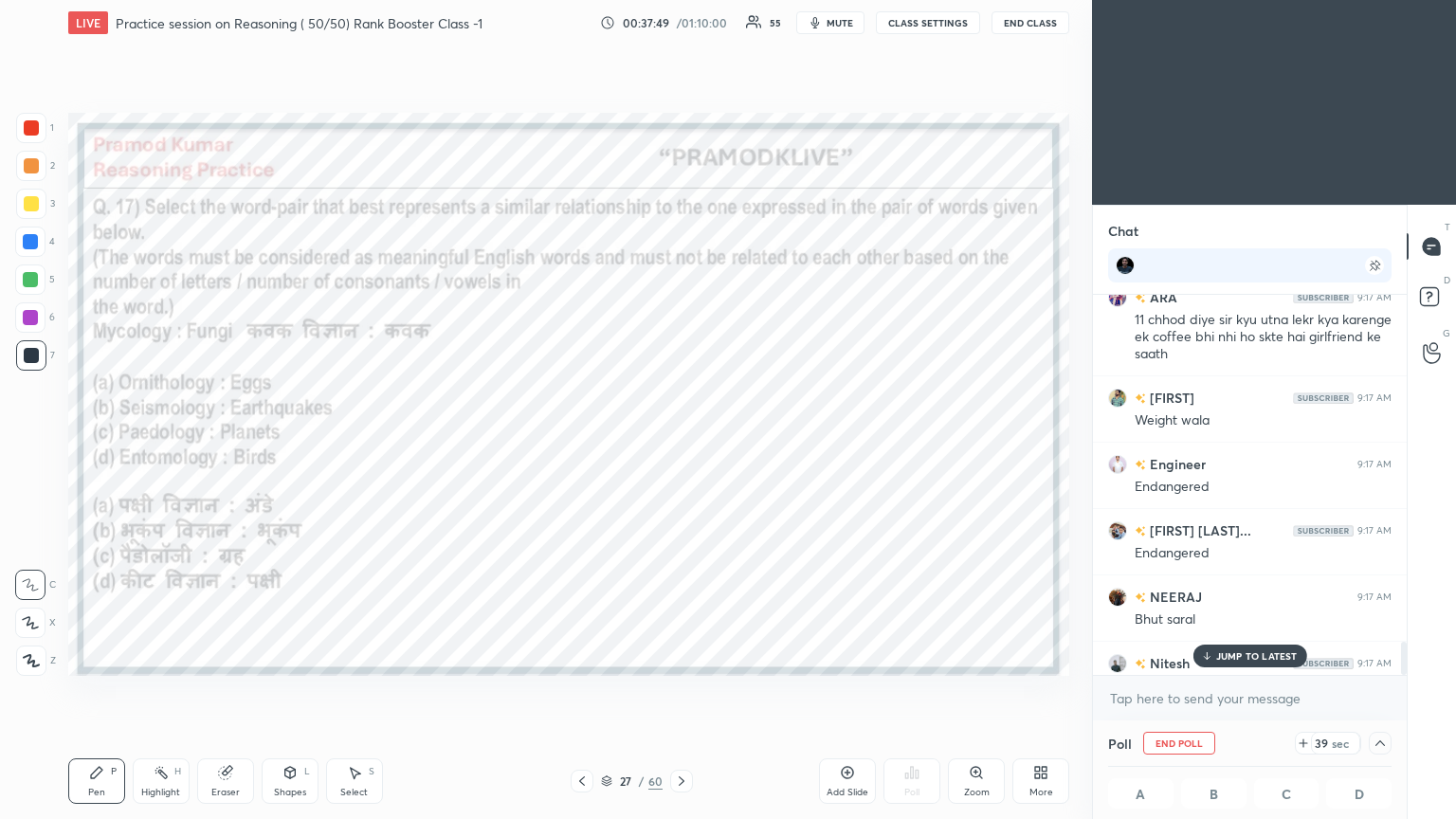 click on "JUMP TO LATEST" at bounding box center (1257, 656) 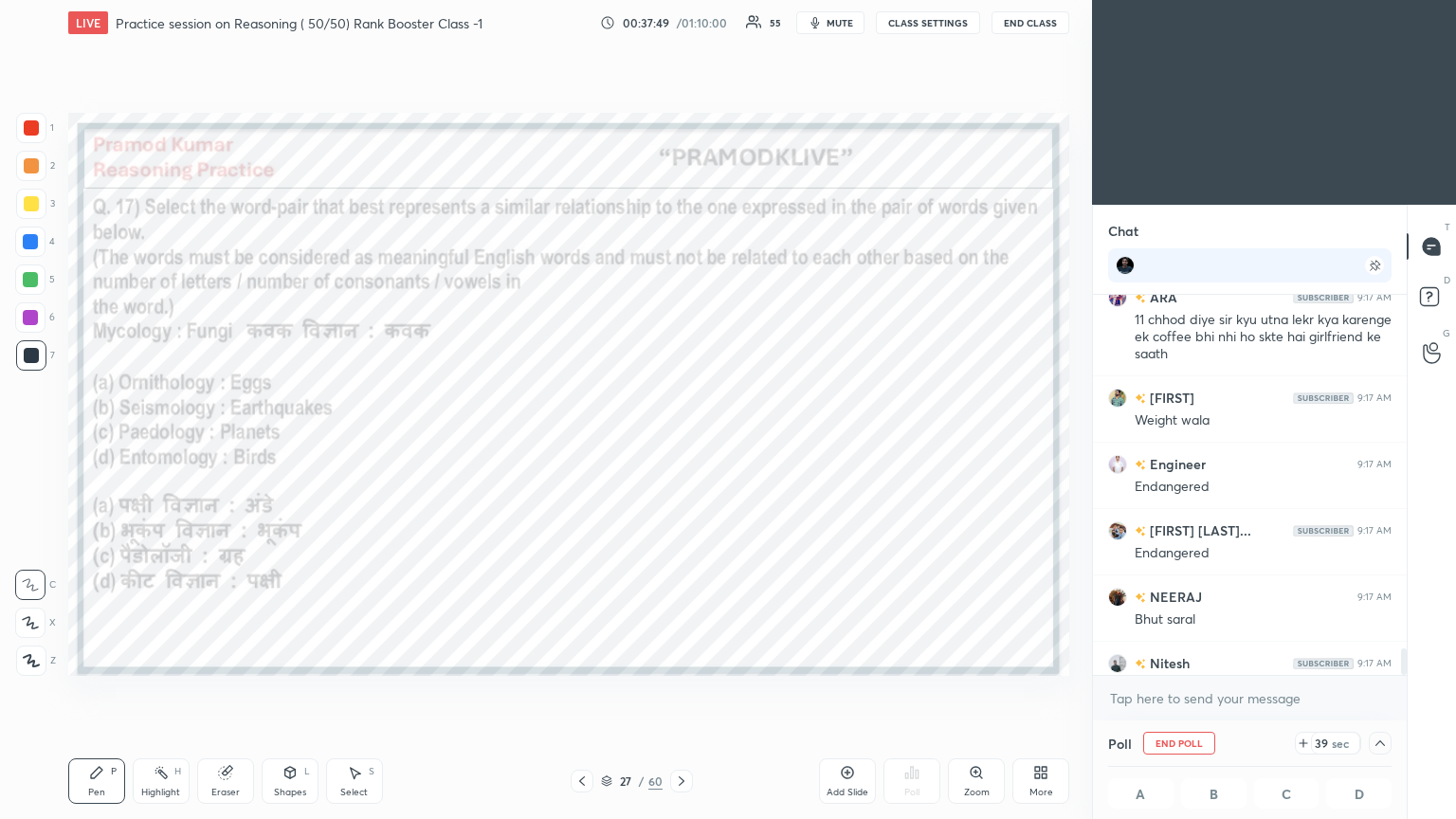 scroll, scrollTop: 5111, scrollLeft: 0, axis: vertical 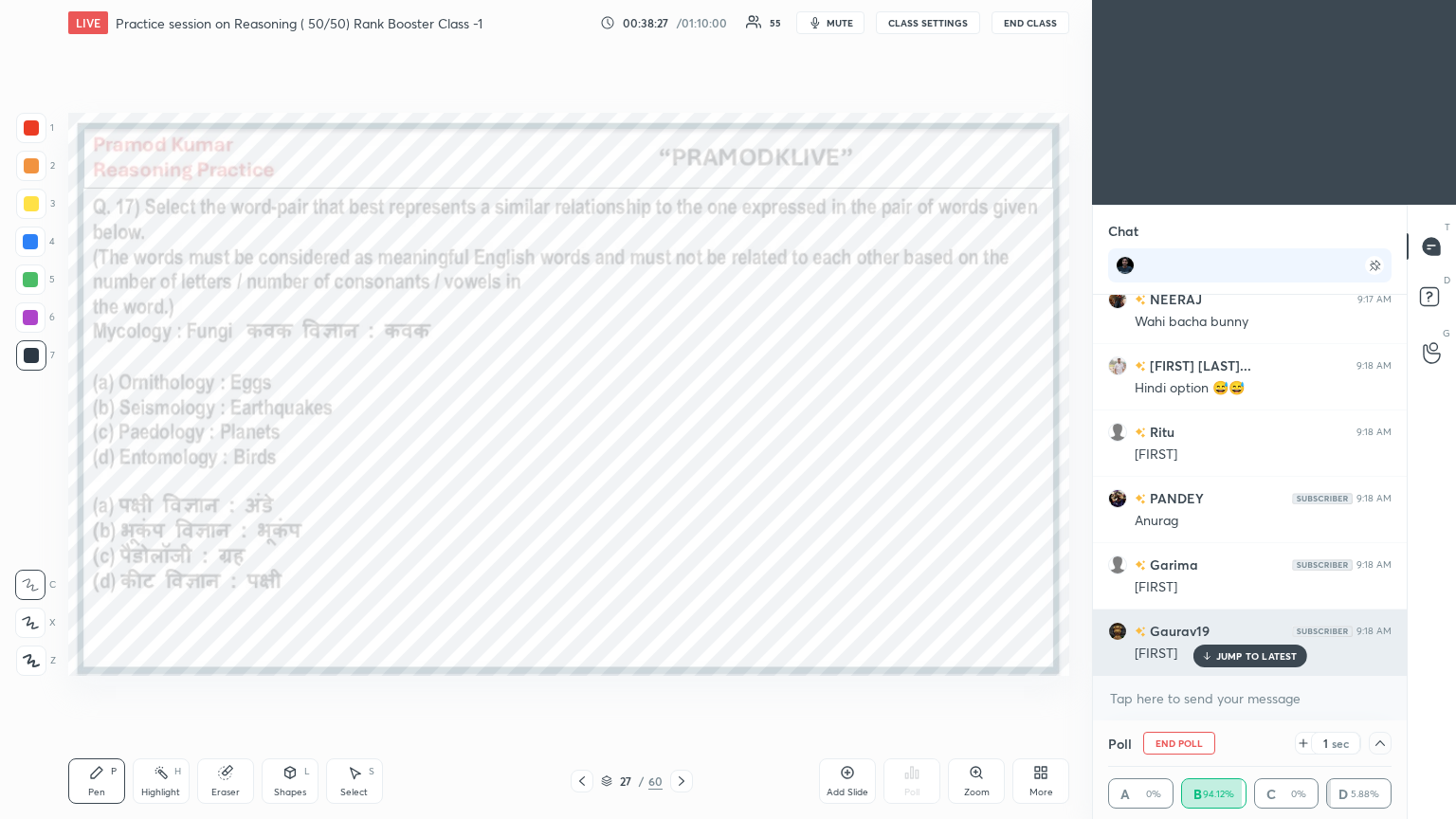 click on "JUMP TO LATEST" at bounding box center [1249, 656] 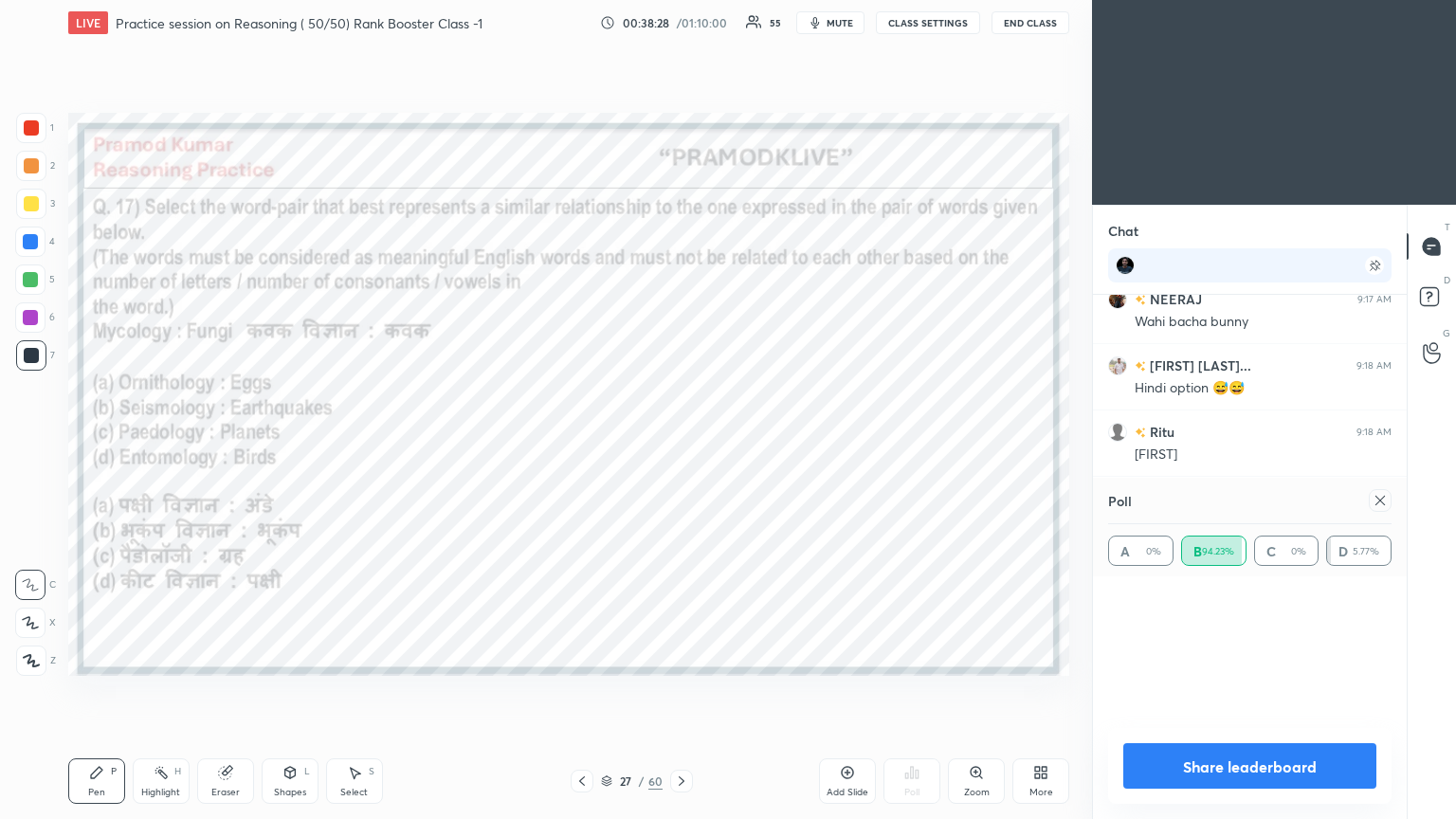 scroll, scrollTop: 0, scrollLeft: 0, axis: both 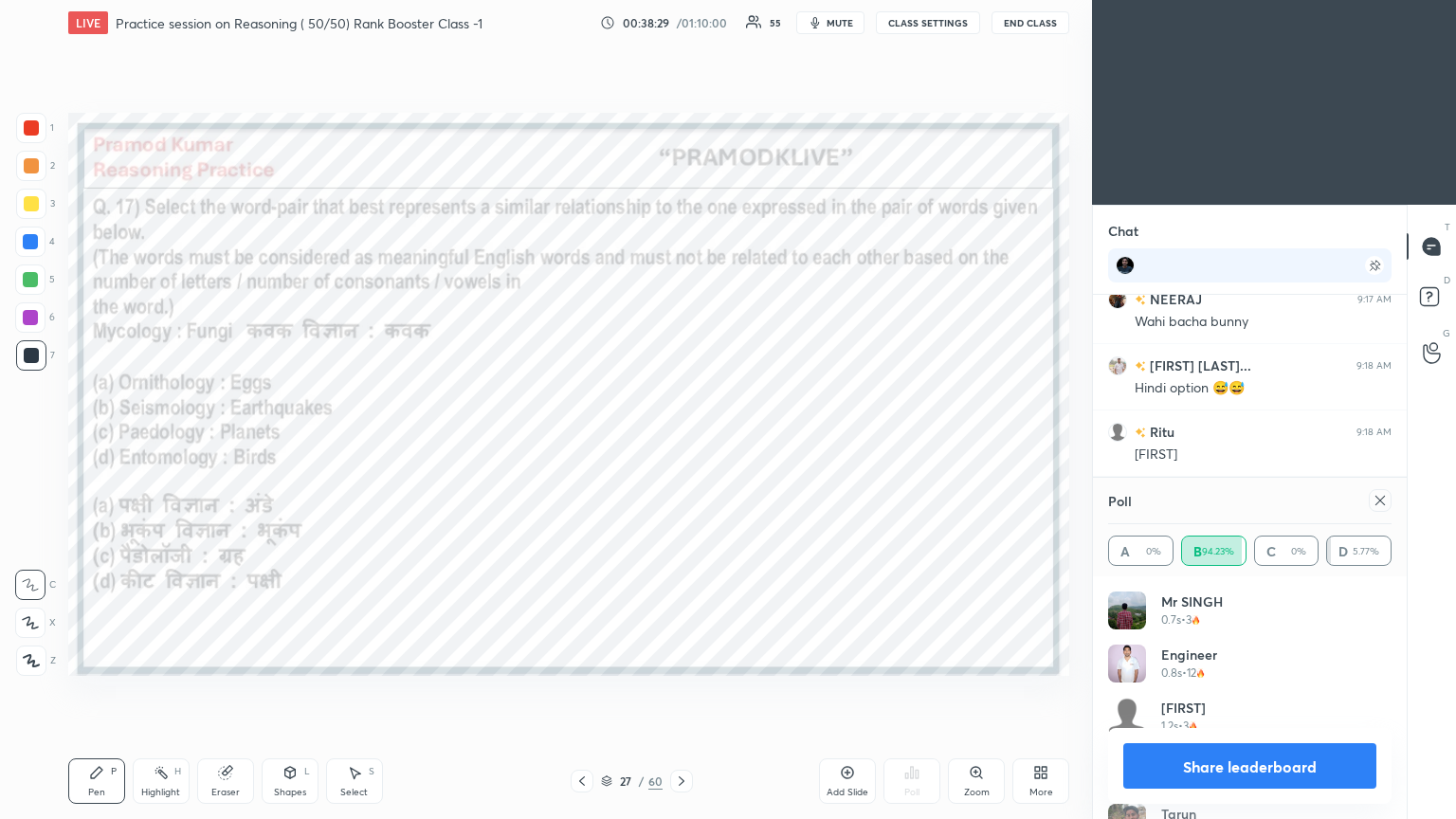 click 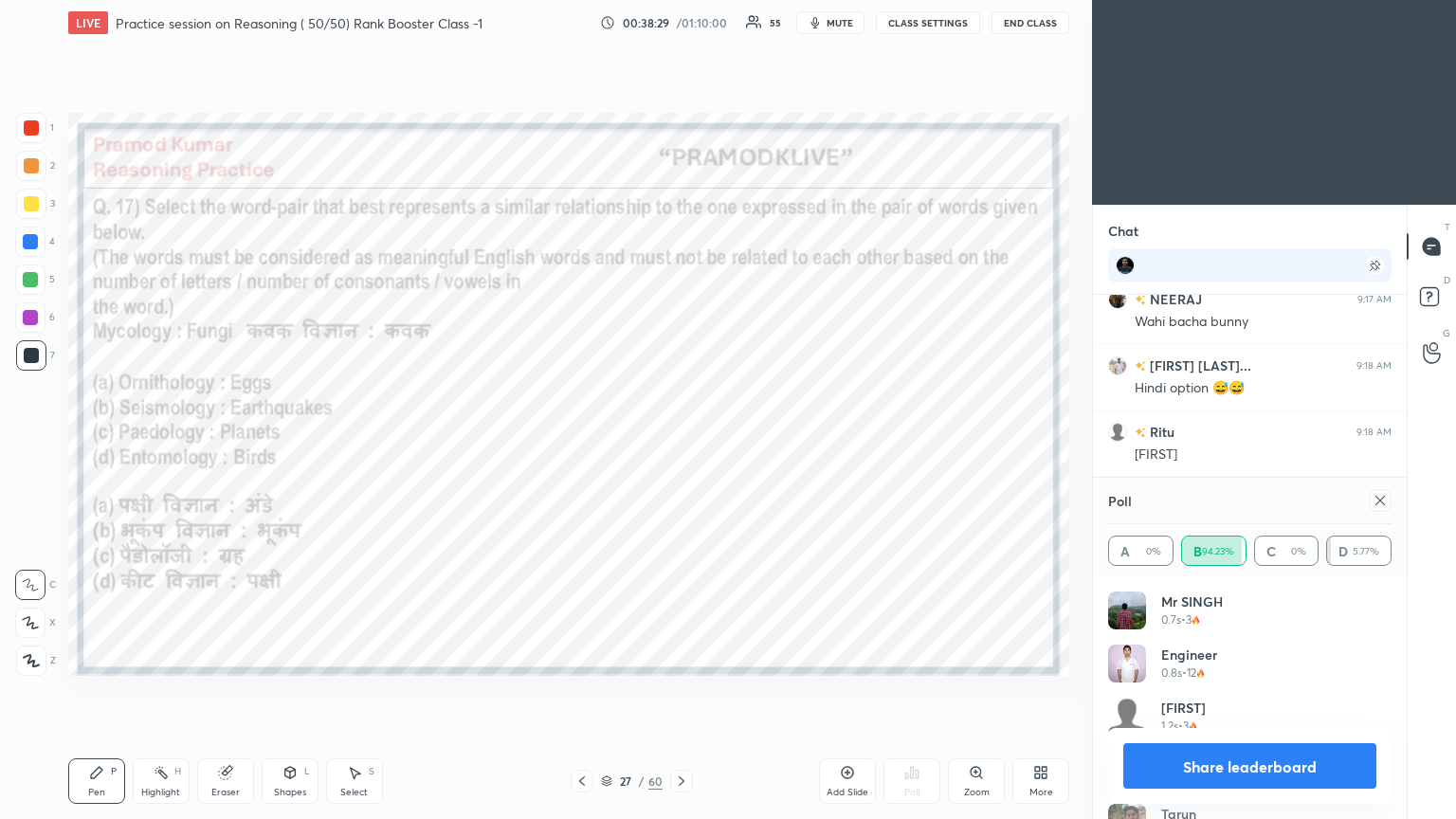 scroll, scrollTop: 142, scrollLeft: 278, axis: both 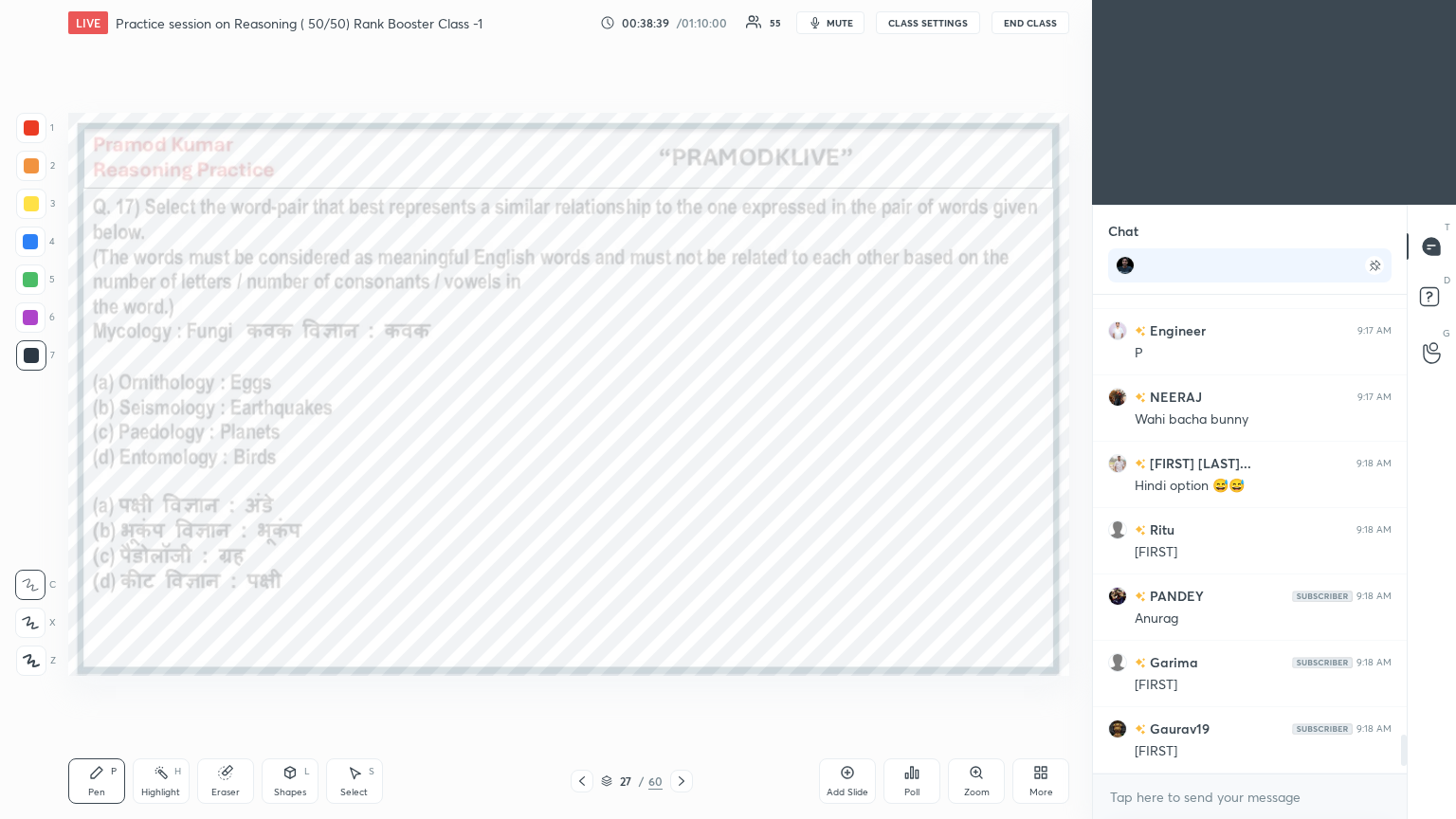 click 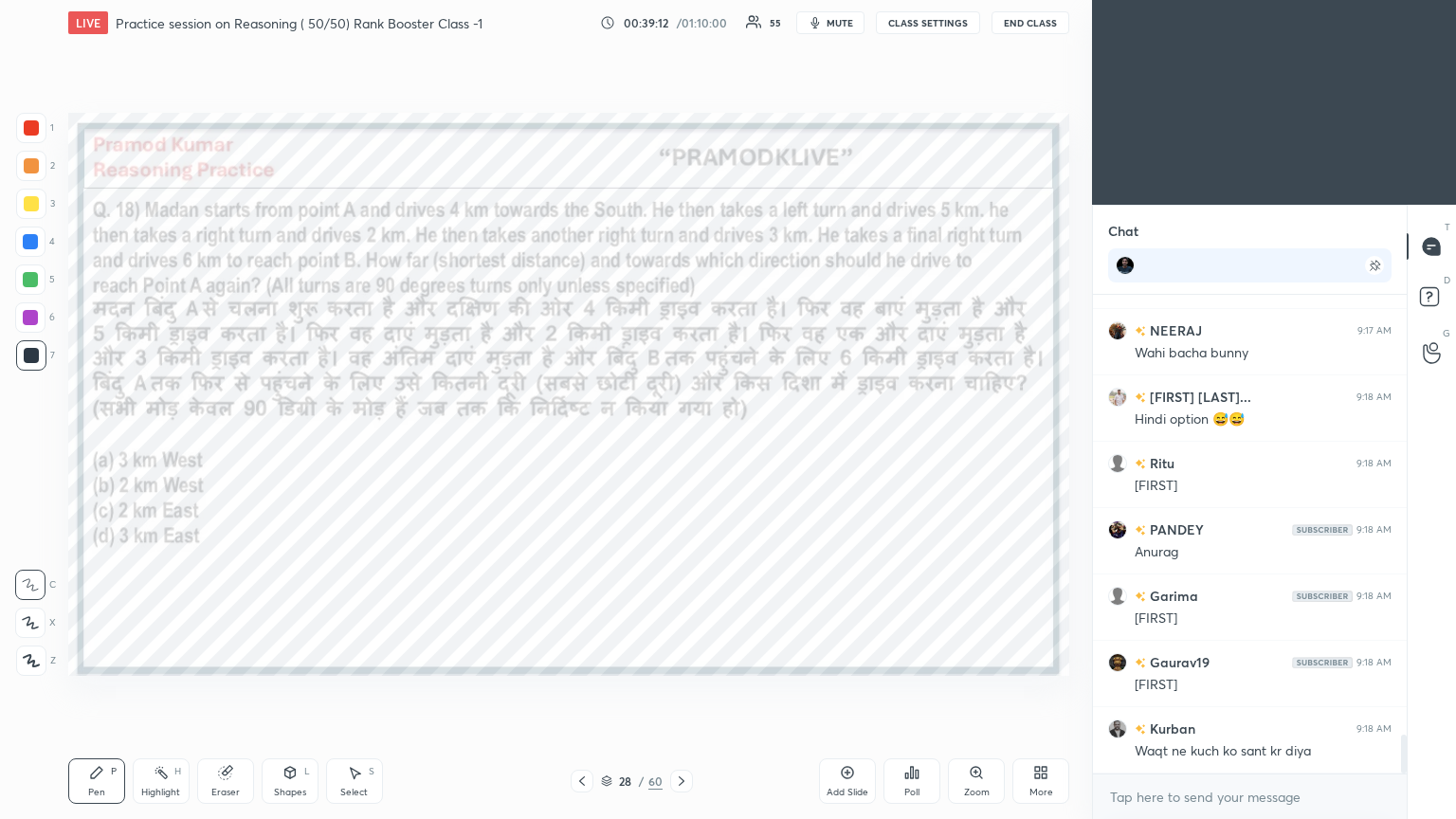 scroll, scrollTop: 5524, scrollLeft: 0, axis: vertical 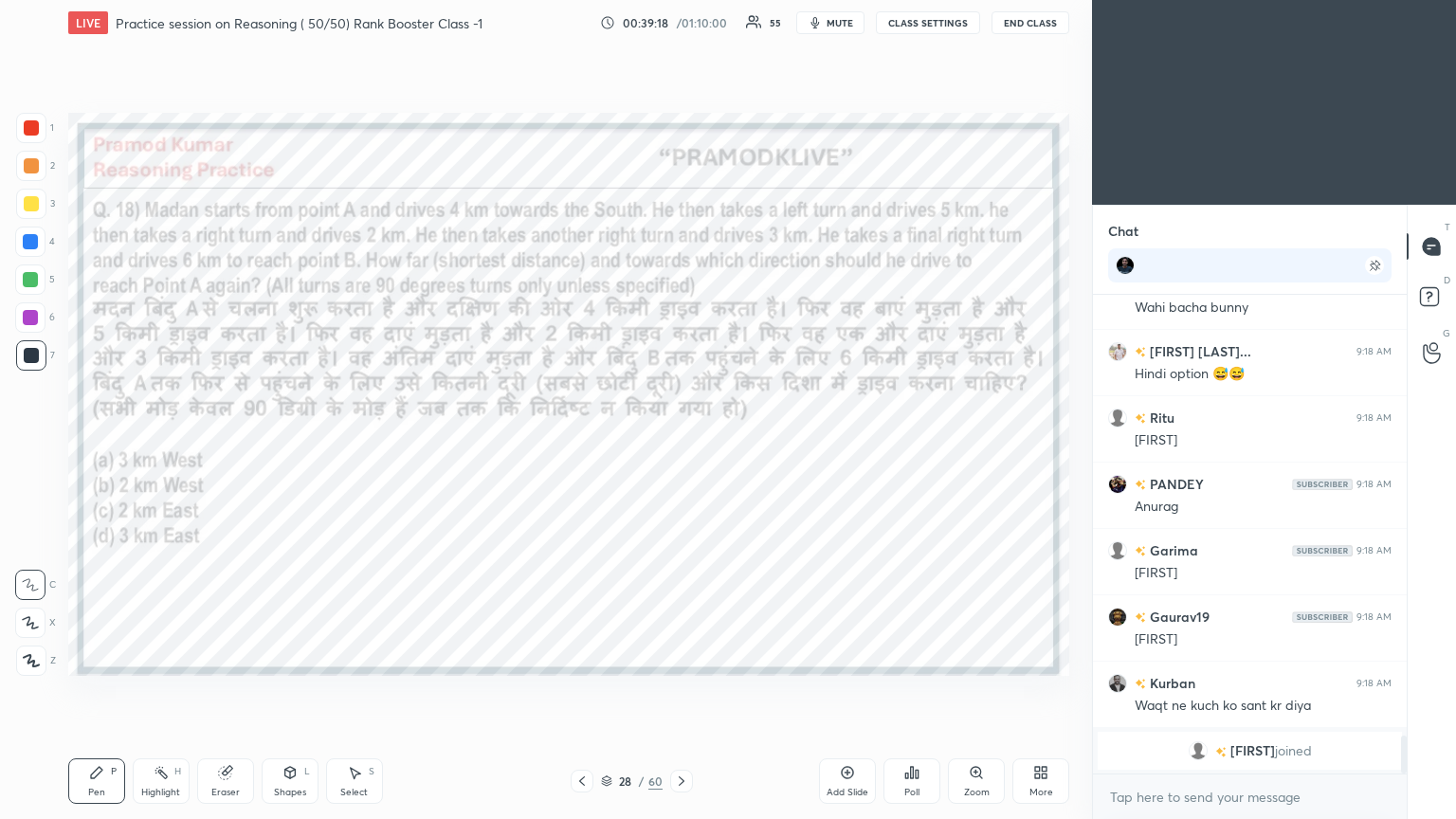 click on "Poll" at bounding box center [912, 781] 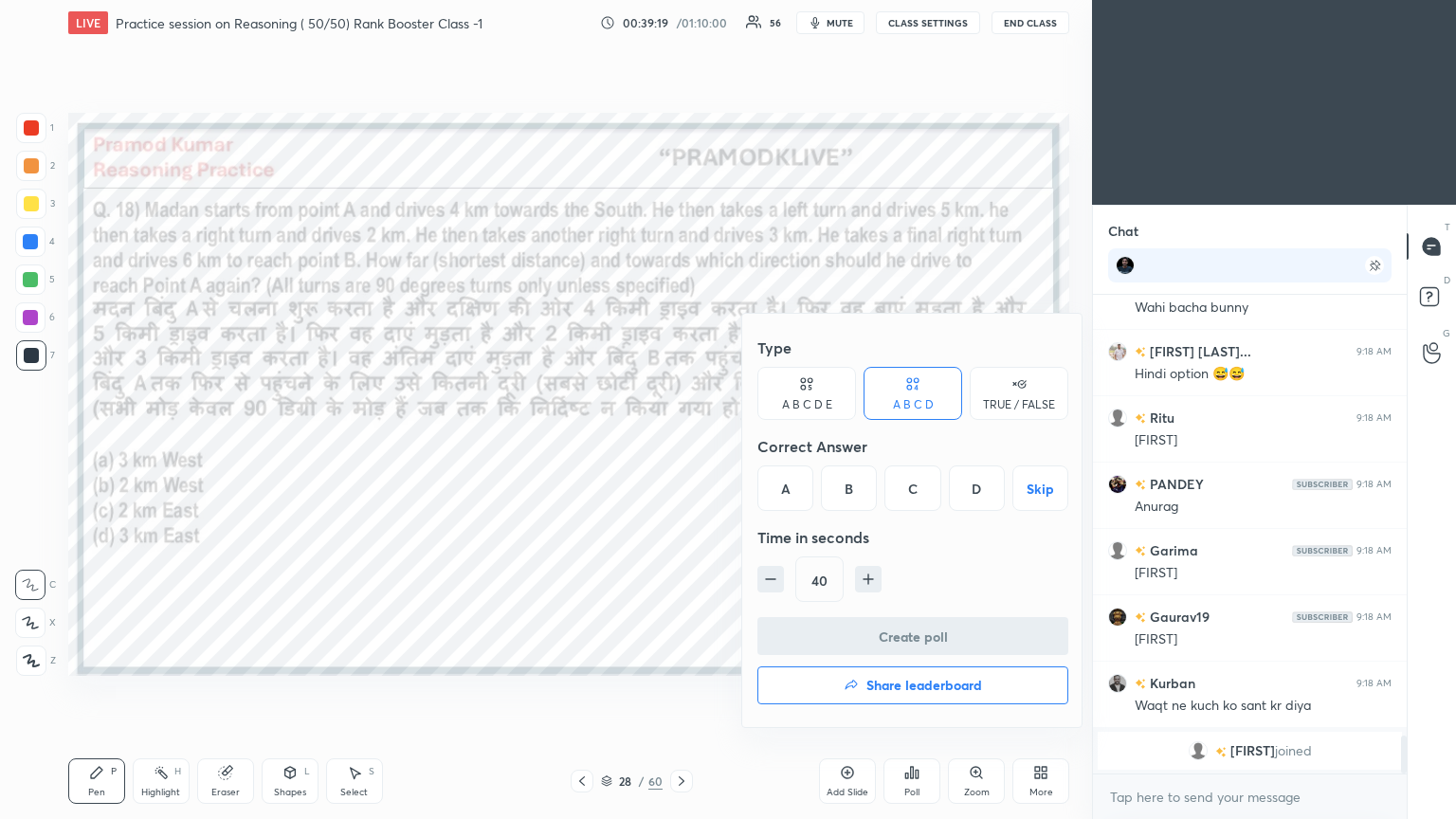 click on "B" at bounding box center [848, 488] 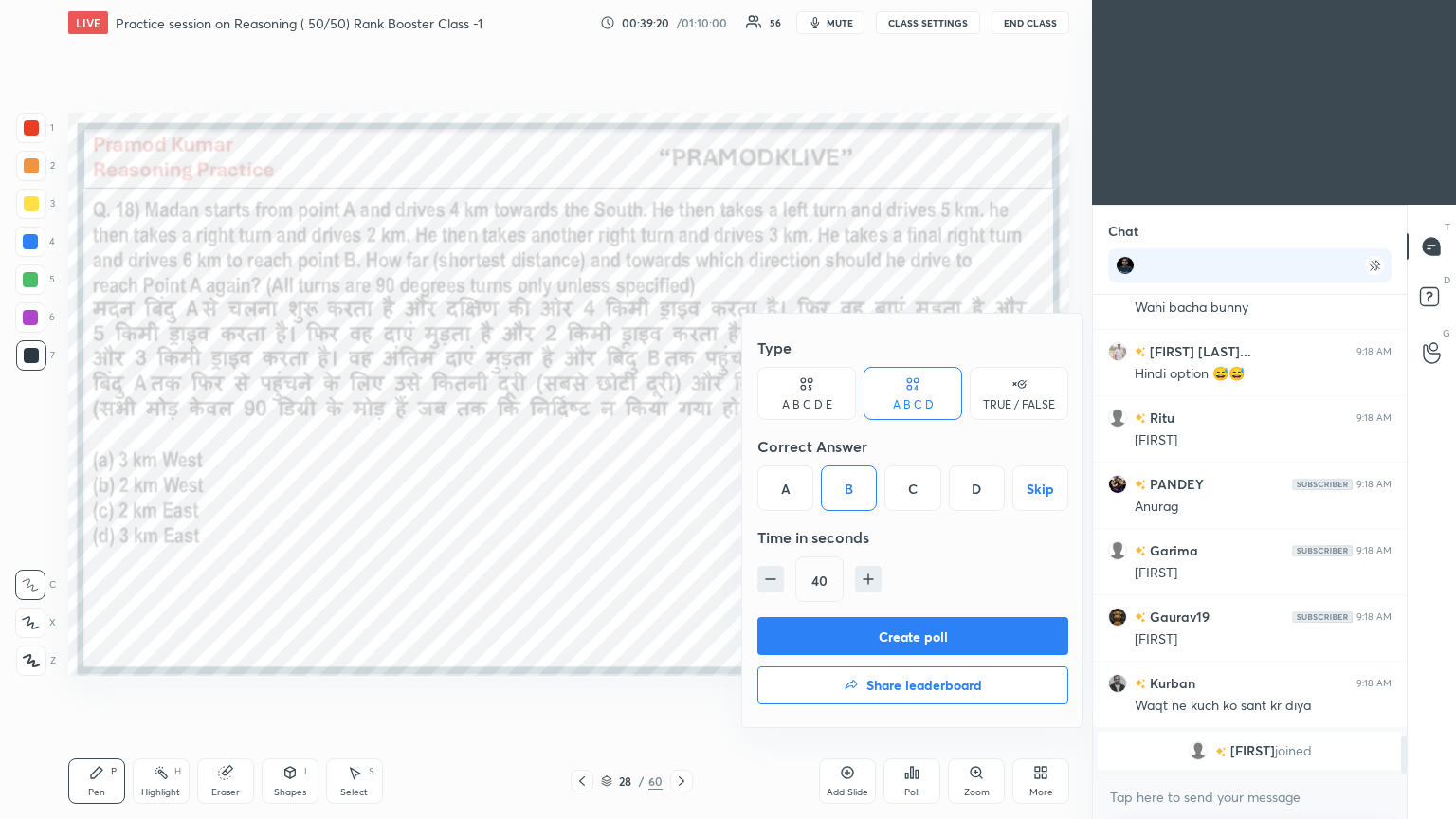 click on "Create poll" at bounding box center (913, 636) 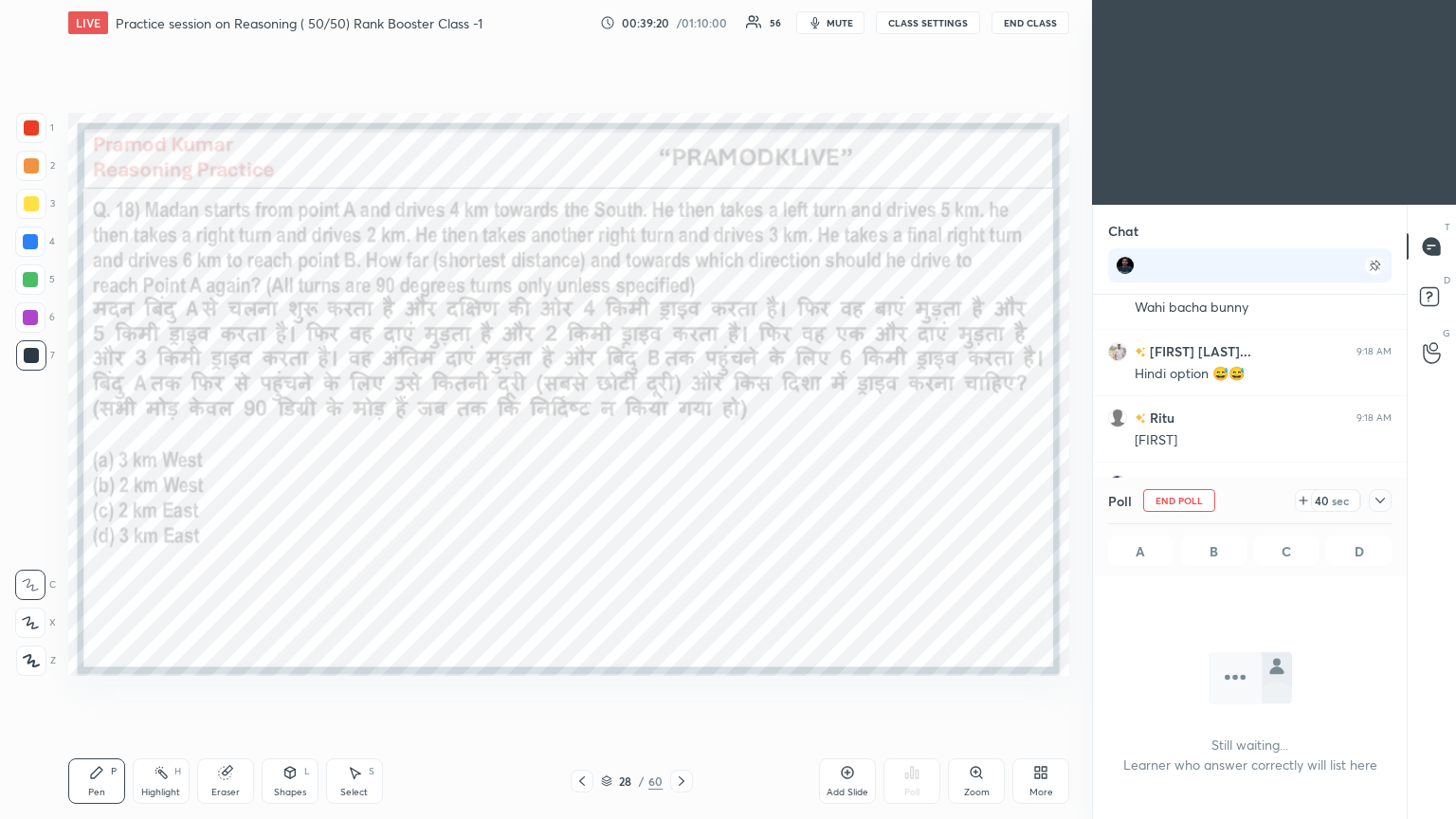 scroll, scrollTop: 296, scrollLeft: 308, axis: both 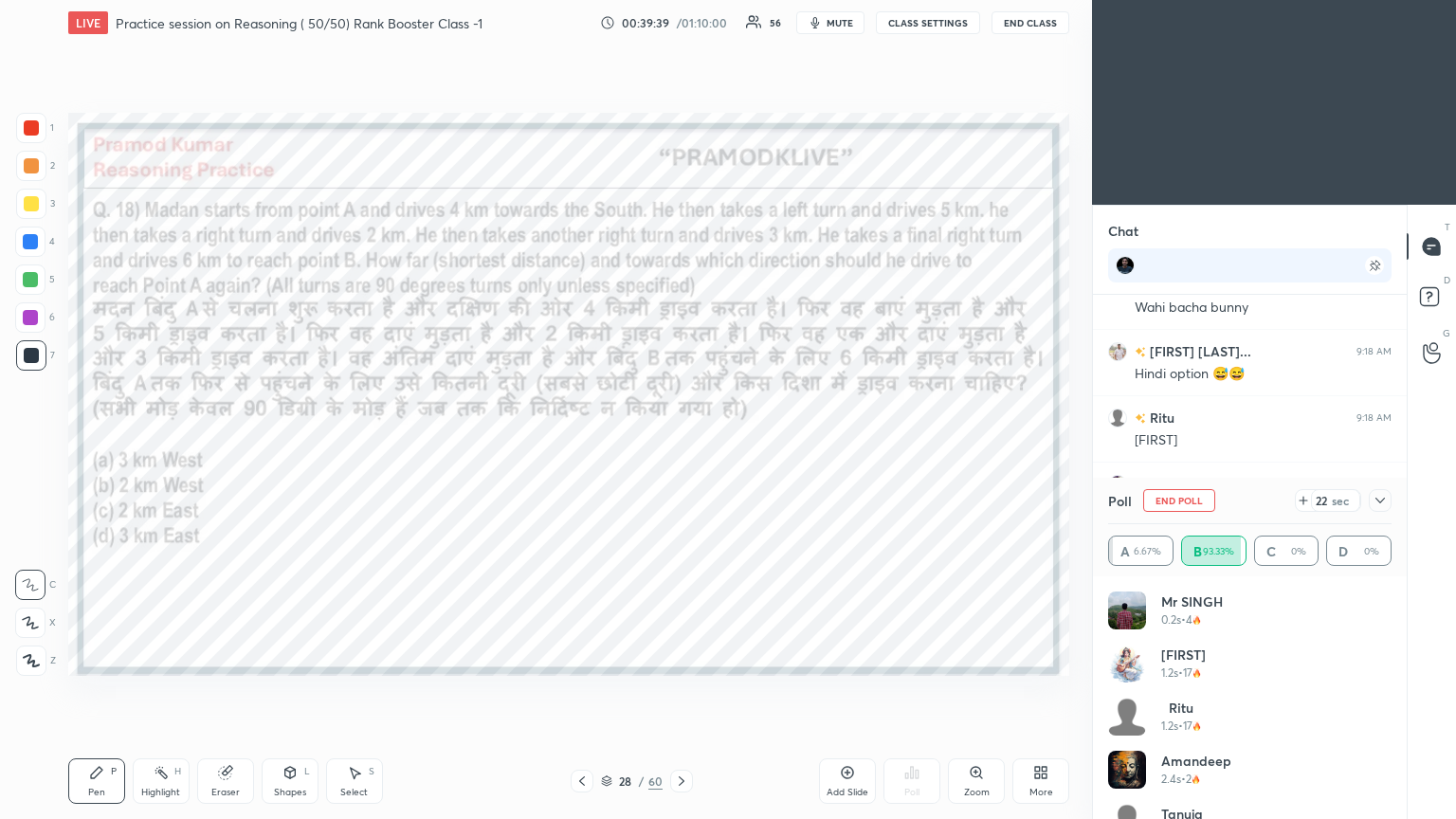 click 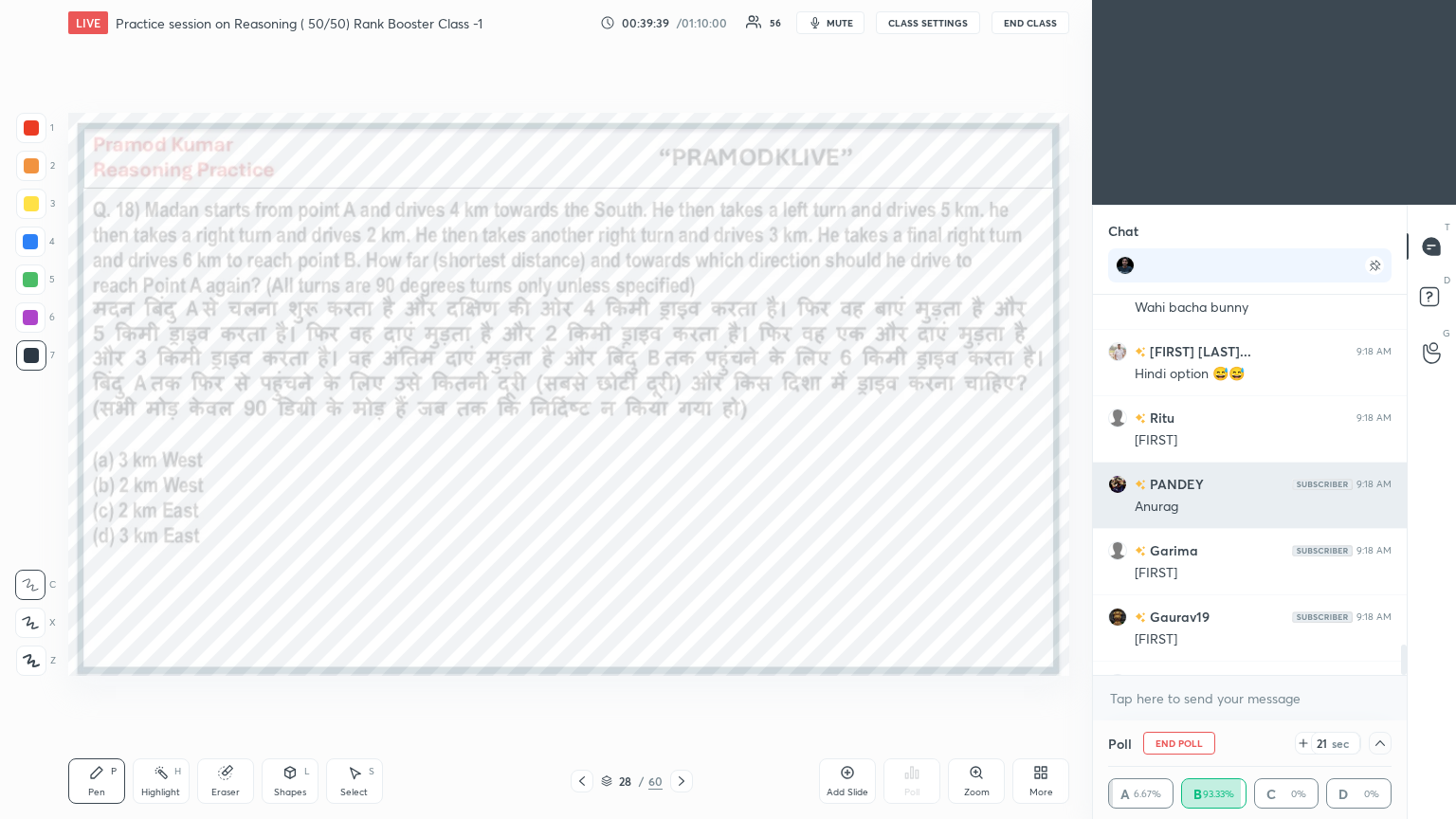 scroll, scrollTop: 177, scrollLeft: 278, axis: both 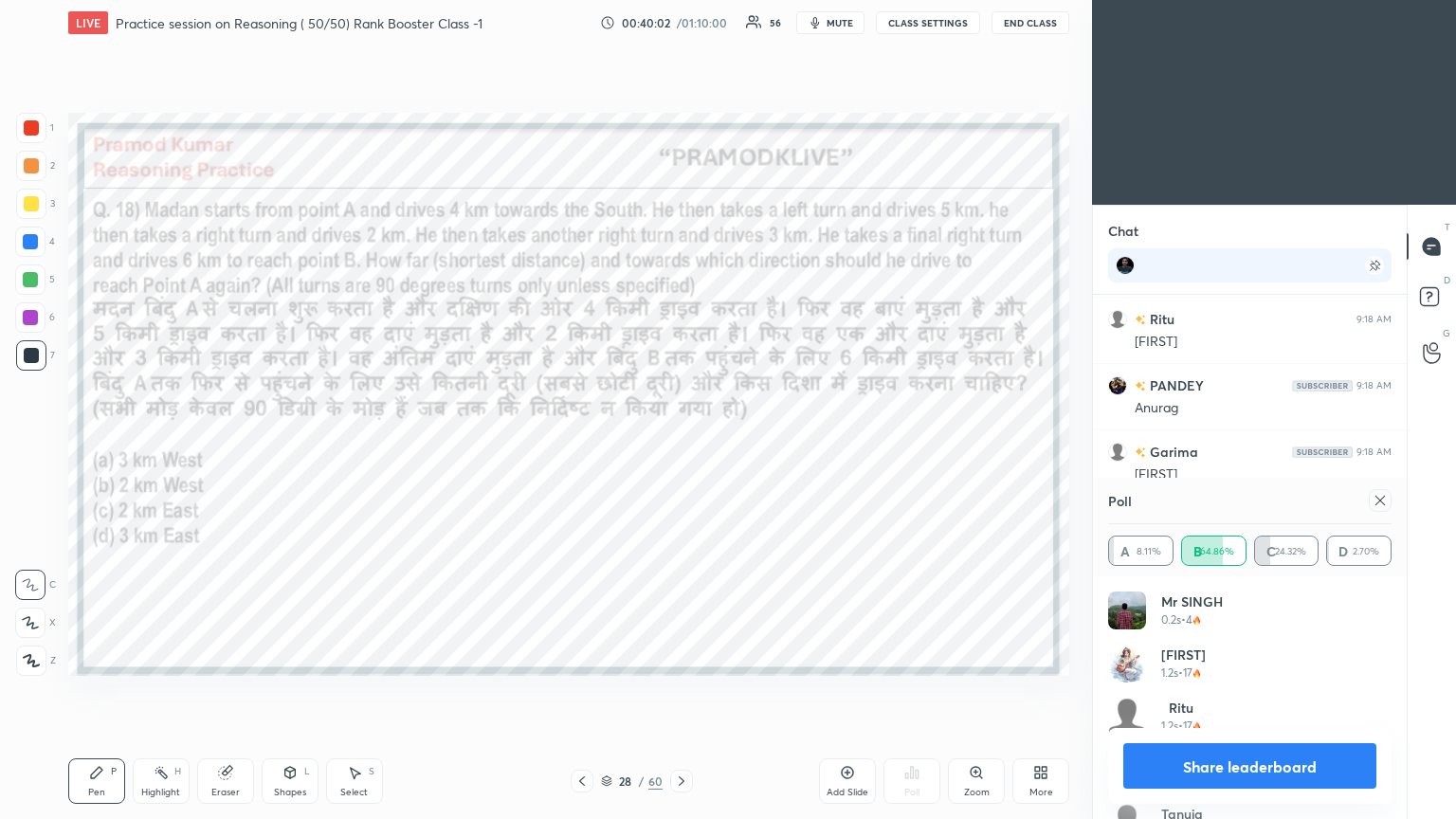 click 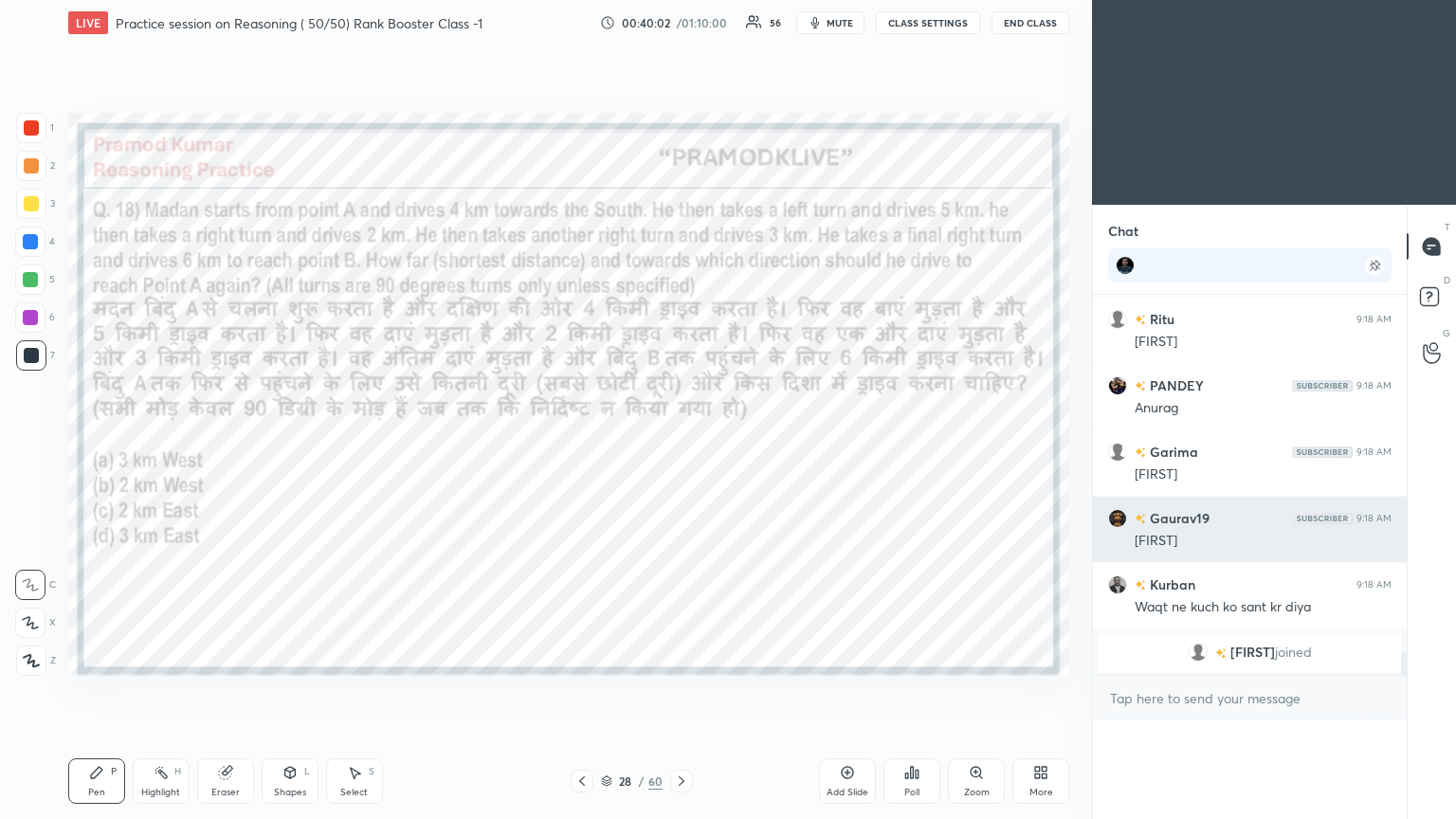 scroll, scrollTop: 143, scrollLeft: 278, axis: both 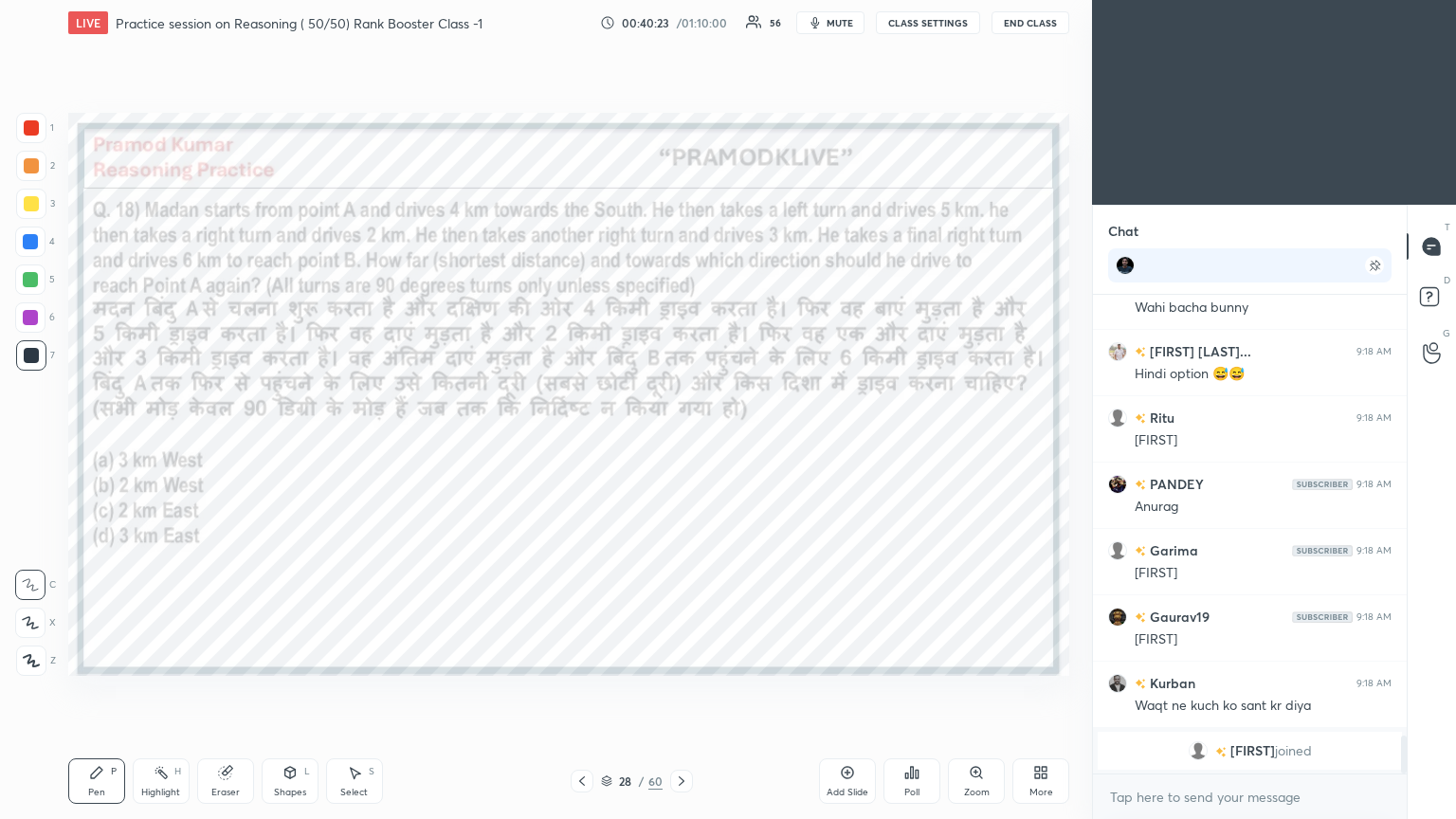 click on "Shapes" at bounding box center (290, 792) 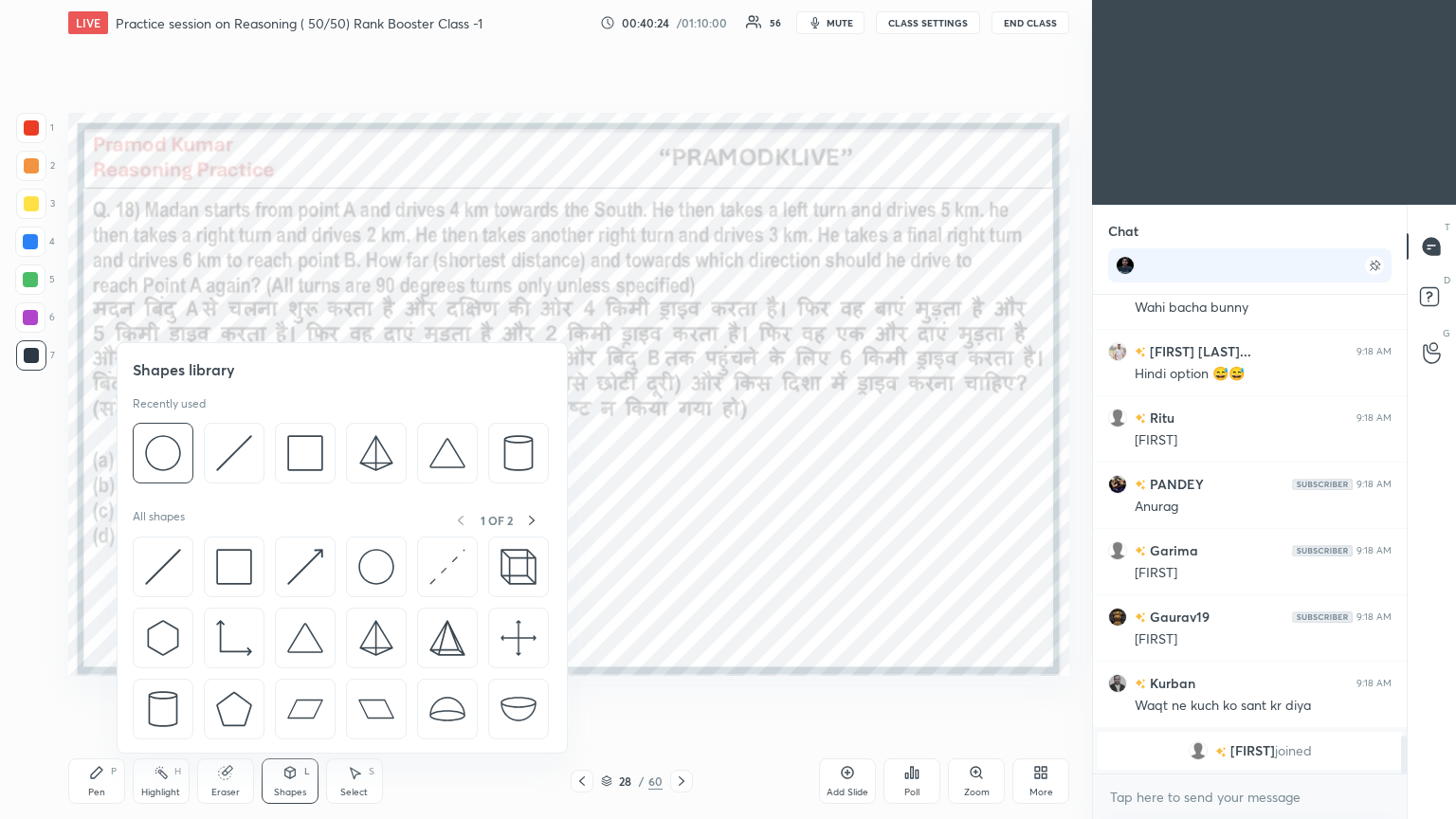 click on "Eraser" at bounding box center (226, 781) 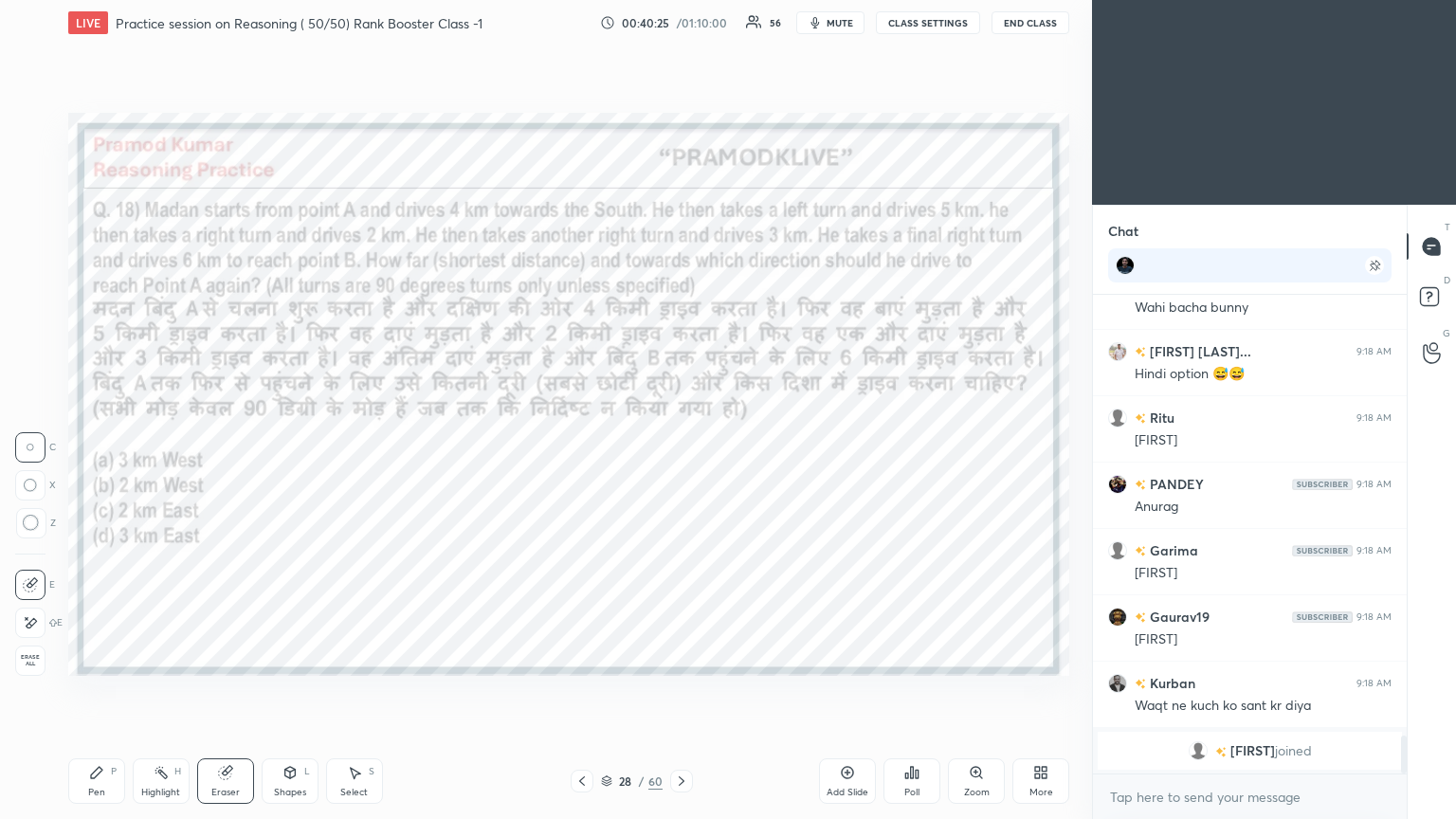 click on "Eraser" at bounding box center [226, 792] 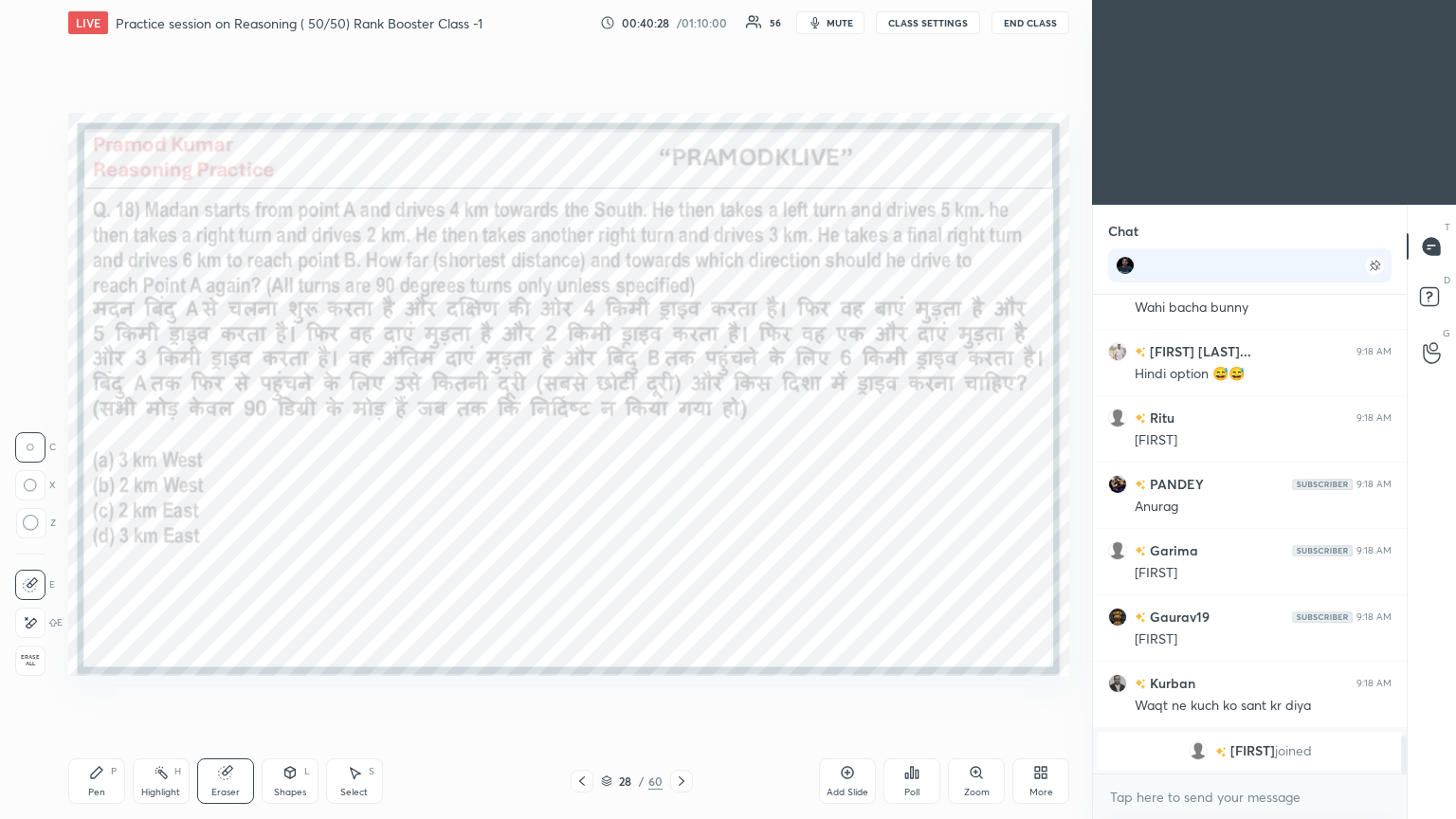 click on "Pen P" at bounding box center [97, 781] 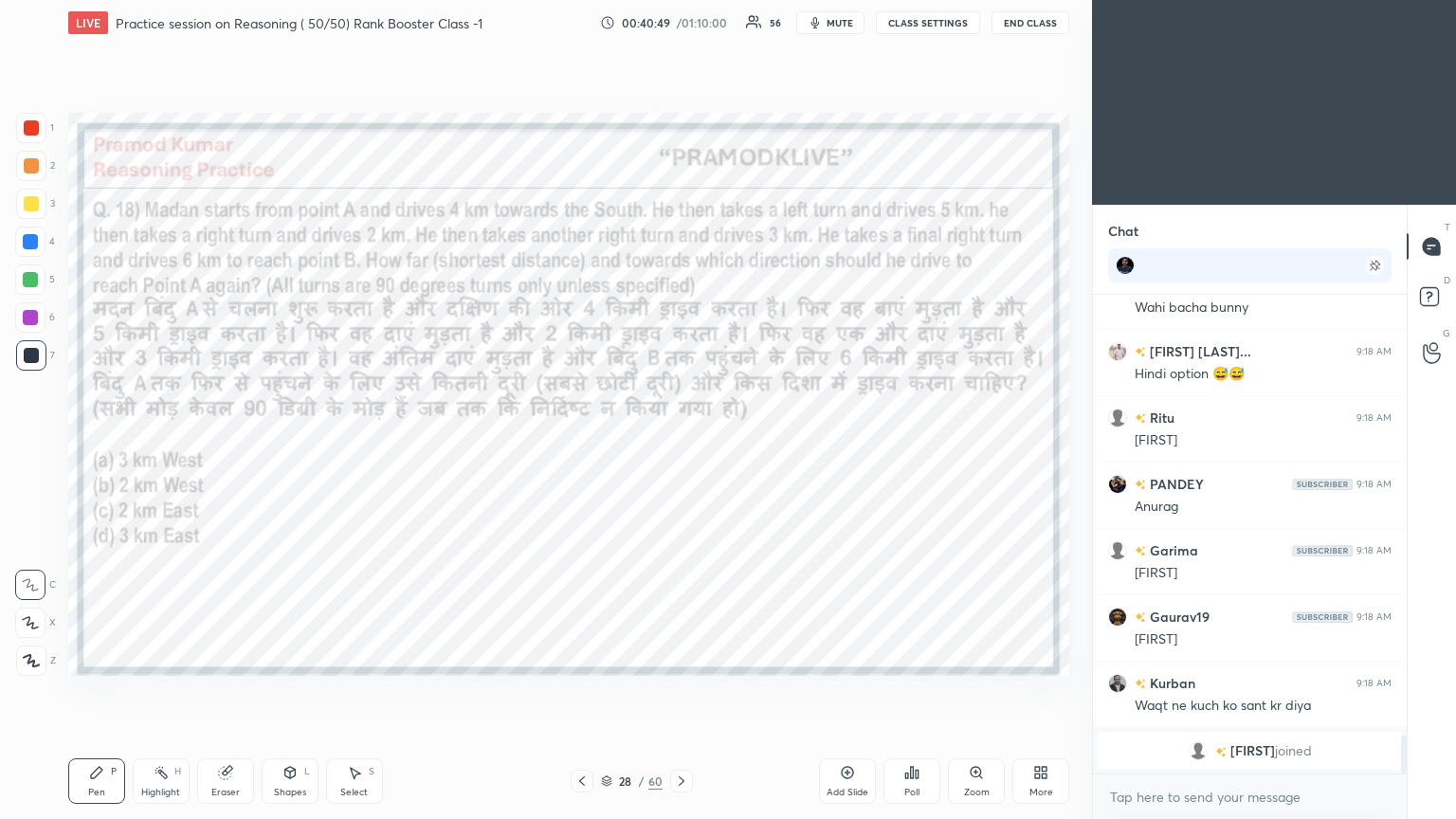 click on "1 2 3 4 5 6 7 C X Z C X Z E E Erase all   H H" at bounding box center [30, 394] 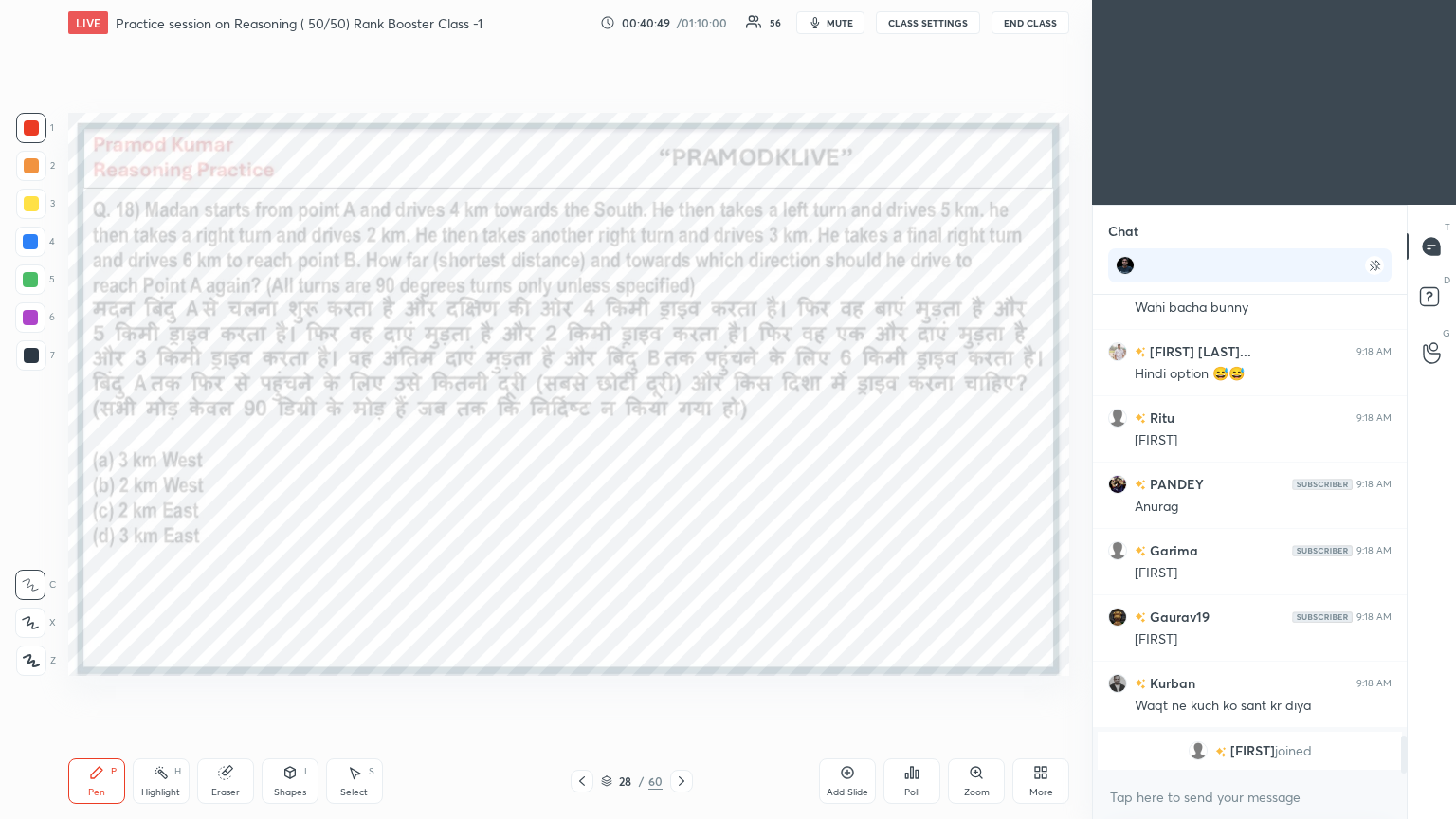click at bounding box center [31, 128] 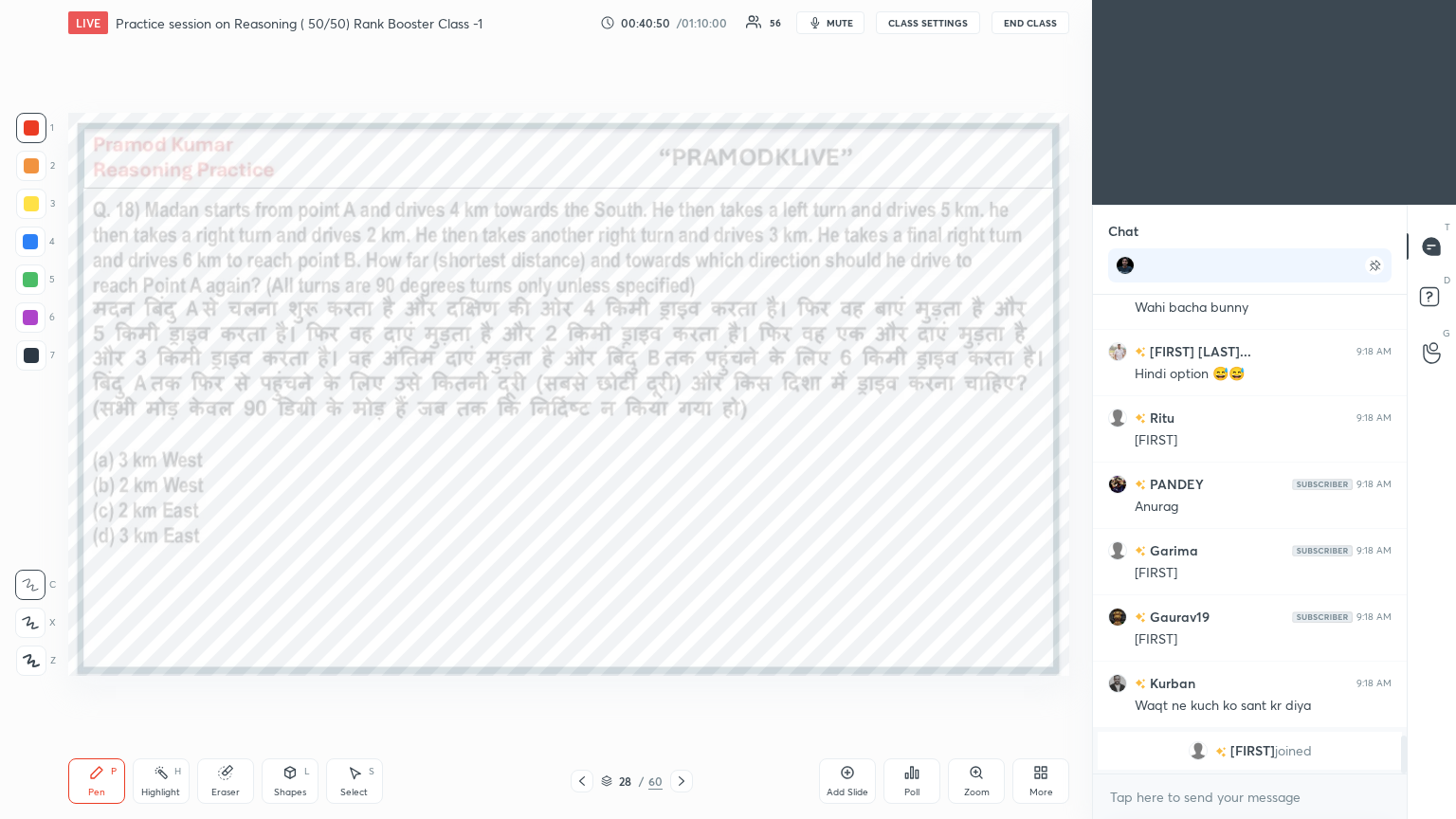 click at bounding box center [31, 128] 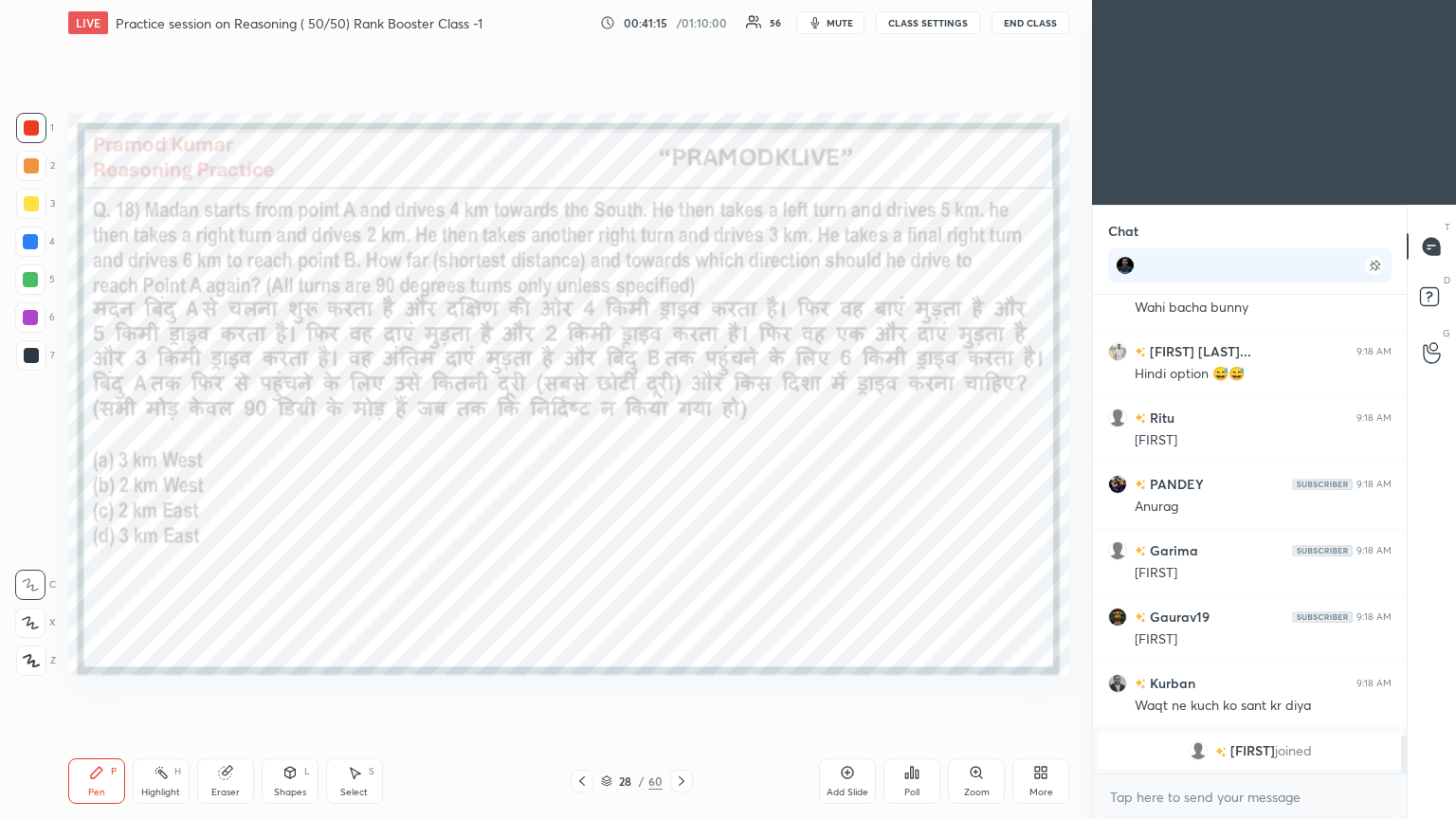 click 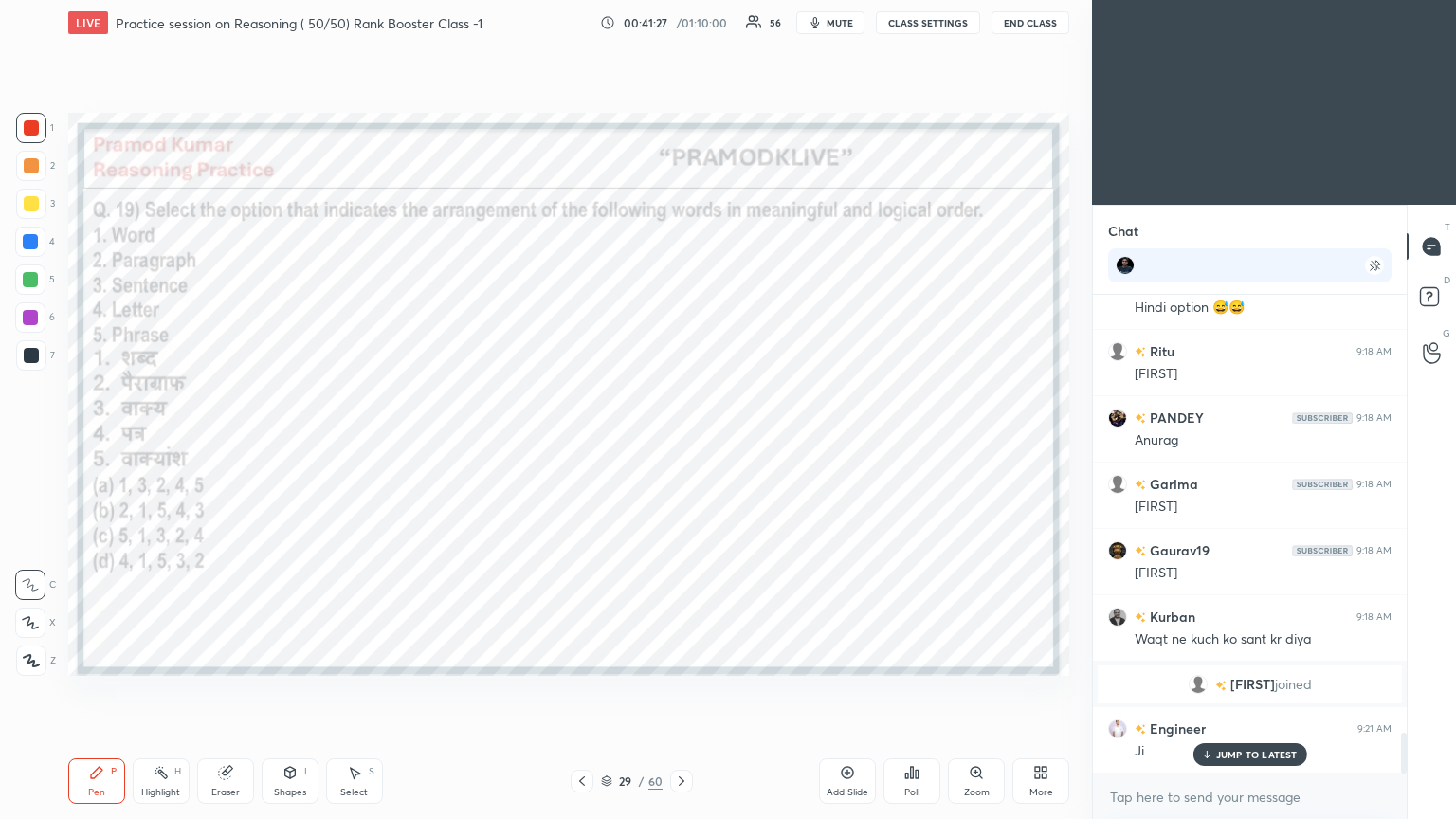 scroll, scrollTop: 5153, scrollLeft: 0, axis: vertical 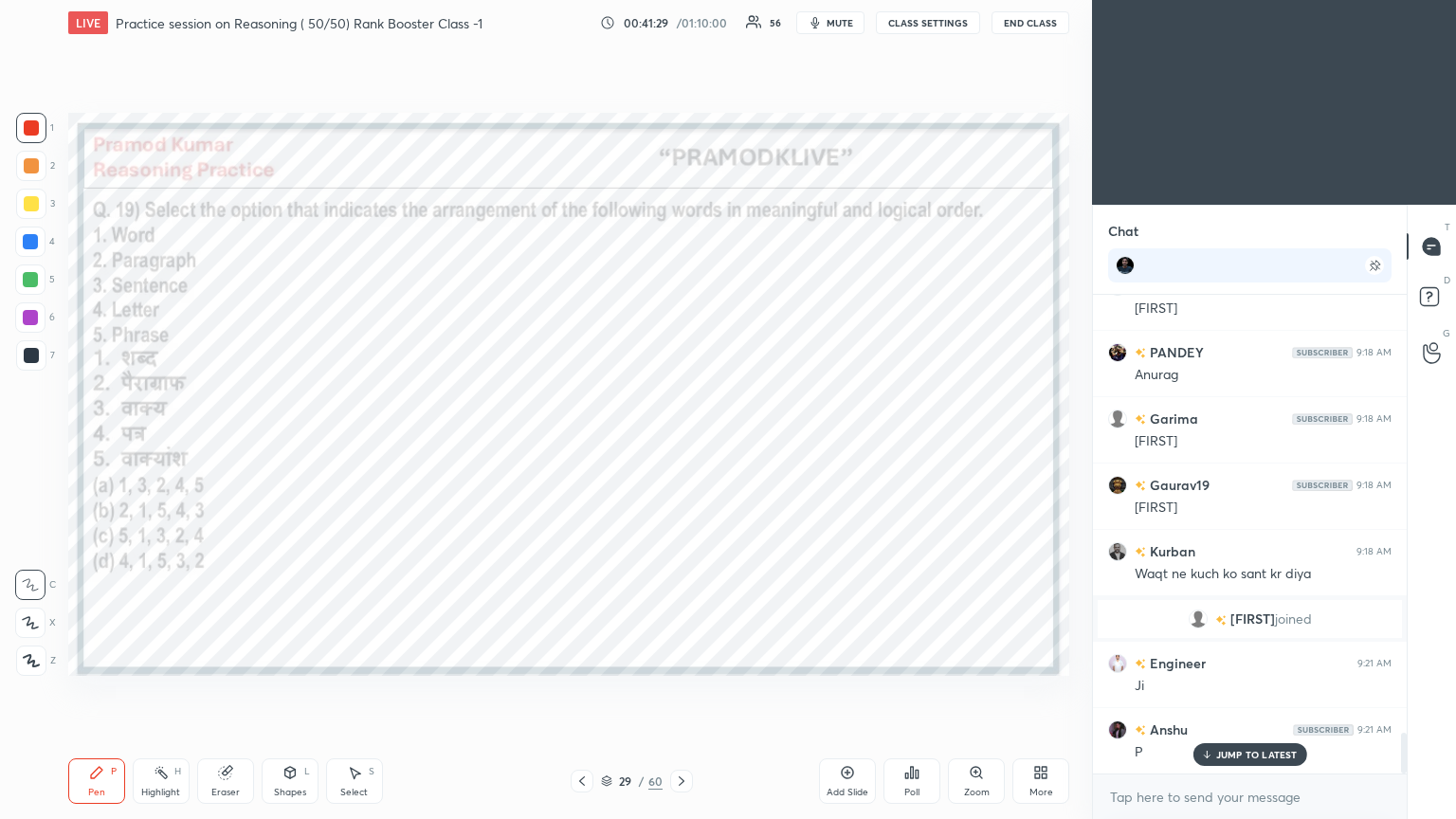 click on "Poll" at bounding box center (912, 781) 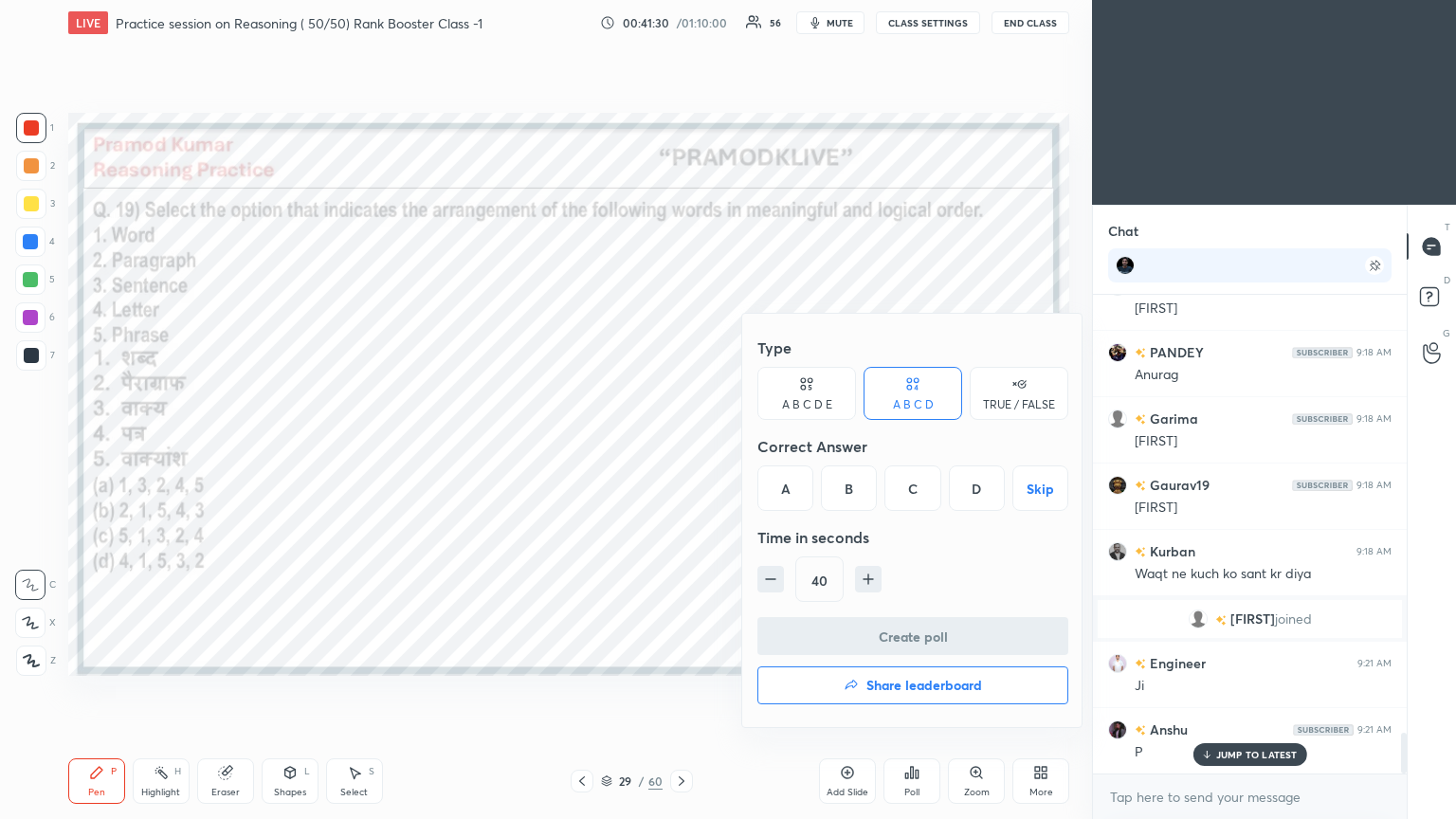 click on "D" at bounding box center [976, 488] 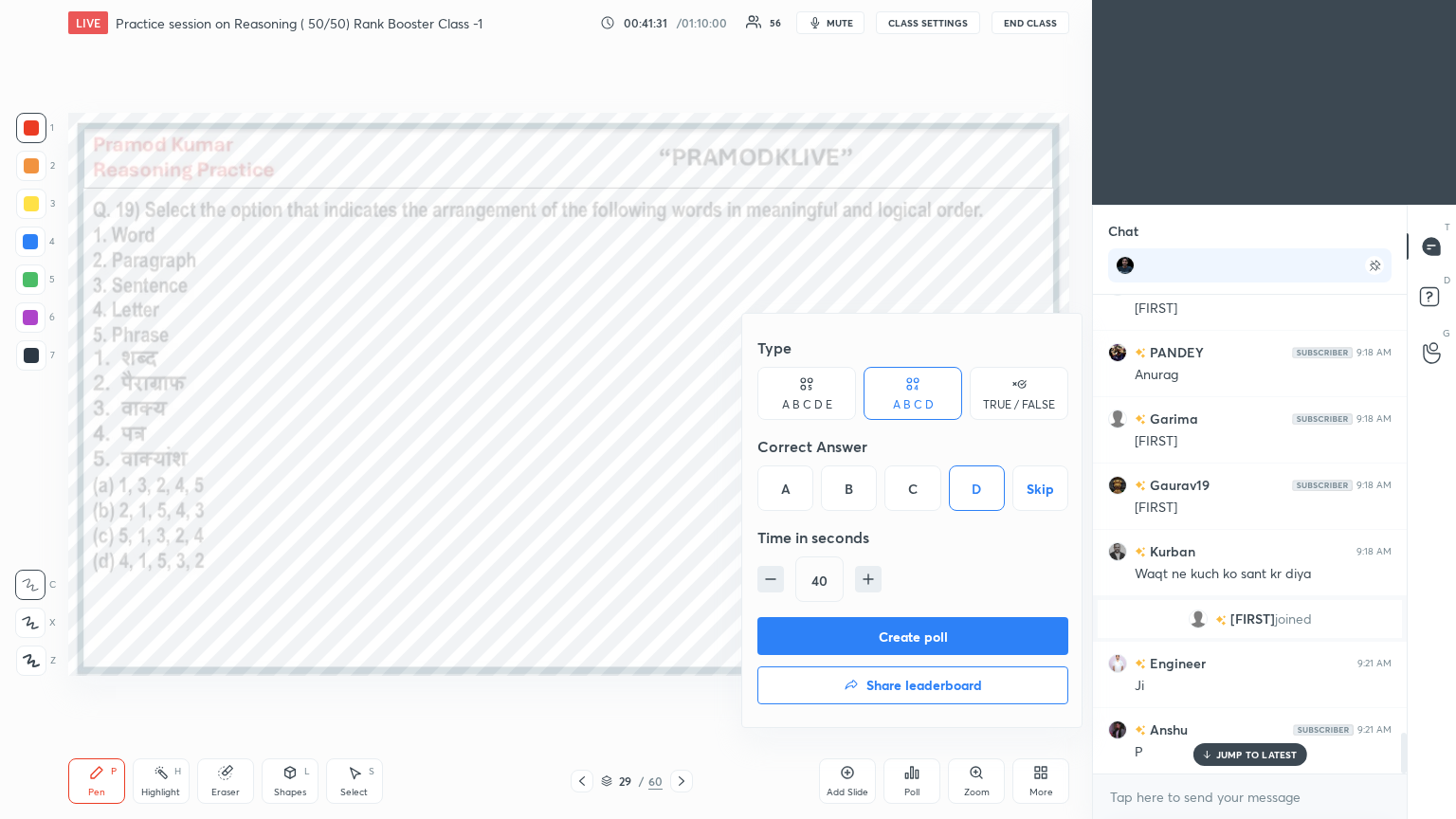 click on "Create poll" at bounding box center (913, 636) 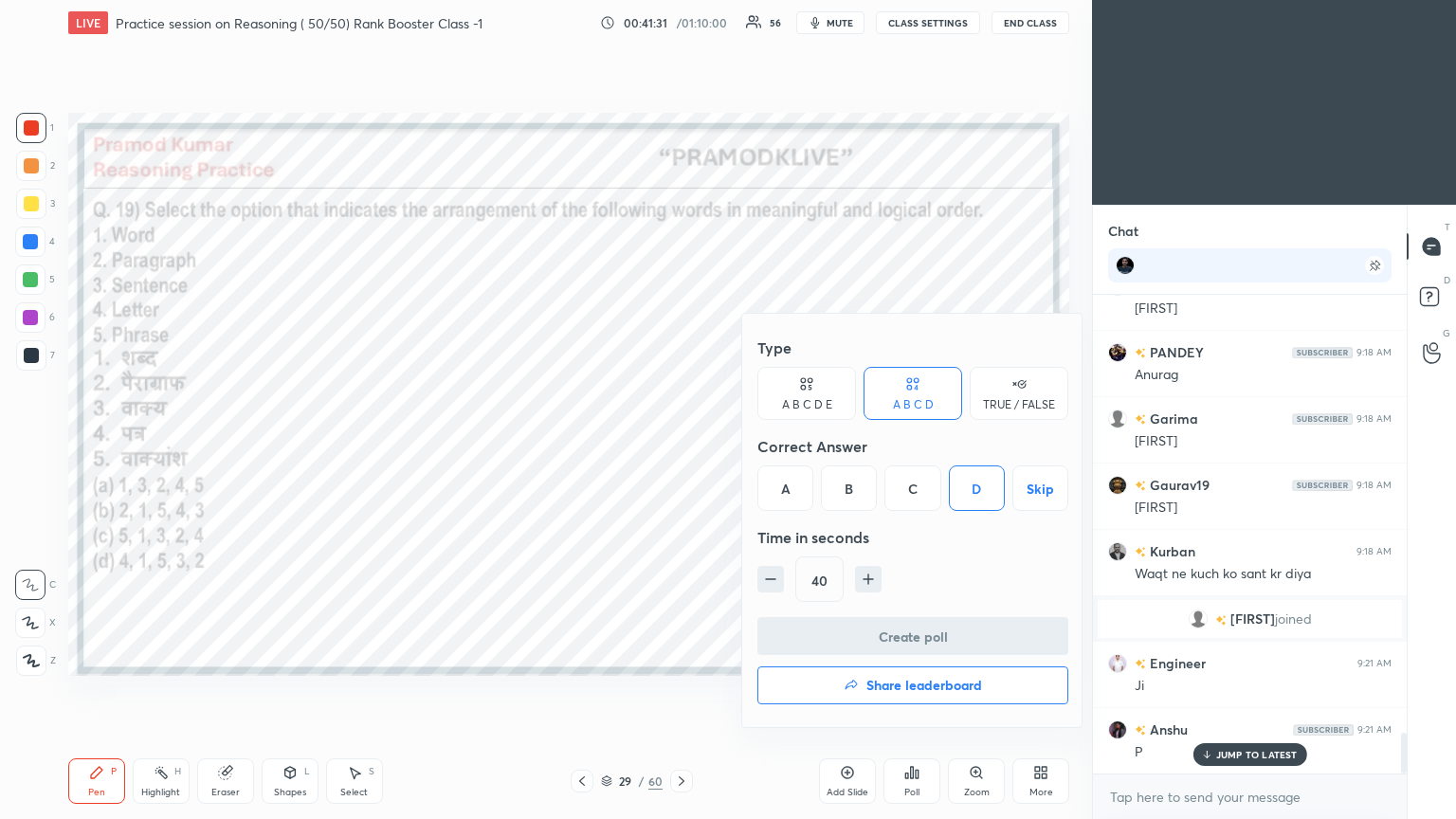 scroll, scrollTop: 252, scrollLeft: 308, axis: both 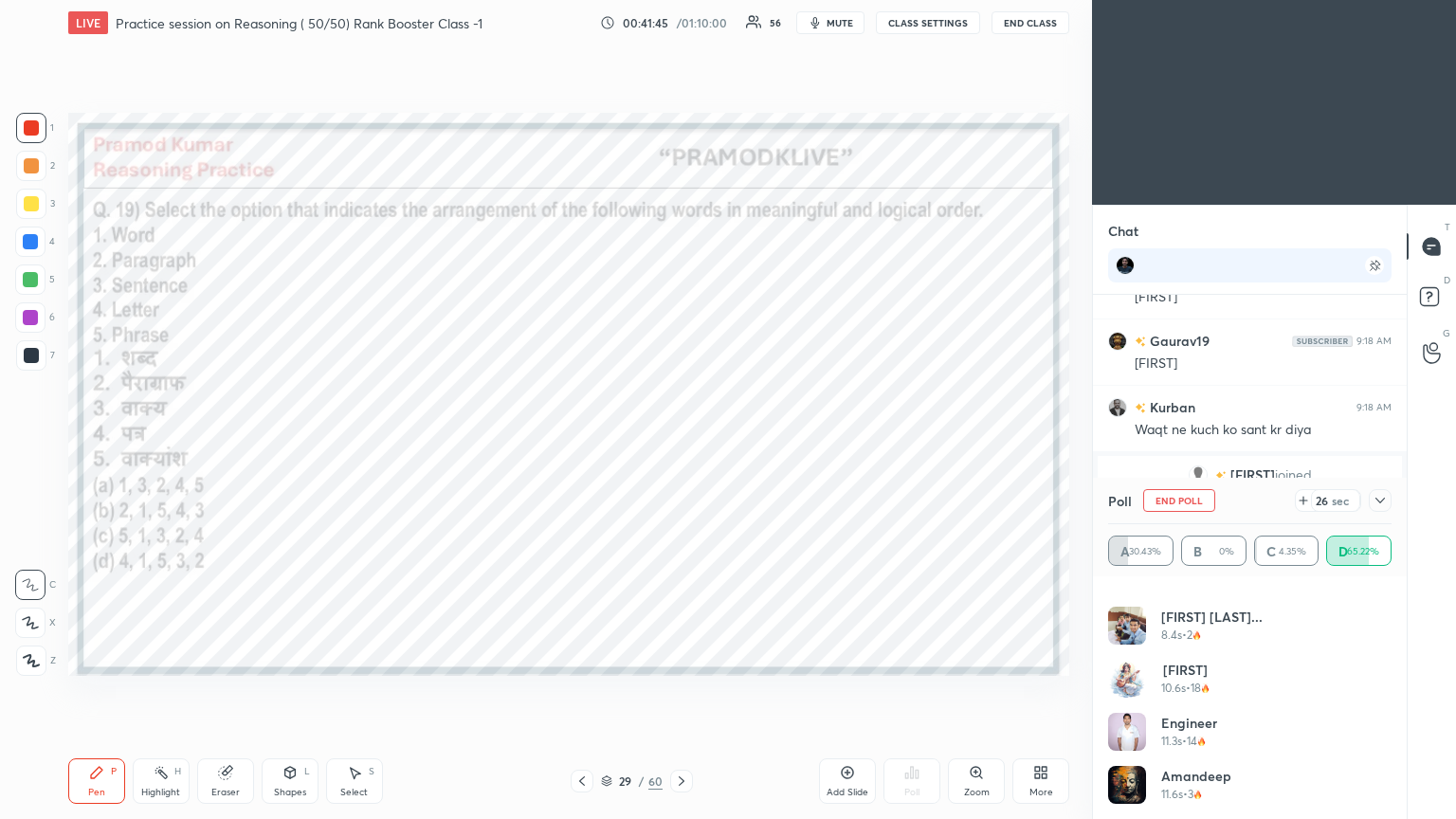 click 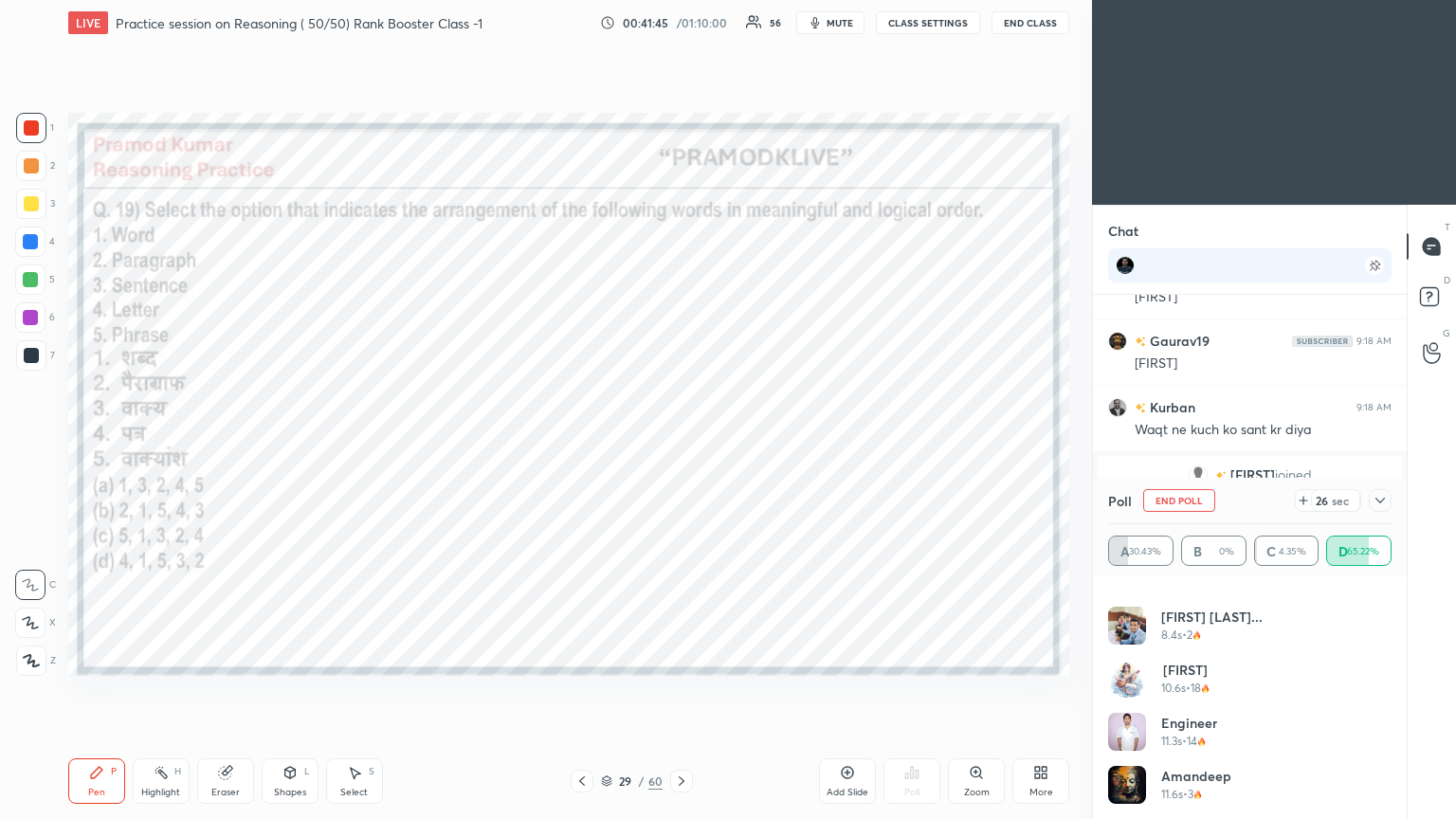 scroll, scrollTop: 191, scrollLeft: 278, axis: both 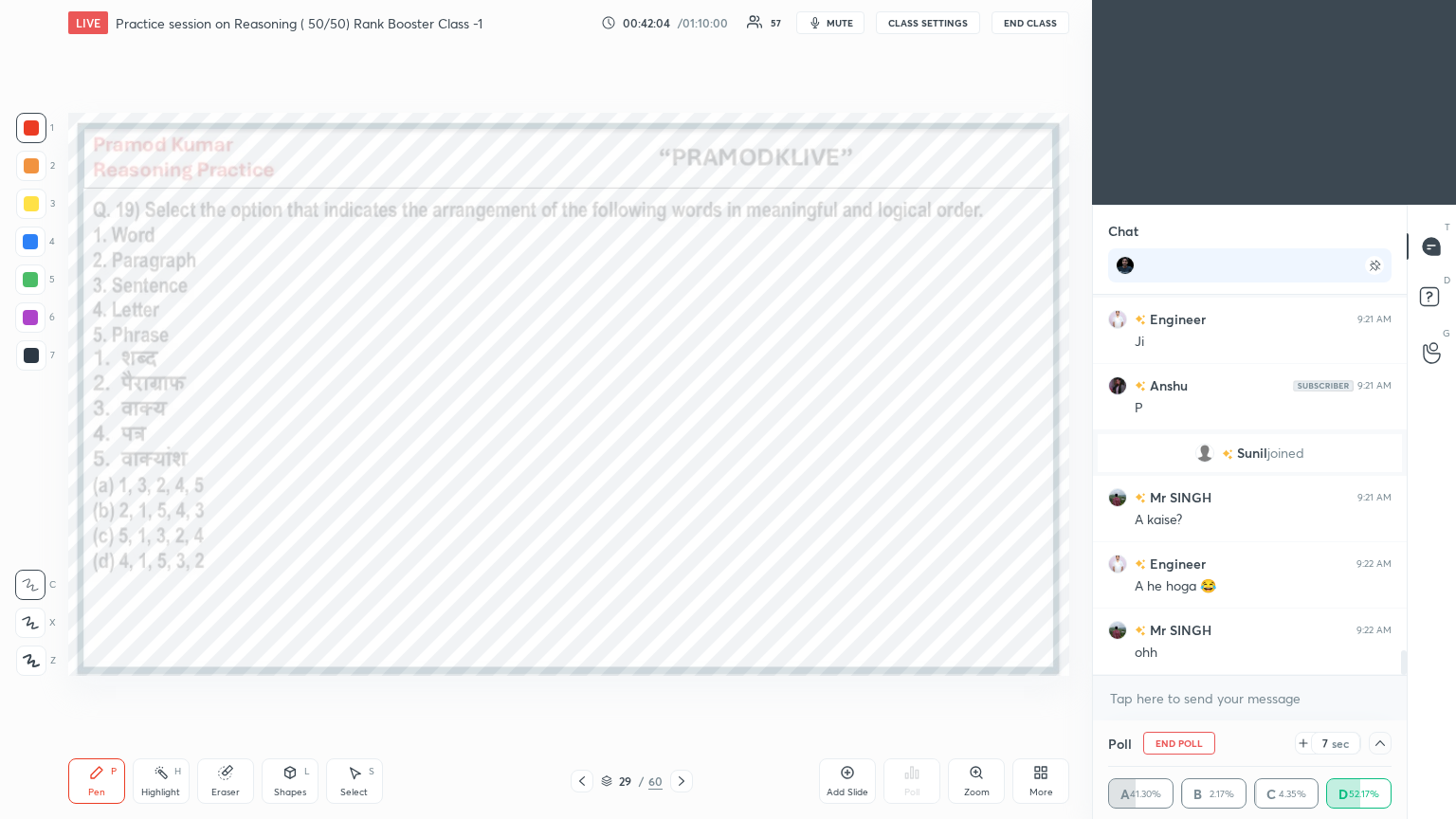 click on "Kurban [TIME] Waqt ne kuch ko sant kr diya vikram  joined Engineer [TIME] Ji Anshu [TIME] P Sunil  joined Mr SINGH [TIME] A kaise? Engineer [TIME] A he hoga 😂 Mr SINGH [TIME] ohh" at bounding box center [1249, 484] 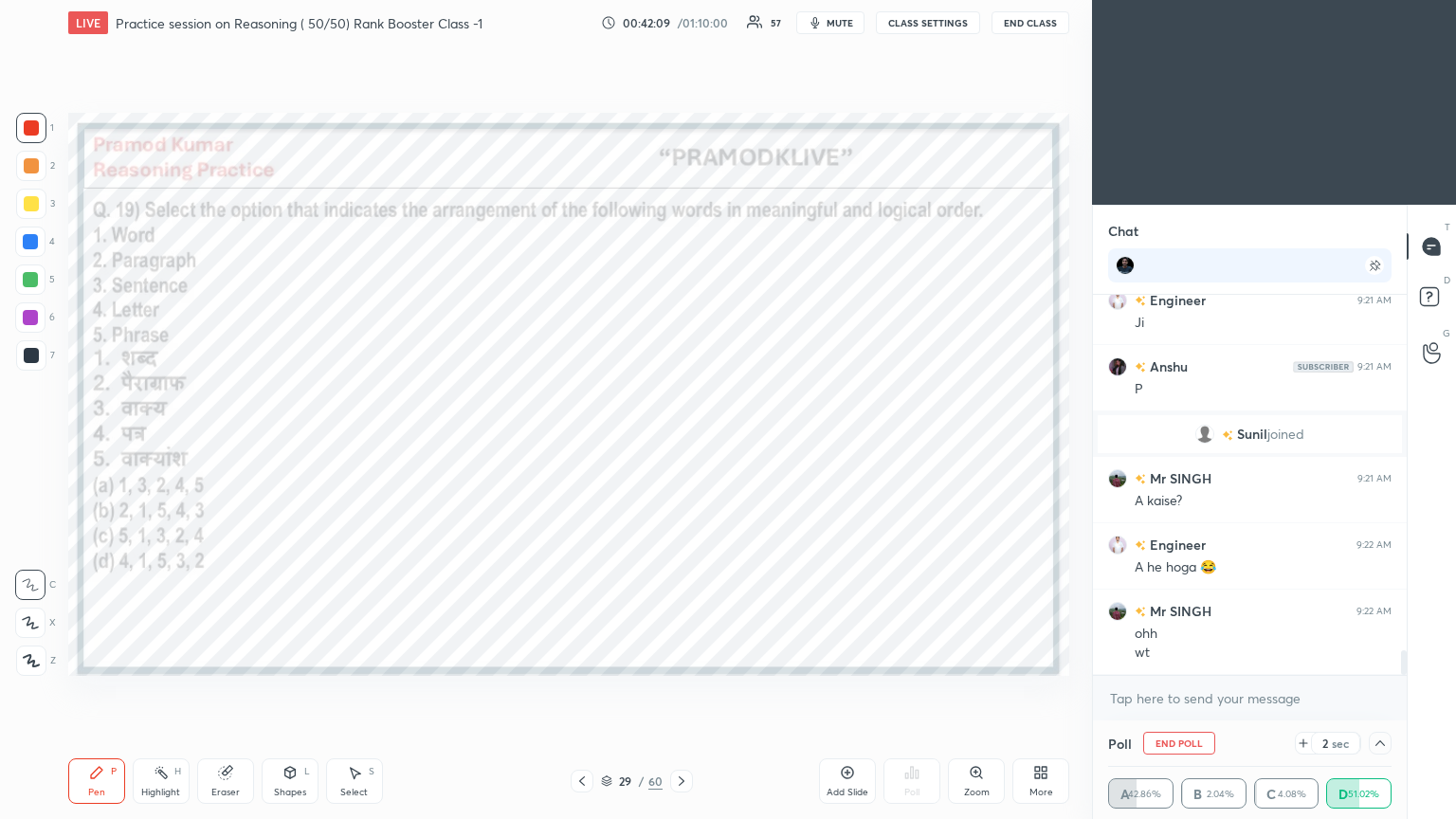 scroll, scrollTop: 5581, scrollLeft: 0, axis: vertical 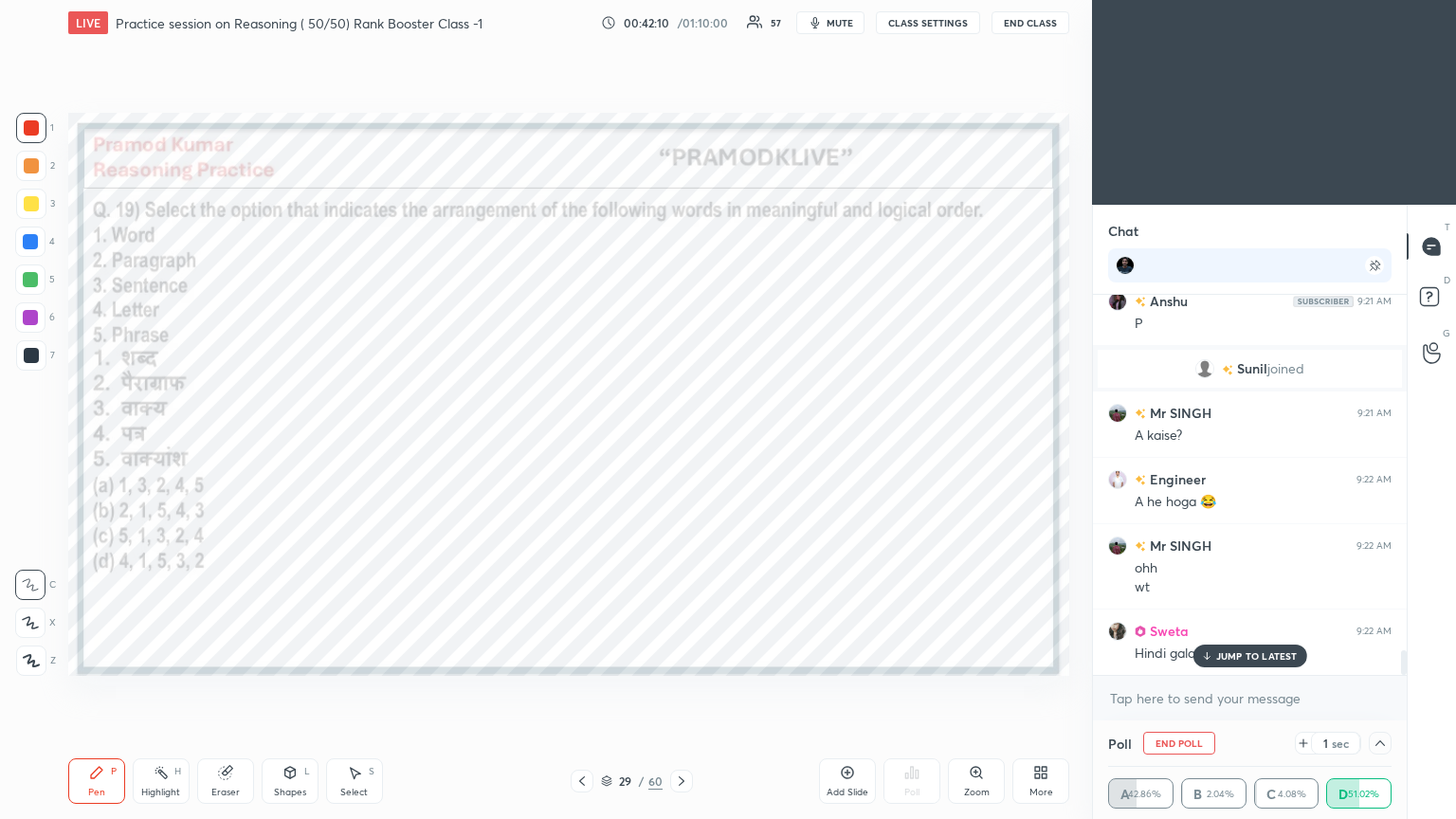click on "JUMP TO LATEST" at bounding box center (1257, 656) 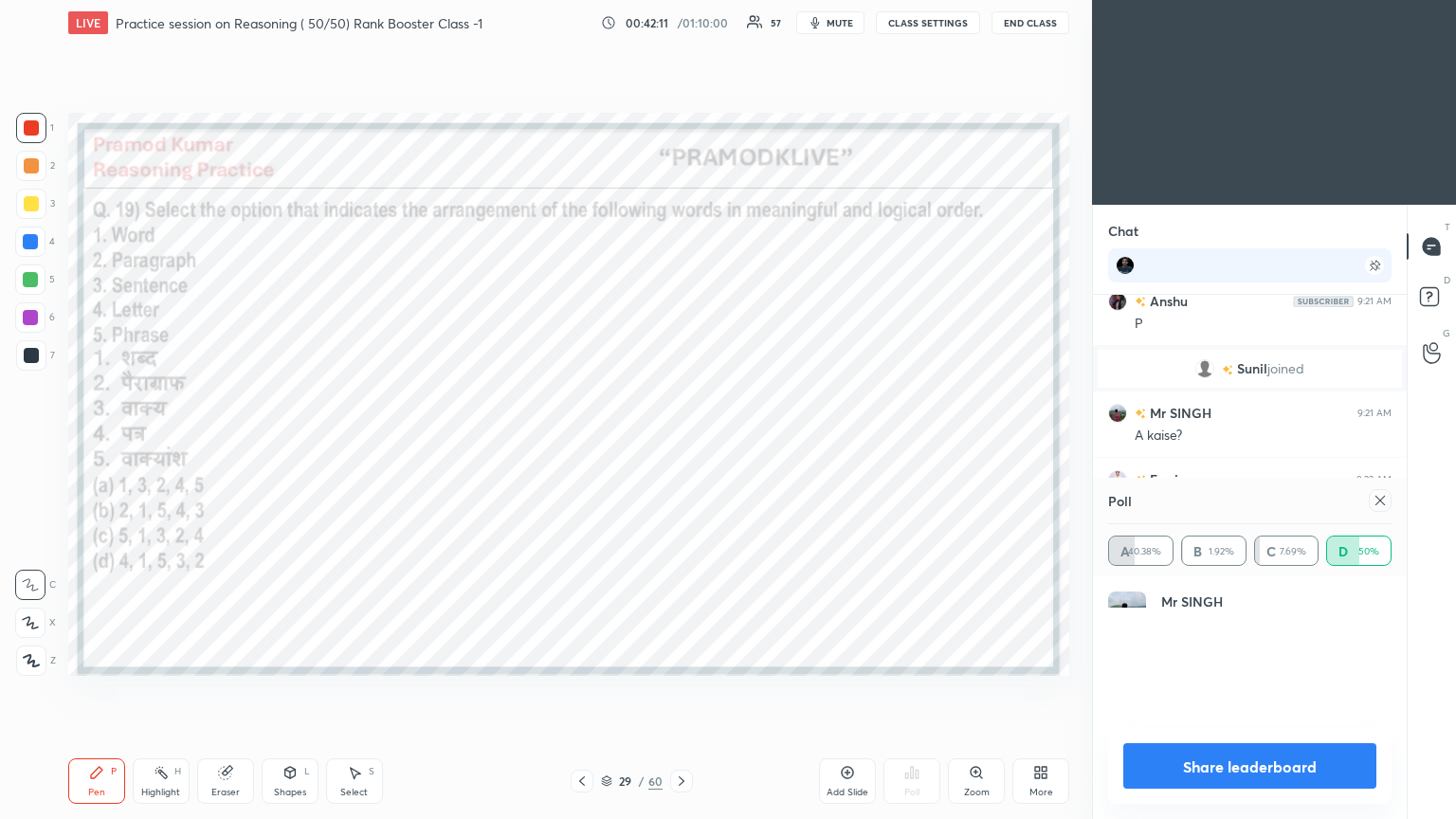 scroll, scrollTop: 0, scrollLeft: 0, axis: both 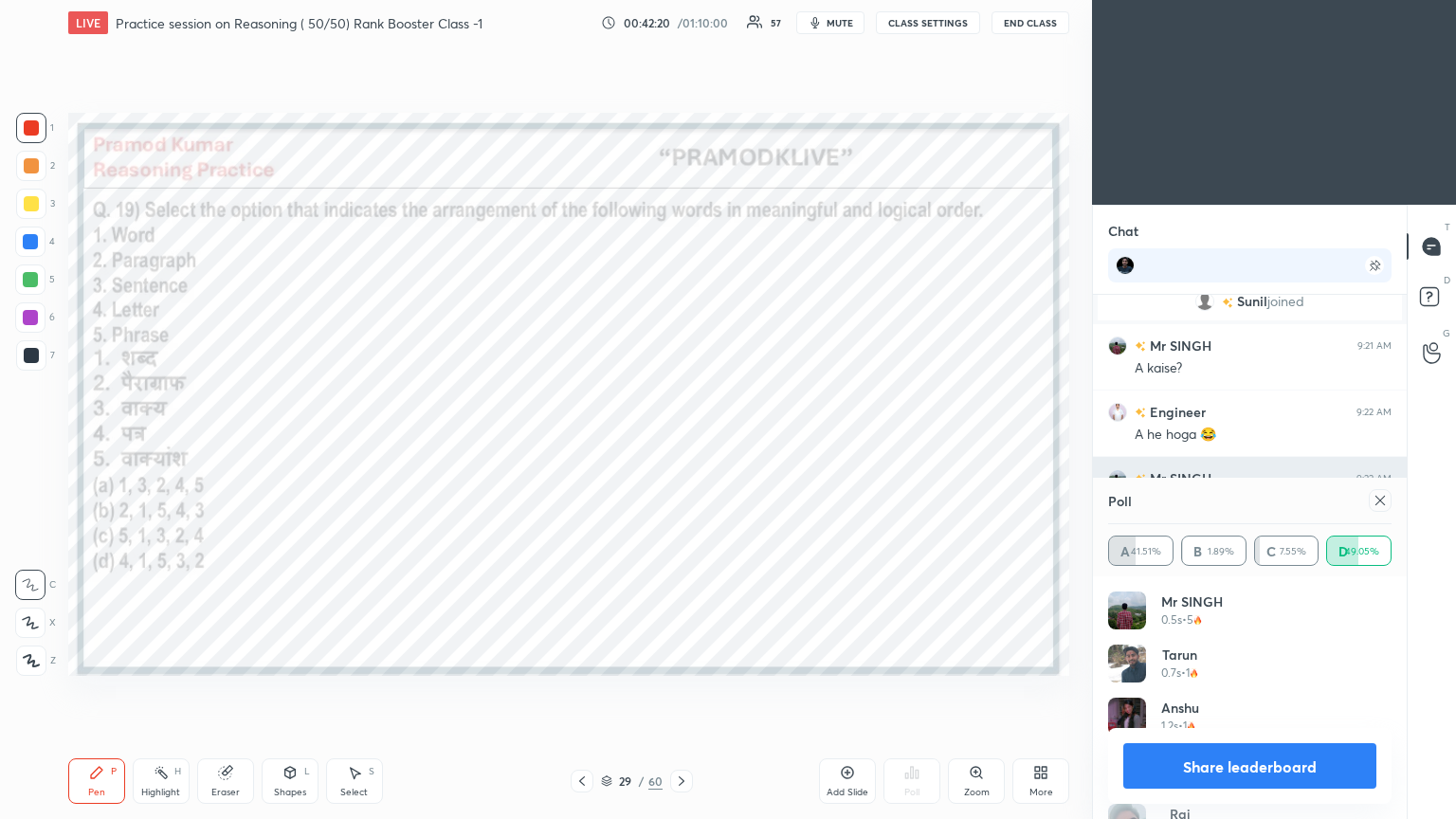 click 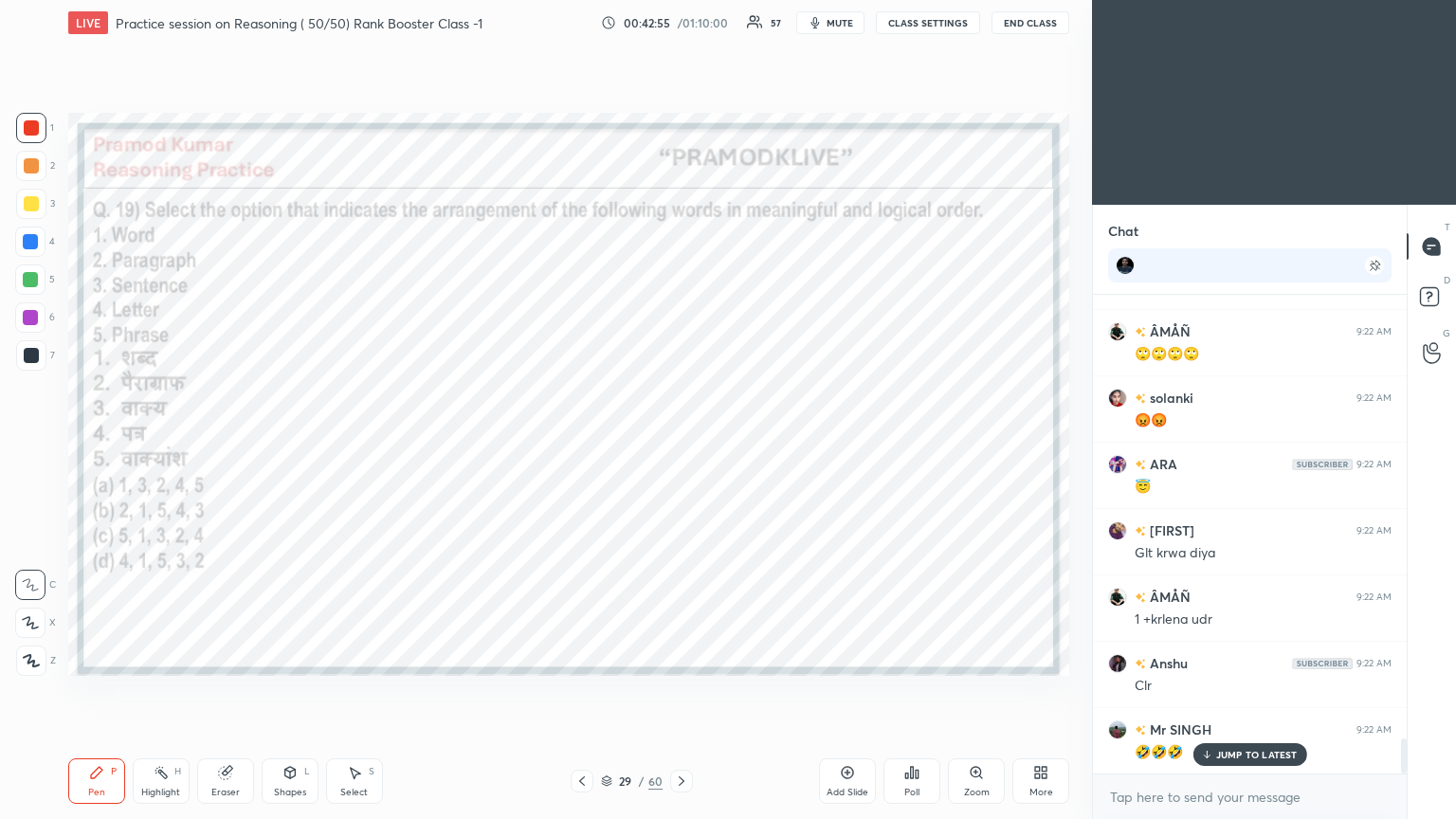 click 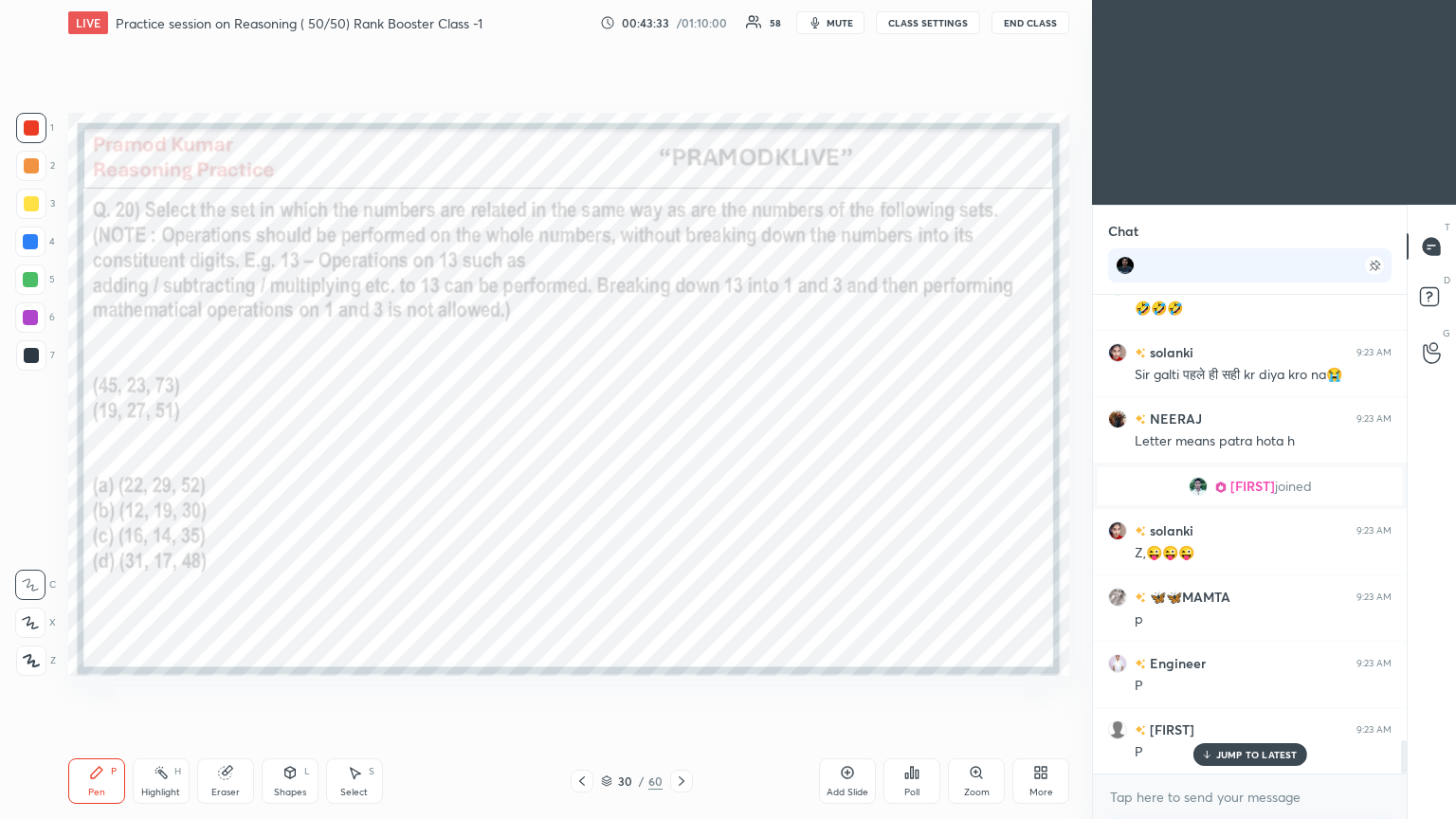 scroll, scrollTop: 6525, scrollLeft: 0, axis: vertical 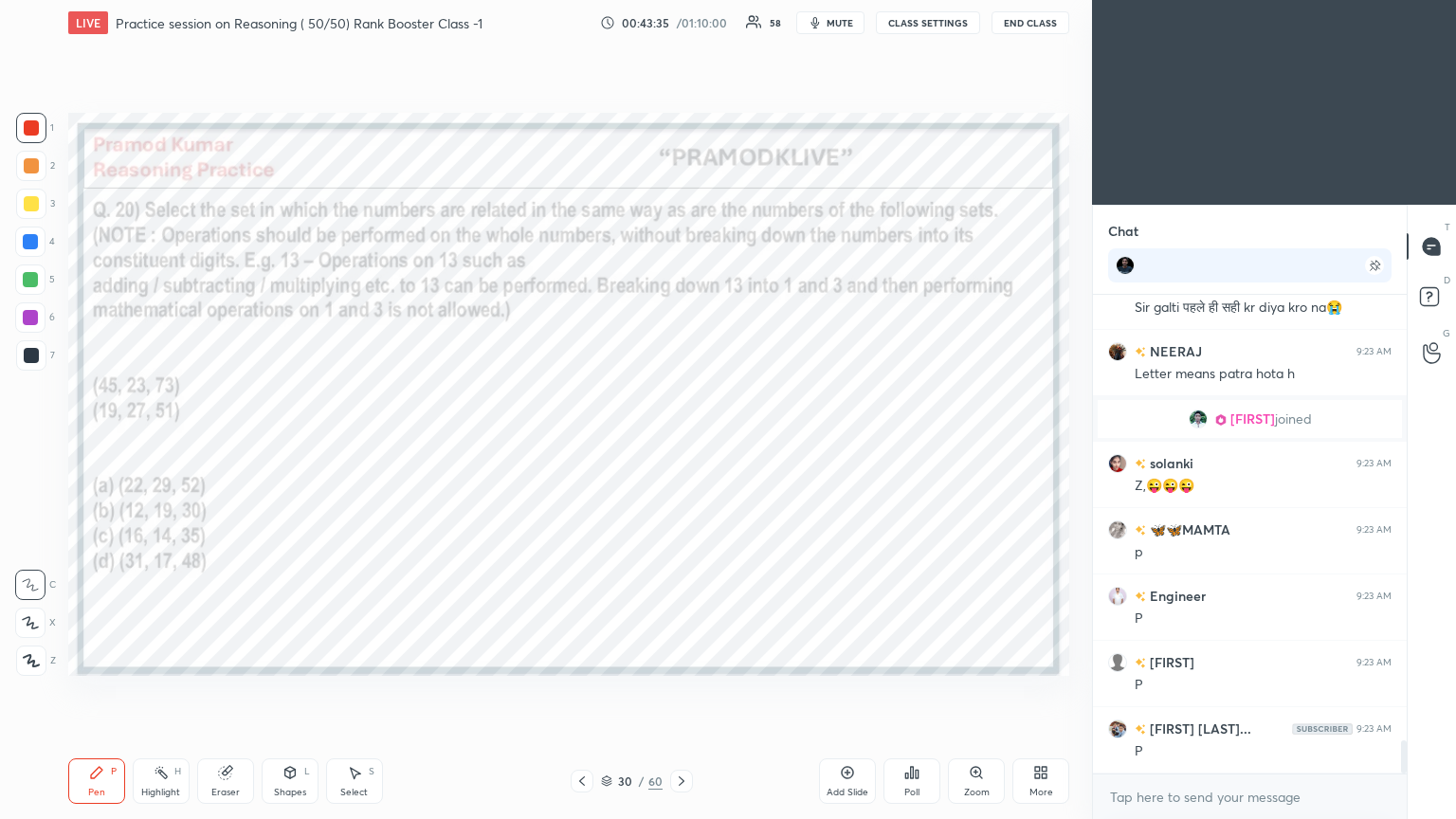 click on "Poll" at bounding box center [912, 781] 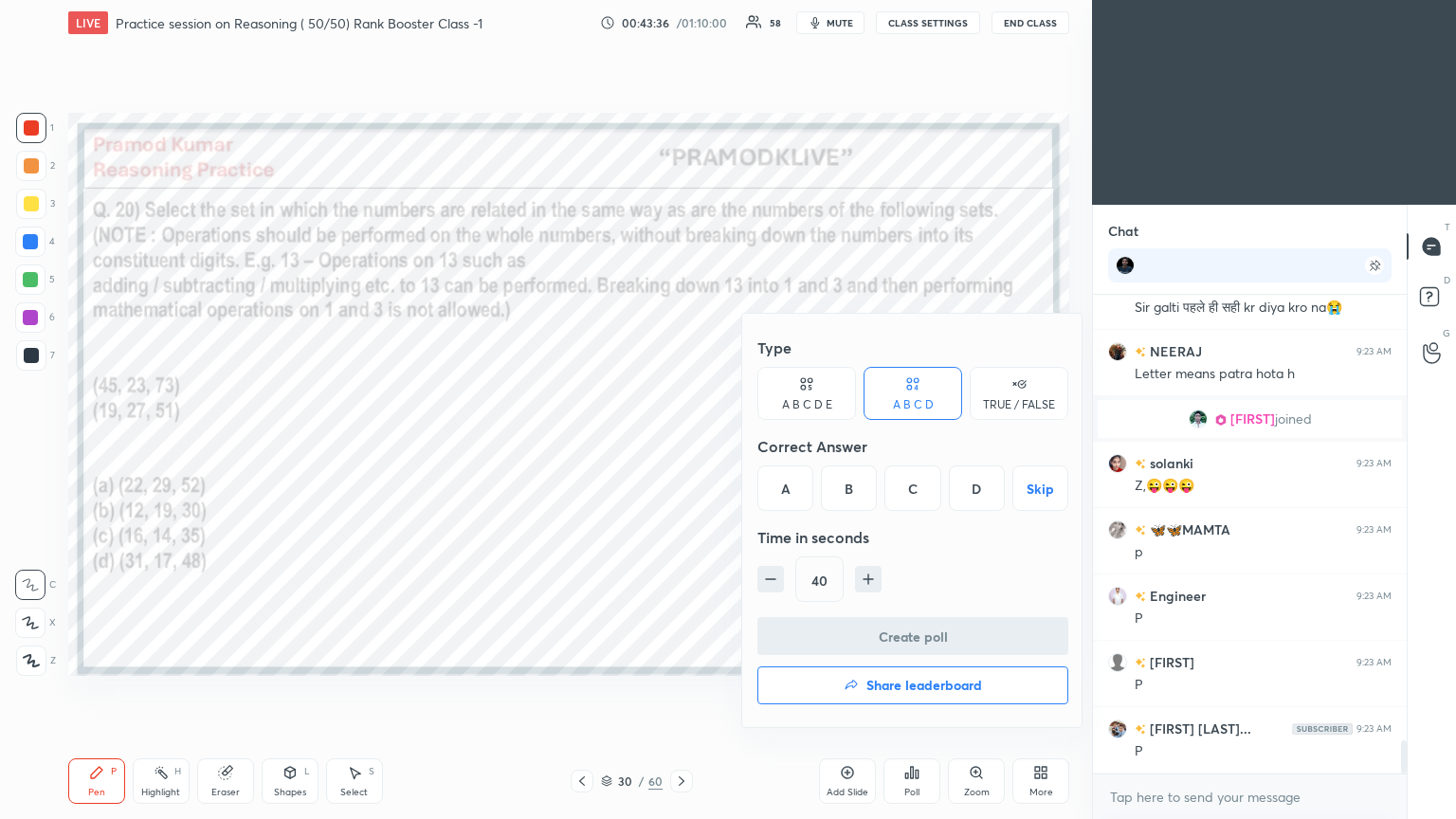 scroll, scrollTop: 6590, scrollLeft: 0, axis: vertical 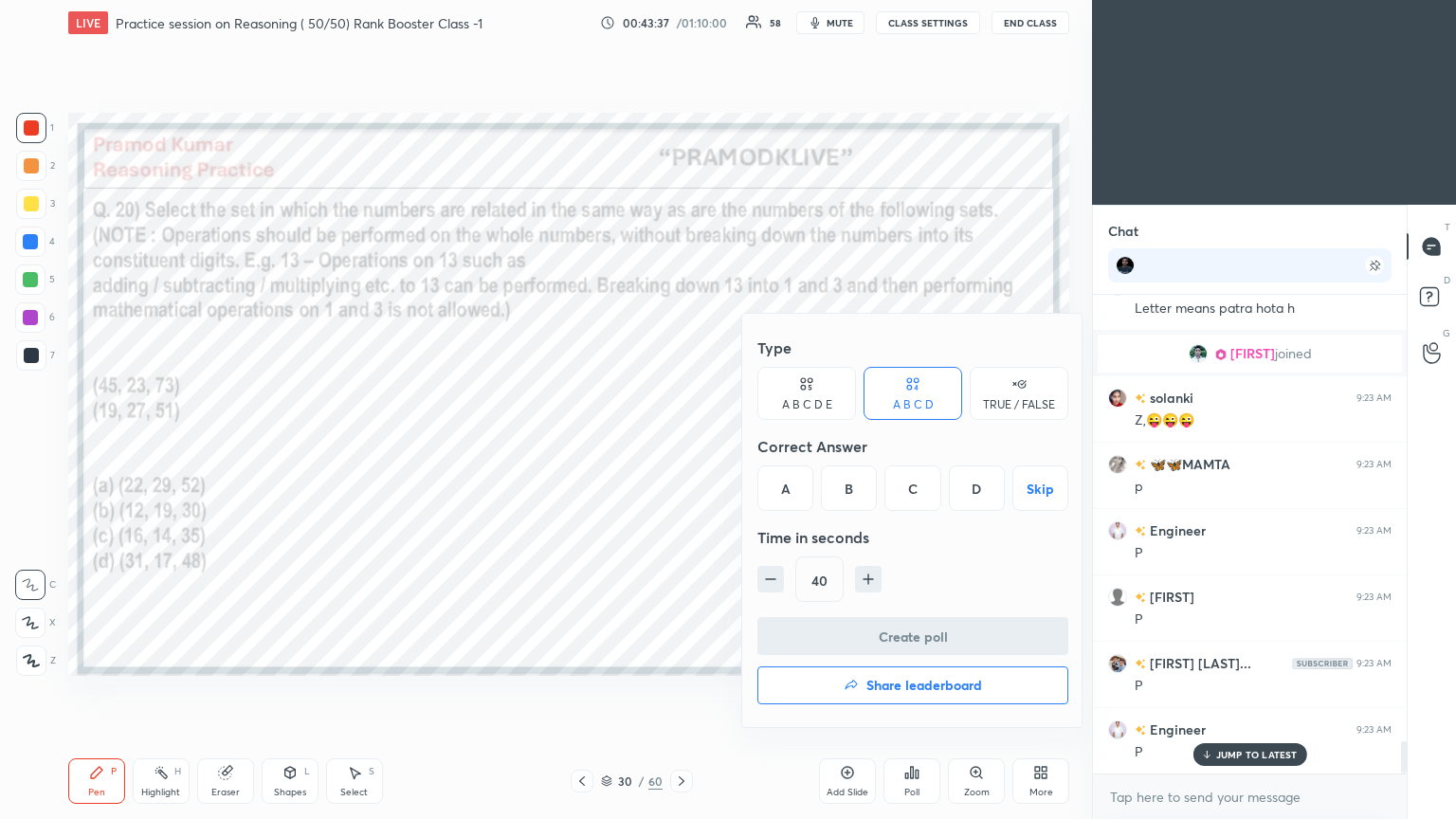 click on "C" at bounding box center [912, 488] 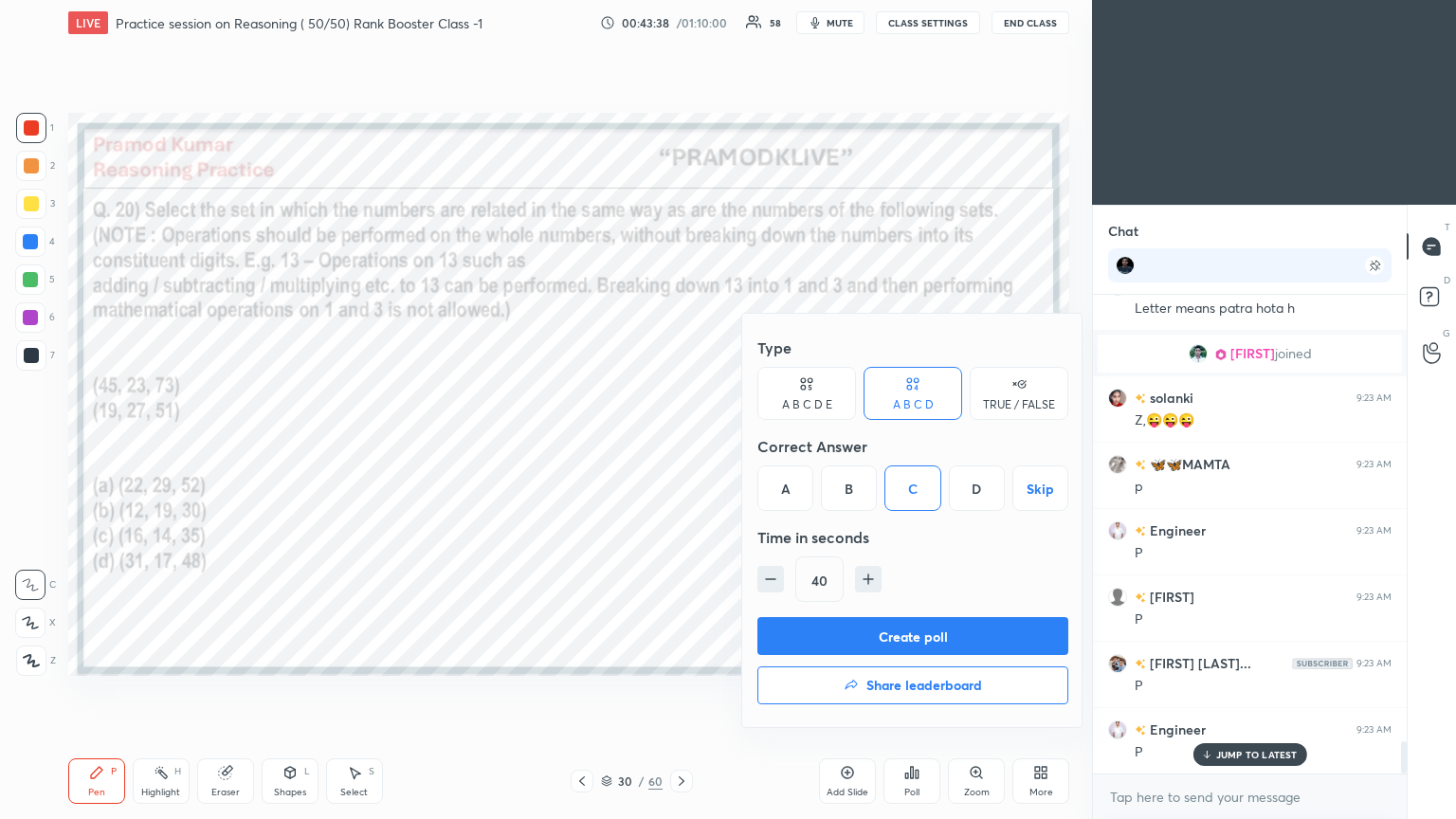 click on "Create poll" at bounding box center [913, 636] 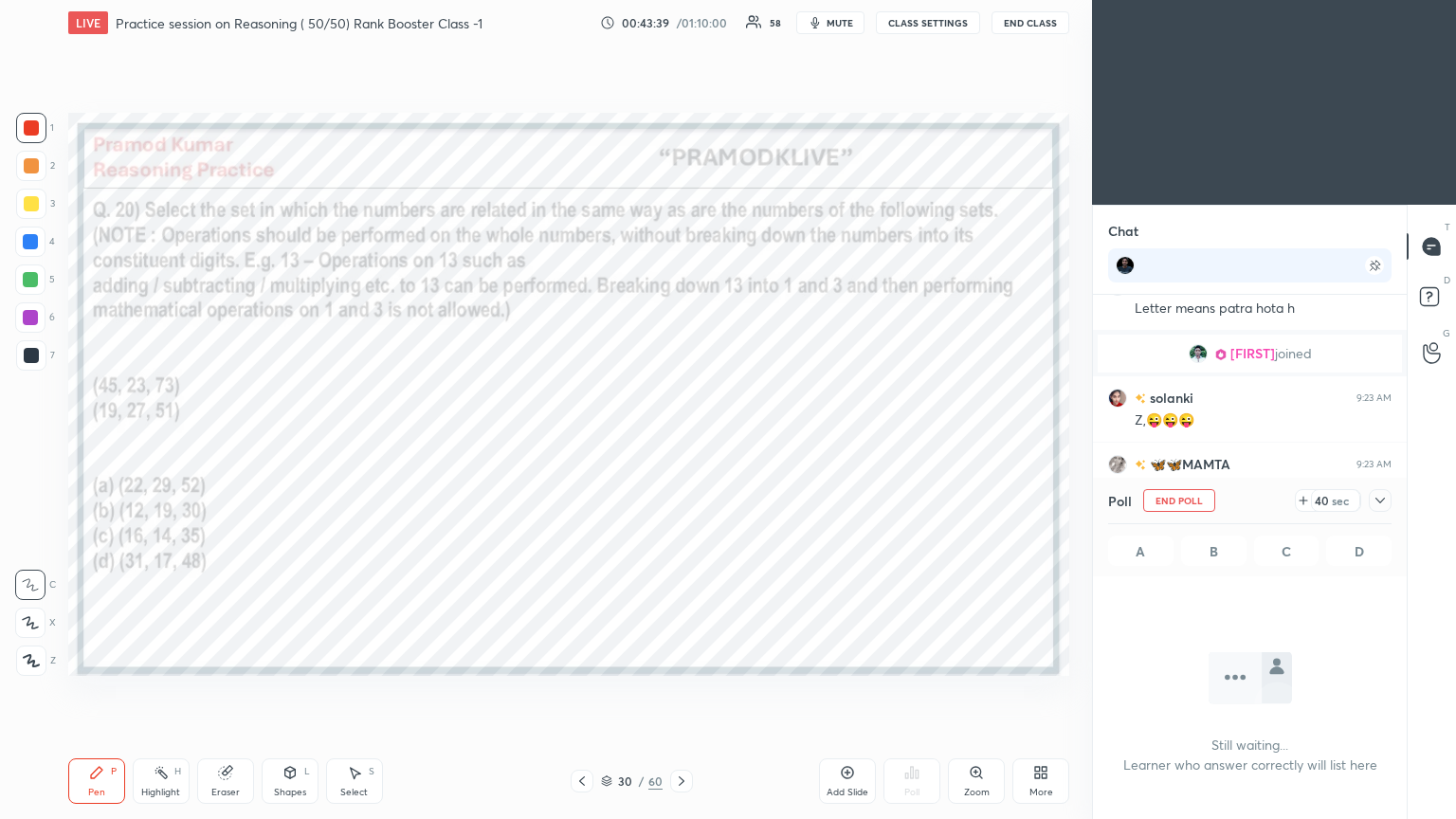 scroll, scrollTop: 252, scrollLeft: 308, axis: both 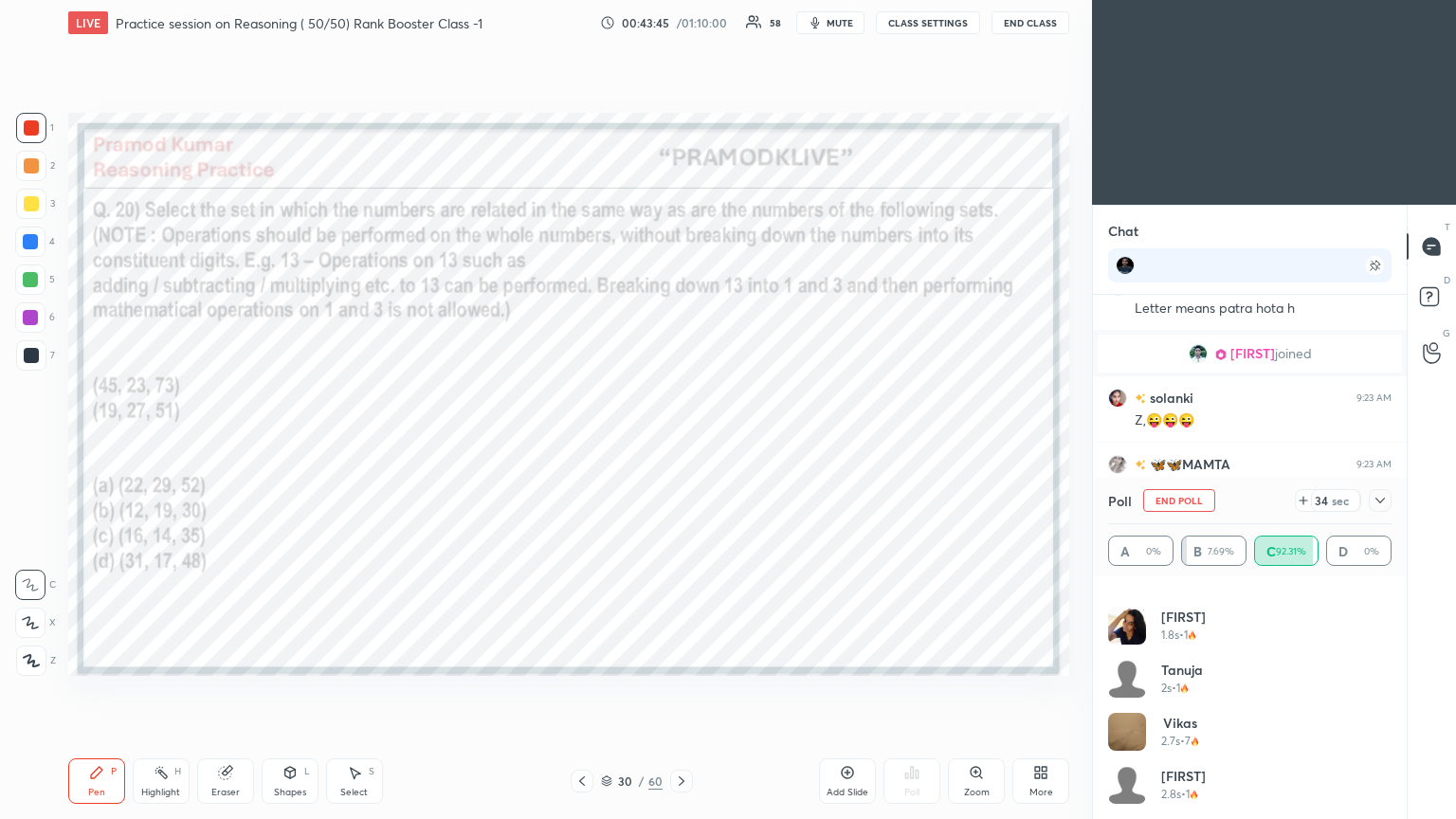 click 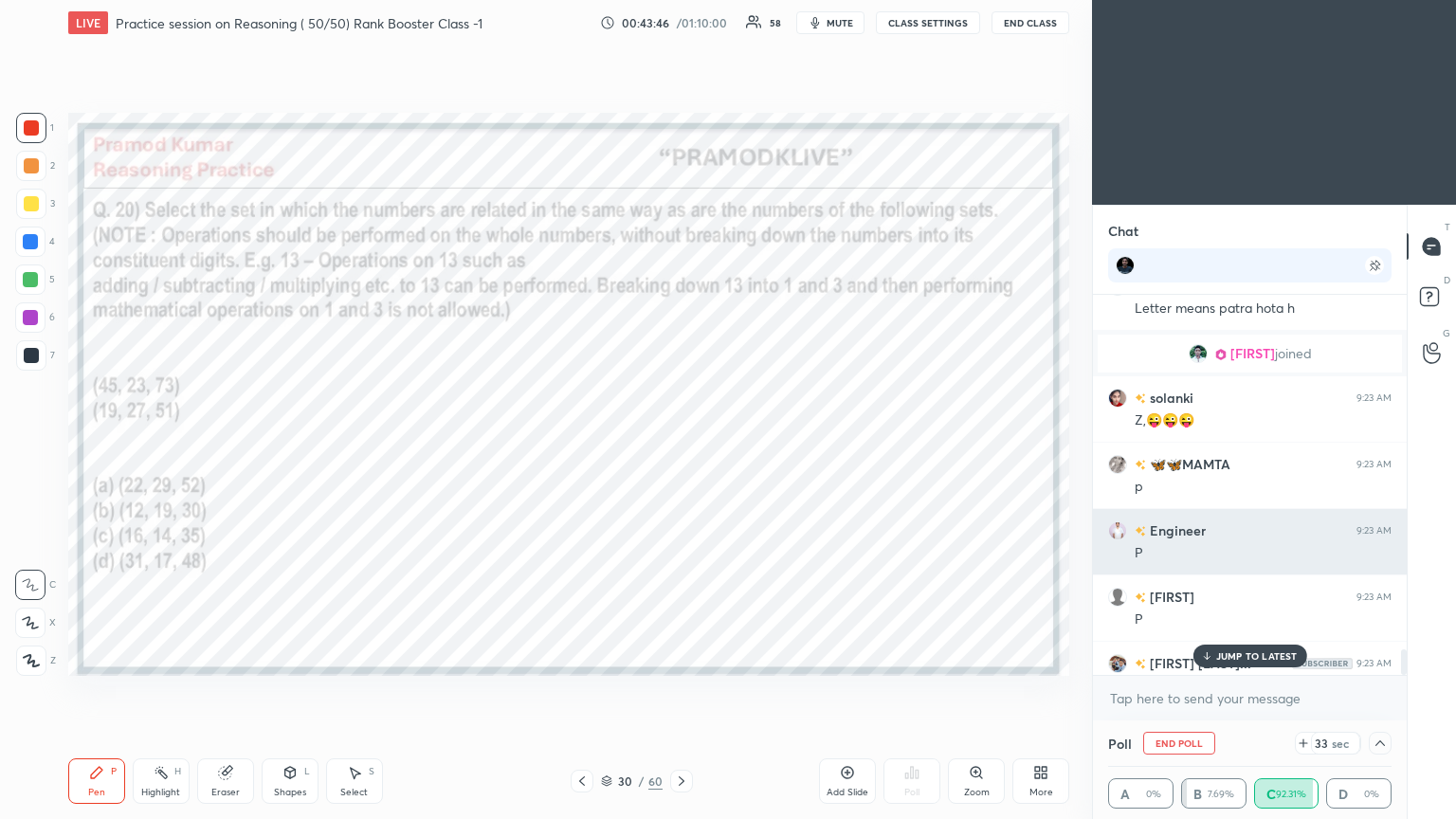 scroll, scrollTop: 174, scrollLeft: 278, axis: both 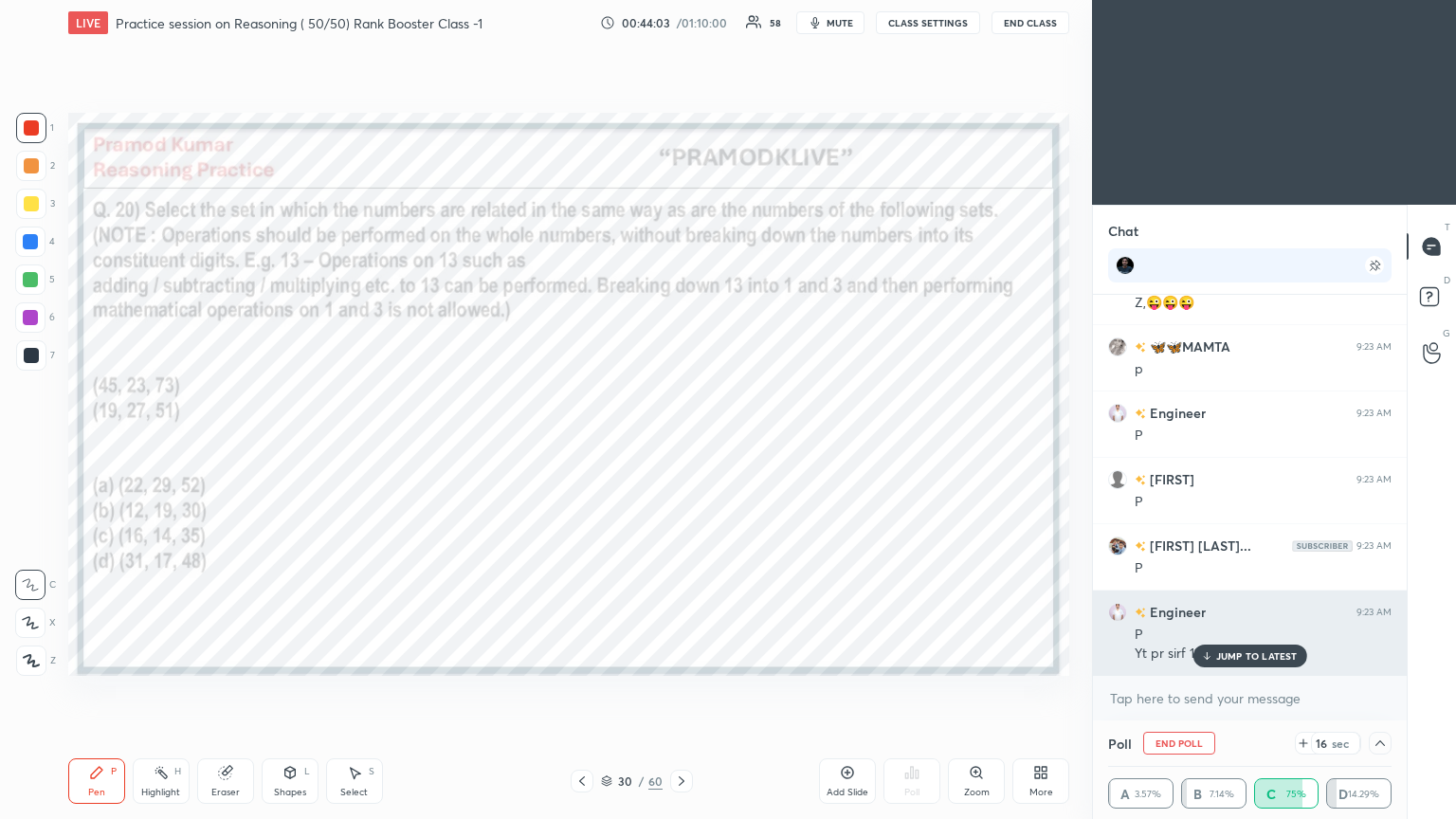 click on "JUMP TO LATEST" at bounding box center (1257, 656) 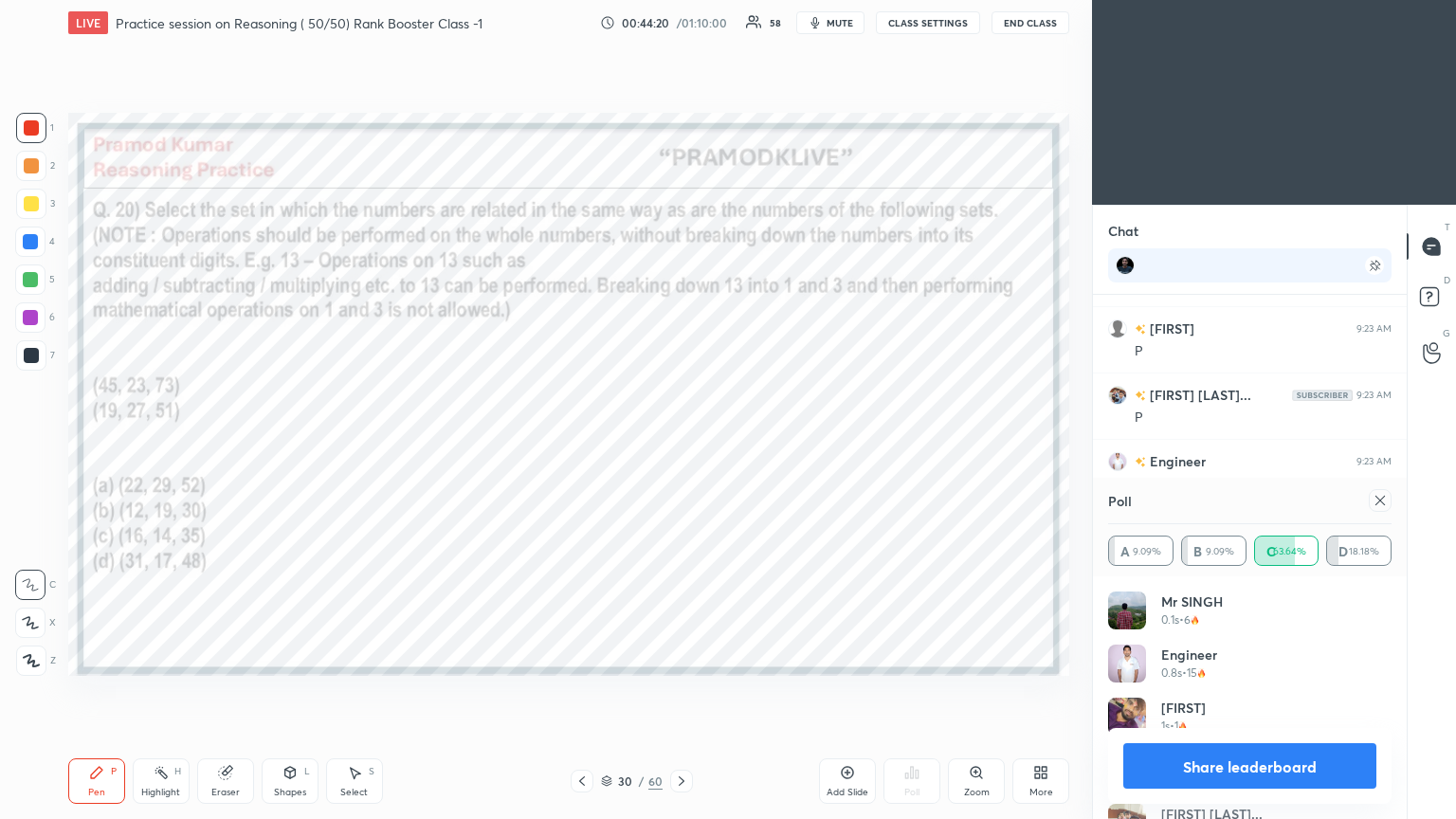 click at bounding box center [1380, 500] 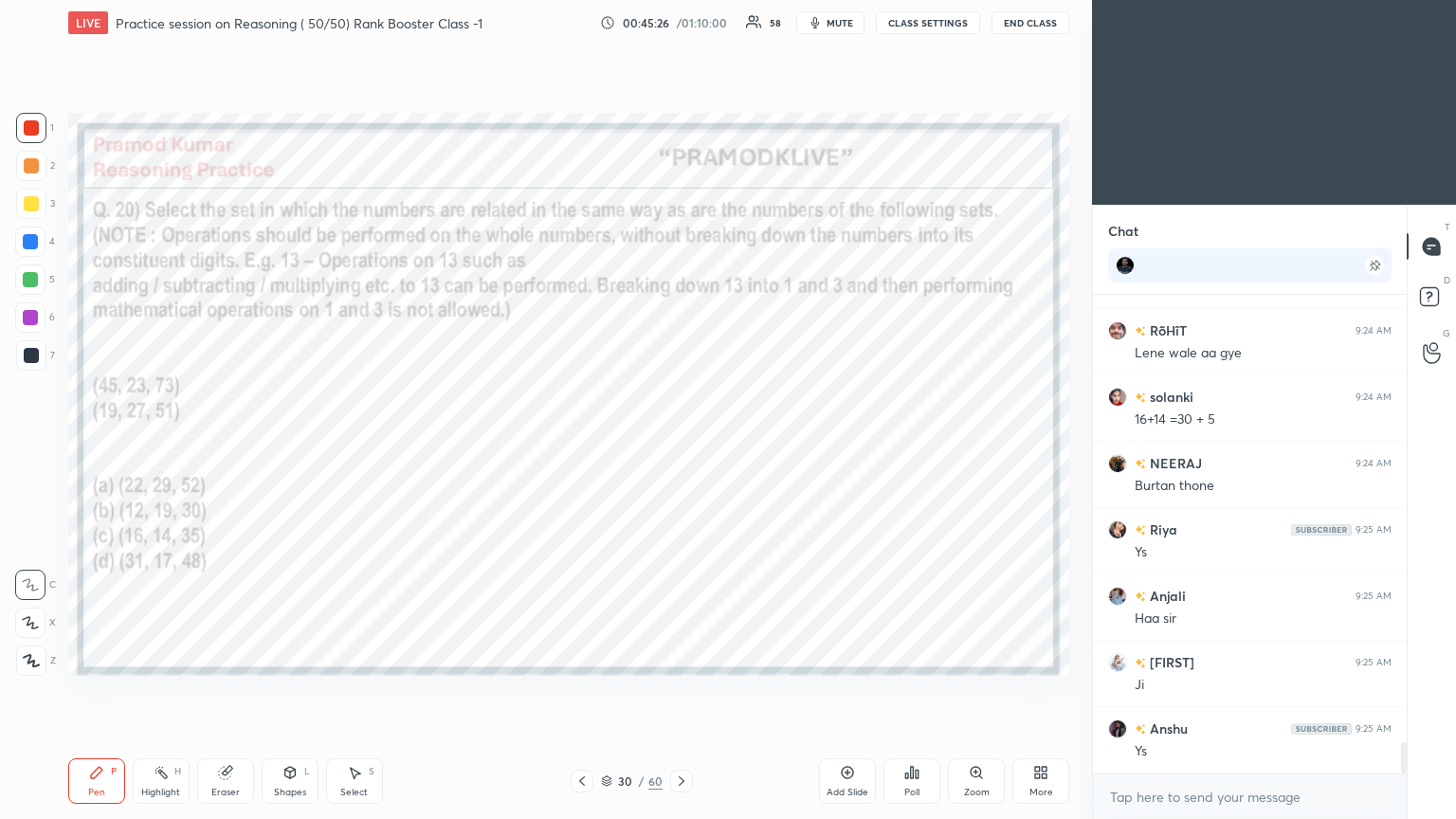 scroll, scrollTop: 6900, scrollLeft: 0, axis: vertical 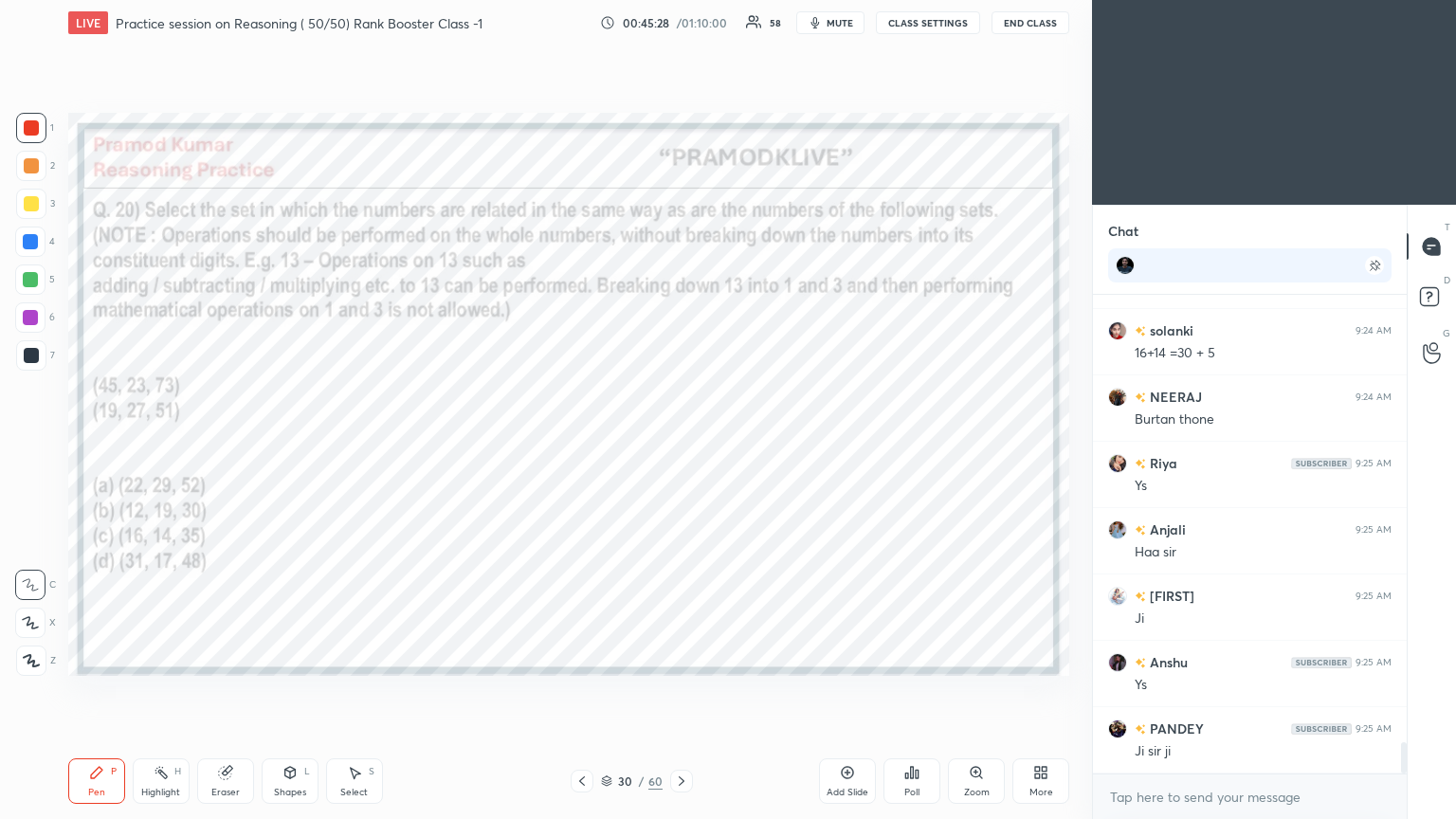 click 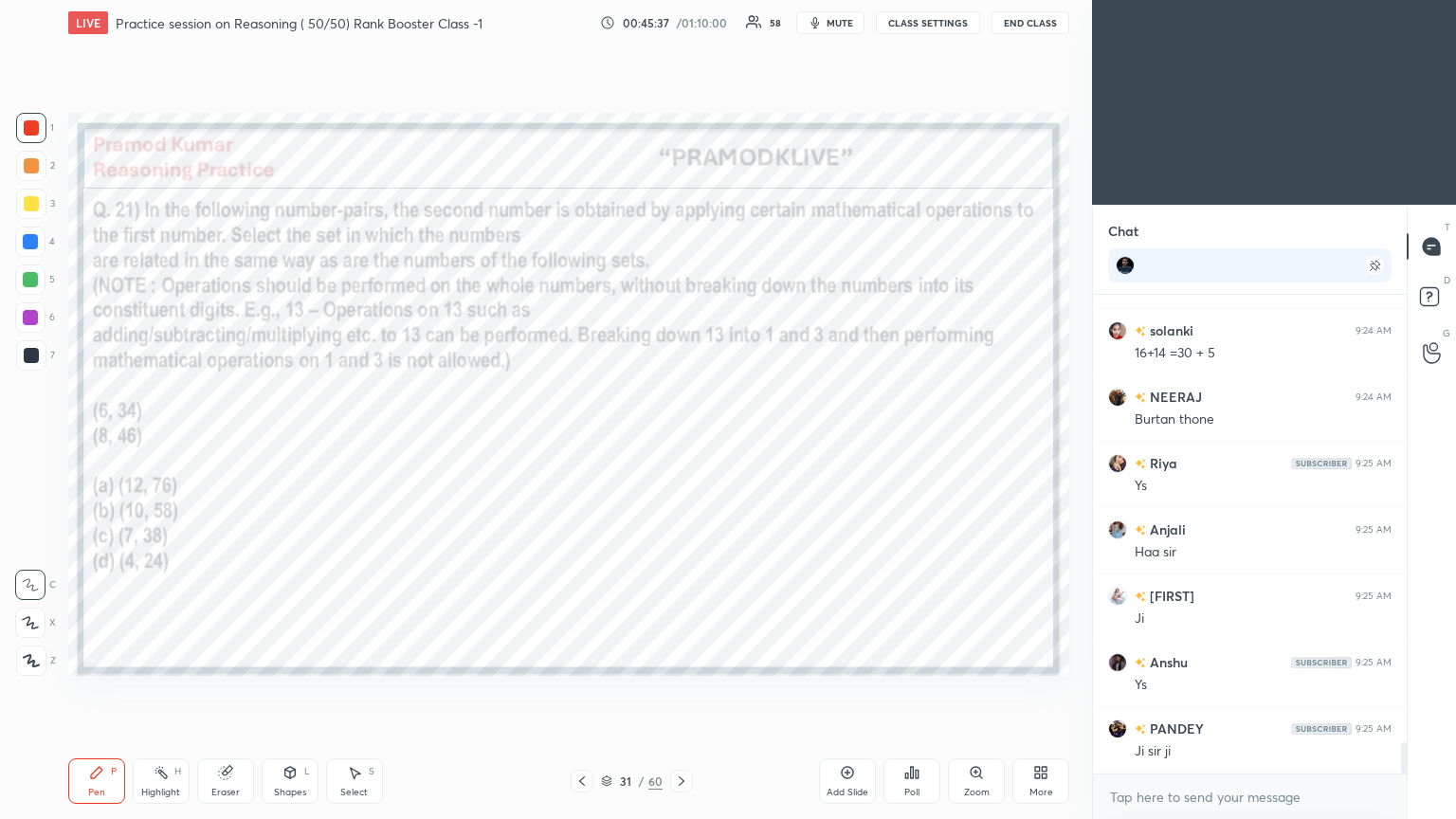 scroll, scrollTop: 6965, scrollLeft: 0, axis: vertical 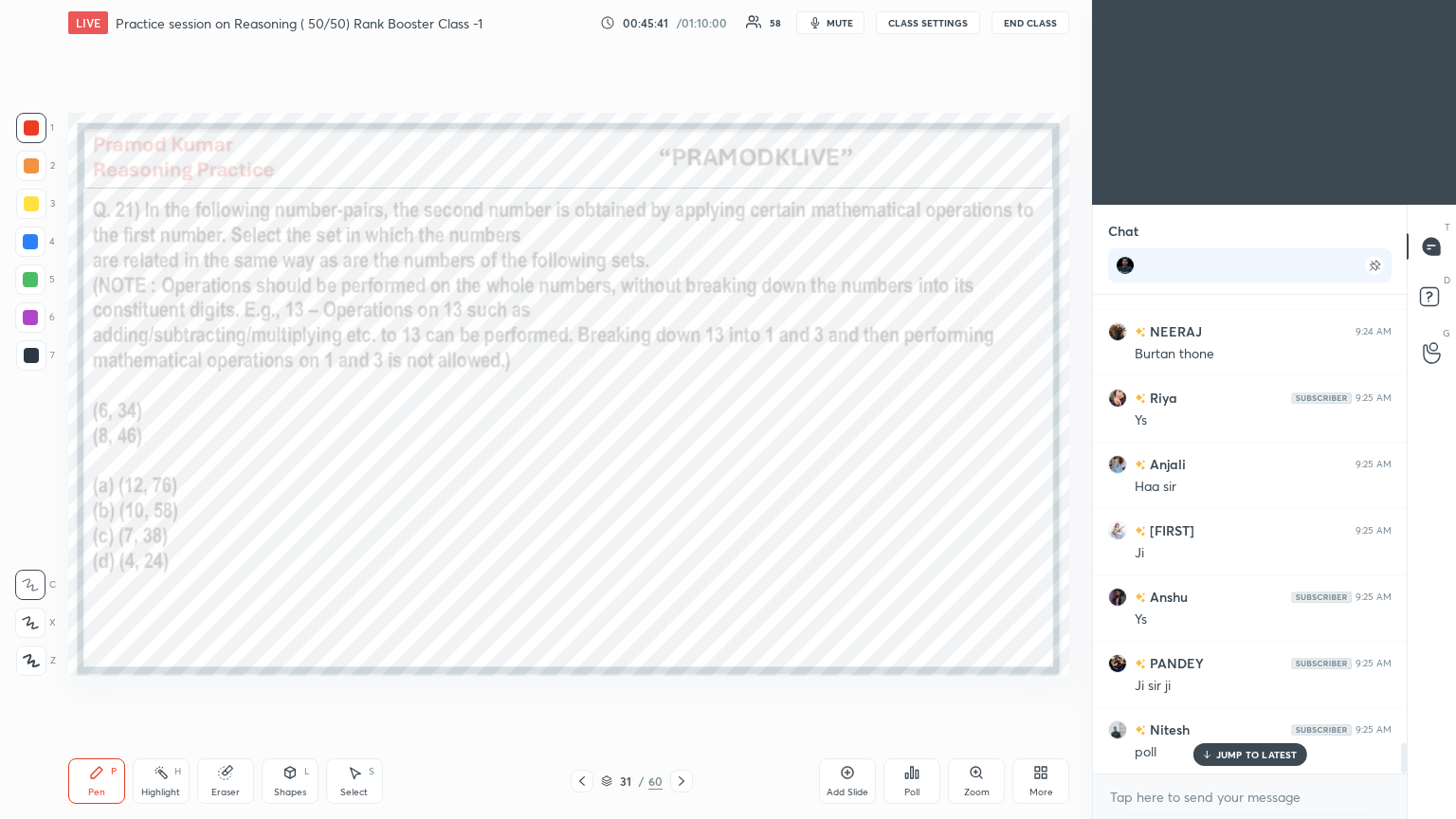 click on "Poll" at bounding box center (912, 781) 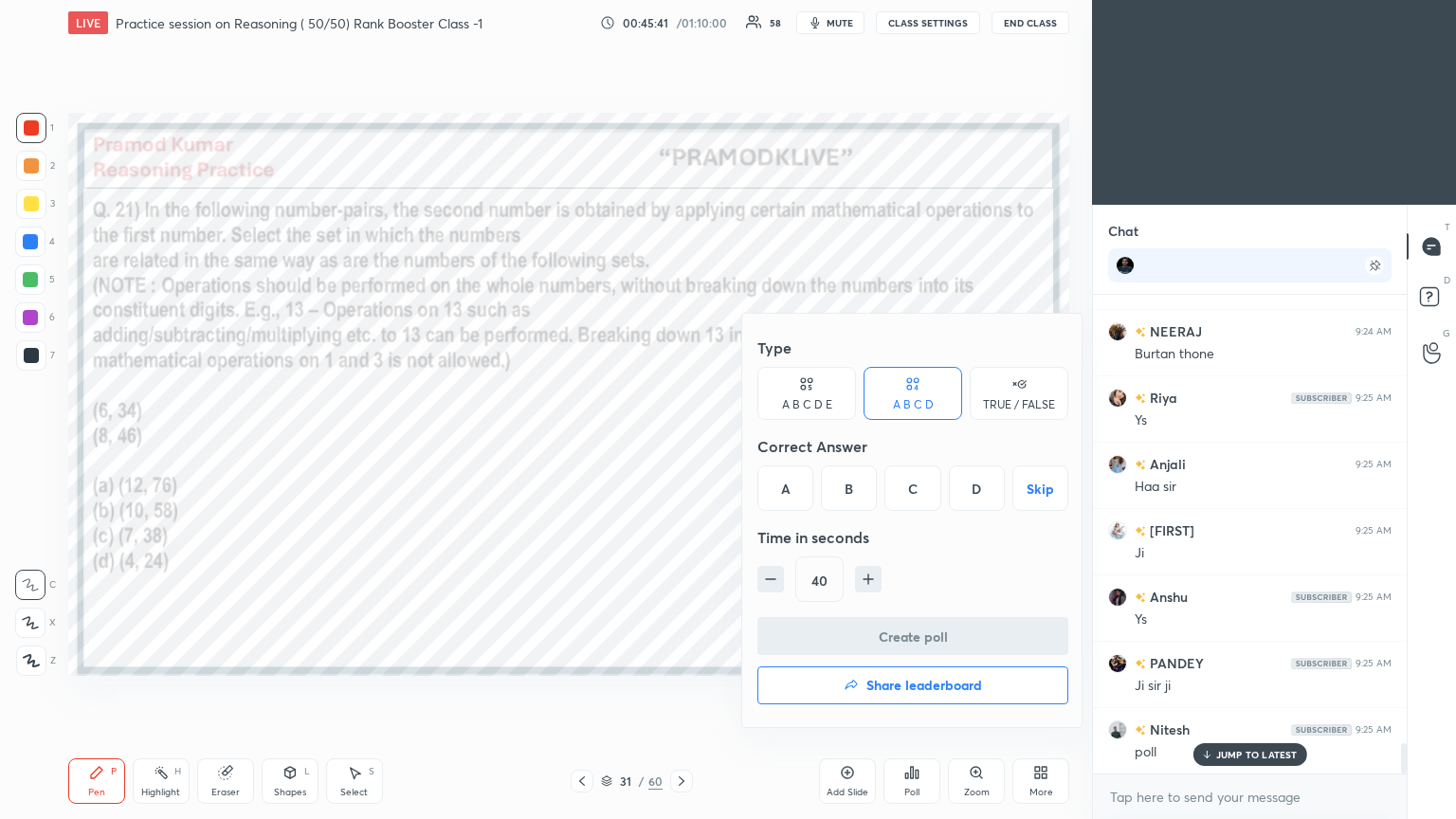click on "B" at bounding box center (848, 488) 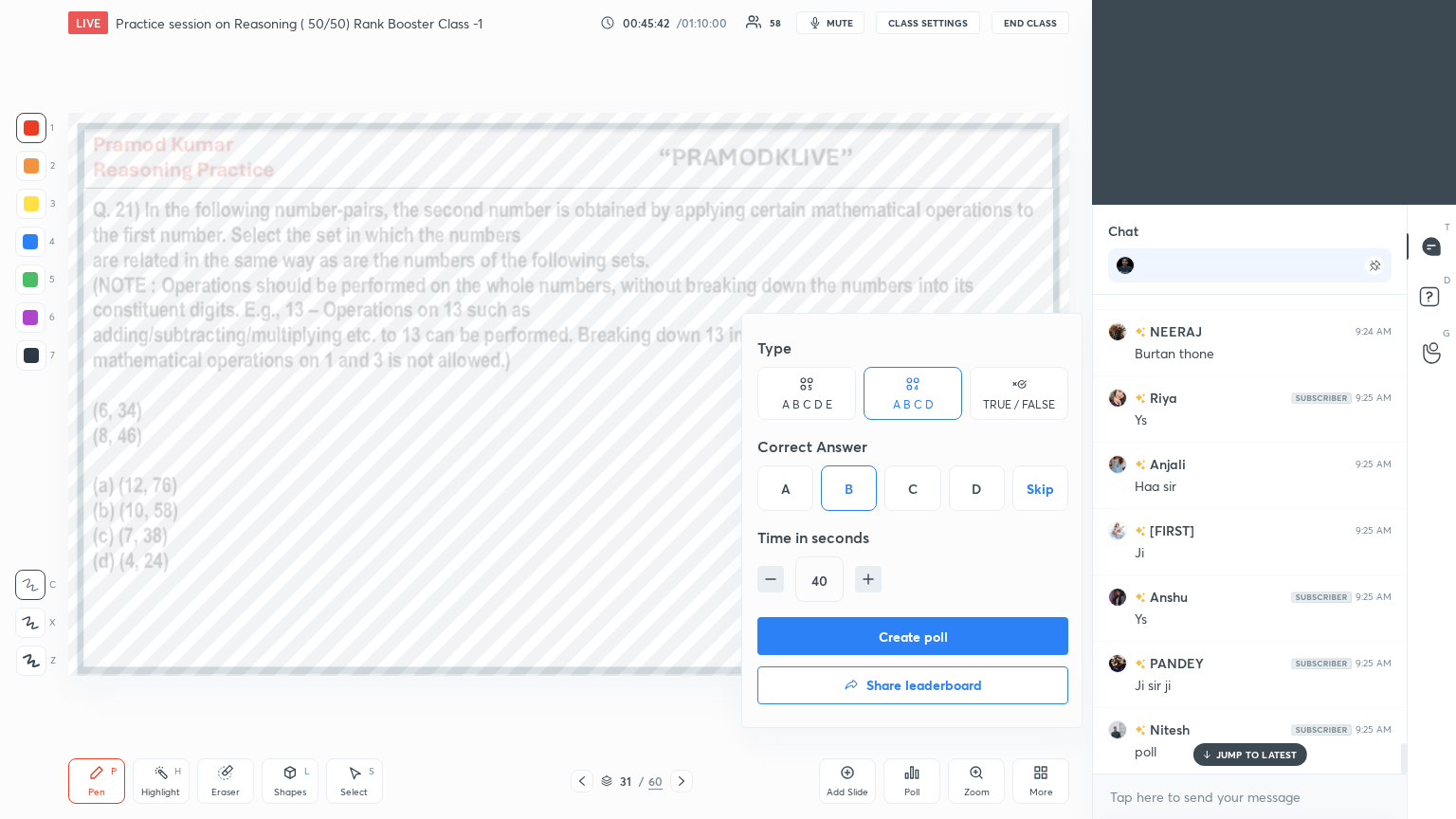 click on "Create poll" at bounding box center [913, 636] 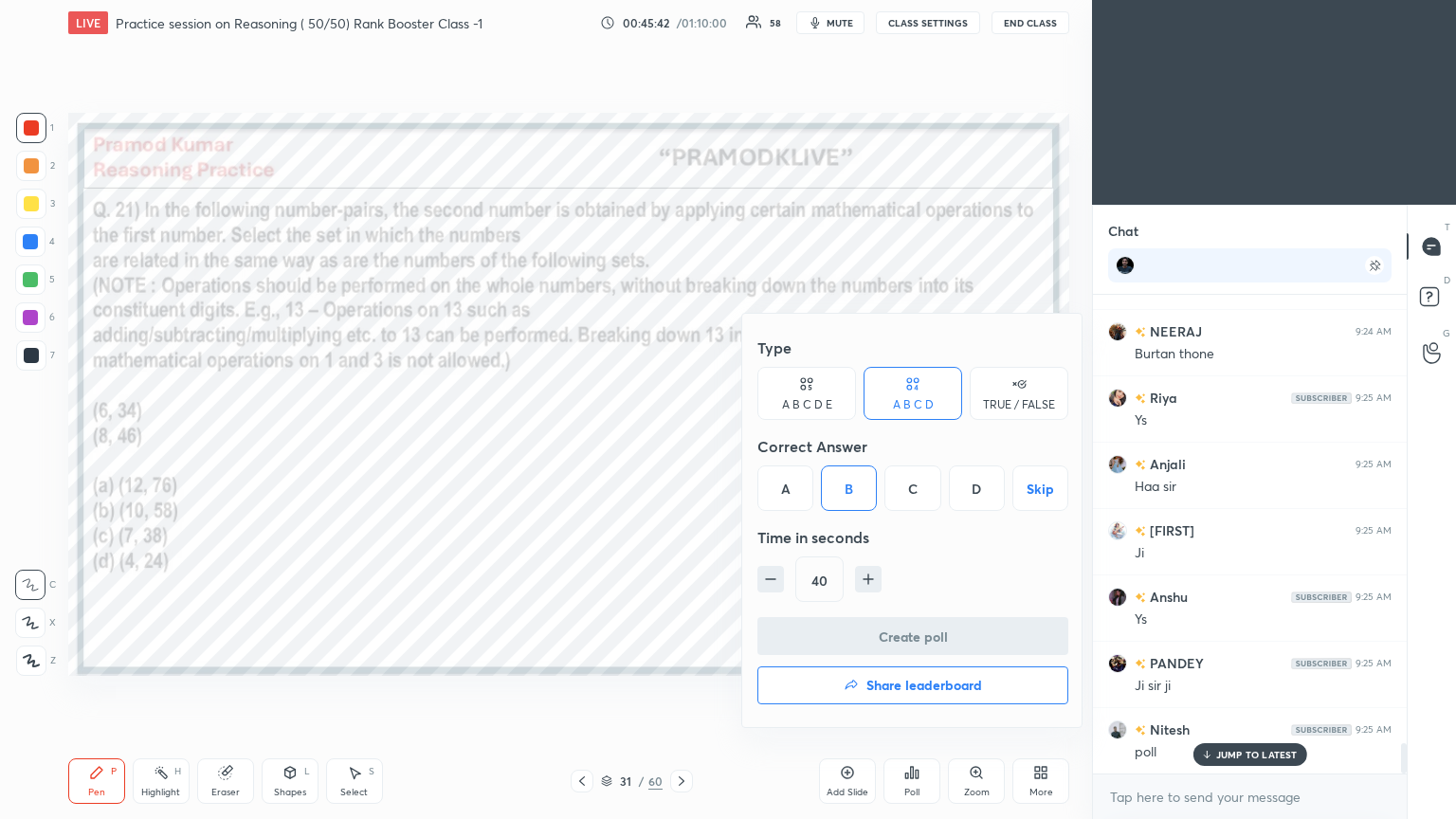scroll, scrollTop: 296, scrollLeft: 308, axis: both 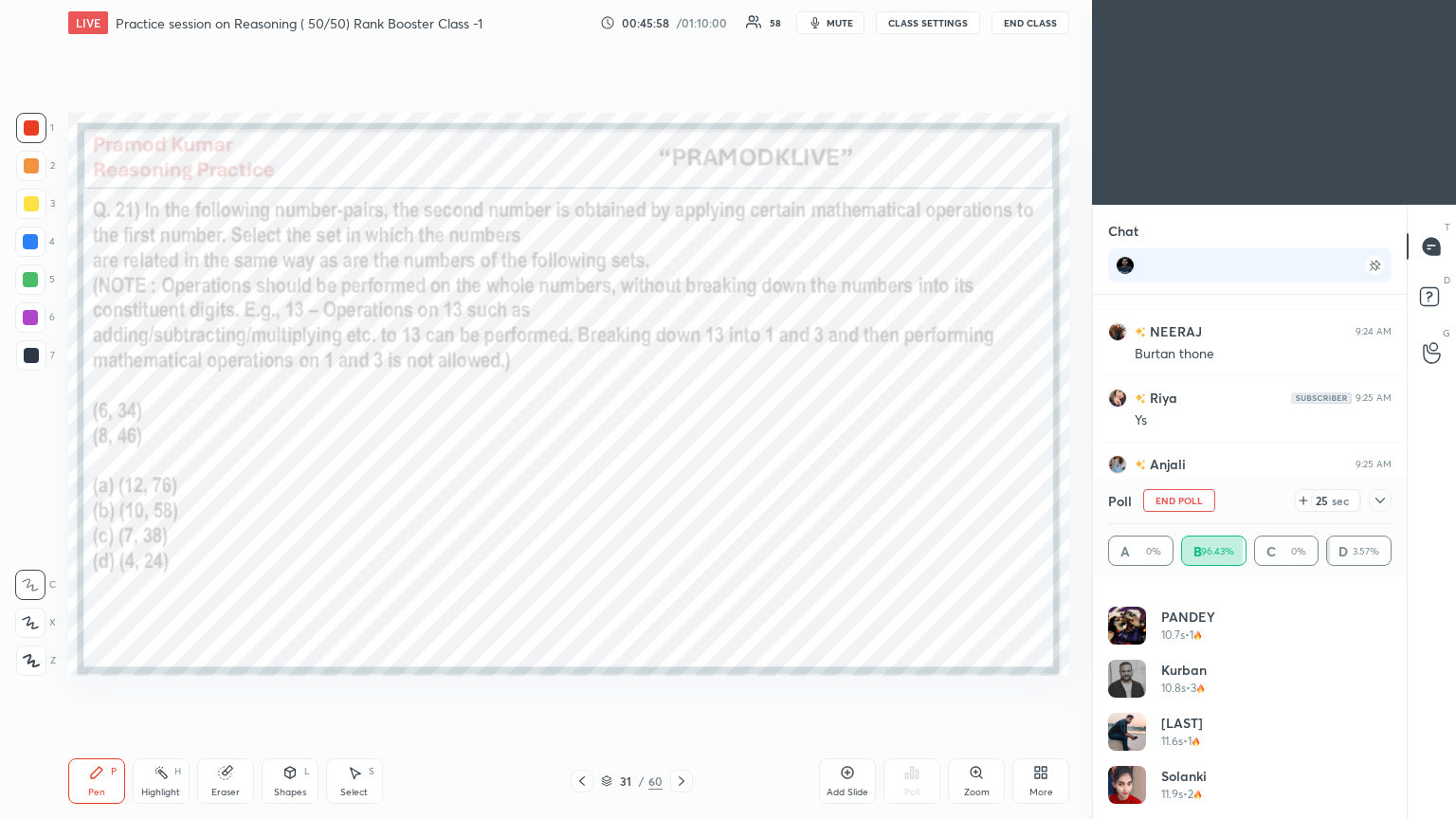 click 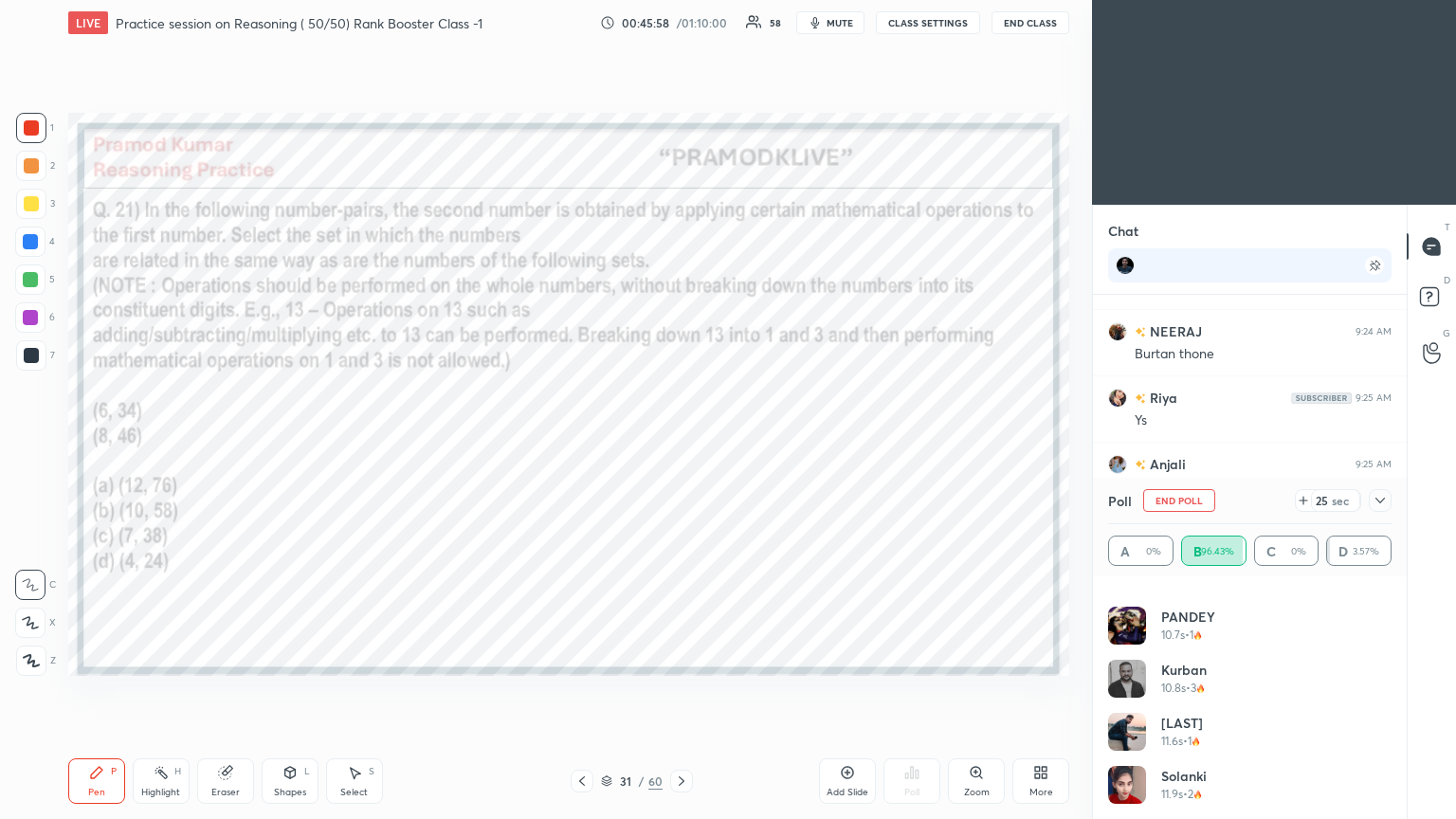 scroll, scrollTop: 6, scrollLeft: 6, axis: both 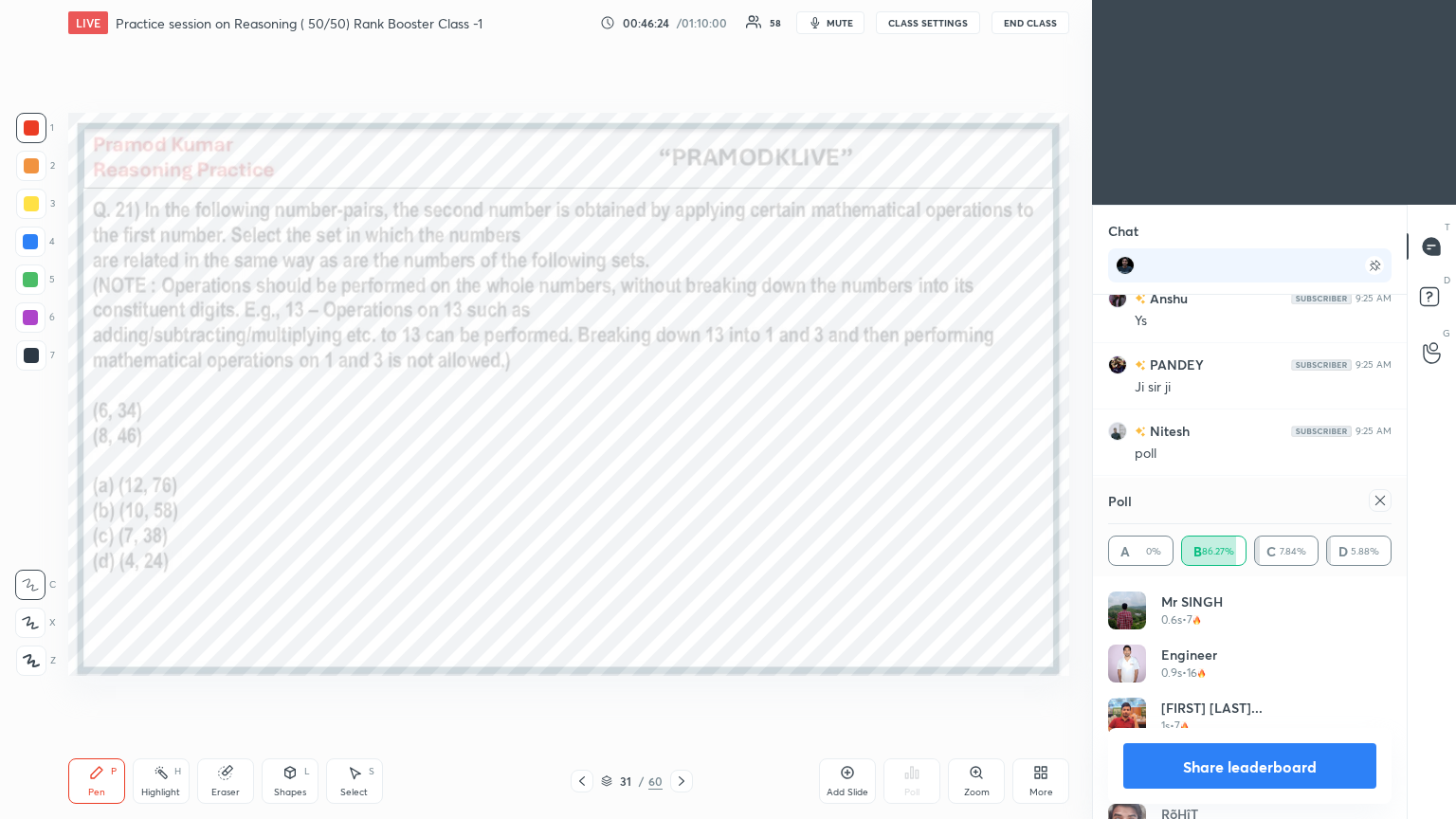 click 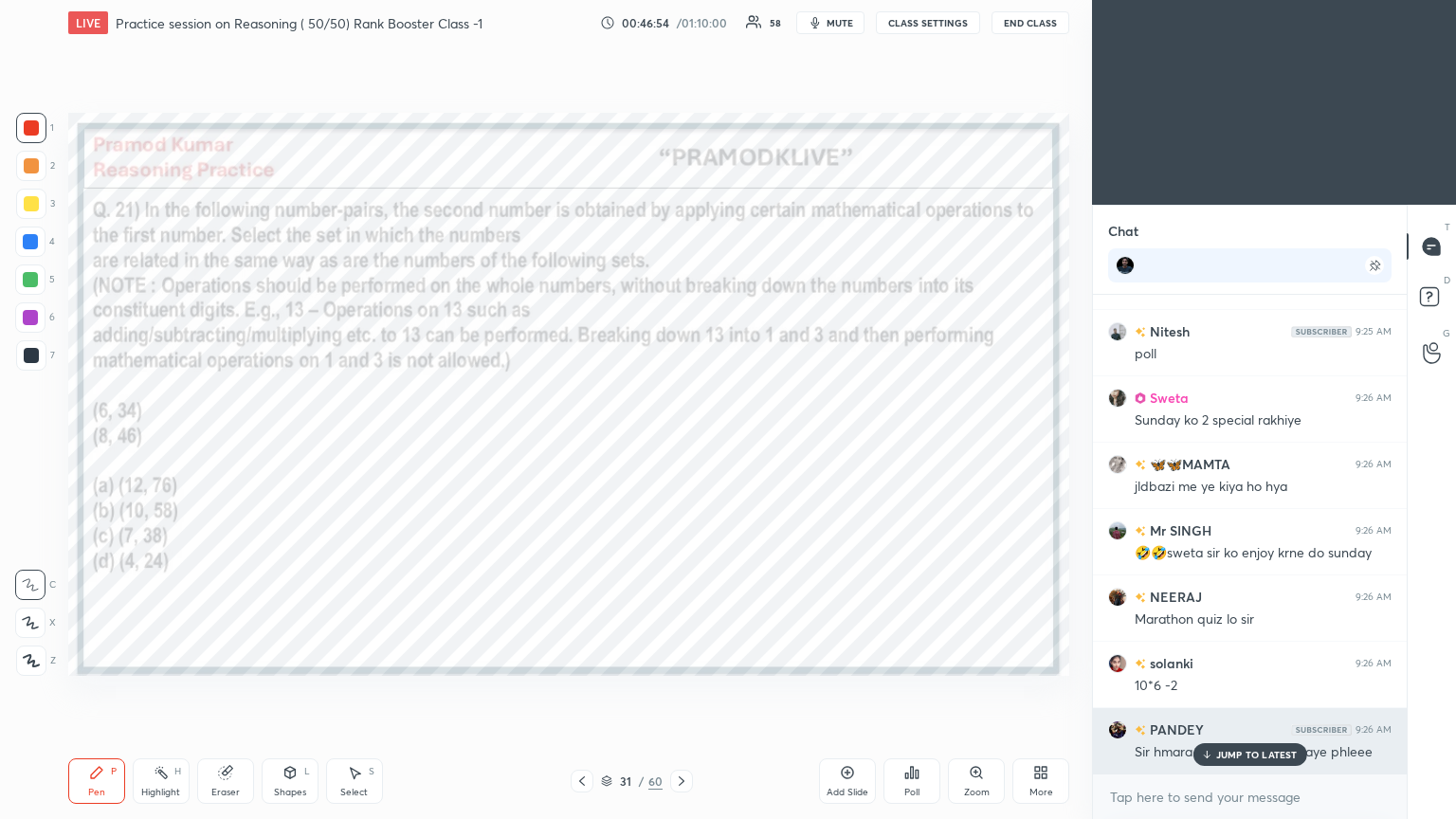 click on "JUMP TO LATEST" at bounding box center [1249, 755] 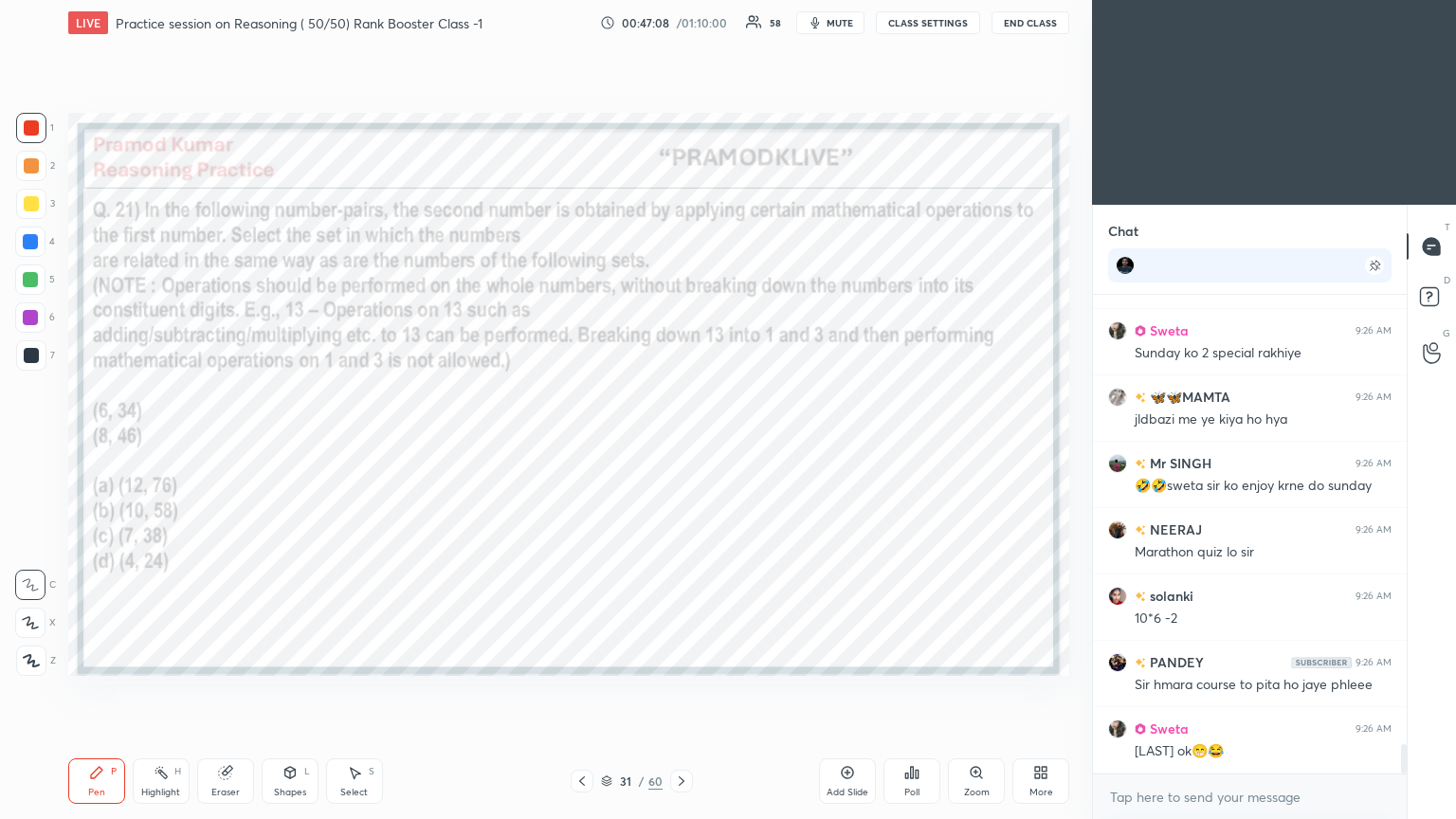 scroll, scrollTop: 7496, scrollLeft: 0, axis: vertical 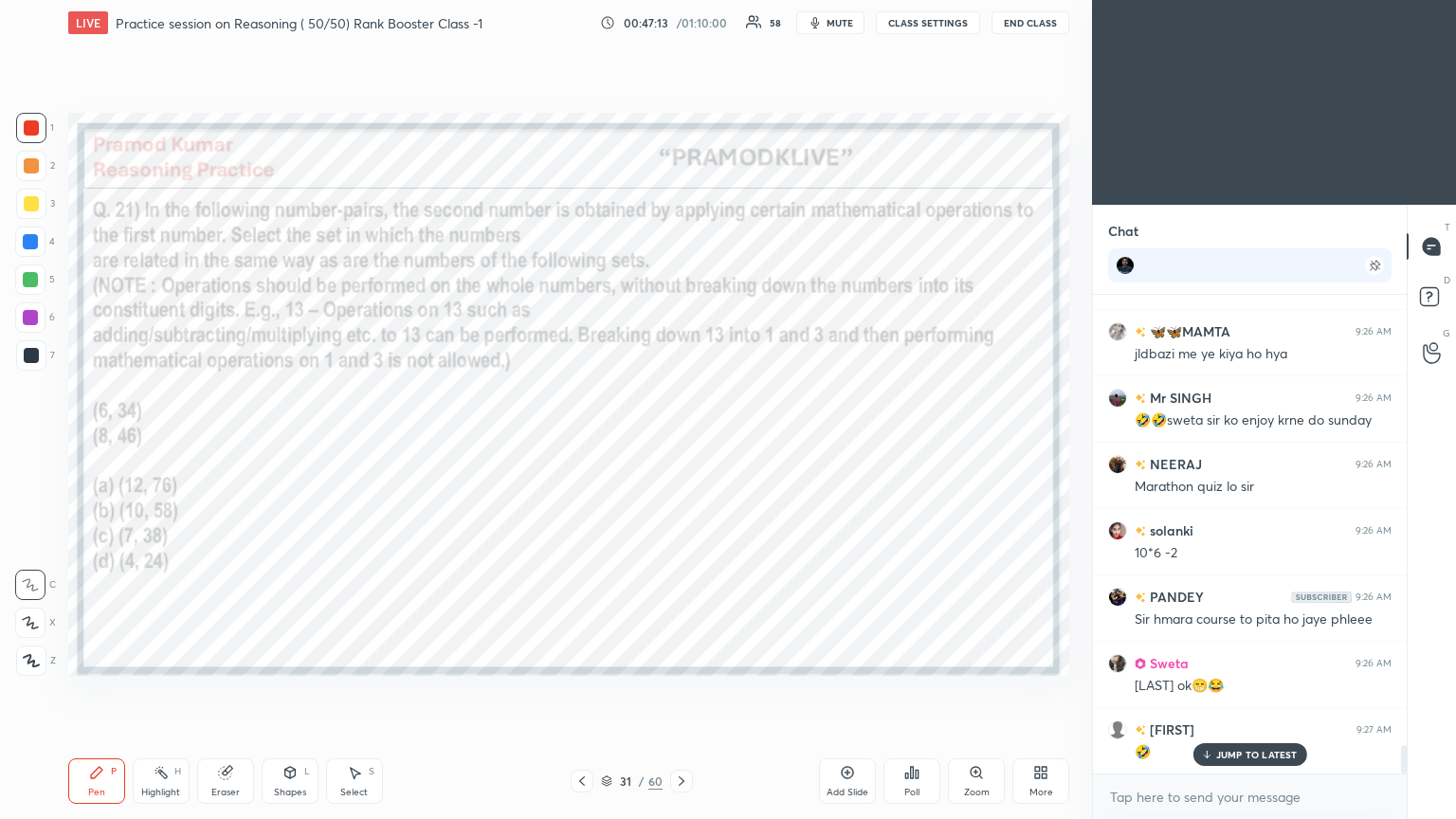 click 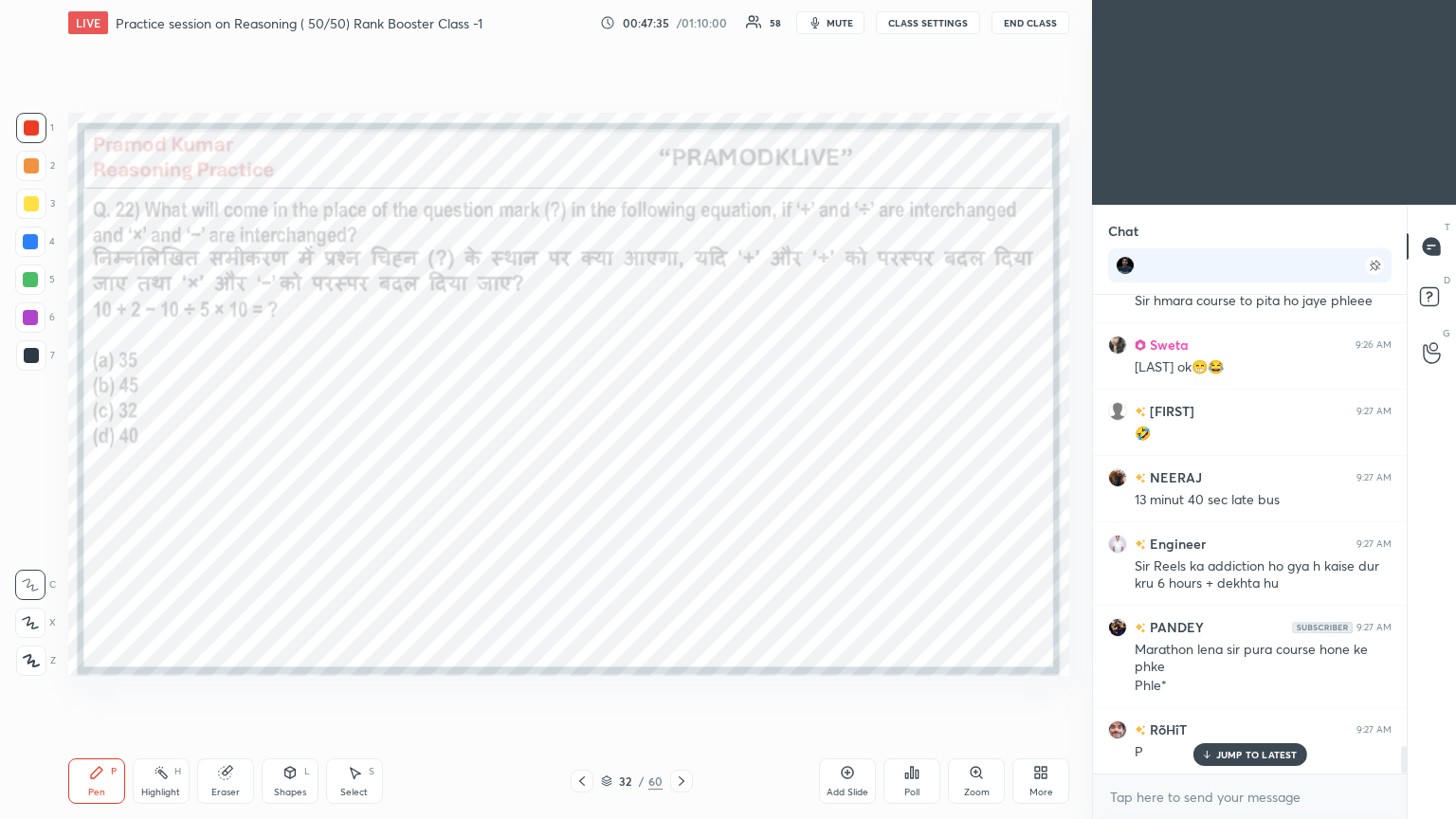 scroll, scrollTop: 7882, scrollLeft: 0, axis: vertical 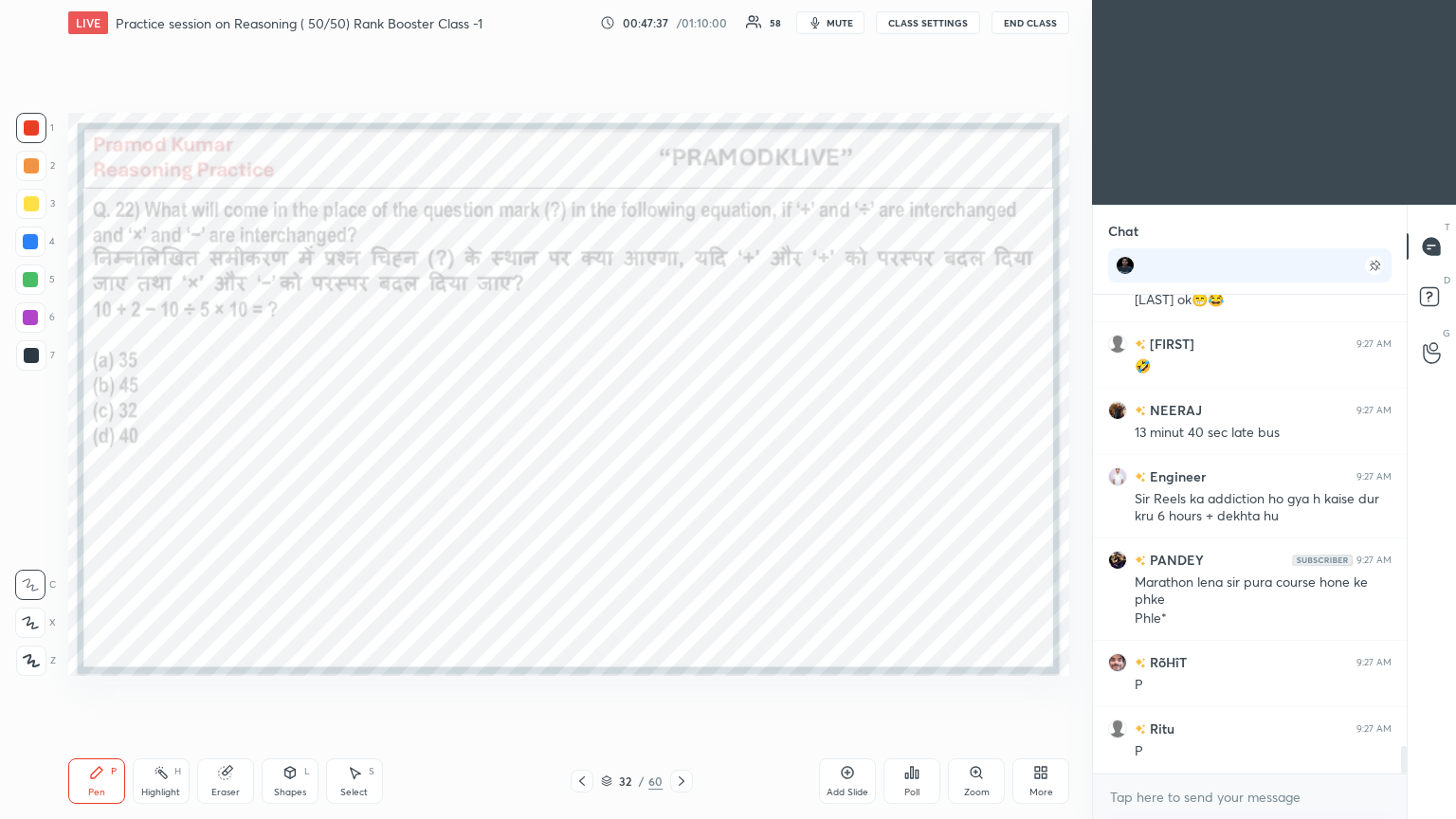 click on "Poll" at bounding box center (912, 792) 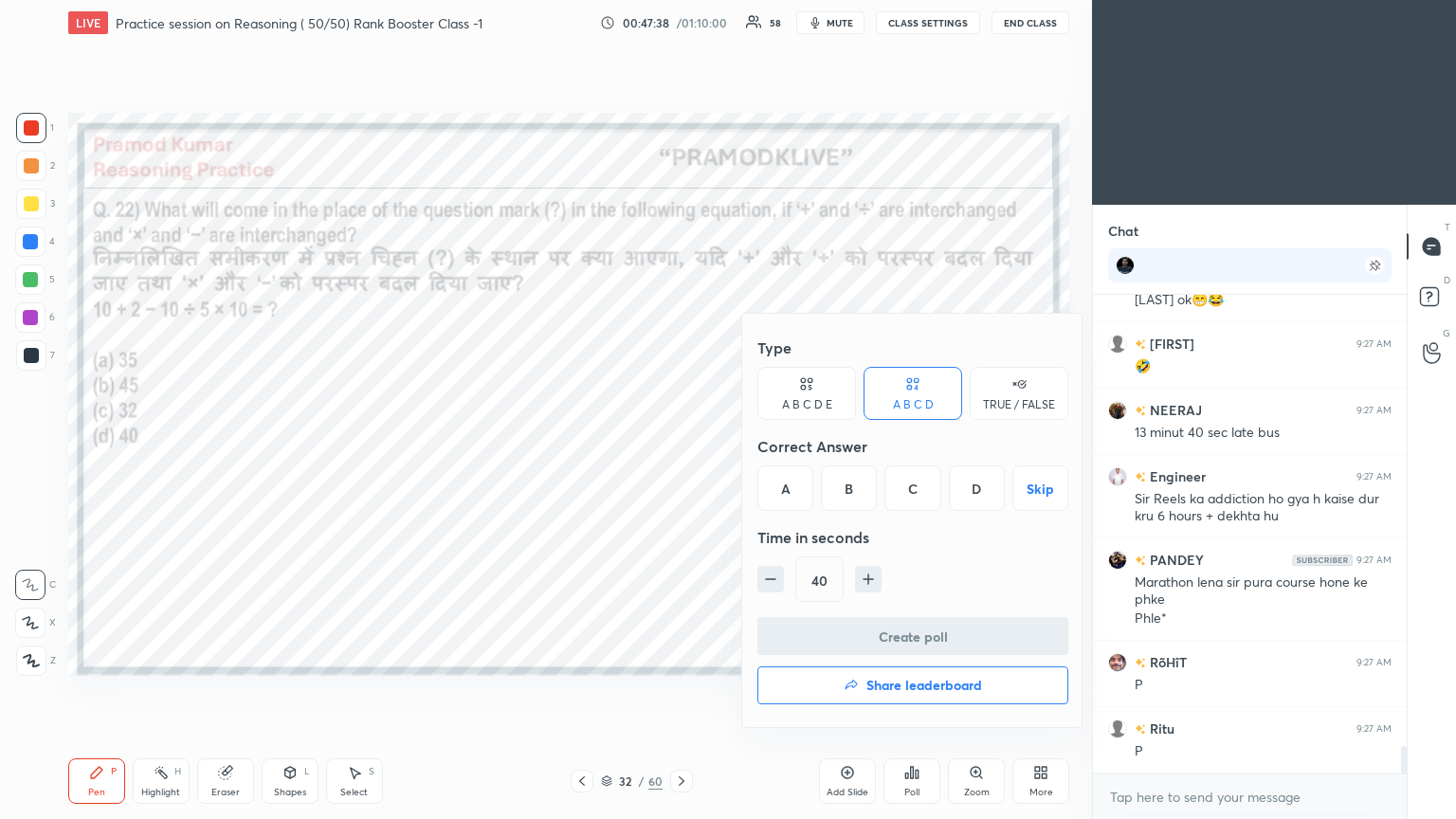 click on "B" at bounding box center (848, 488) 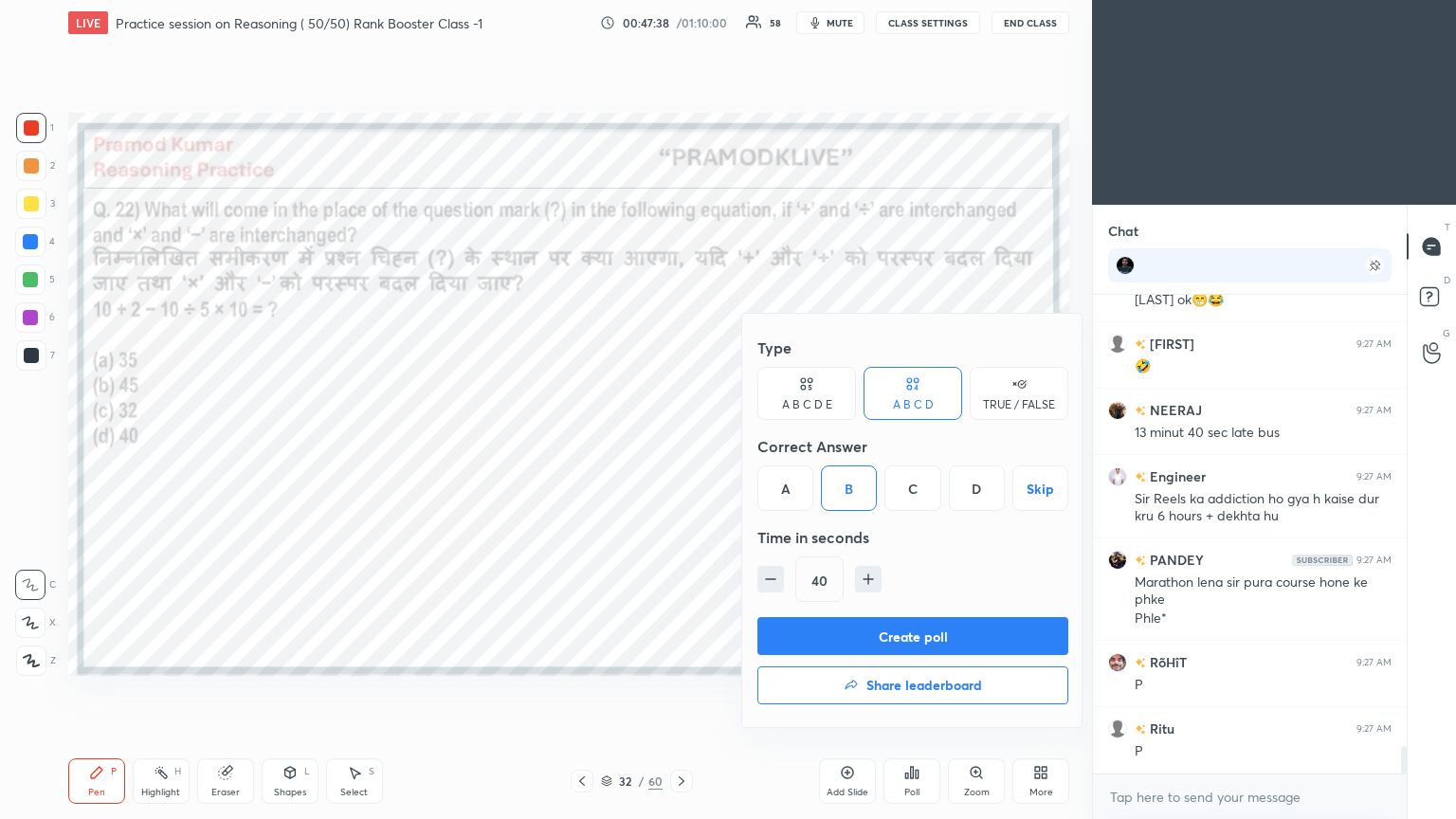 click on "Create poll" at bounding box center (913, 636) 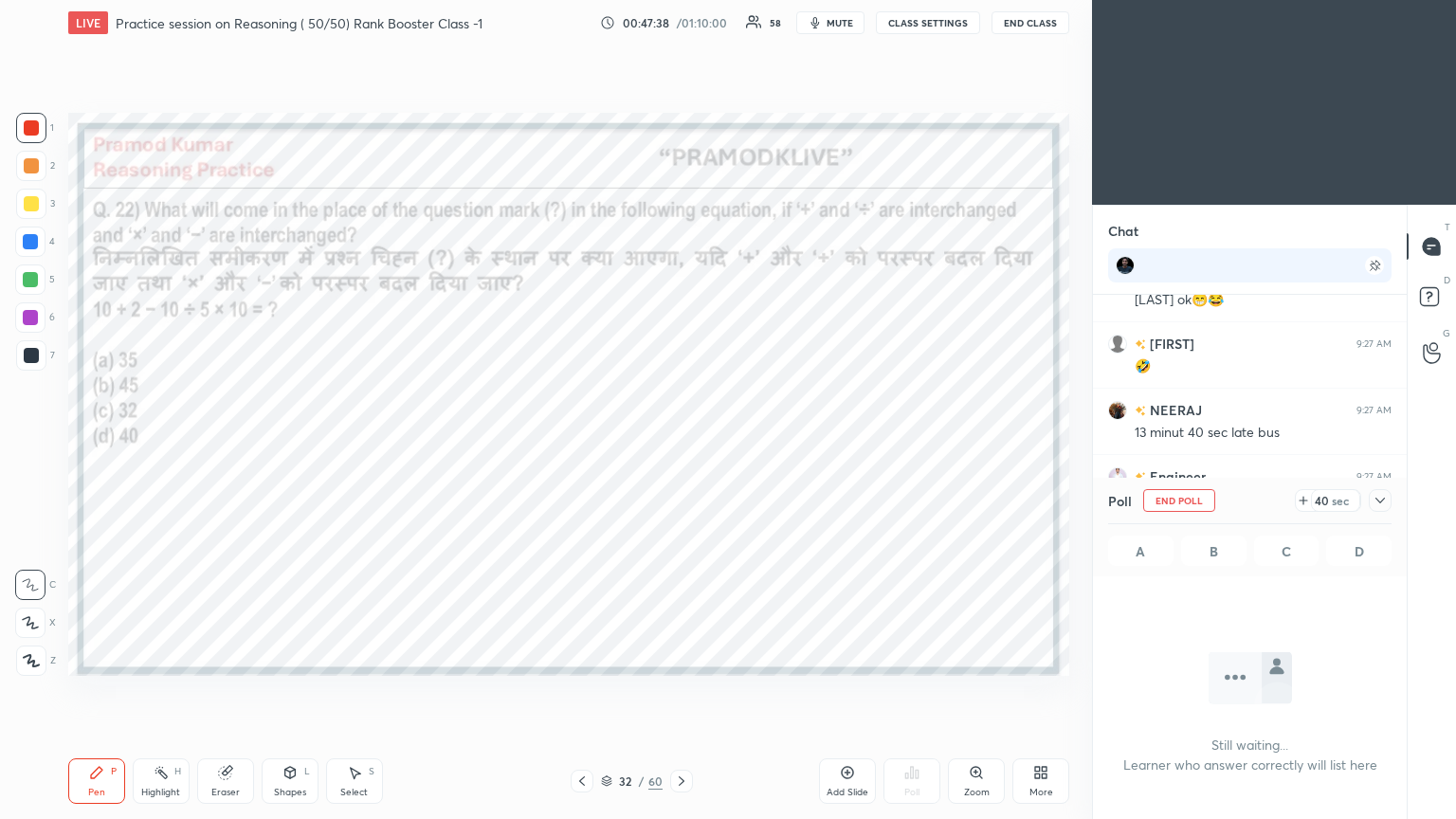 scroll, scrollTop: 296, scrollLeft: 308, axis: both 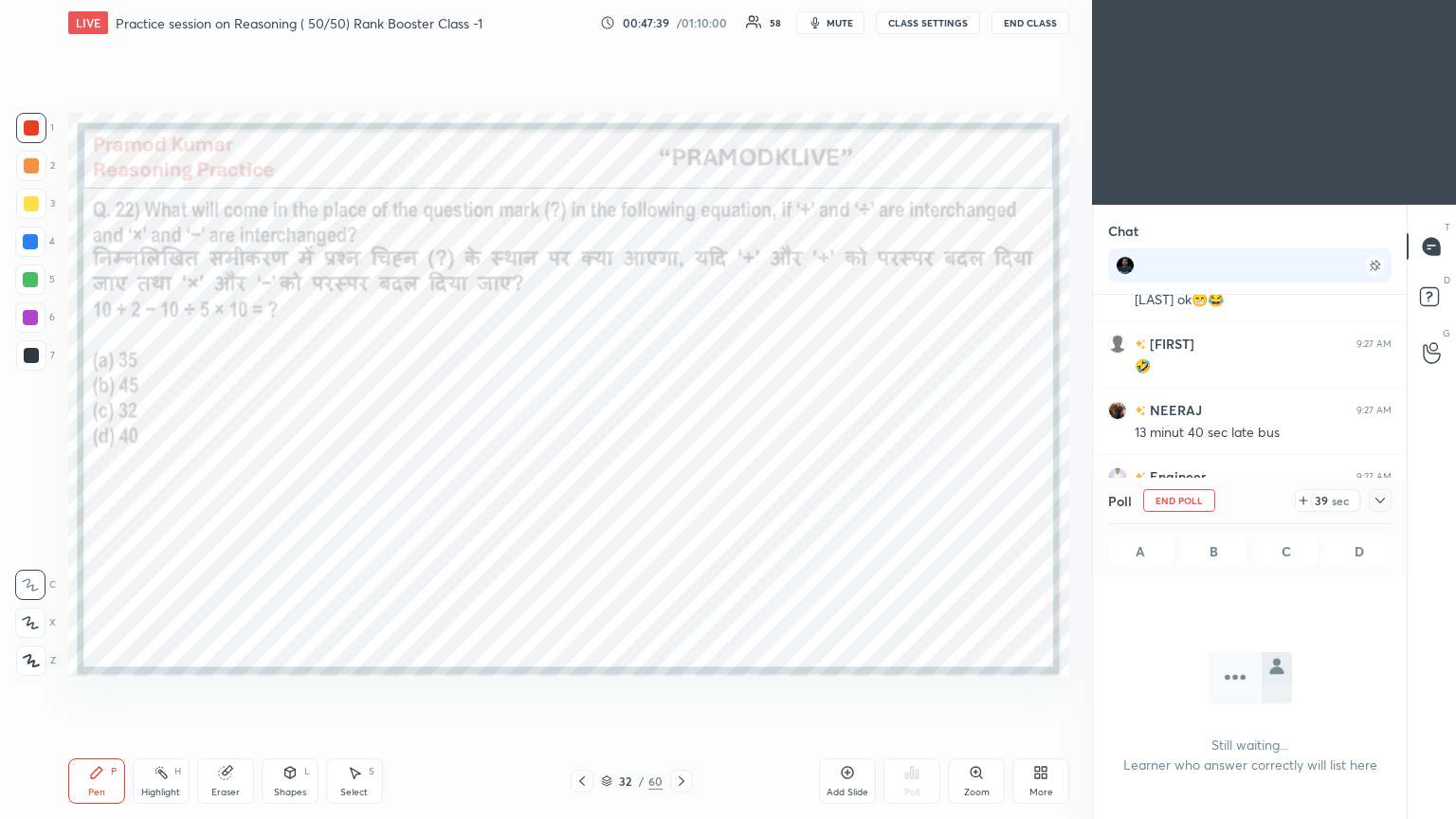 click 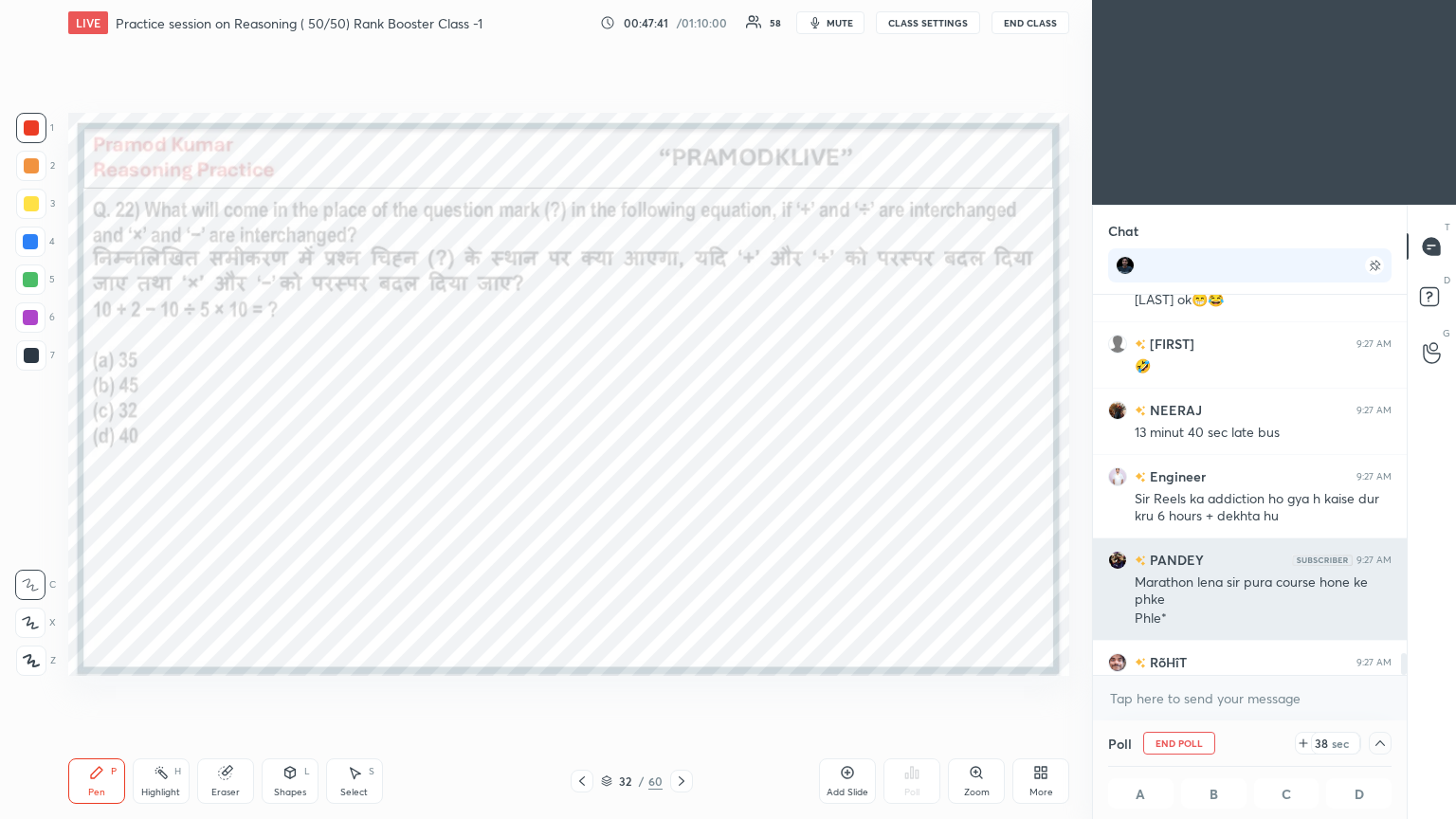 scroll, scrollTop: 0, scrollLeft: 6, axis: horizontal 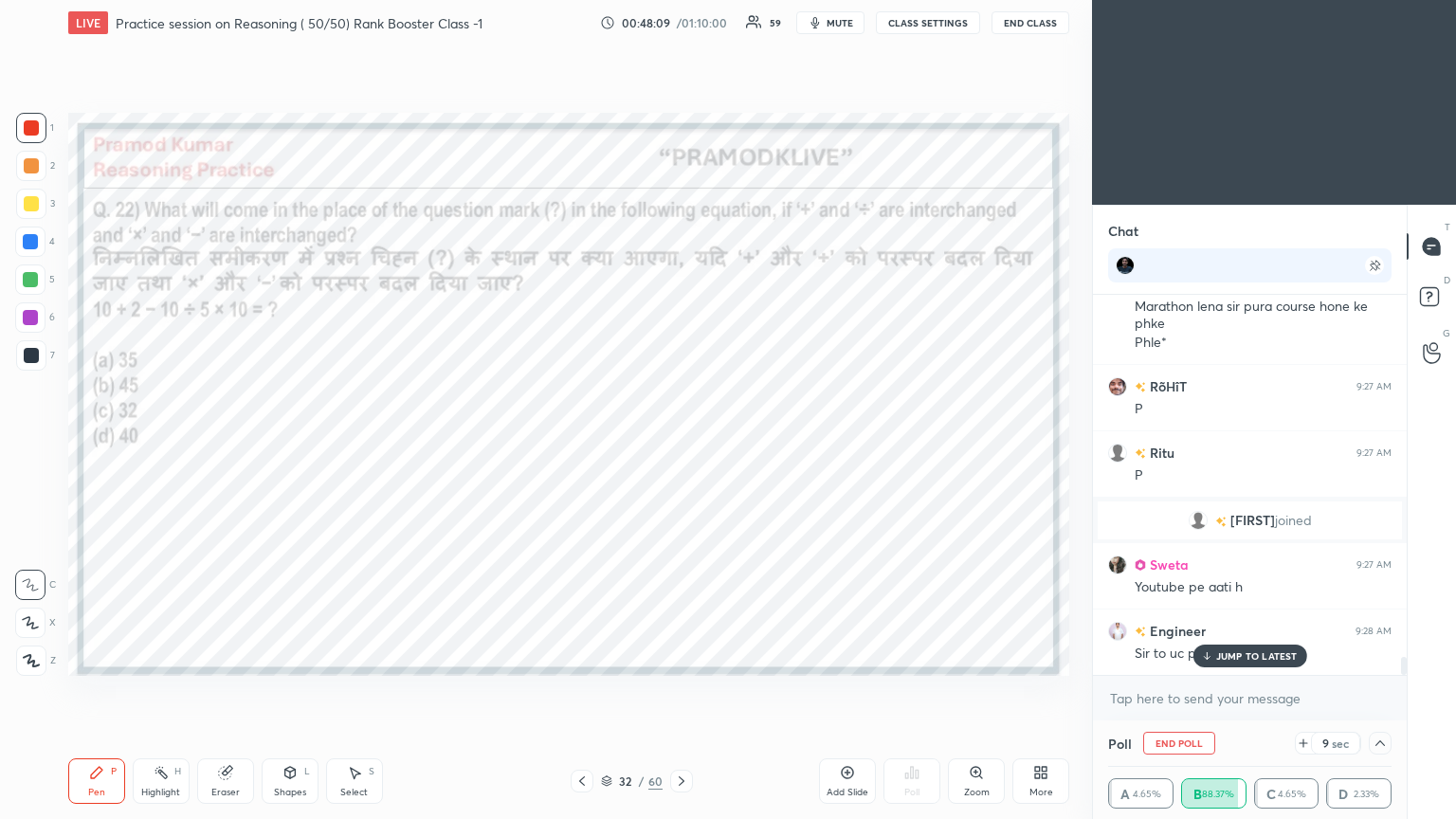 click on "JUMP TO LATEST" at bounding box center (1257, 656) 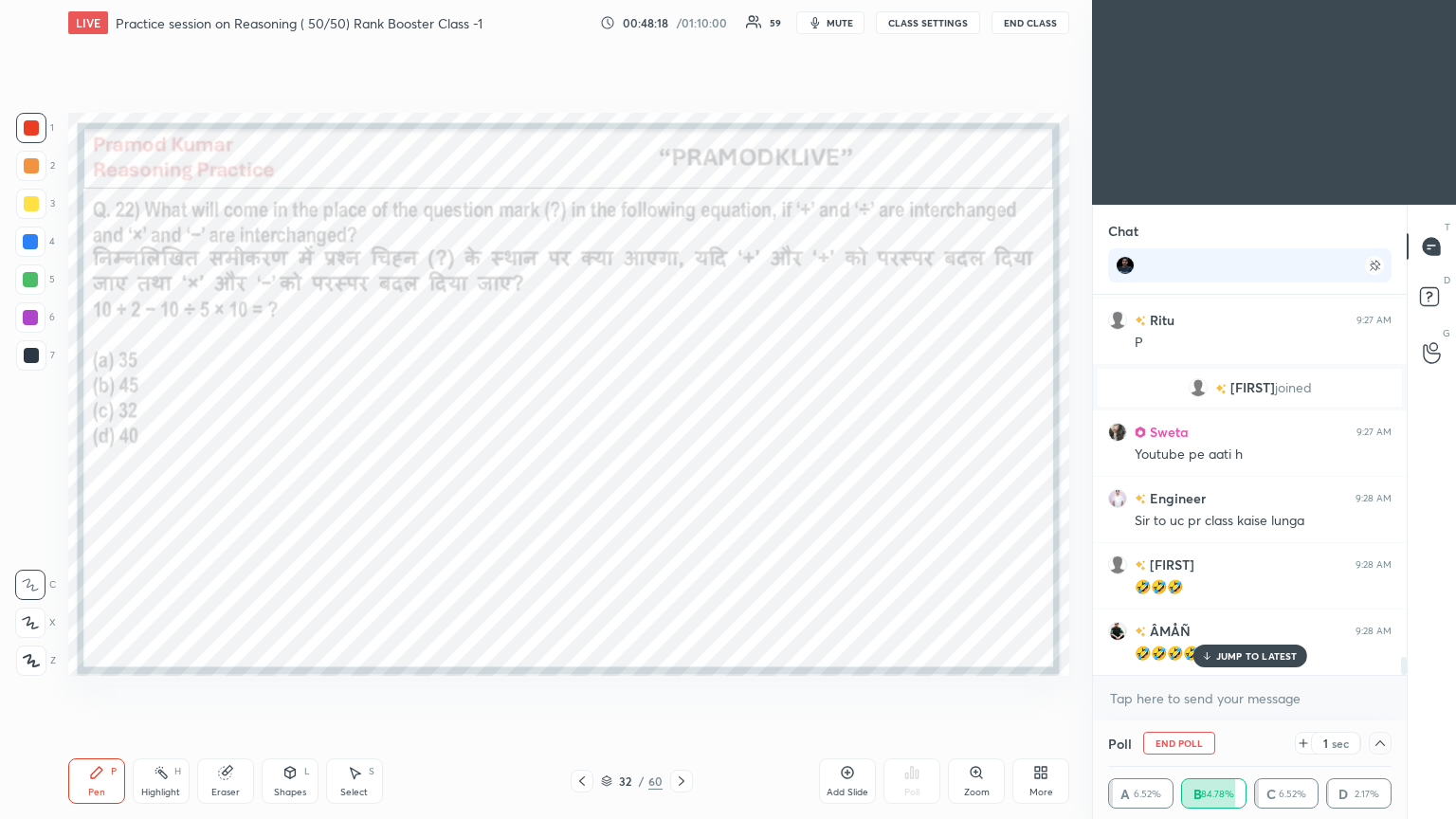 scroll, scrollTop: 7908, scrollLeft: 0, axis: vertical 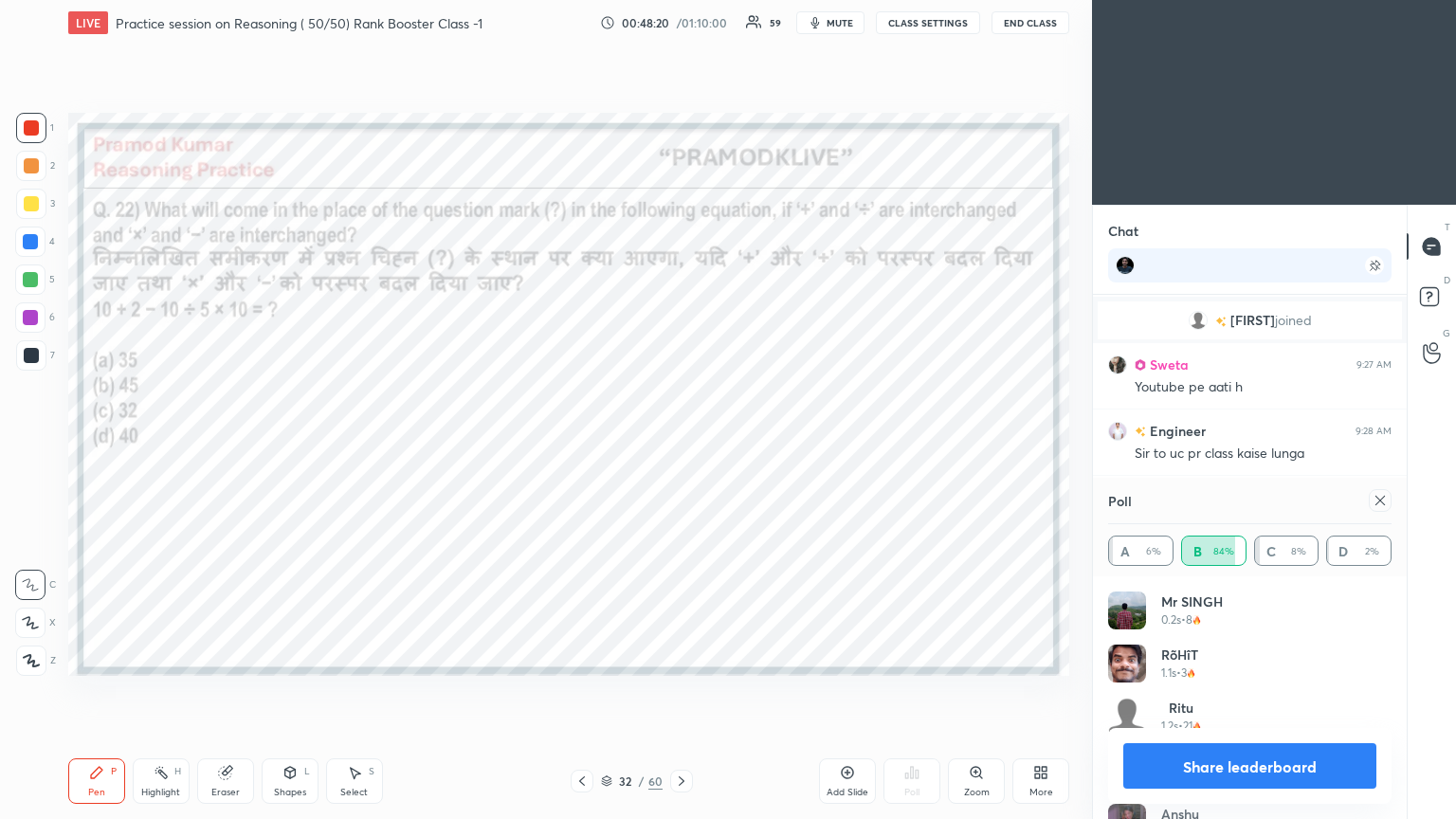 click at bounding box center (1380, 500) 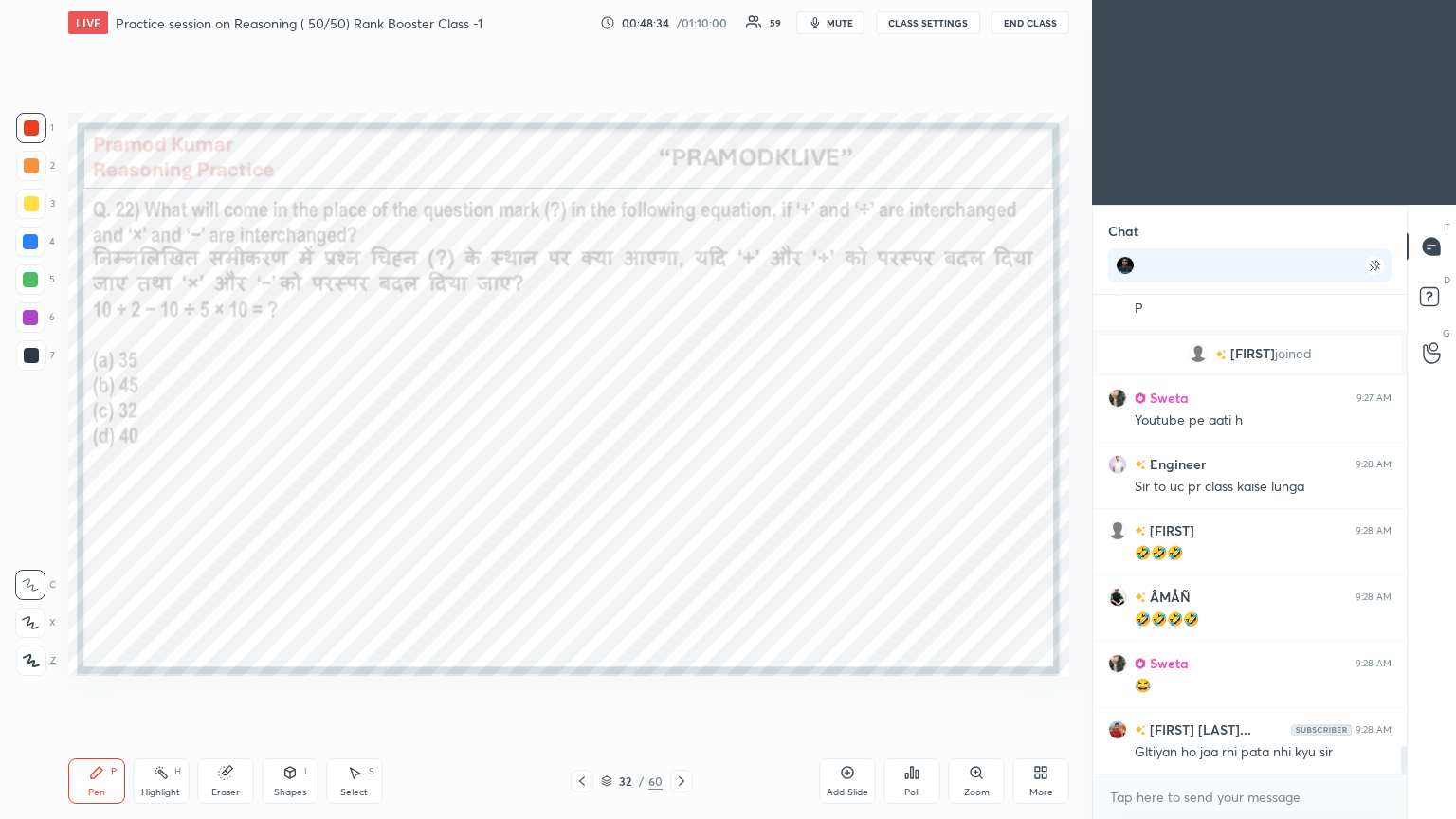 click at bounding box center [30, 242] 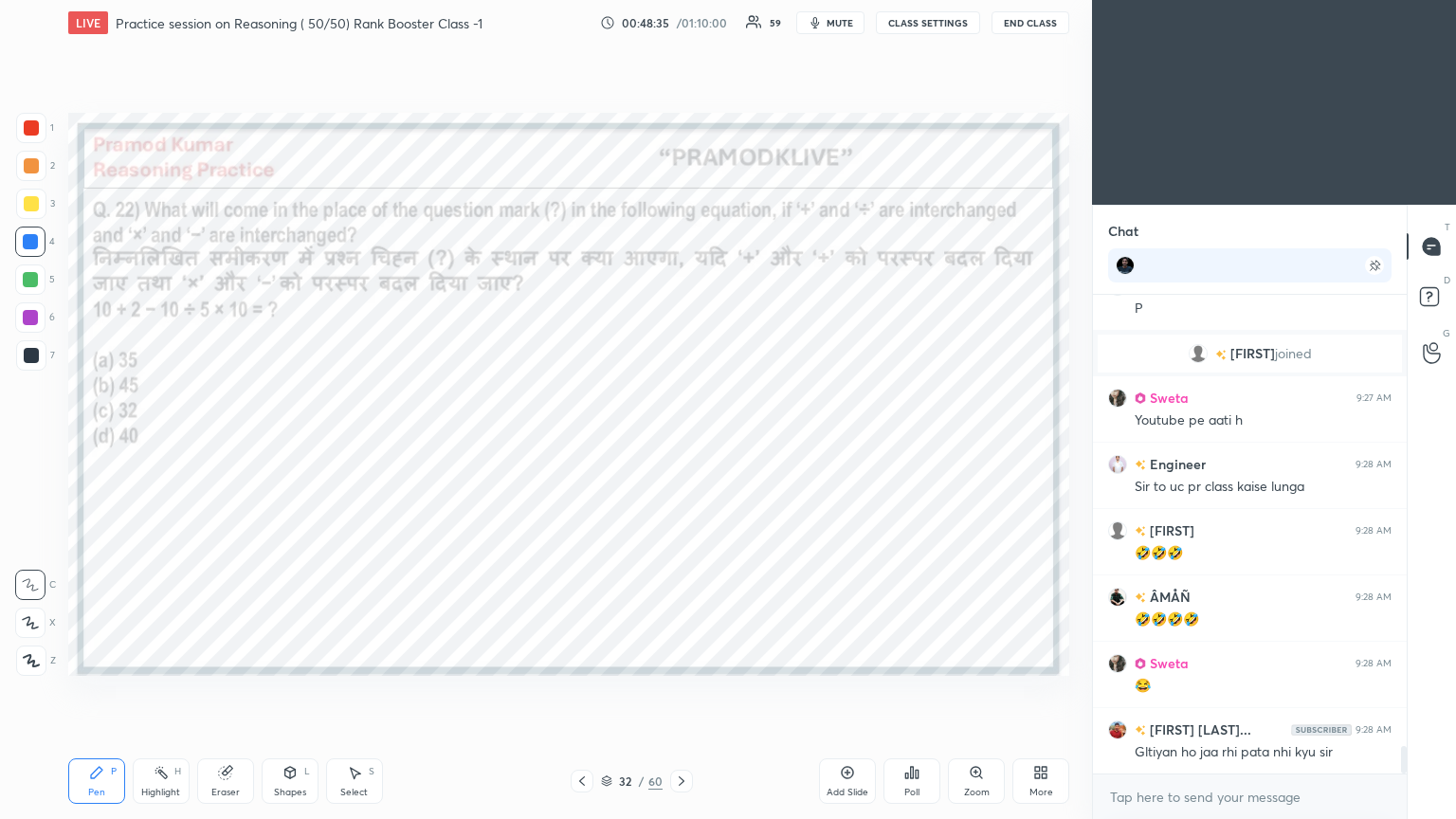 click at bounding box center (30, 242) 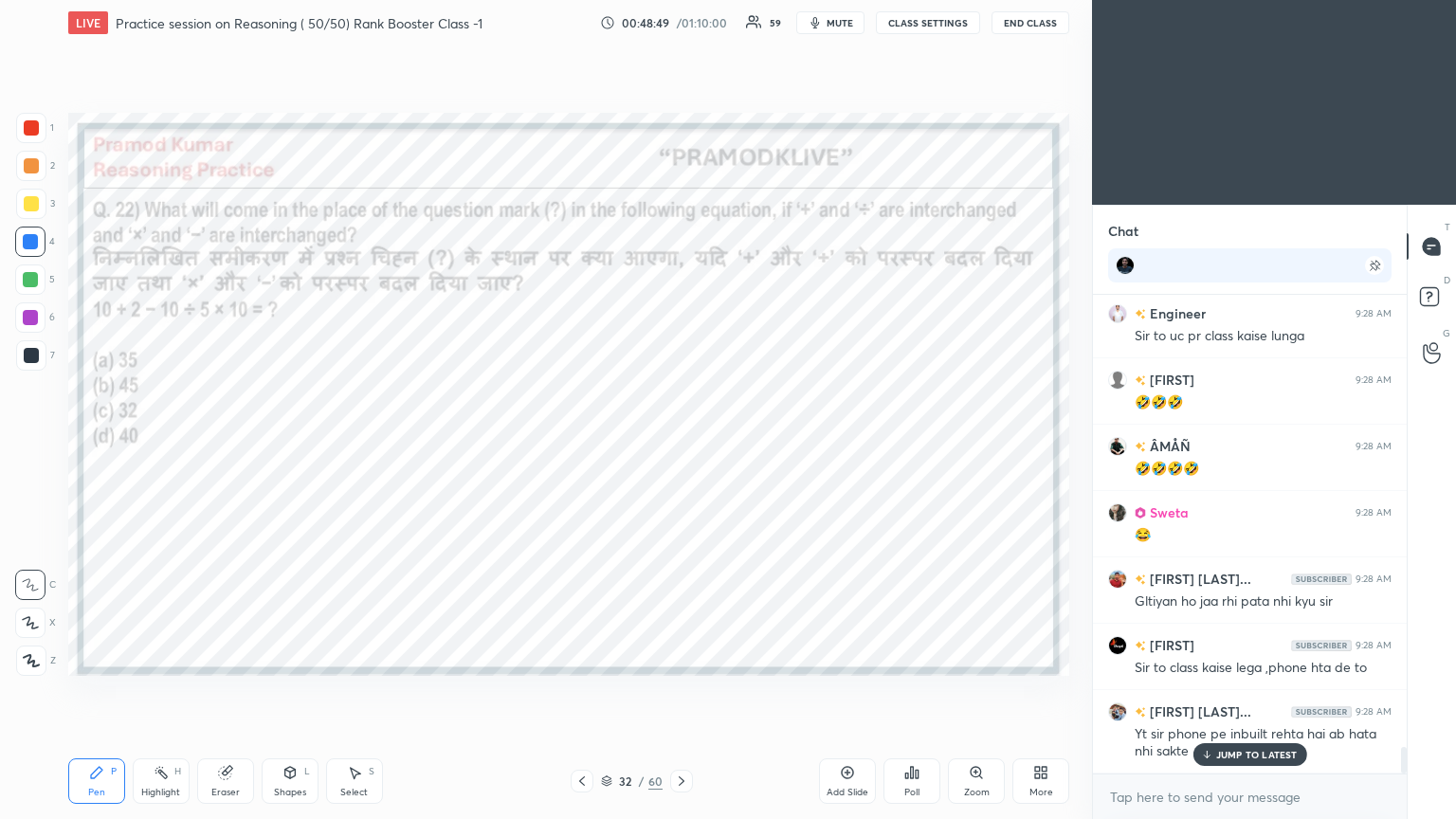 scroll, scrollTop: 8091, scrollLeft: 0, axis: vertical 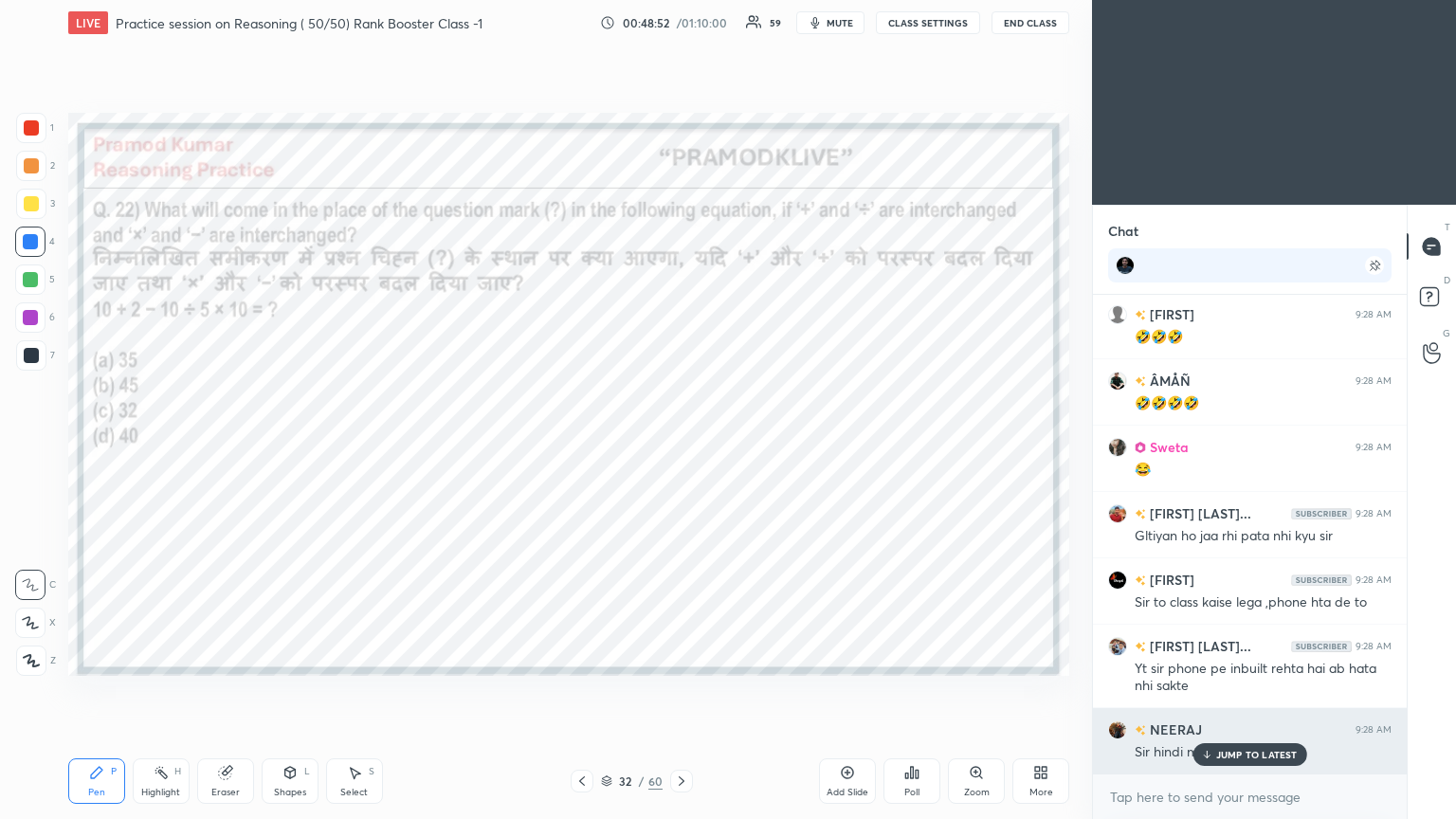 click on "JUMP TO LATEST" at bounding box center (1249, 755) 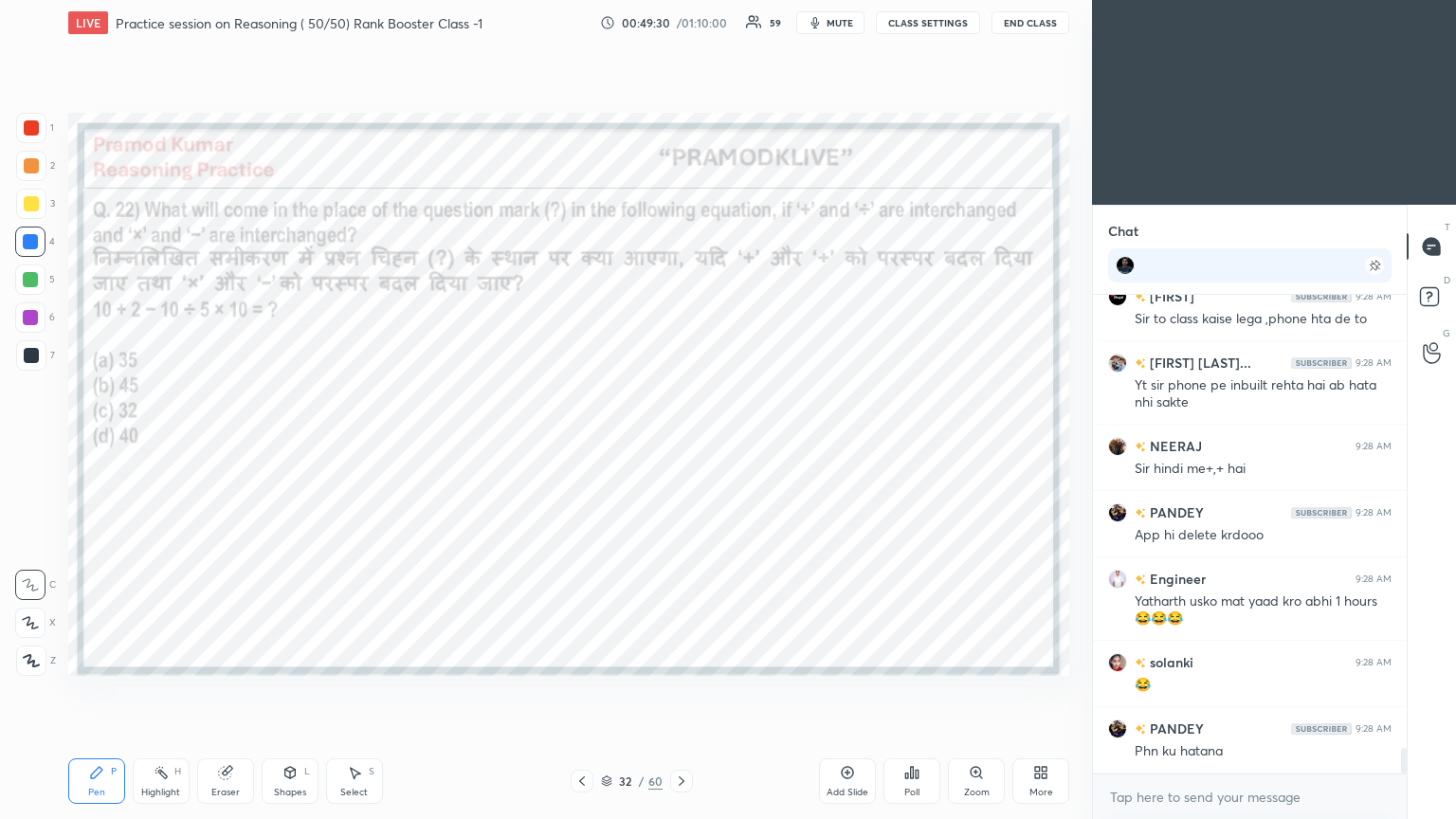 scroll, scrollTop: 8440, scrollLeft: 0, axis: vertical 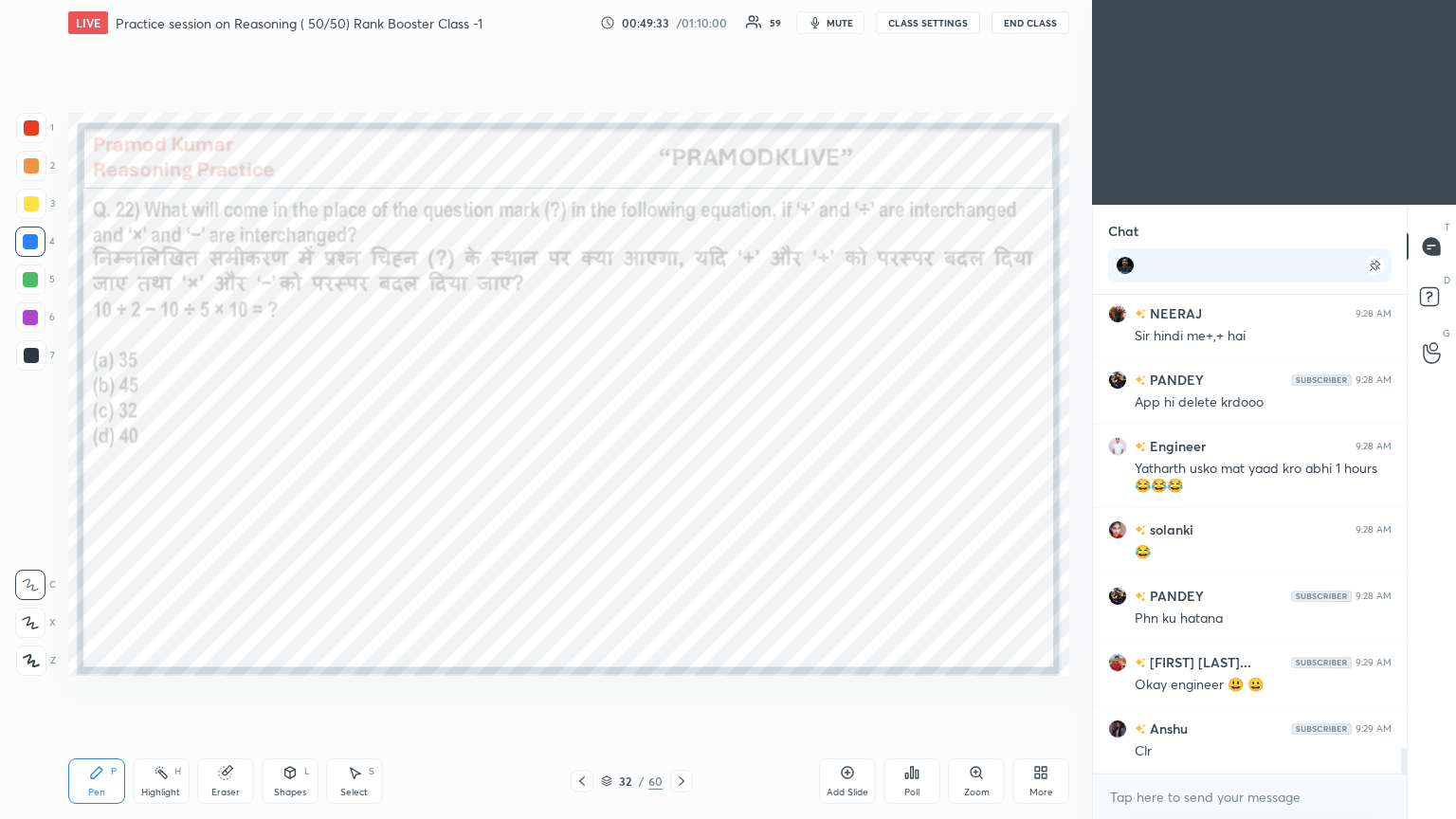 click at bounding box center [682, 781] 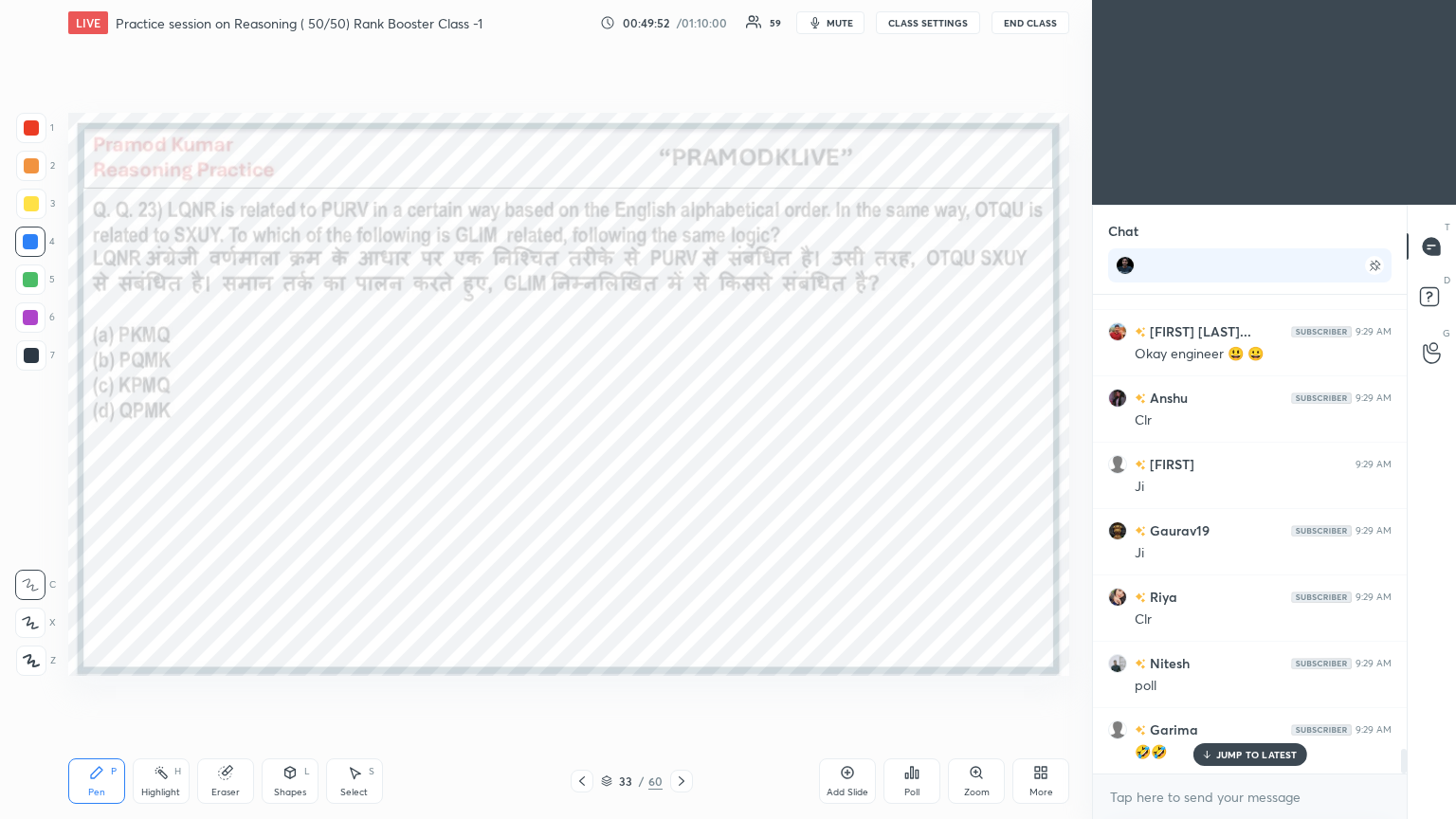 scroll, scrollTop: 8906, scrollLeft: 0, axis: vertical 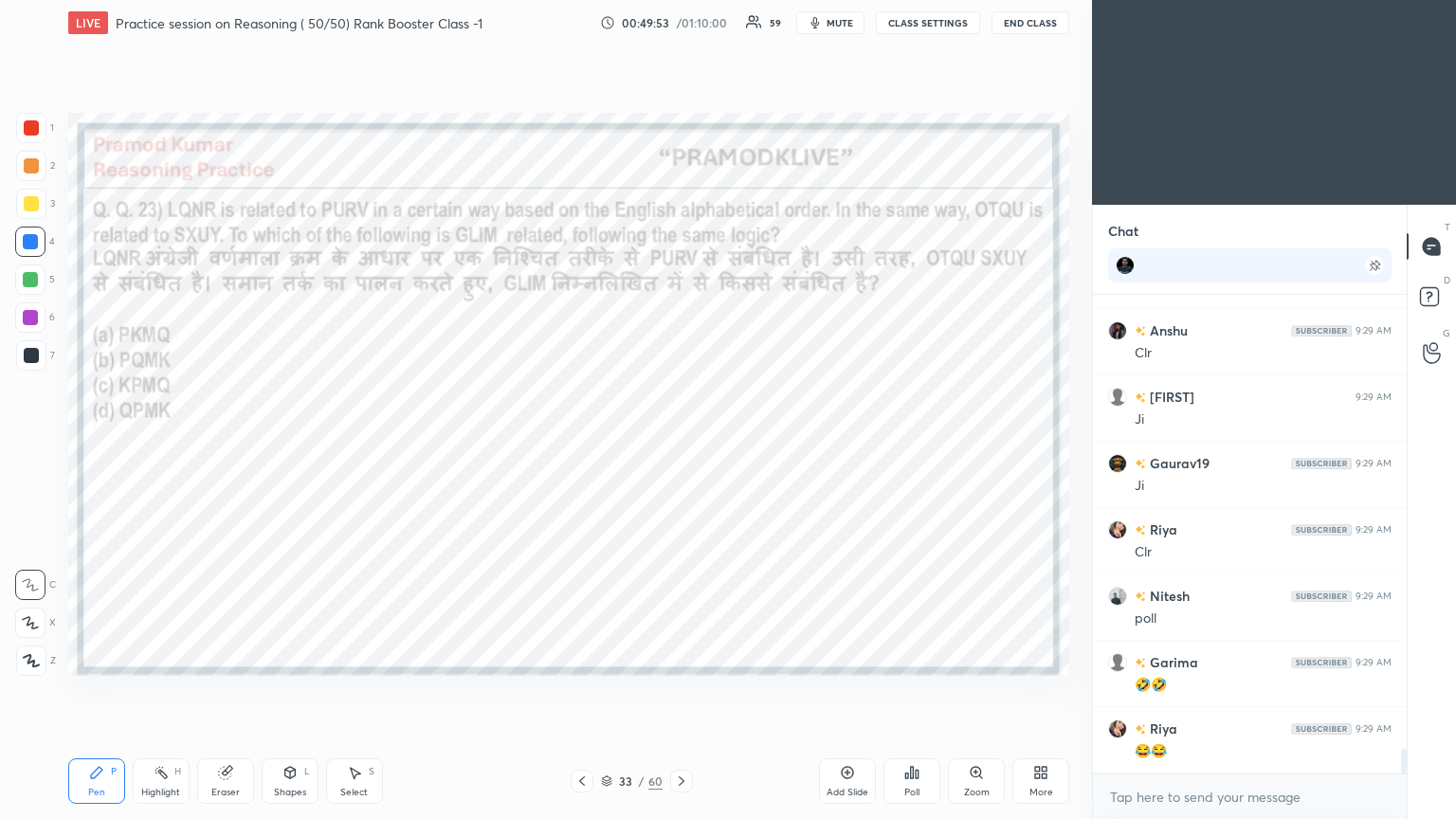 click 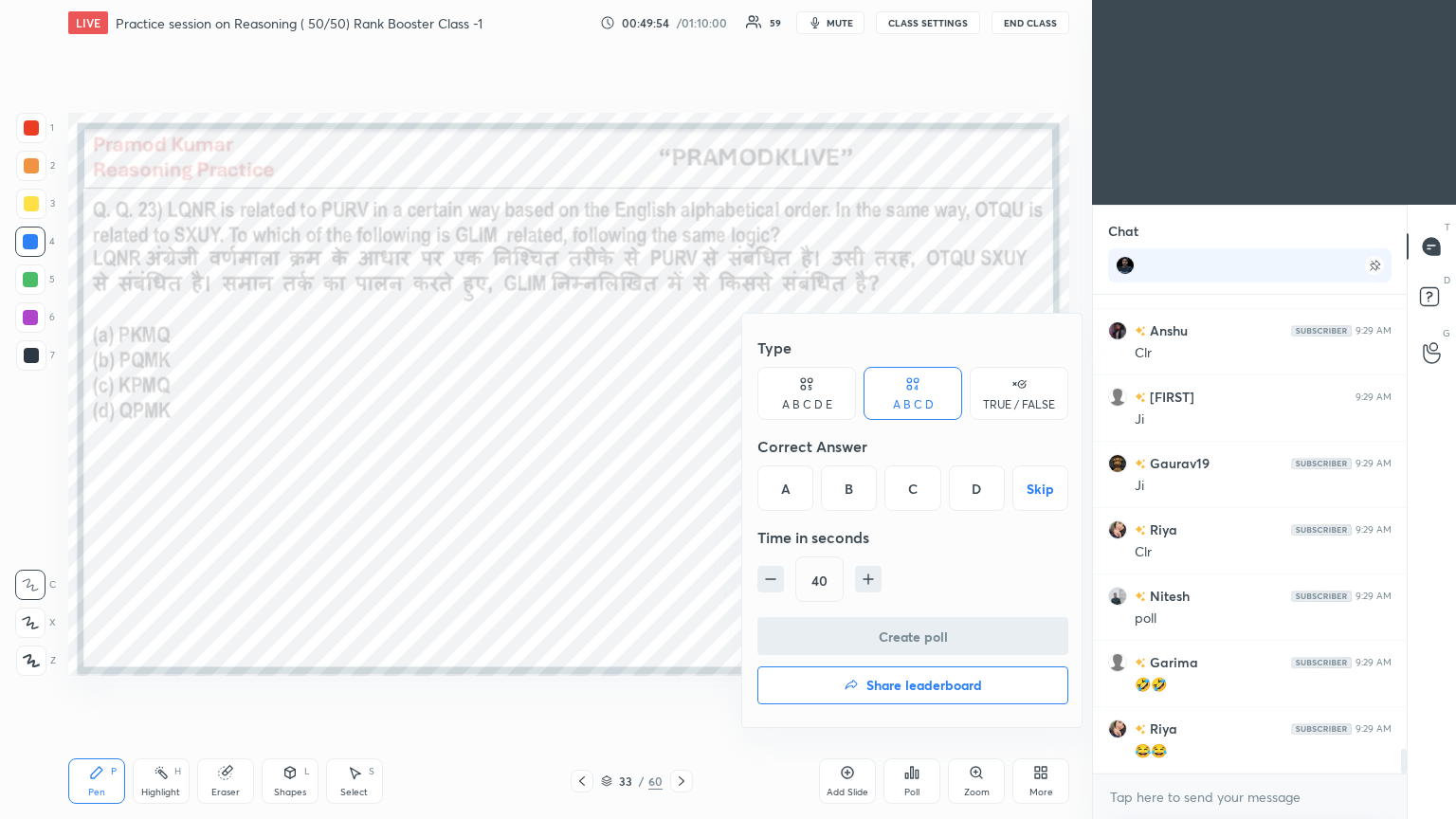 click on "C" at bounding box center (912, 488) 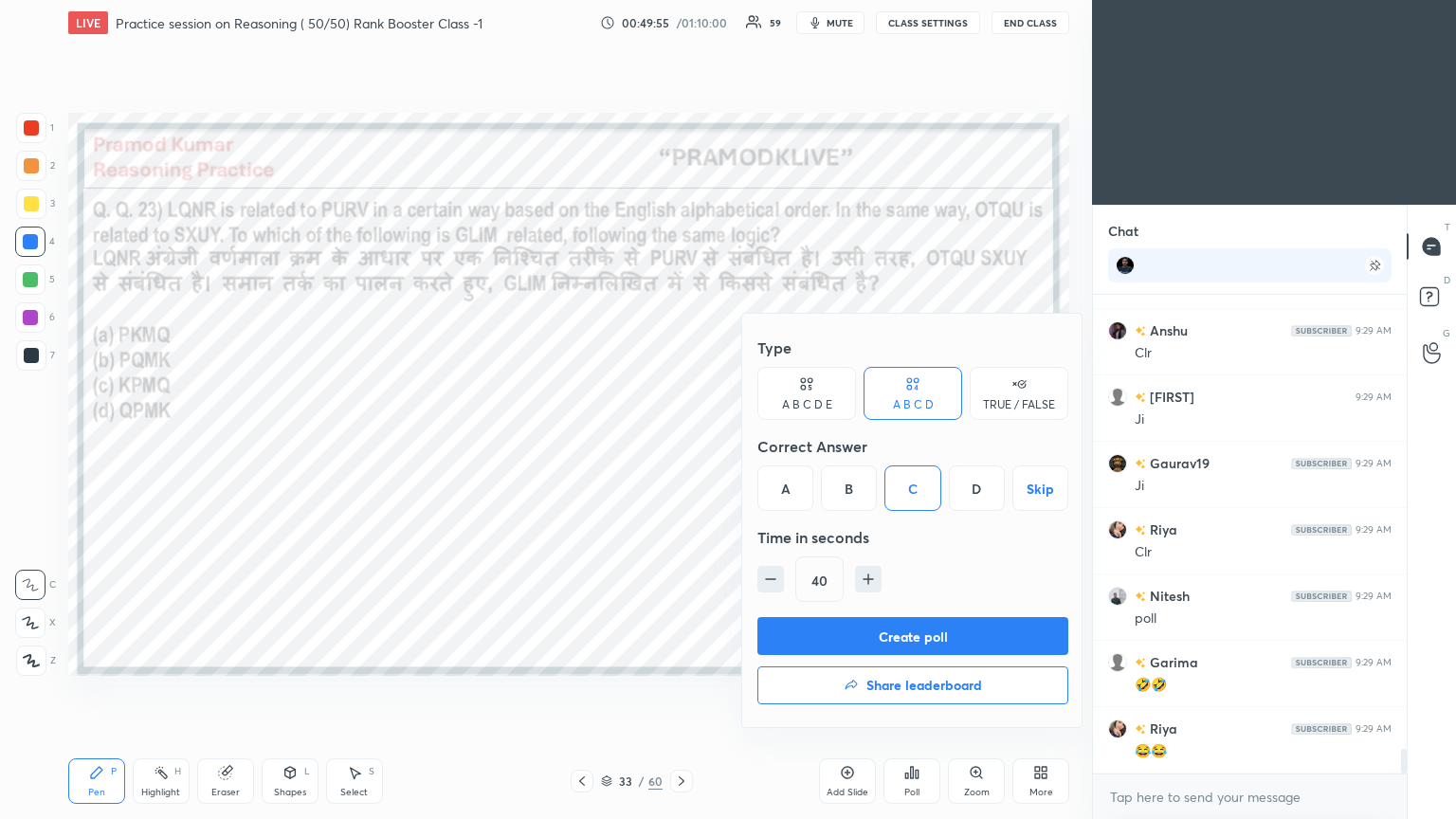 click on "Create poll" at bounding box center (913, 636) 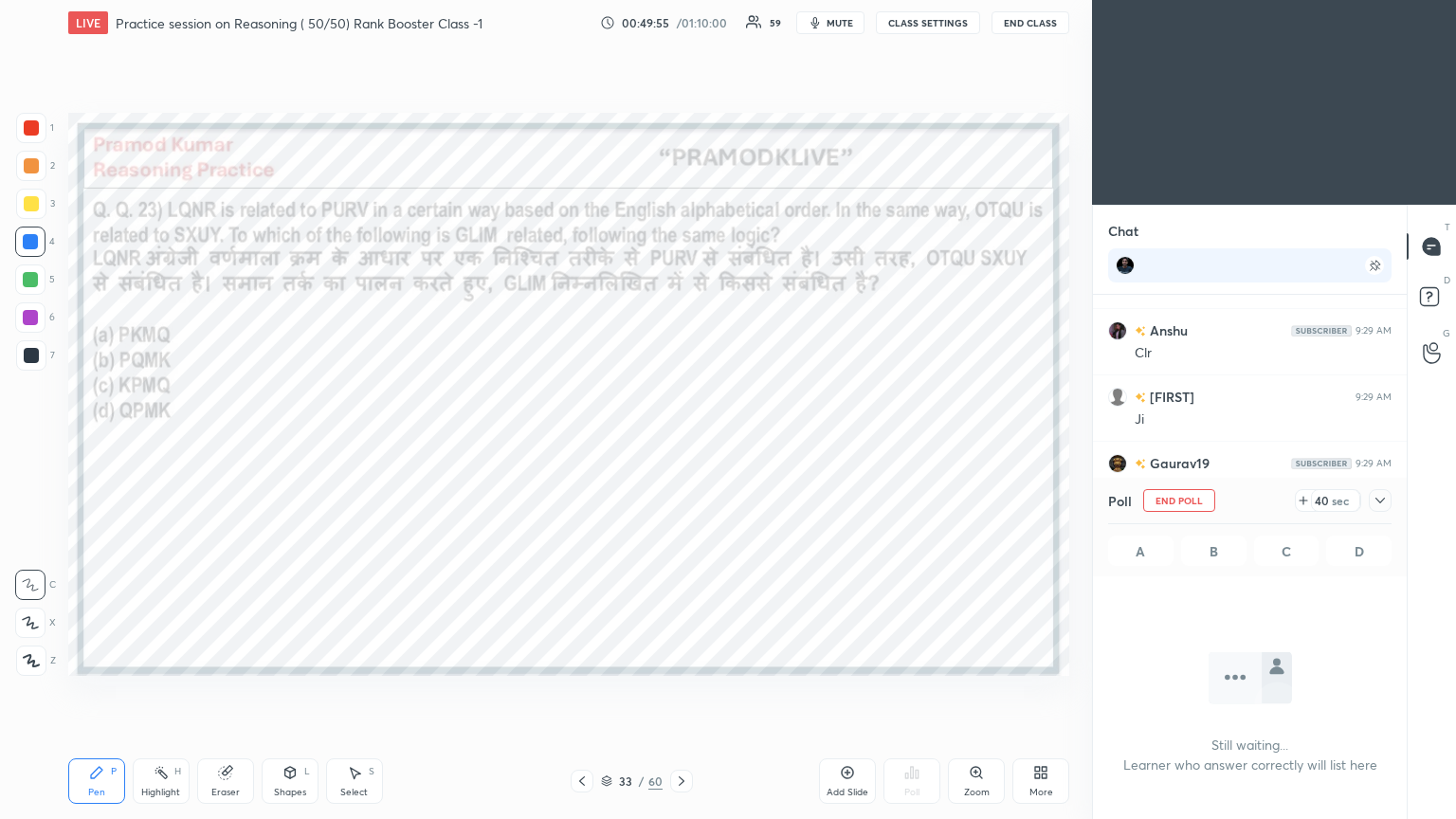 scroll, scrollTop: 252, scrollLeft: 308, axis: both 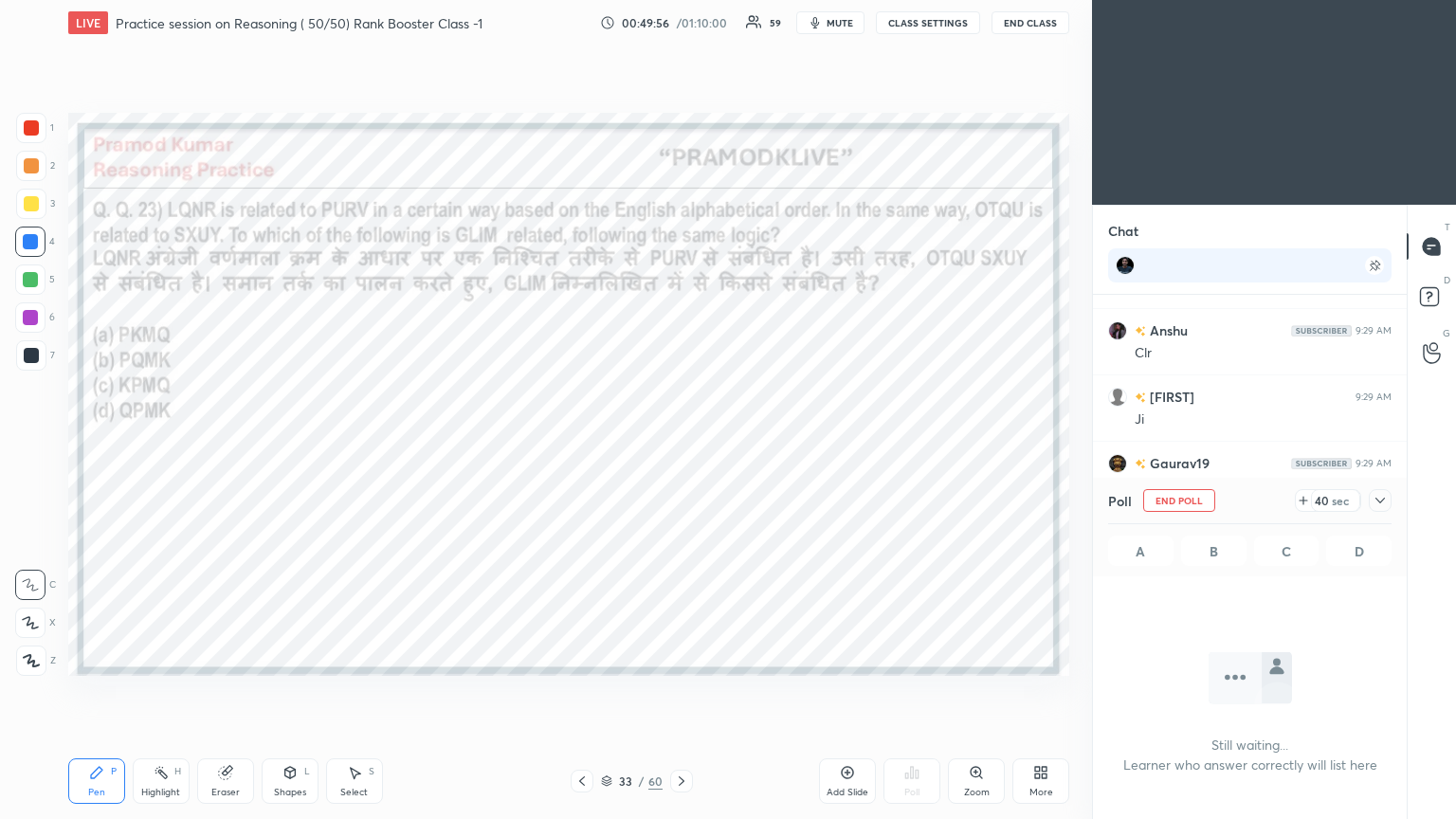 click 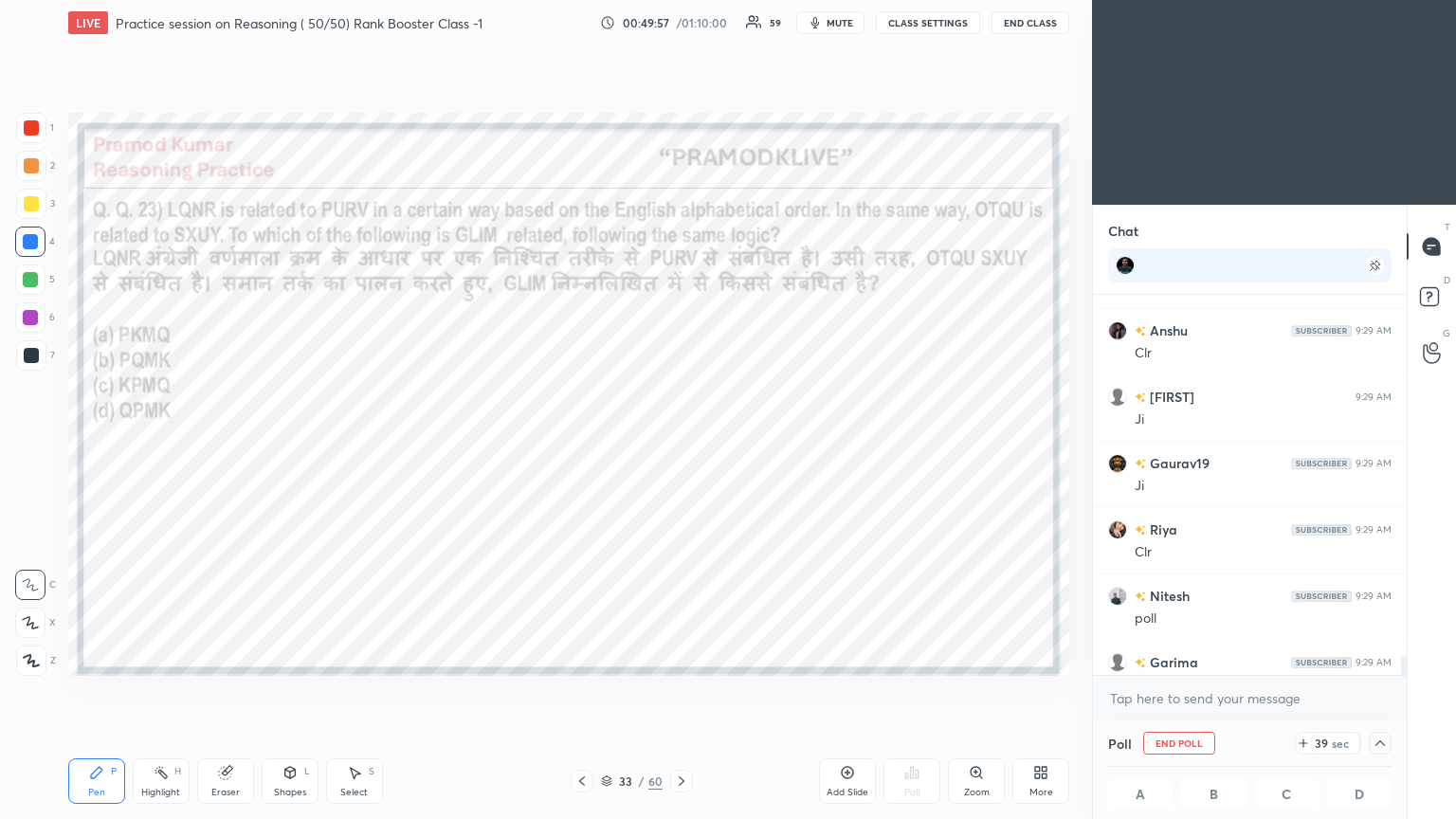 scroll, scrollTop: 9004, scrollLeft: 0, axis: vertical 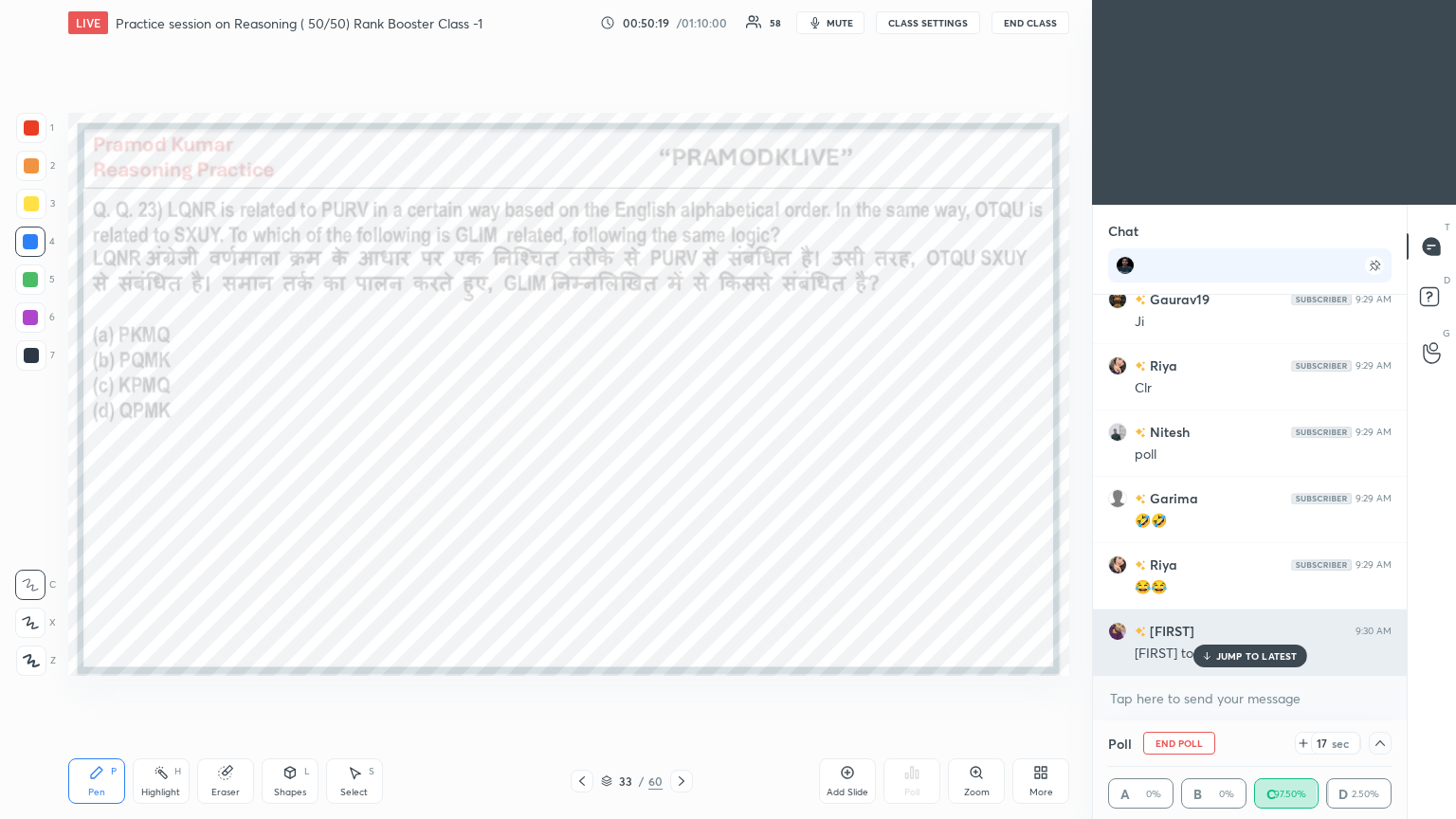 click on "JUMP TO LATEST" at bounding box center [1257, 656] 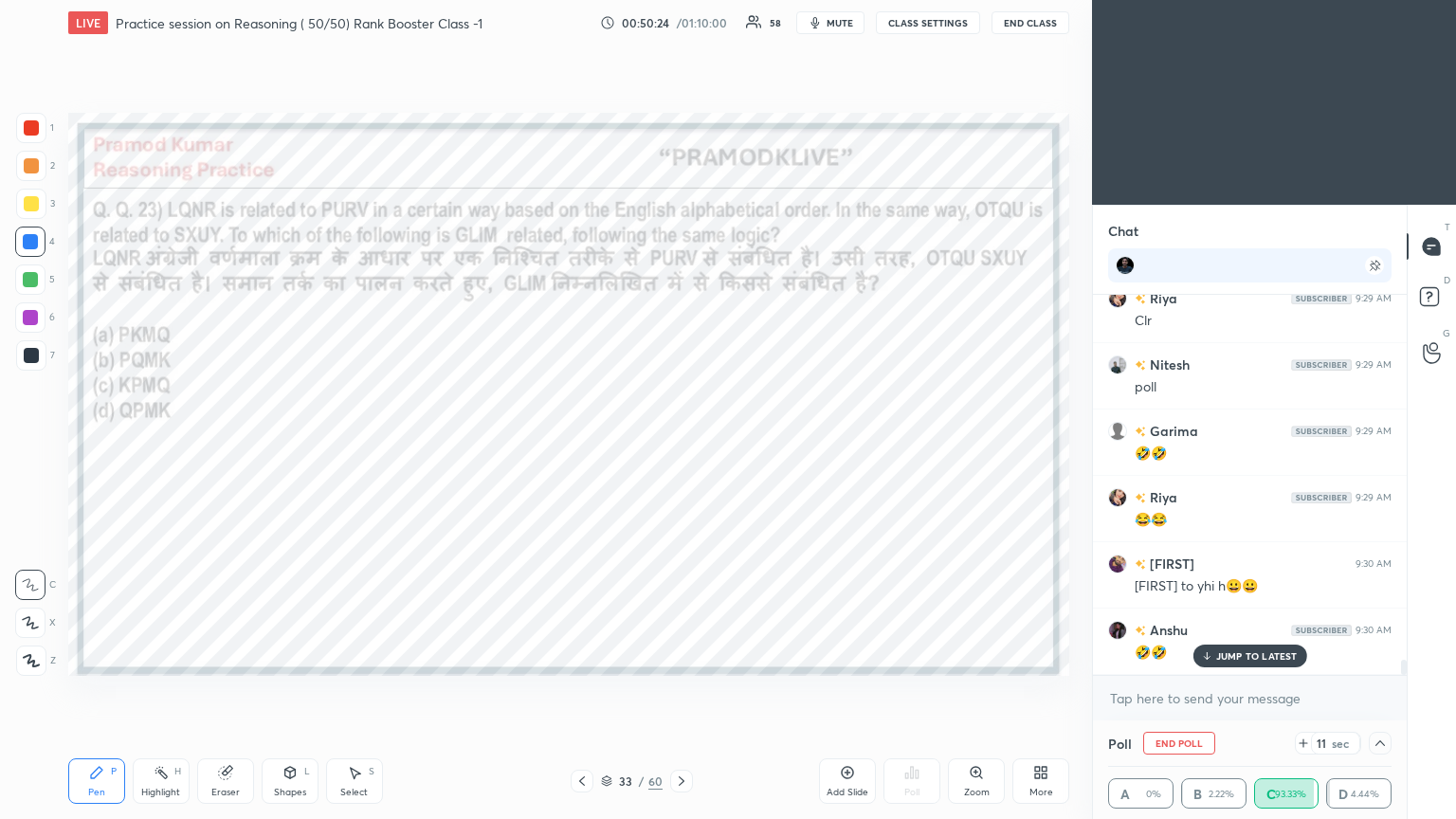 scroll, scrollTop: 9202, scrollLeft: 0, axis: vertical 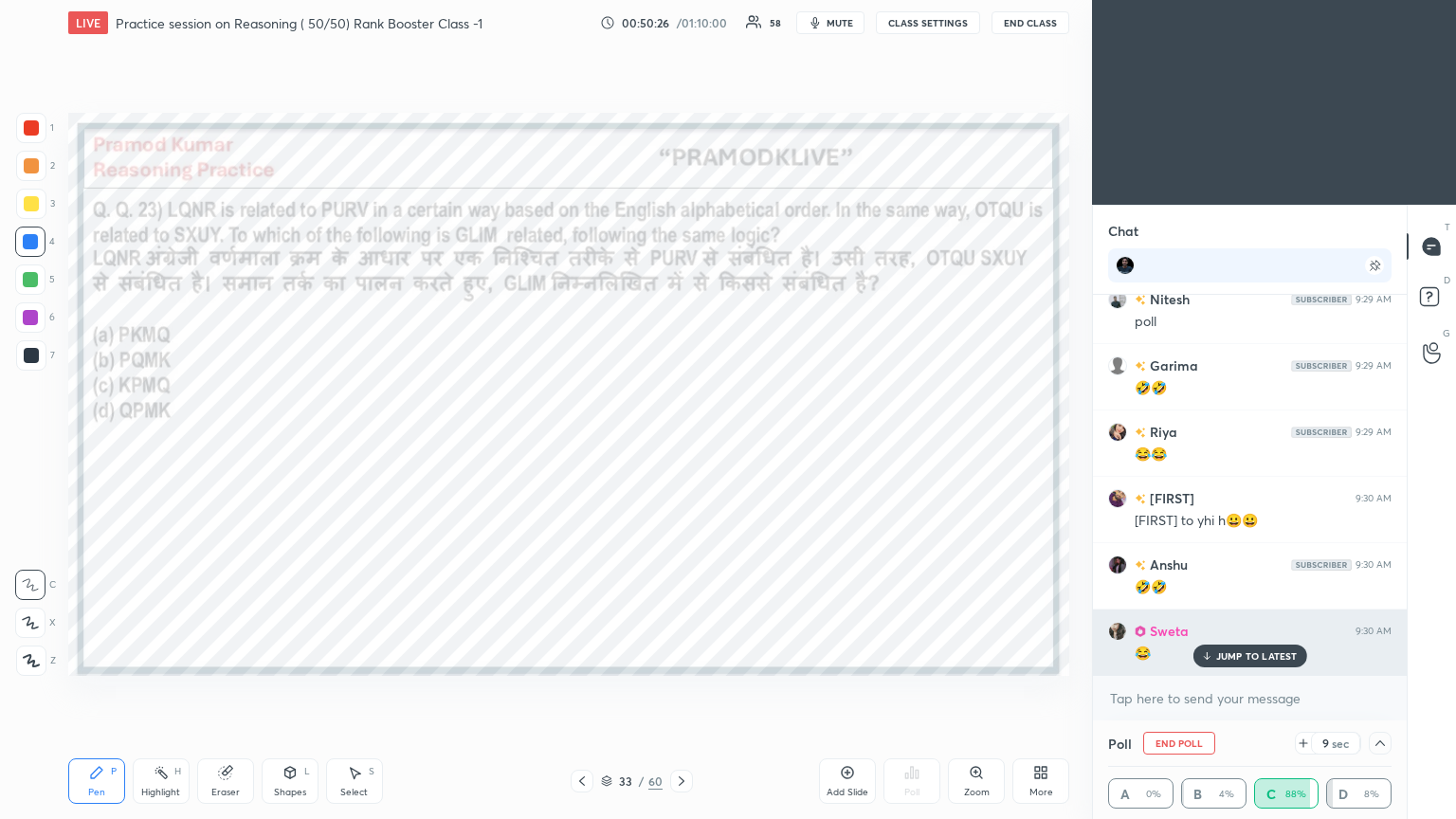 click on "JUMP TO LATEST" at bounding box center (1257, 656) 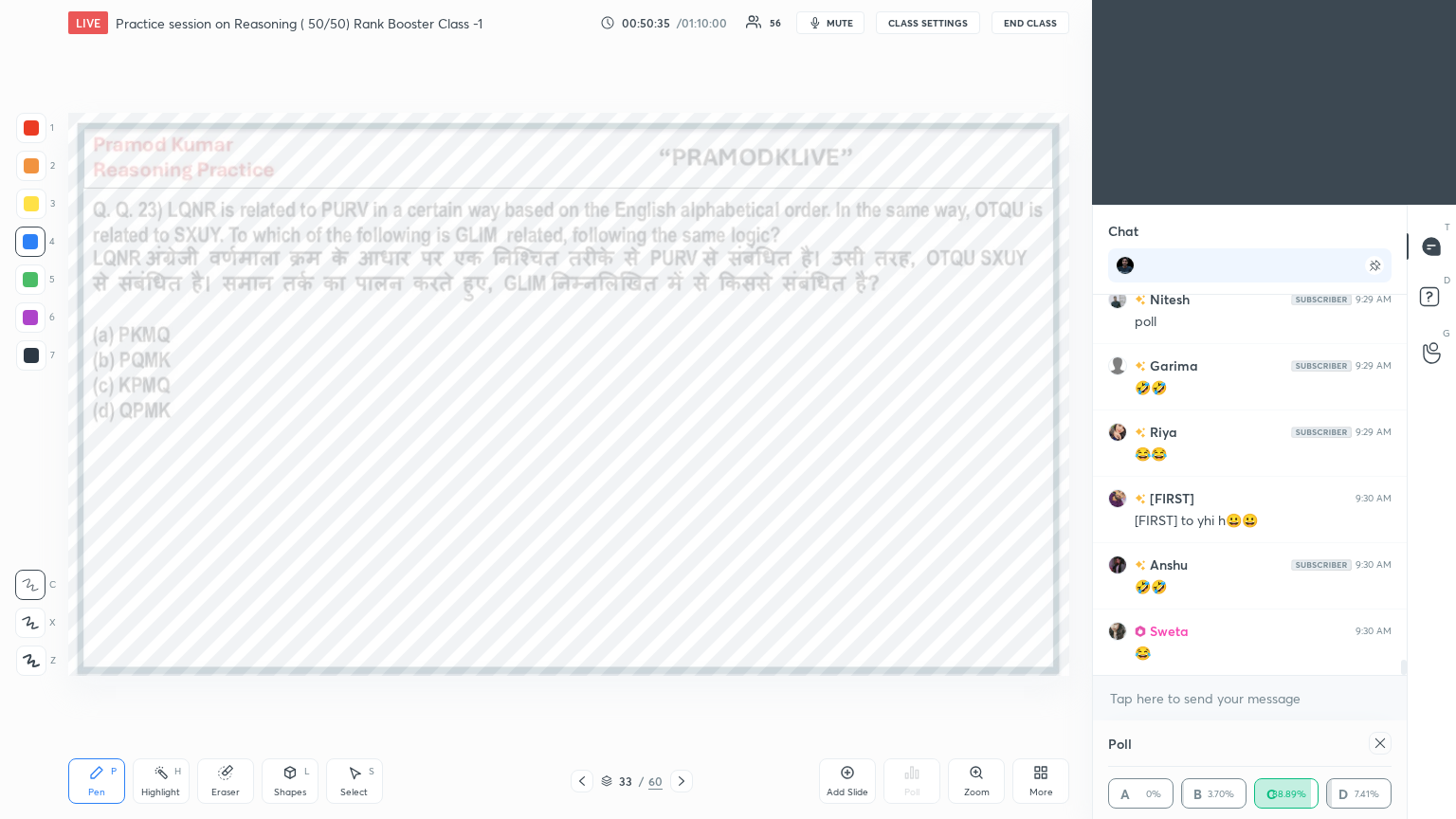 scroll, scrollTop: 0, scrollLeft: 0, axis: both 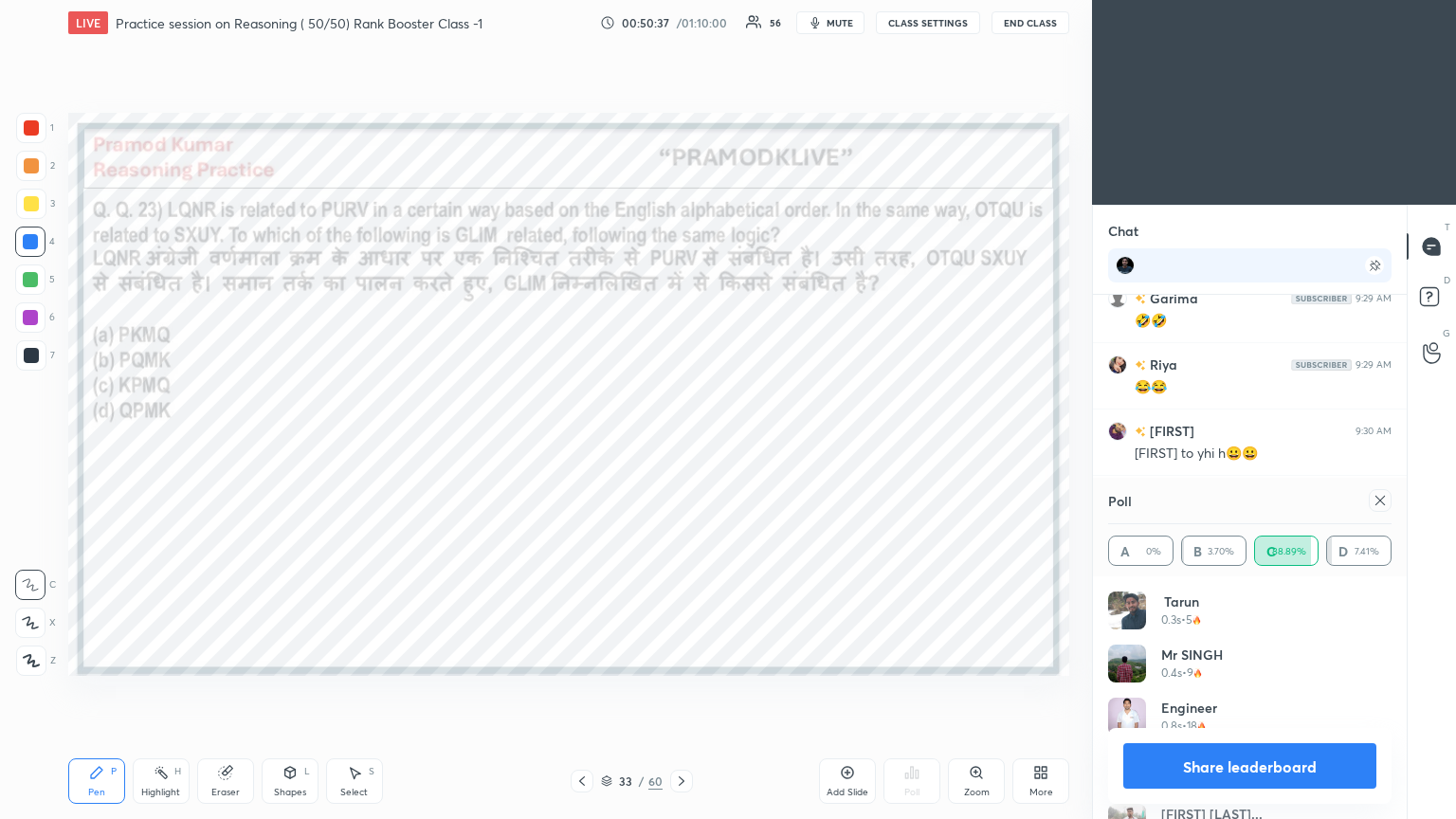 click 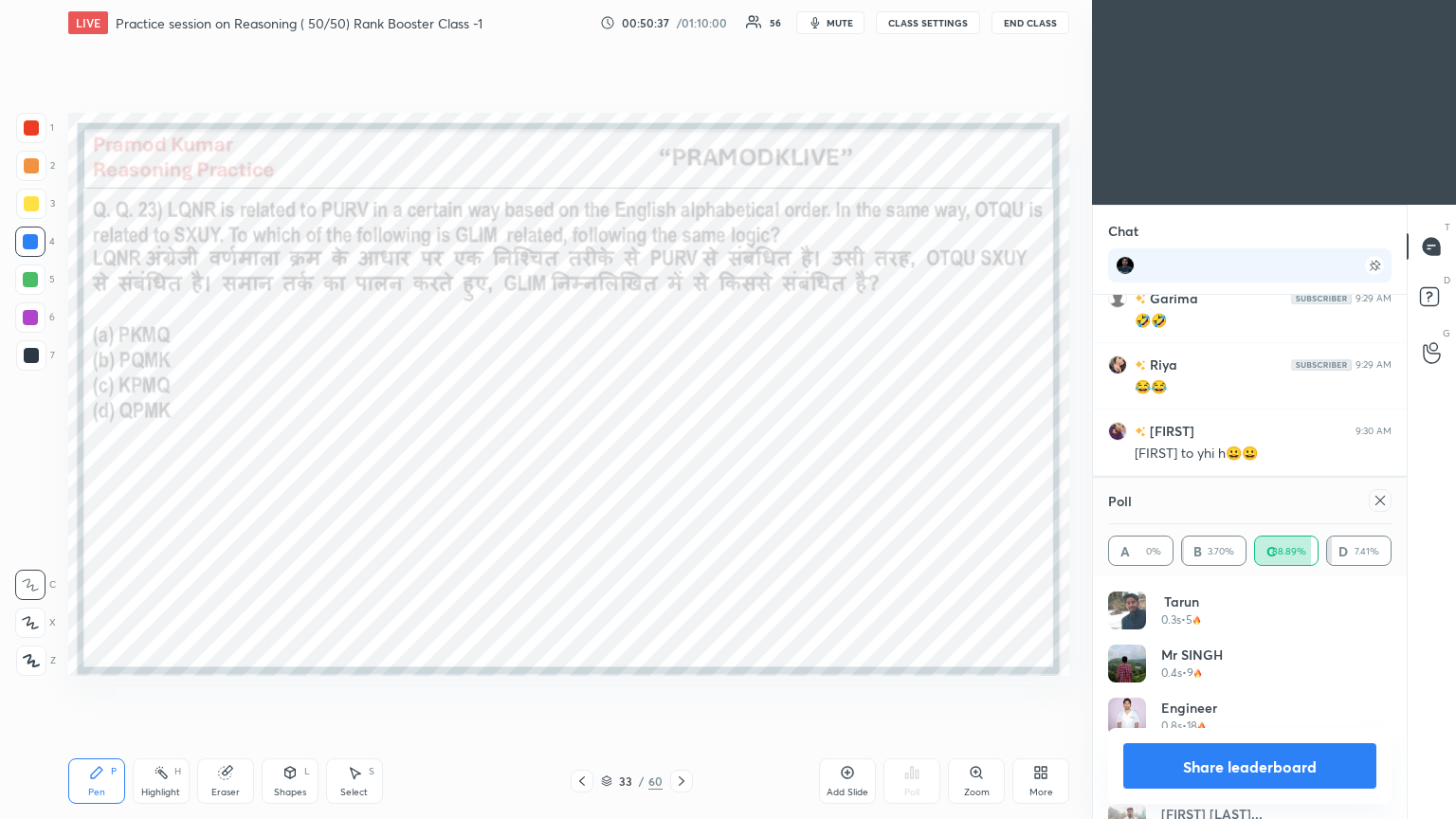 scroll, scrollTop: 7, scrollLeft: 6, axis: both 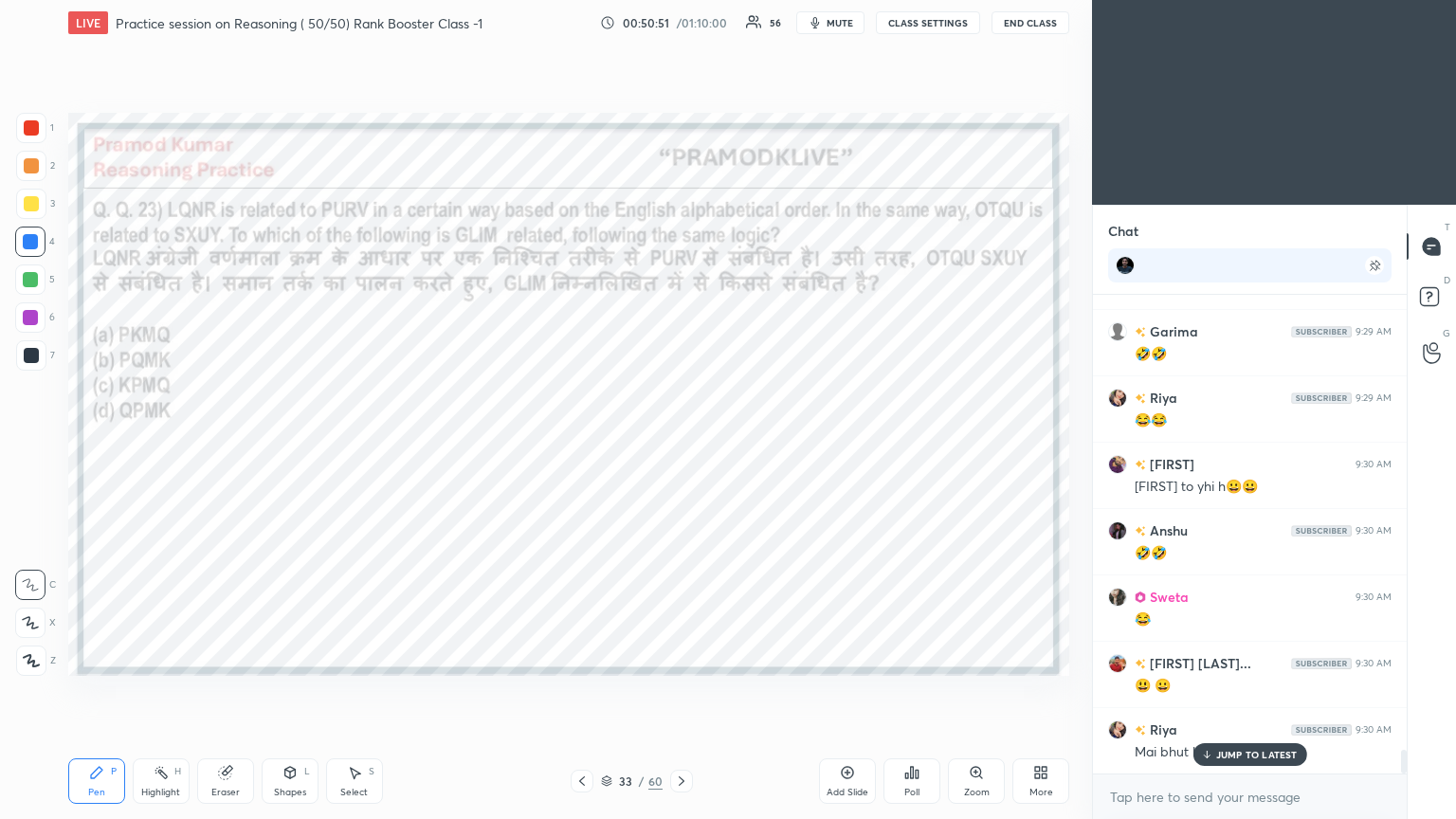 click on "JUMP TO LATEST" at bounding box center (1249, 755) 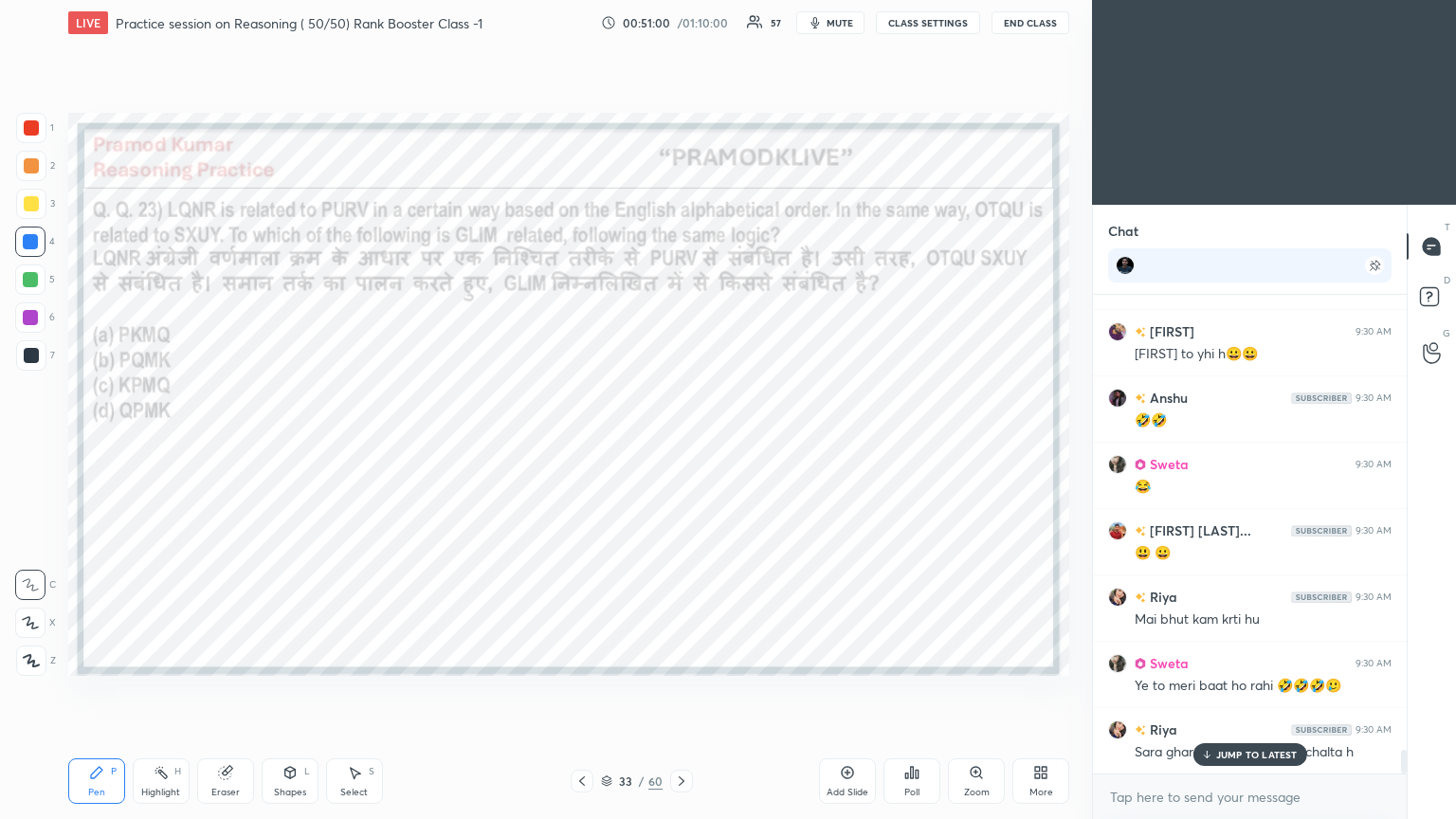 scroll, scrollTop: 9437, scrollLeft: 0, axis: vertical 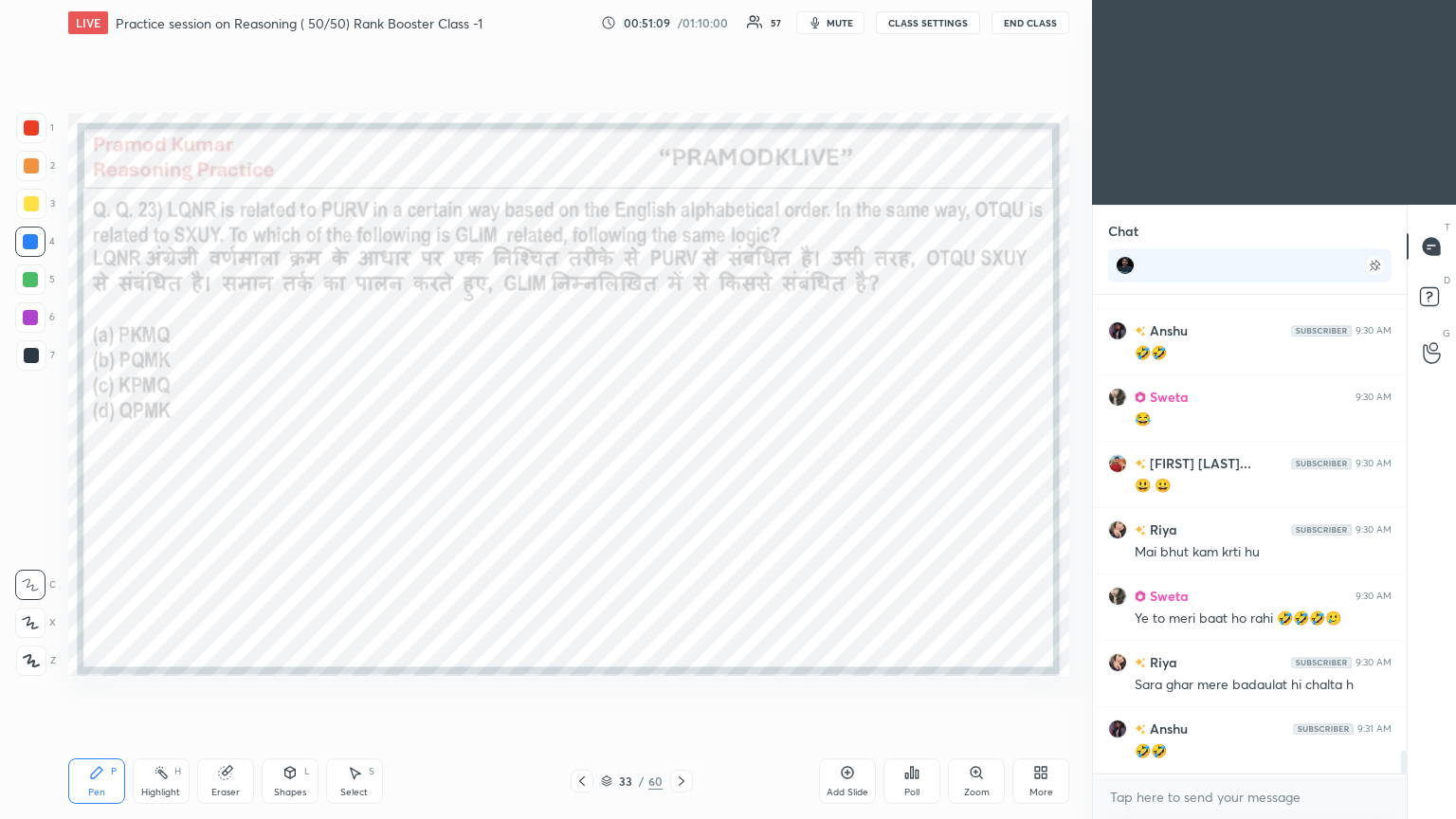 click at bounding box center [31, 355] 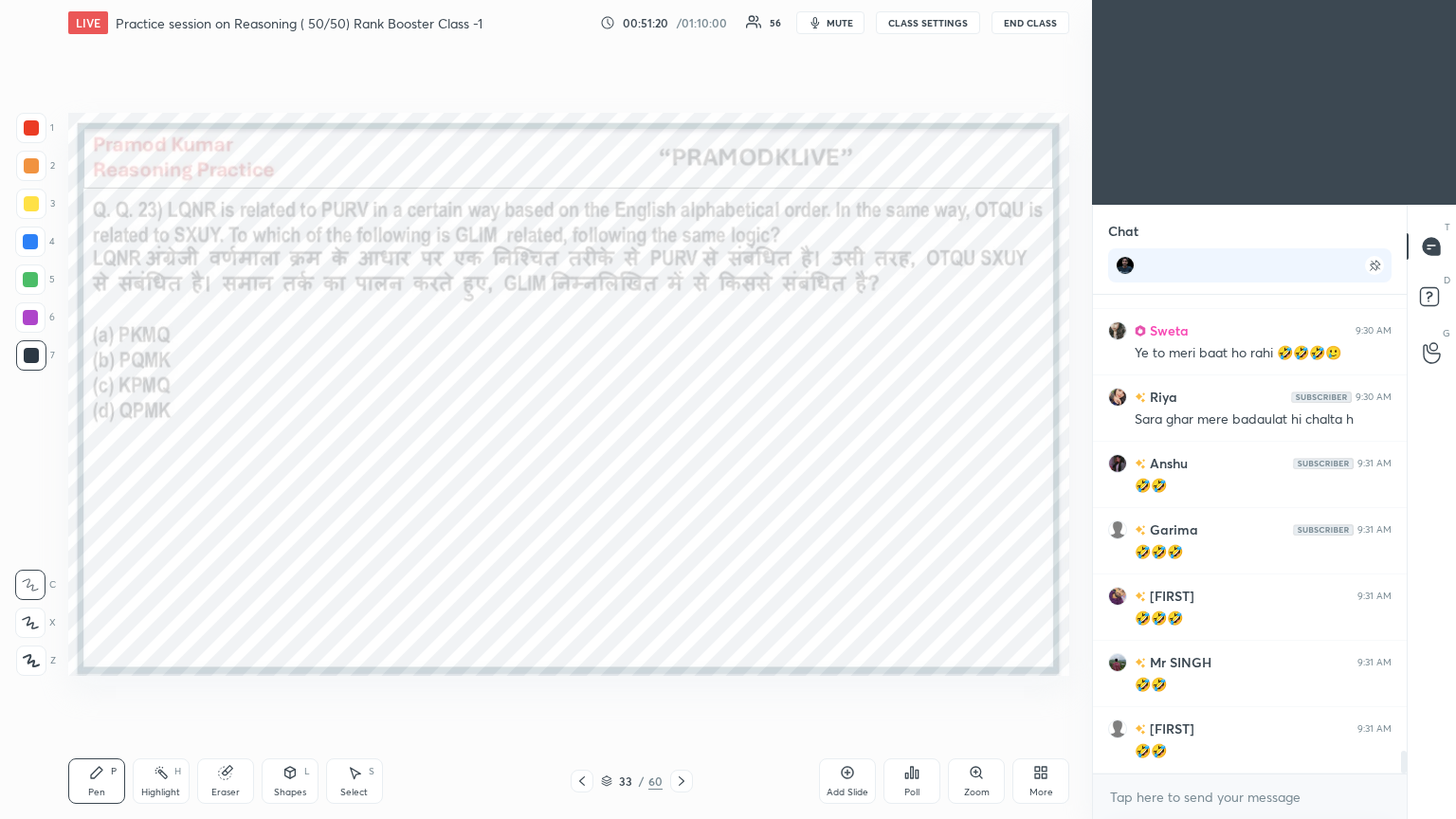 scroll, scrollTop: 9767, scrollLeft: 0, axis: vertical 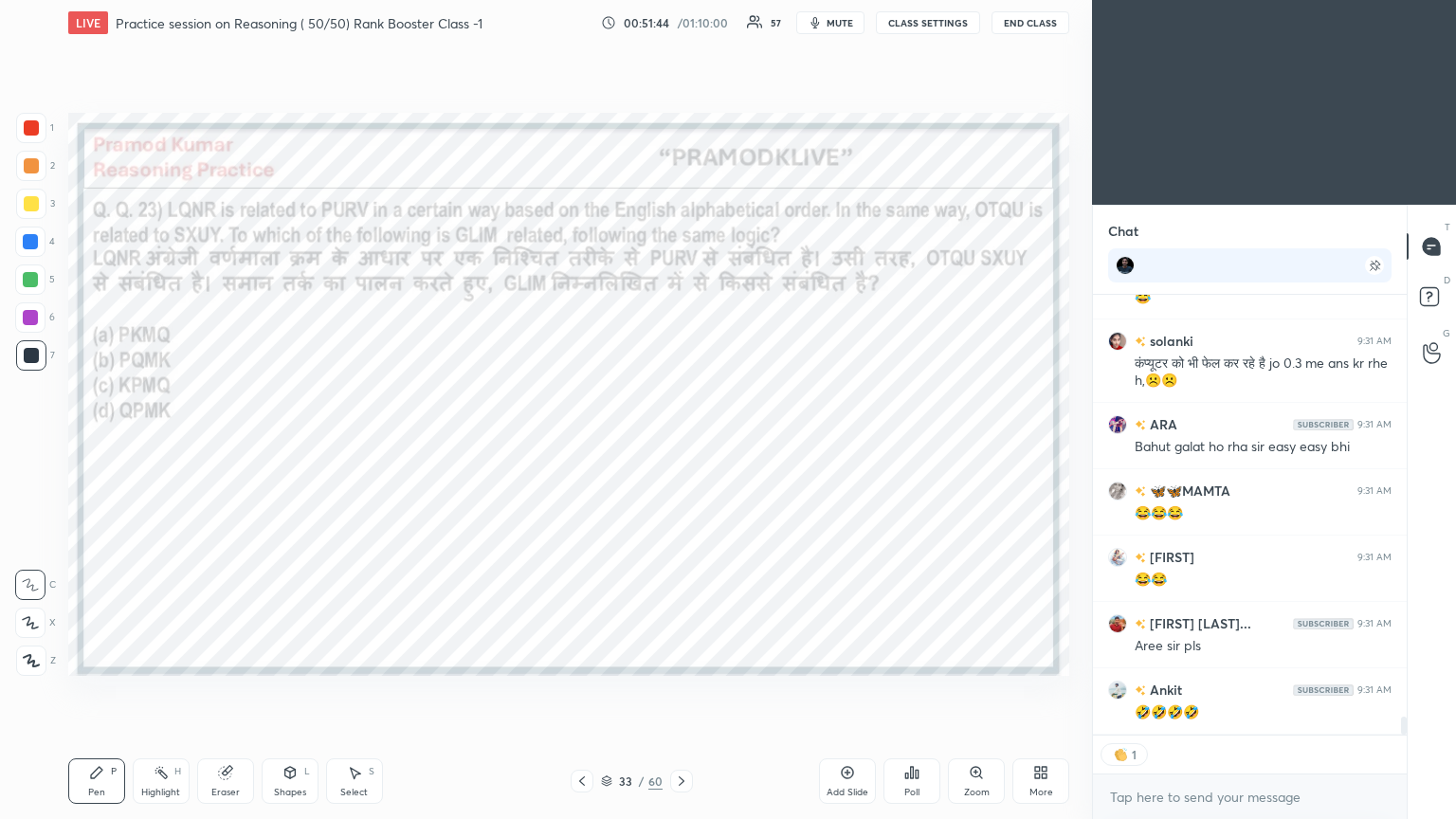 click 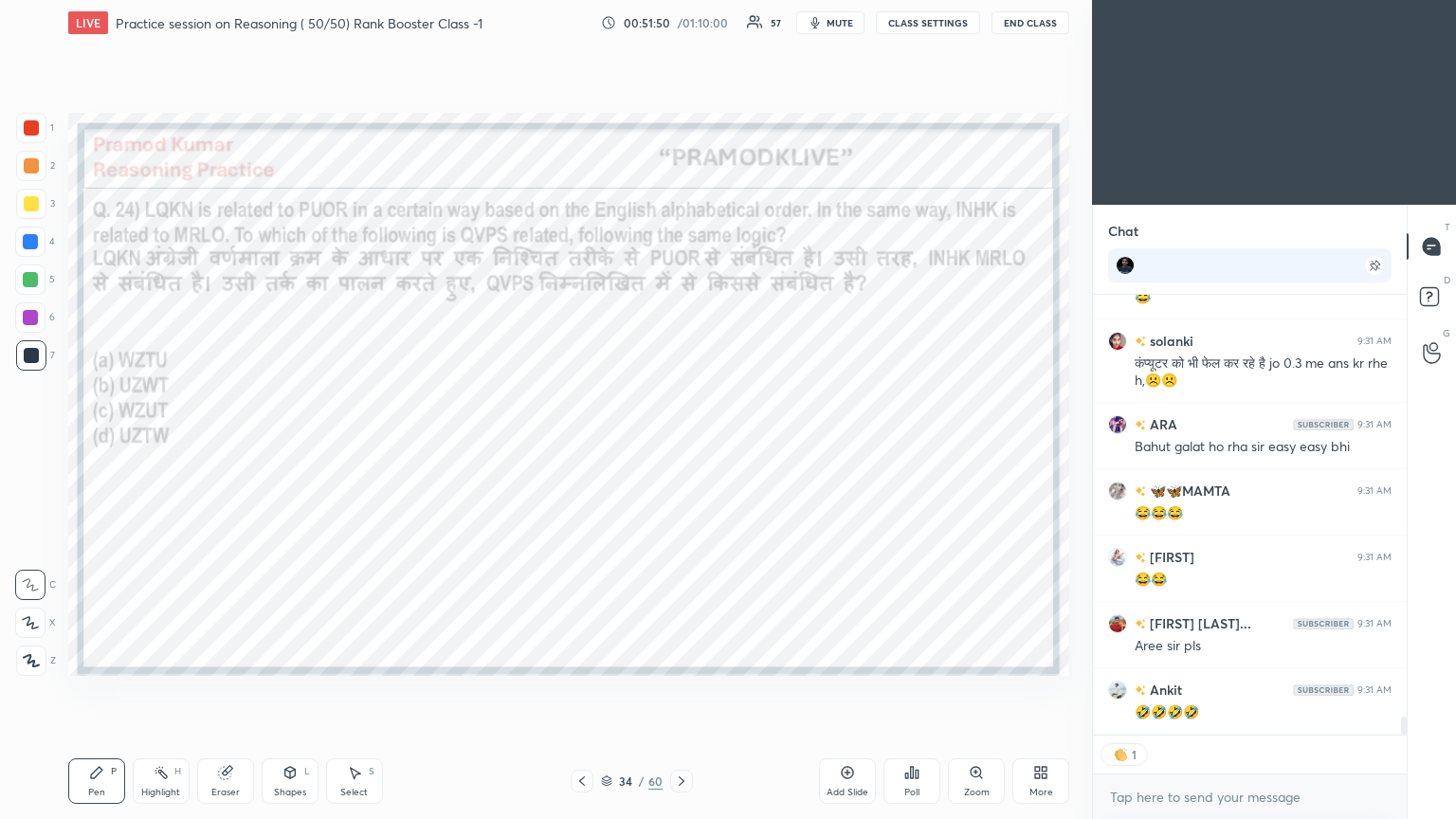 scroll, scrollTop: 10355, scrollLeft: 0, axis: vertical 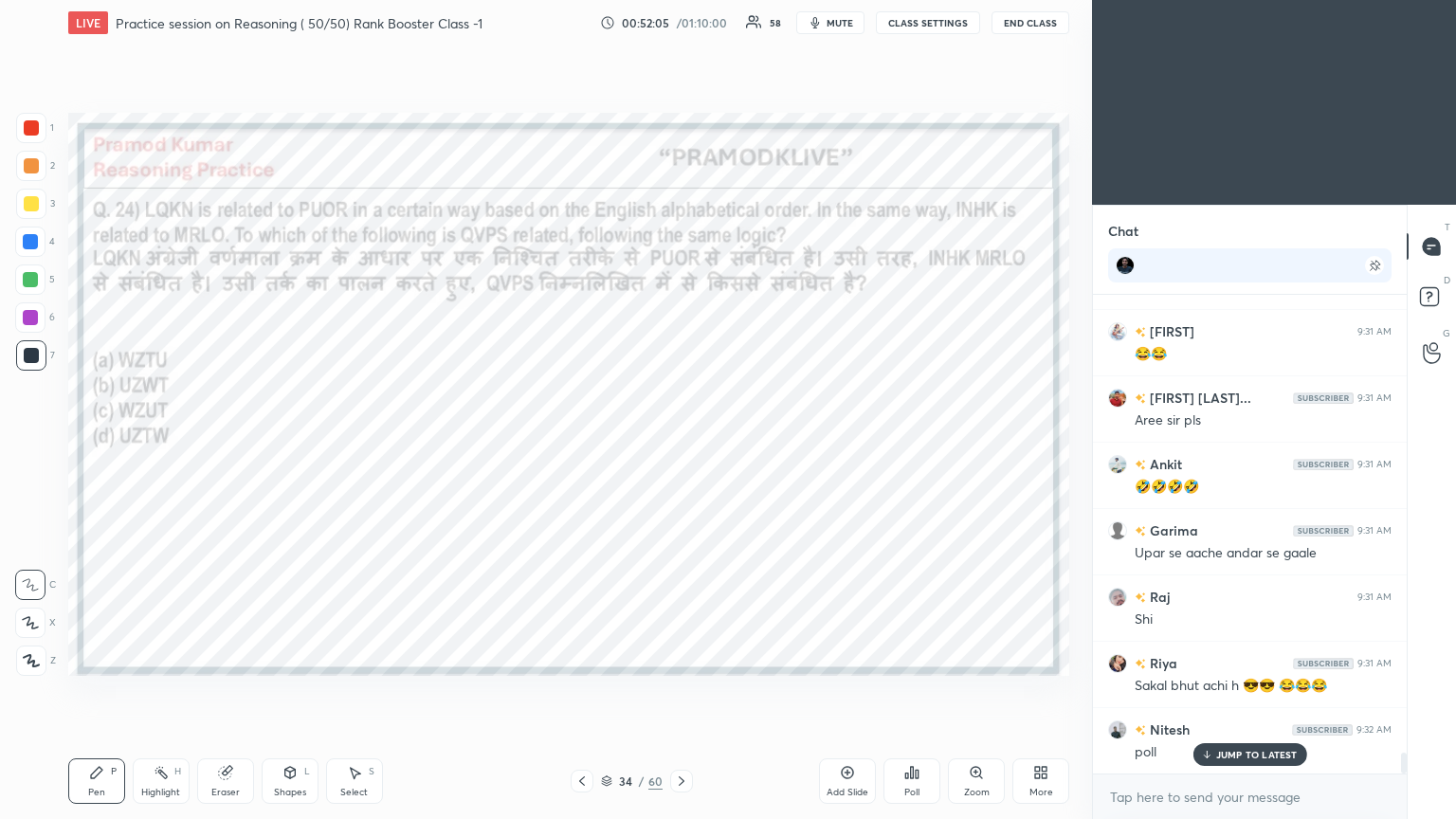 click 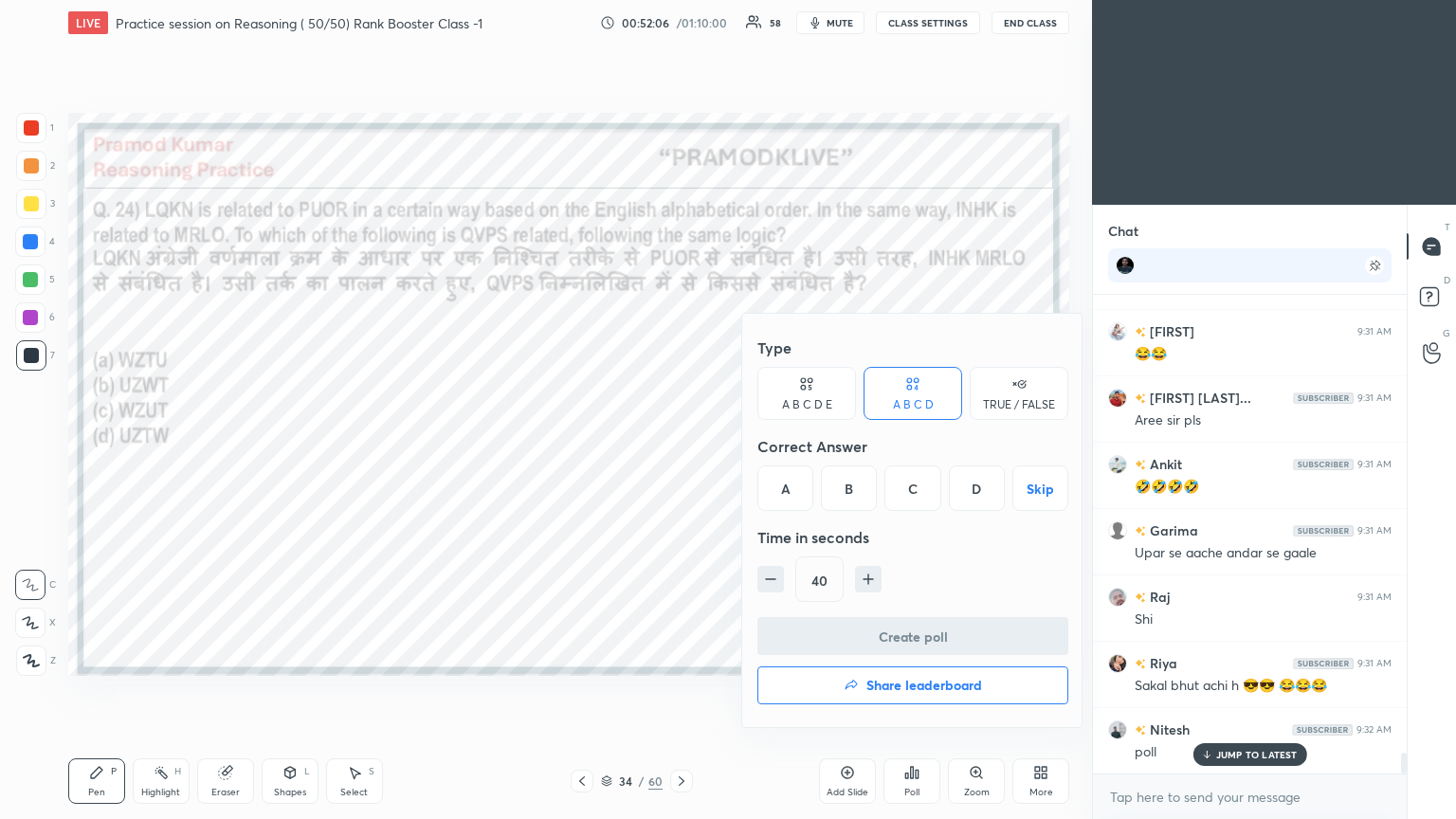 click on "D" at bounding box center (976, 488) 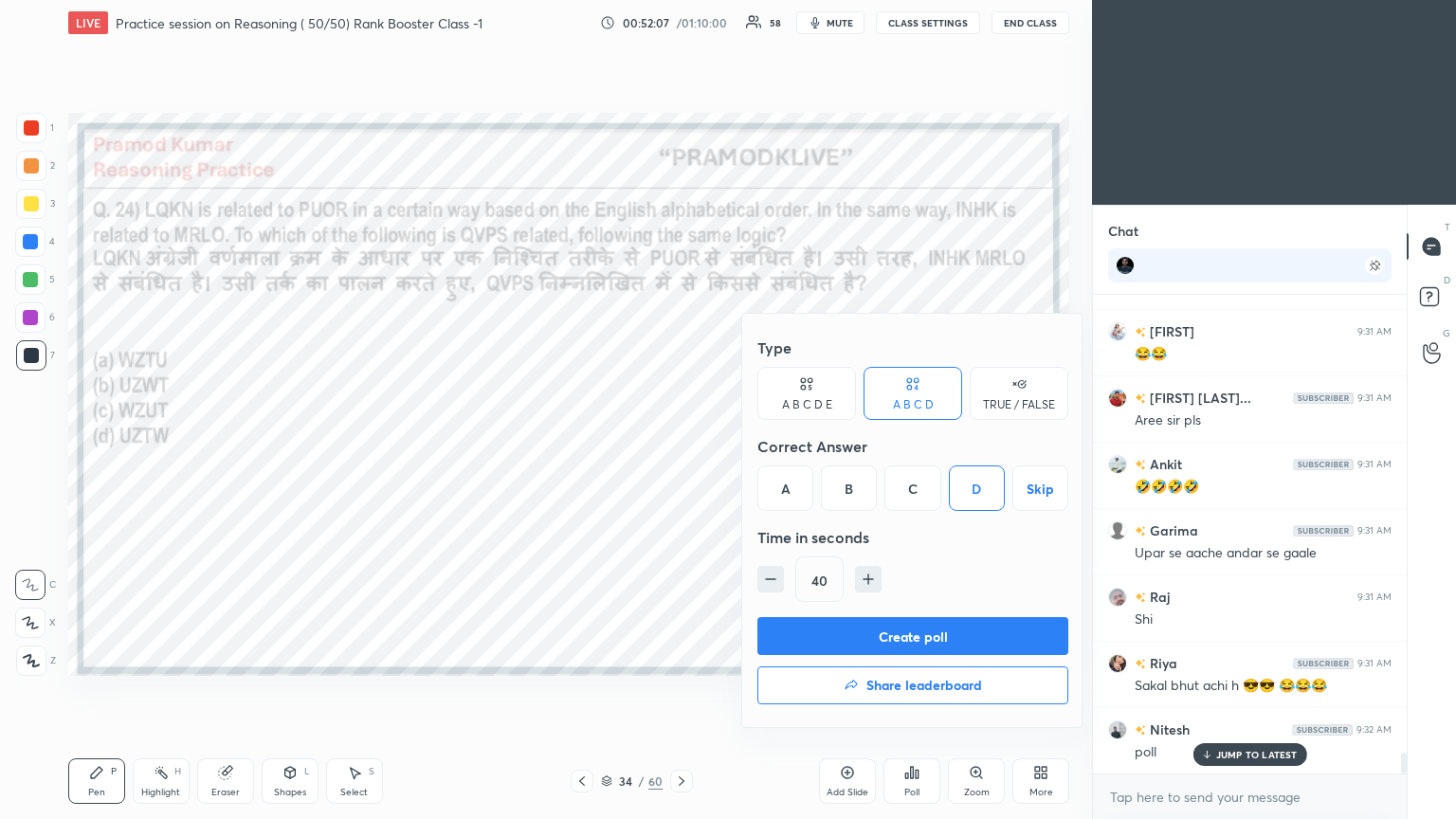 click on "Create poll" at bounding box center (913, 636) 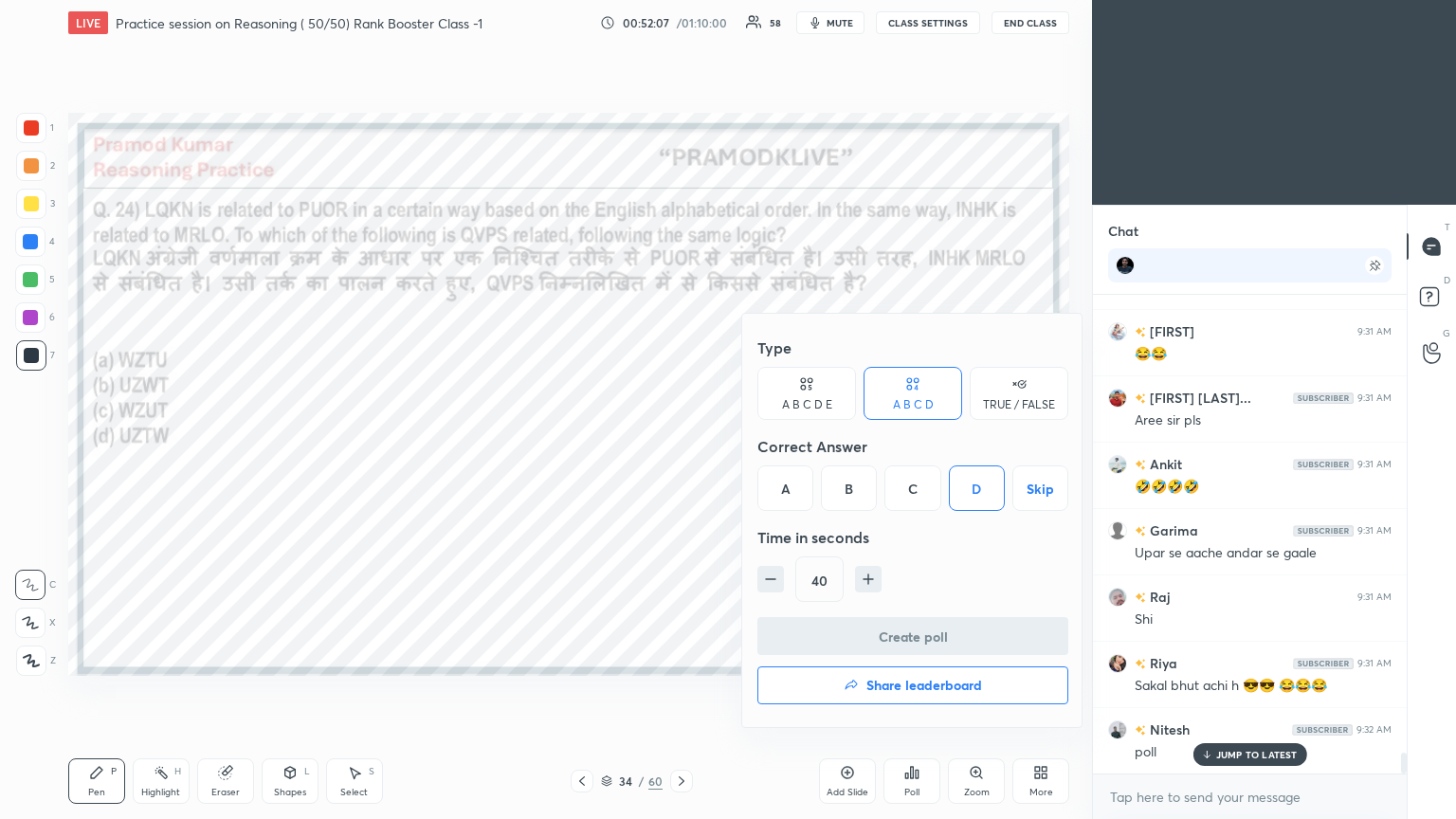 scroll, scrollTop: 296, scrollLeft: 308, axis: both 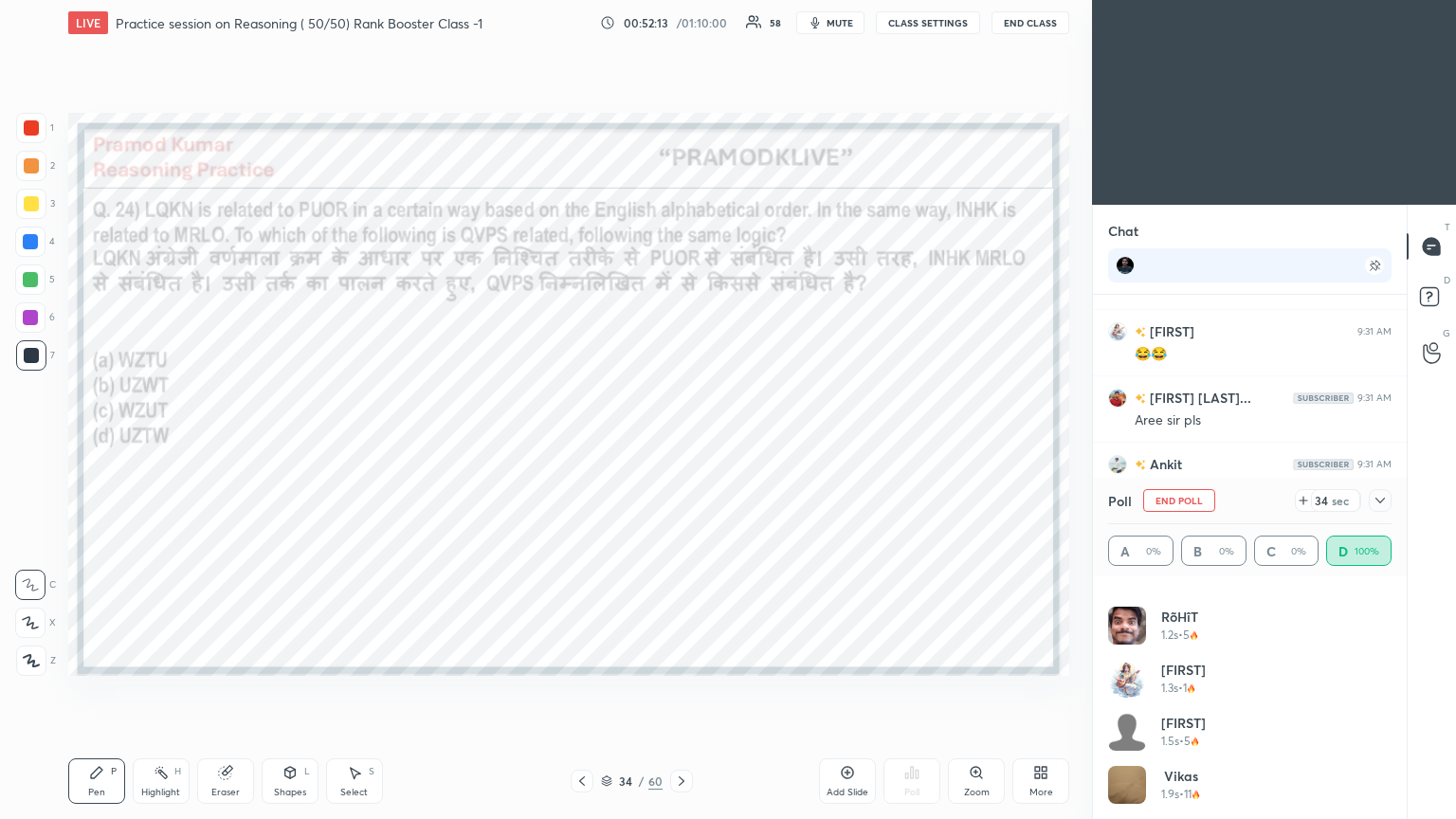 click 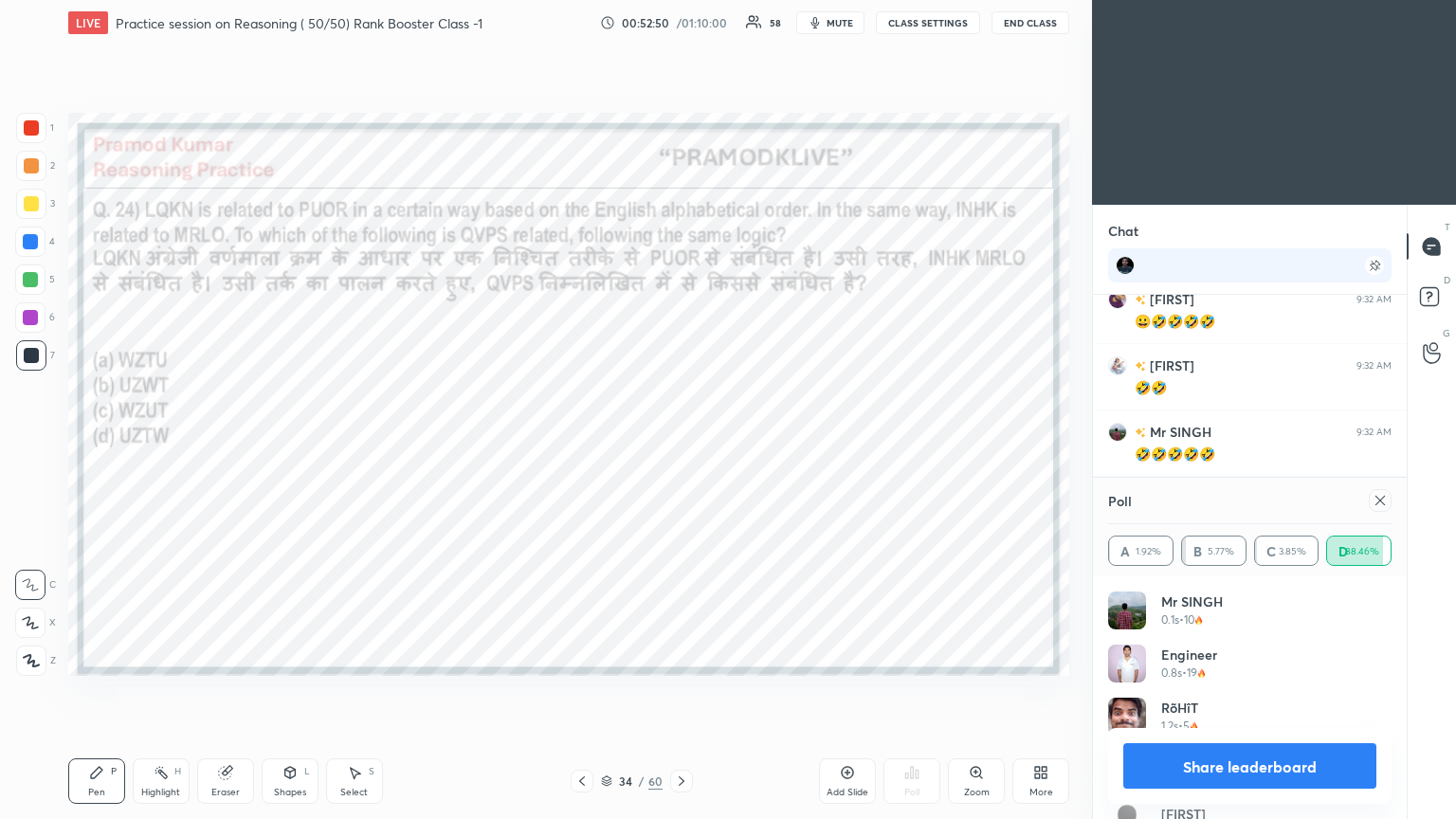 click 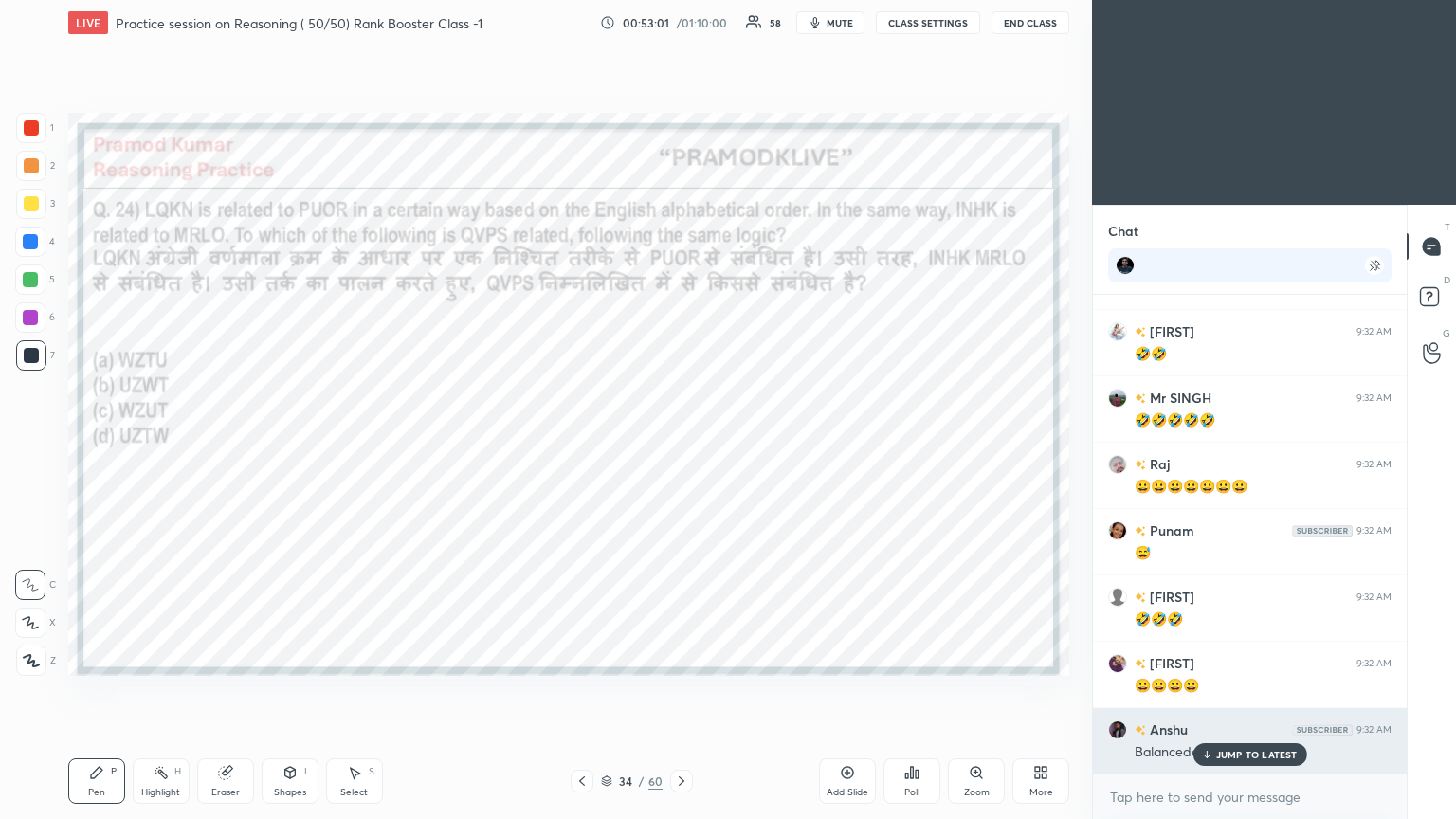 click on "JUMP TO LATEST" at bounding box center (1257, 755) 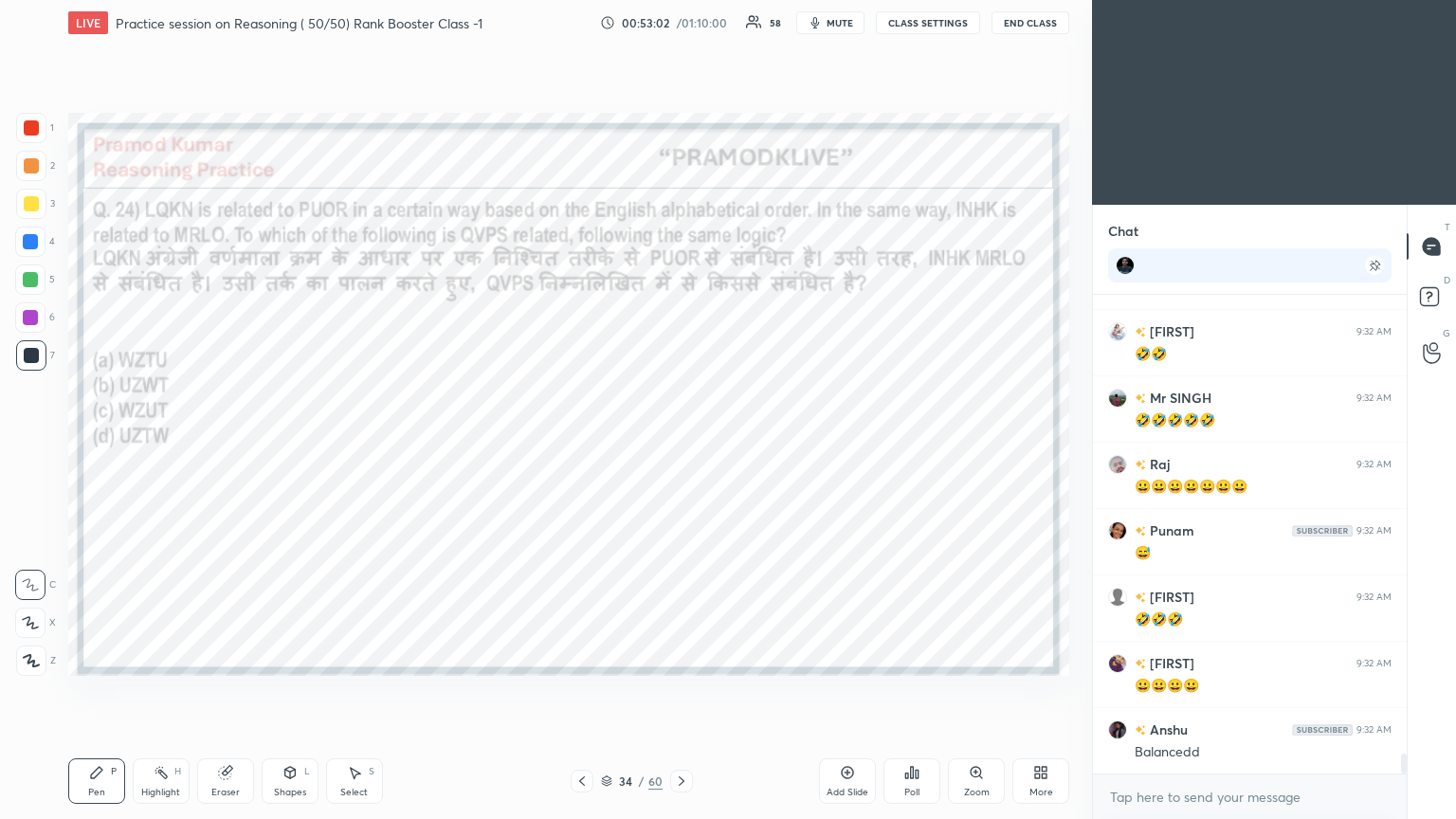 click at bounding box center [682, 781] 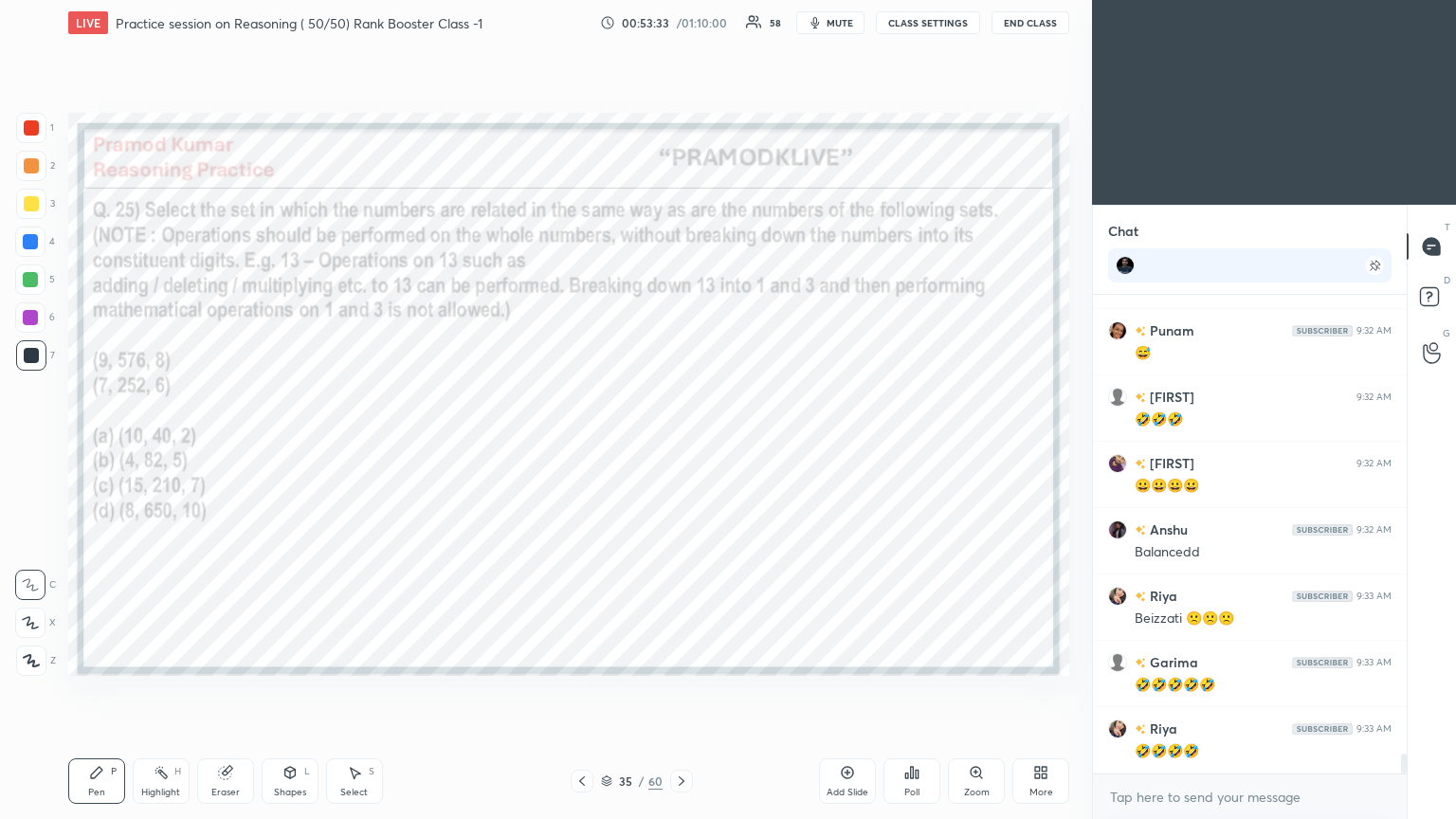 click on "Poll" at bounding box center [912, 781] 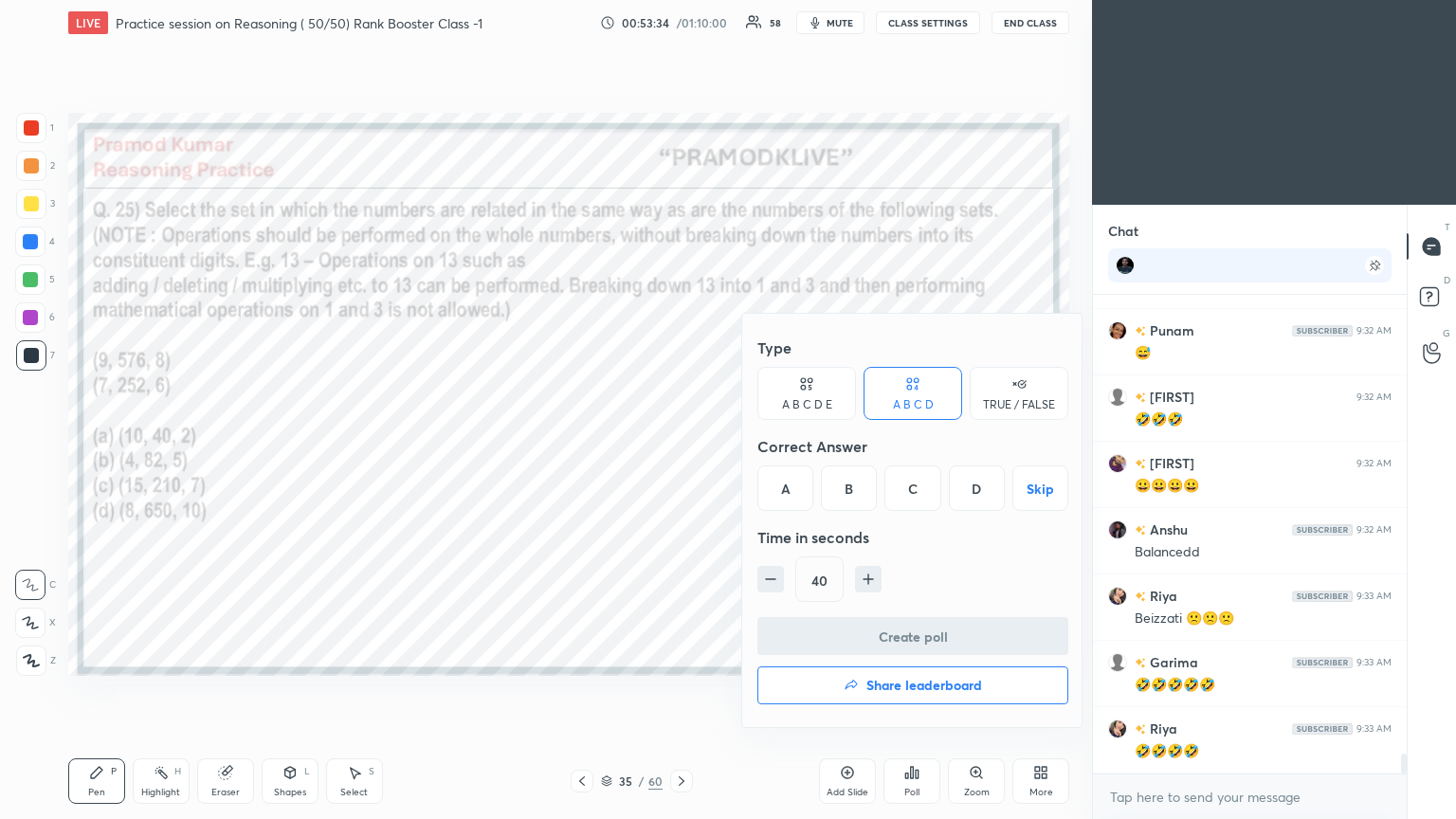 click on "A" at bounding box center (785, 488) 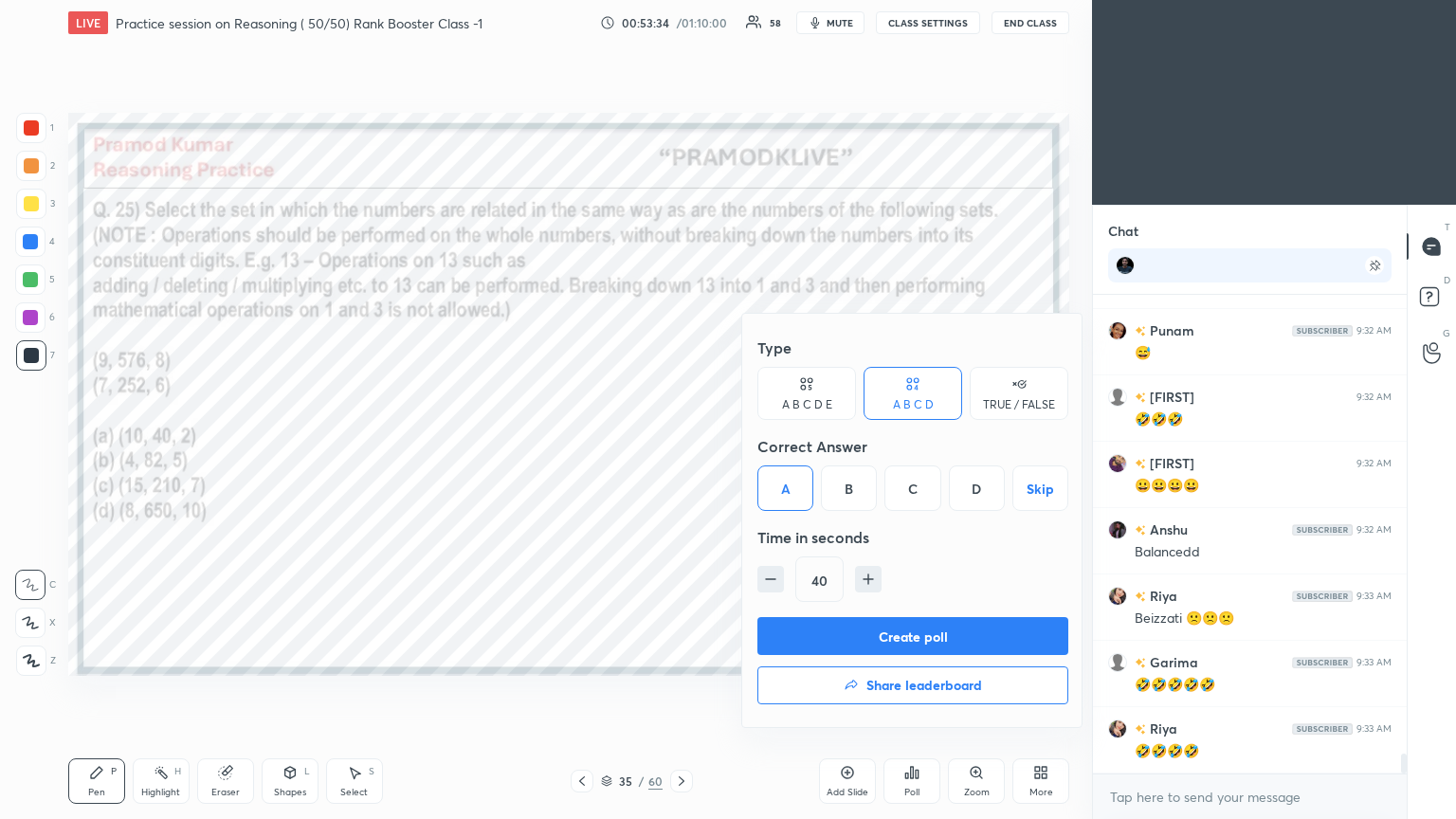 click on "Create poll" at bounding box center [913, 636] 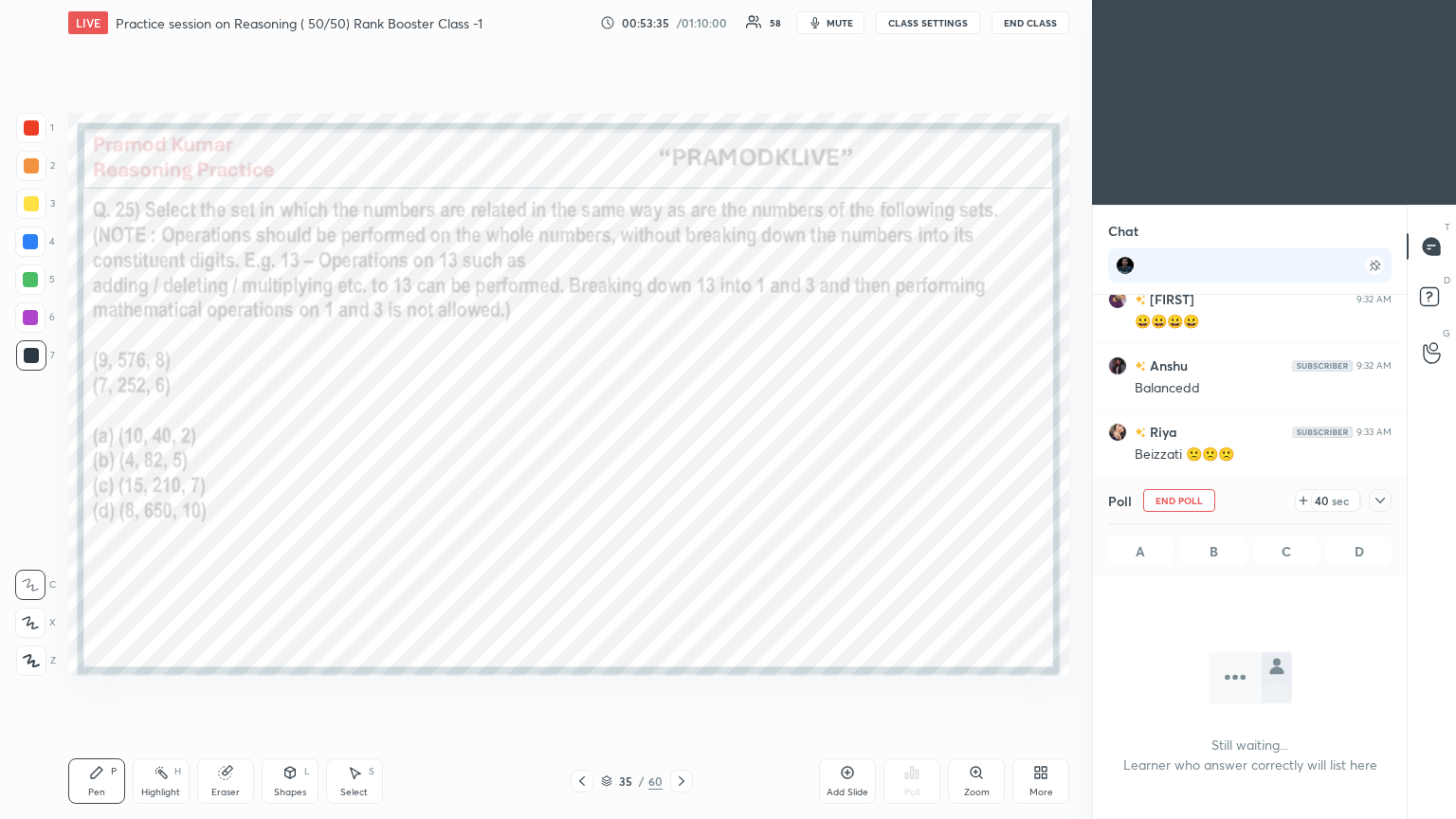 click at bounding box center [1380, 500] 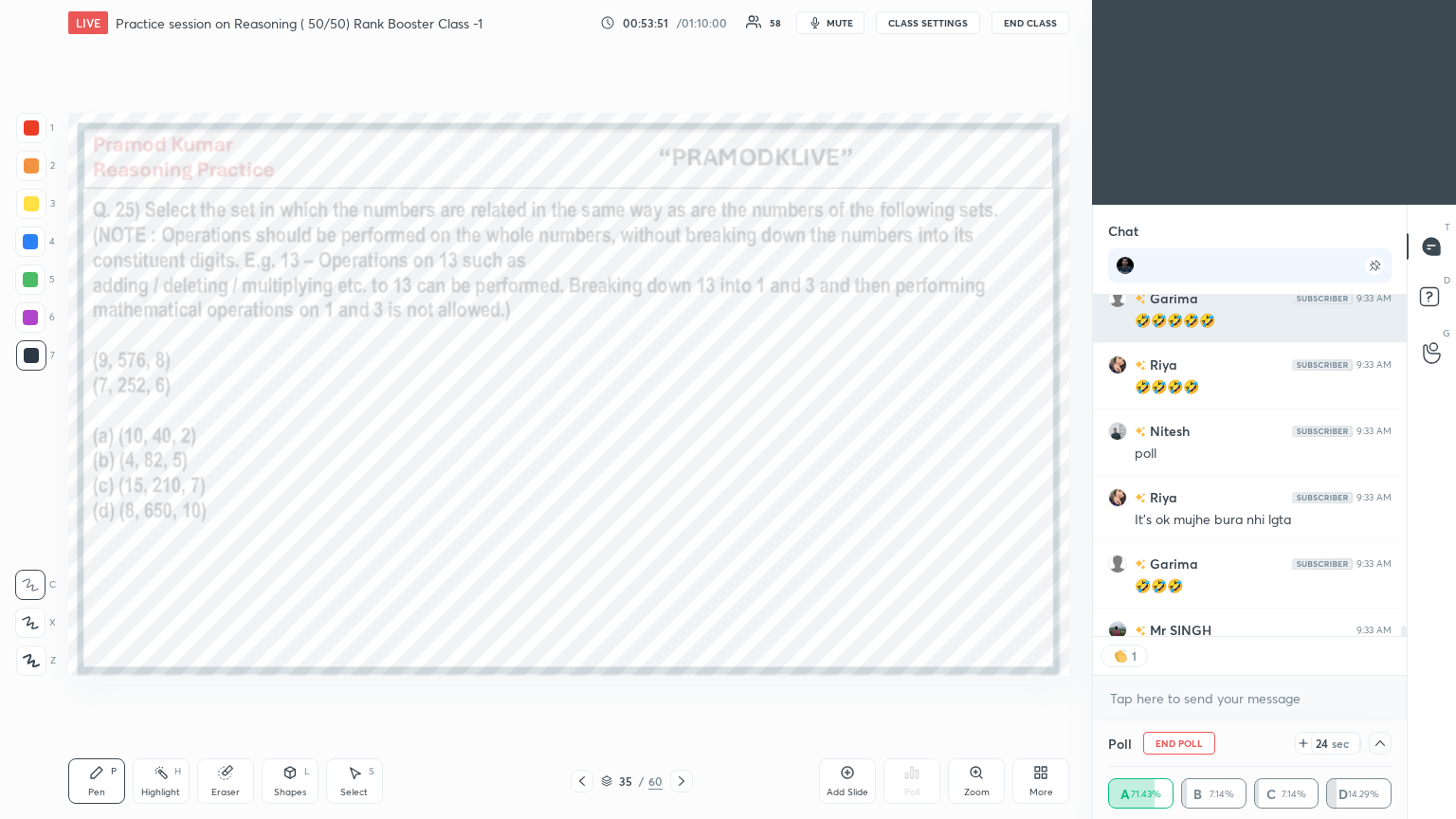 scroll, scrollTop: 337, scrollLeft: 308, axis: both 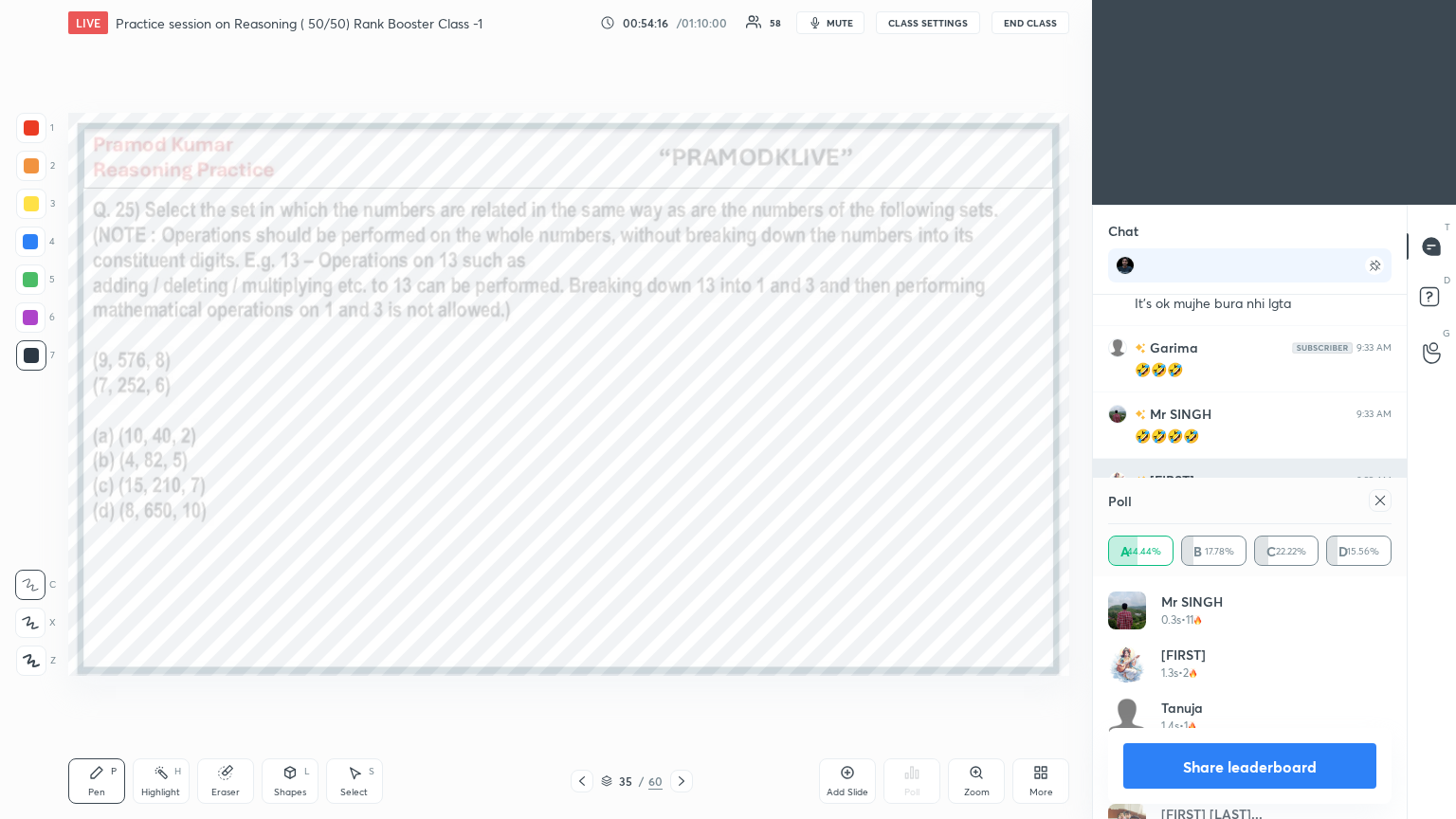 click 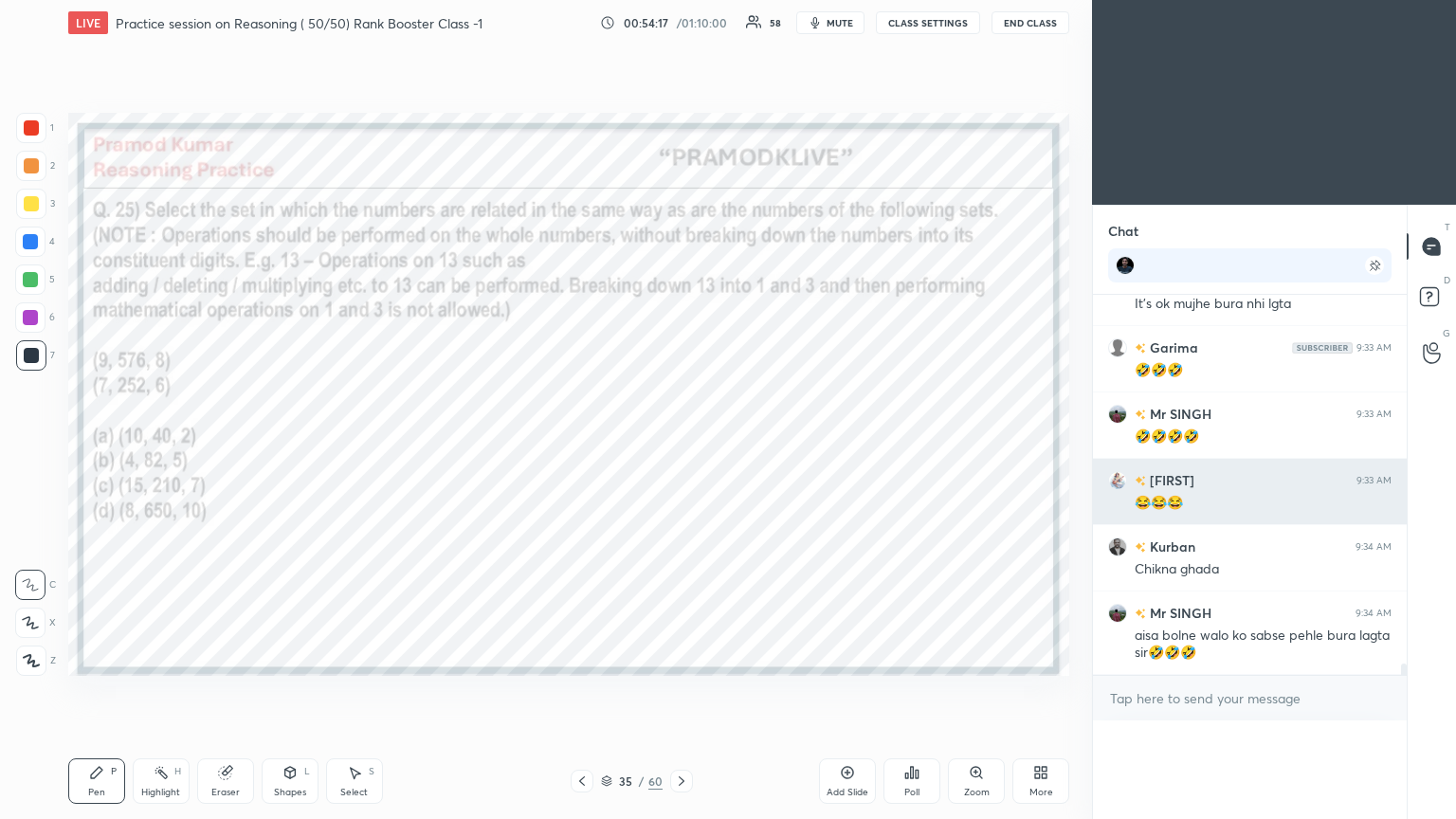 scroll, scrollTop: 0, scrollLeft: 0, axis: both 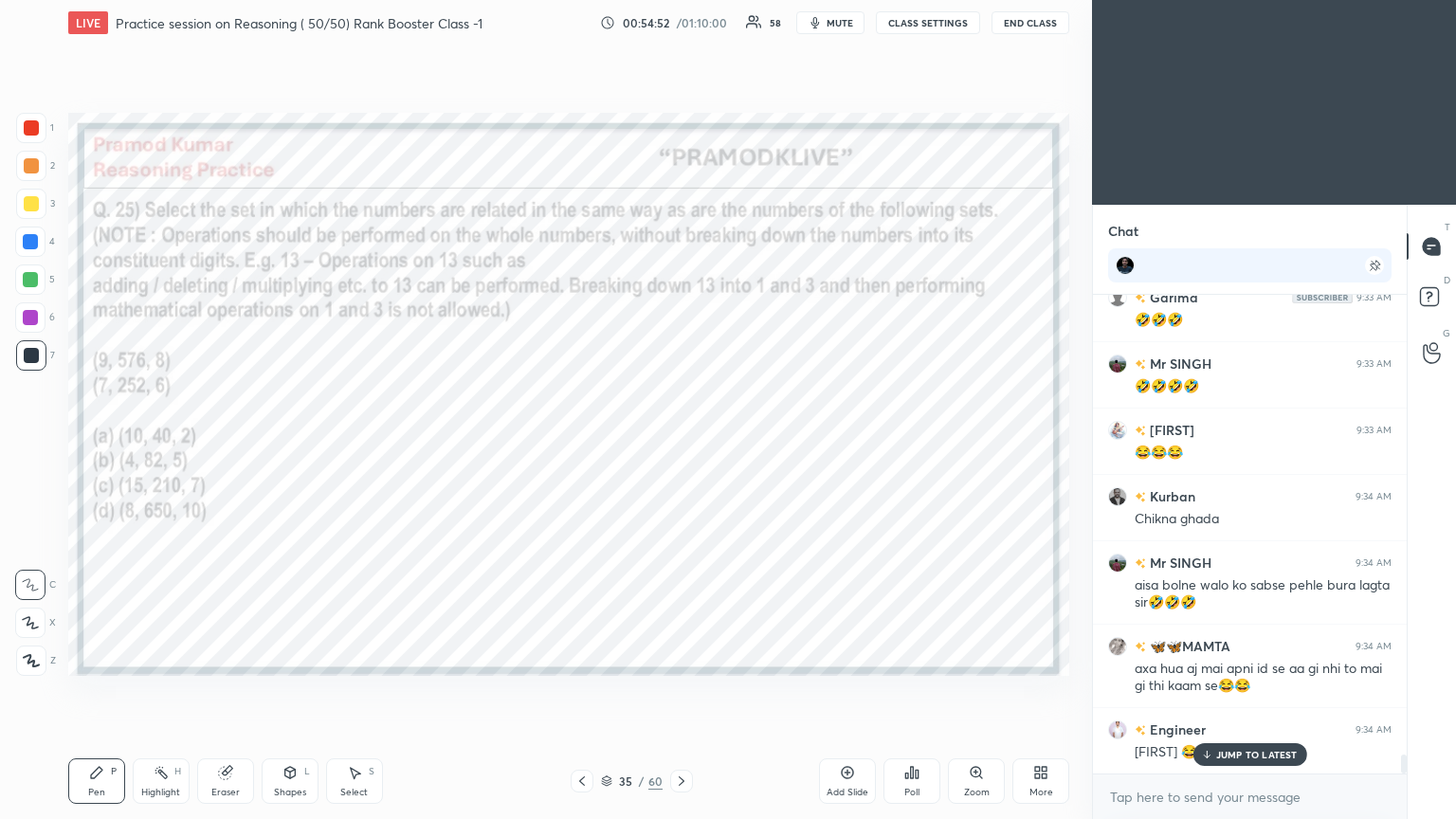 click on "JUMP TO LATEST" at bounding box center [1257, 755] 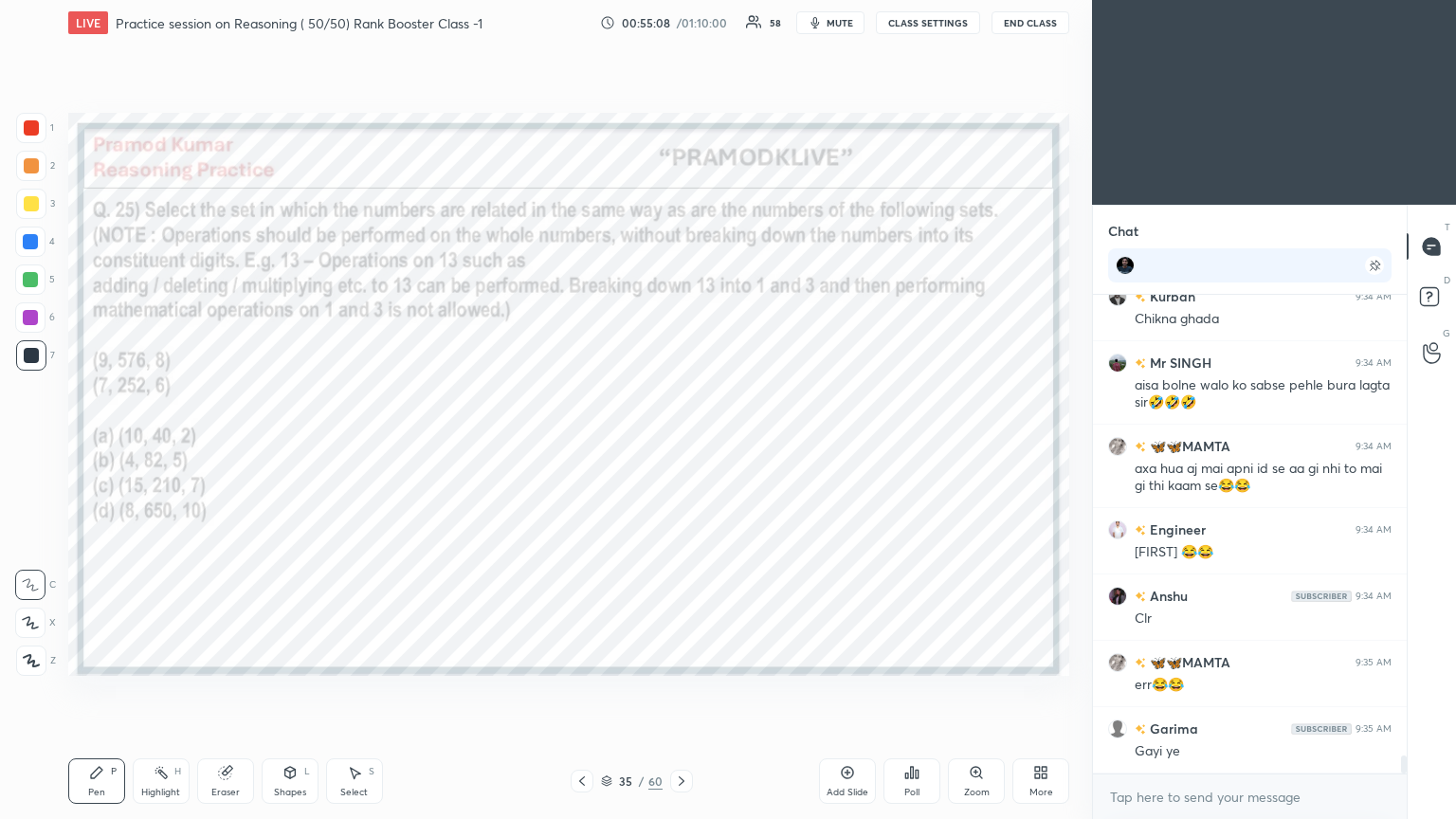 scroll, scrollTop: 12141, scrollLeft: 0, axis: vertical 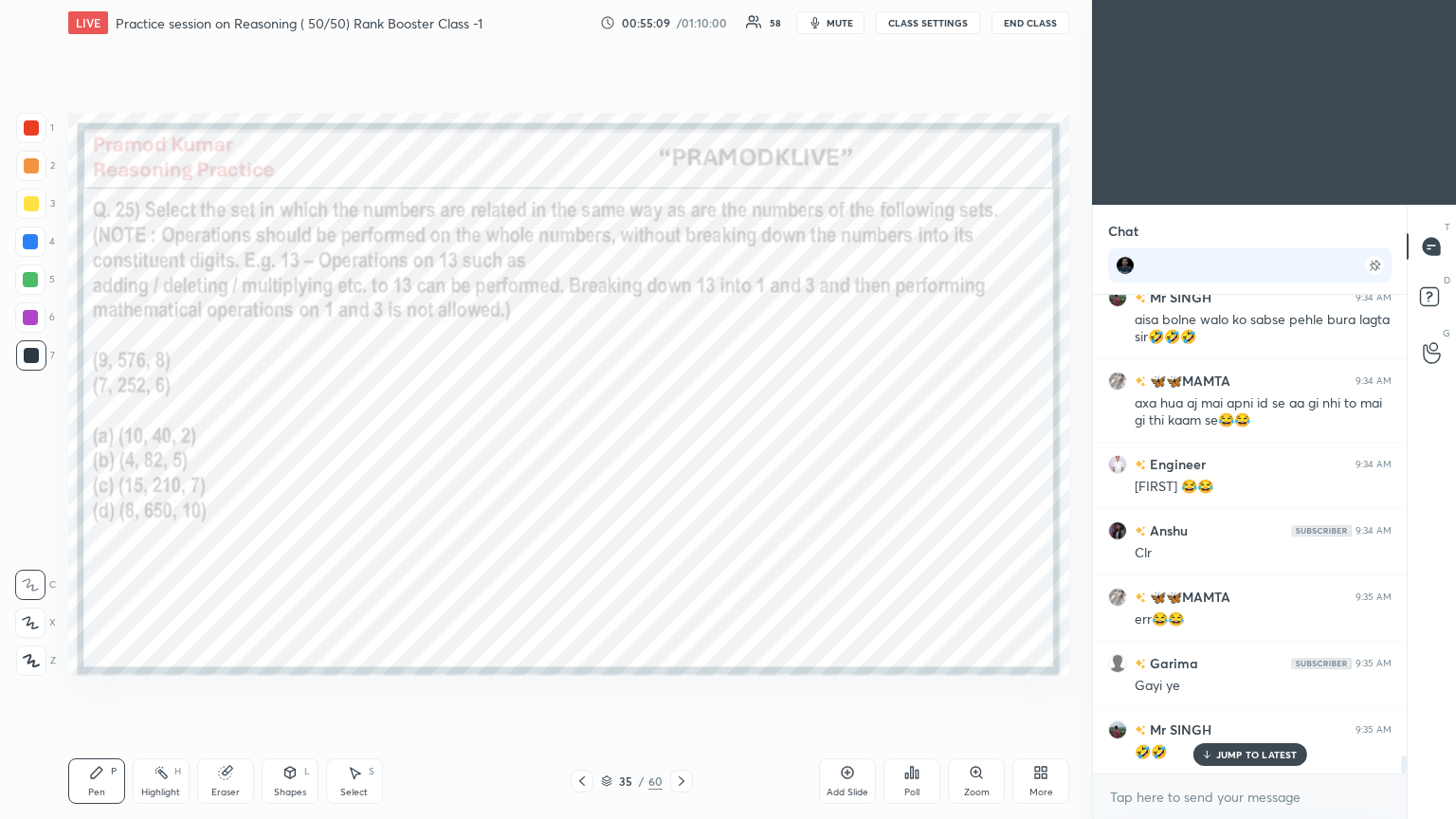 click 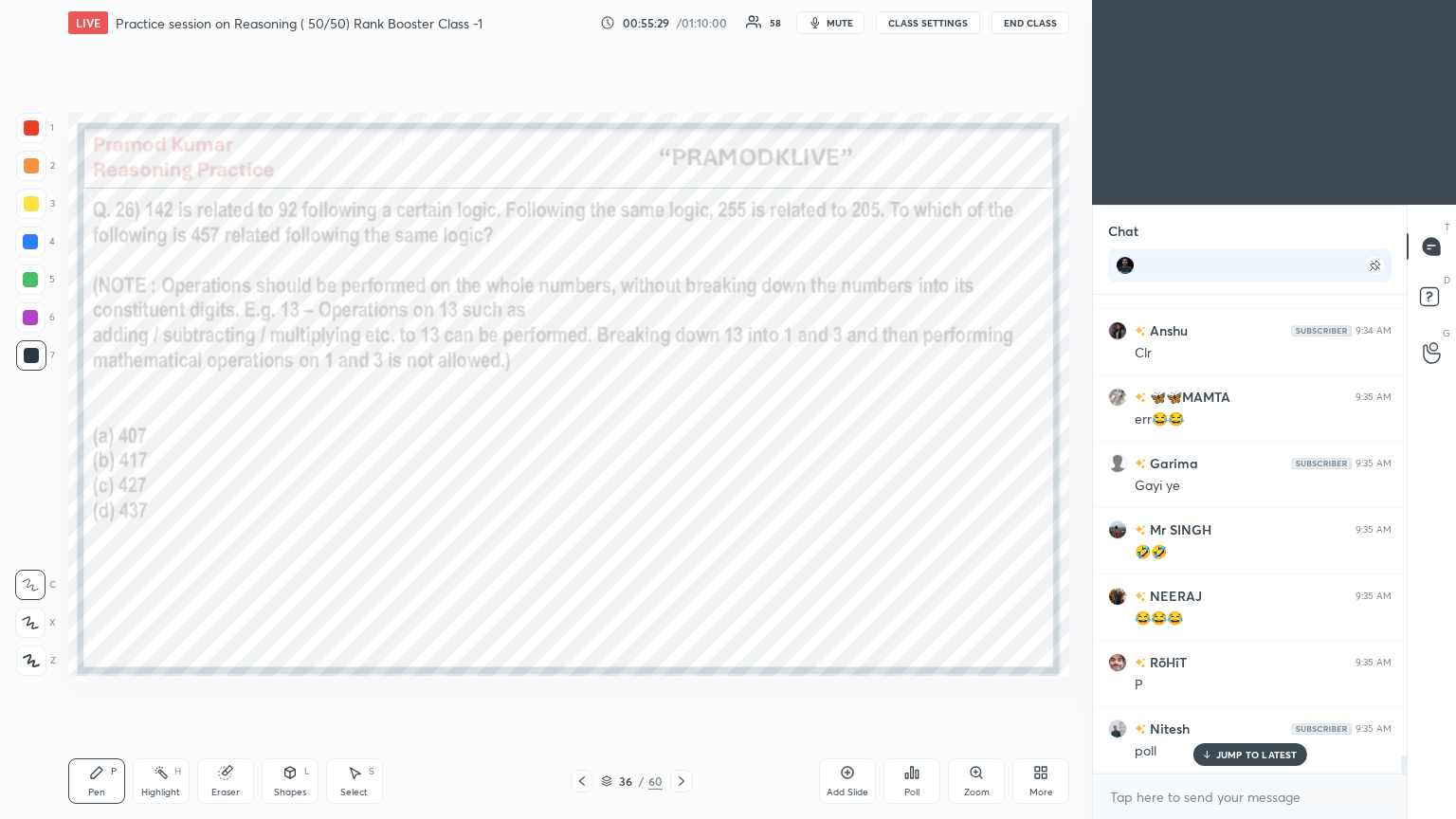 scroll, scrollTop: 12406, scrollLeft: 0, axis: vertical 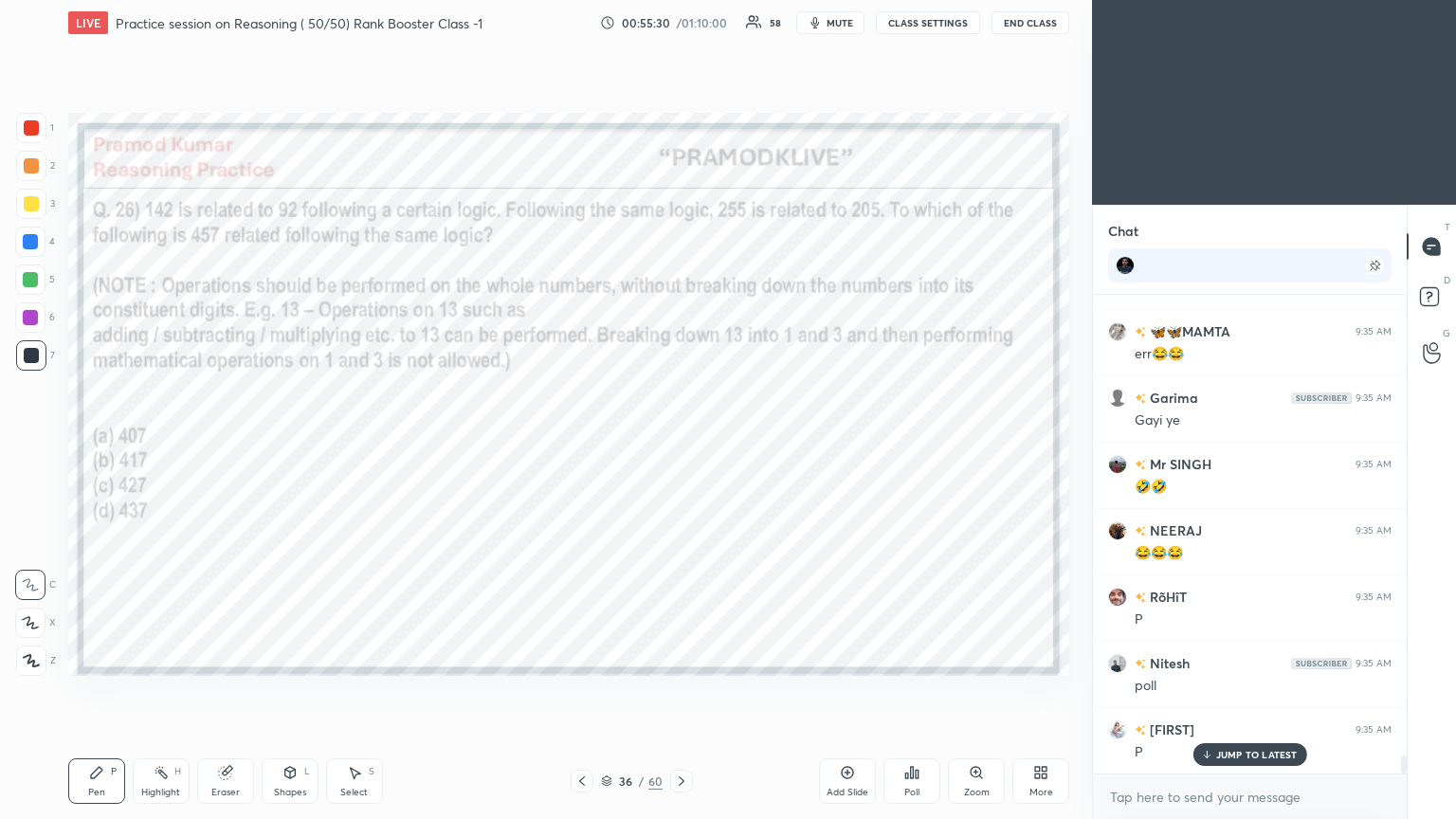 click on "Poll" at bounding box center [912, 781] 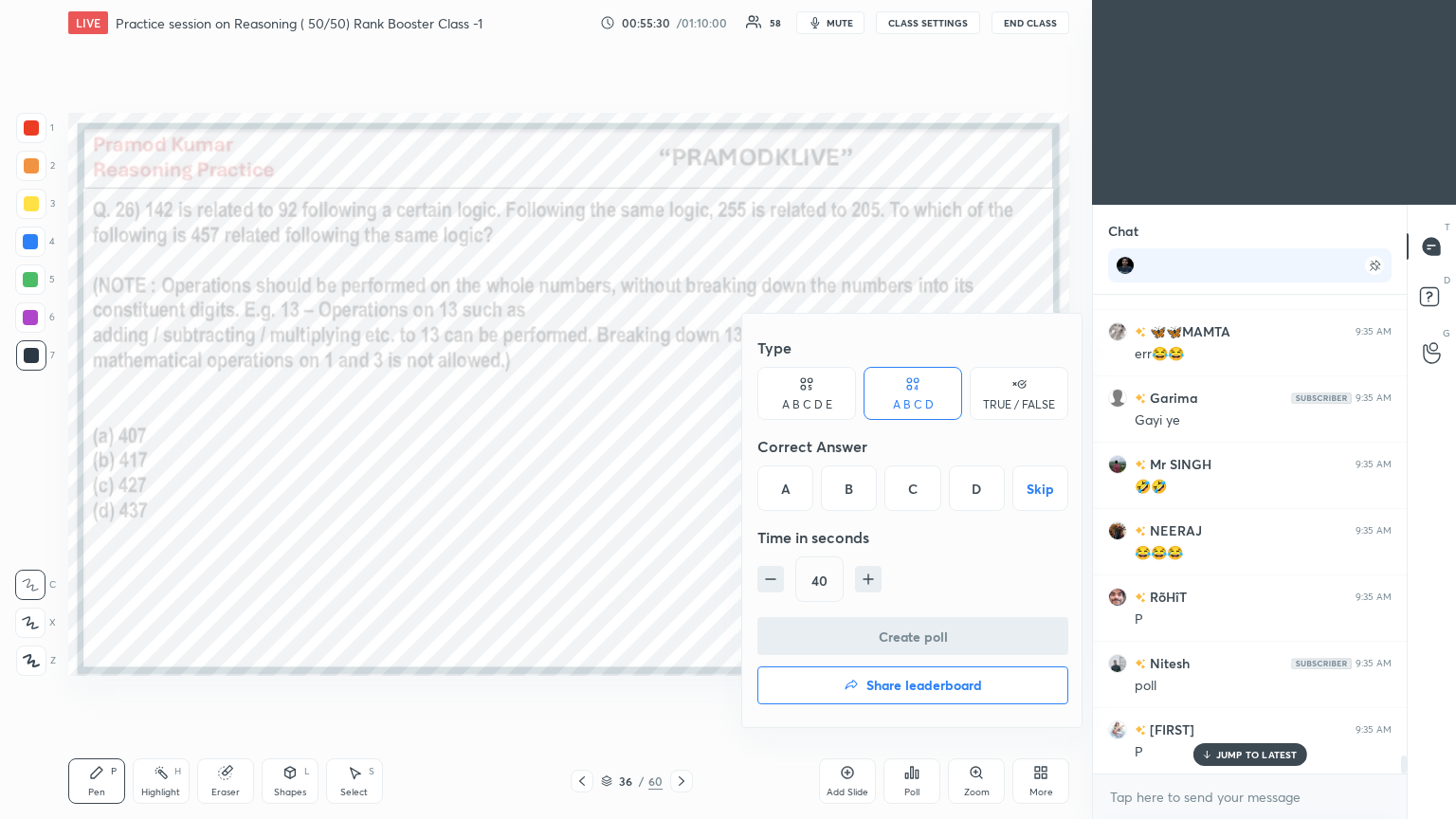 scroll, scrollTop: 12474, scrollLeft: 0, axis: vertical 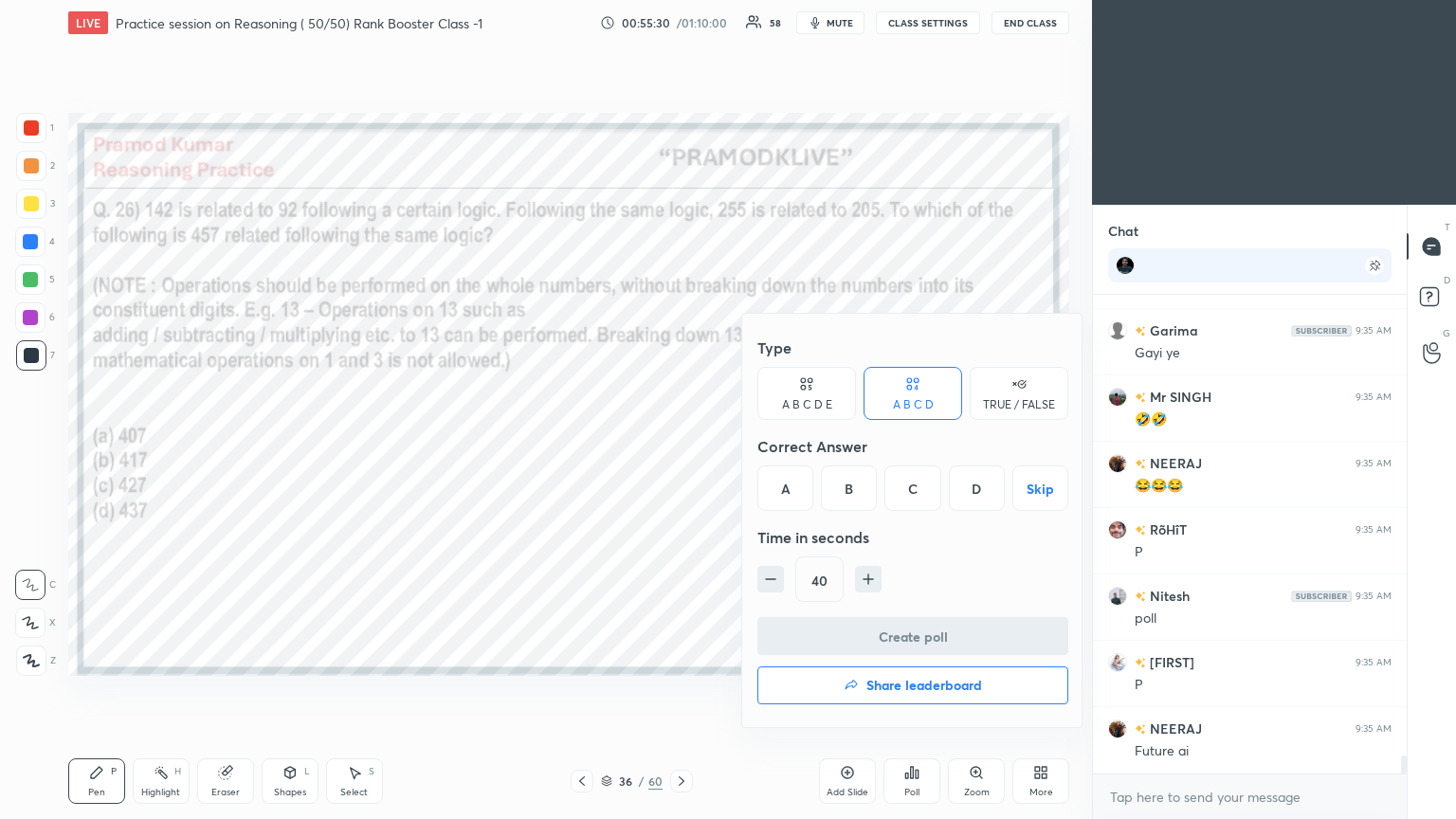 click on "A" at bounding box center [785, 488] 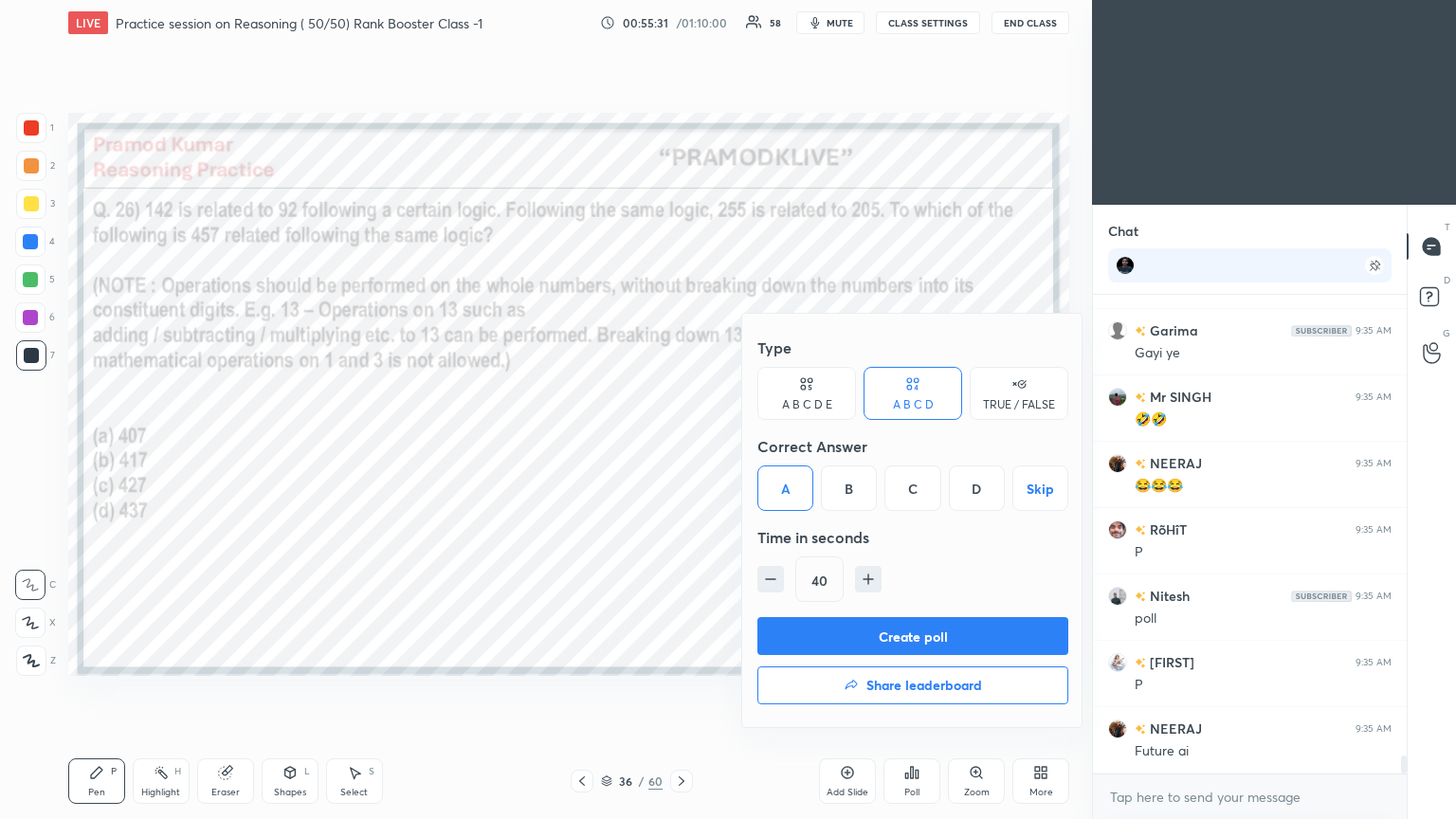 click on "Create poll" at bounding box center (913, 636) 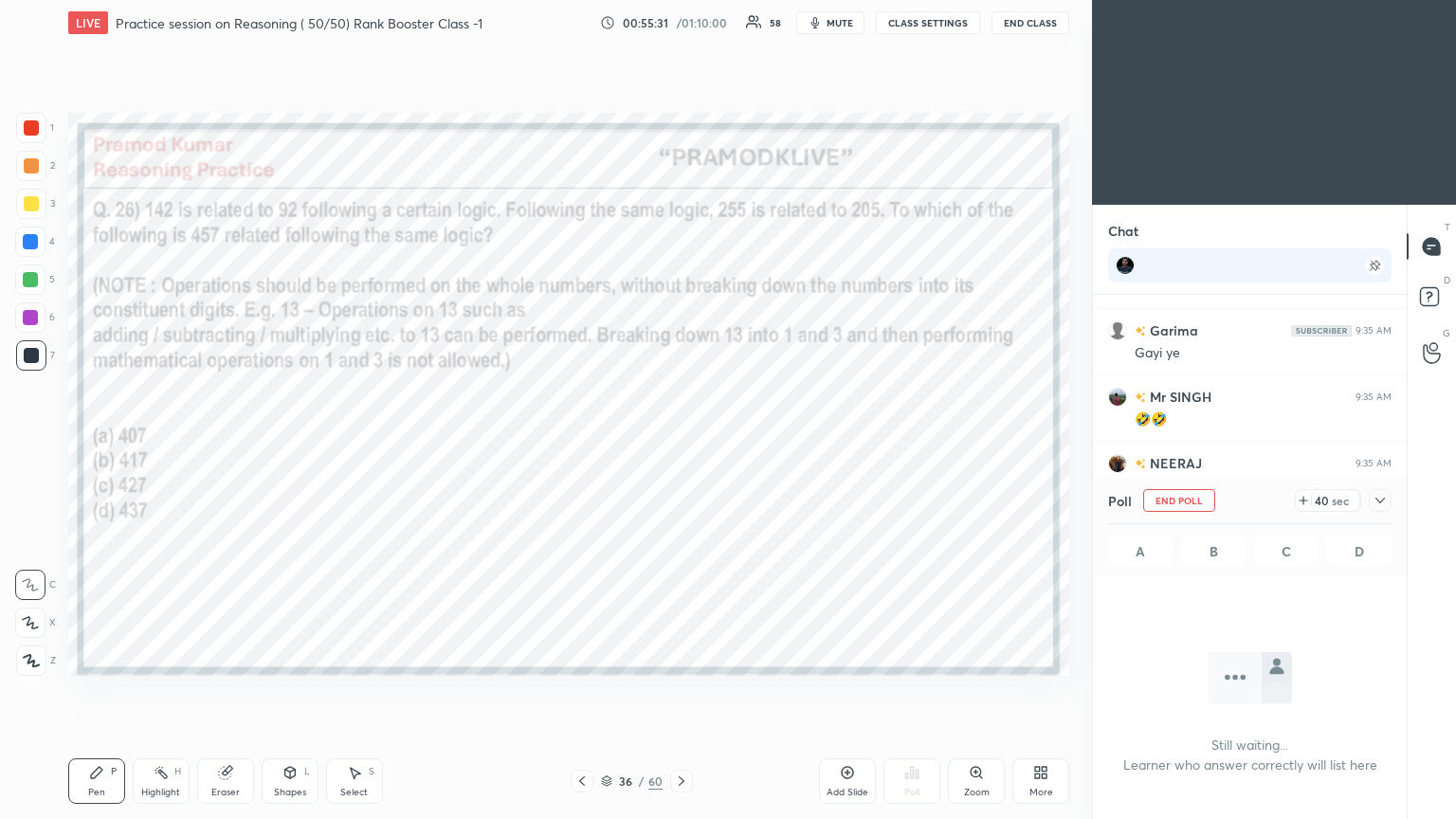 scroll, scrollTop: 252, scrollLeft: 308, axis: both 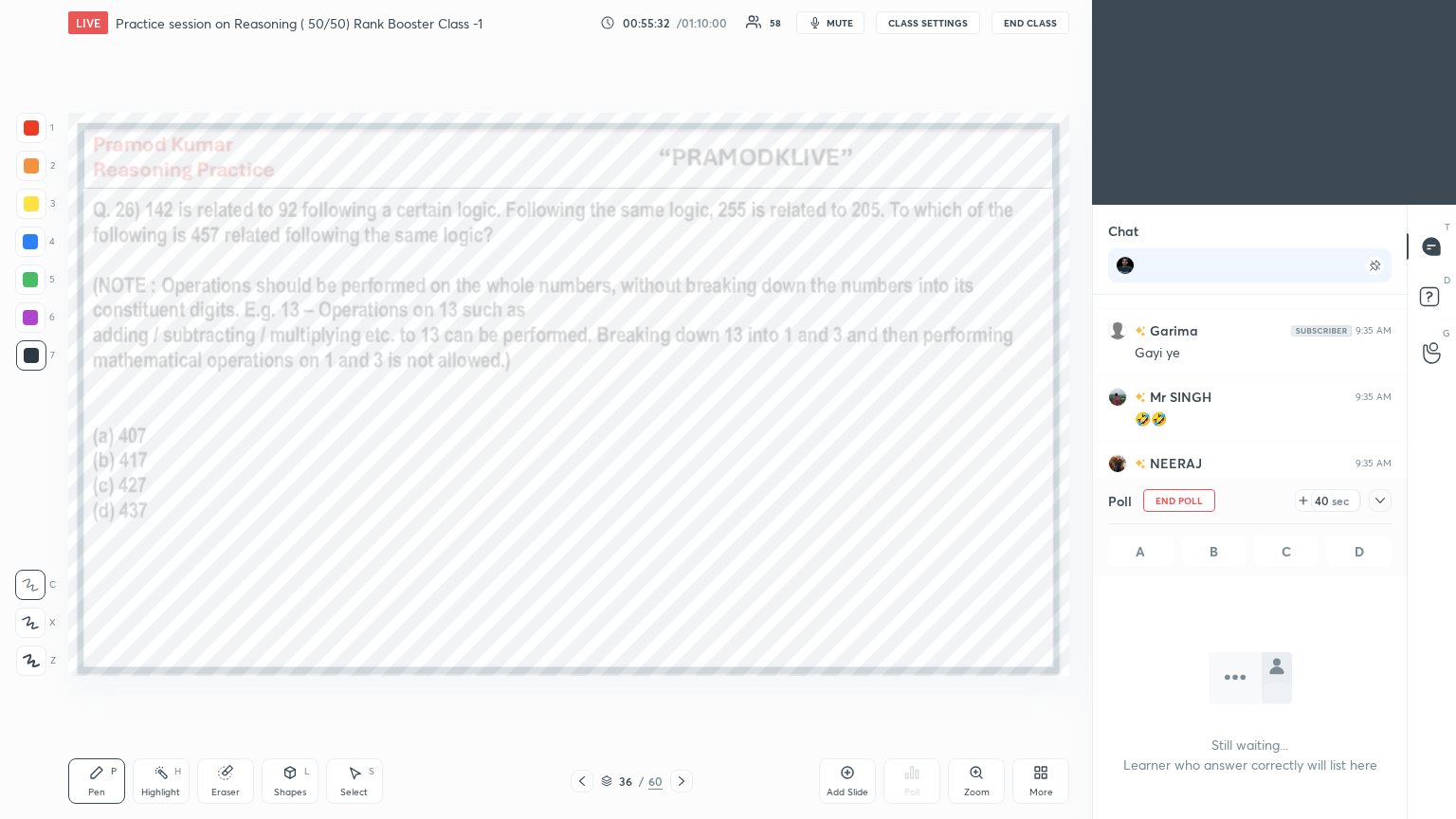 click 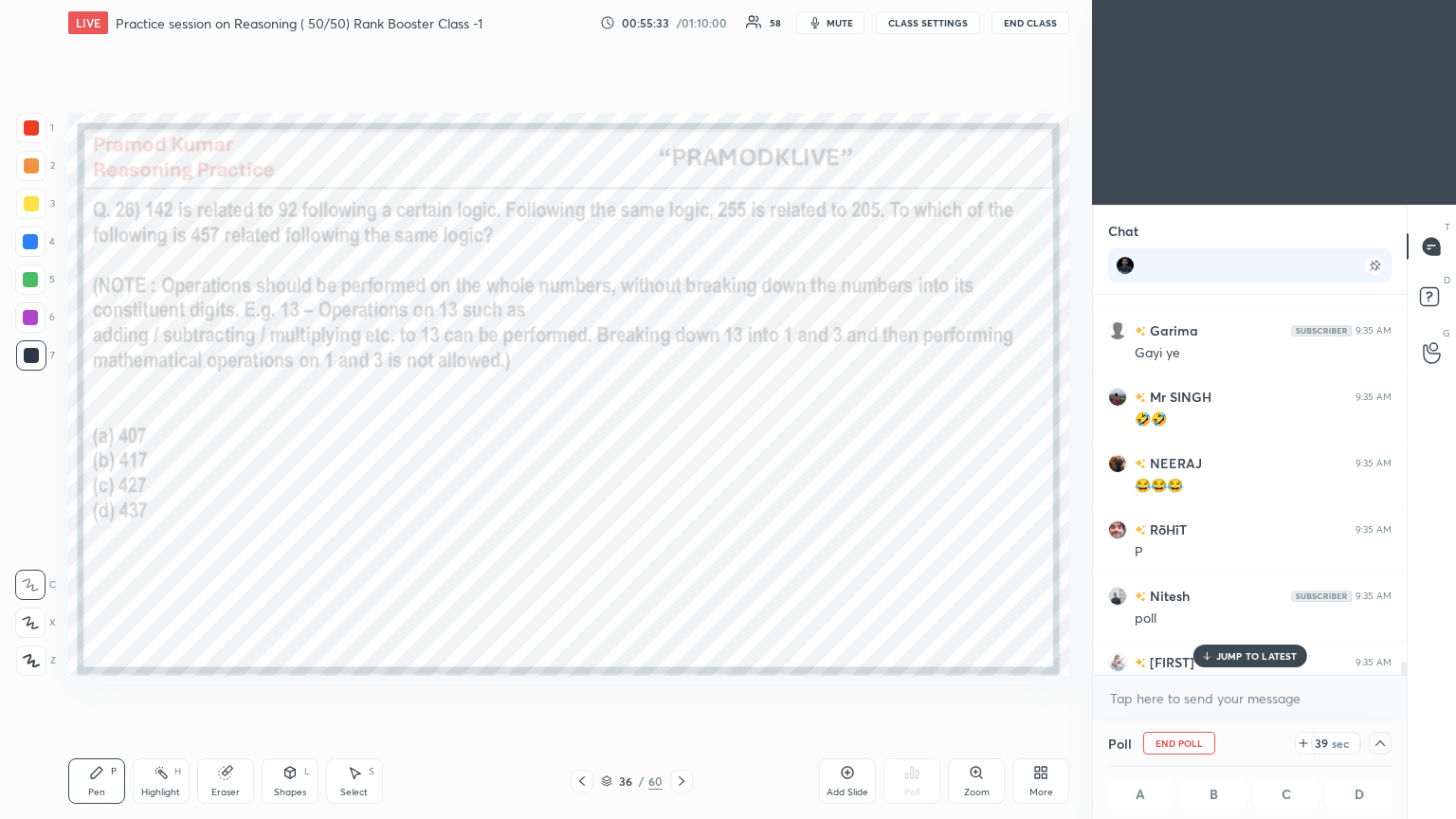scroll, scrollTop: 12572, scrollLeft: 0, axis: vertical 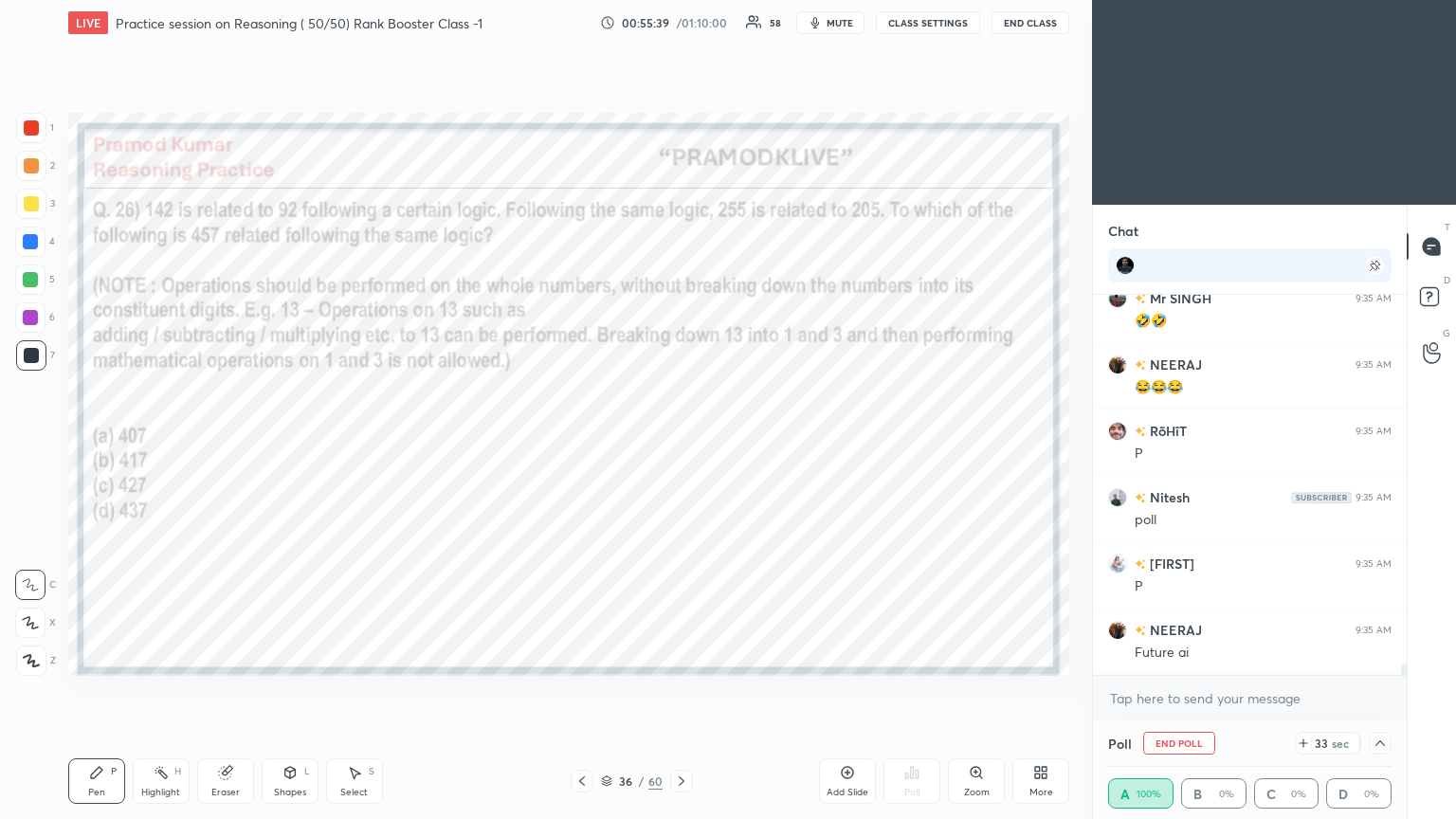 click on "33 sec" at bounding box center [1343, 743] 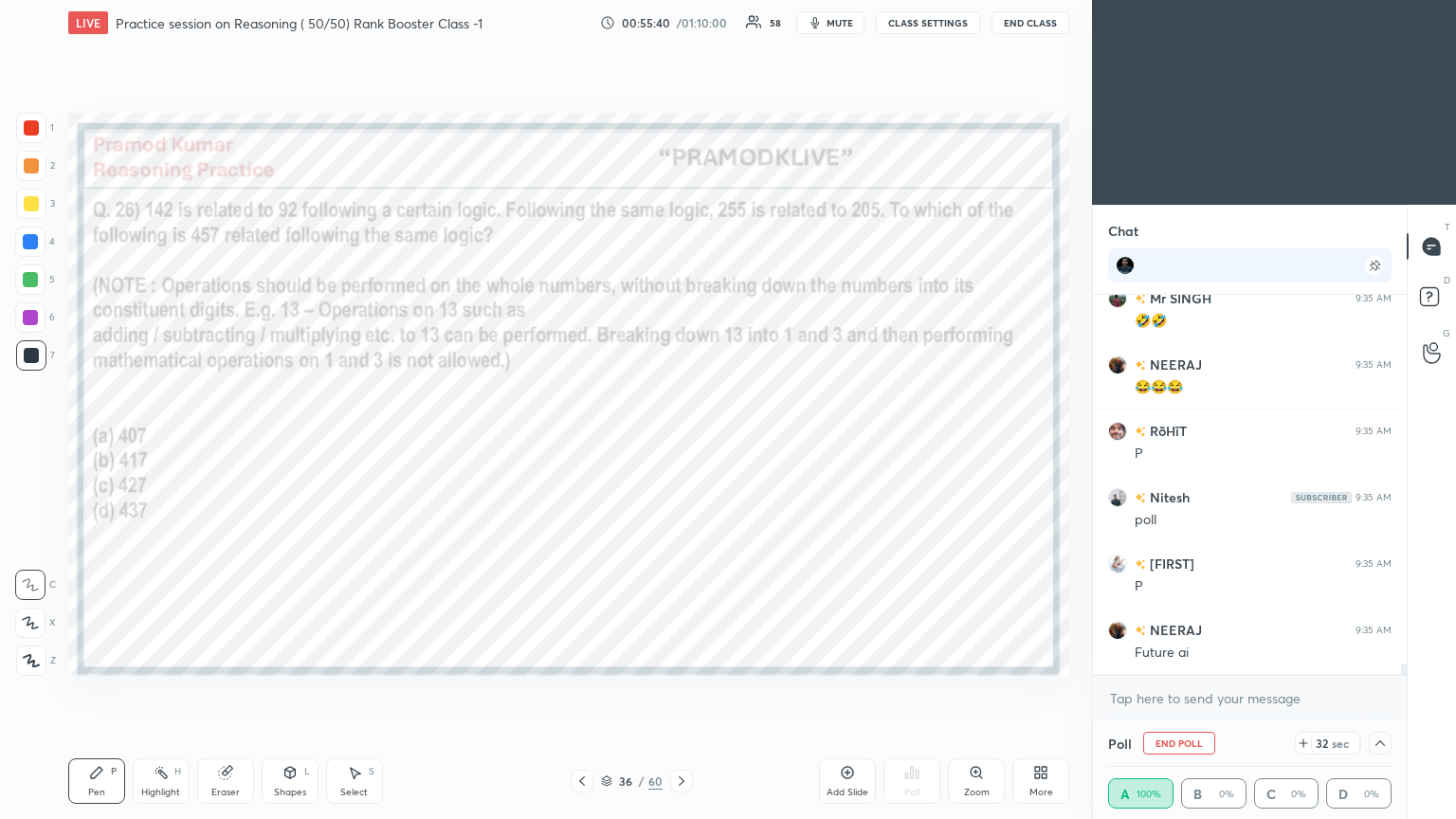 click 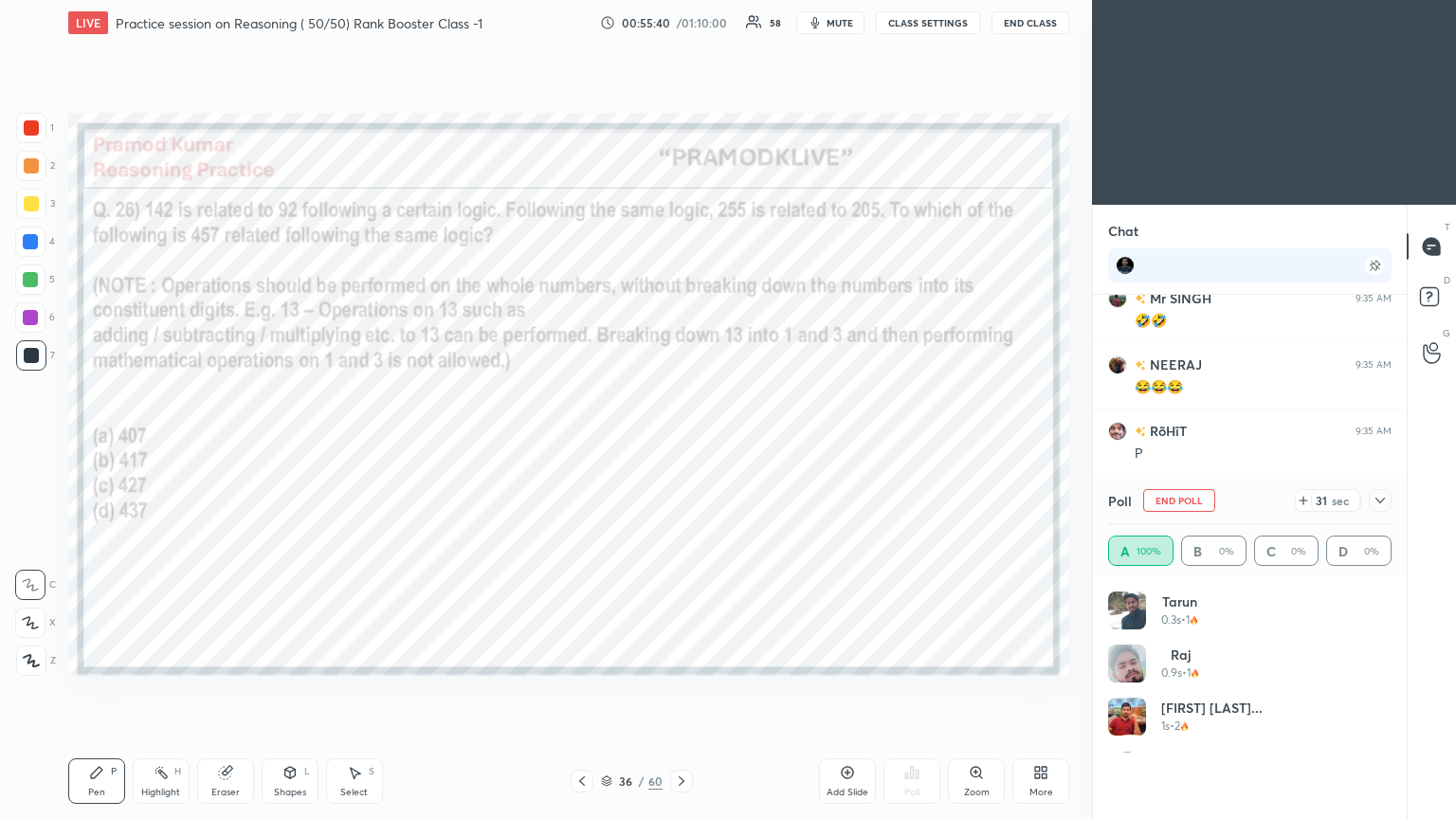 scroll, scrollTop: 0, scrollLeft: 0, axis: both 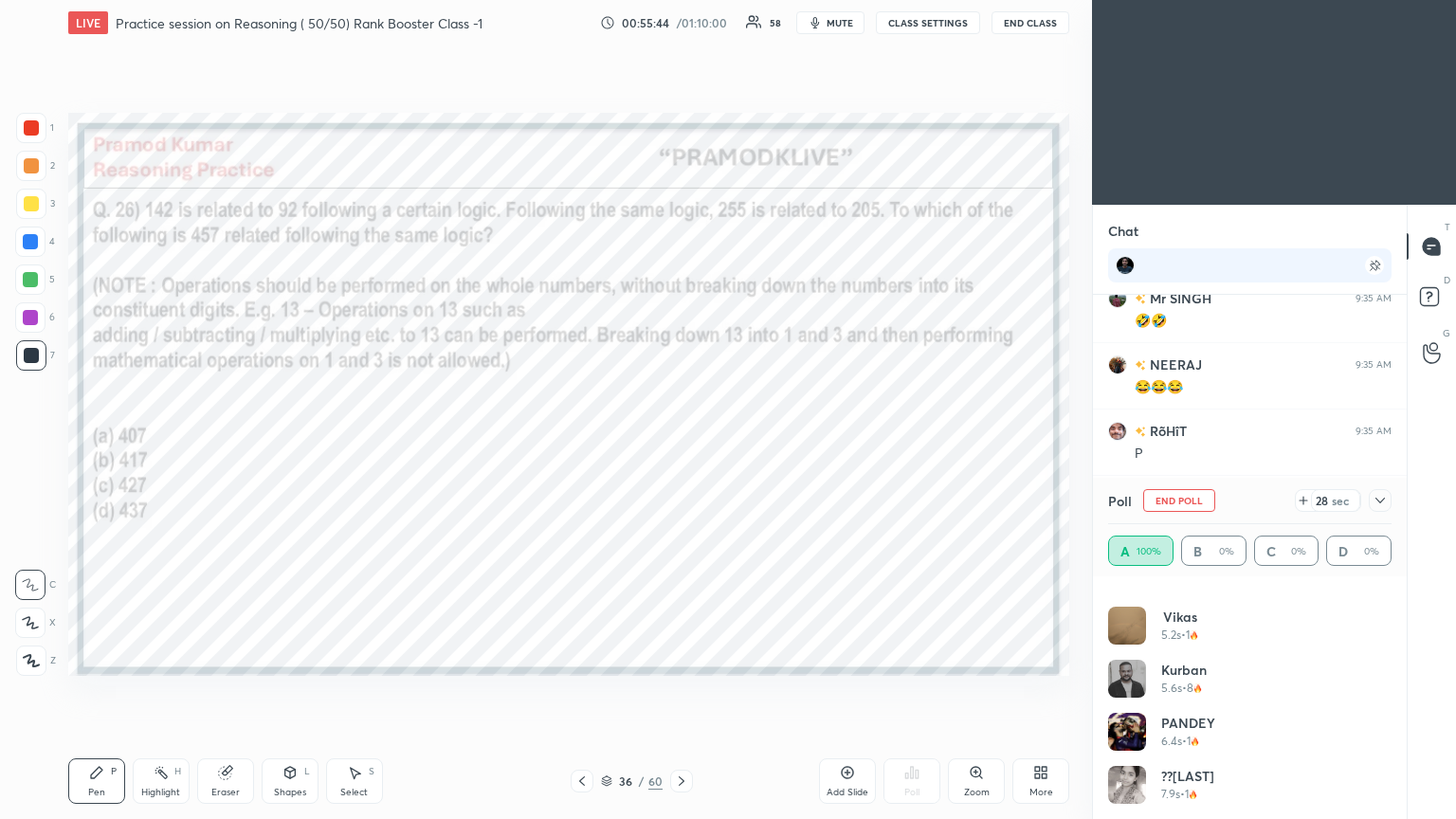 click 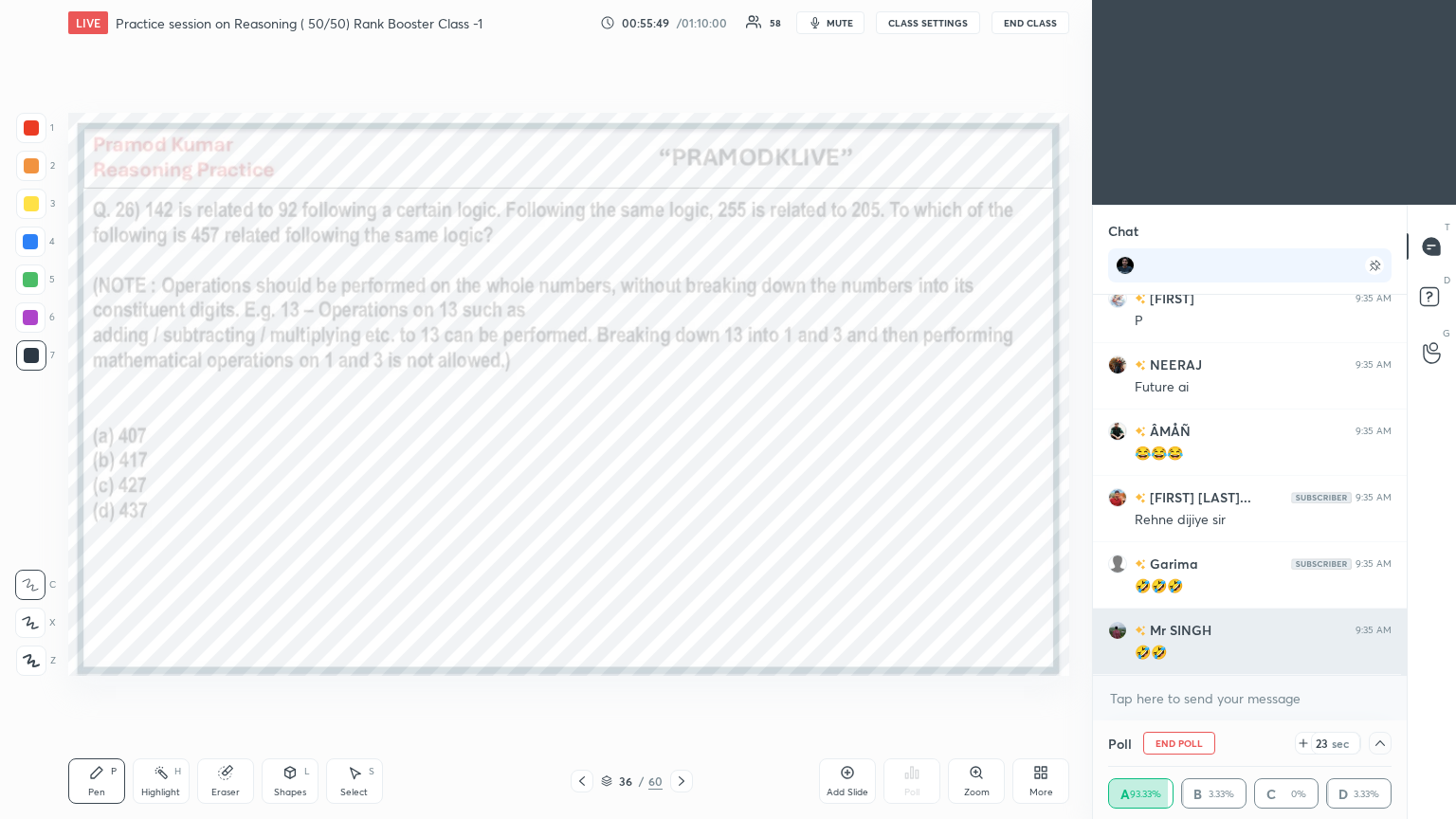 click on "Nitesh [TIME] poll VISHÂL [TIME] P NEERAJ [TIME] Future ai ÂMÅÑ [TIME] 😂😂😂 Yatharth K... [TIME] Rehne dijiye sir Garima [TIME] 🤣🤣🤣 Mr SINGH [TIME] 🤣🤣" at bounding box center [1249, 484] 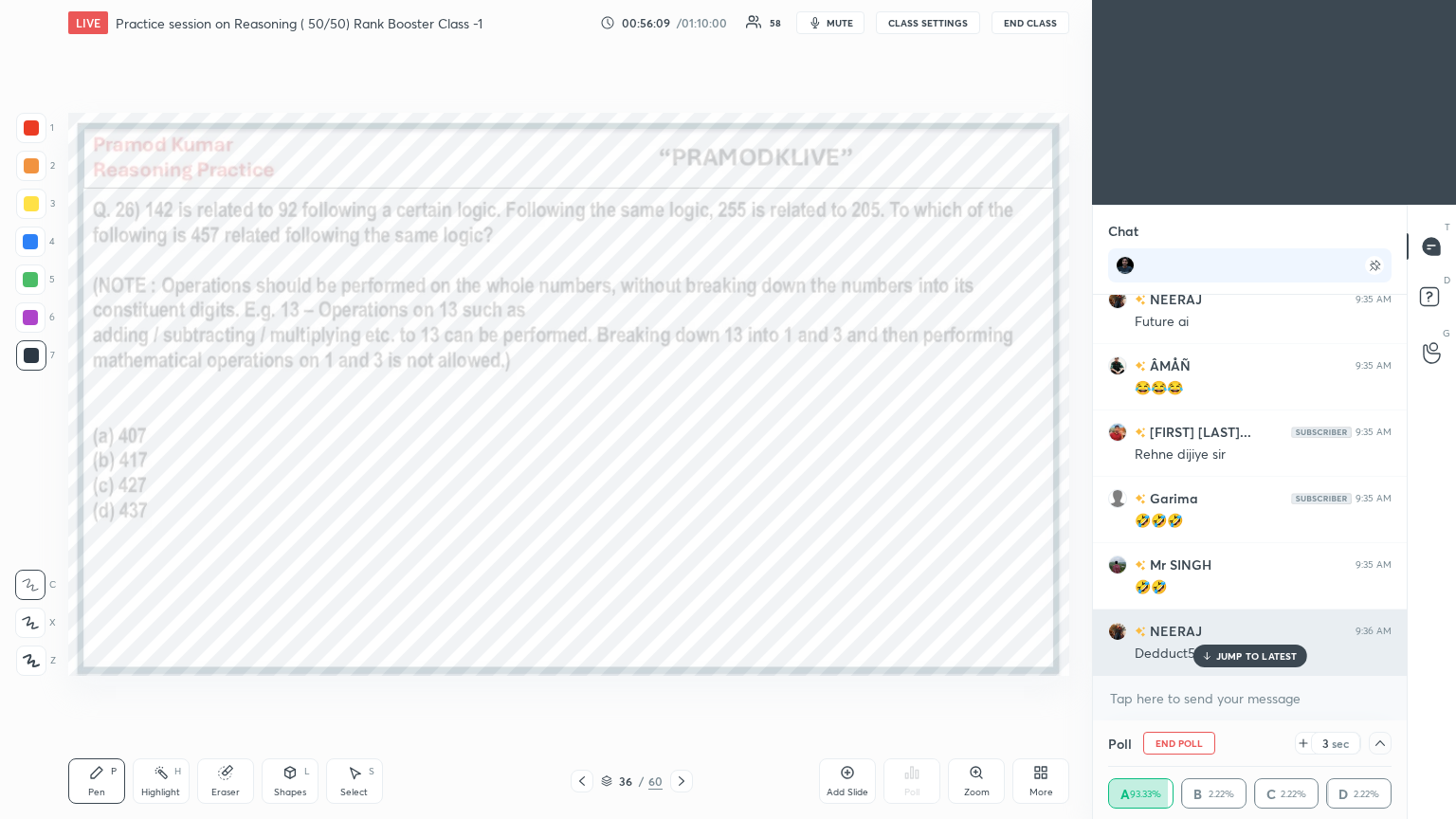 click on "JUMP TO LATEST" at bounding box center (1257, 656) 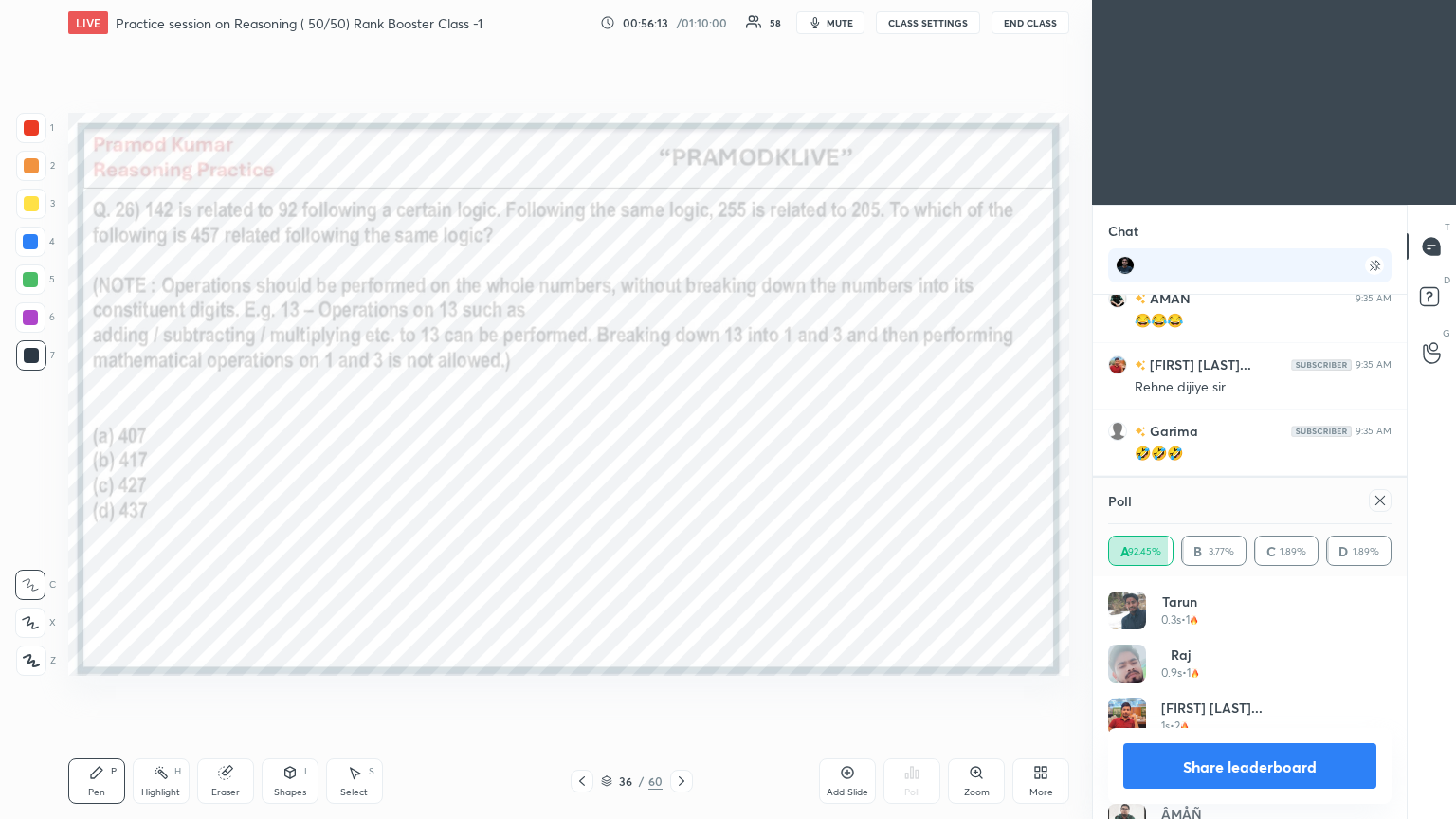 click 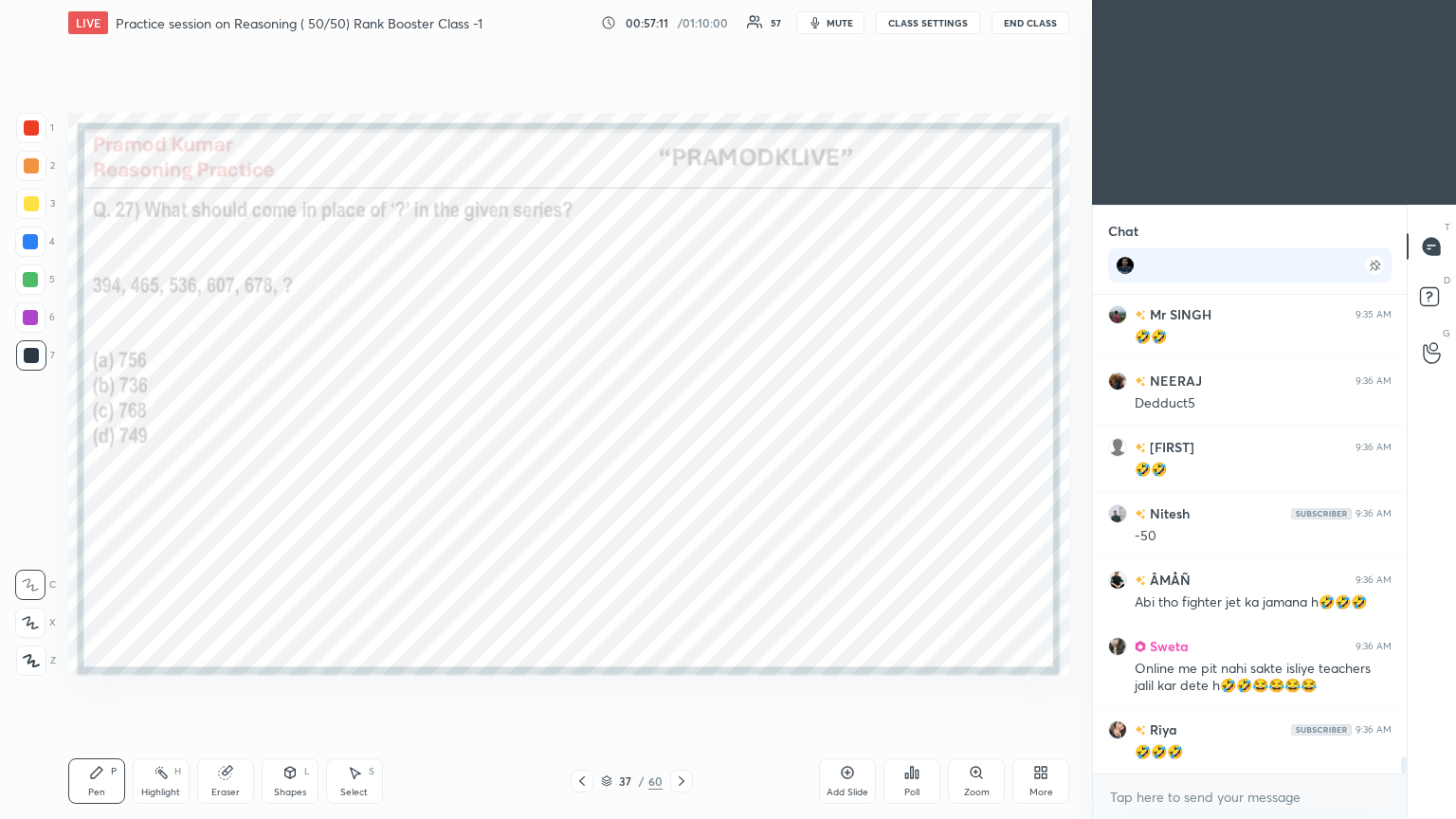 scroll, scrollTop: 13221, scrollLeft: 0, axis: vertical 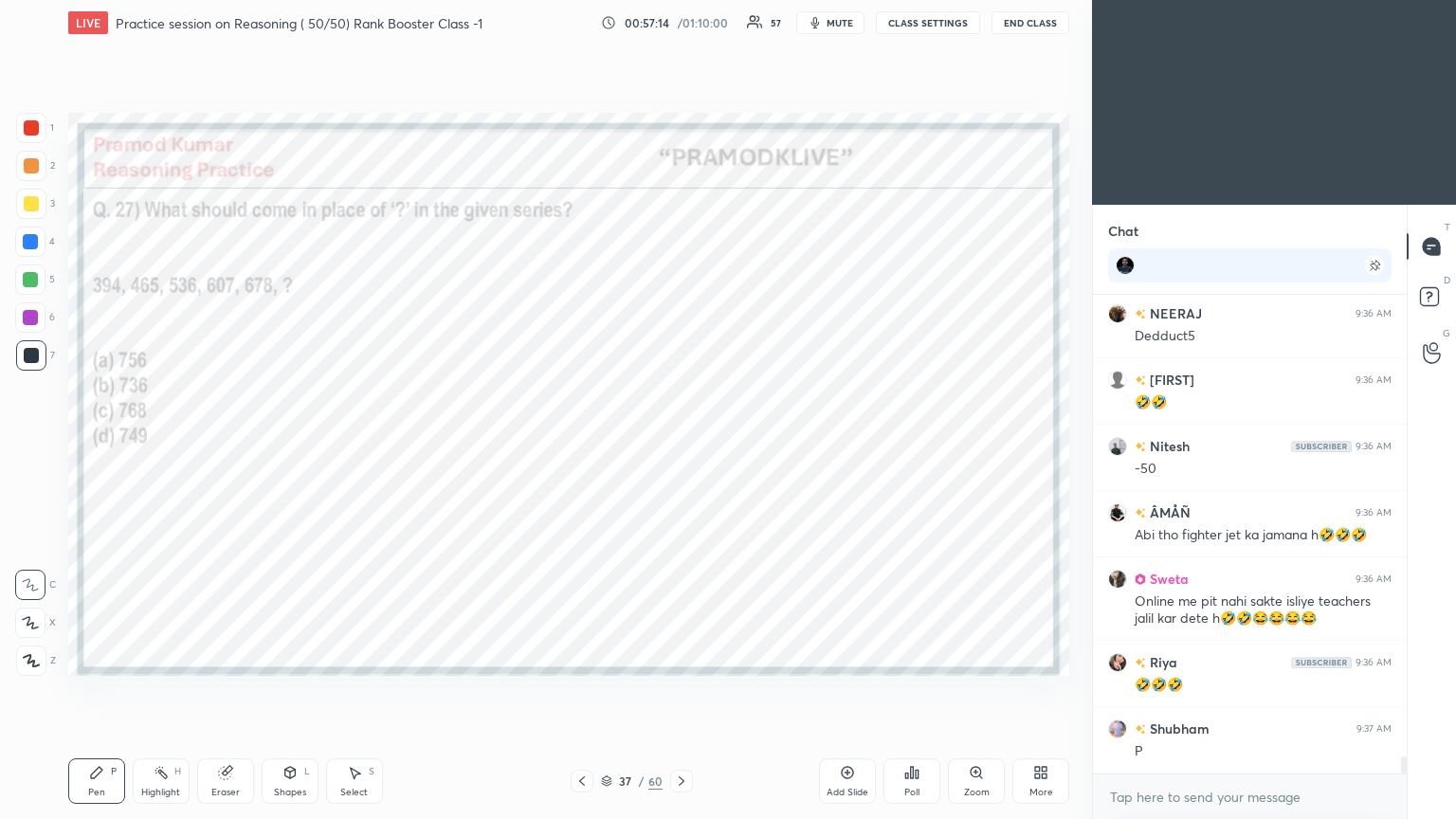 click 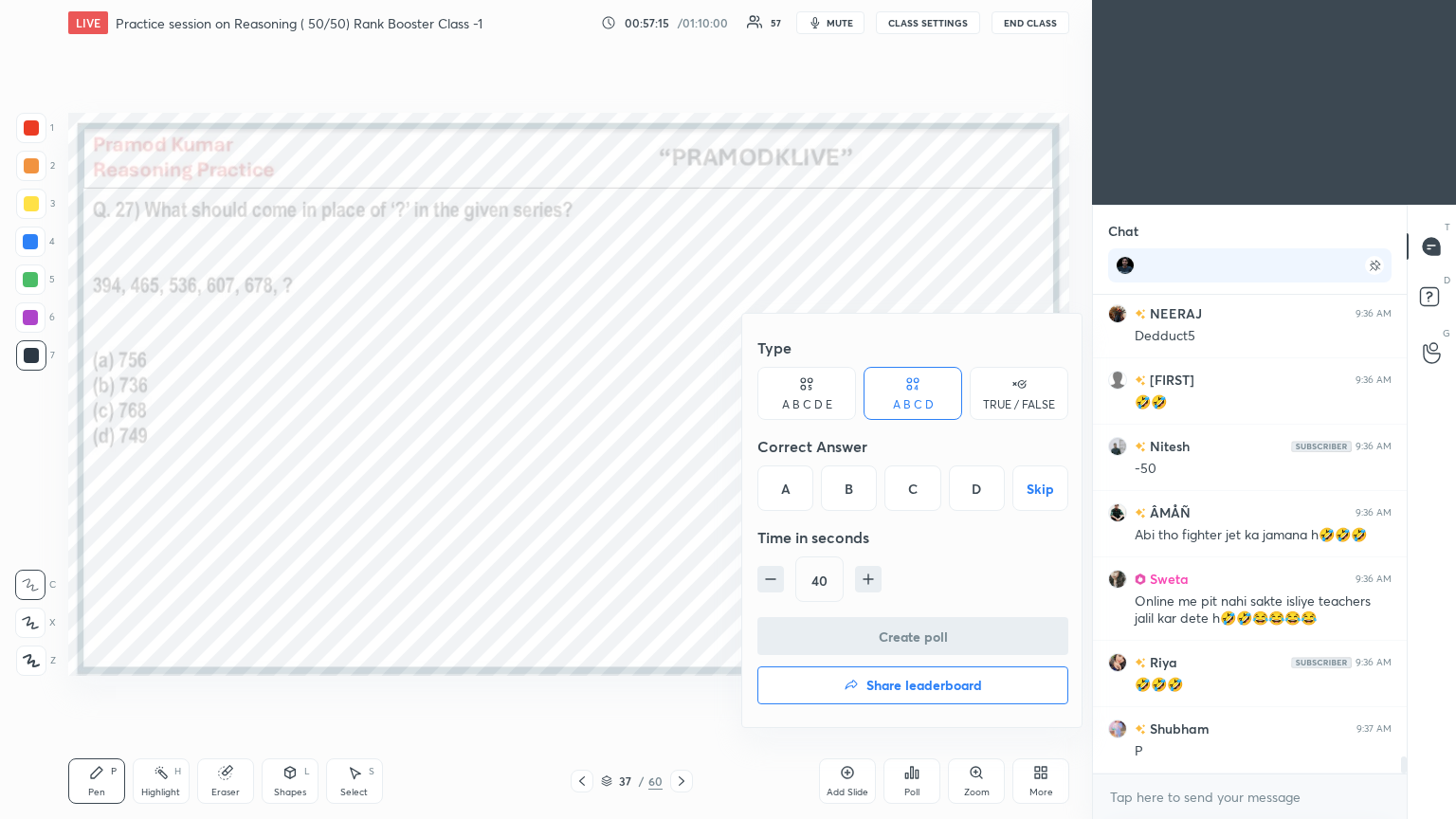 click on "D" at bounding box center [976, 488] 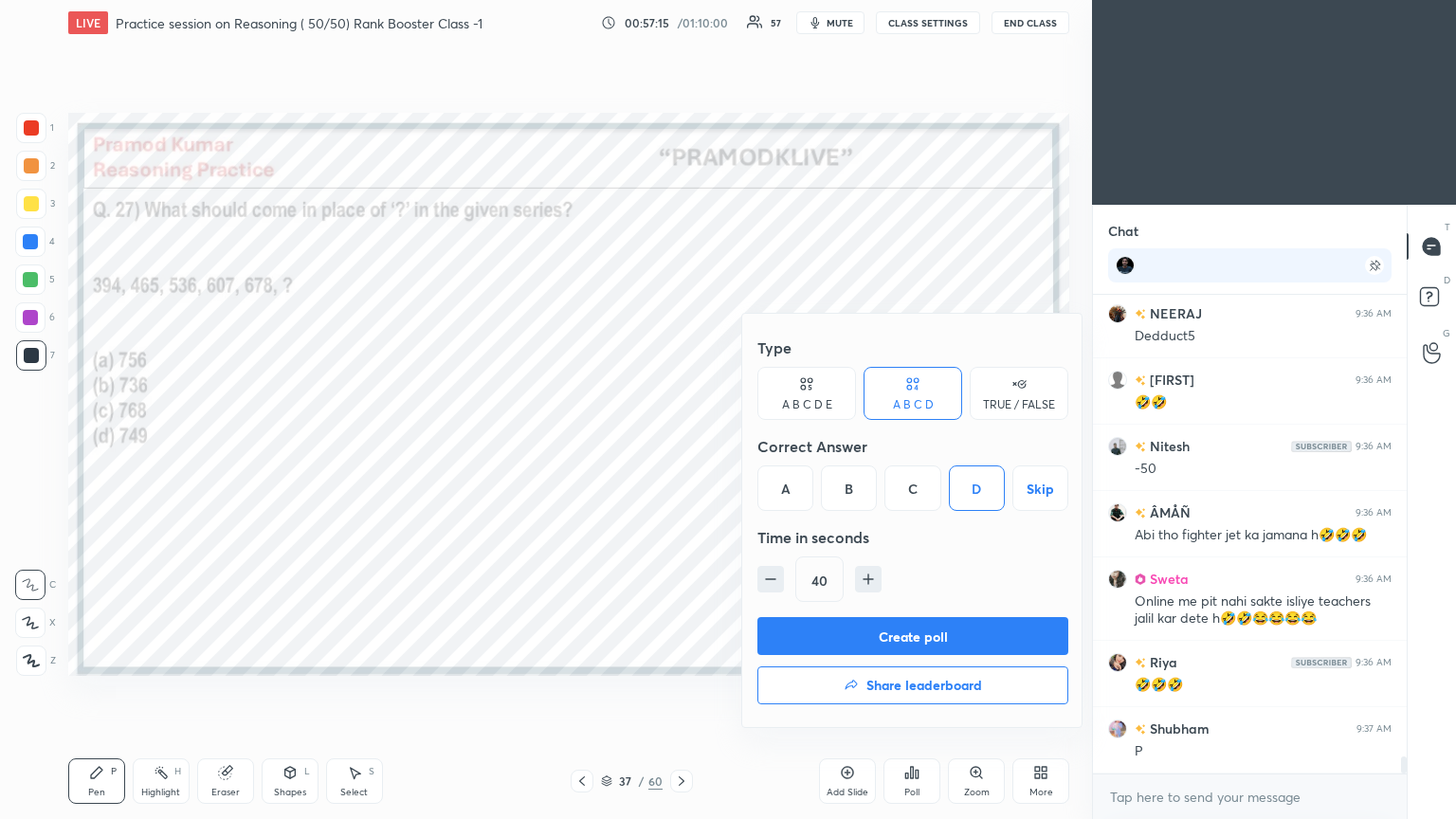 click on "Create poll" at bounding box center (913, 636) 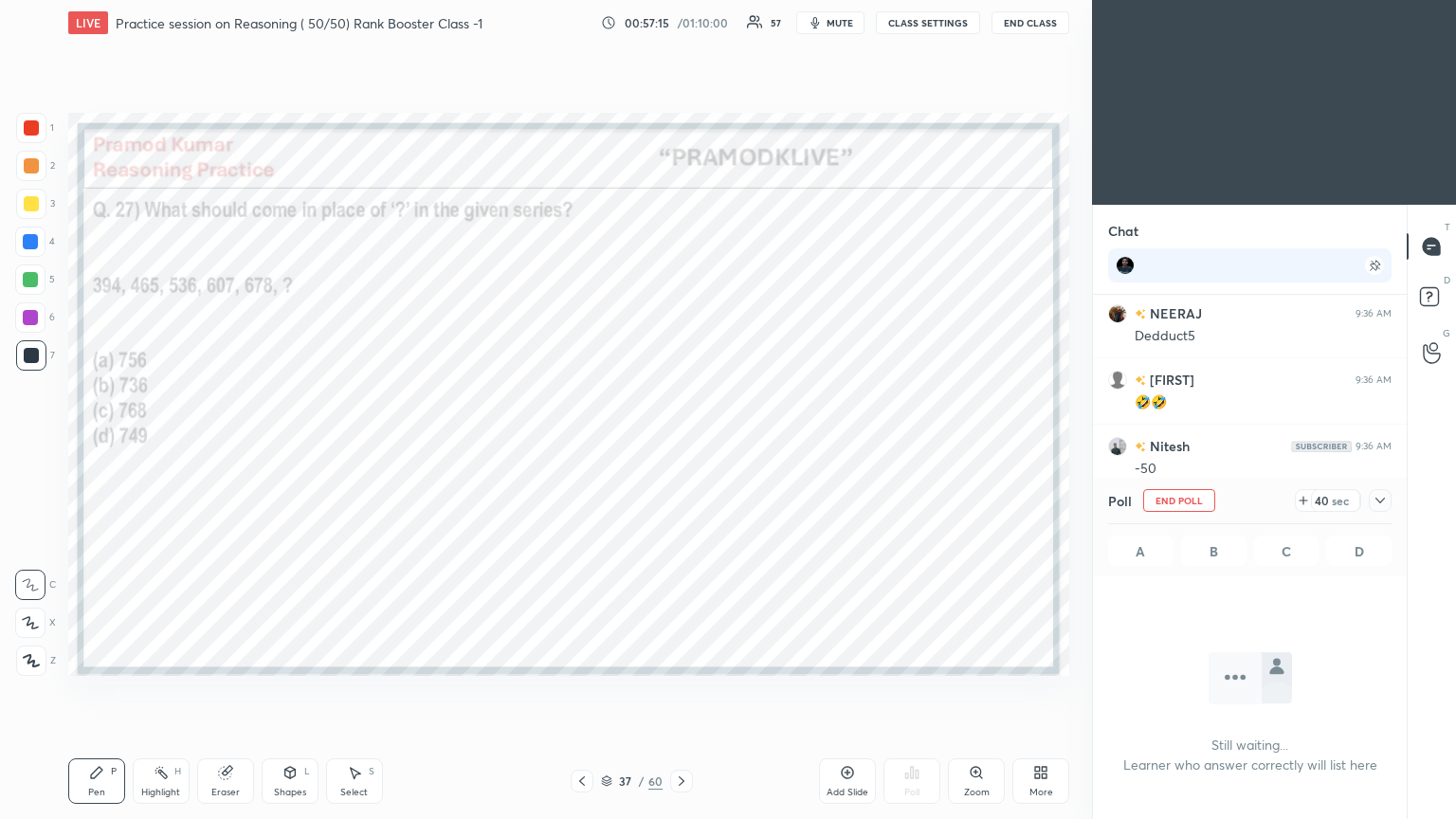 scroll, scrollTop: 257, scrollLeft: 308, axis: both 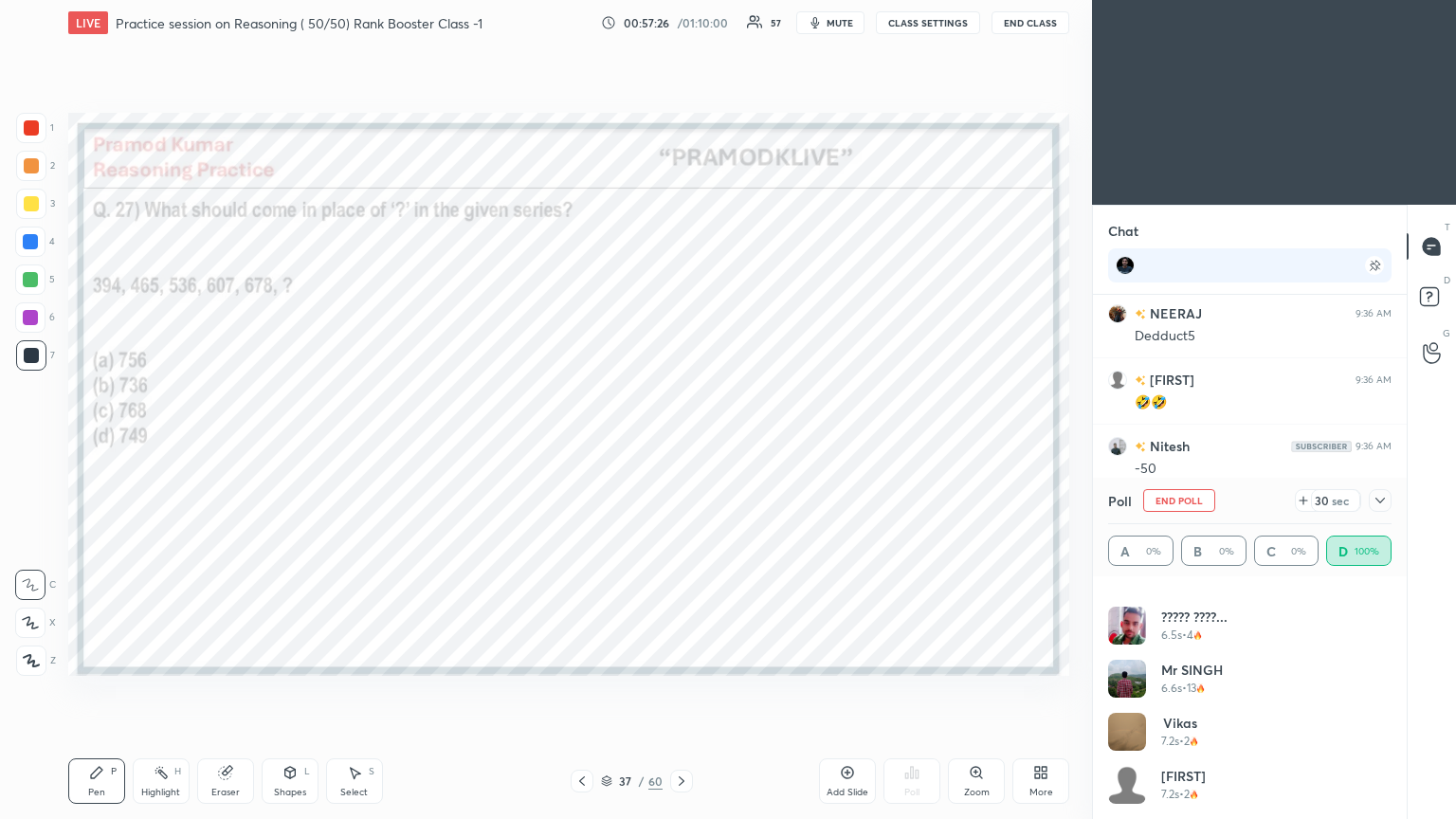 click 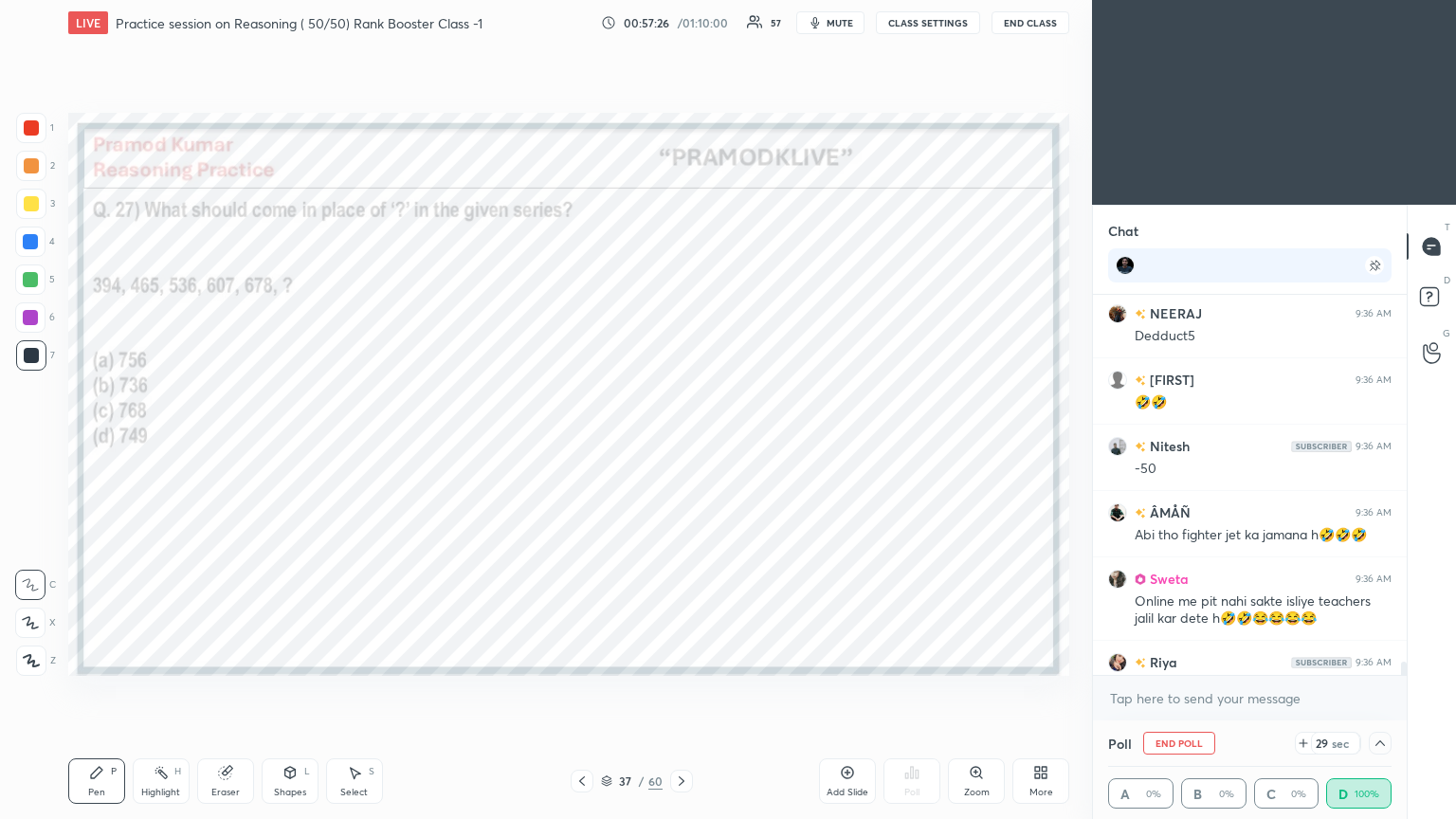 scroll, scrollTop: 65, scrollLeft: 278, axis: both 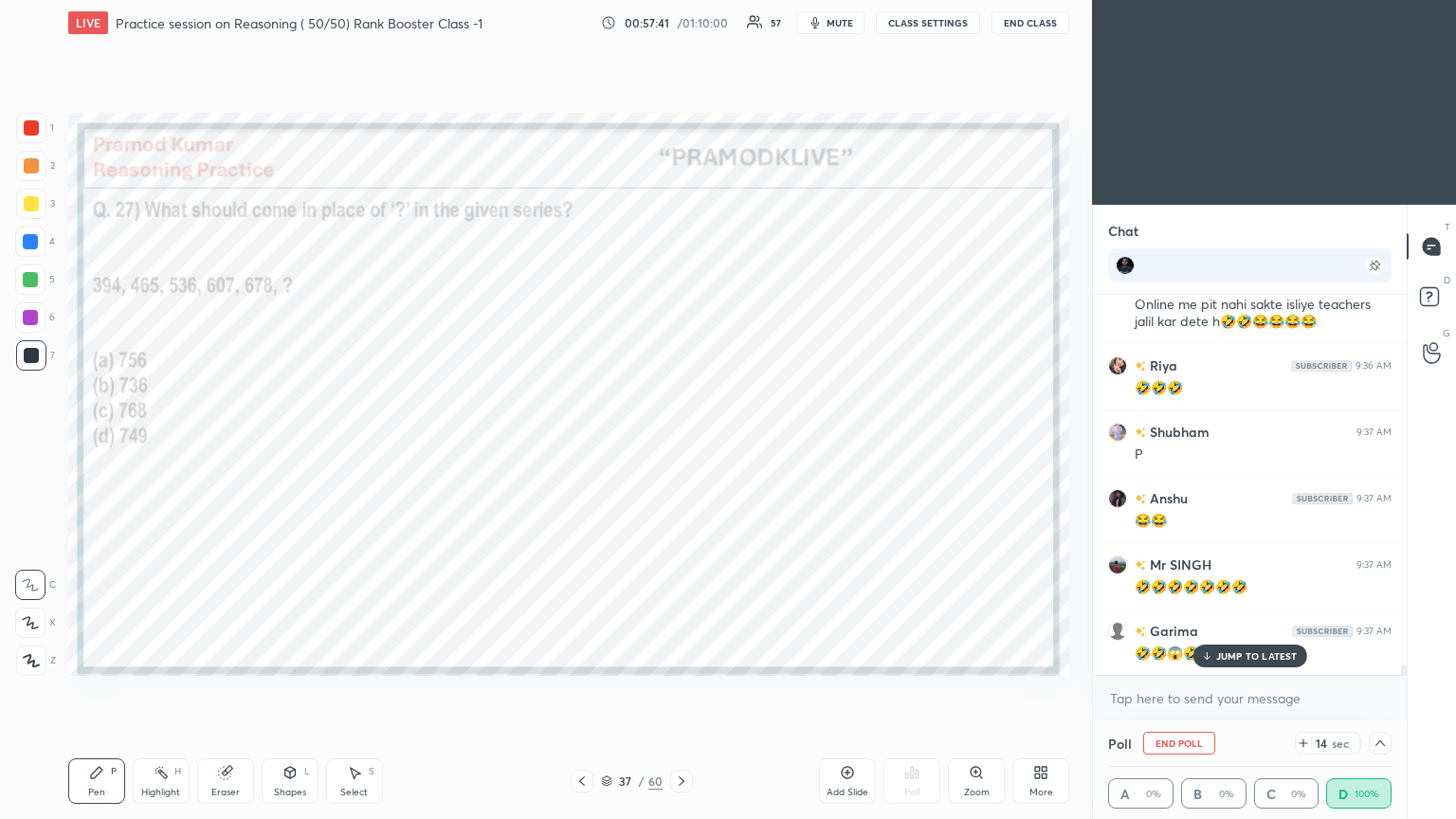 click on "JUMP TO LATEST" at bounding box center (1257, 656) 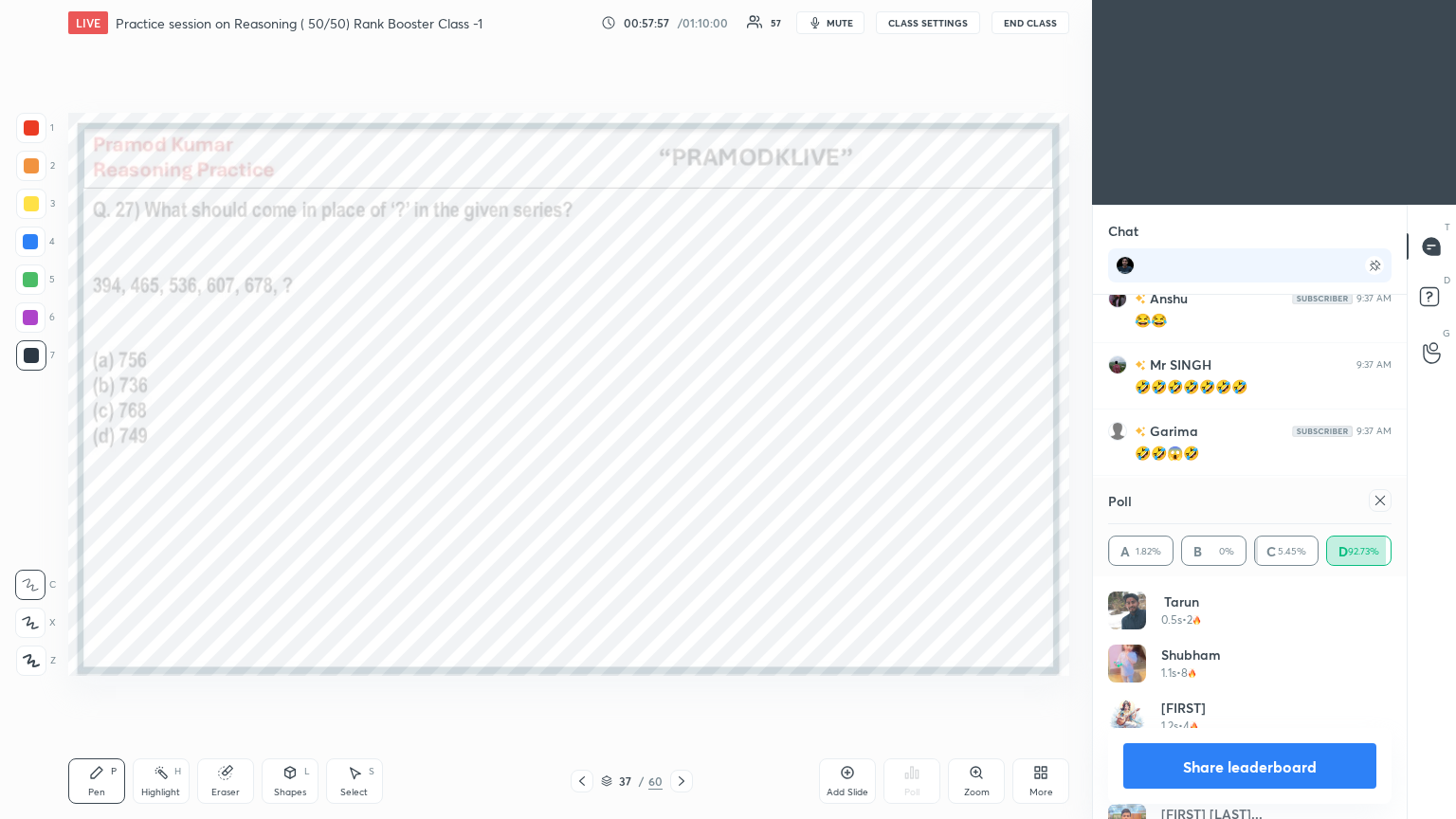click 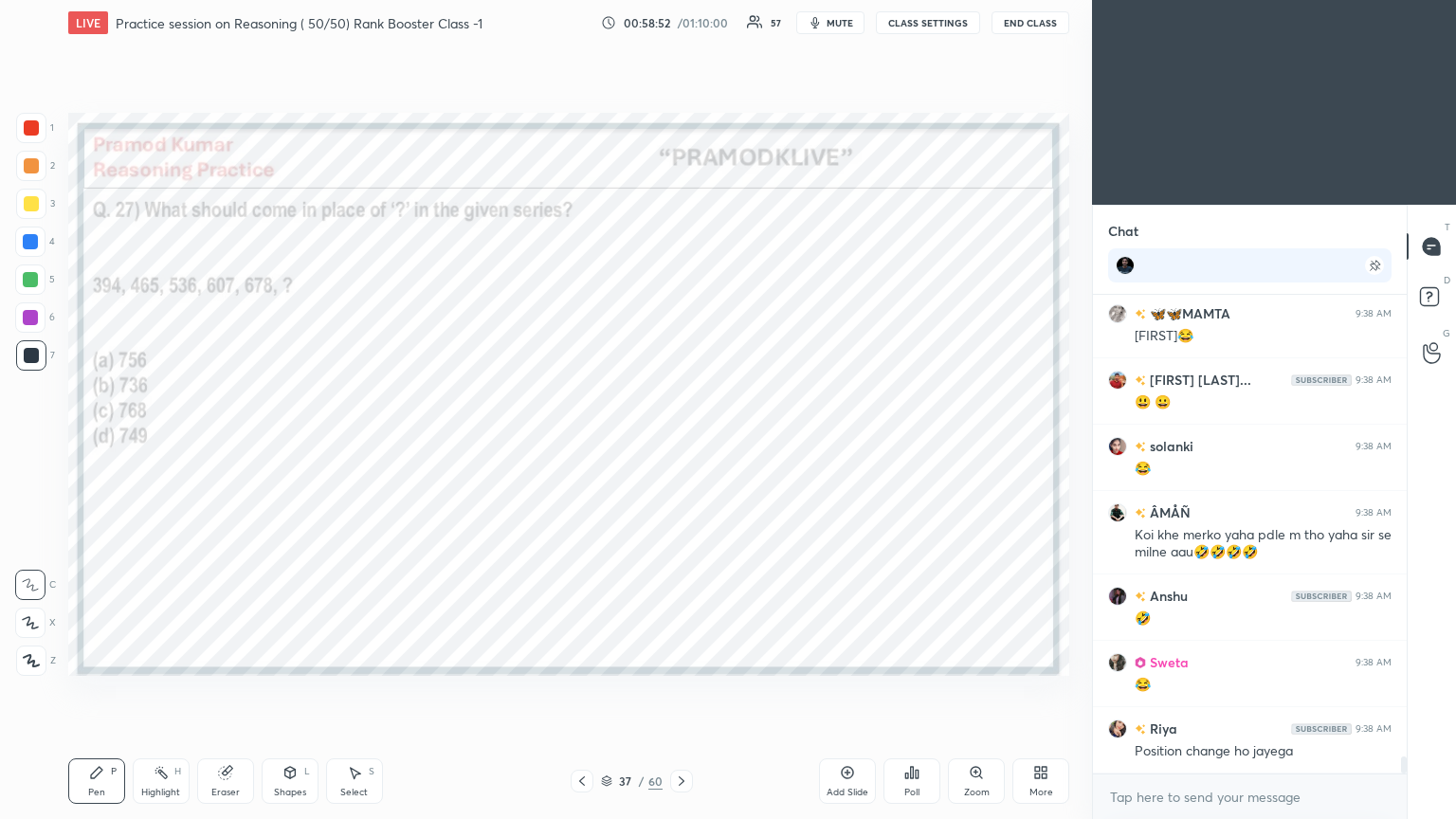 click 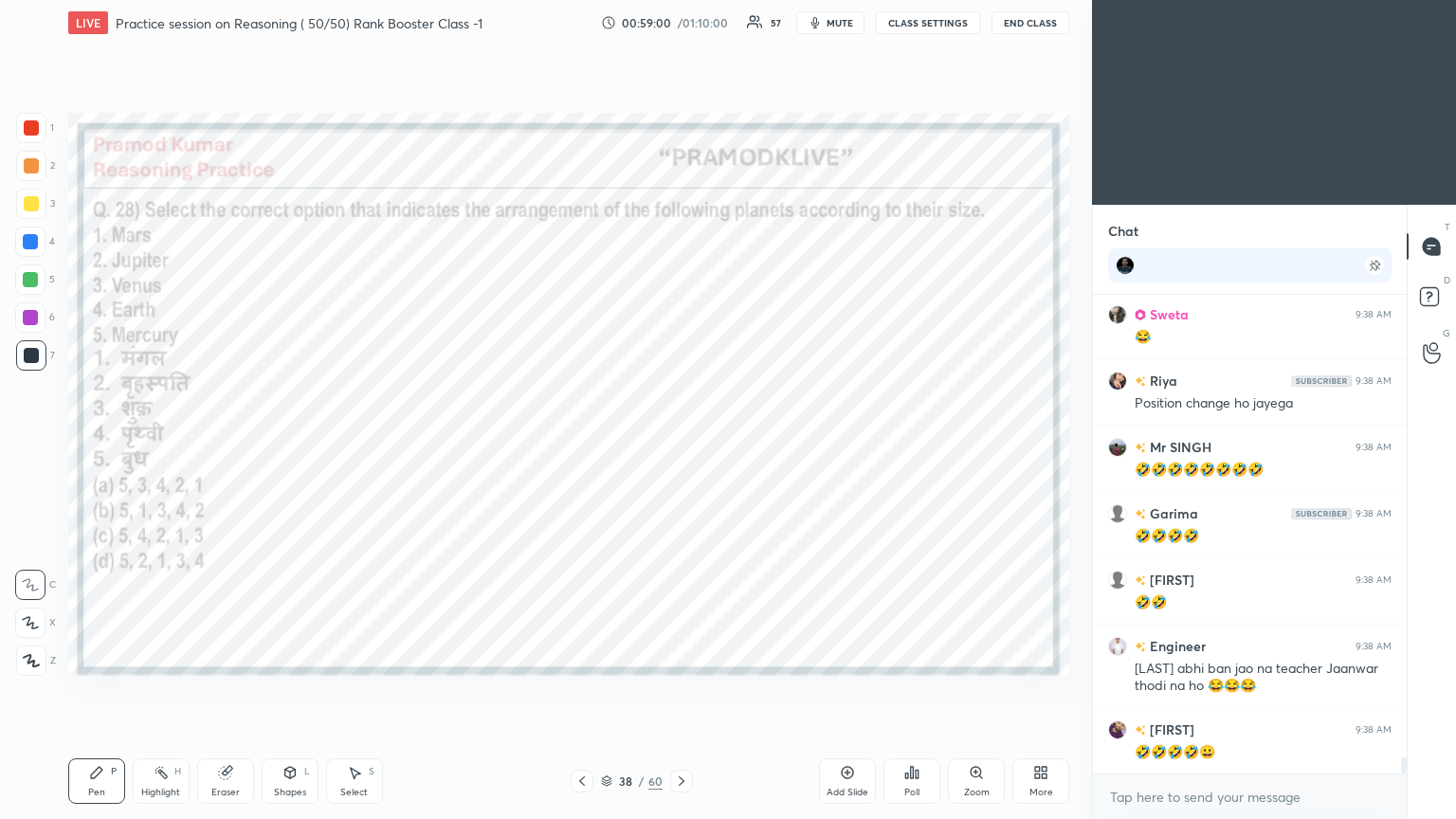 scroll, scrollTop: 13611, scrollLeft: 0, axis: vertical 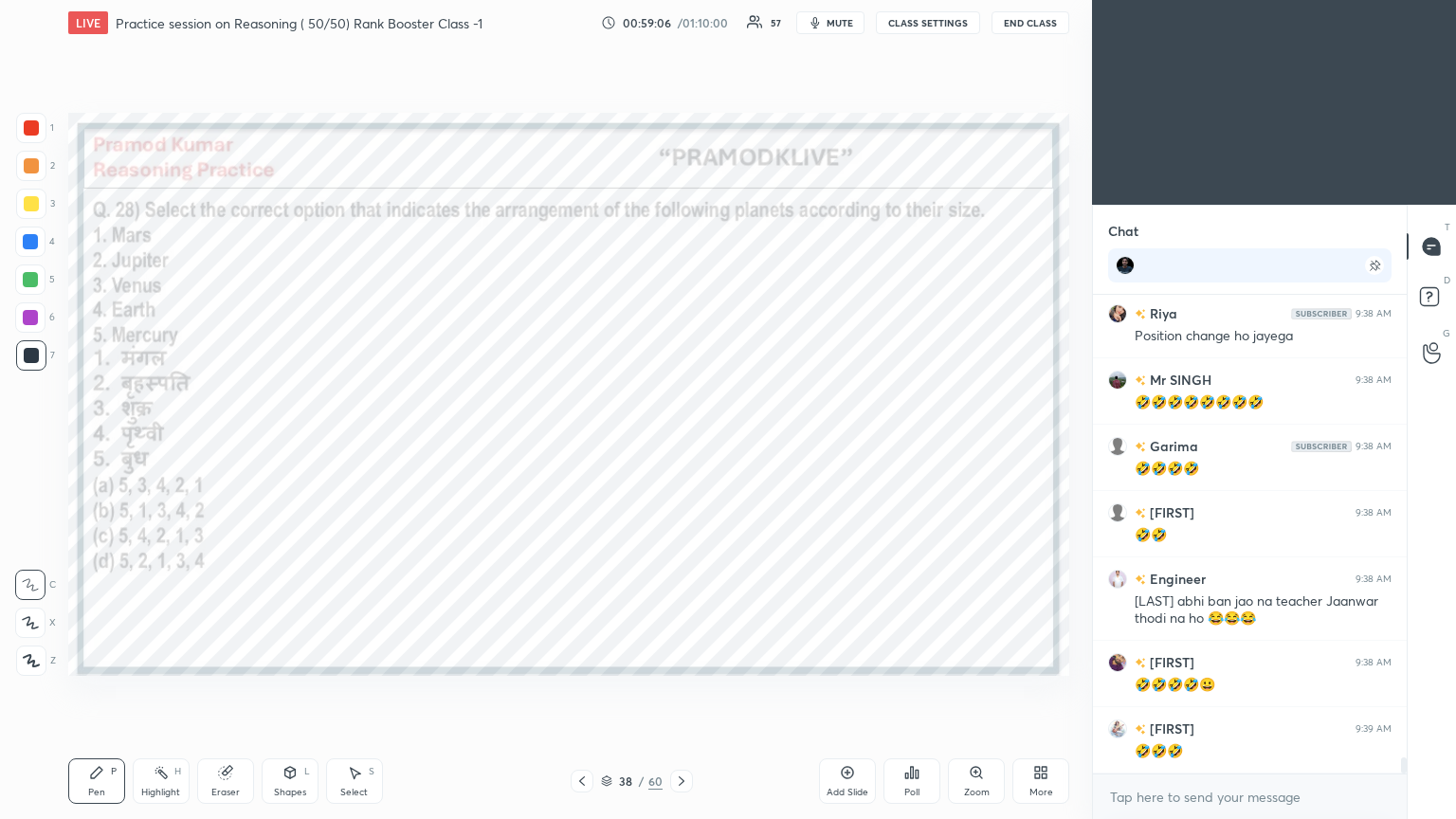 click 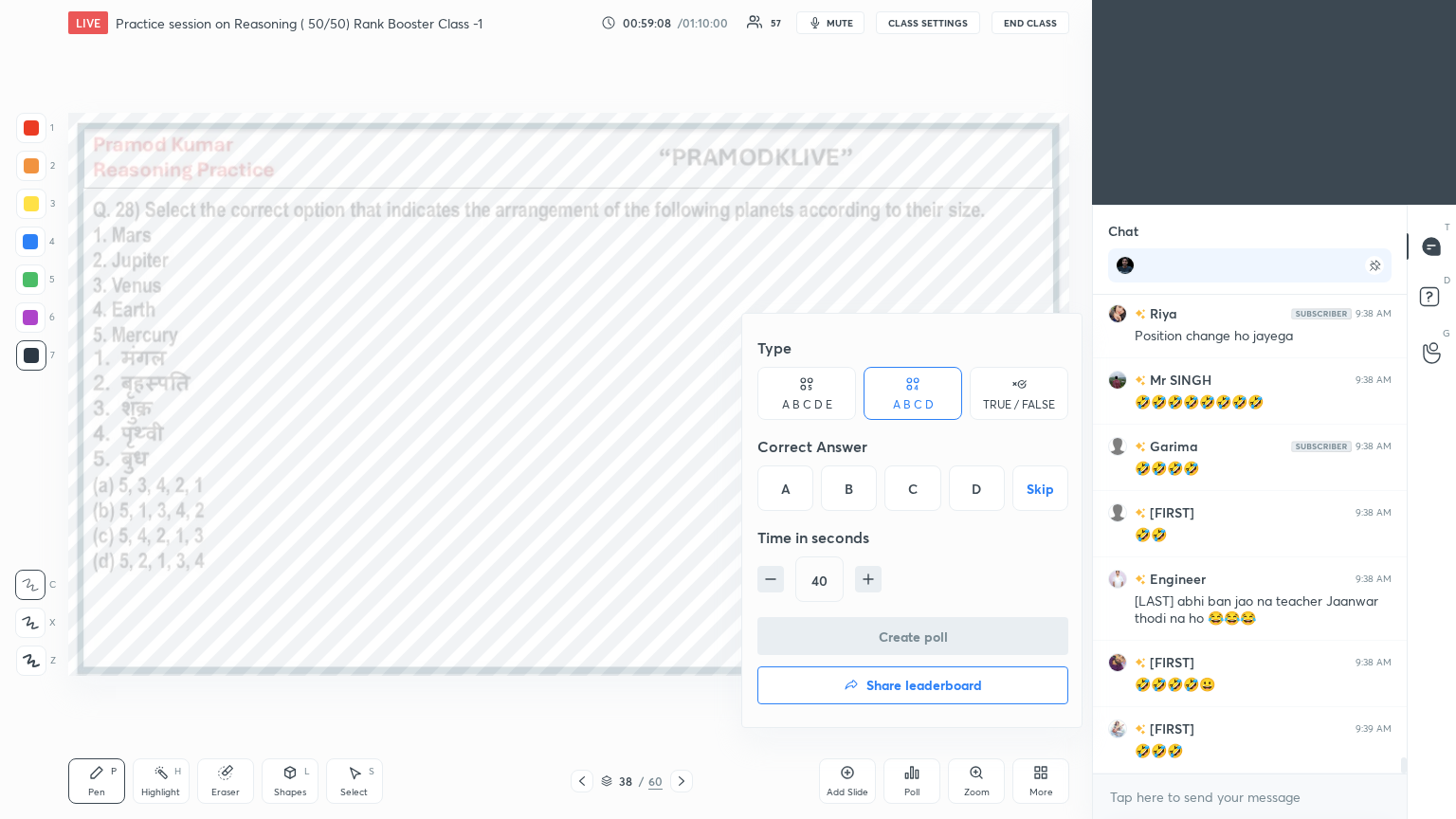click on "B" at bounding box center [848, 488] 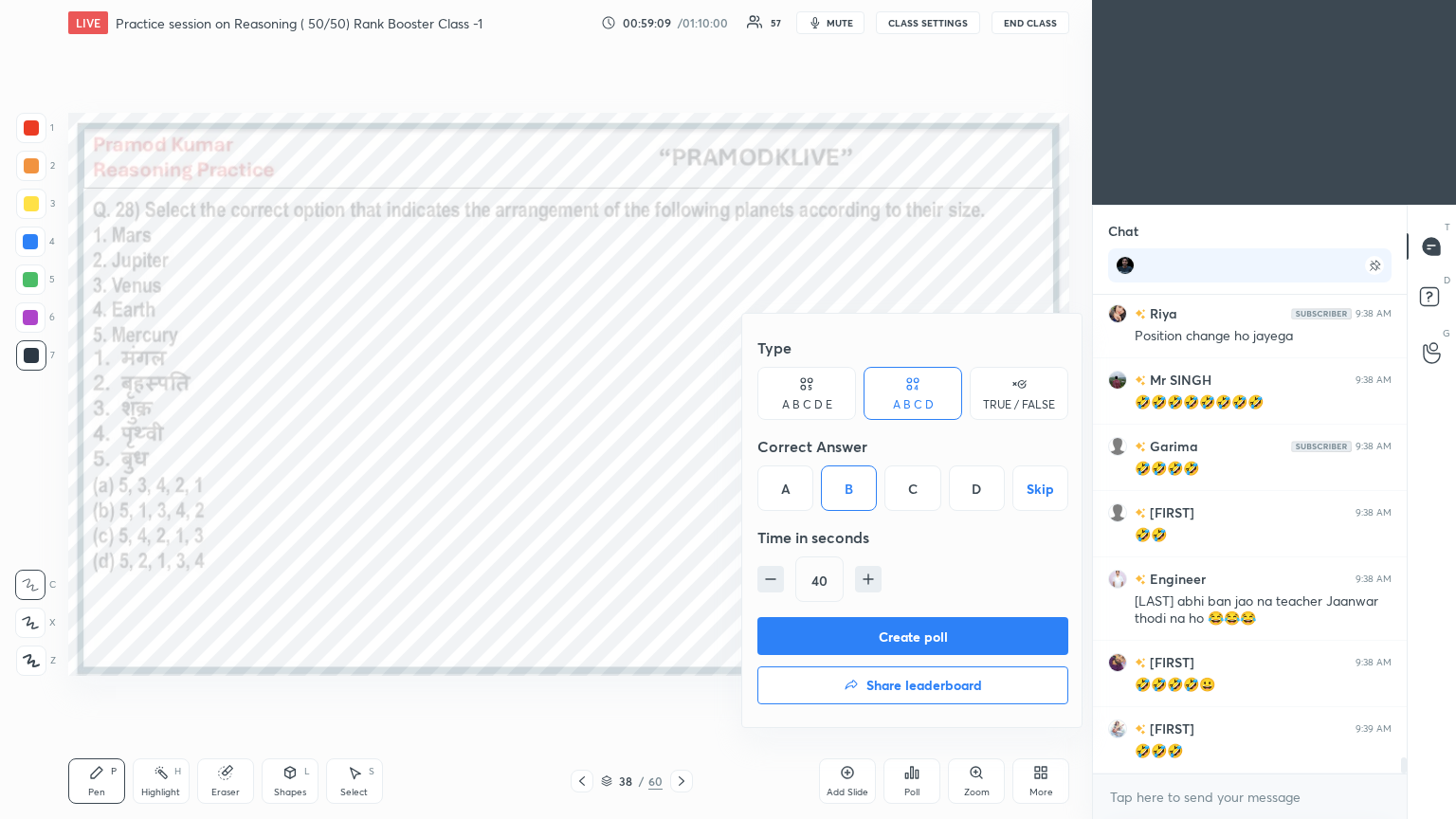 click on "Create poll" at bounding box center [913, 636] 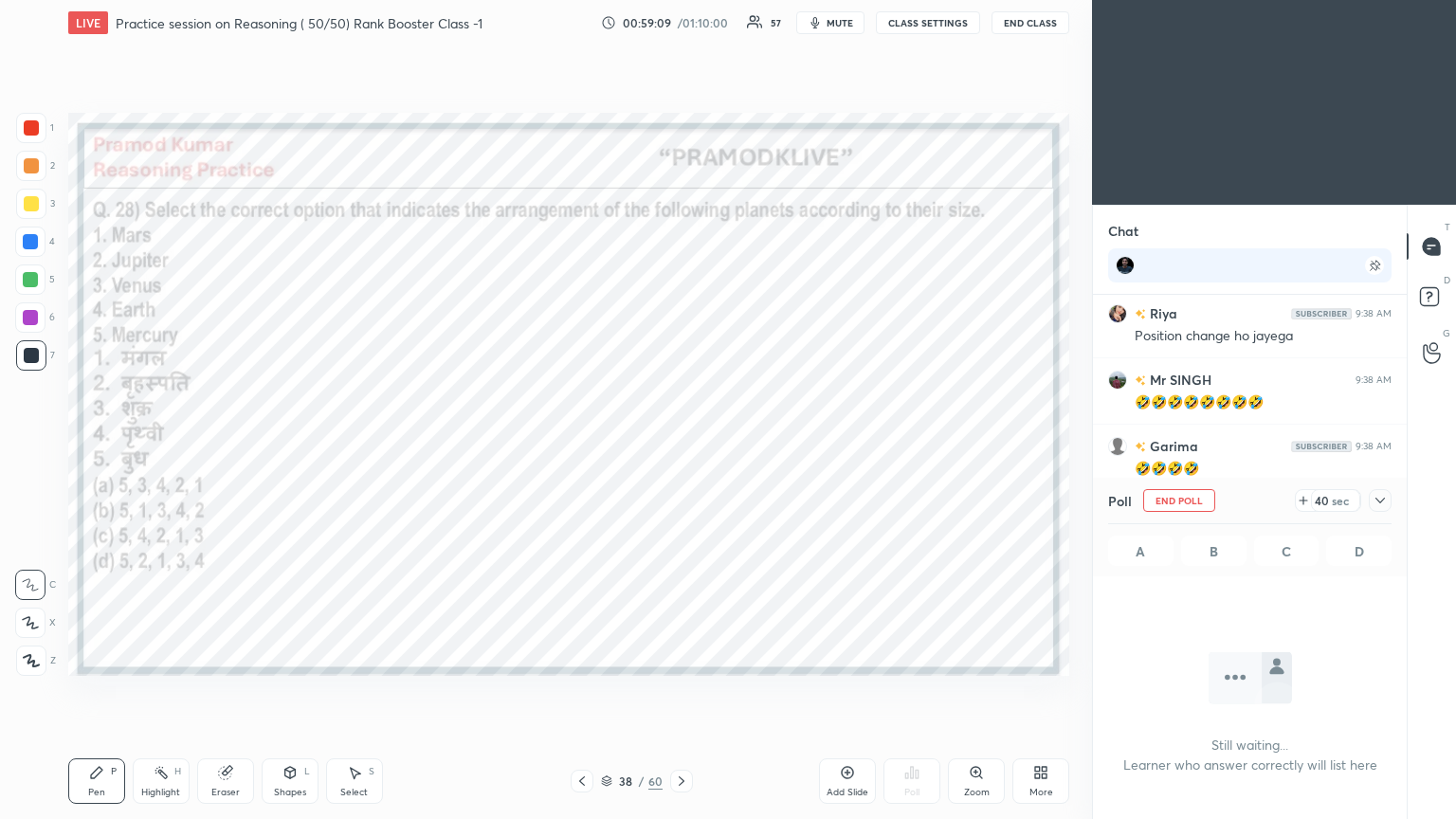 scroll, scrollTop: 257, scrollLeft: 308, axis: both 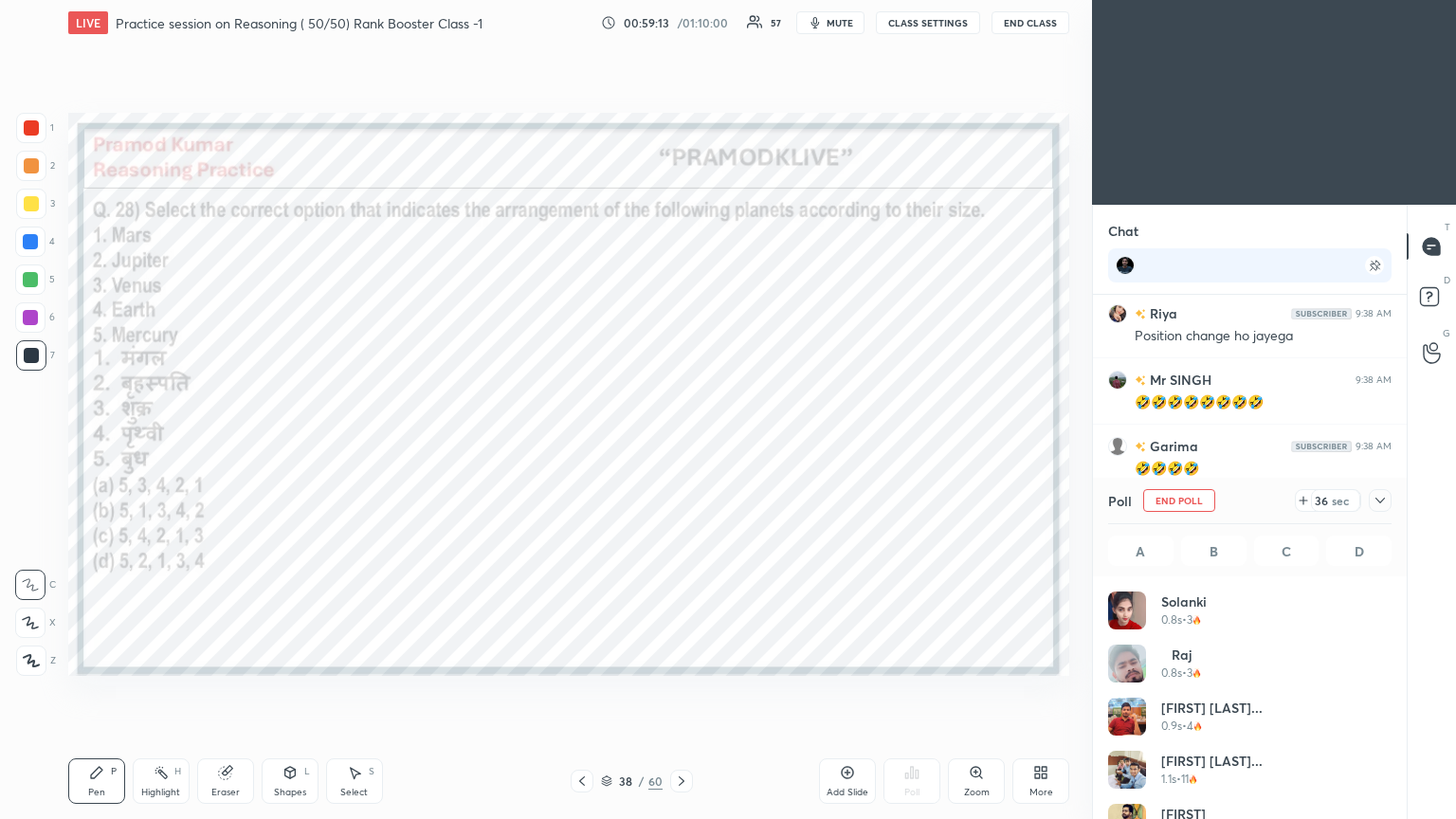 click 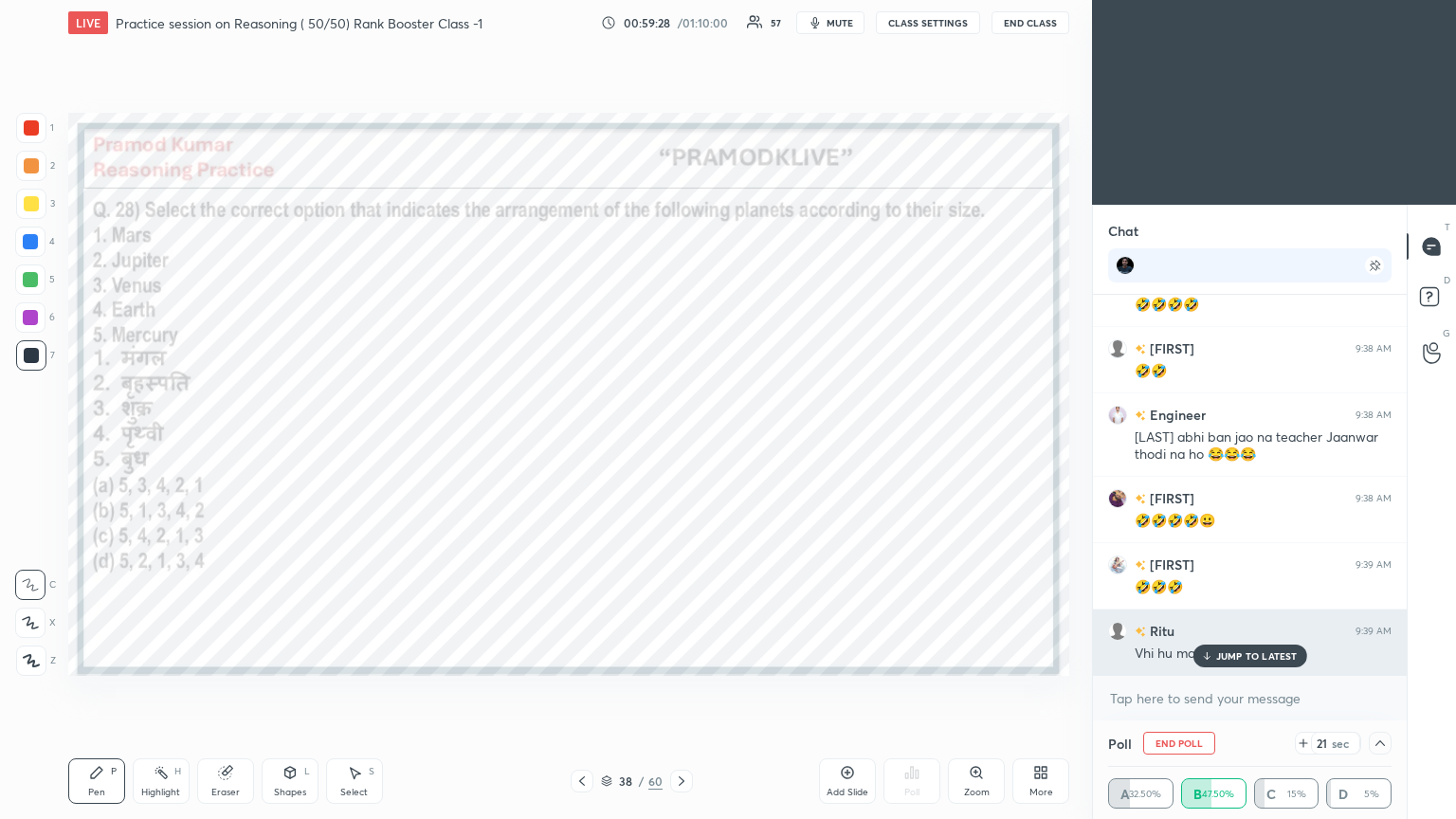 click on "JUMP TO LATEST" at bounding box center [1257, 656] 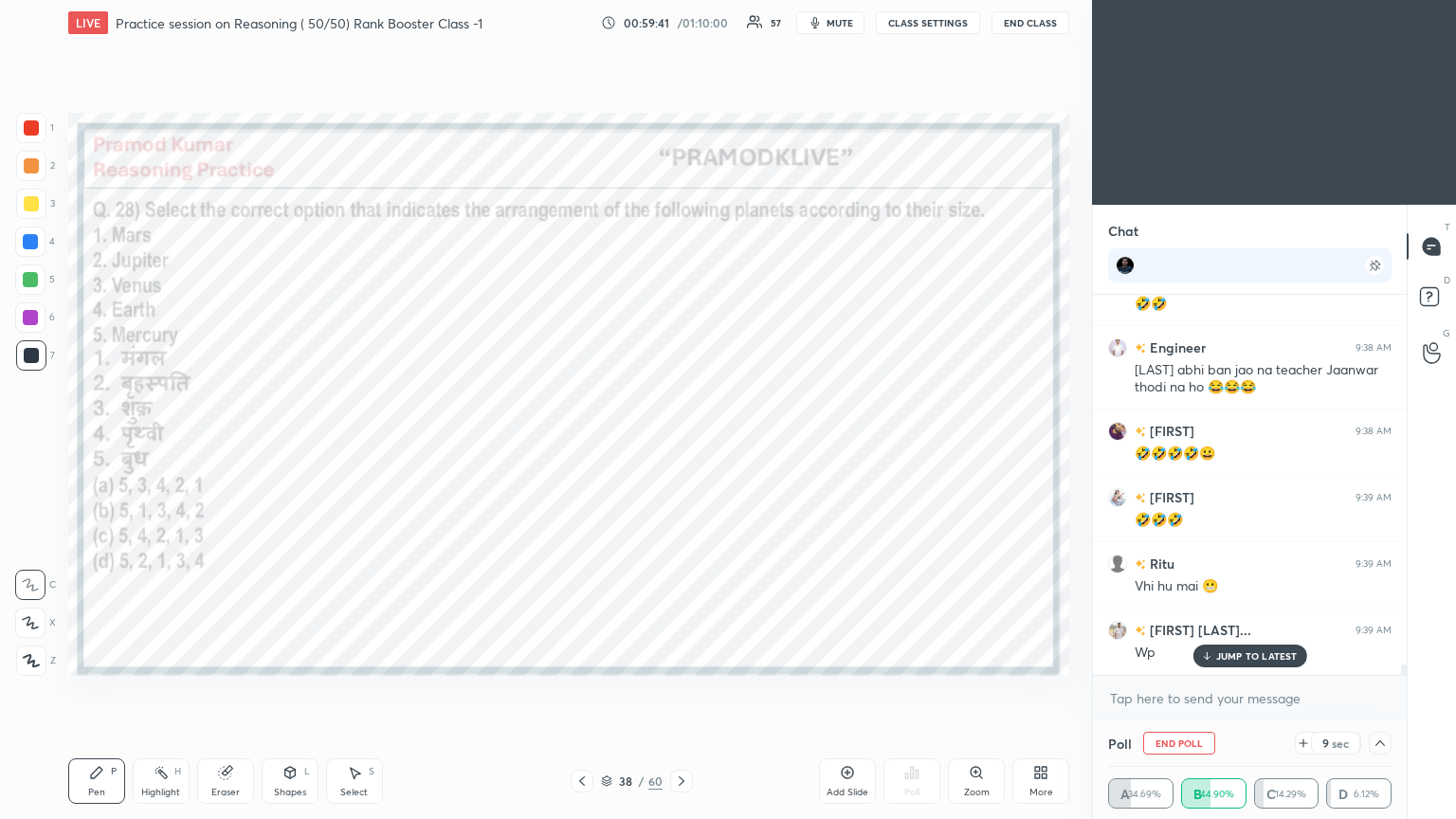 scroll, scrollTop: 13908, scrollLeft: 0, axis: vertical 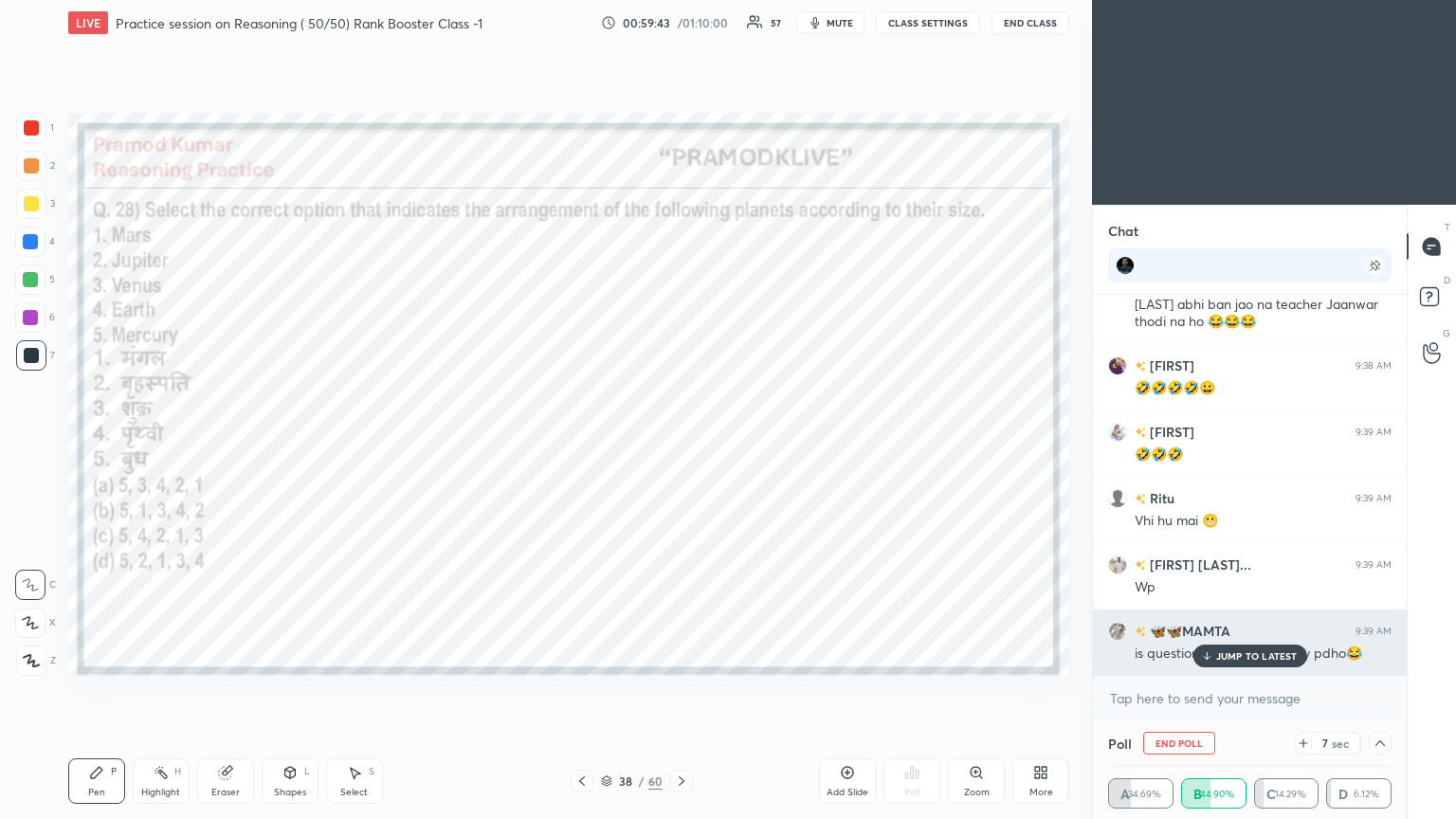 click on "JUMP TO LATEST" at bounding box center (1257, 656) 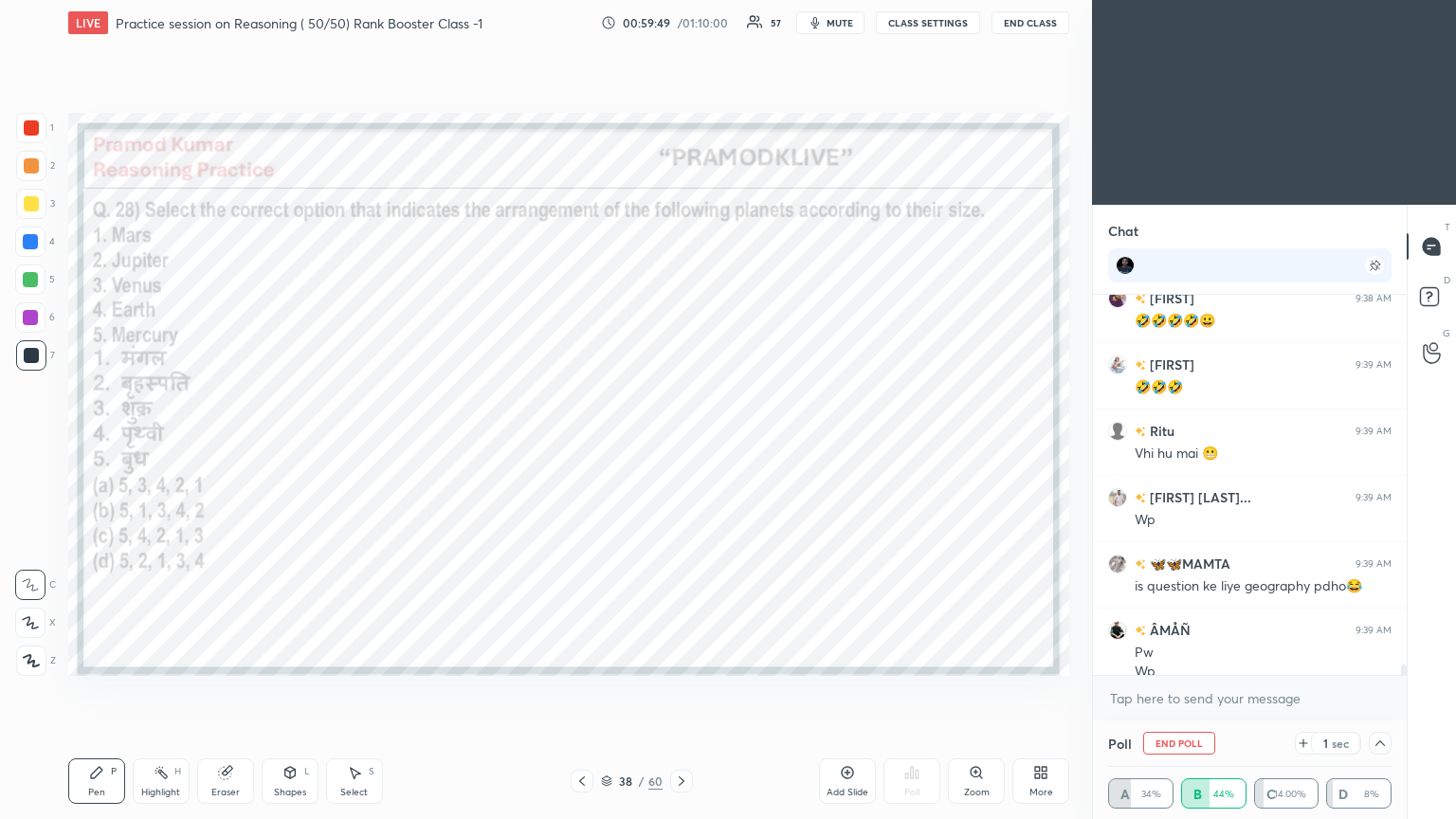 scroll, scrollTop: 13994, scrollLeft: 0, axis: vertical 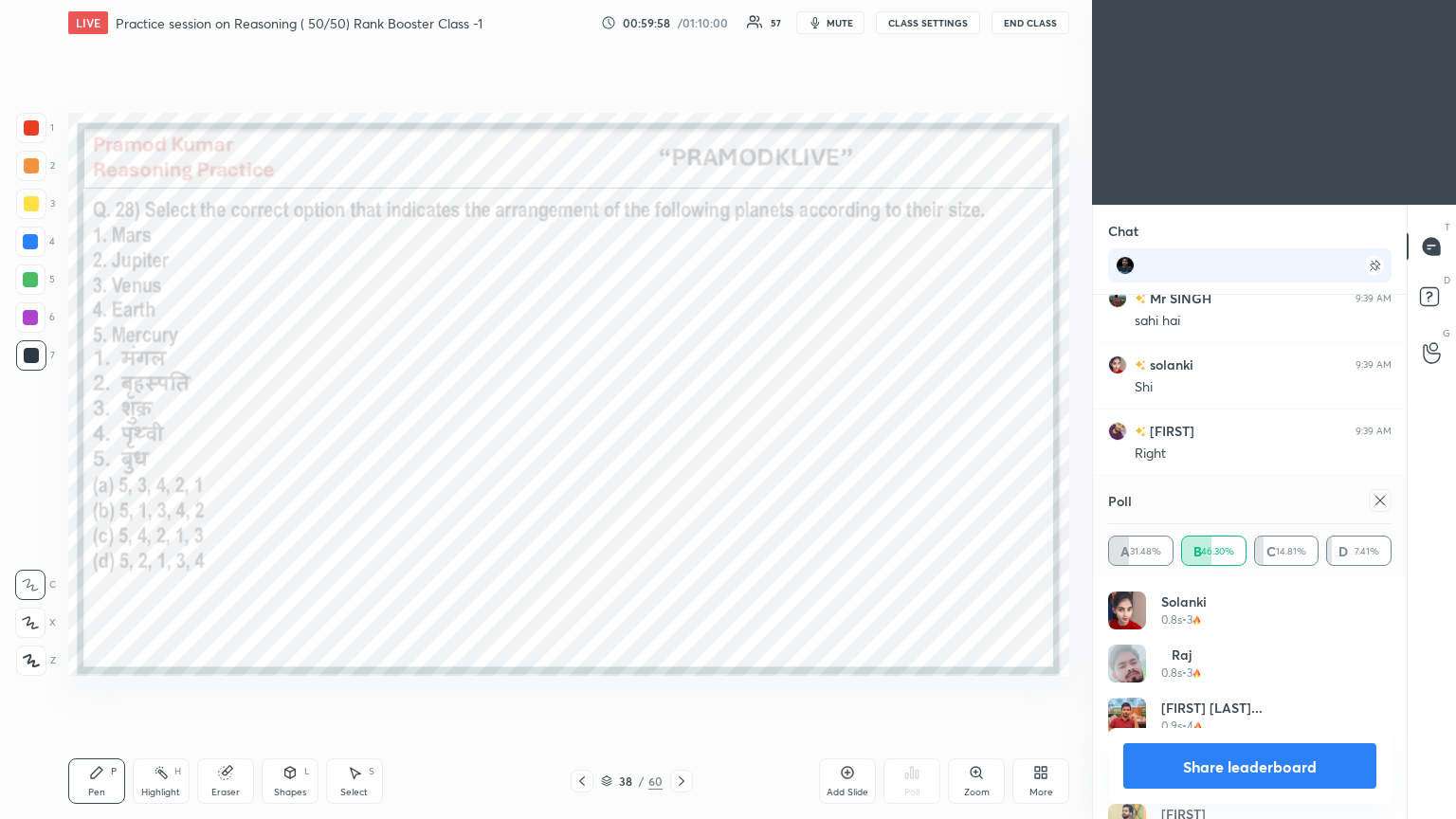 click 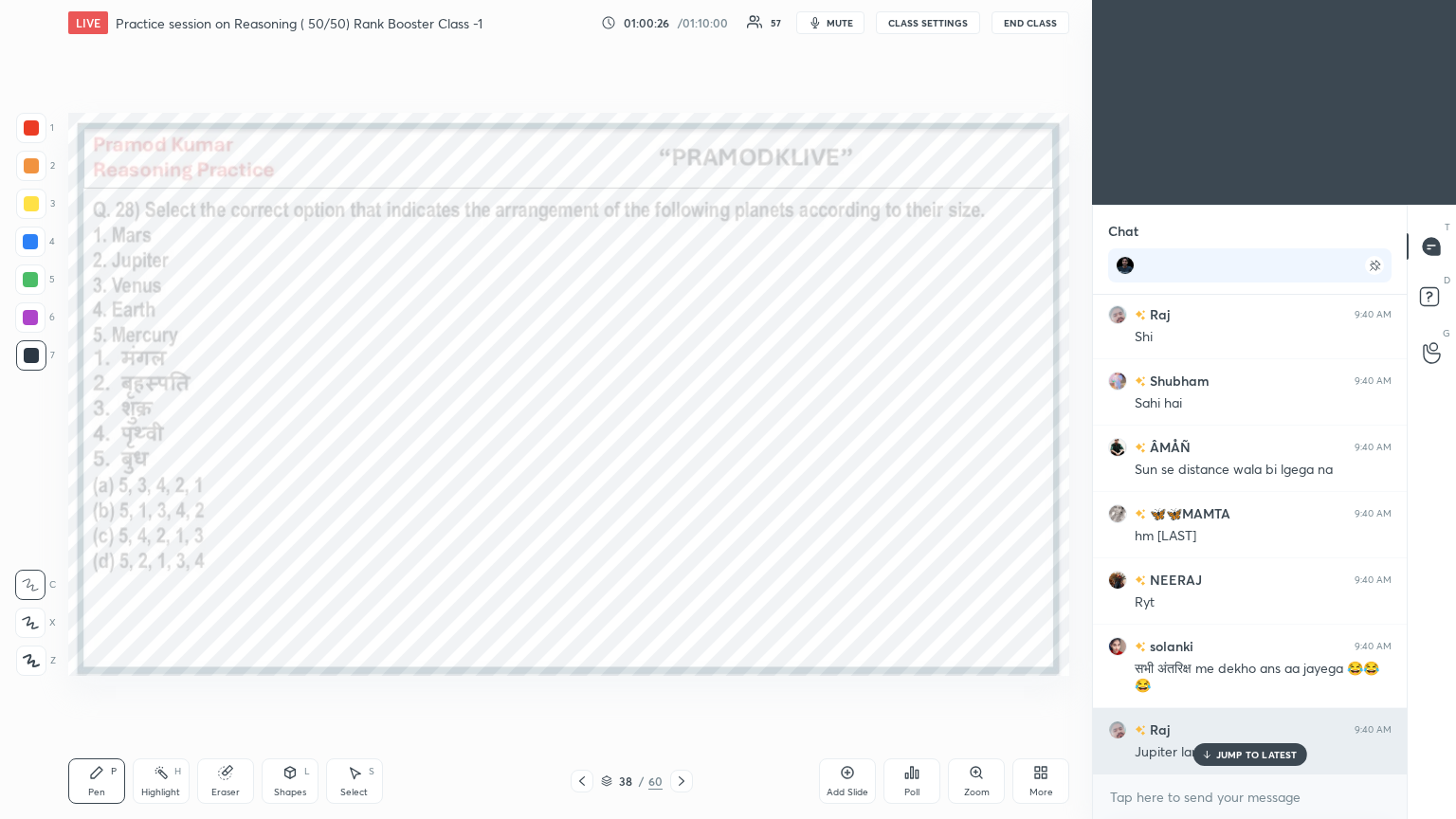 click on "JUMP TO LATEST" at bounding box center [1257, 755] 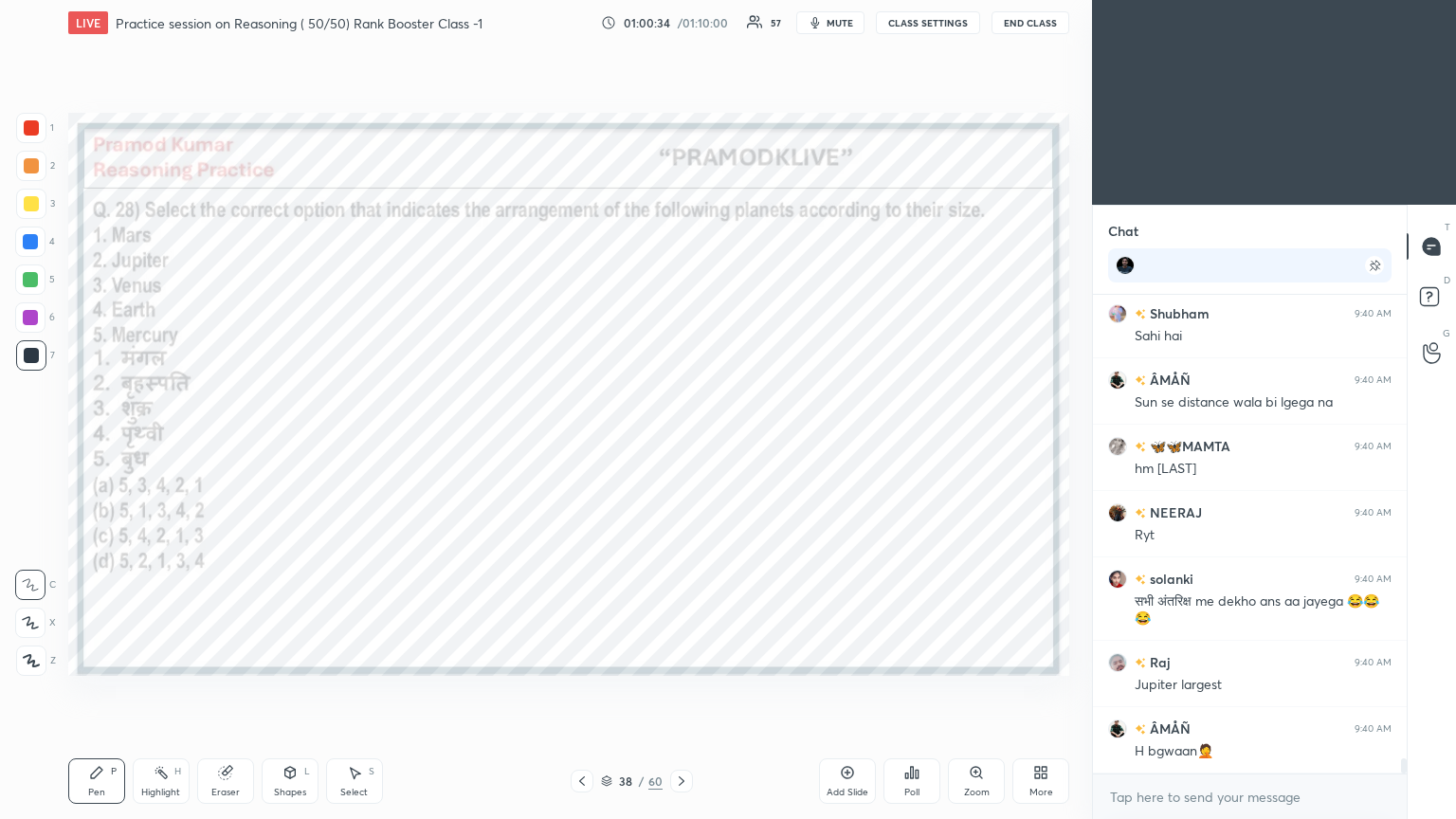 click on "38 / 60" at bounding box center (631, 781) 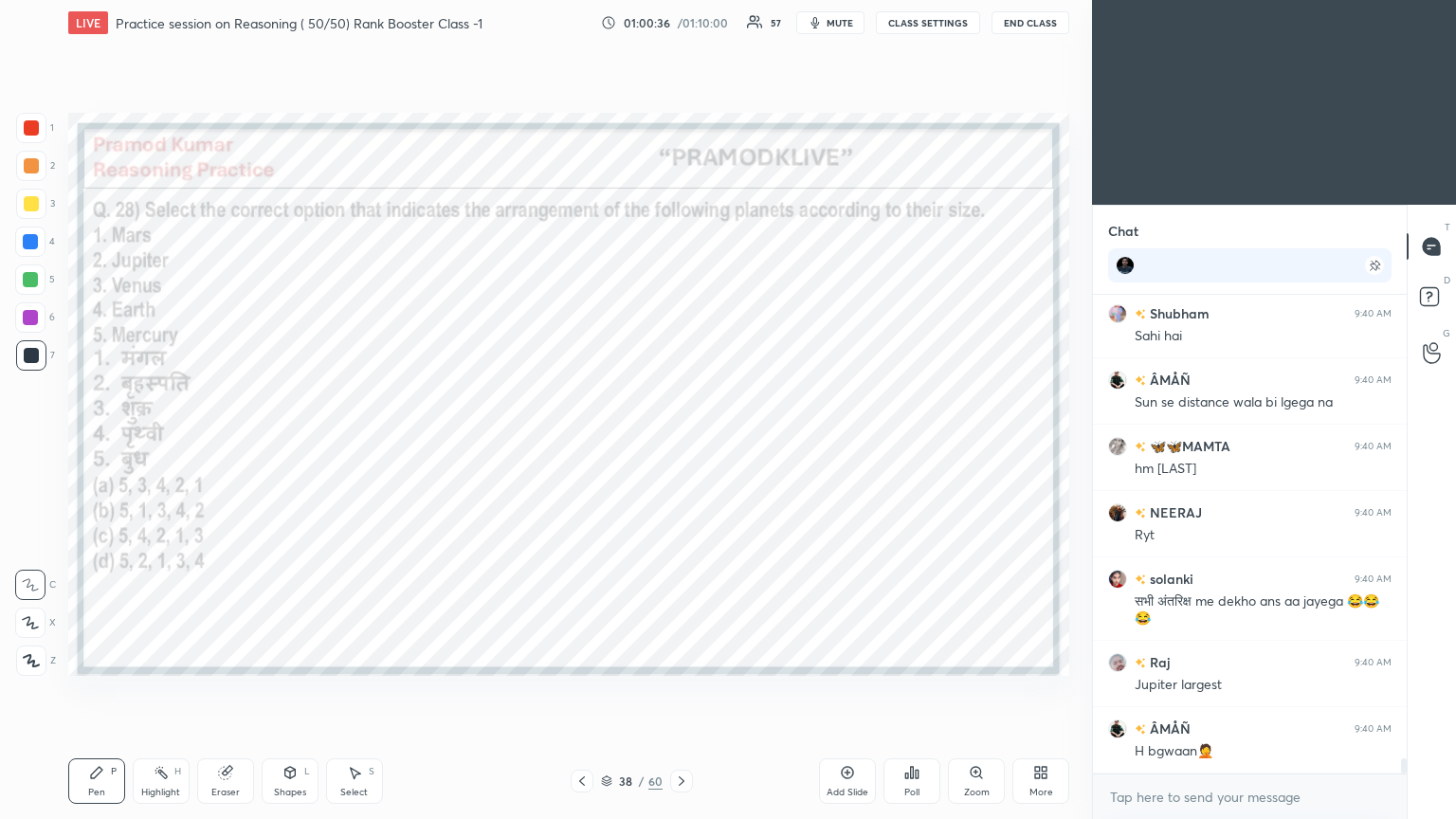 click 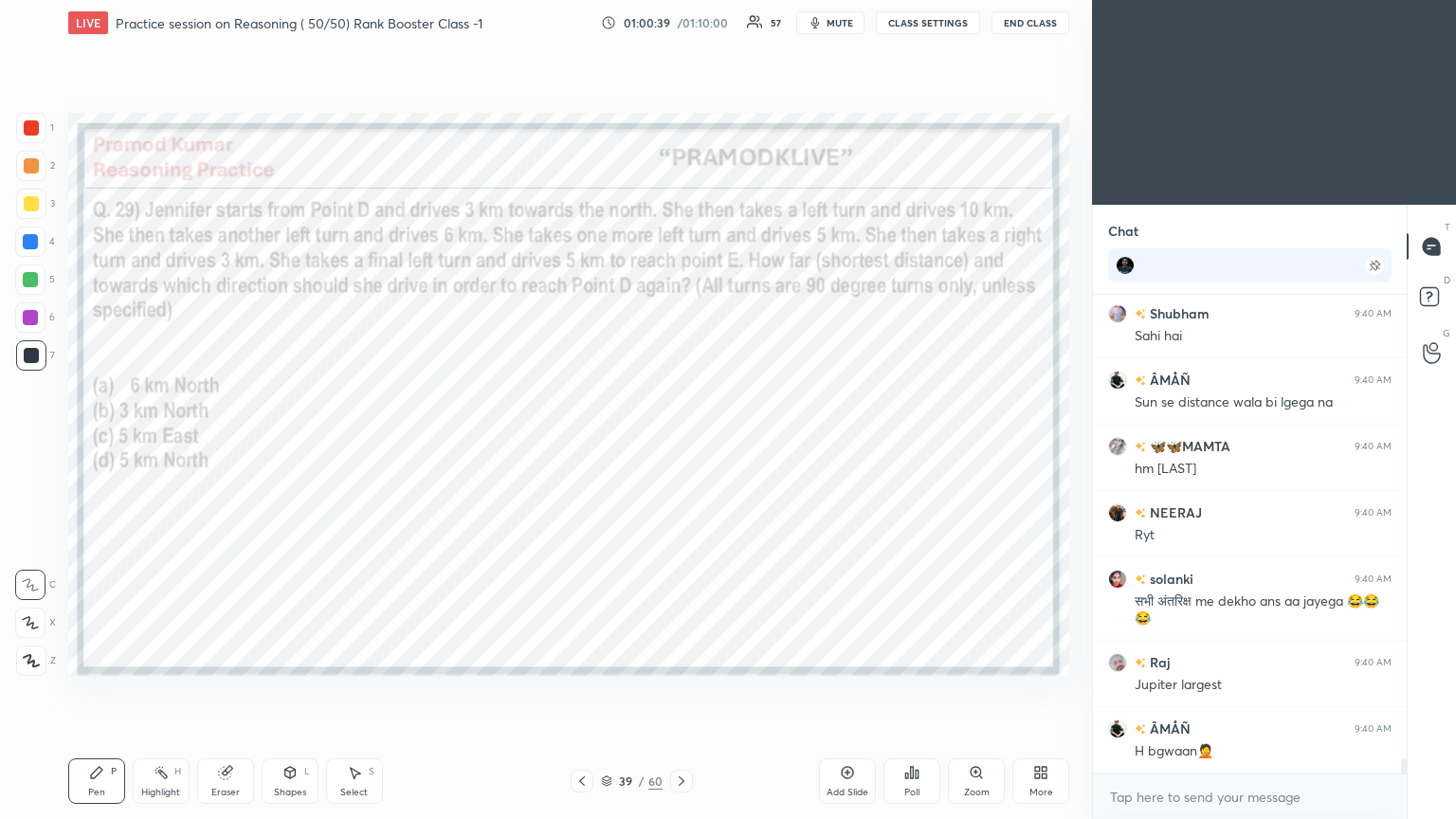 click 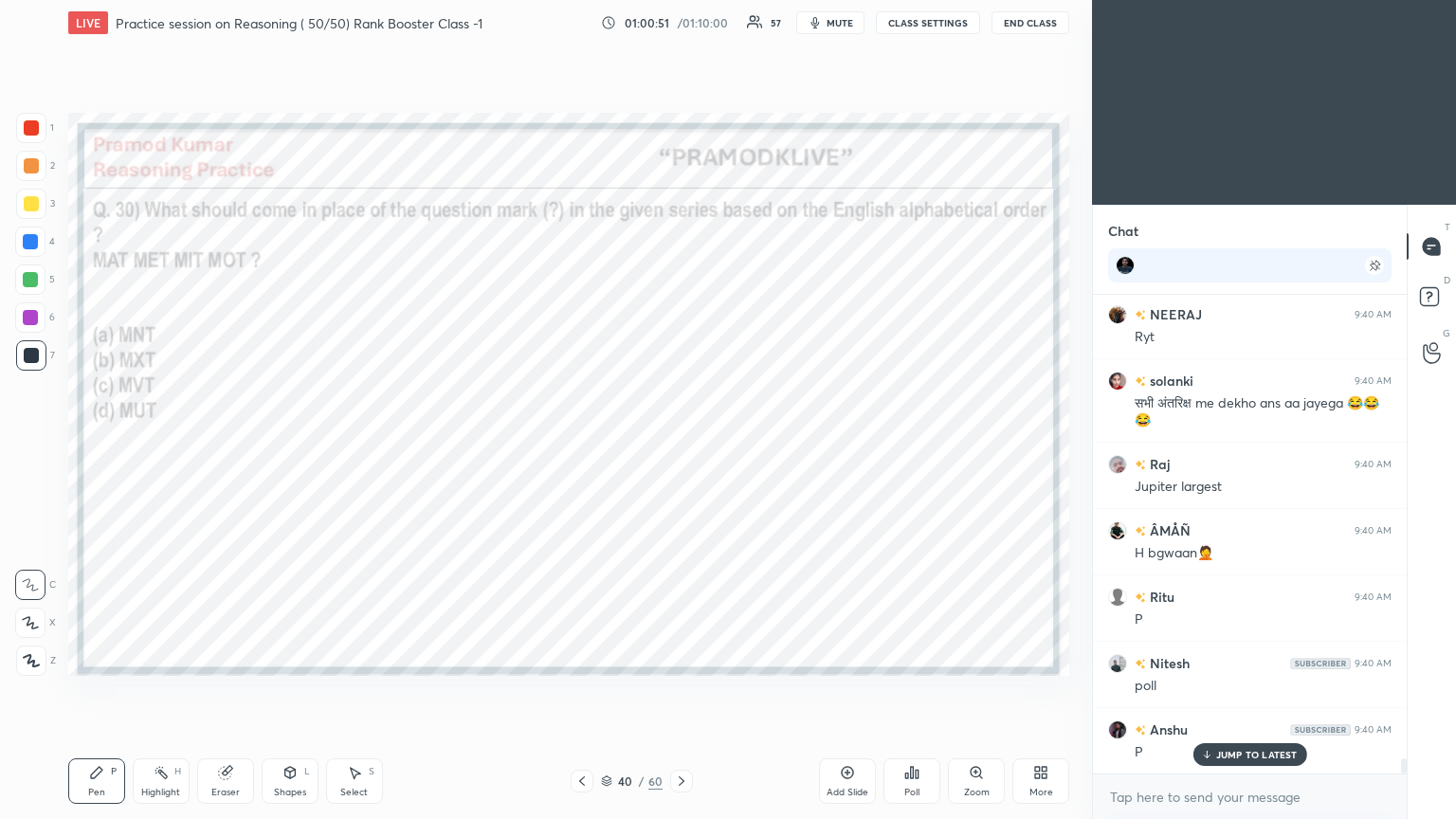 click on "Poll" at bounding box center [912, 792] 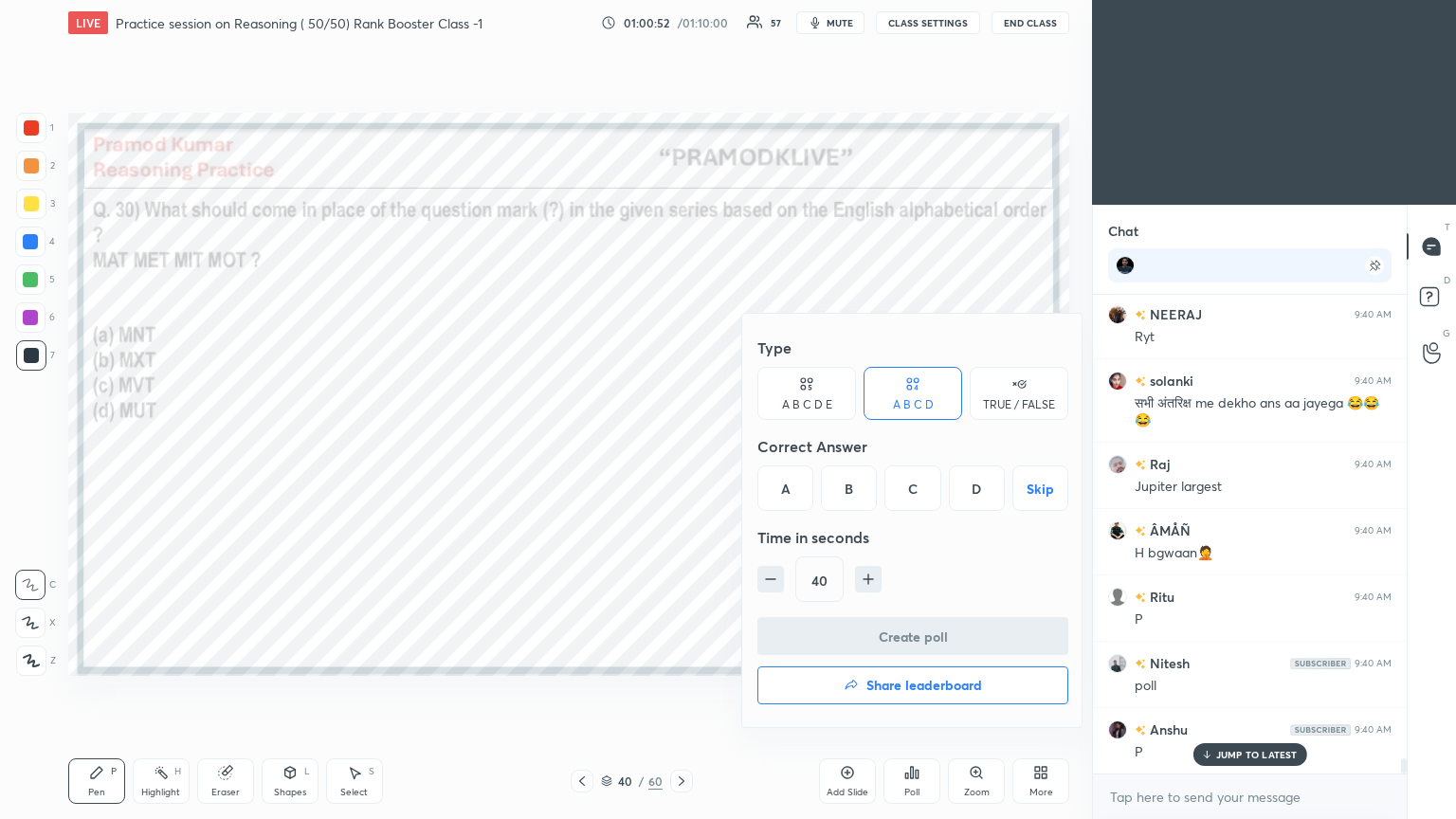 click on "D" at bounding box center [976, 488] 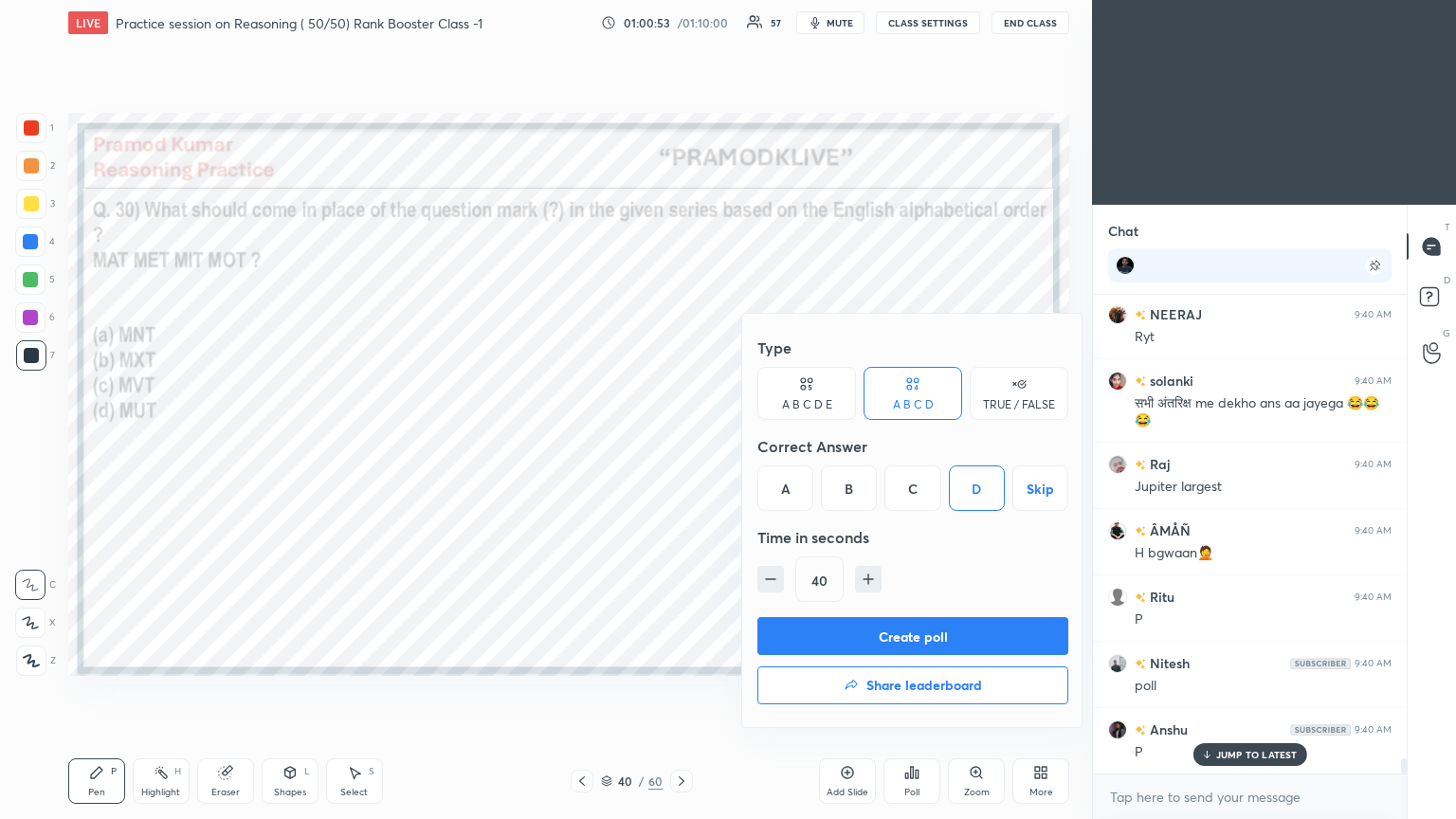click on "Create poll" at bounding box center (913, 636) 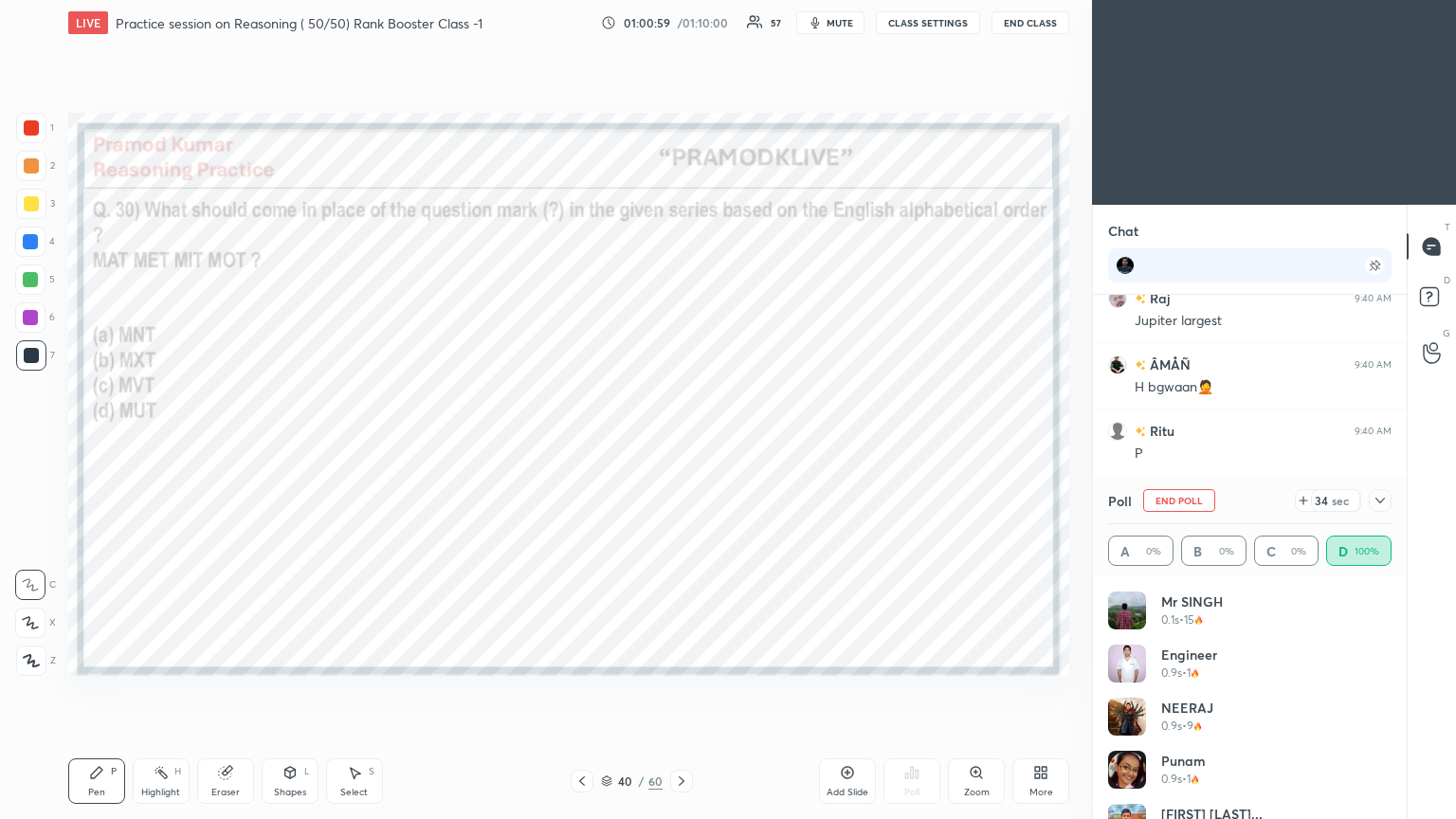 click 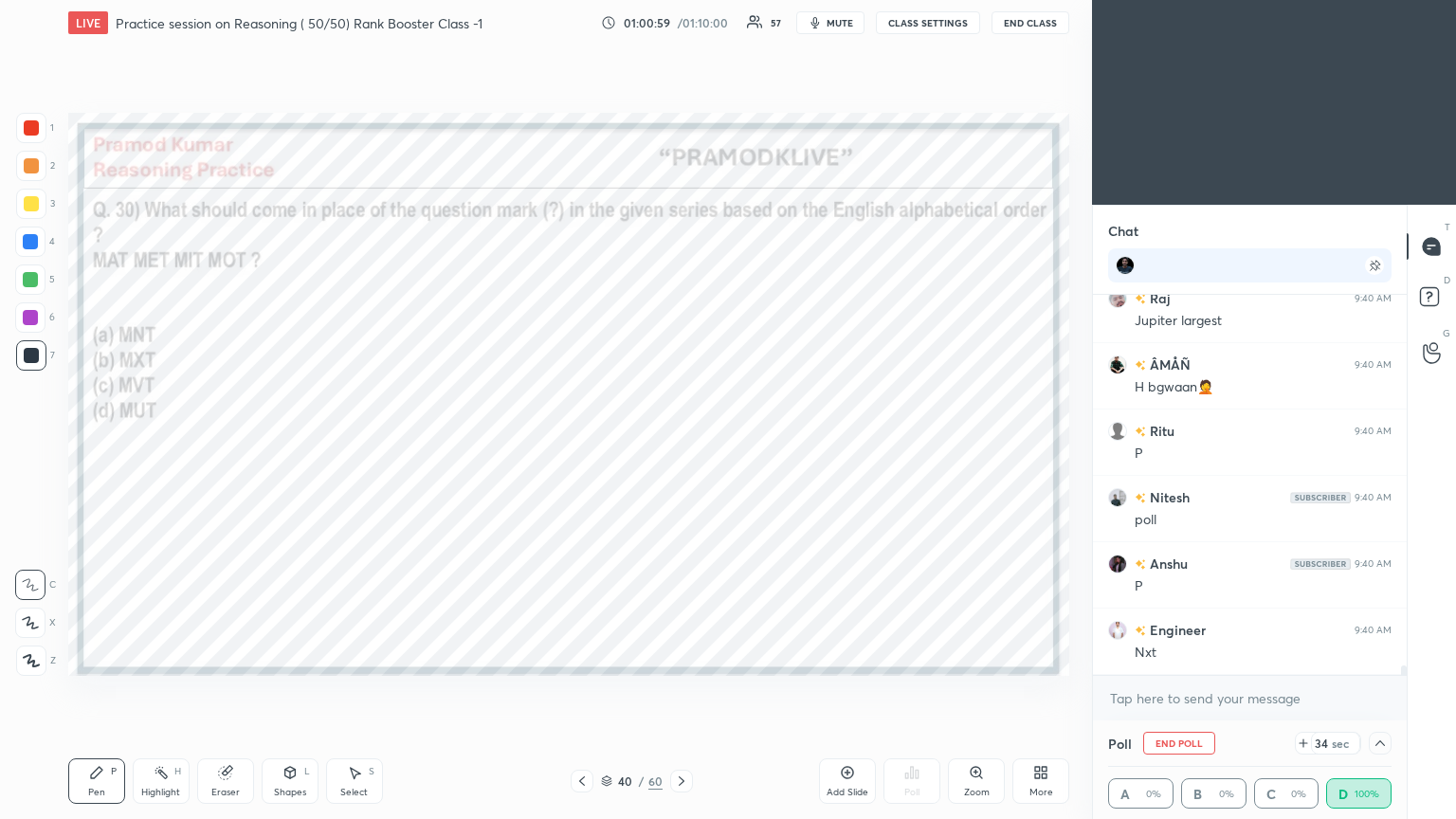 scroll, scrollTop: 174, scrollLeft: 278, axis: both 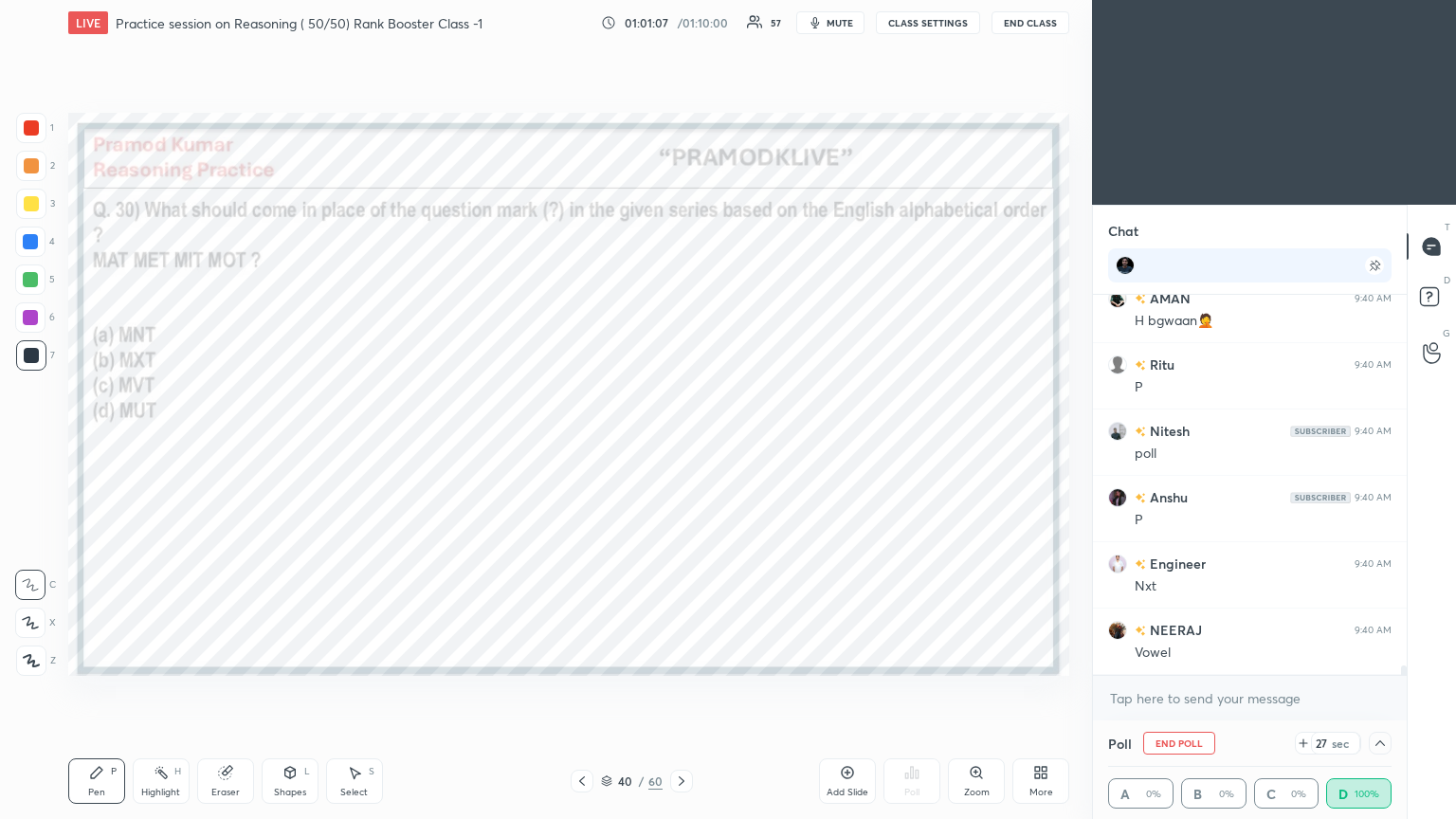click 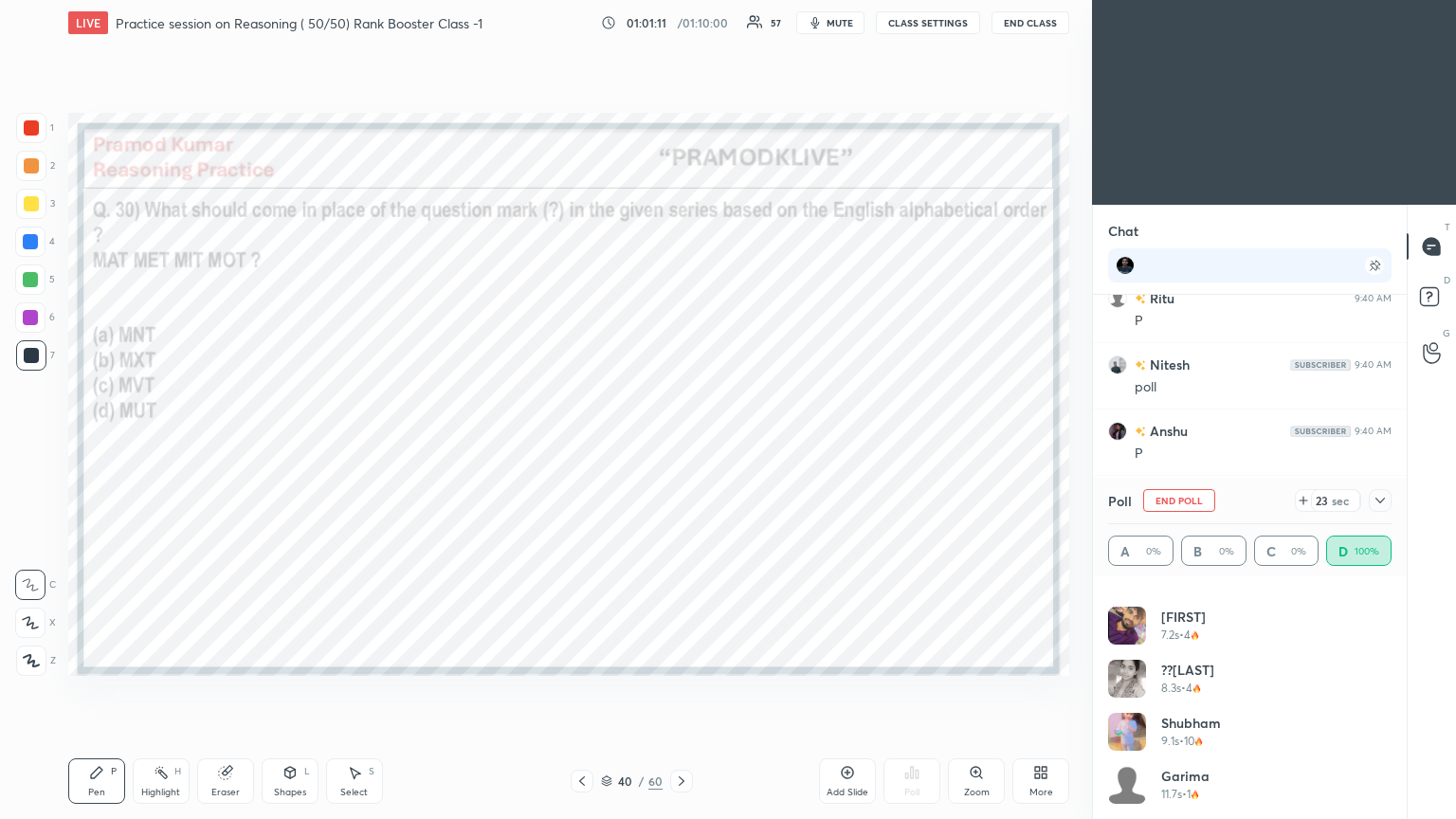 click 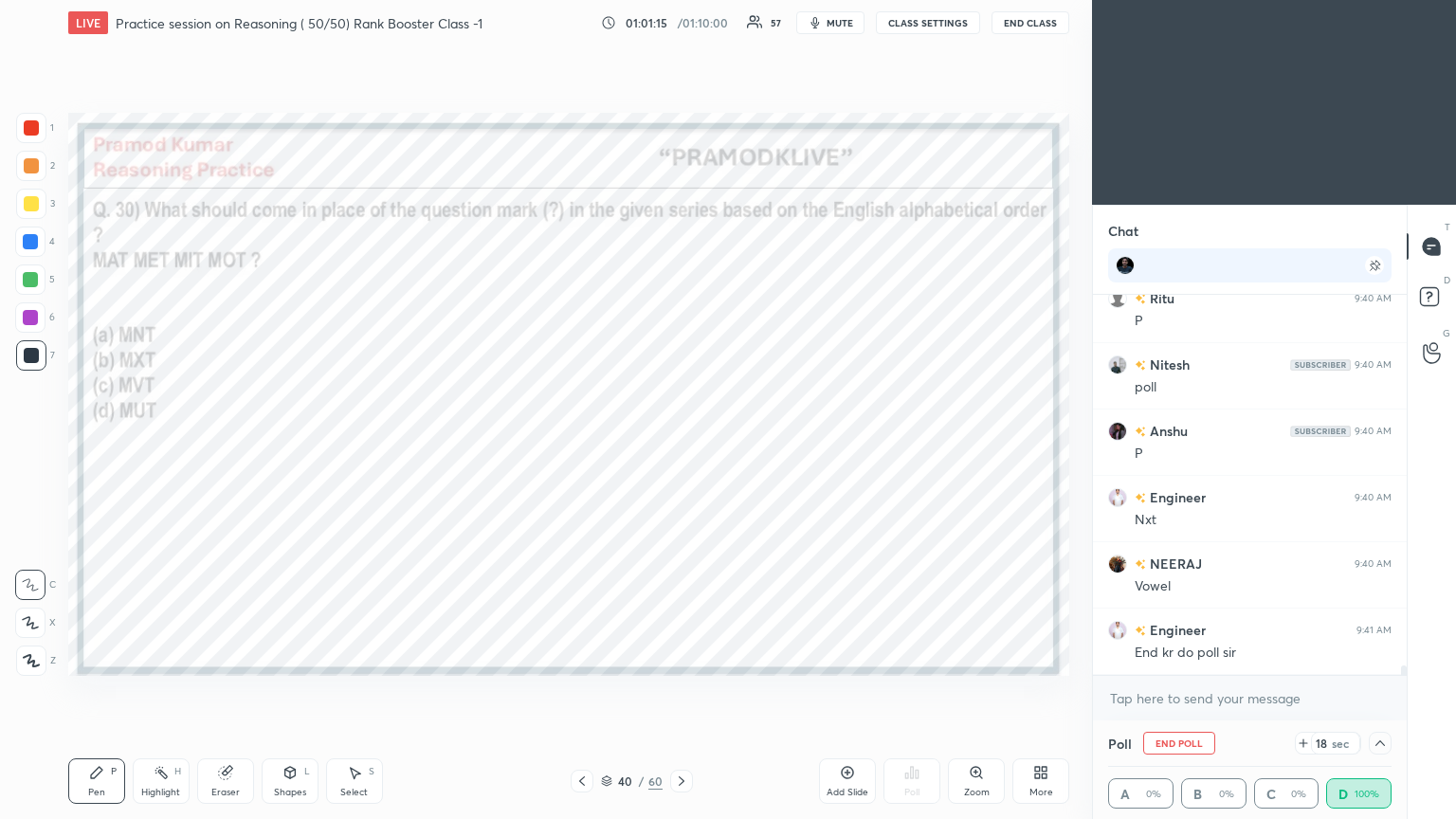 click on "End Poll" at bounding box center [1179, 743] 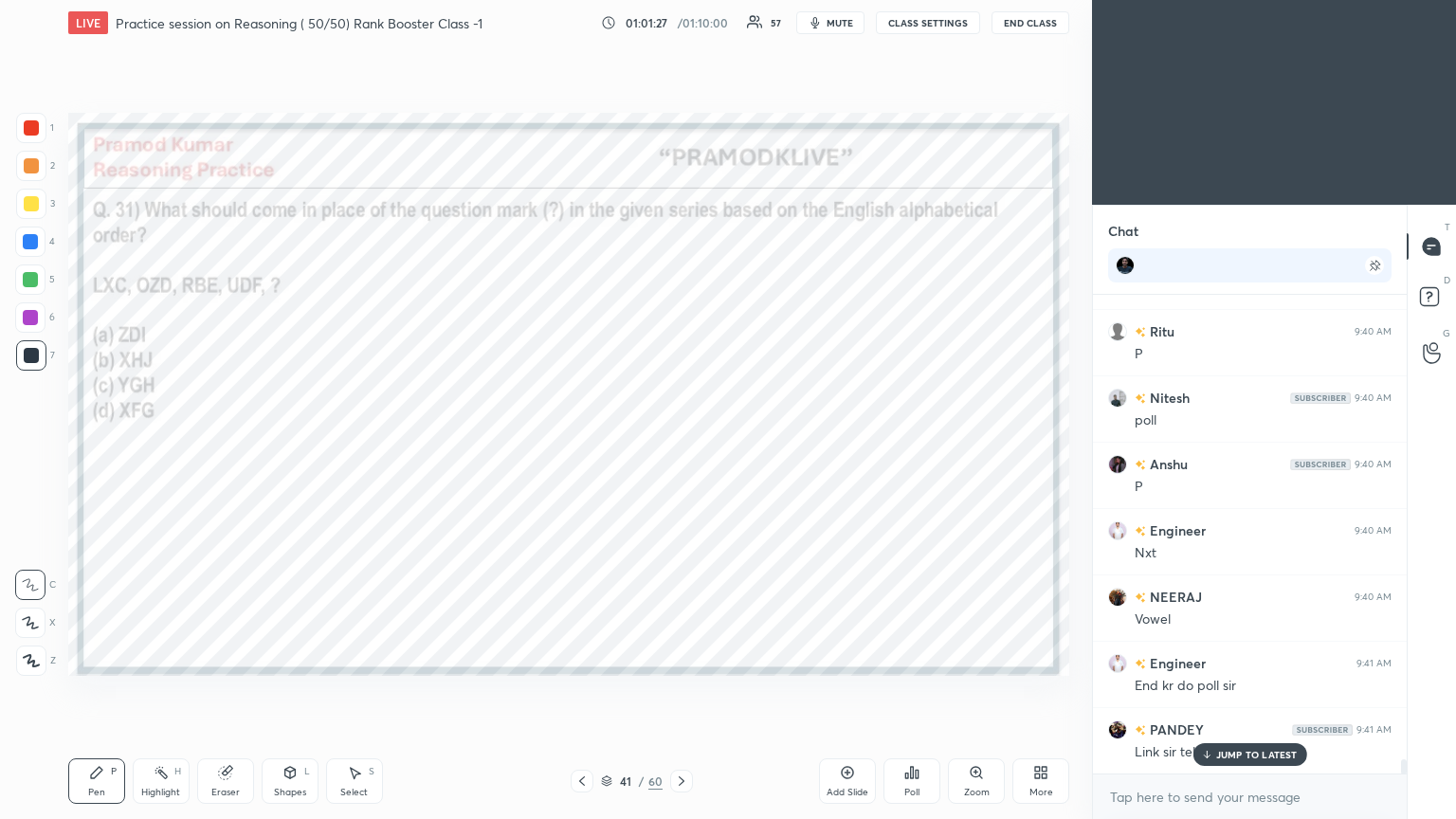 click on "JUMP TO LATEST" at bounding box center [1257, 755] 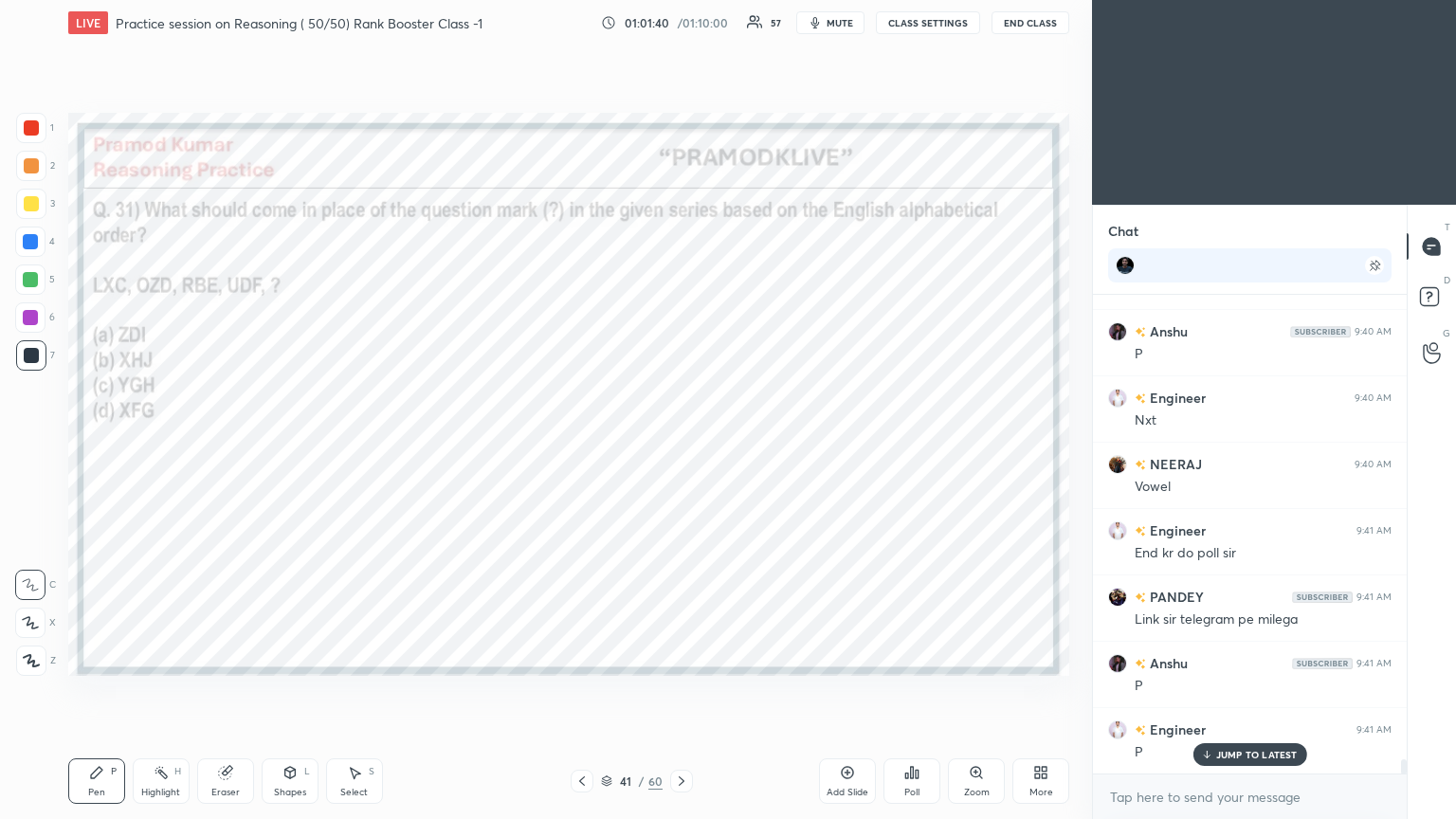 click 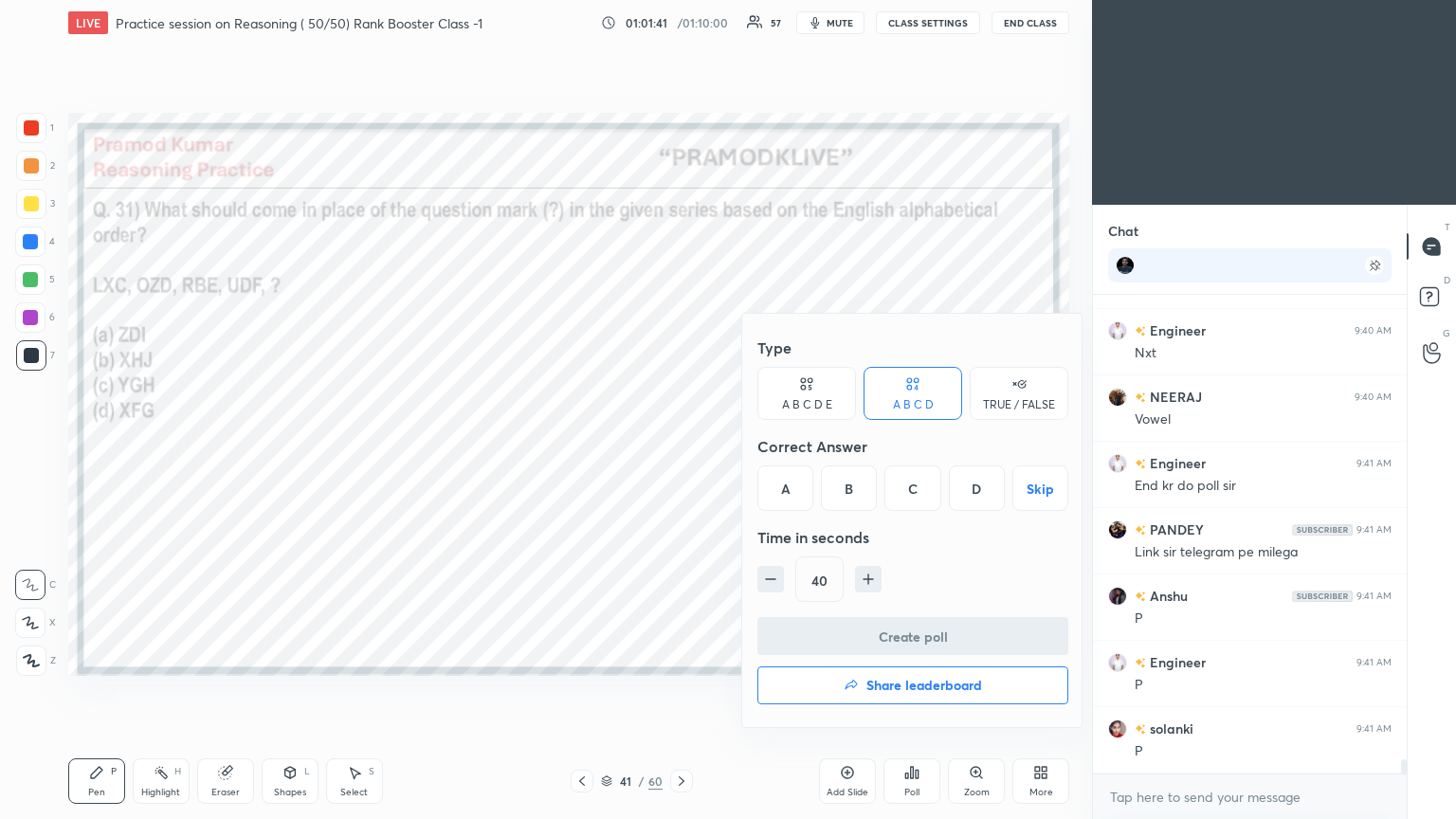 click on "D" at bounding box center [976, 488] 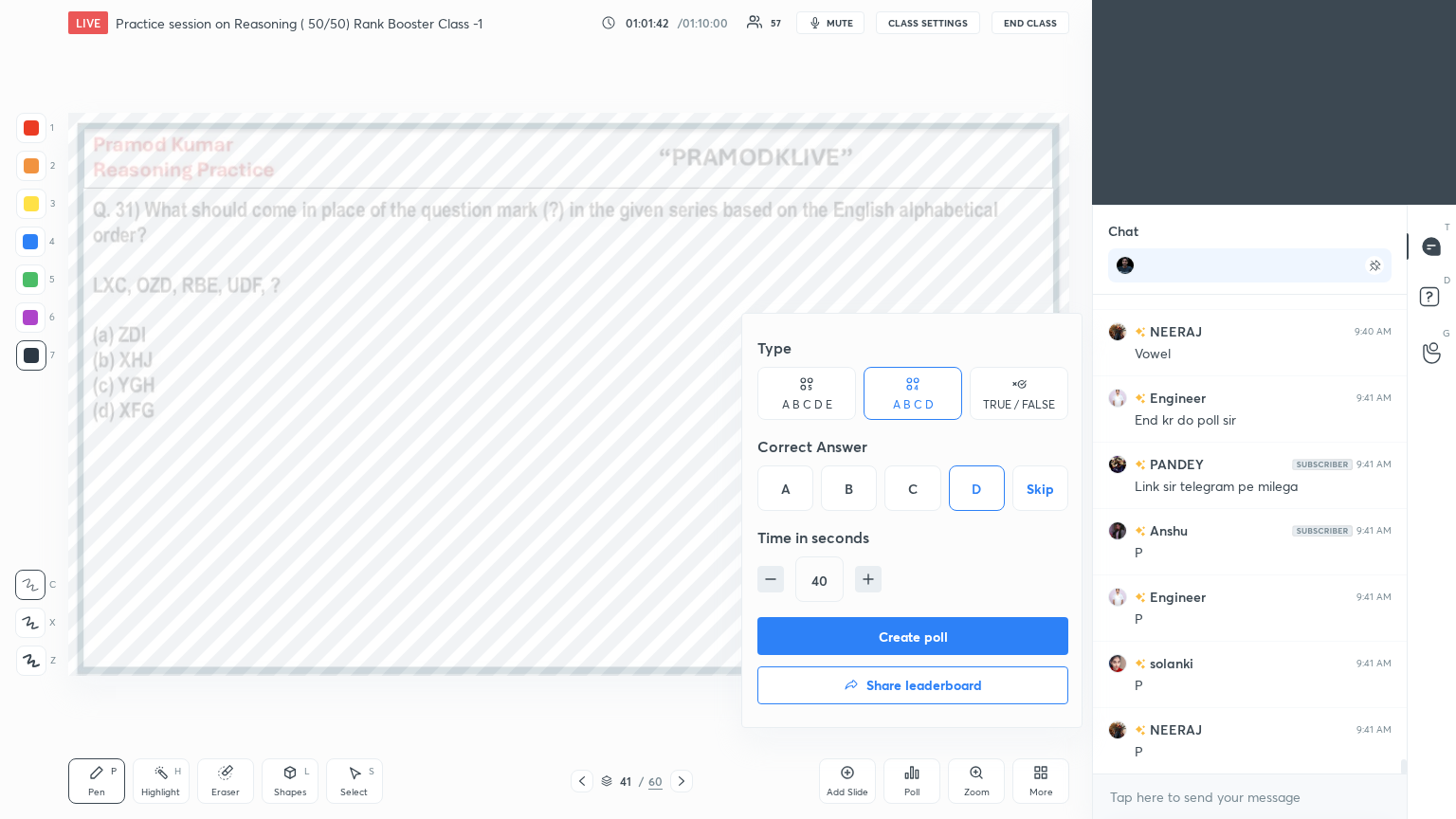 click on "Create poll" at bounding box center [913, 636] 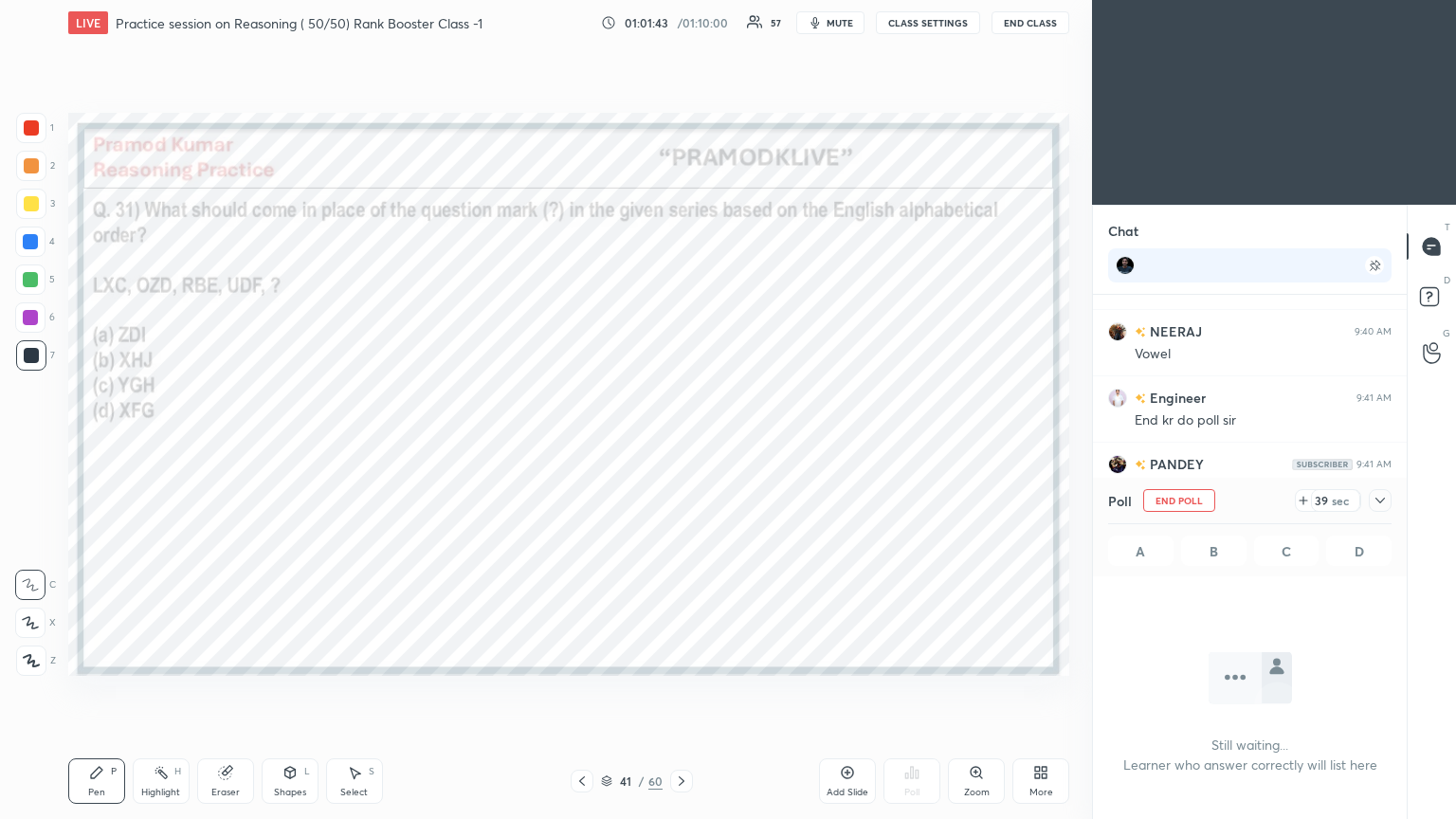 click 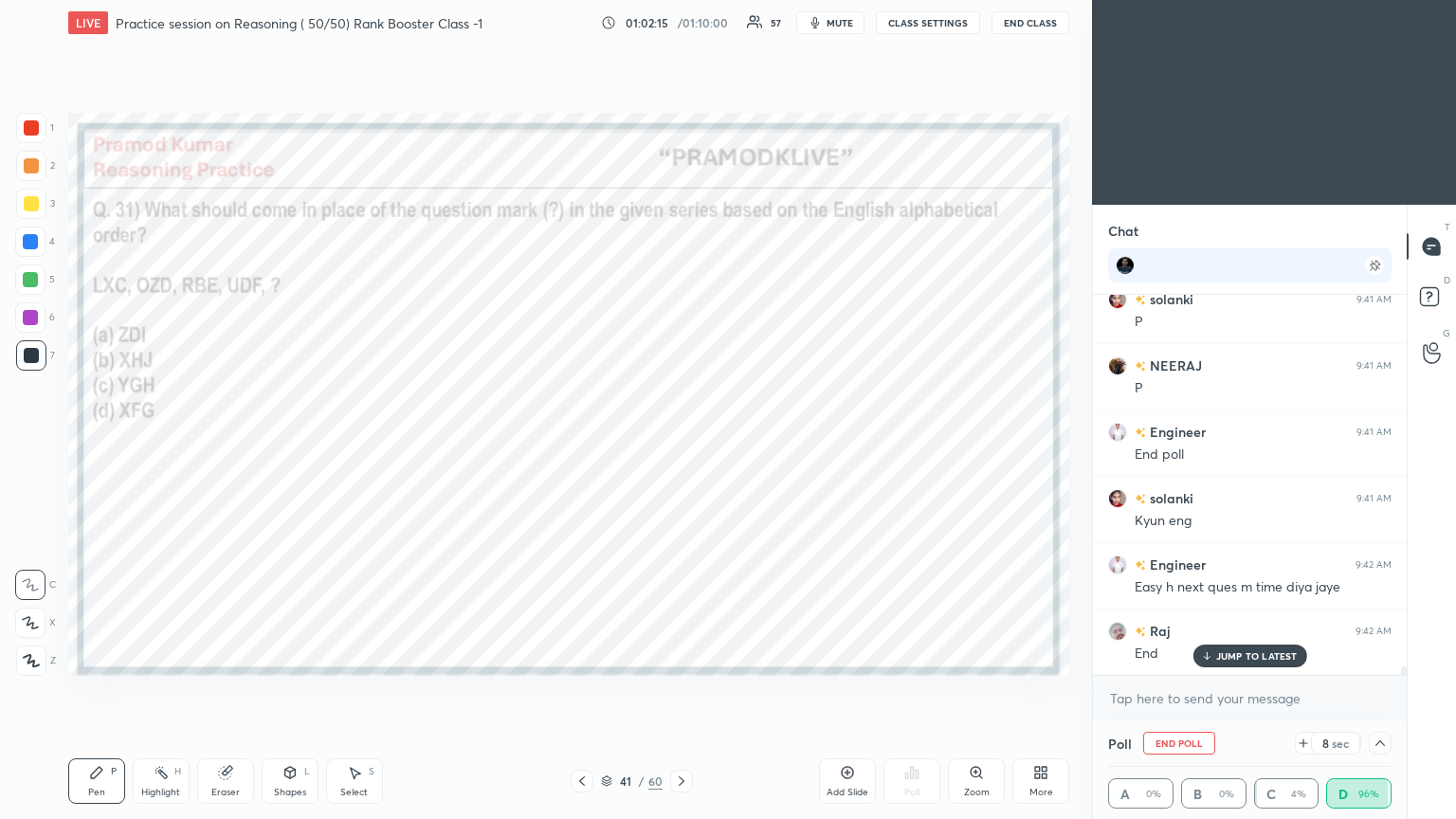click on "End Poll" at bounding box center [1179, 743] 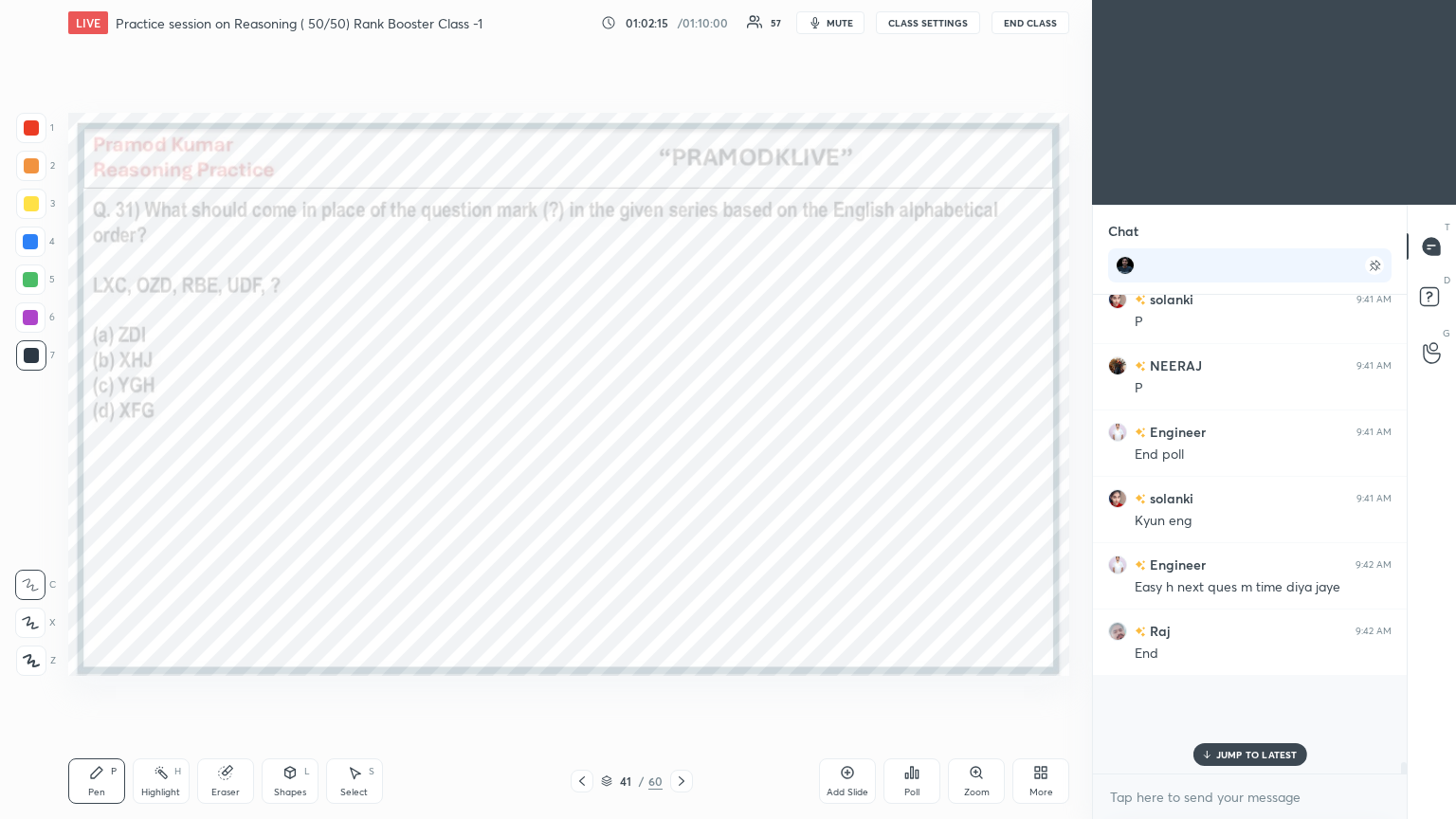 scroll, scrollTop: 7, scrollLeft: 6, axis: both 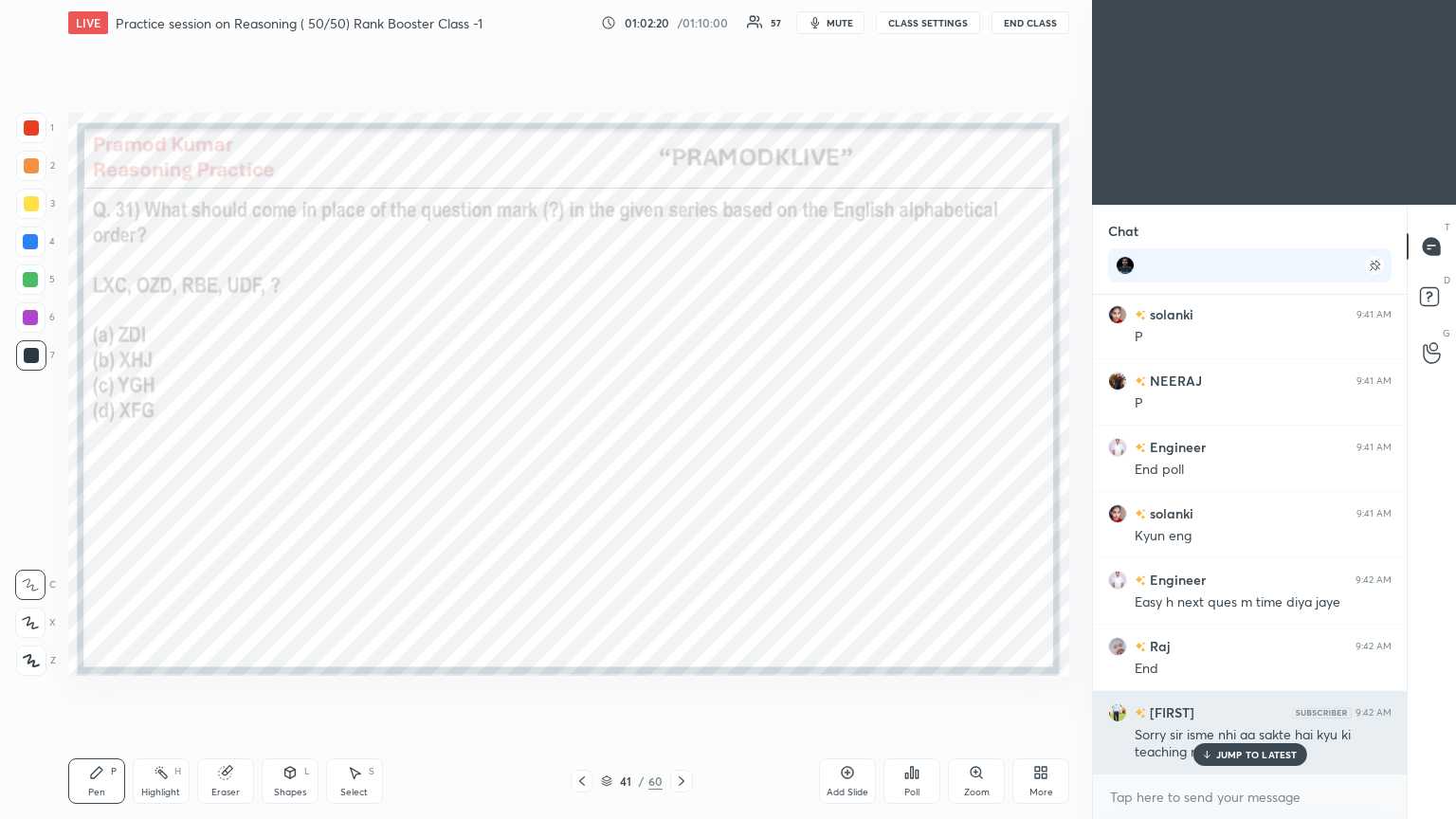 click on "JUMP TO LATEST" at bounding box center [1257, 755] 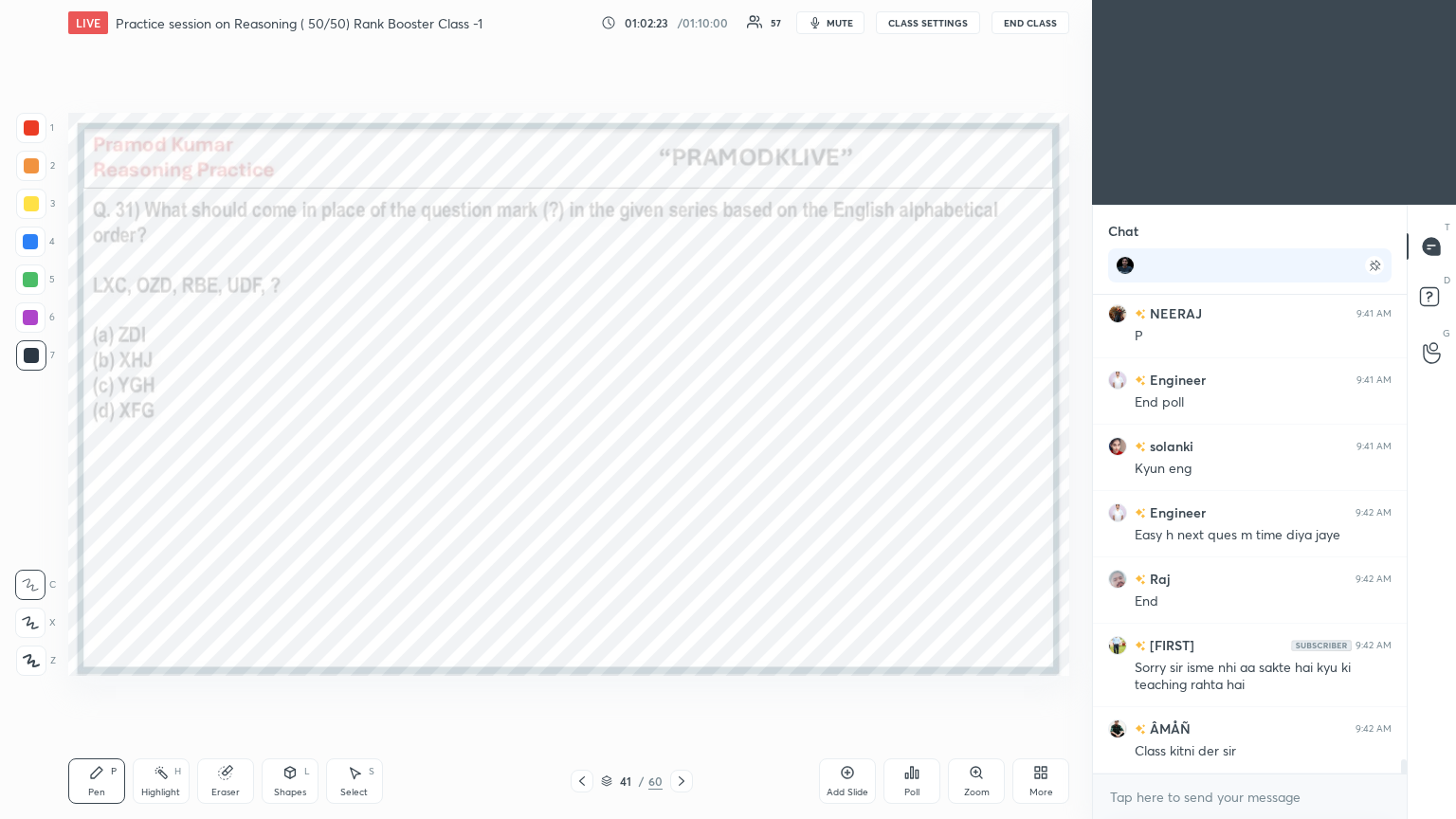 click 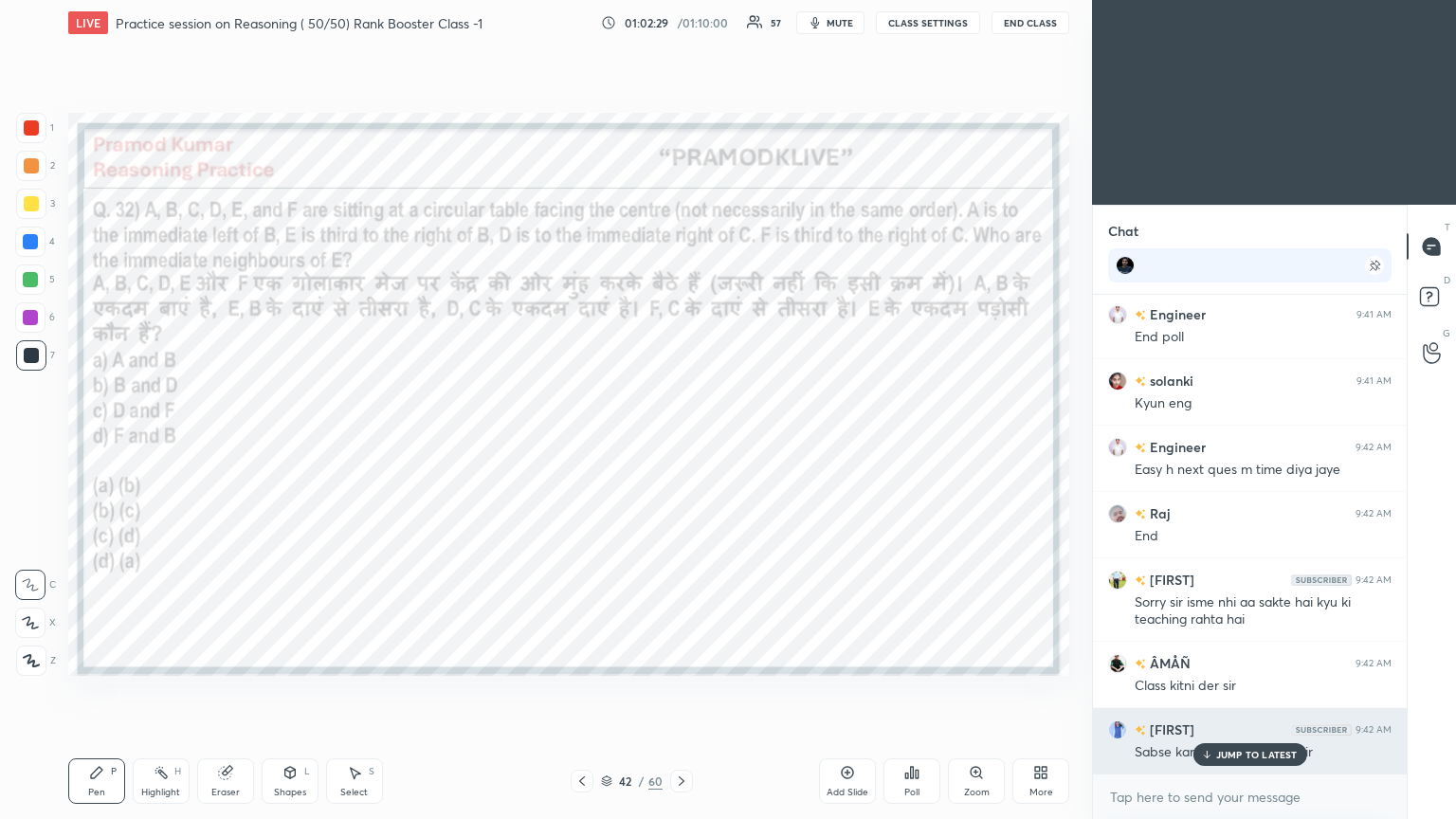 click on "JUMP TO LATEST" at bounding box center (1257, 755) 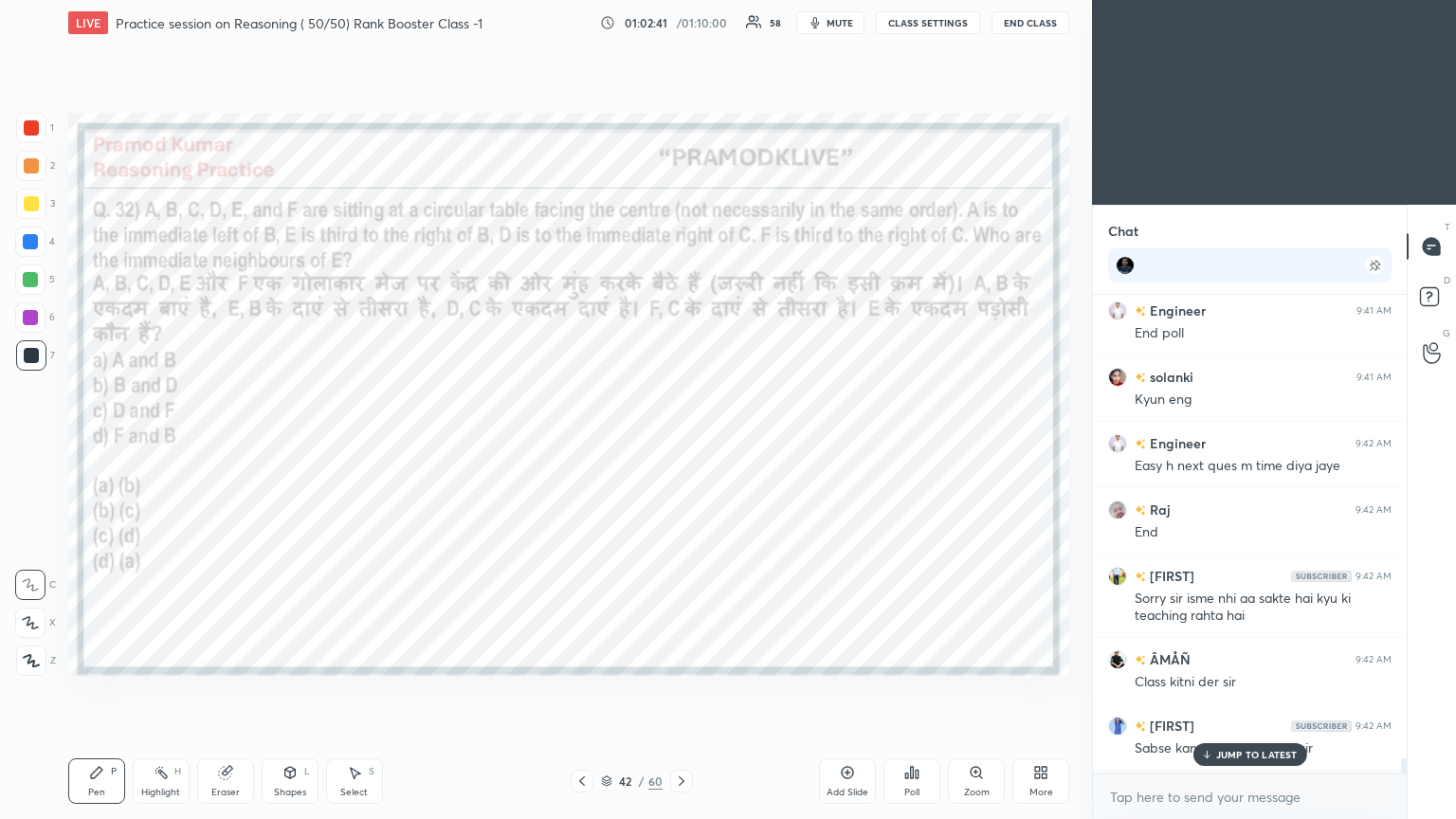 click on "JUMP TO LATEST" at bounding box center [1249, 755] 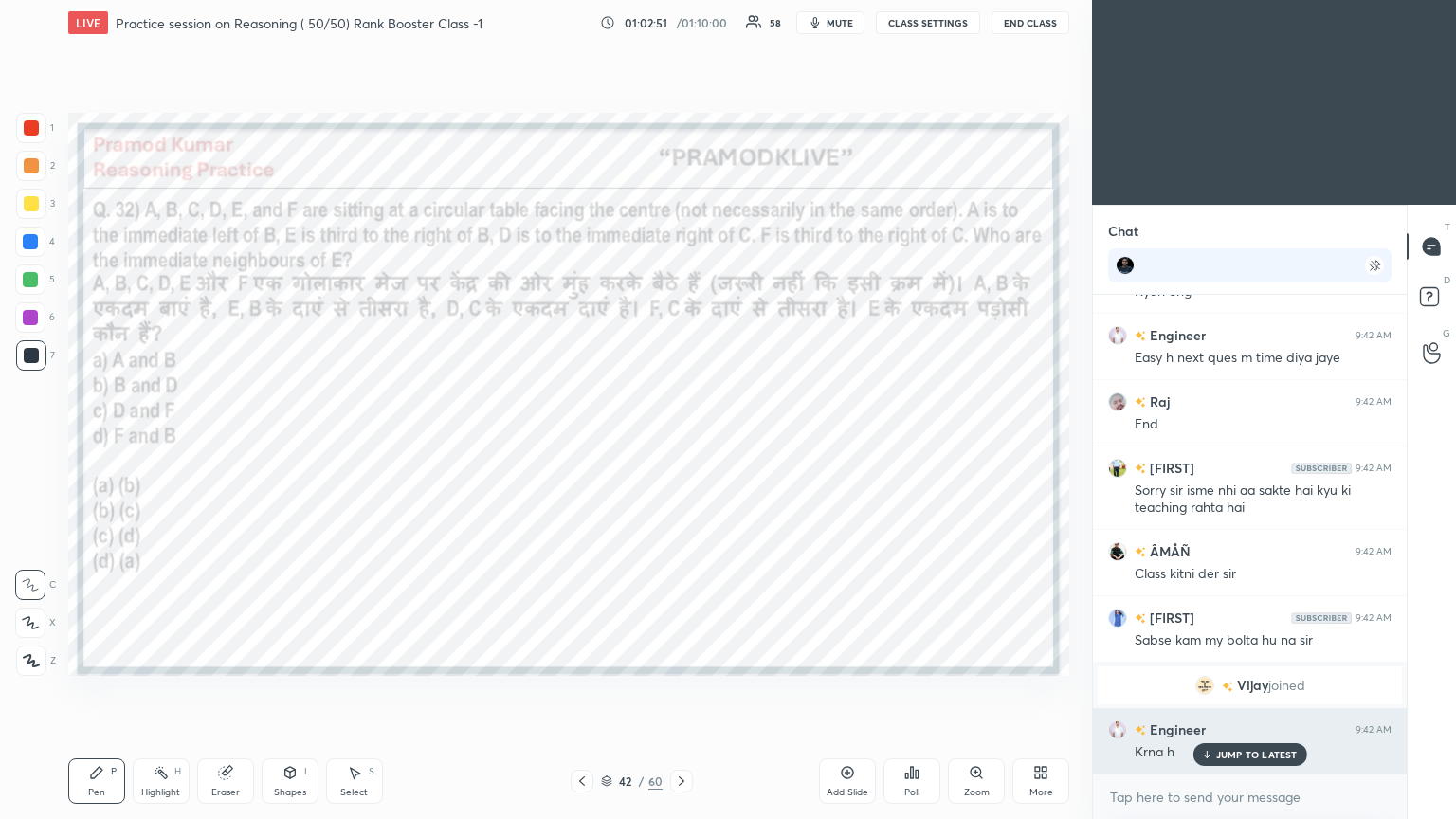 click 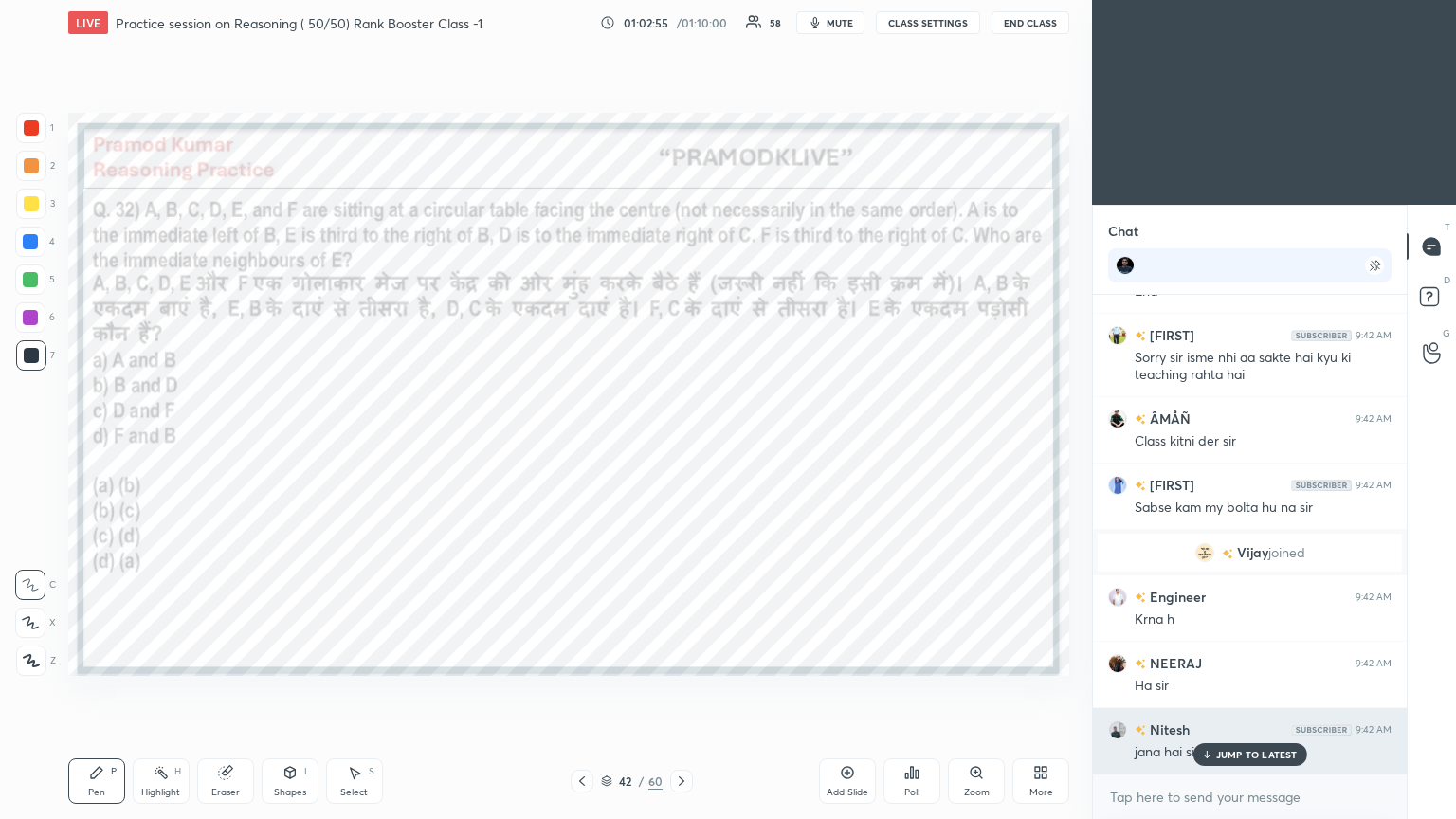 click 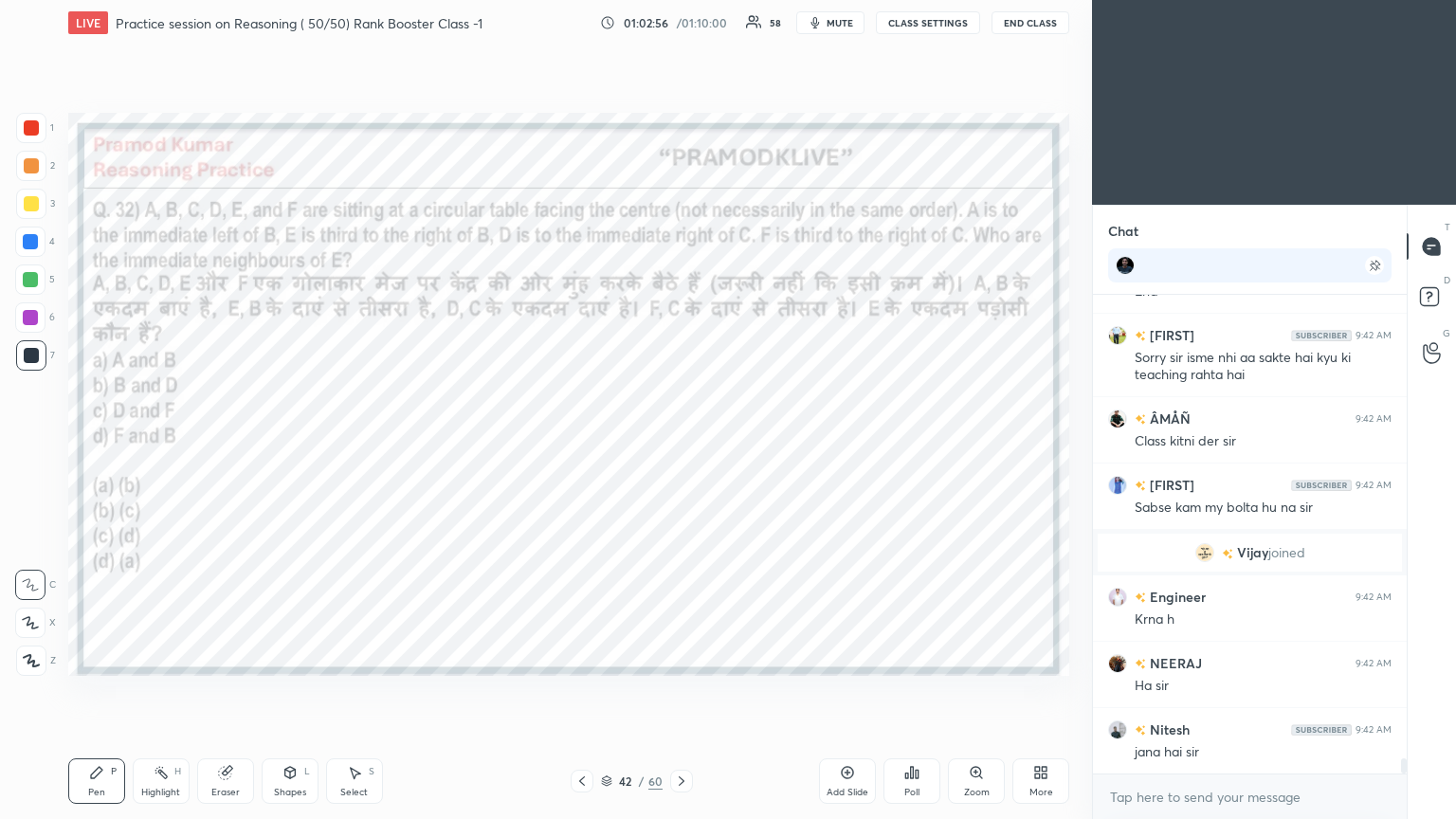click 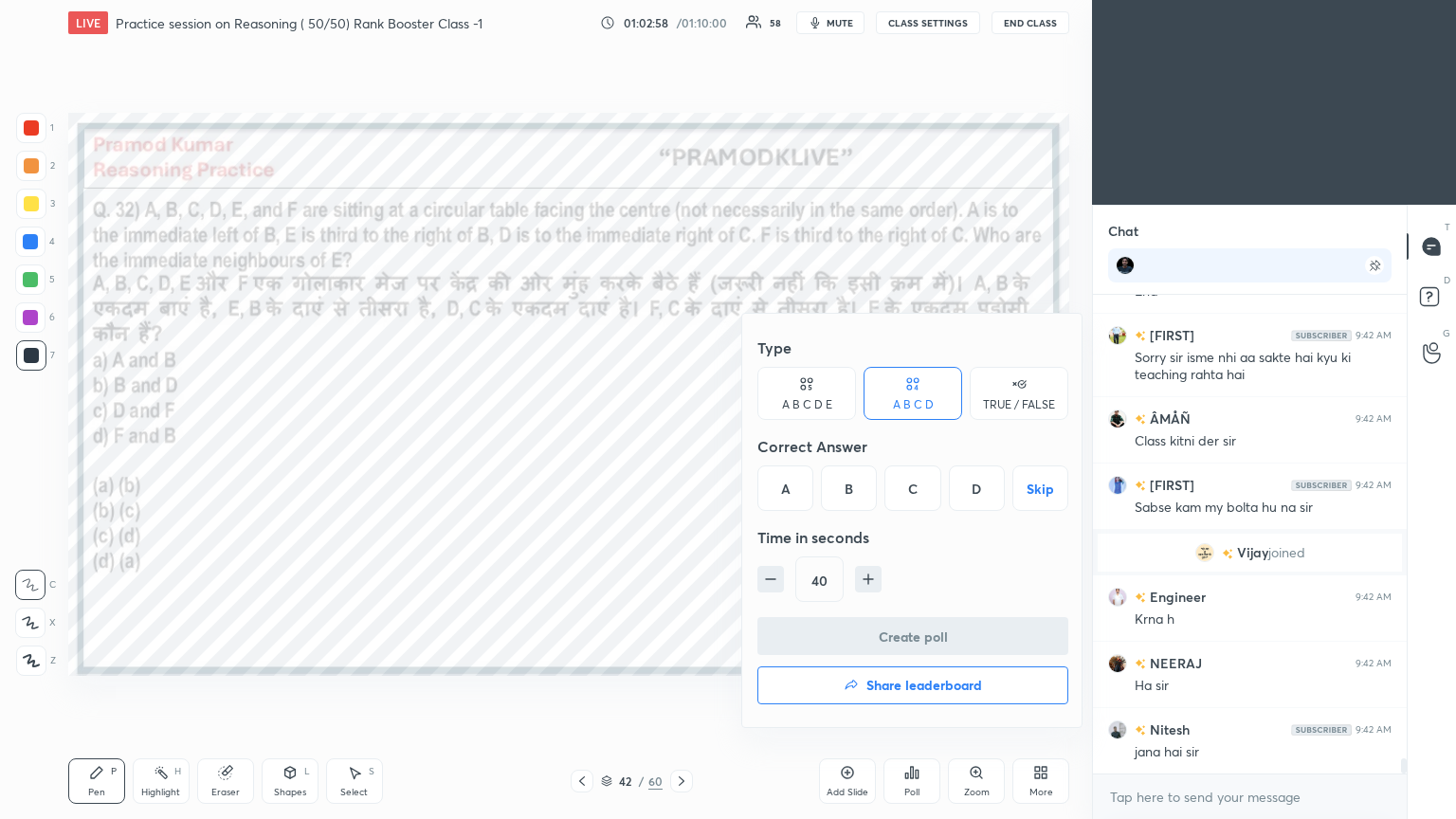 click on "B" at bounding box center [848, 488] 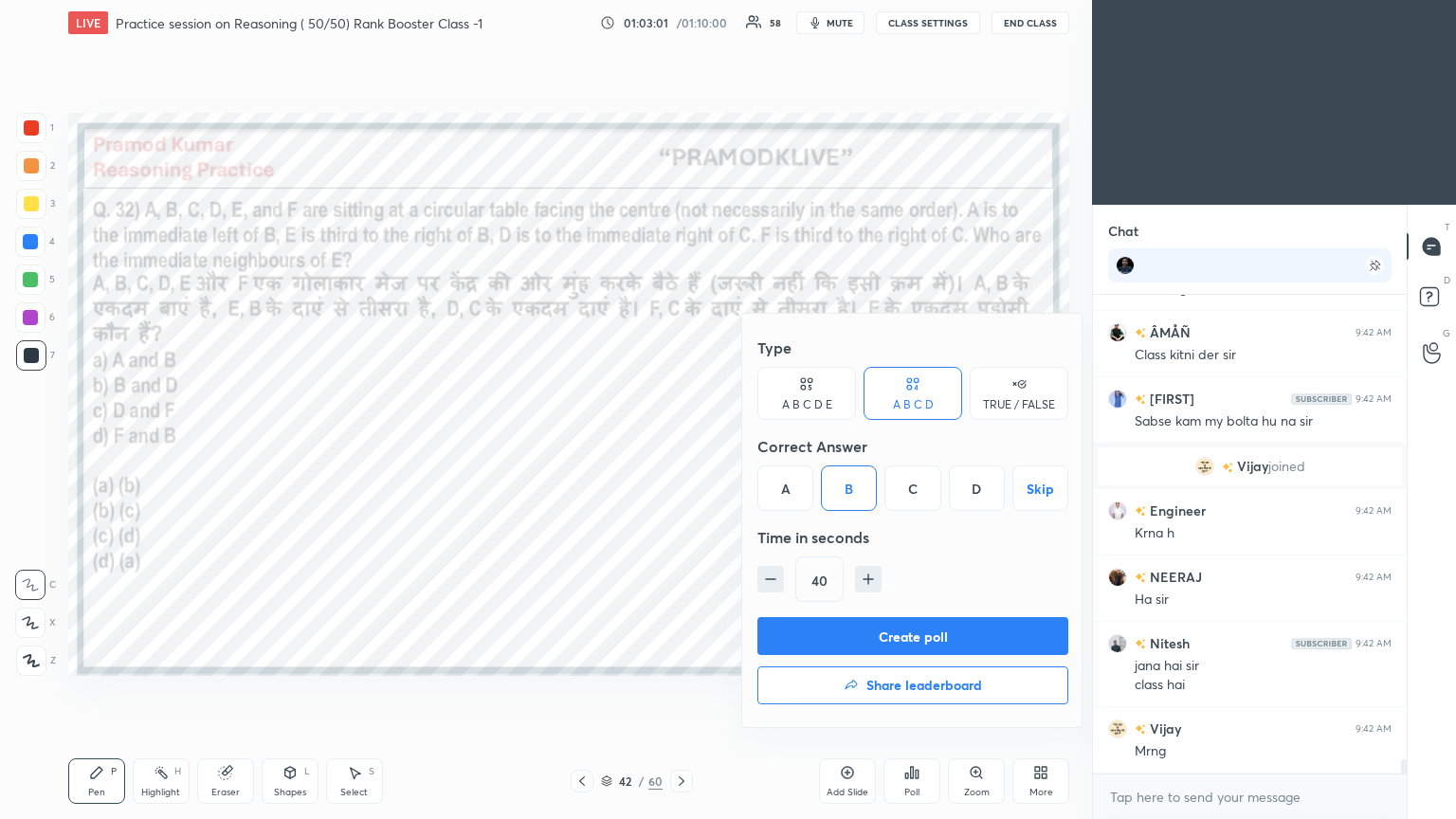 click on "Create poll" at bounding box center (913, 636) 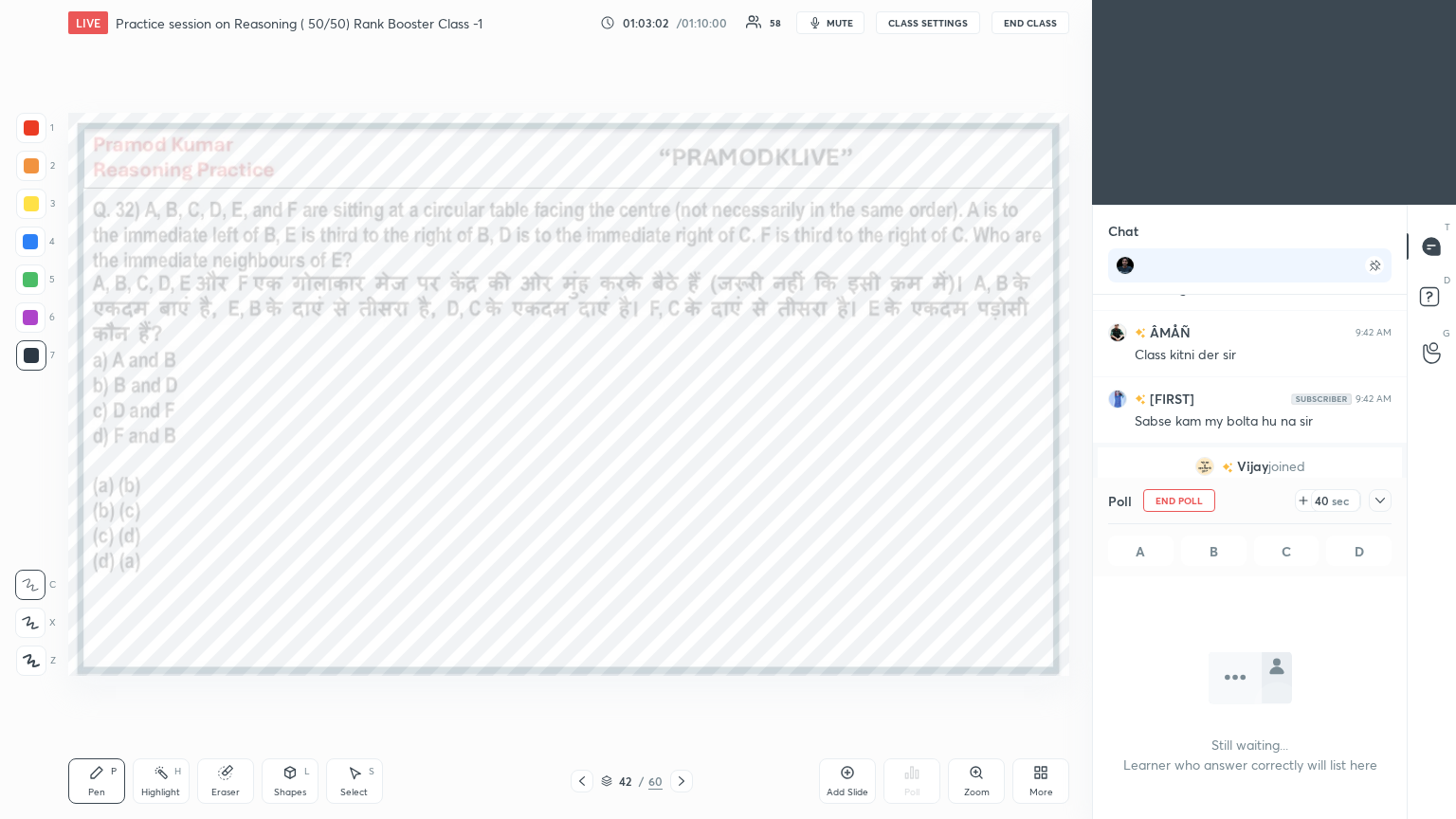 click at bounding box center (1380, 500) 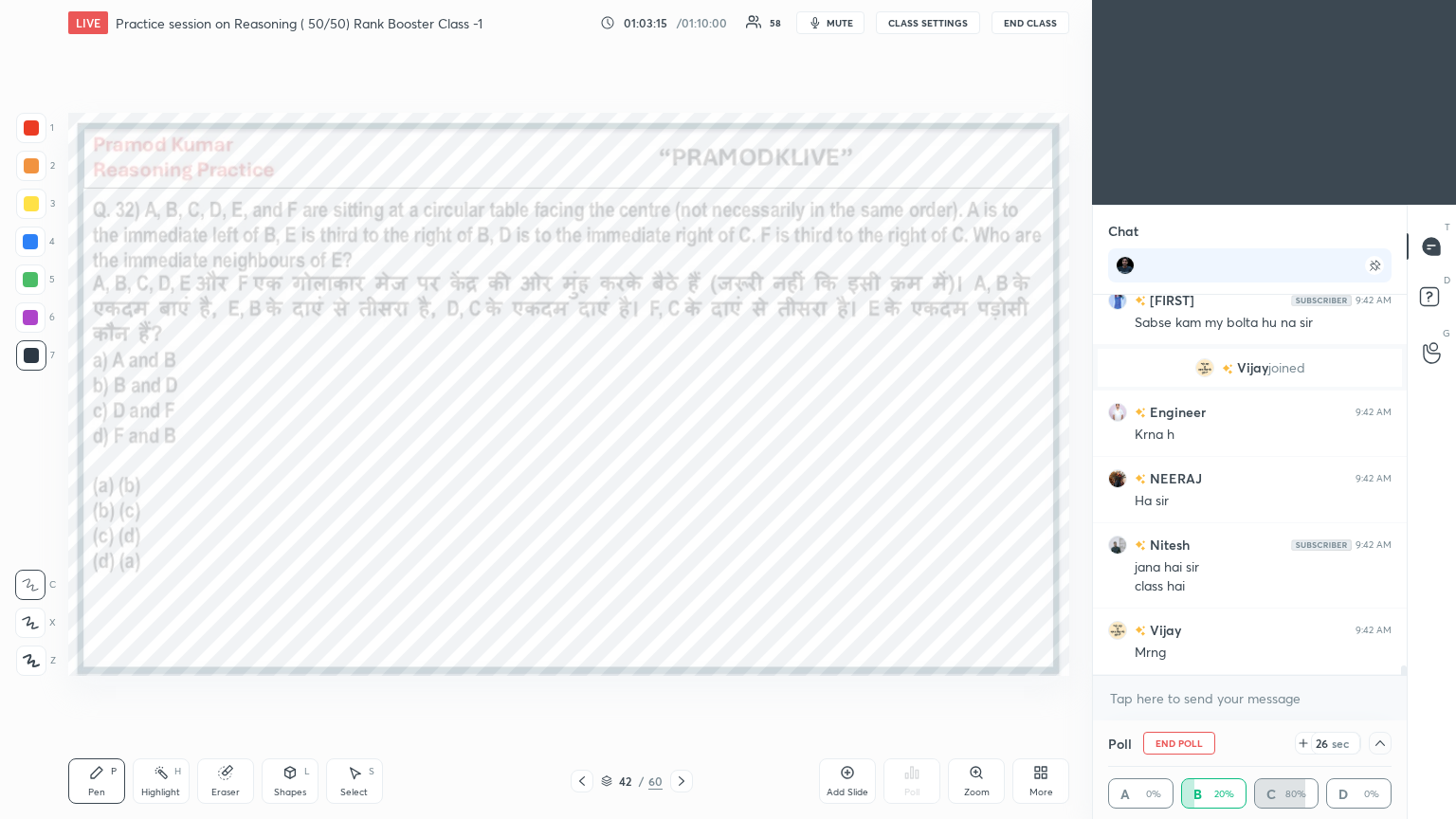 scroll, scrollTop: 15284, scrollLeft: 0, axis: vertical 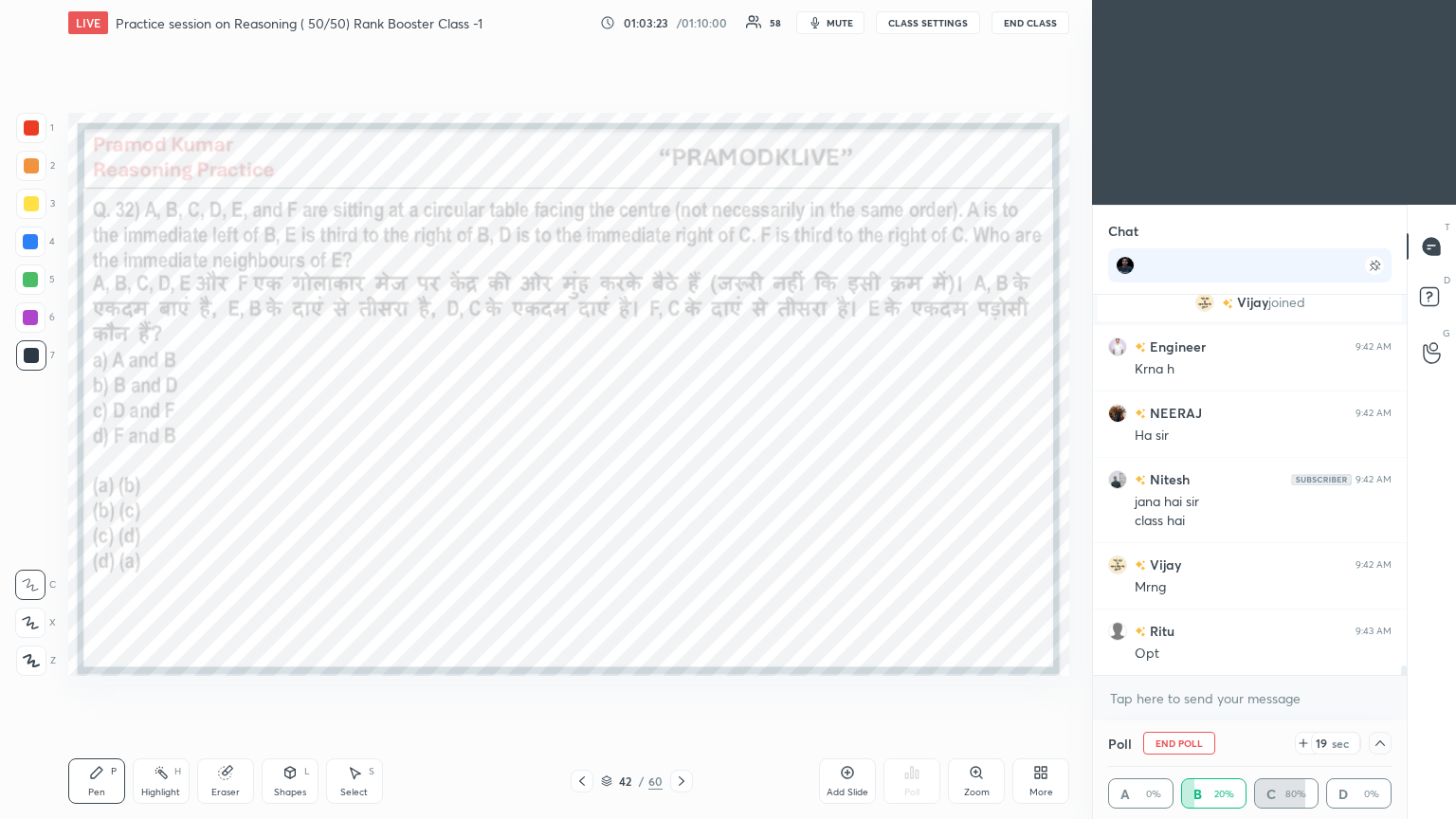 click 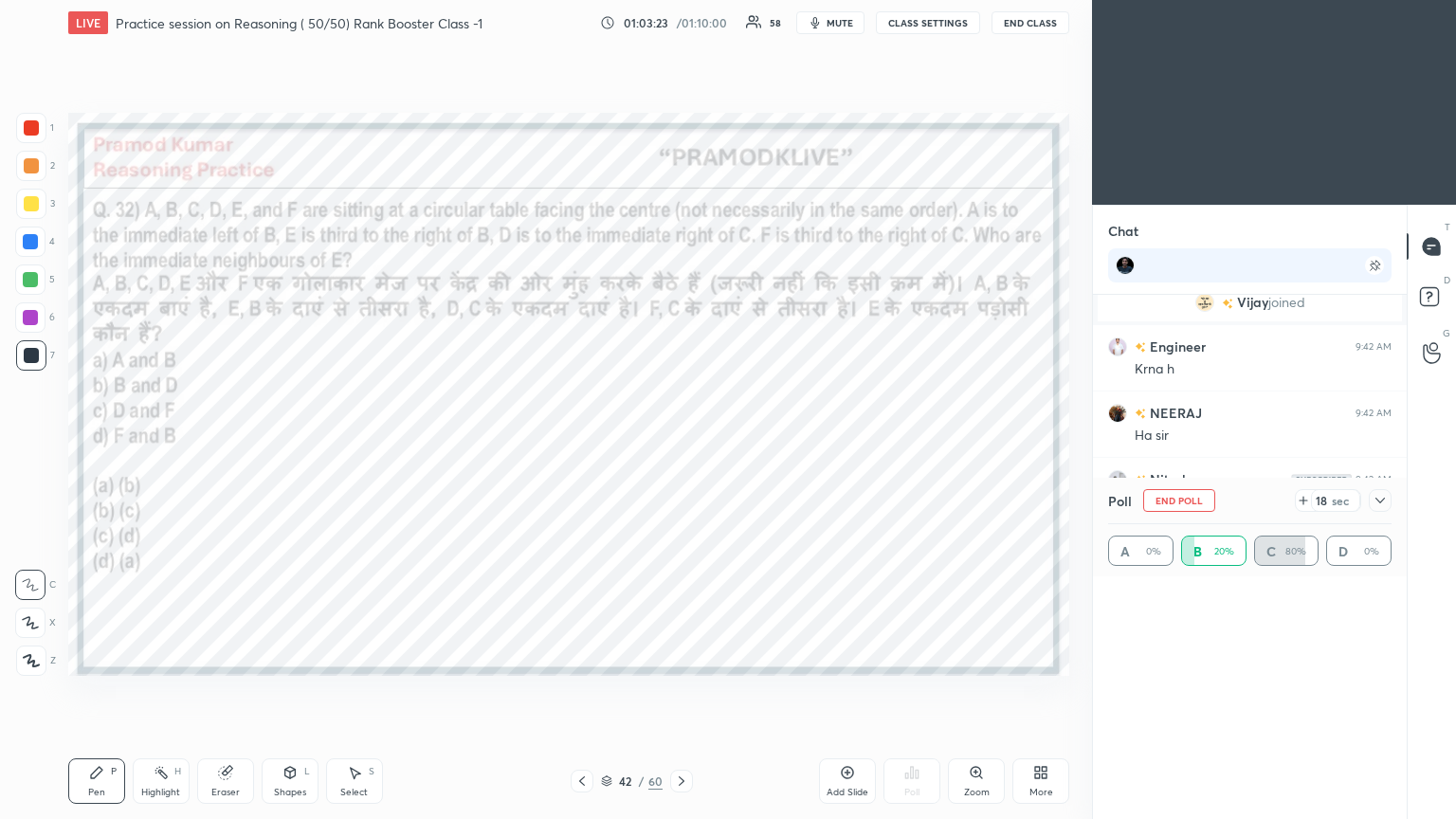 scroll, scrollTop: 0, scrollLeft: 0, axis: both 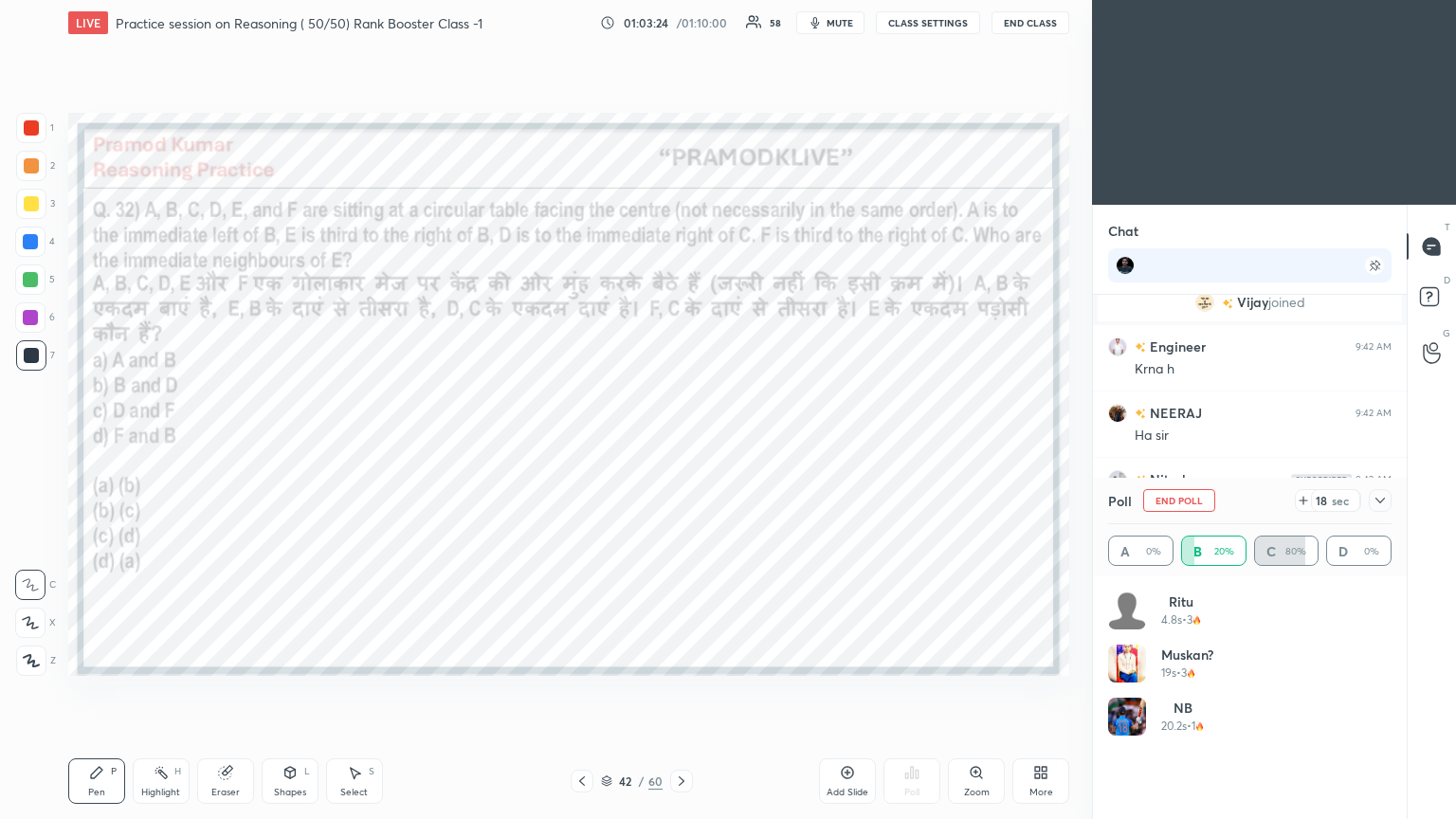 click on "NB 20.2s  •  1" at bounding box center (1249, 724) 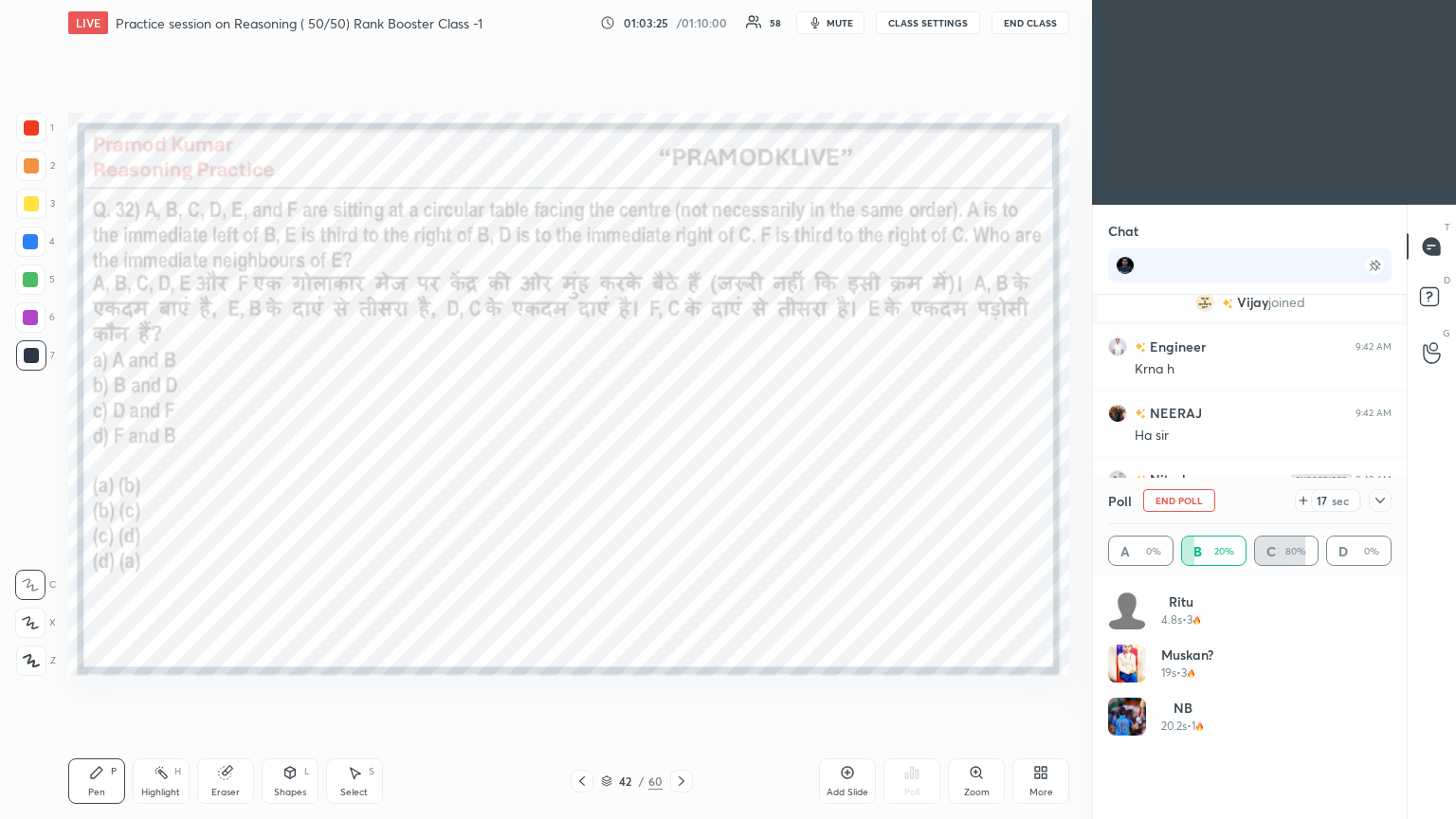 click 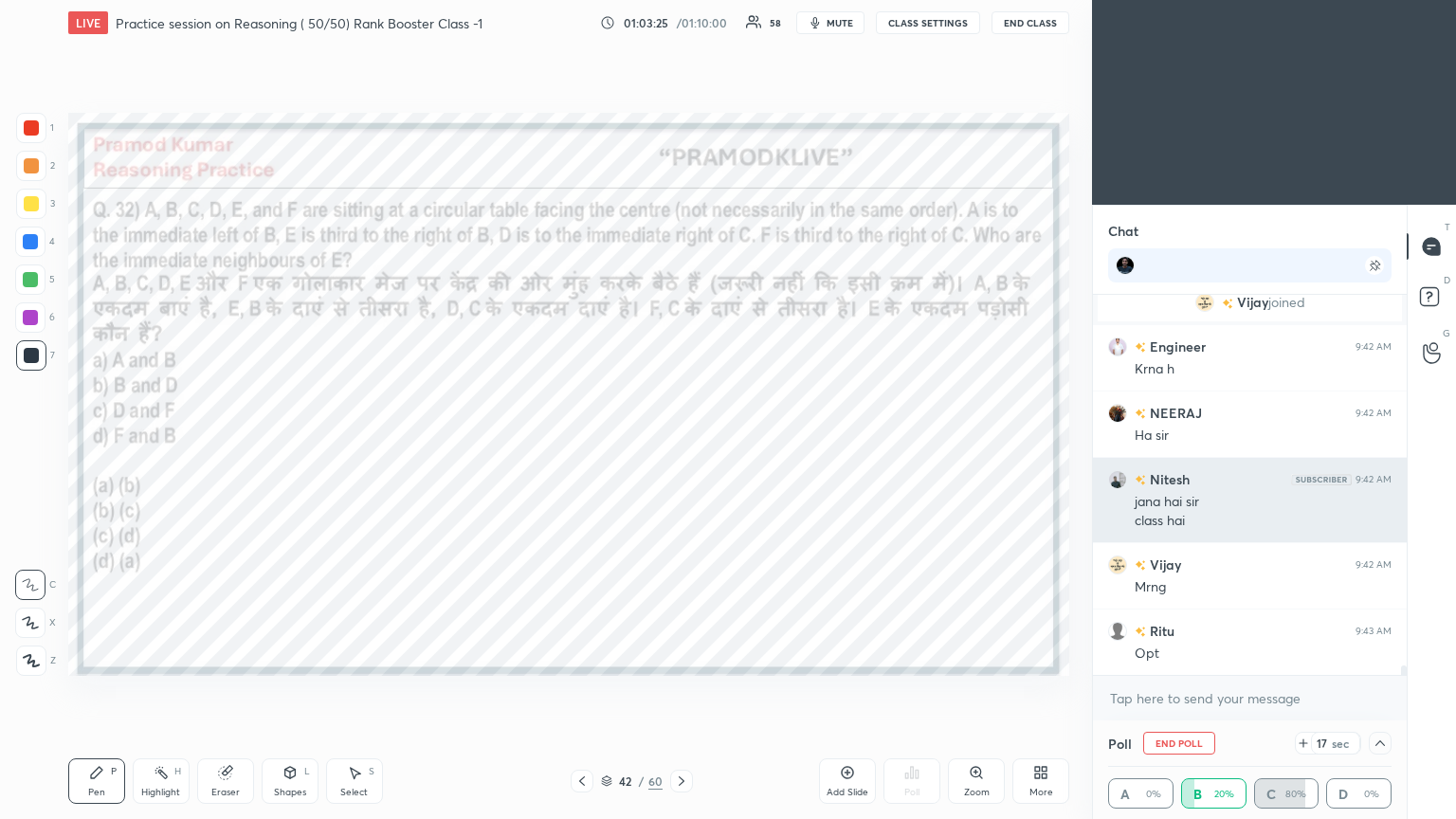 scroll, scrollTop: 174, scrollLeft: 278, axis: both 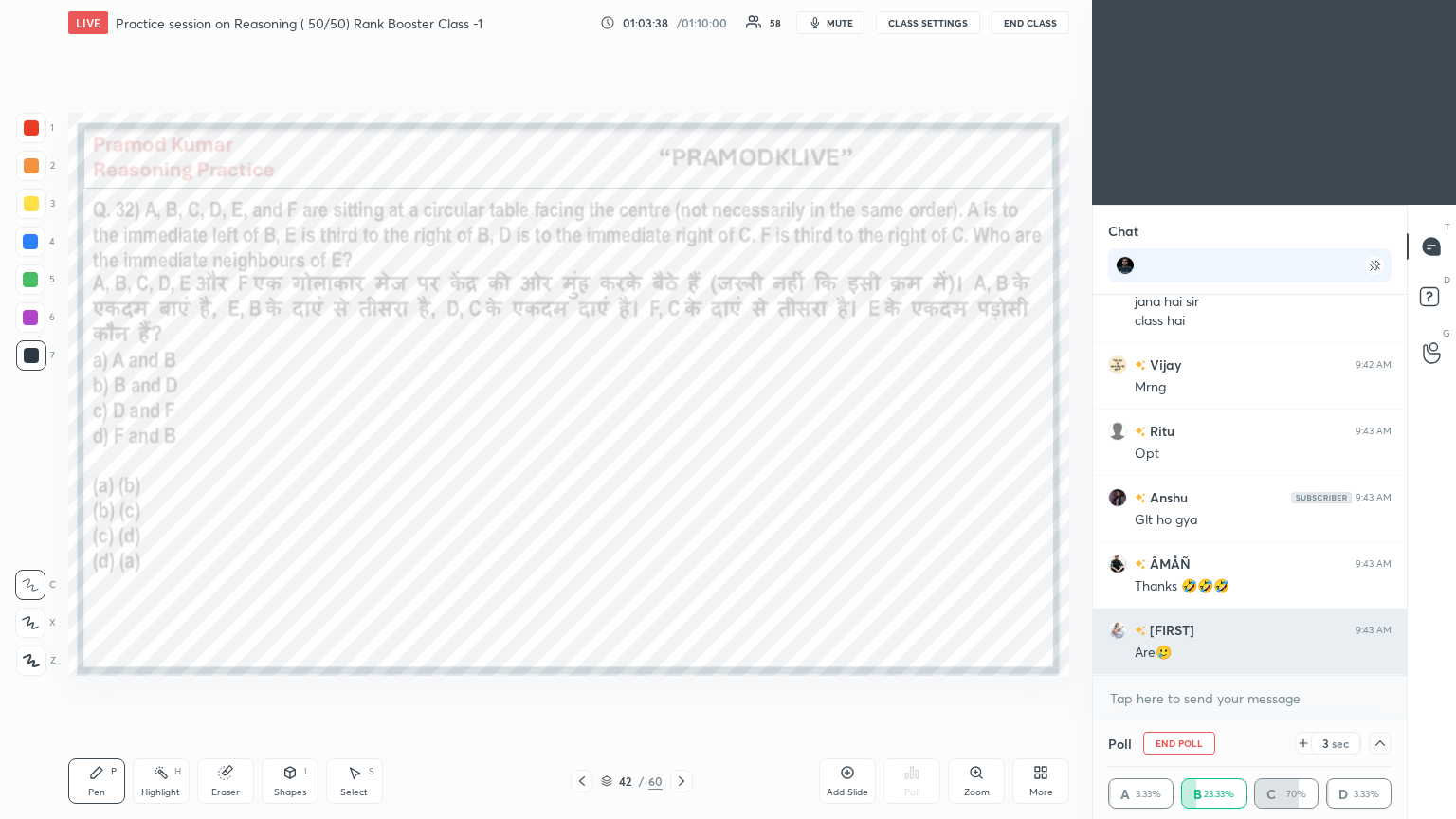 click on "Are🥲" at bounding box center [1263, 653] 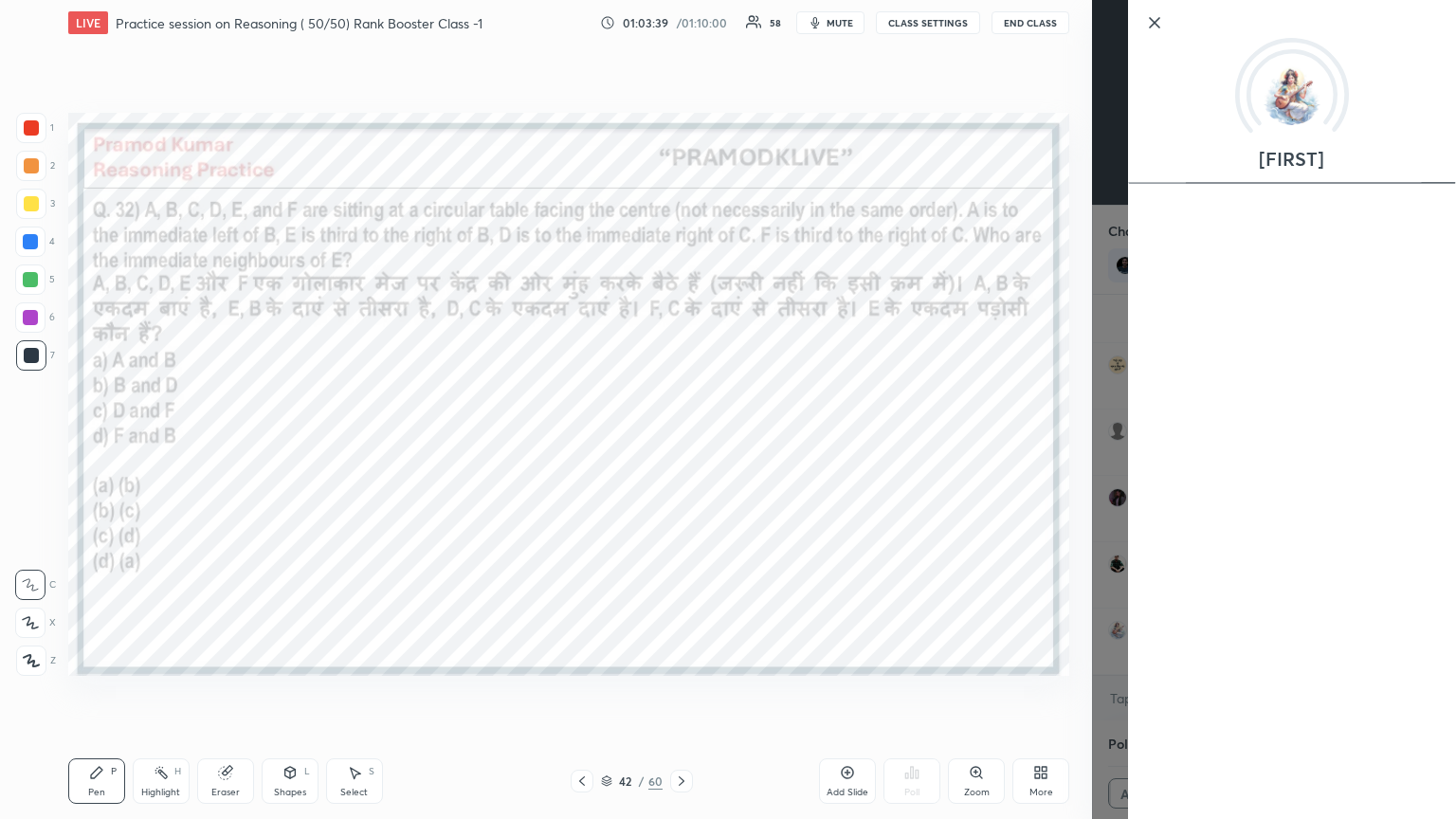 click on "1 2 3 4 5 6 7 C X Z C X Z E E Erase all   H H LIVE Practice session on Reasoning ( 50/50) Rank Booster Class -1 01:03:39 /  01:10:00 58 mute CLASS SETTINGS End Class Setting up your live class Poll for   secs No correct answer Start poll Back Practice session on Reasoning ( 50/50) Rank Booster Class -1 Pramod Kumar Pen P Highlight H Eraser Shapes L Select S 42 / 60 Add Slide Poll Zoom More" at bounding box center [546, 410] 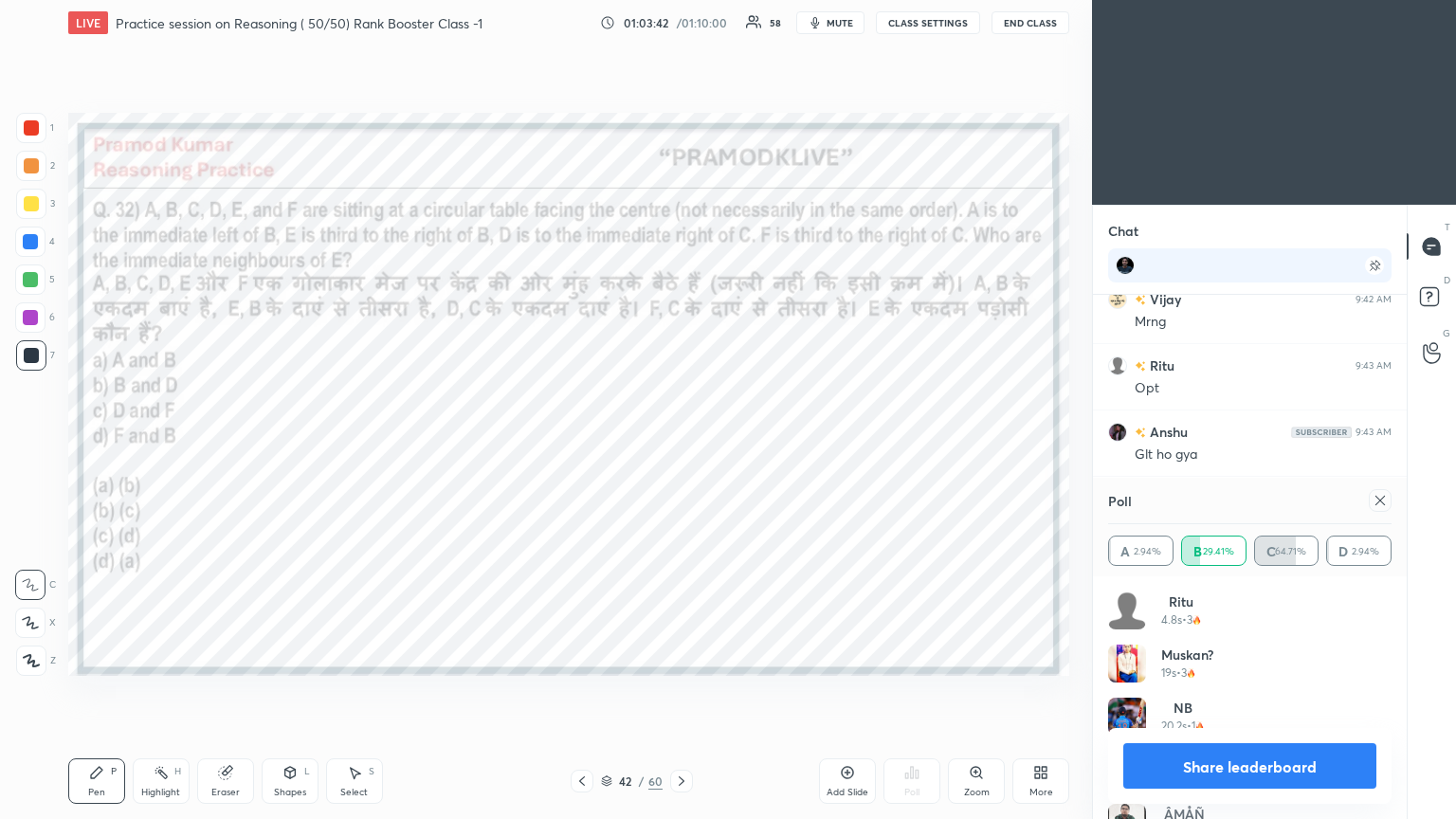 click 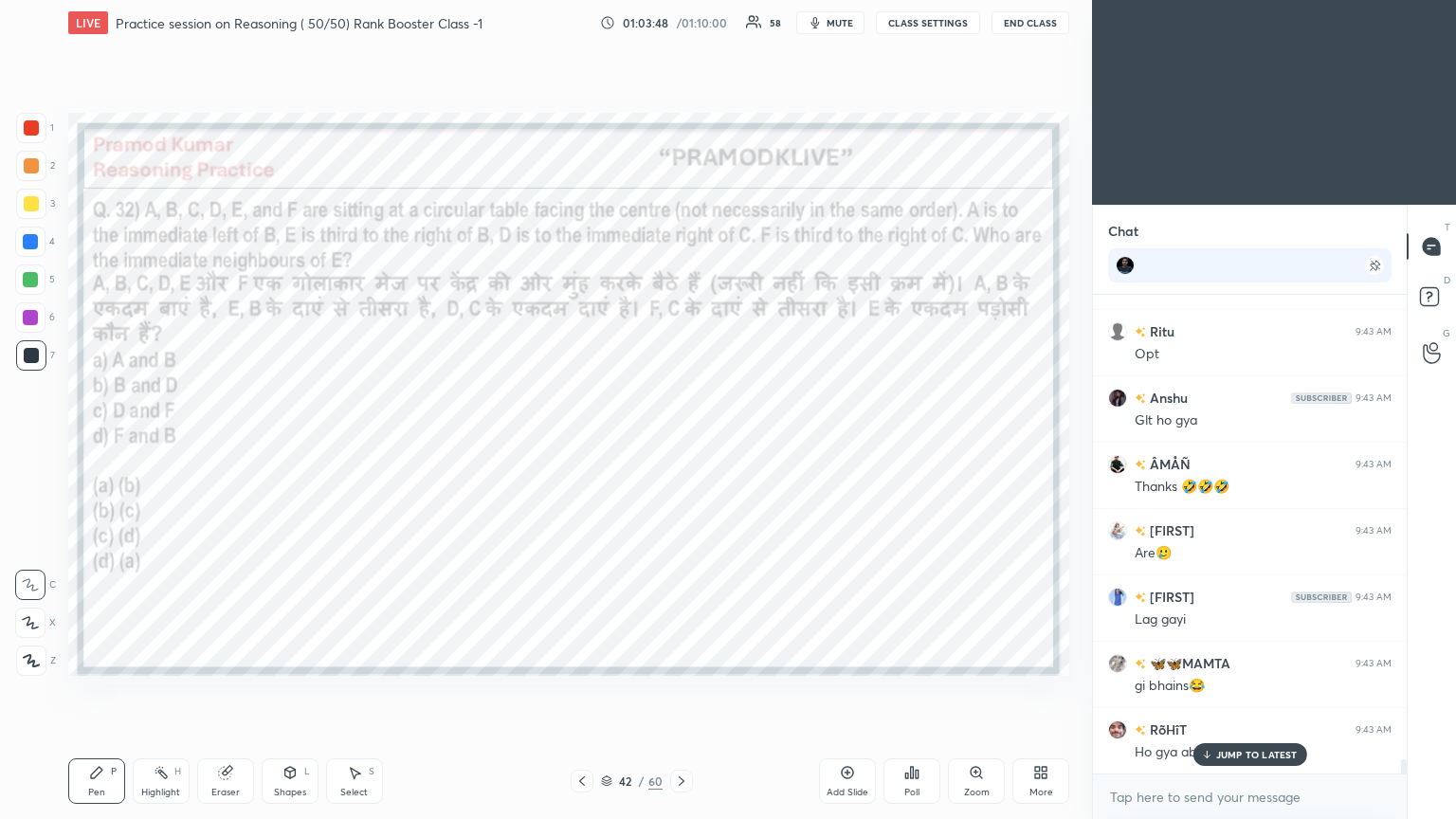 click on "Eraser" at bounding box center [226, 781] 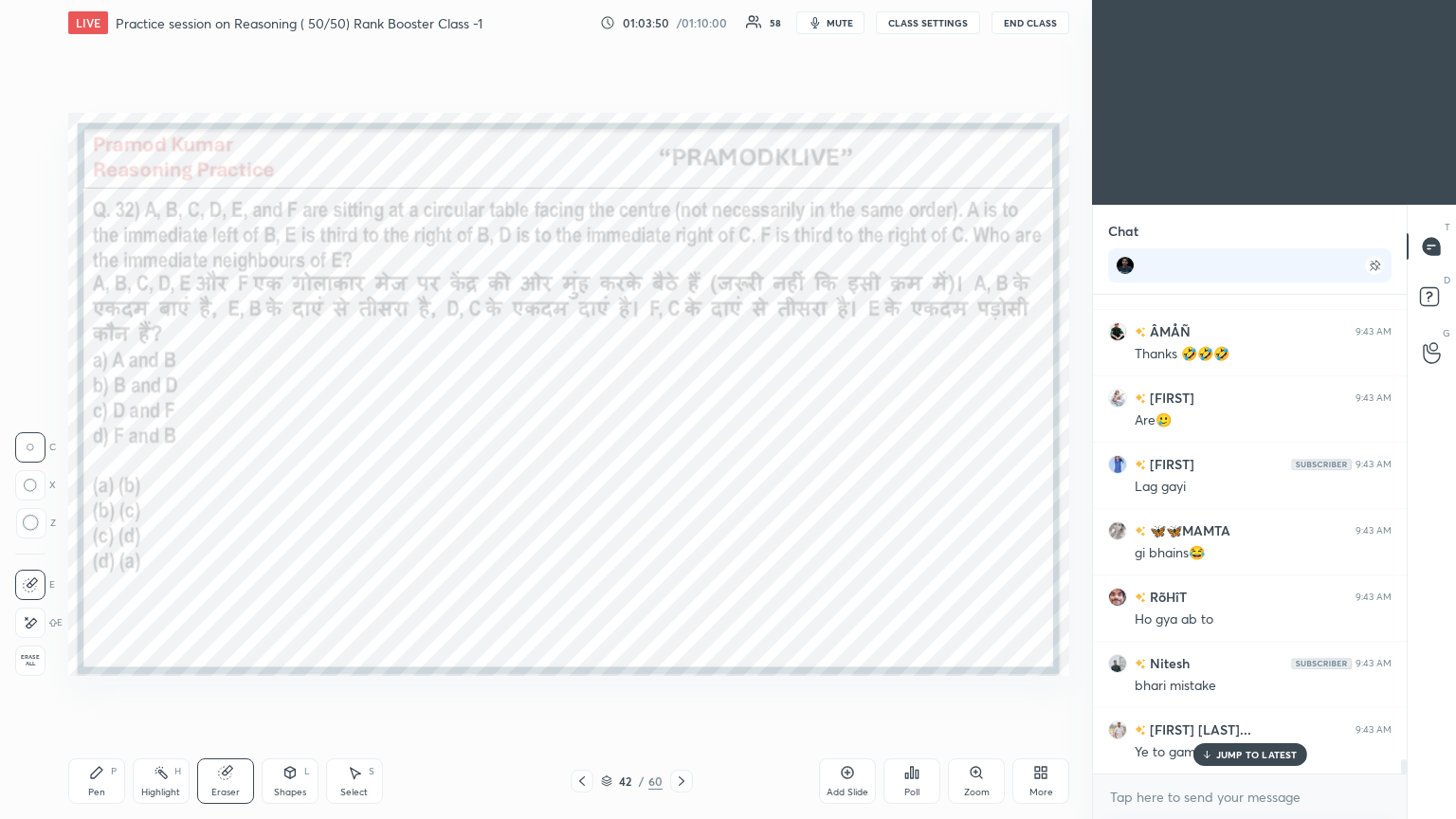 click on "Pen P" at bounding box center (97, 781) 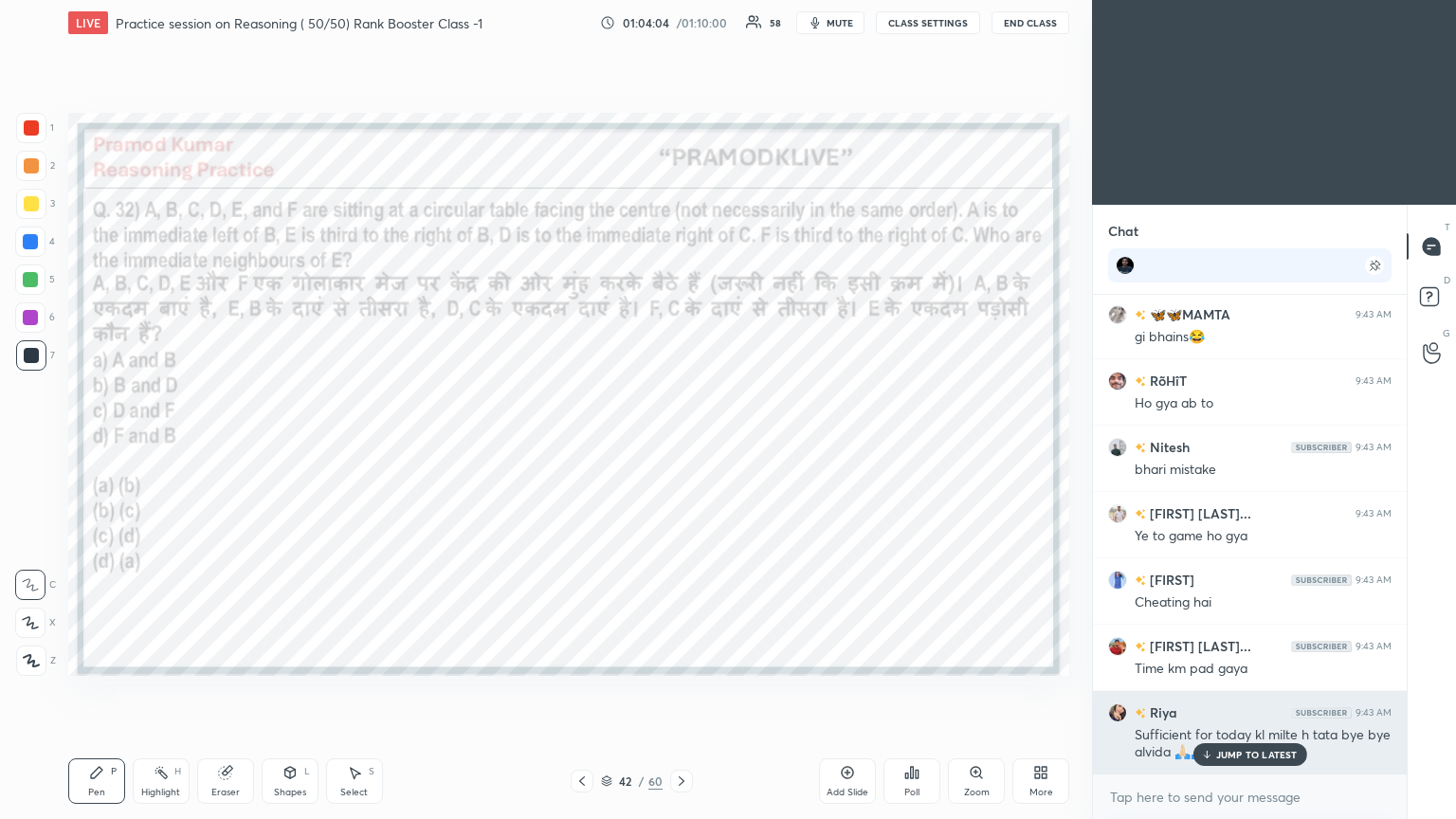 click on "JUMP TO LATEST" at bounding box center [1257, 755] 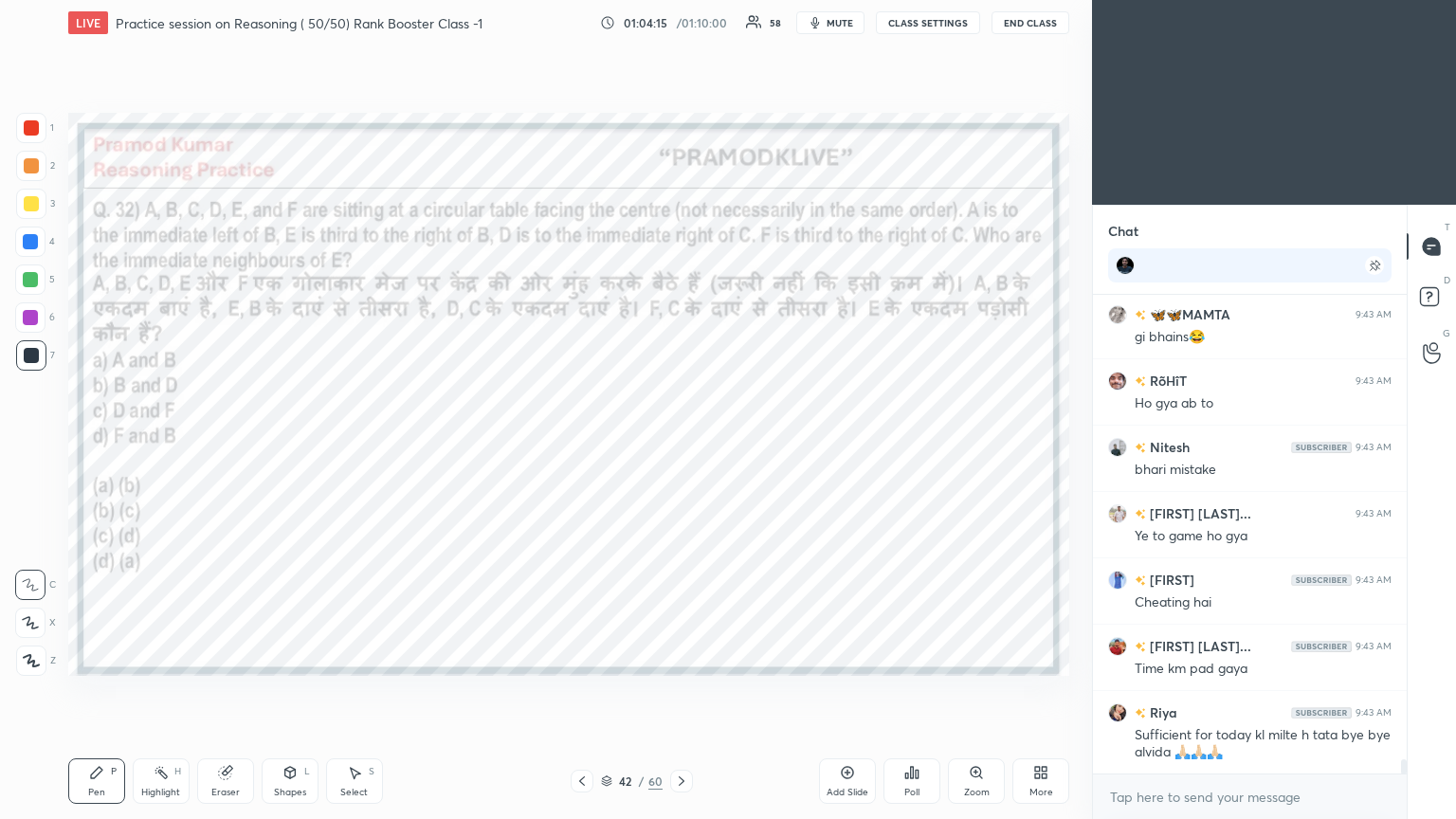 click at bounding box center (30, 242) 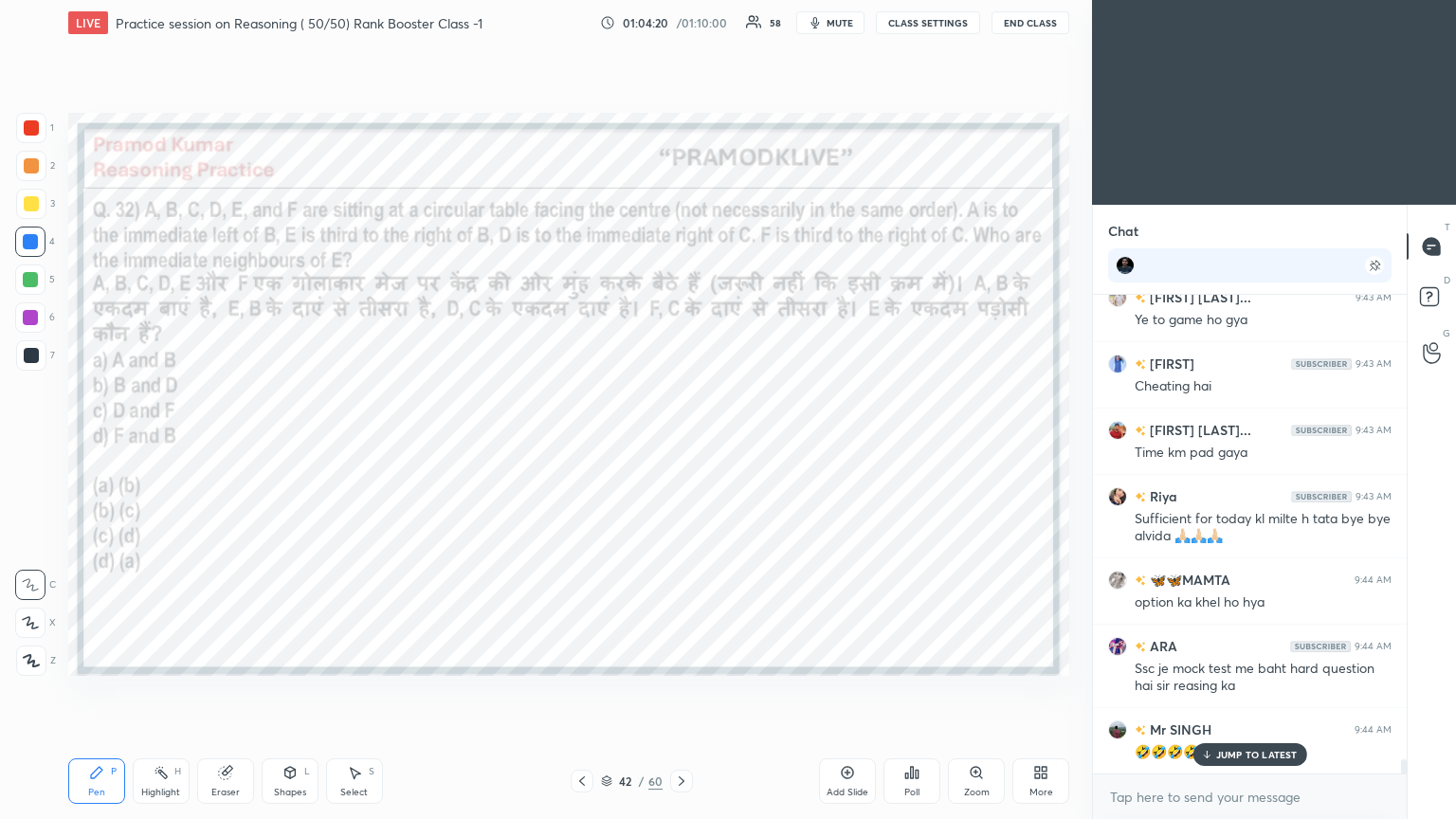 click on "JUMP TO LATEST" at bounding box center (1257, 755) 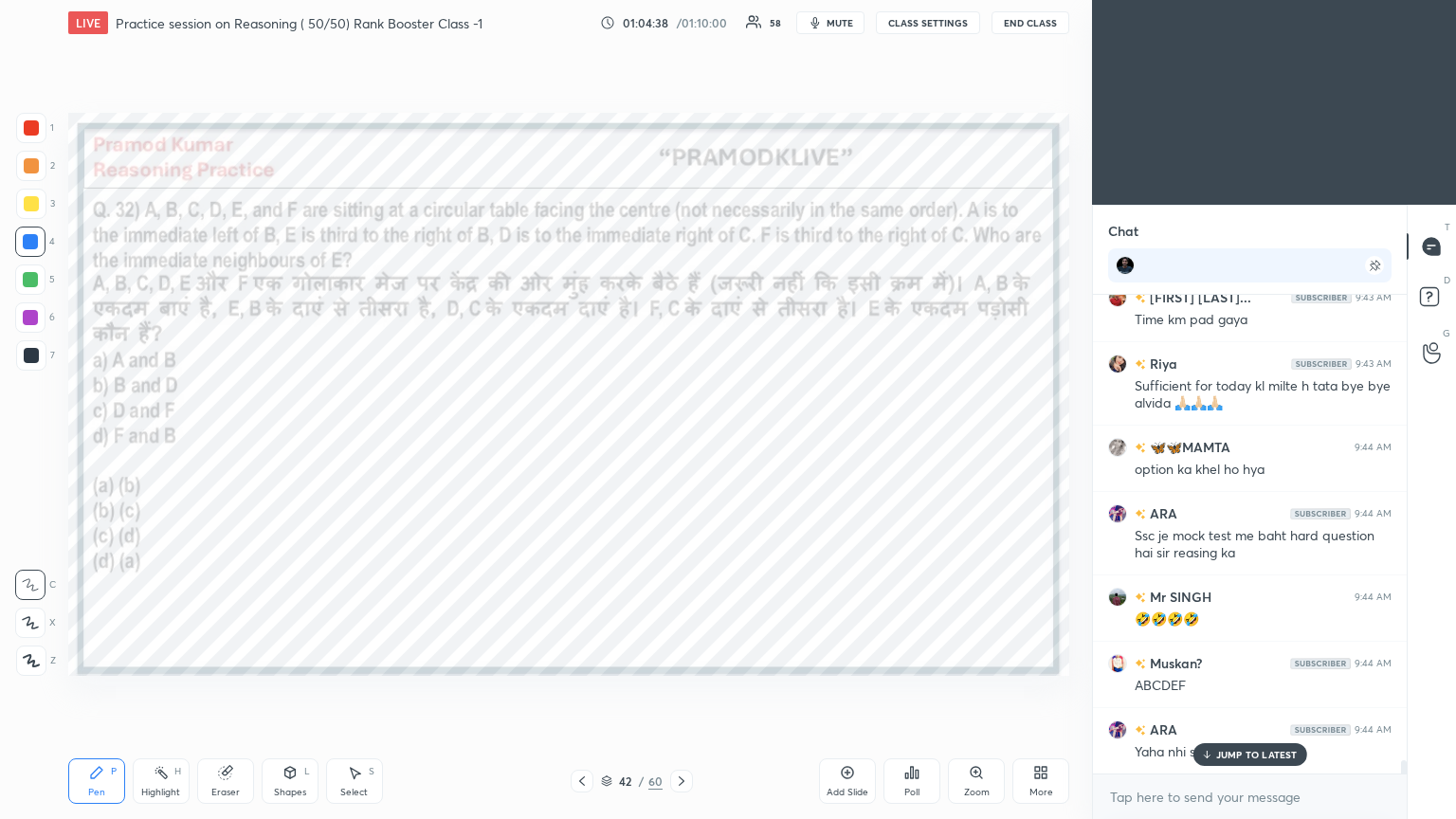 click on "JUMP TO LATEST" at bounding box center [1257, 755] 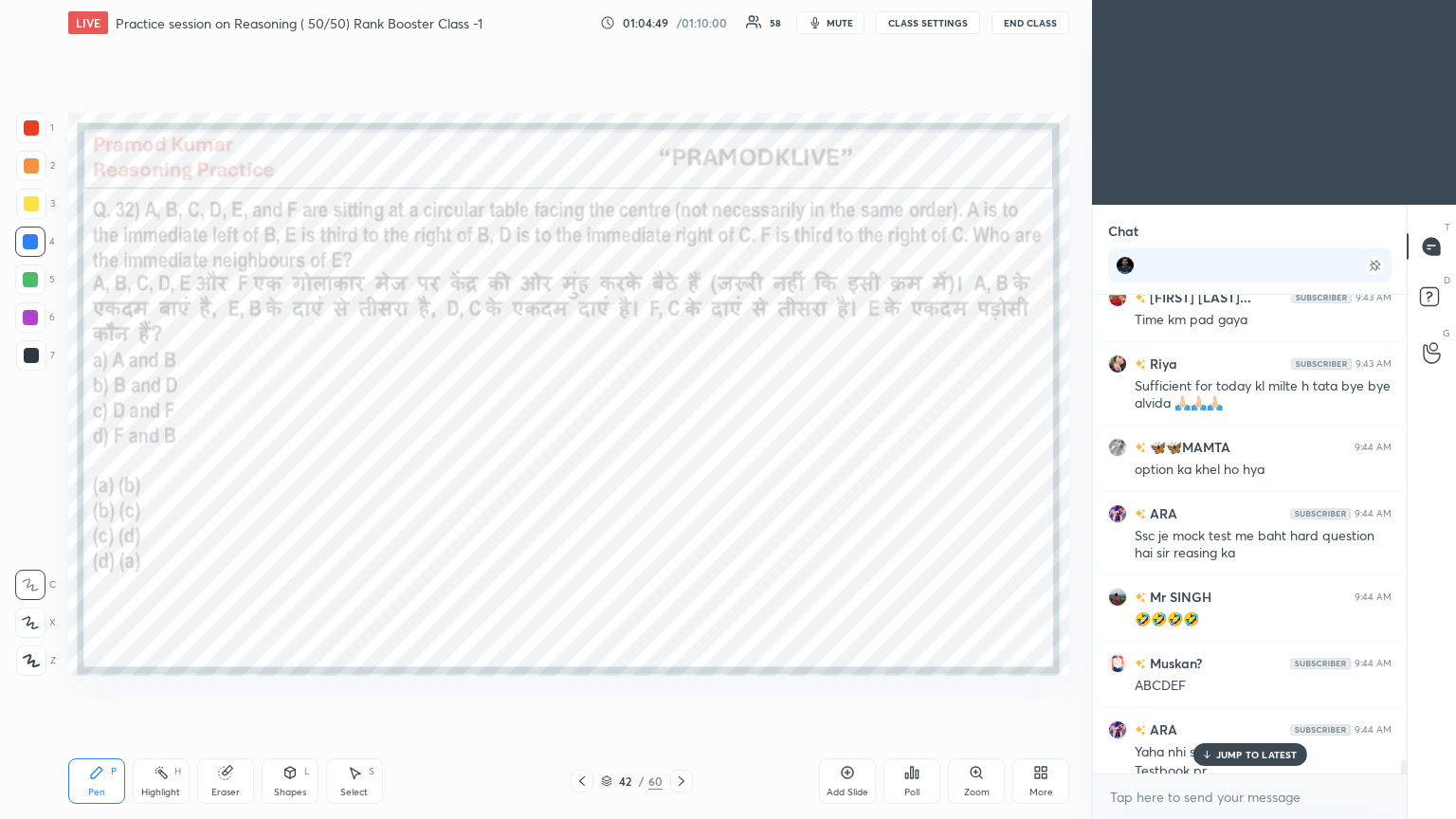 scroll, scrollTop: 16300, scrollLeft: 0, axis: vertical 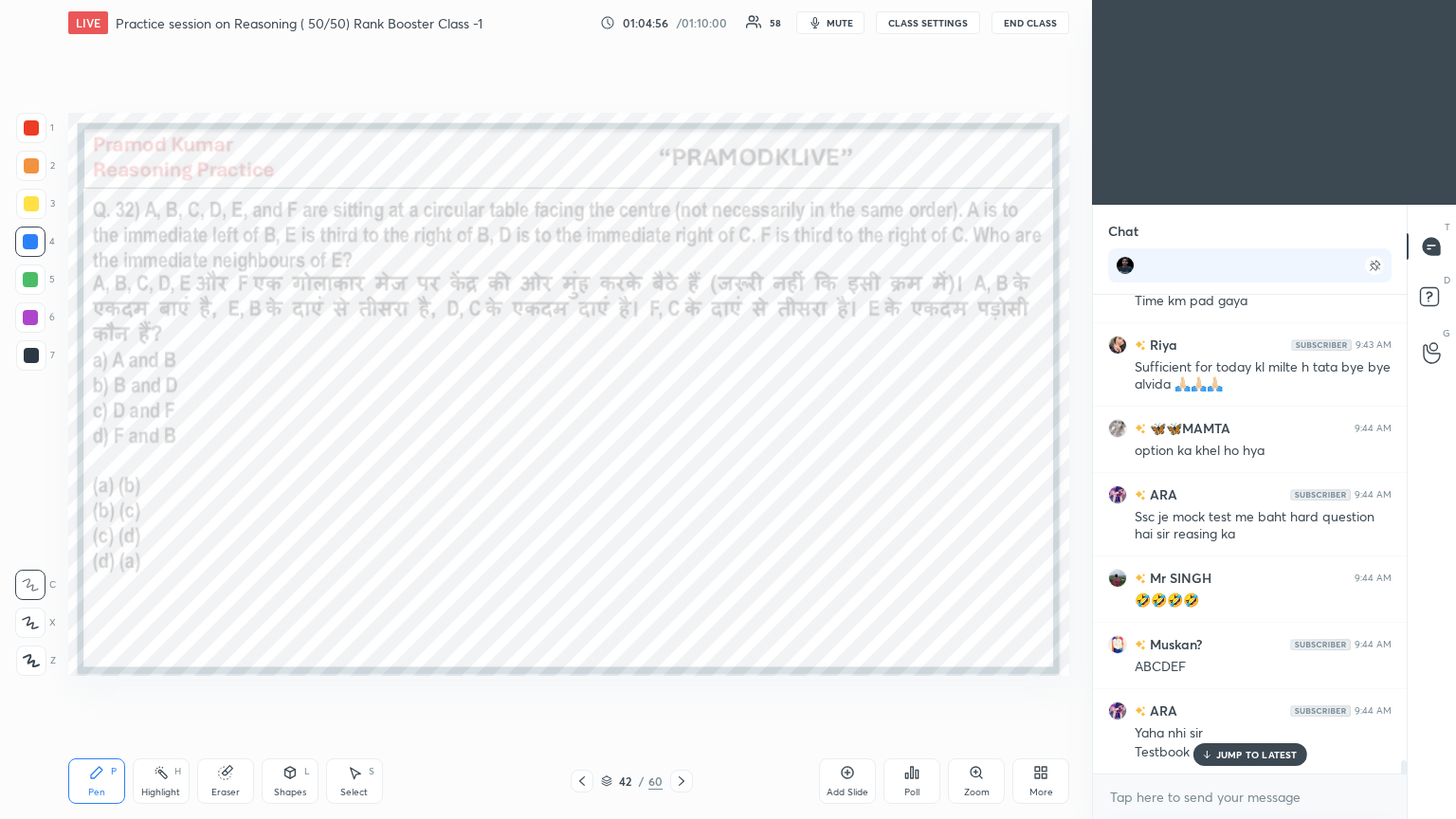 click on "Eraser" at bounding box center (226, 781) 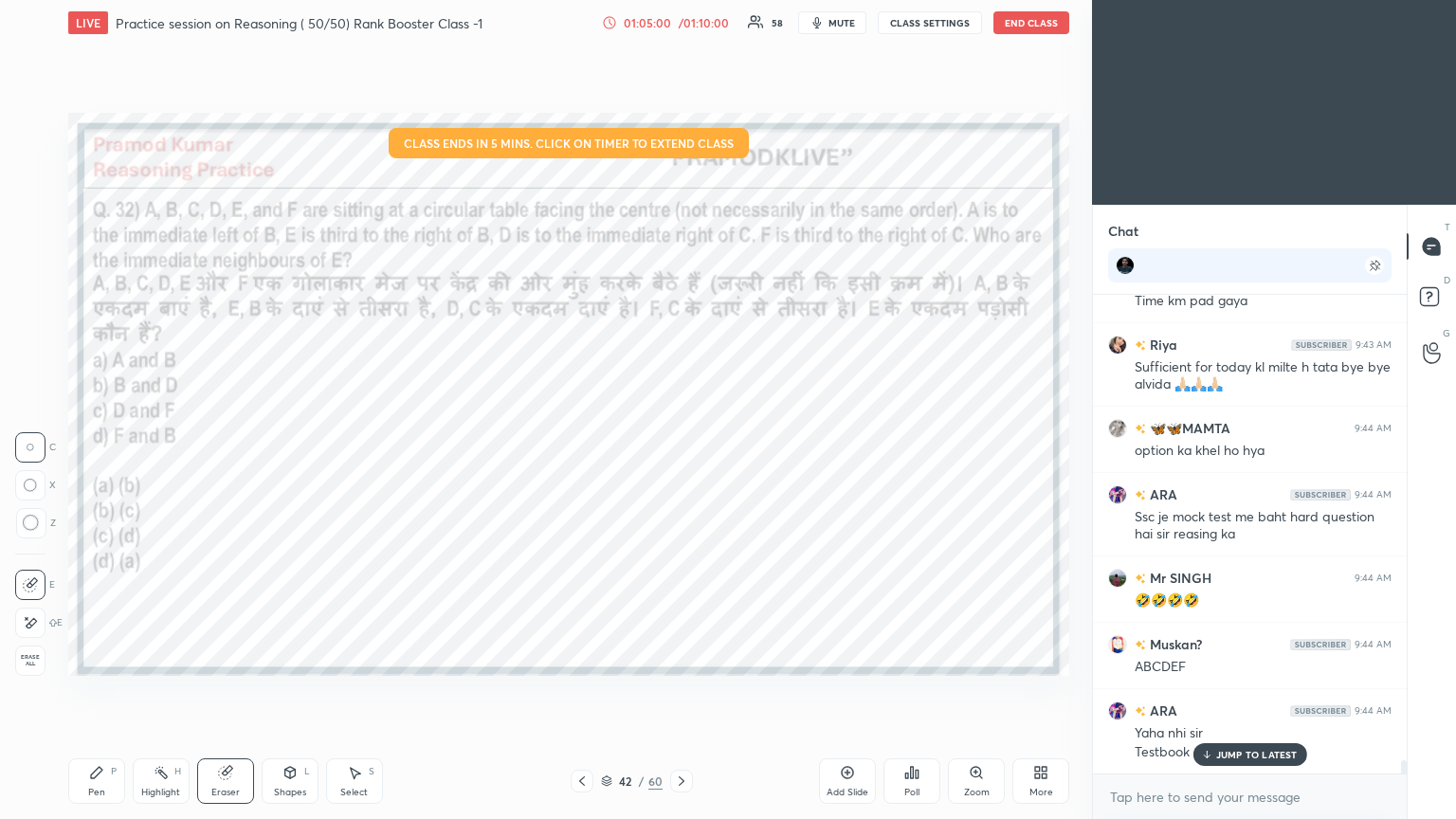click on "Pen P" at bounding box center [97, 781] 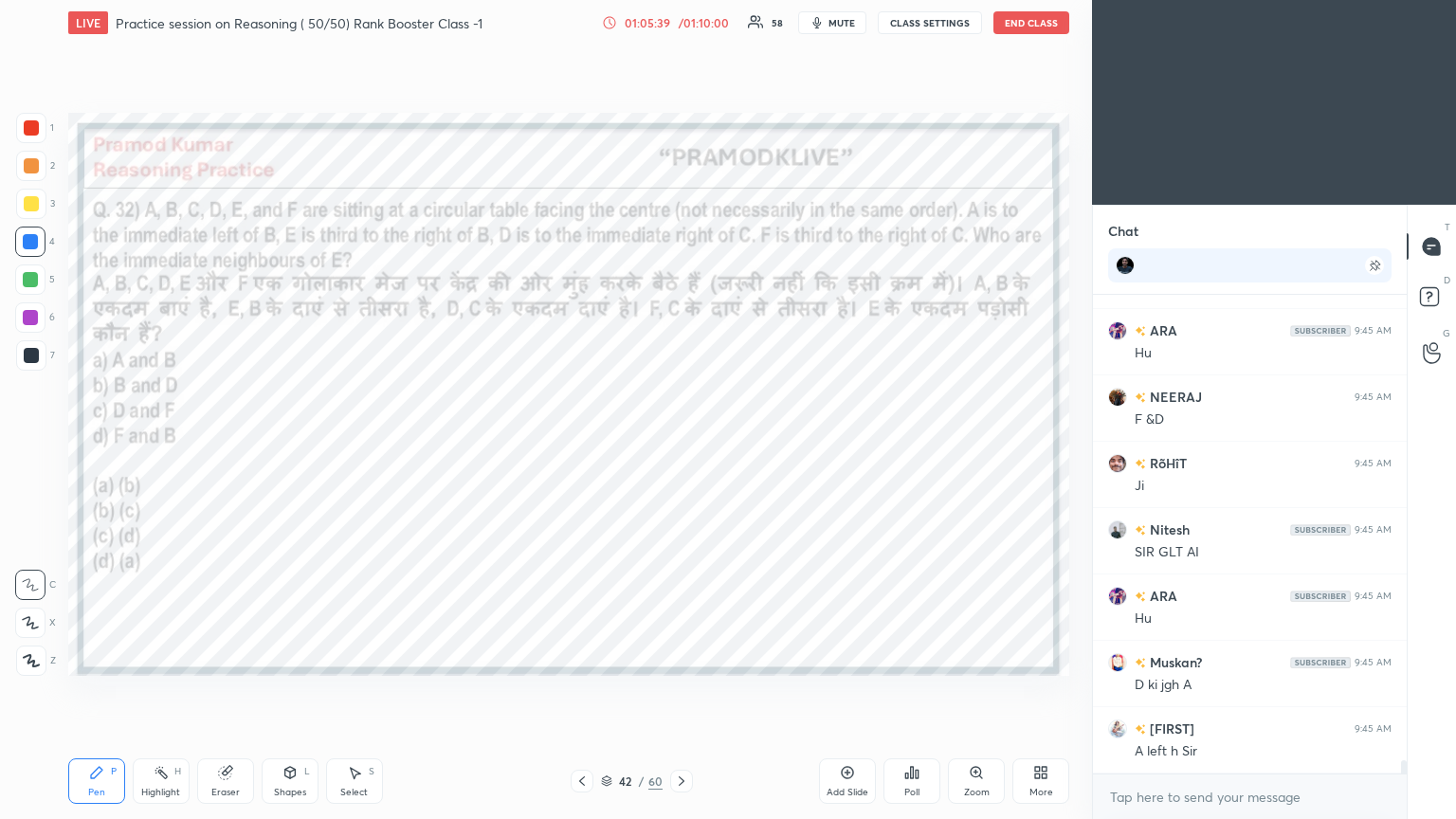scroll, scrollTop: 17229, scrollLeft: 0, axis: vertical 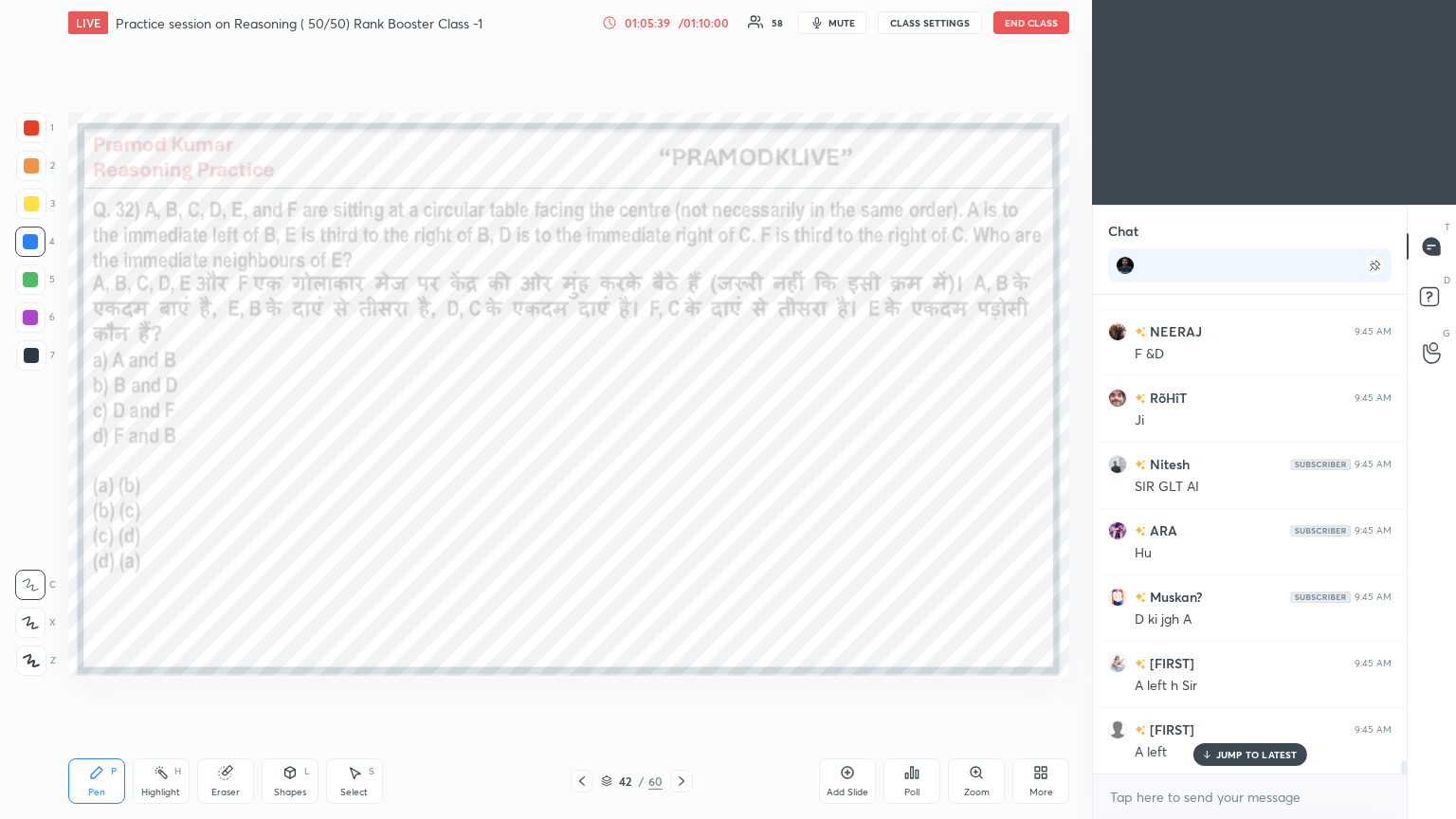 click on "Eraser" at bounding box center [226, 792] 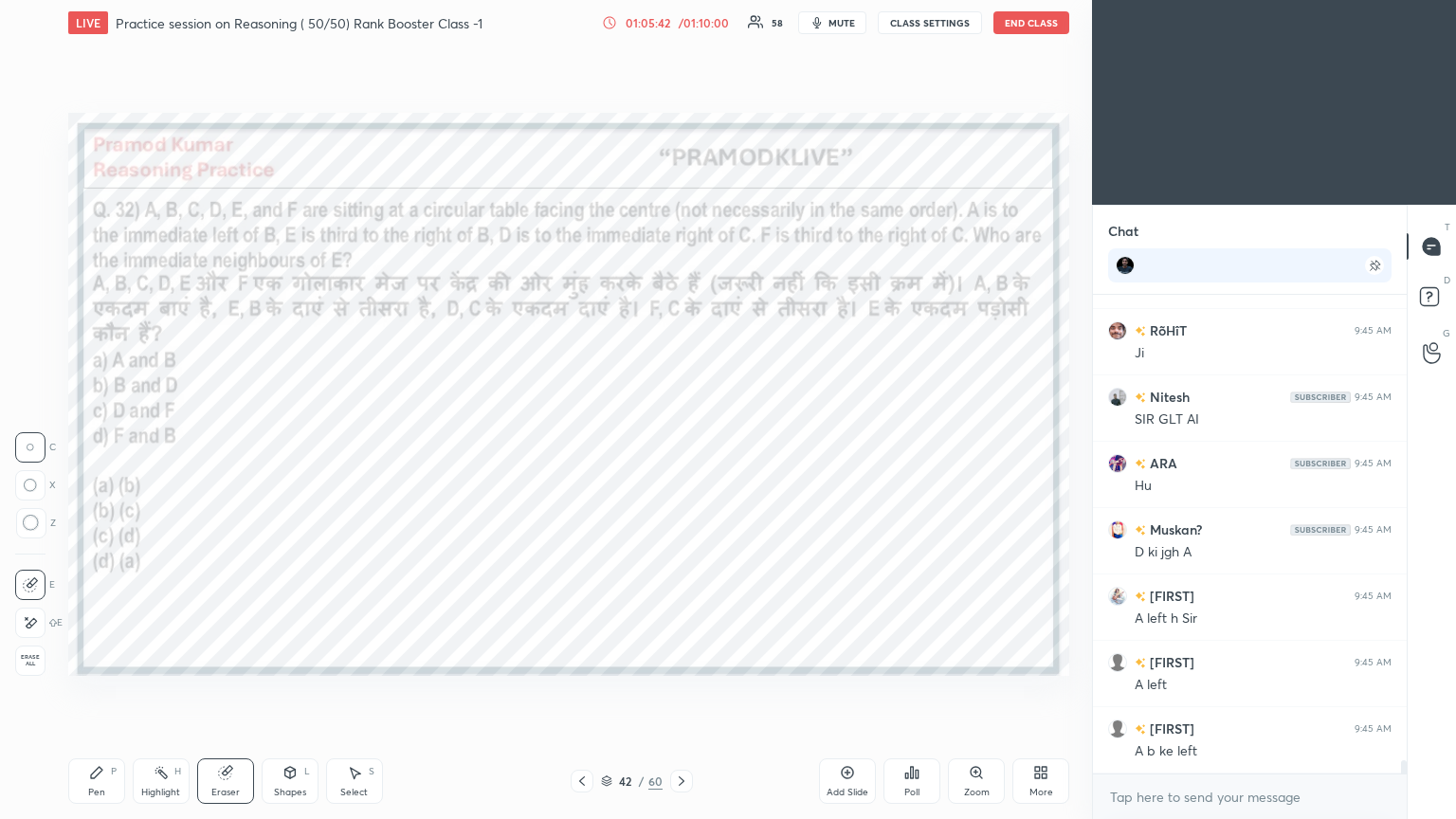 scroll, scrollTop: 17362, scrollLeft: 0, axis: vertical 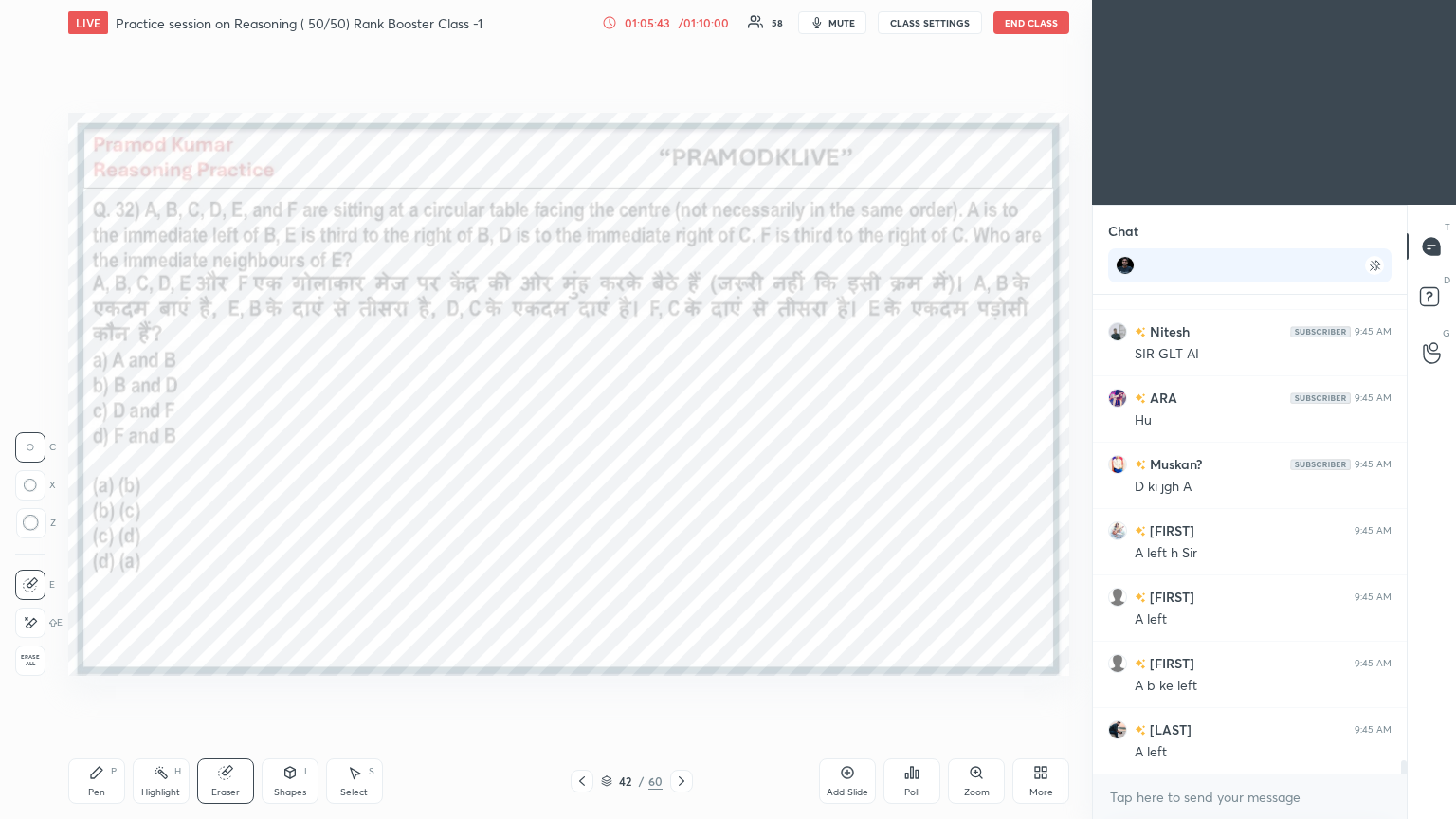 click on "Pen P" at bounding box center [97, 781] 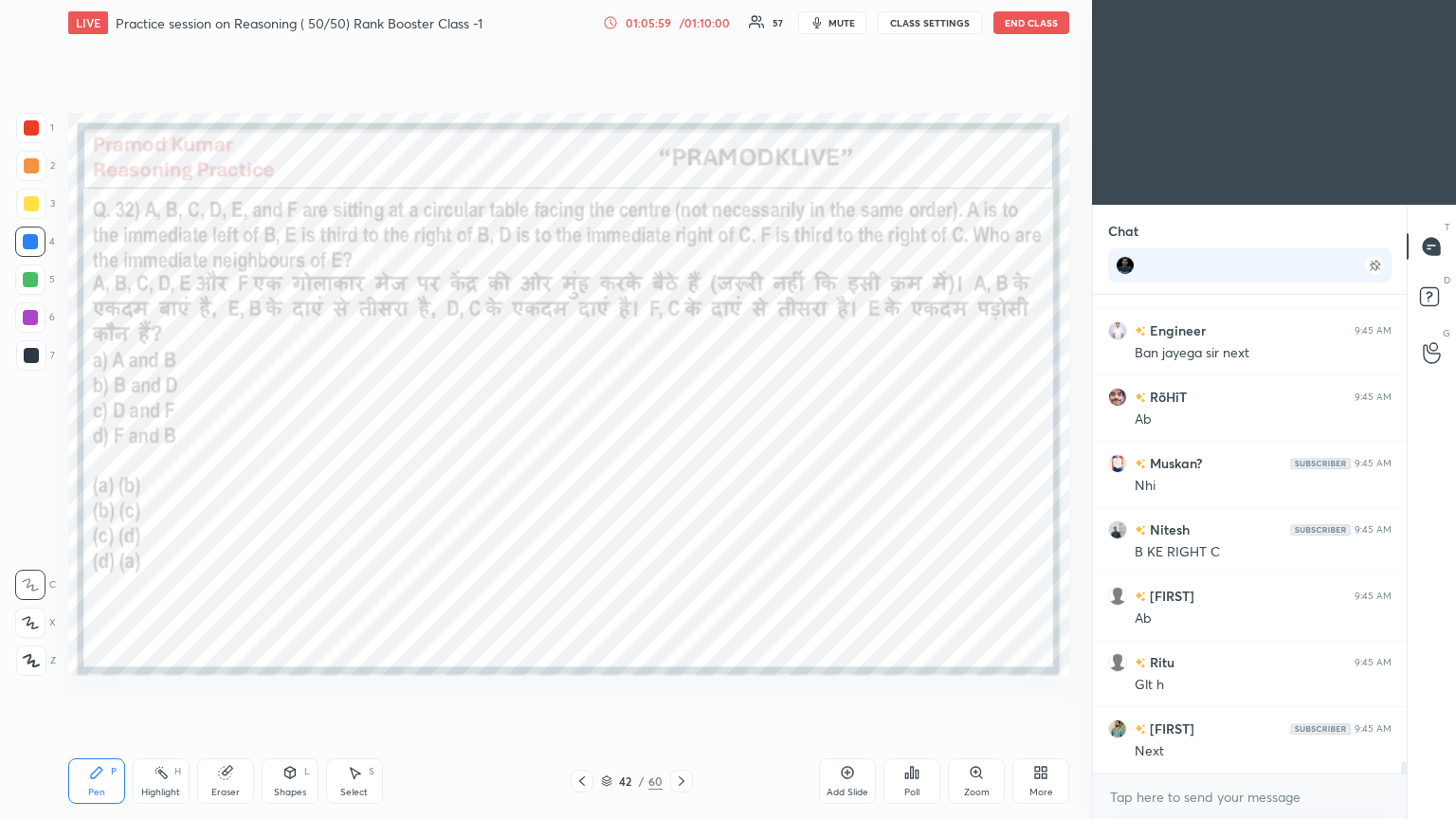 scroll, scrollTop: 17893, scrollLeft: 0, axis: vertical 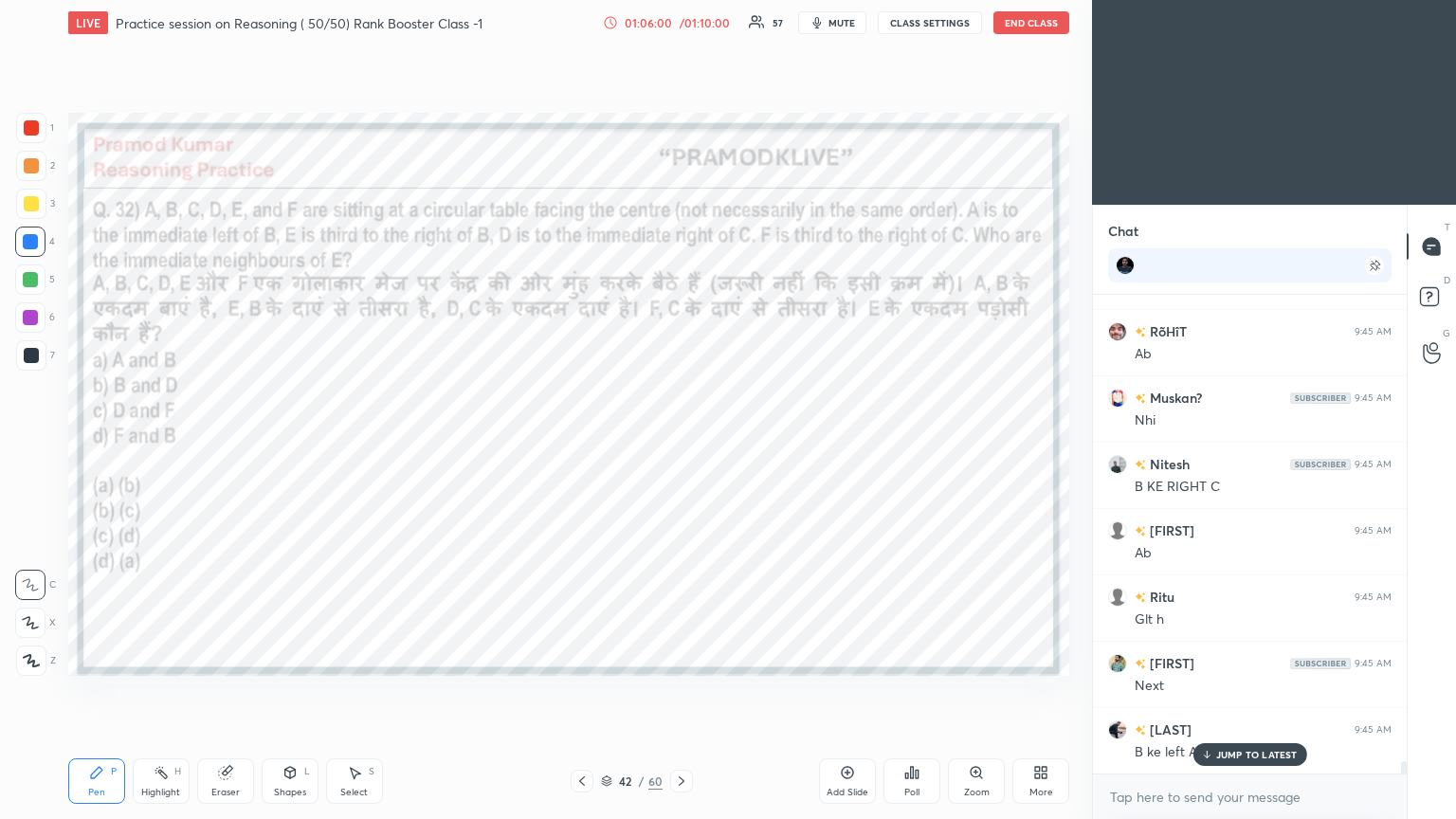 click on "Eraser" at bounding box center (226, 792) 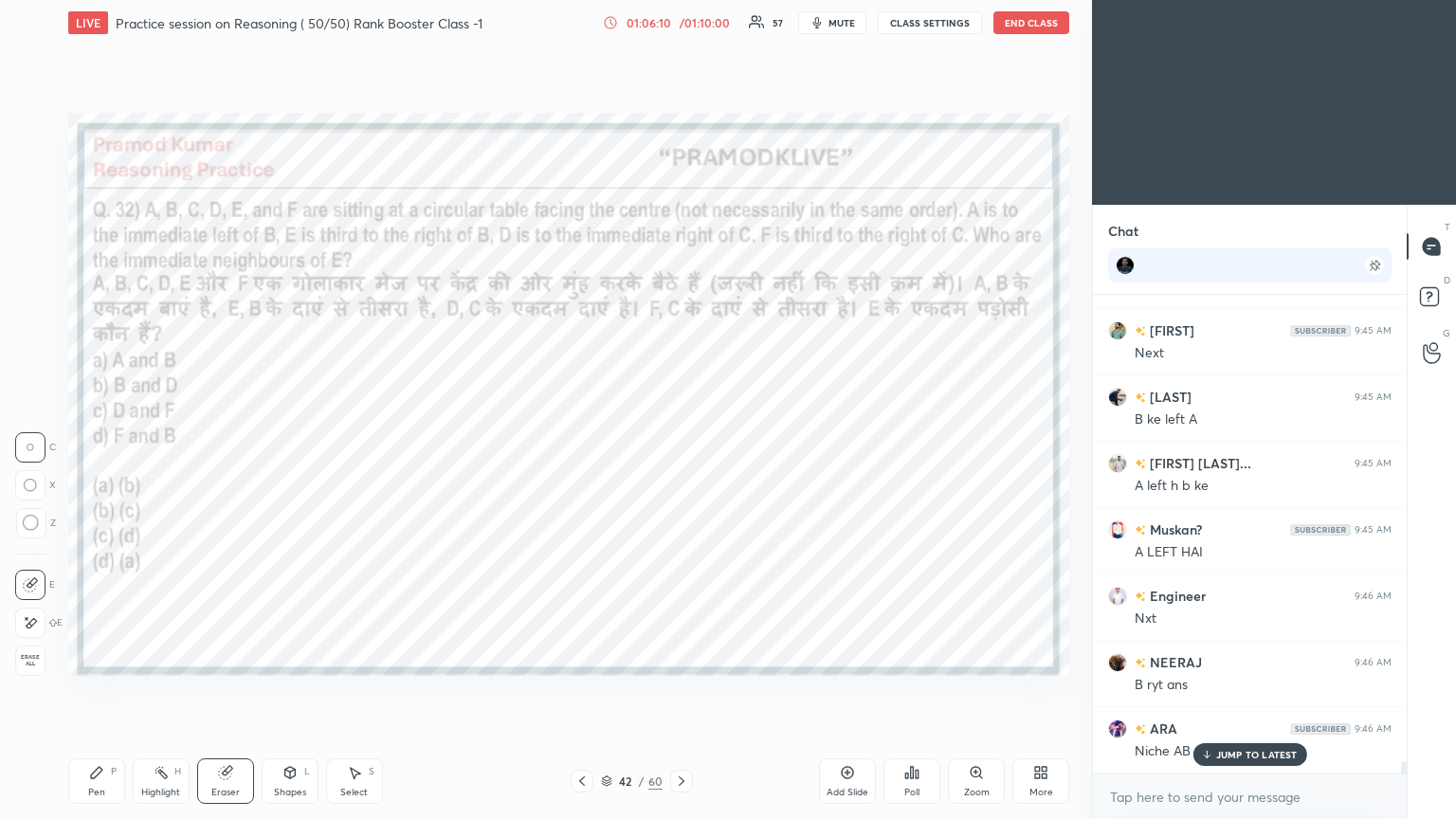 scroll, scrollTop: 18291, scrollLeft: 0, axis: vertical 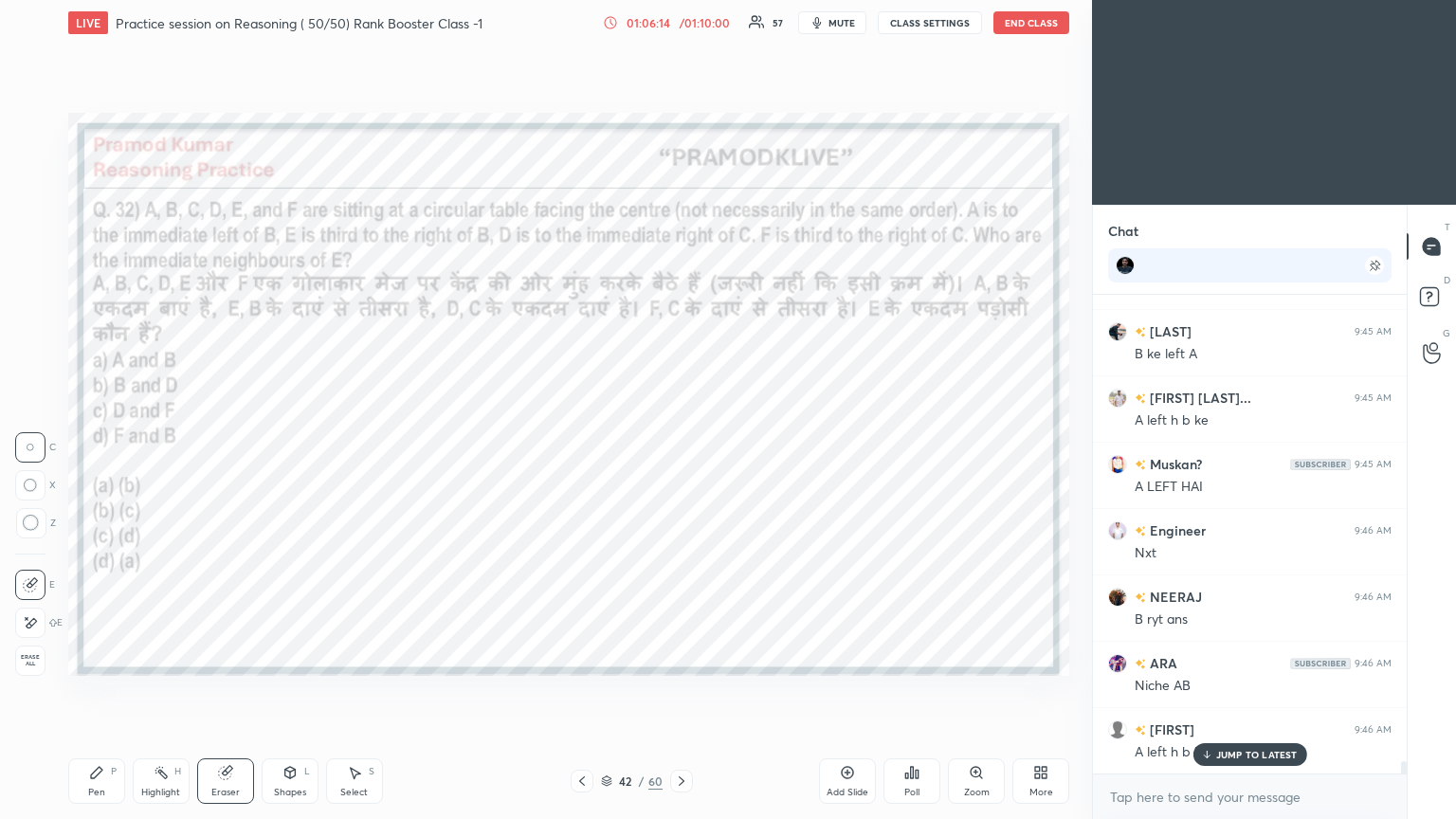 click on "Pen" at bounding box center (97, 792) 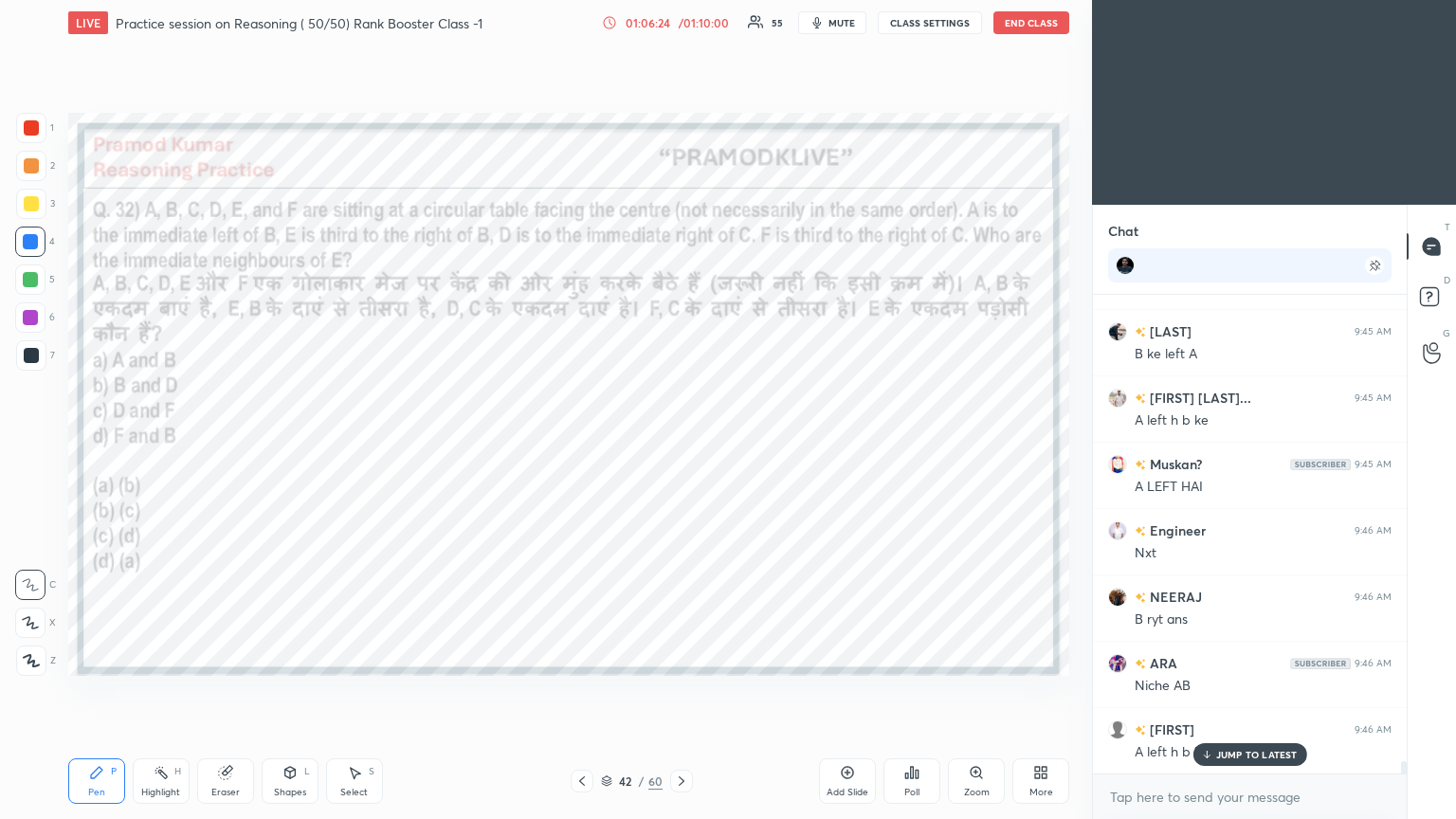 scroll, scrollTop: 18336, scrollLeft: 0, axis: vertical 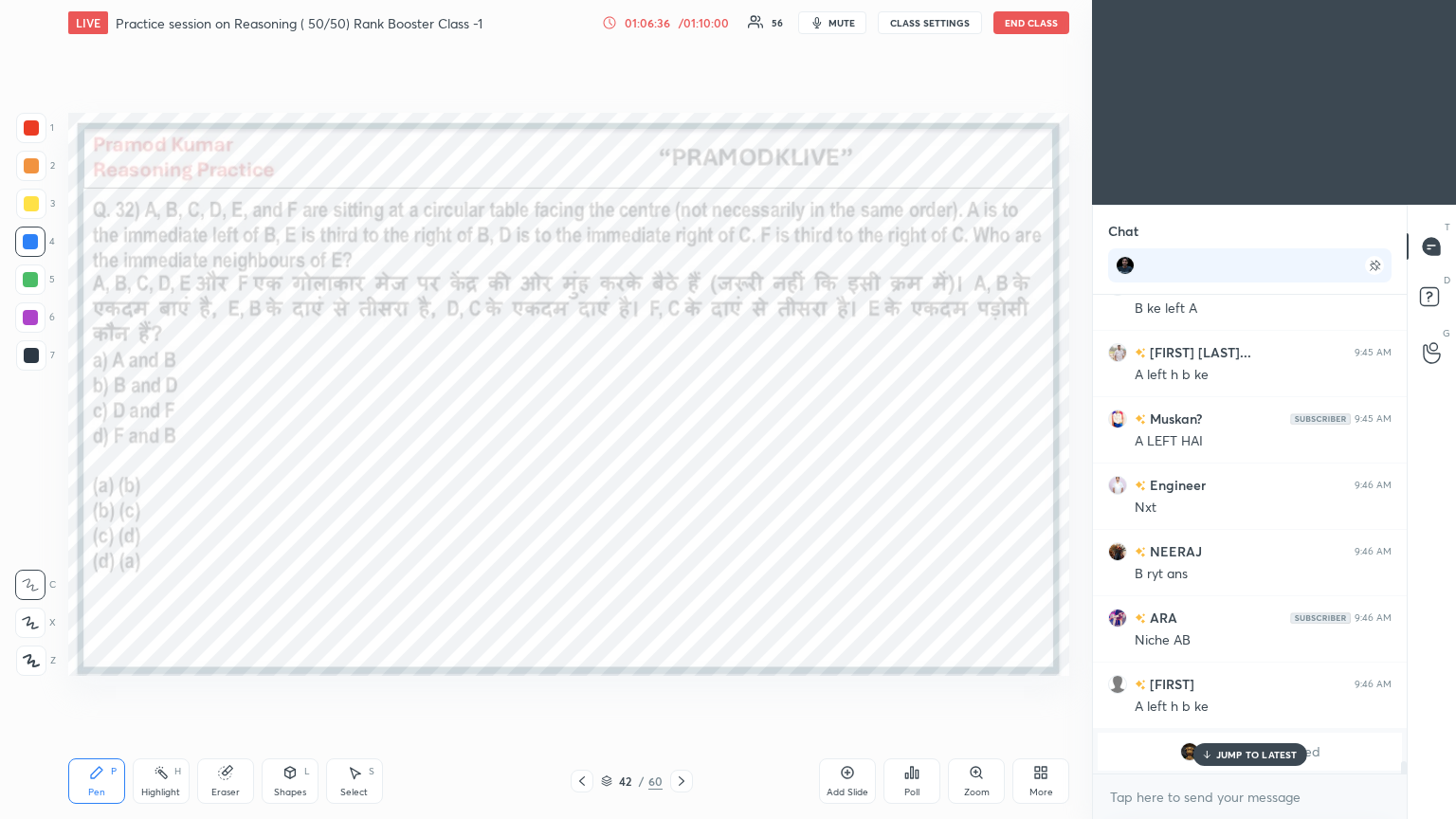 click on "JUMP TO LATEST" at bounding box center (1249, 755) 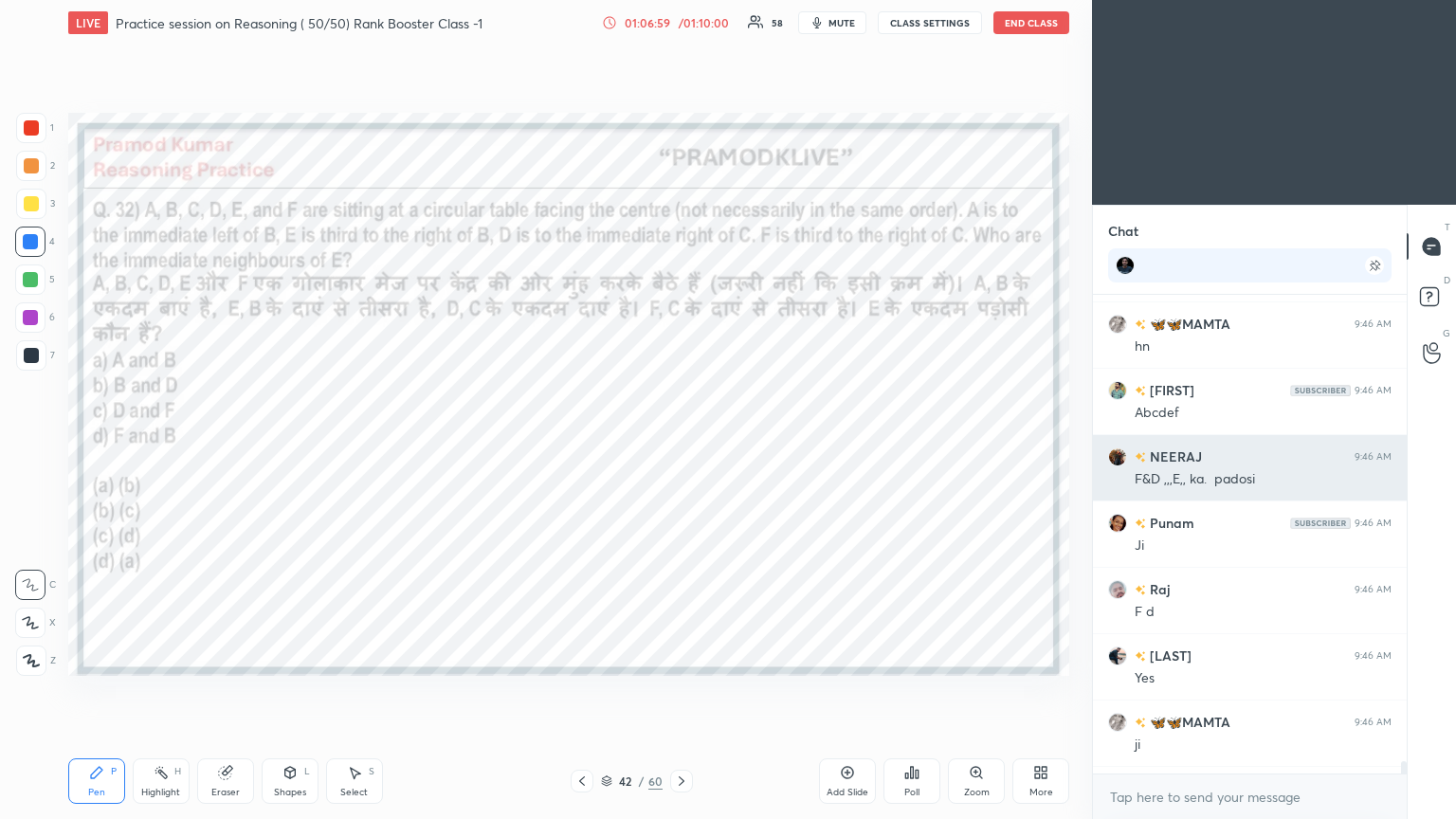 scroll, scrollTop: 17903, scrollLeft: 0, axis: vertical 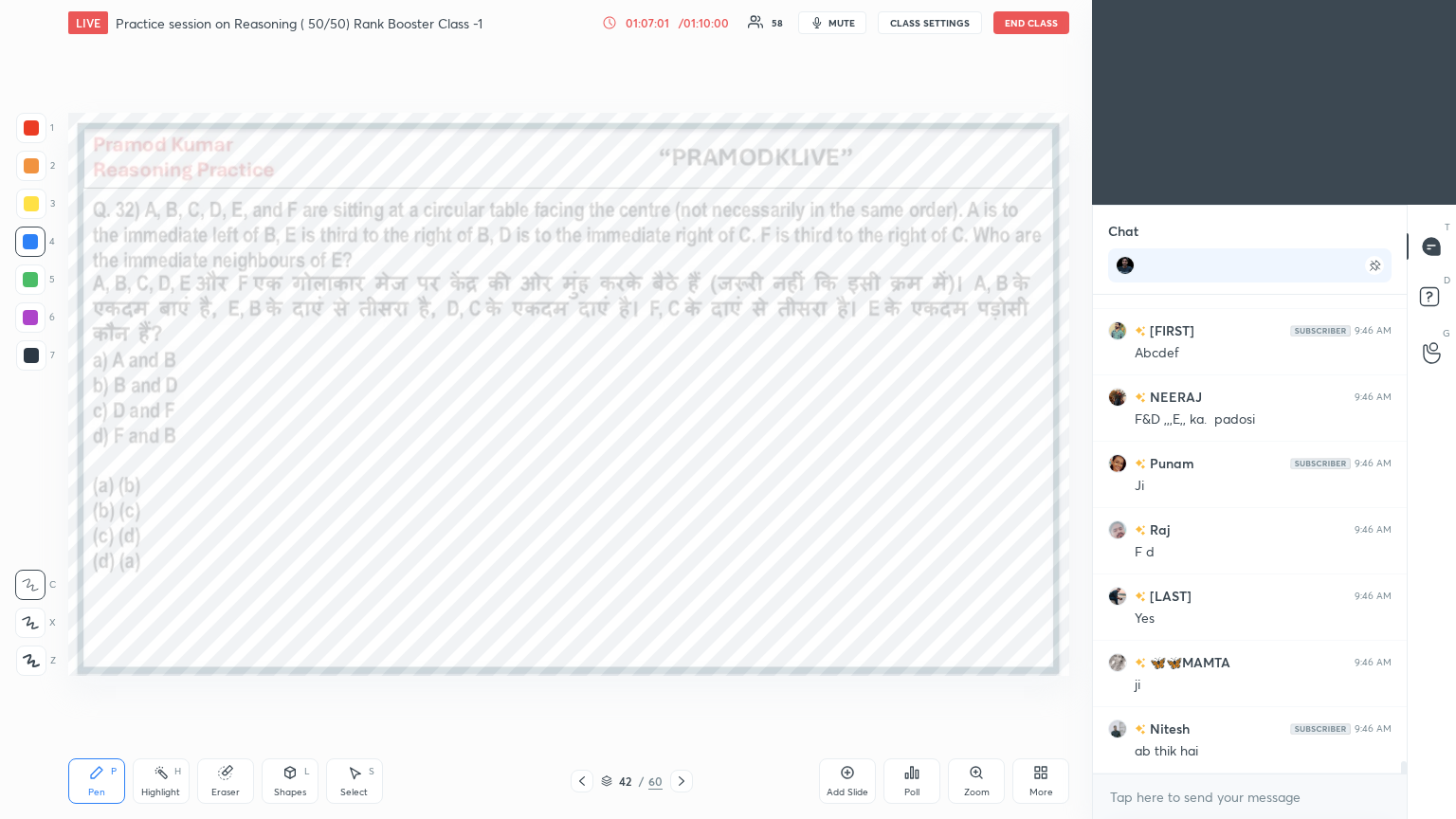click 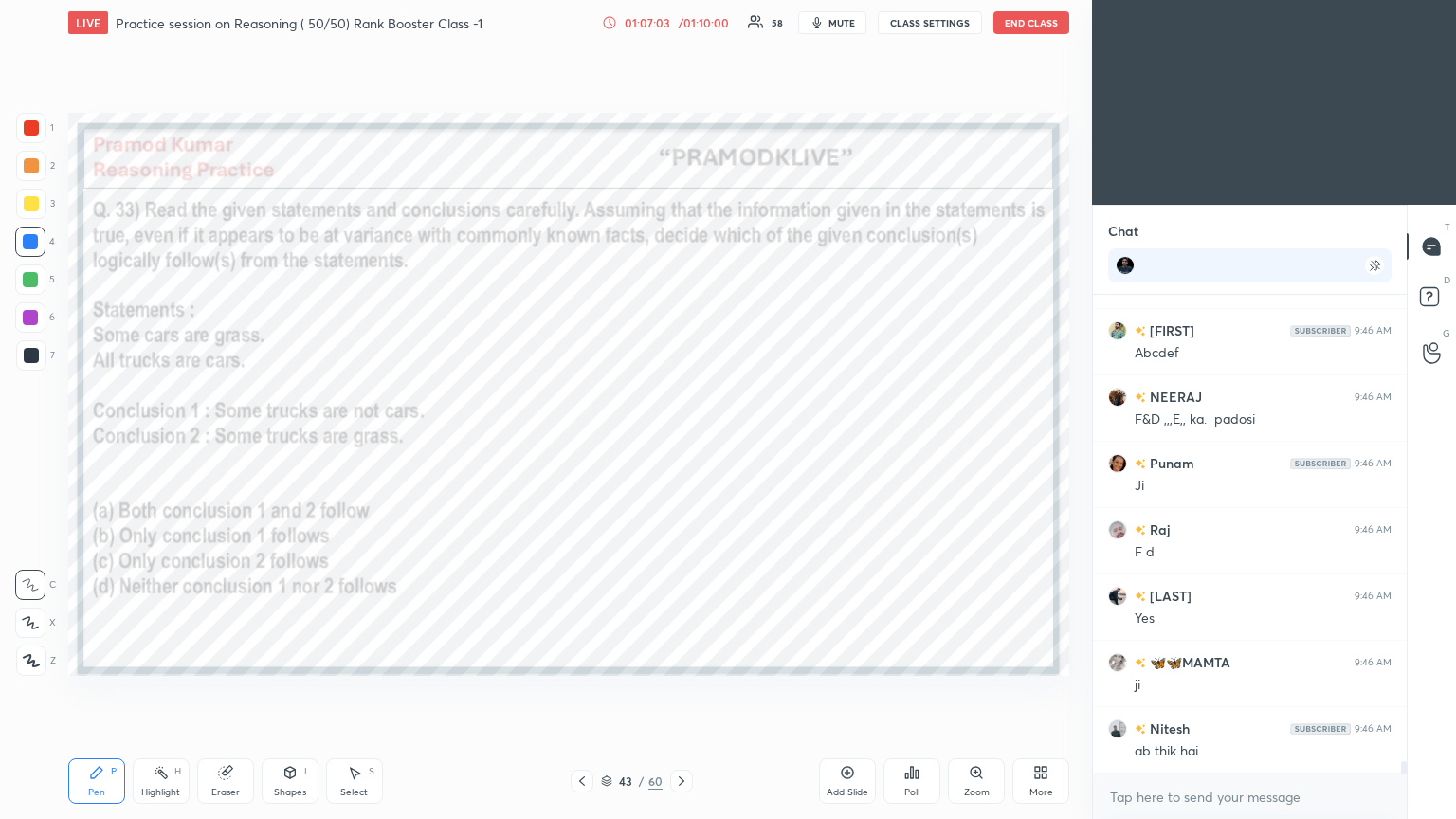scroll, scrollTop: 17969, scrollLeft: 0, axis: vertical 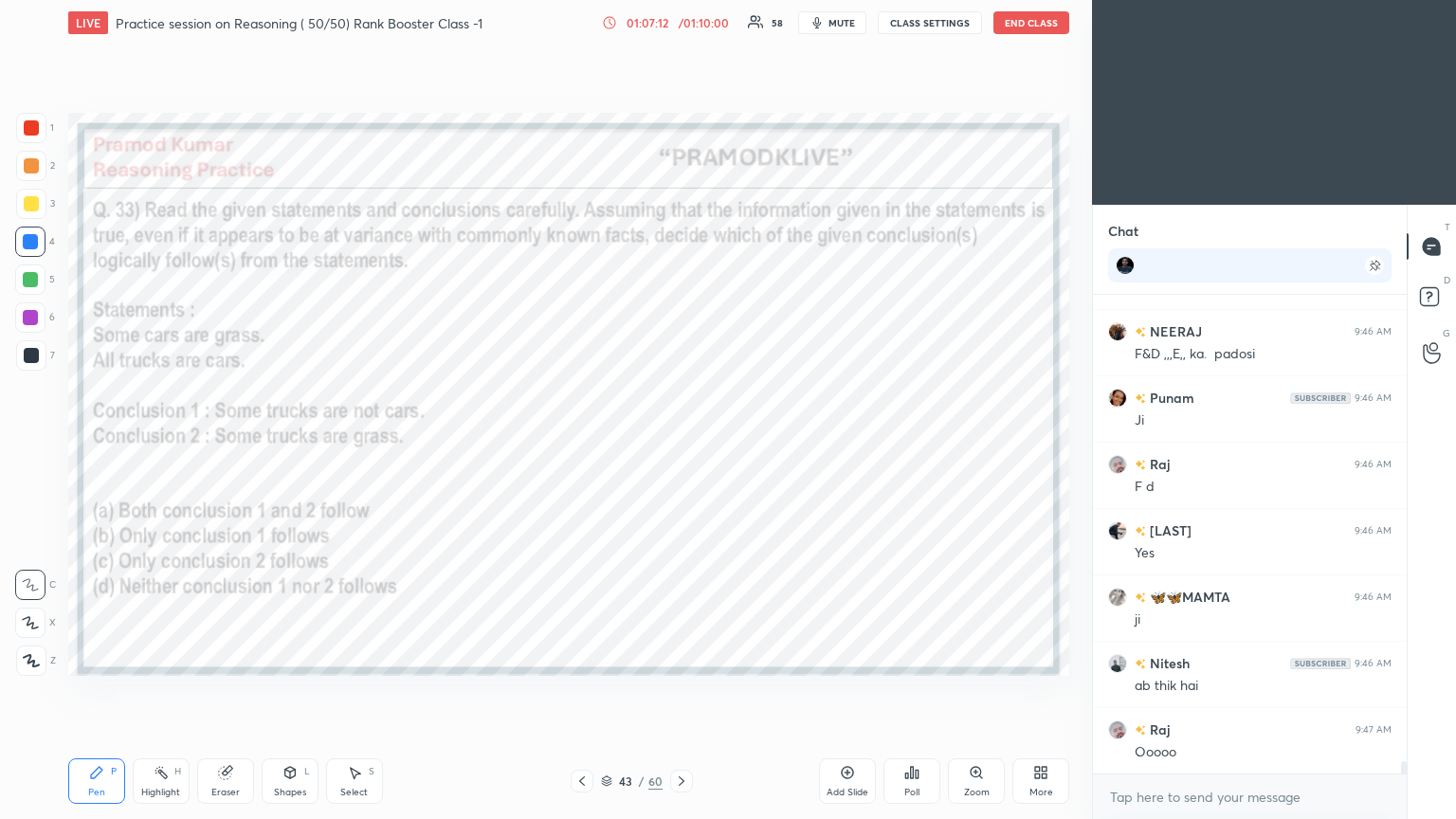 click on "Poll" at bounding box center [912, 781] 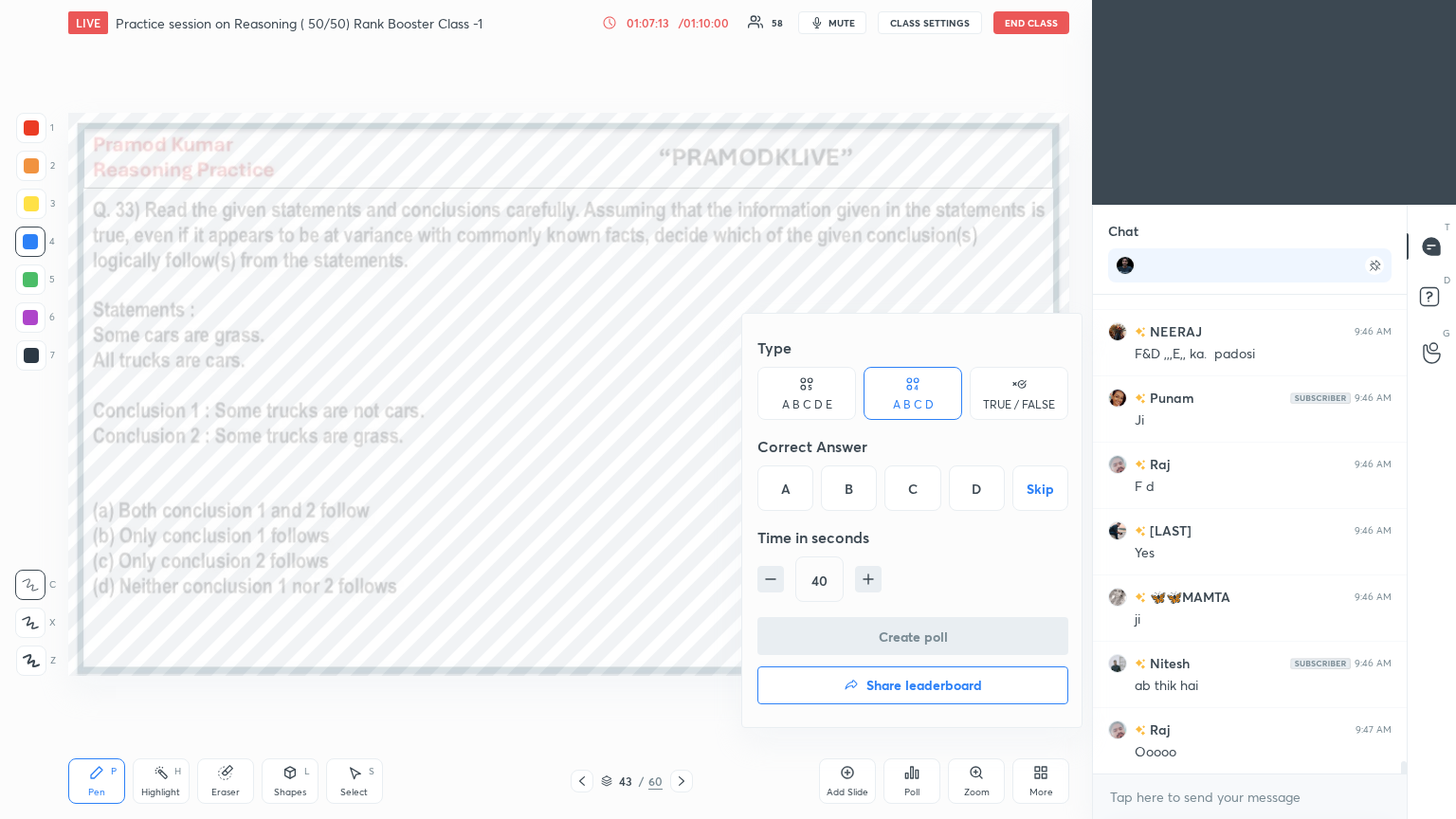 click on "D" at bounding box center (976, 488) 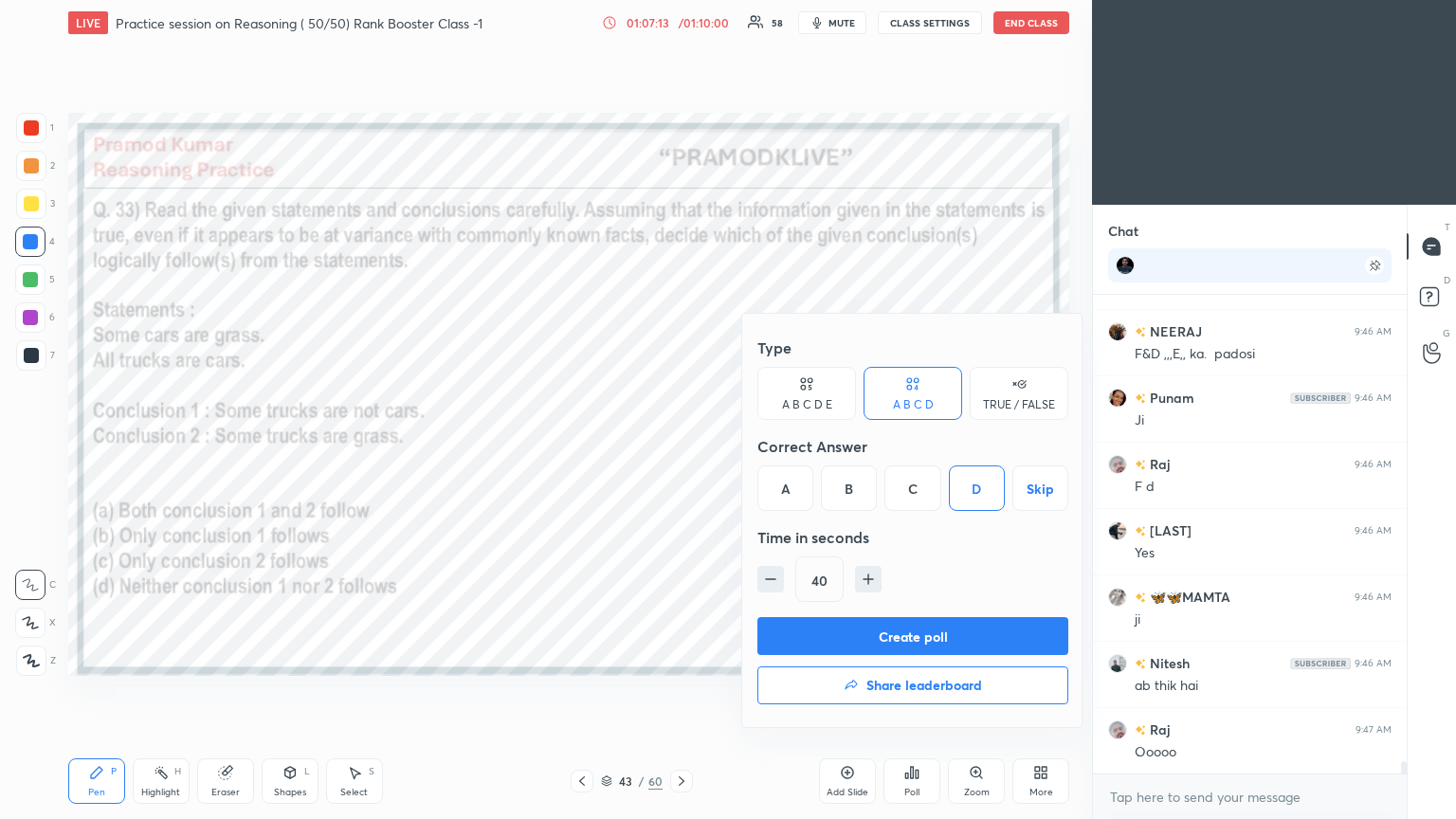 click on "Create poll" at bounding box center (913, 636) 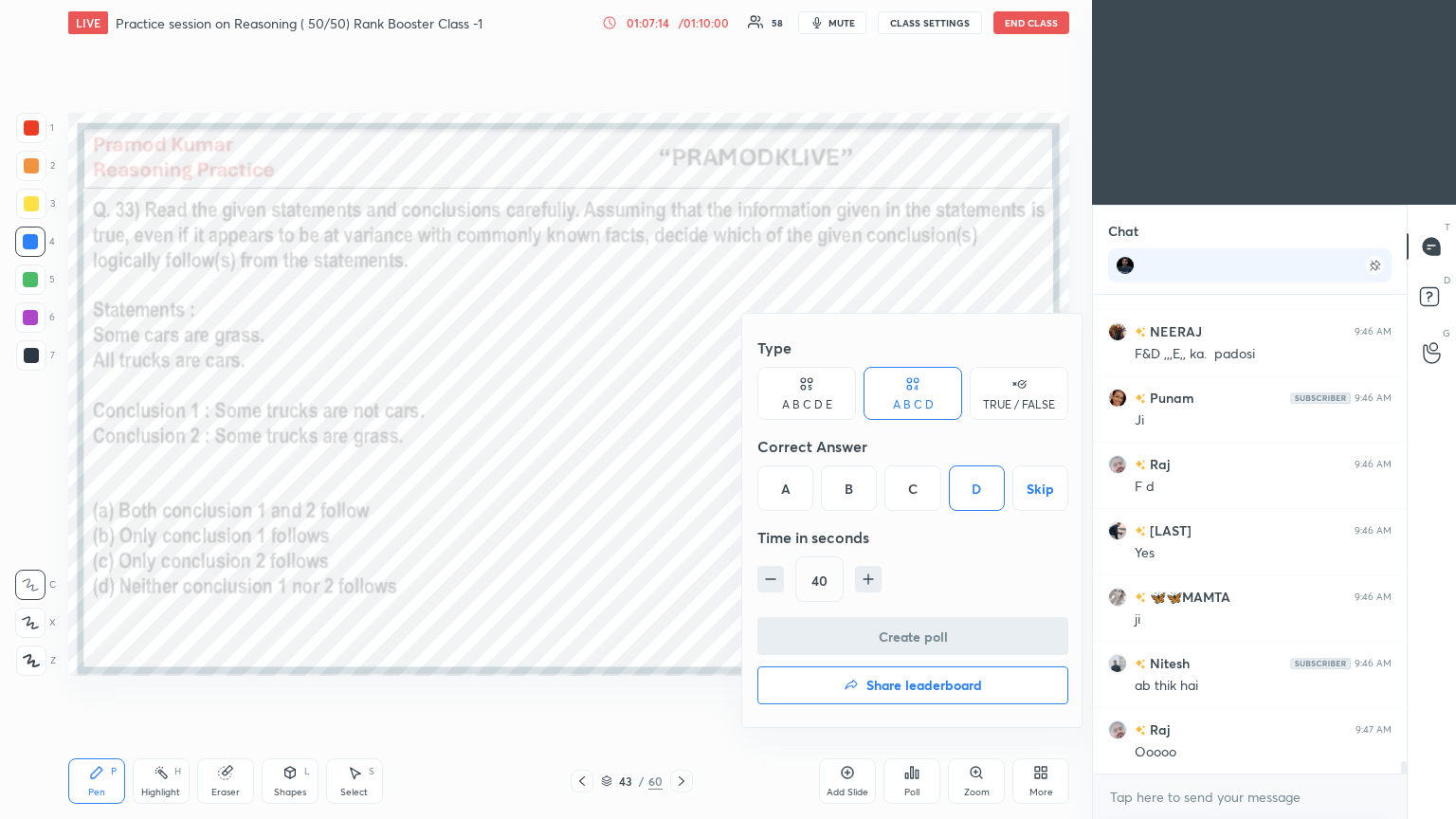 scroll, scrollTop: 296, scrollLeft: 308, axis: both 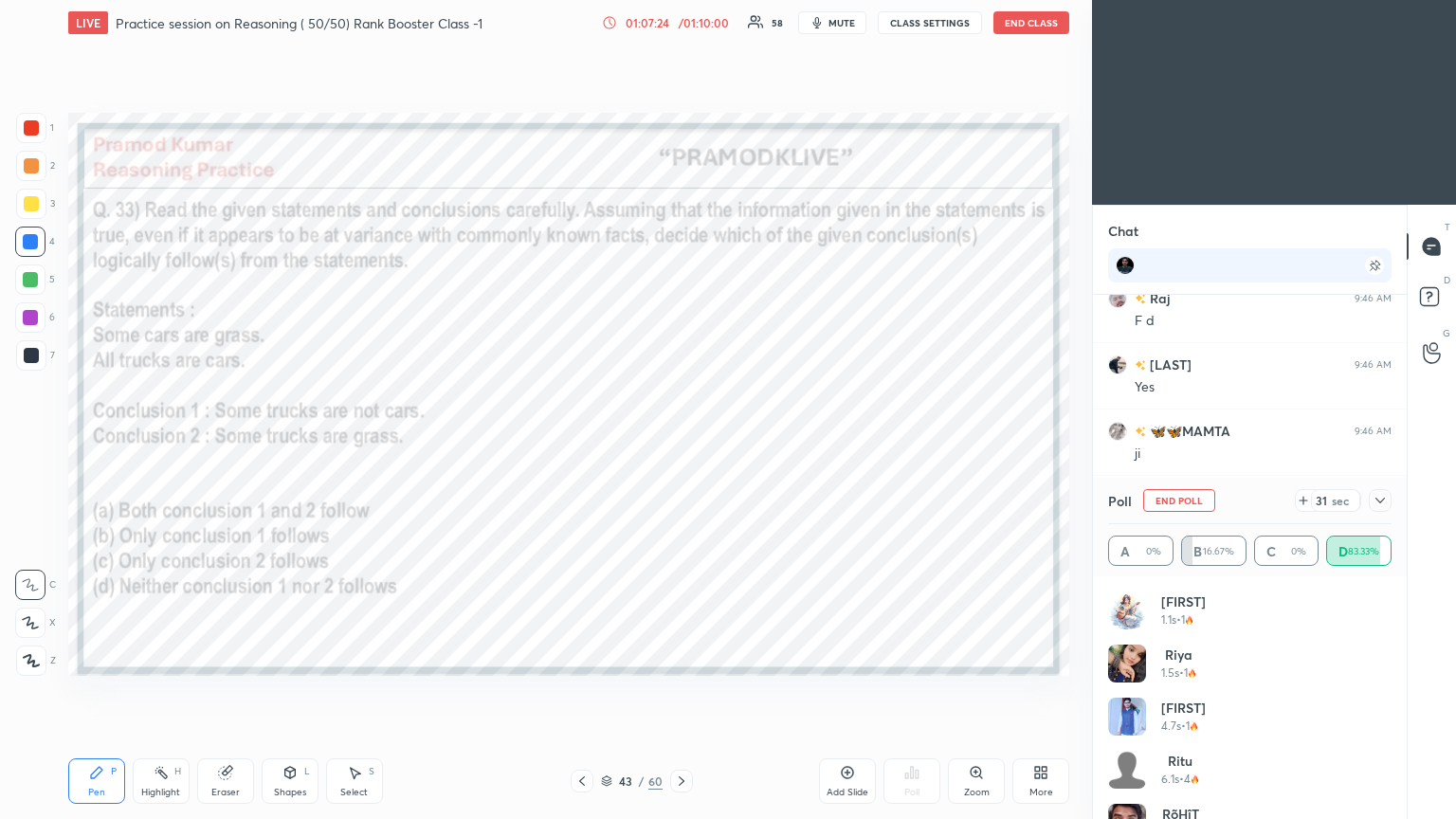 click 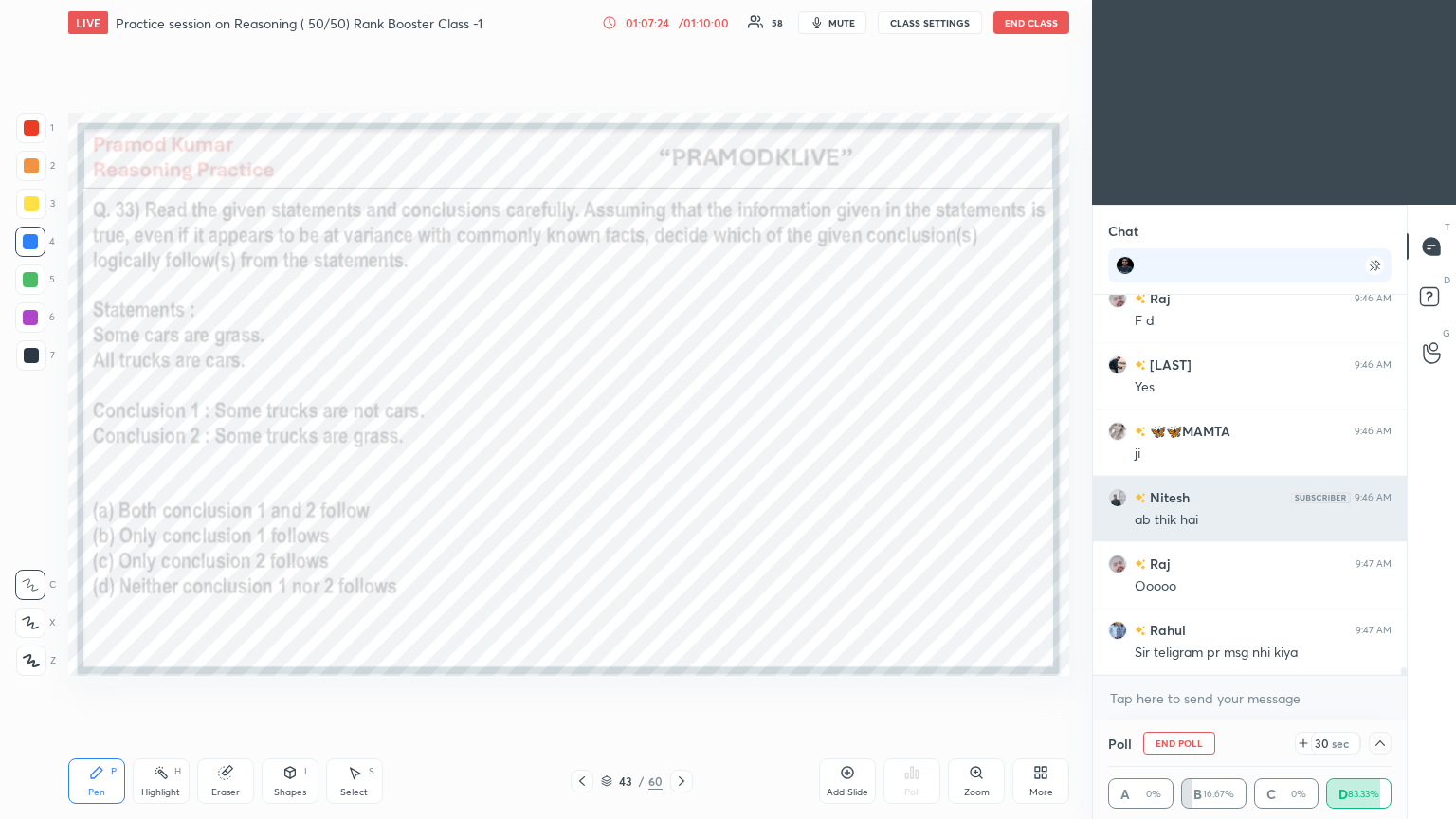 scroll, scrollTop: 174, scrollLeft: 278, axis: both 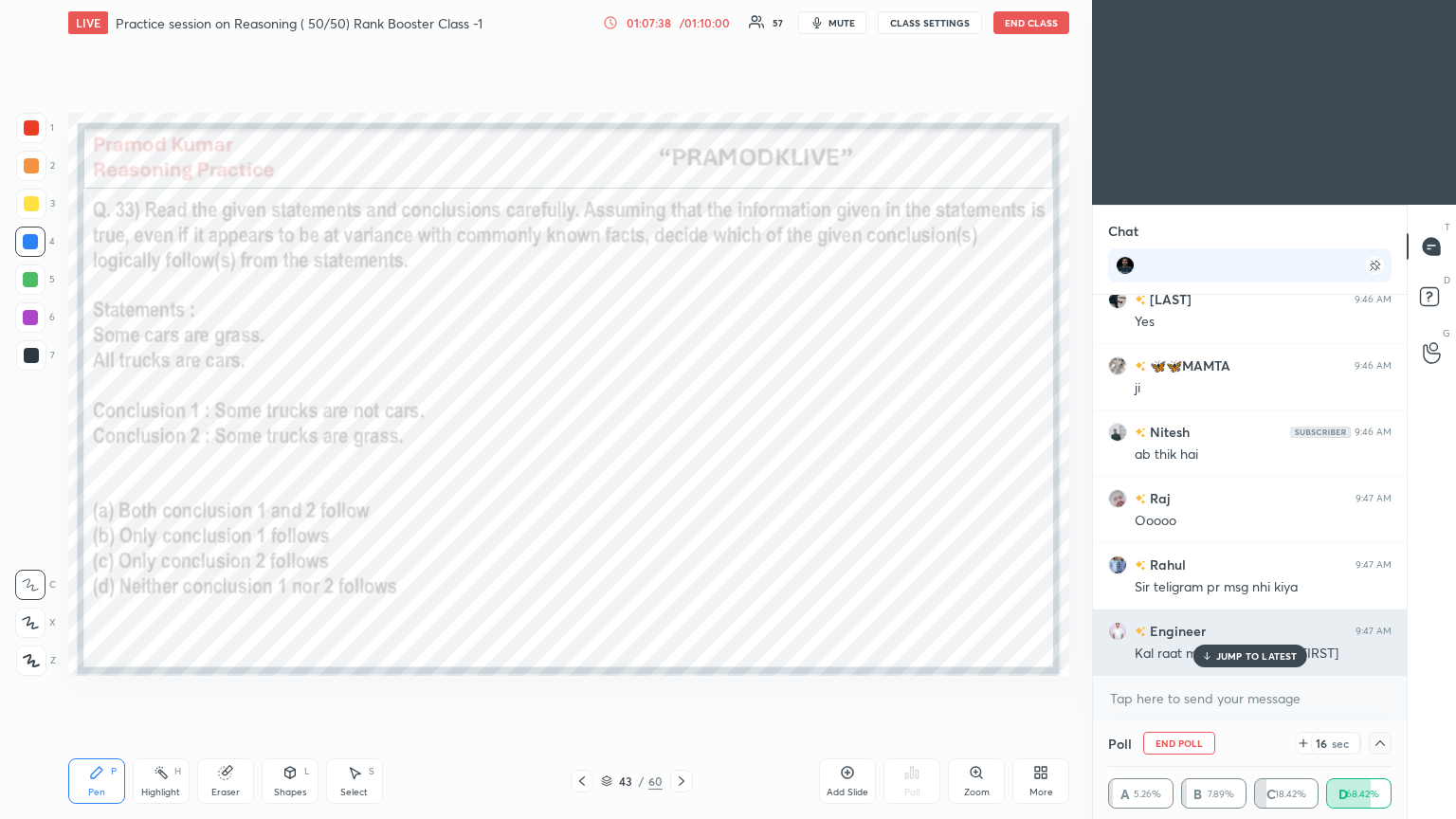 click on "JUMP TO LATEST" at bounding box center (1257, 656) 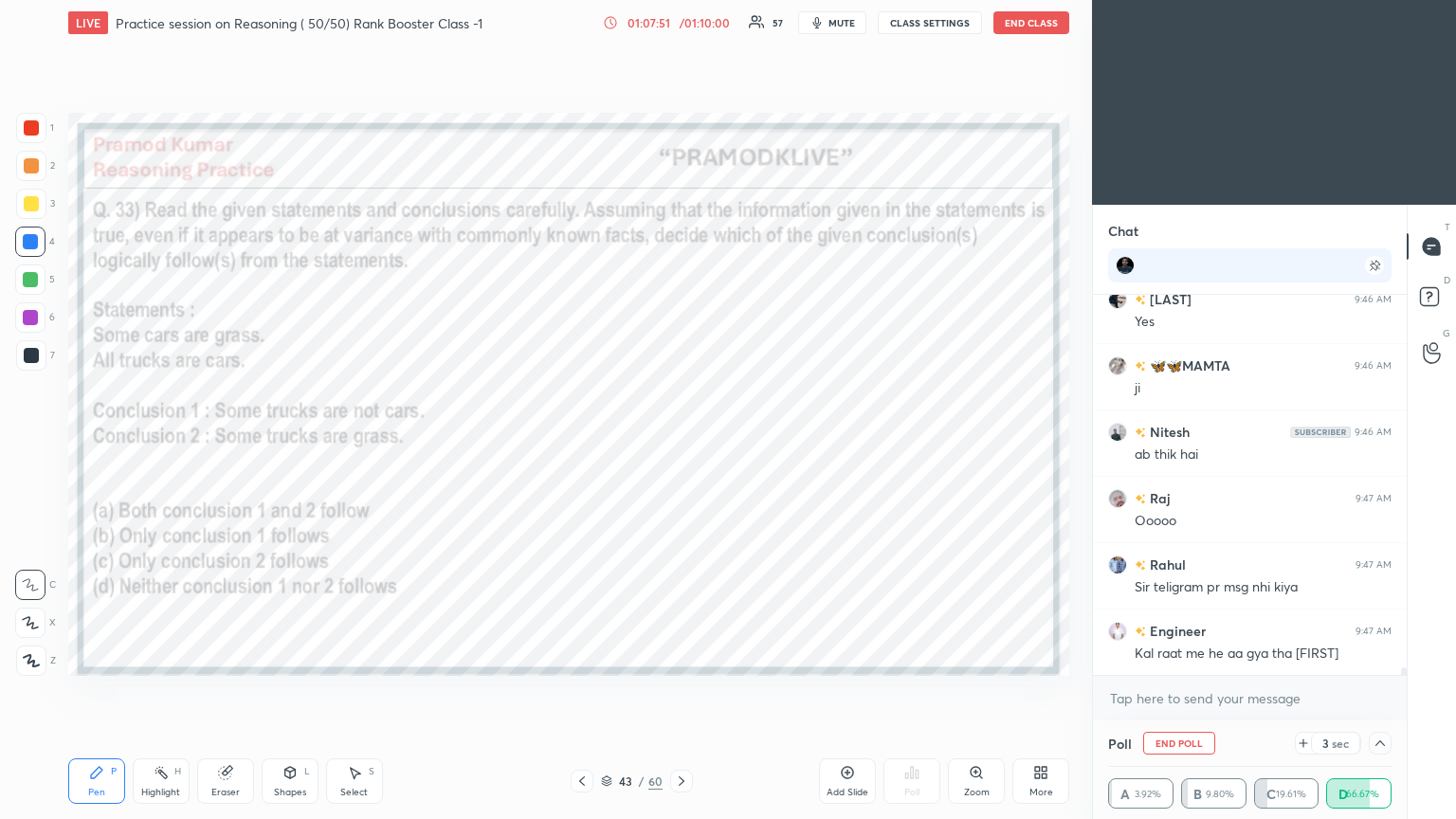 scroll, scrollTop: 18267, scrollLeft: 0, axis: vertical 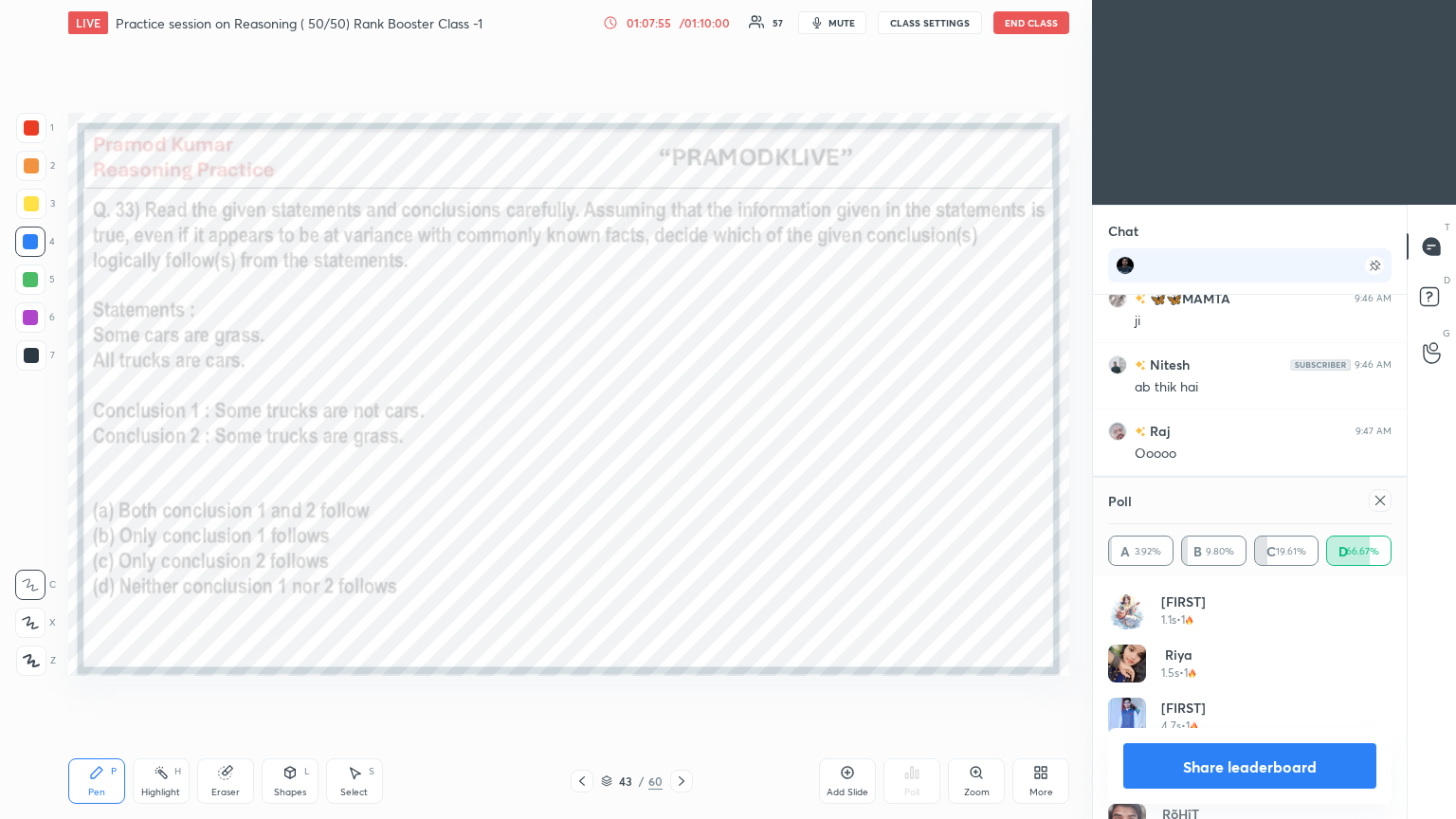 click 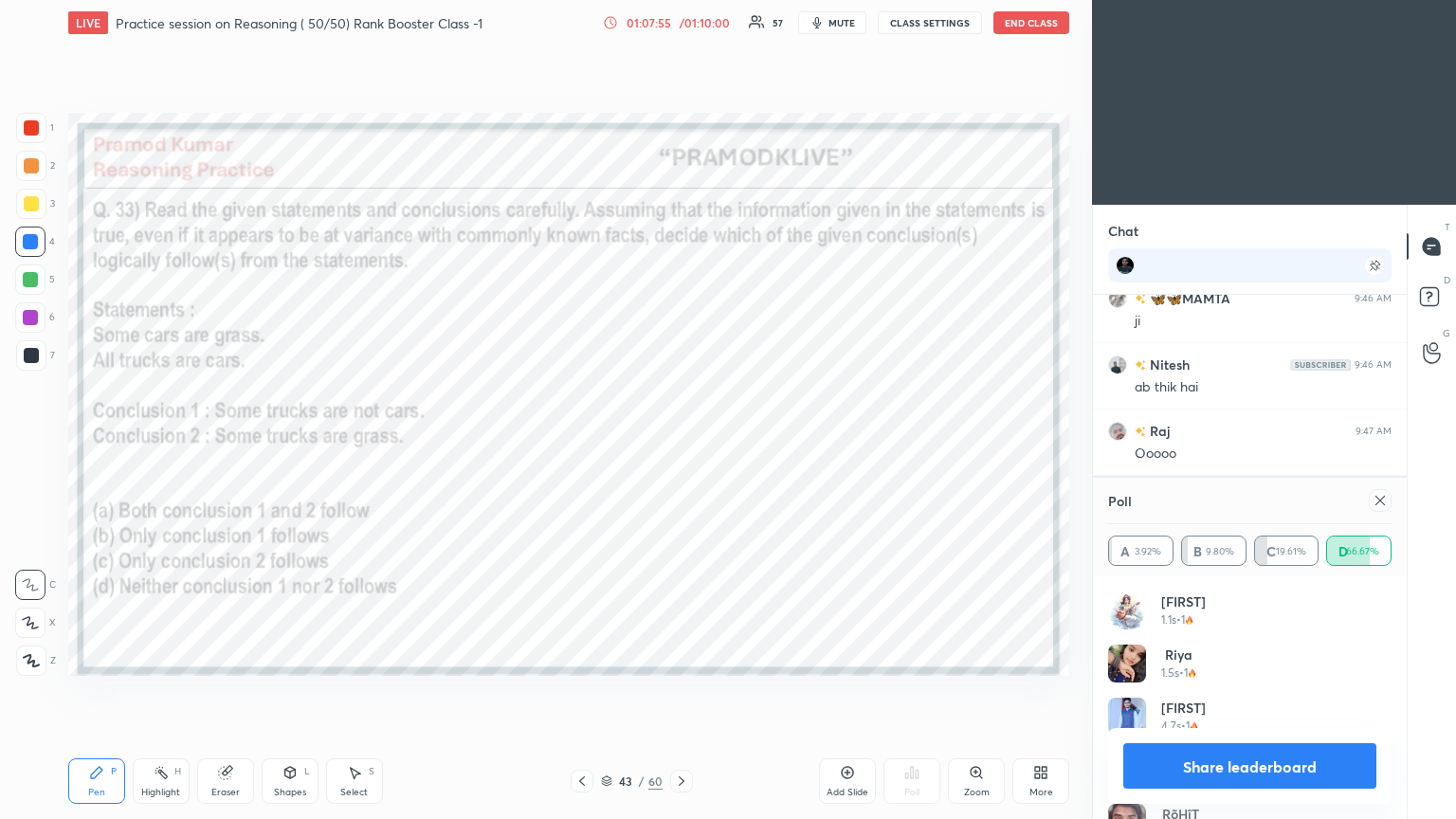 scroll, scrollTop: 143, scrollLeft: 278, axis: both 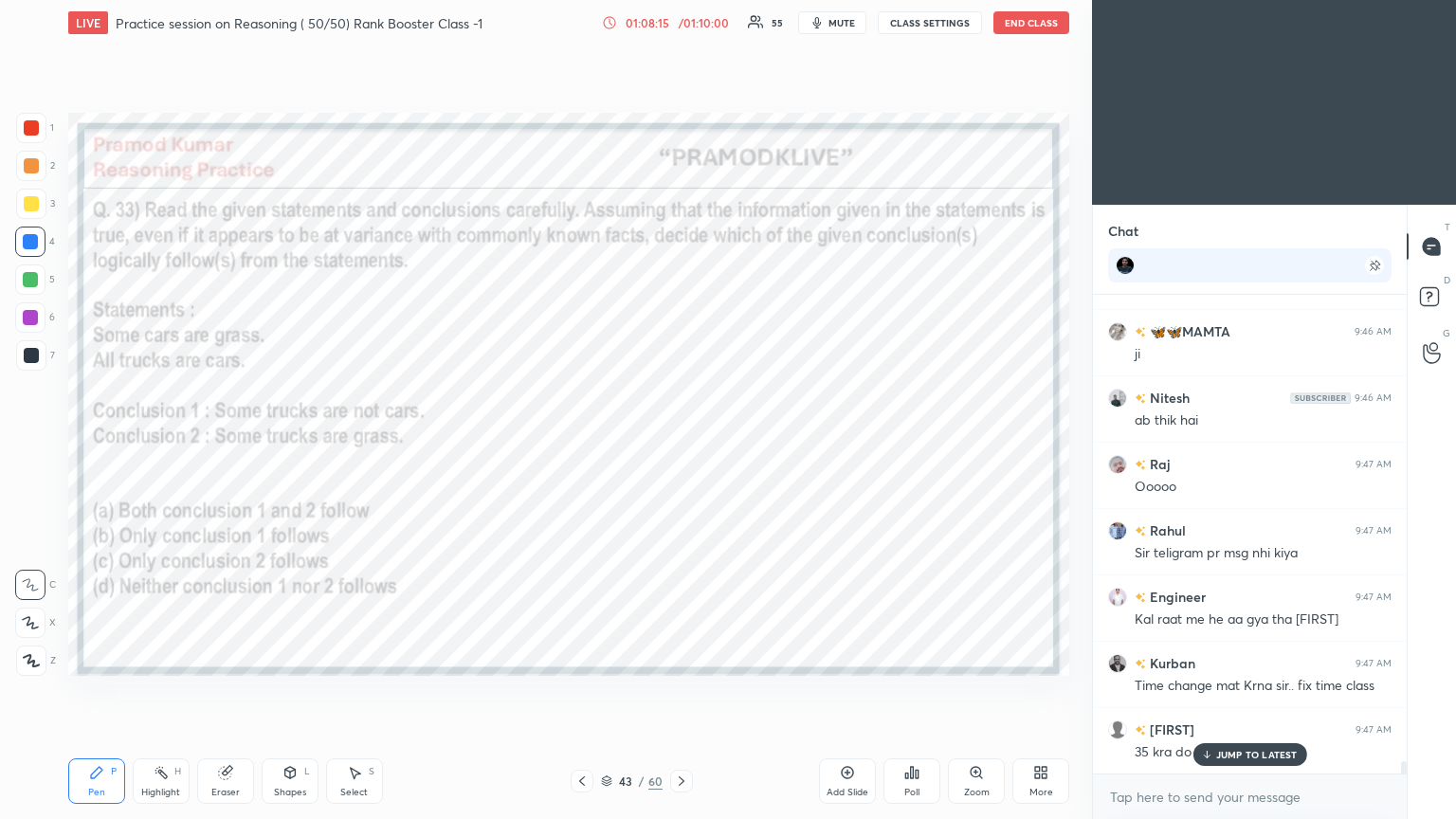 click 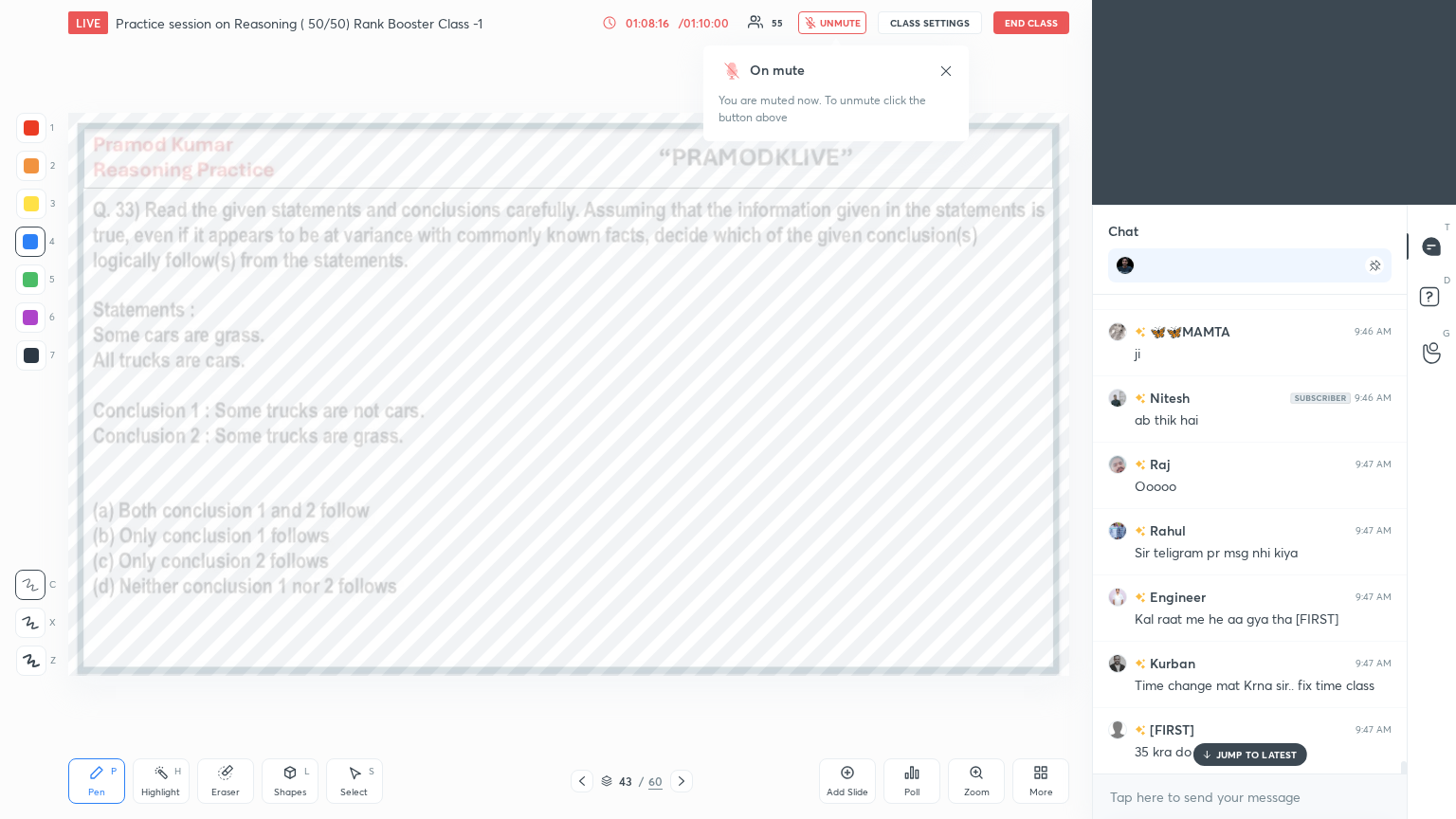 click on "End Class" at bounding box center [1031, 23] 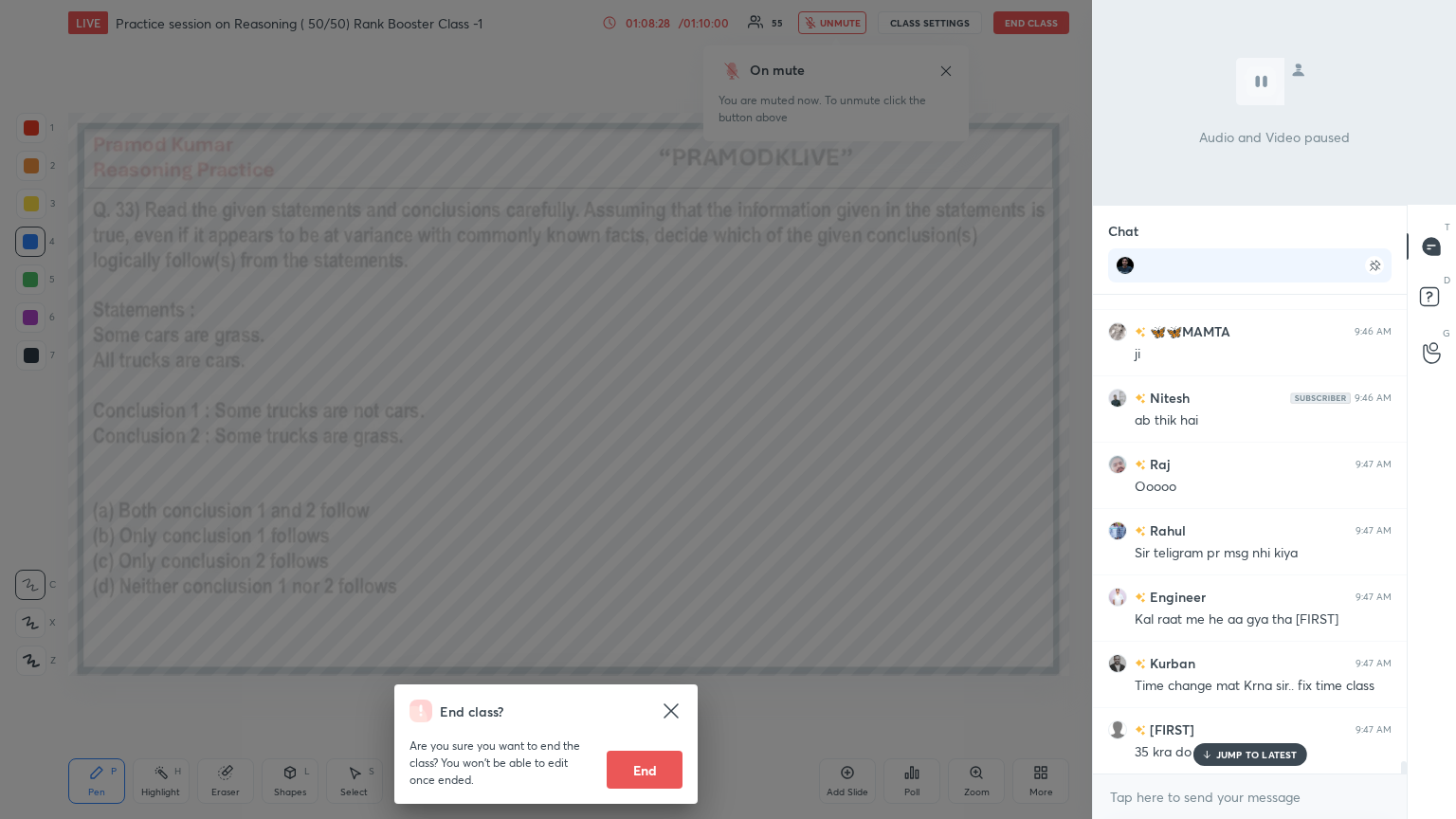 click on "End class? Are you sure you want to end the class? You won’t be able to edit once ended. End" at bounding box center [546, 410] 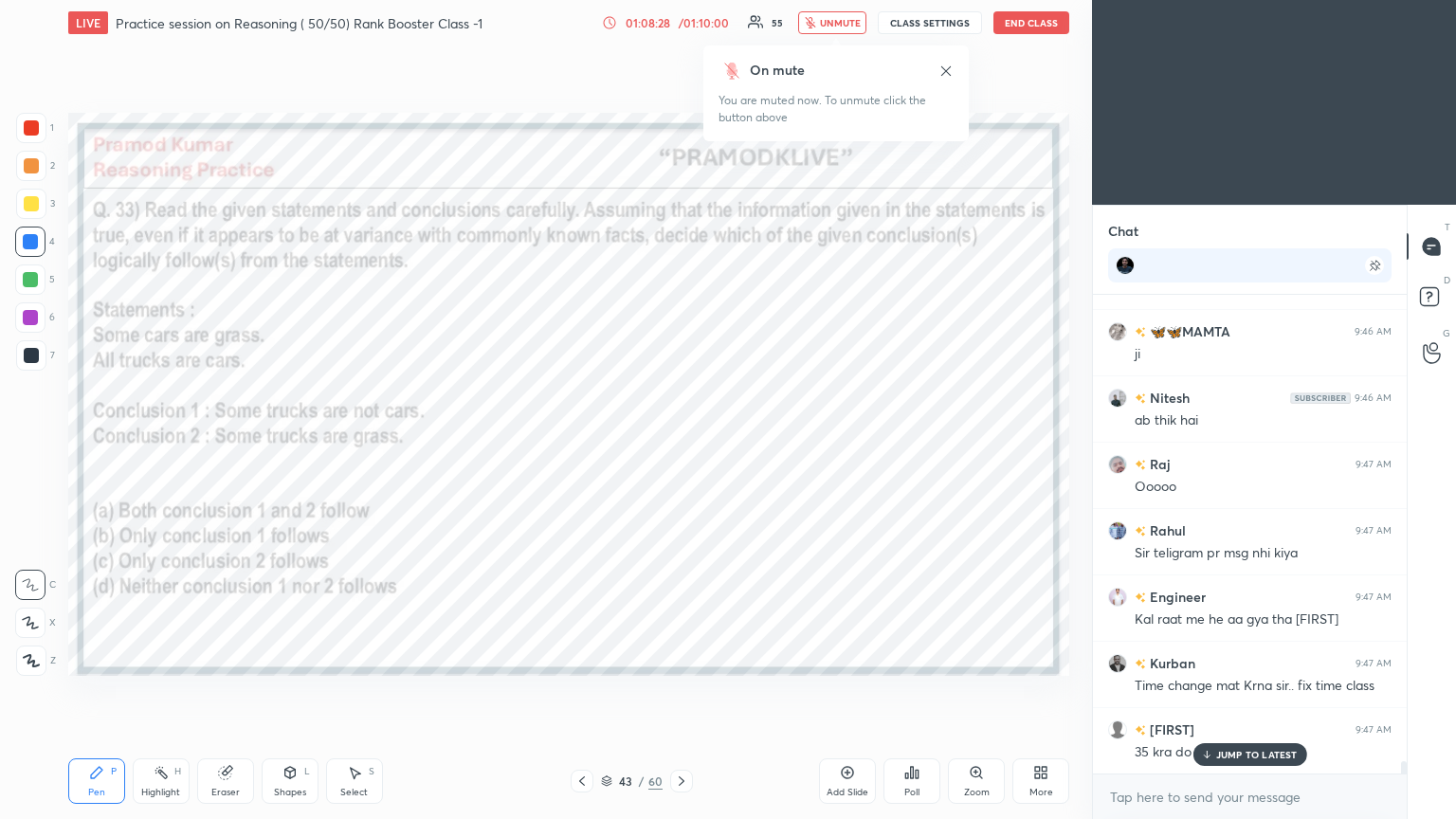 scroll, scrollTop: 18301, scrollLeft: 0, axis: vertical 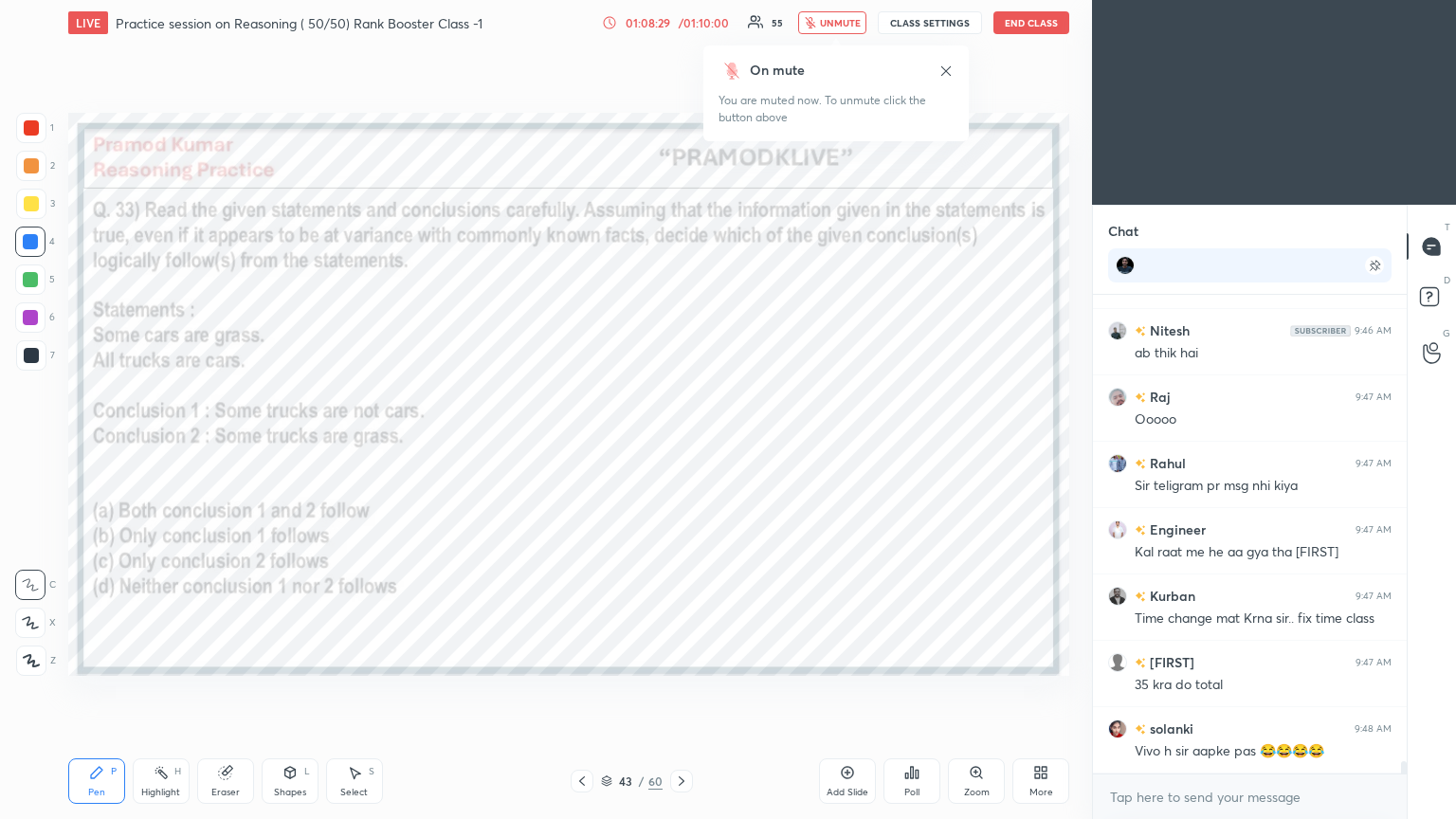 click 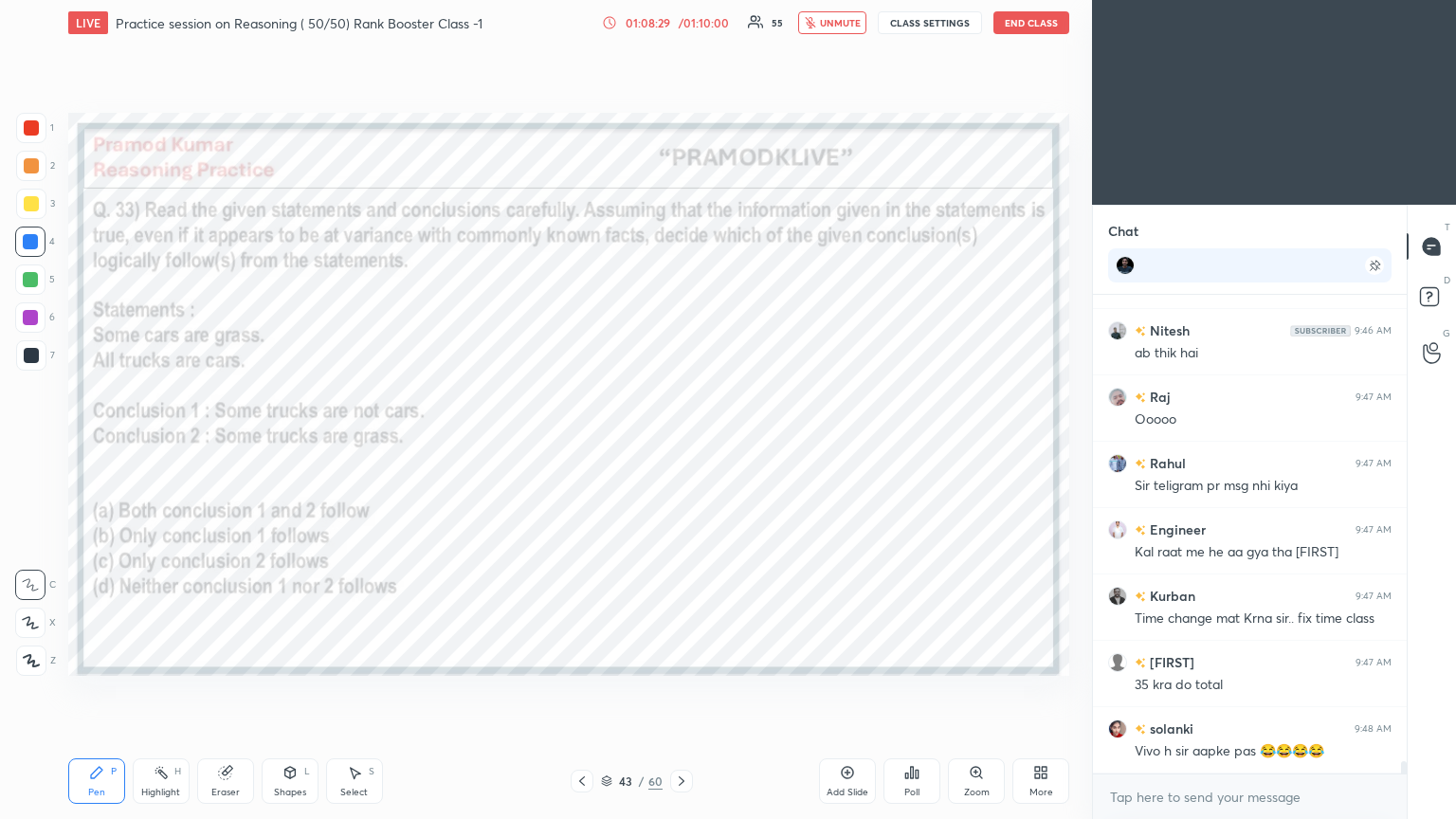 click on "unmute" at bounding box center (840, 23) 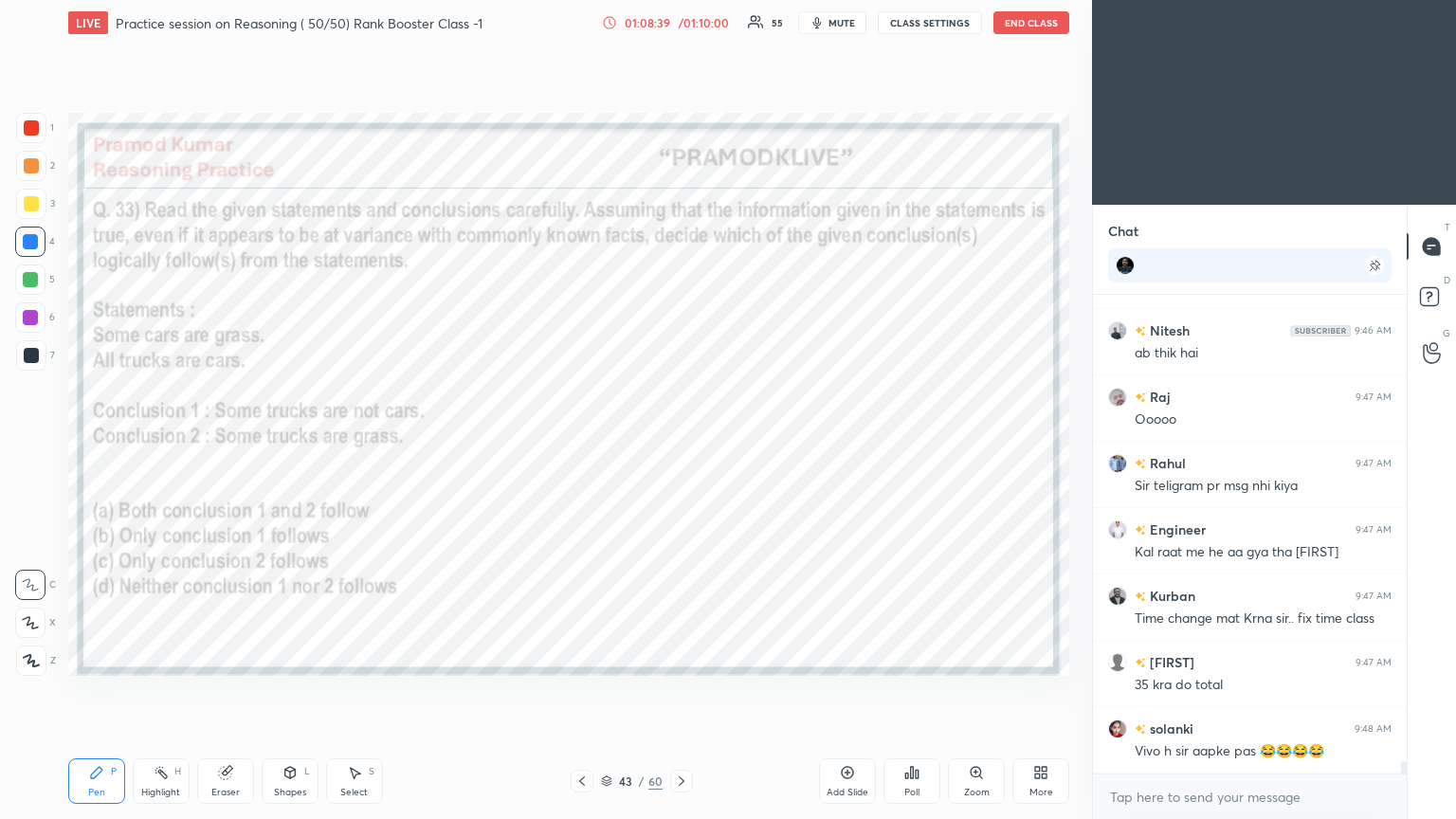scroll, scrollTop: 18367, scrollLeft: 0, axis: vertical 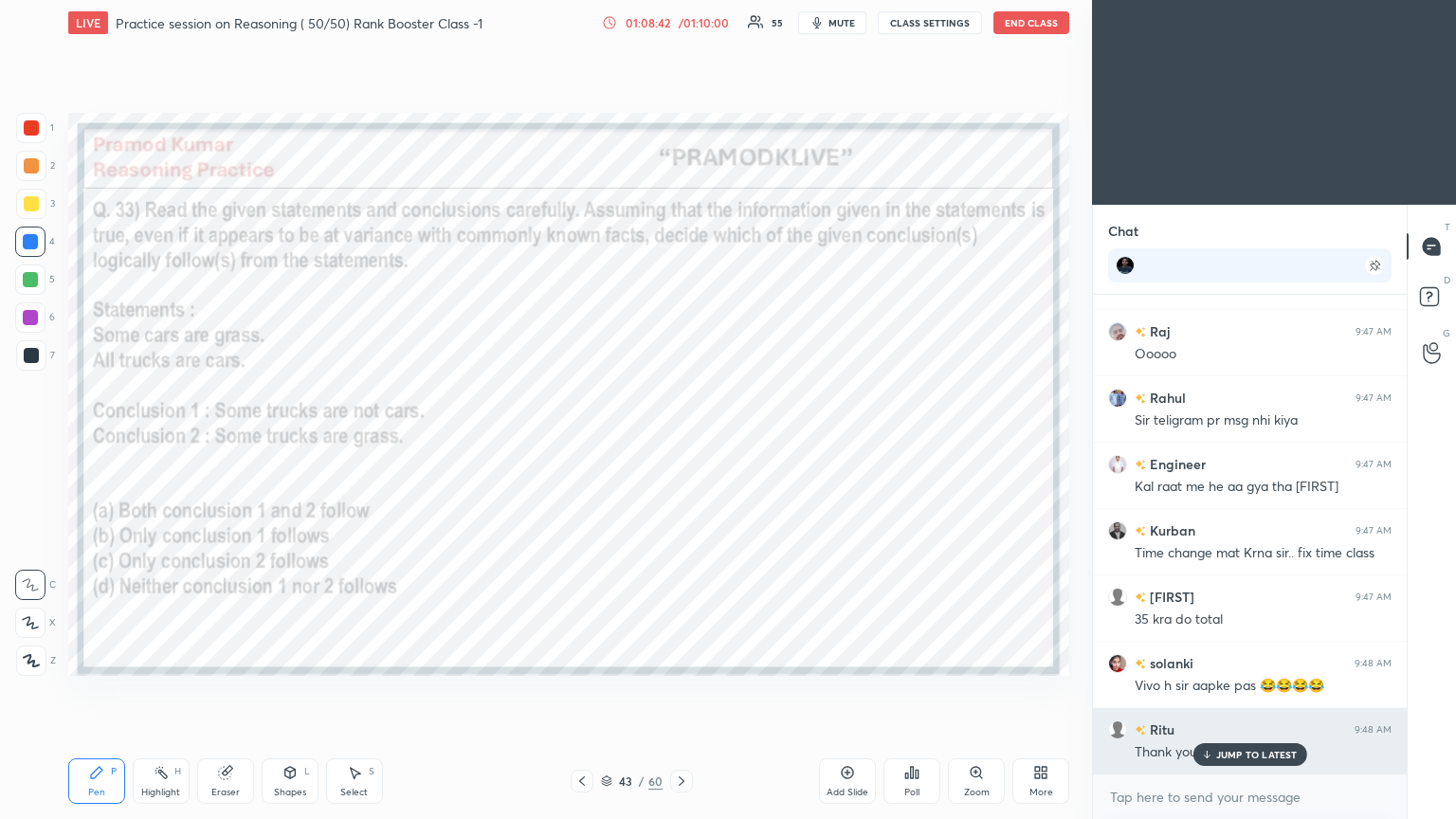 click 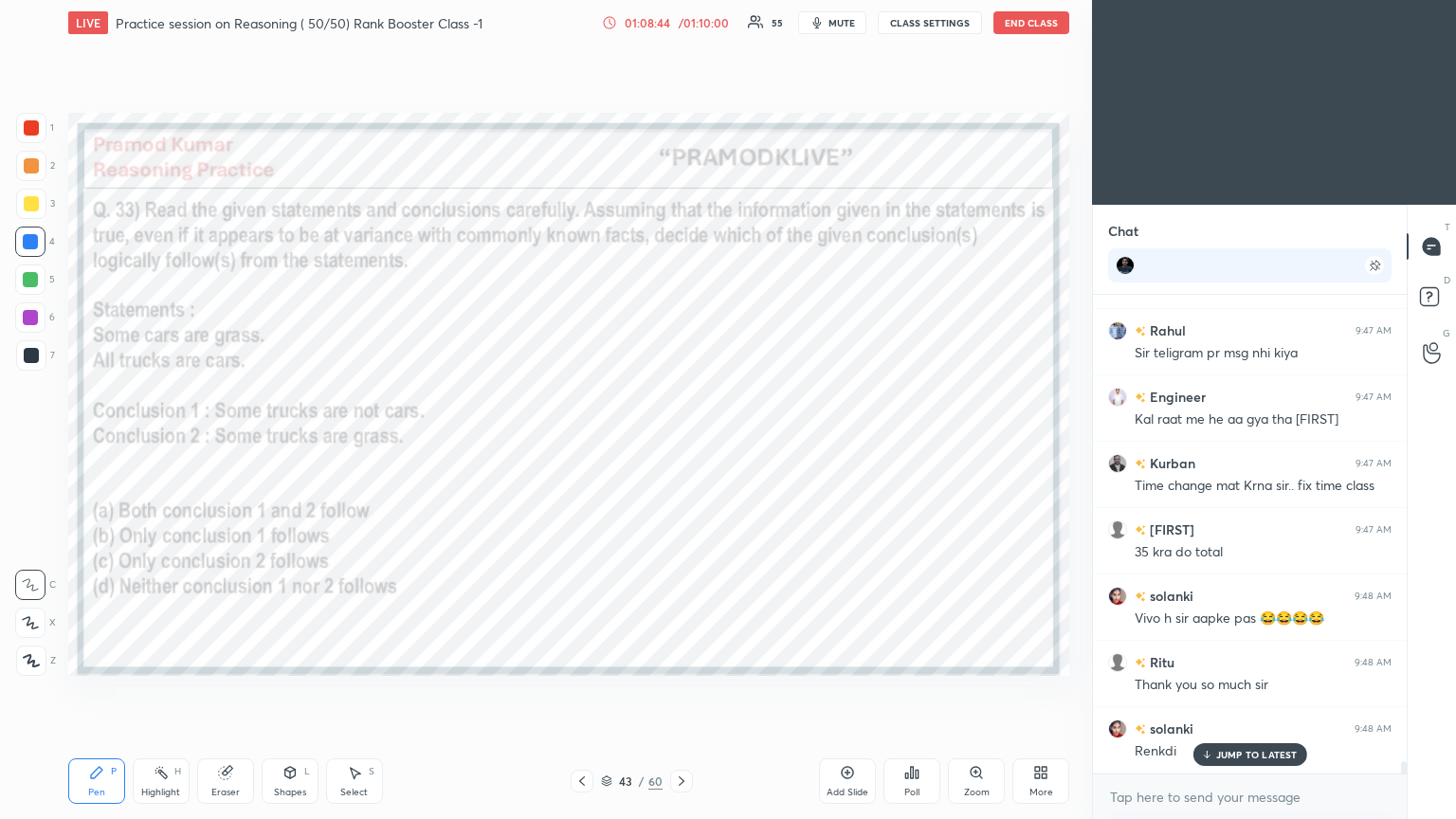scroll, scrollTop: 18500, scrollLeft: 0, axis: vertical 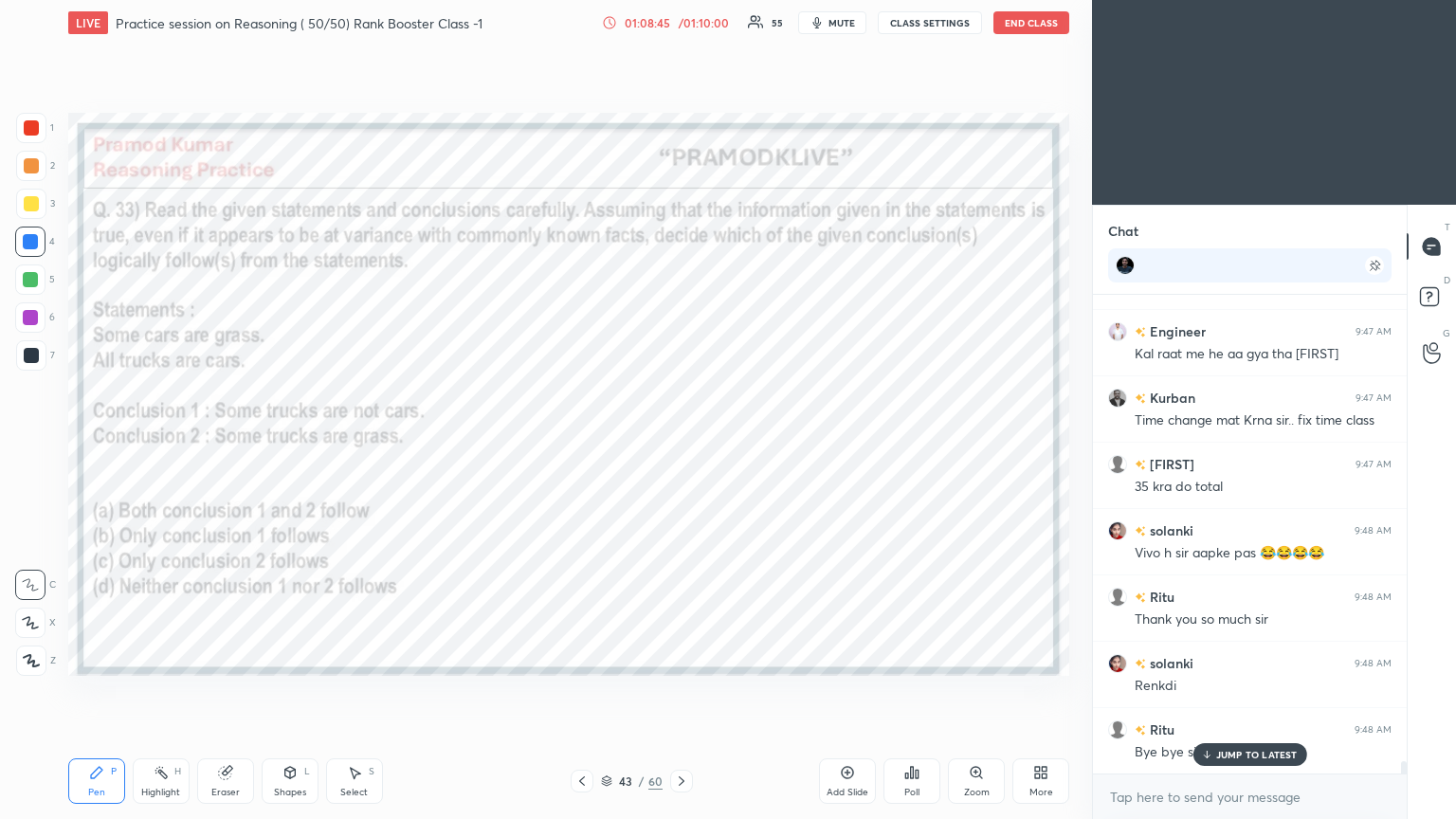 click on "Poll" at bounding box center [912, 781] 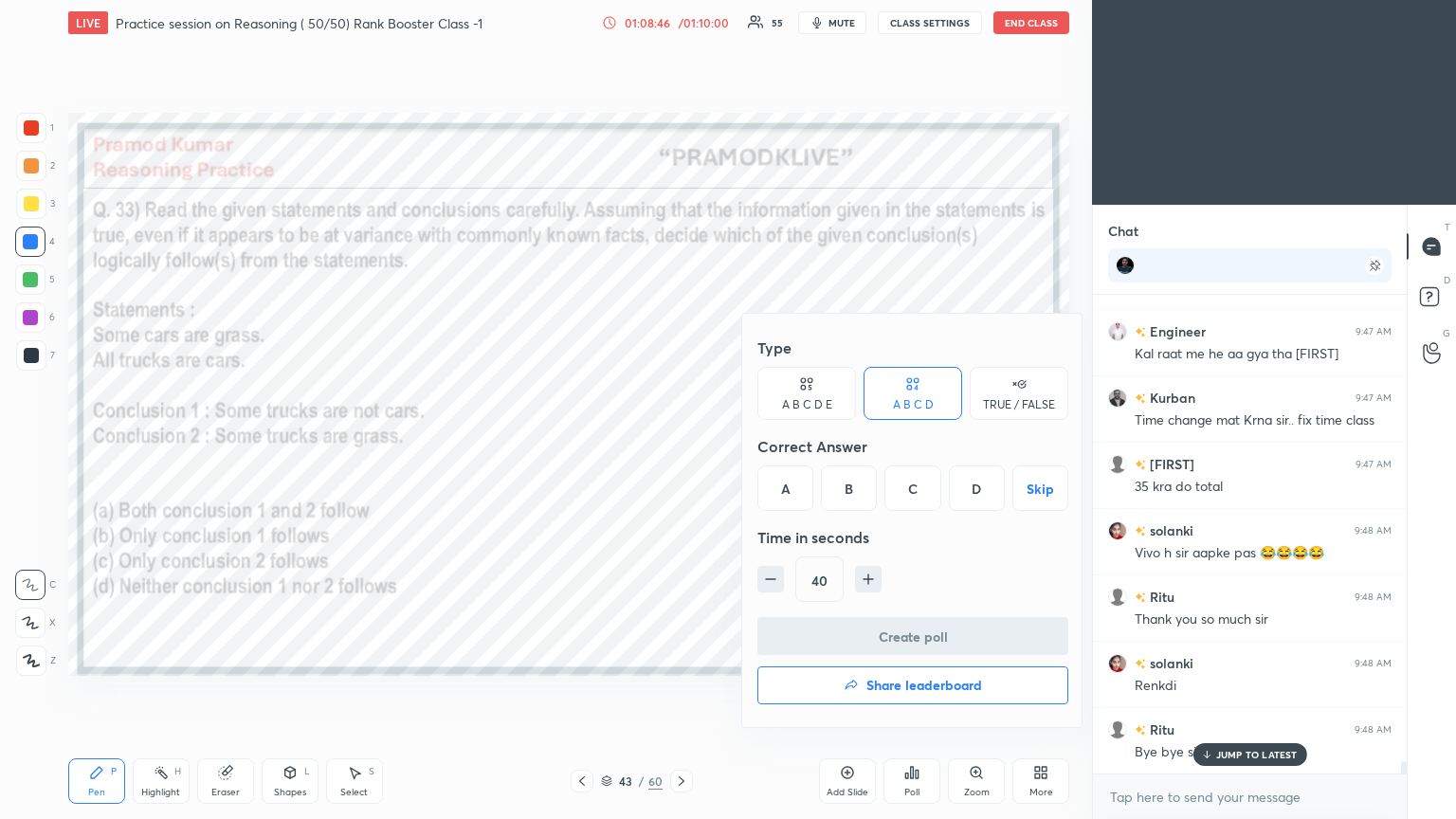 scroll, scrollTop: 18567, scrollLeft: 0, axis: vertical 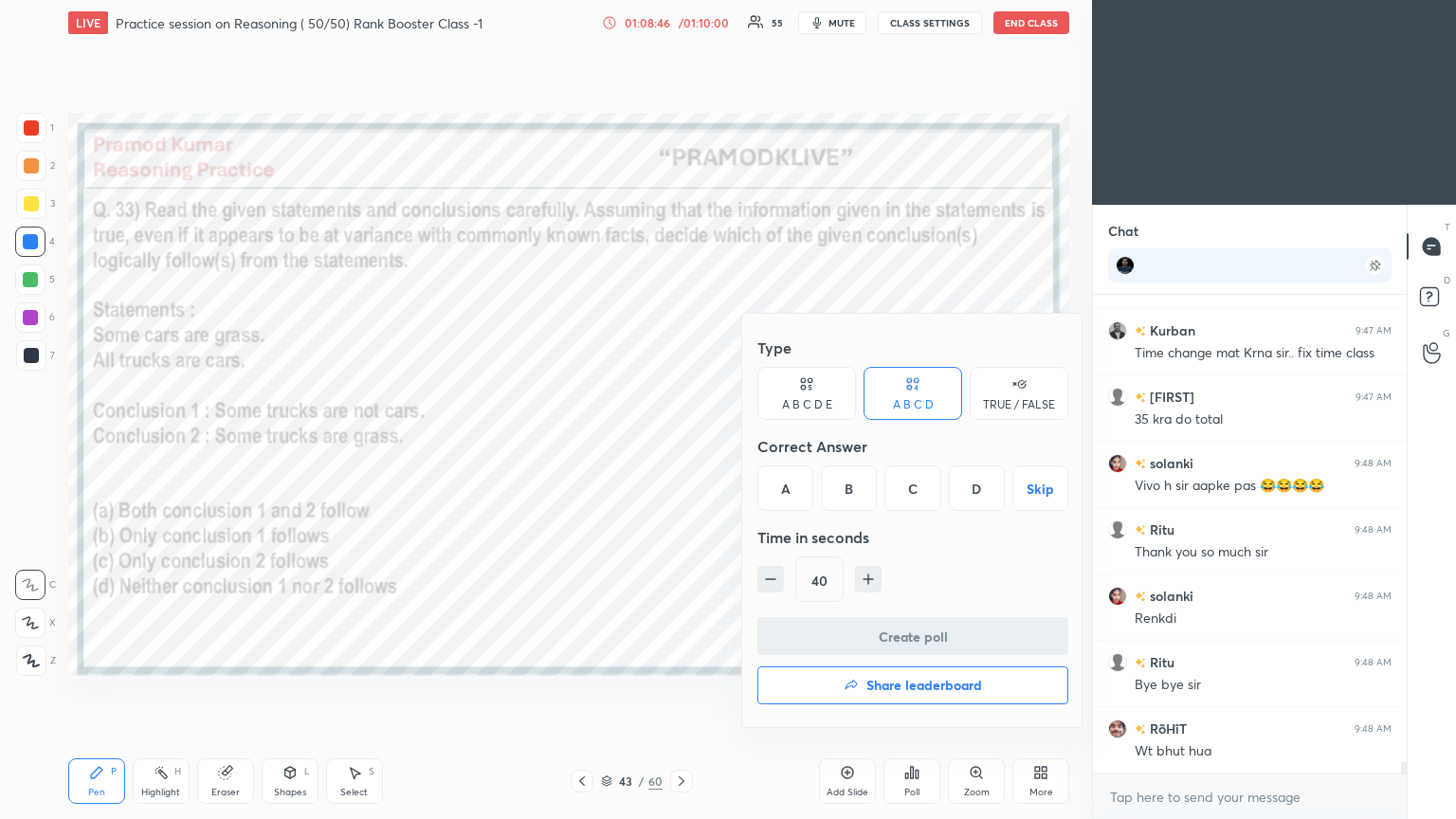 click on "Share leaderboard" at bounding box center [924, 685] 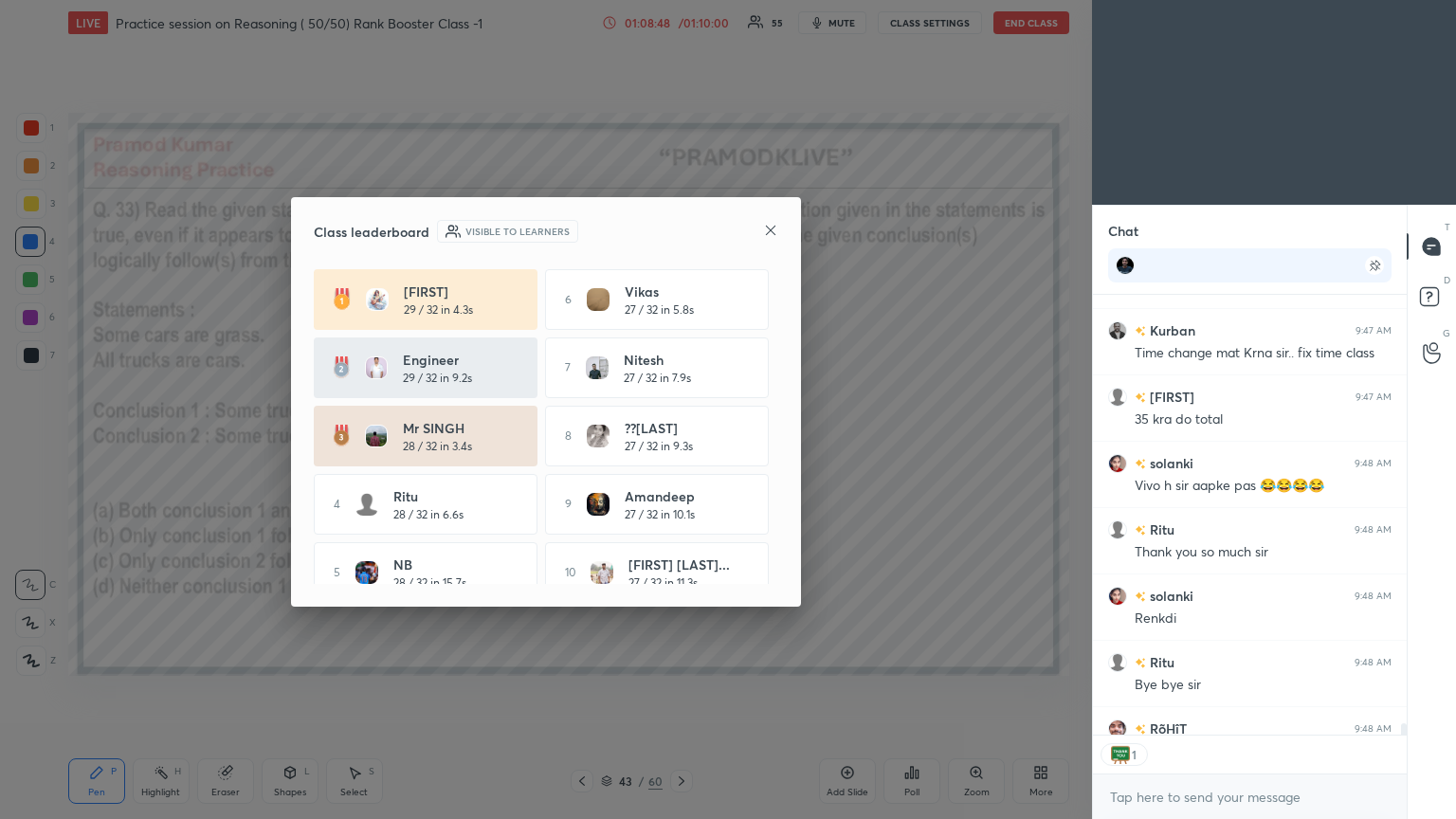 scroll, scrollTop: 6, scrollLeft: 6, axis: both 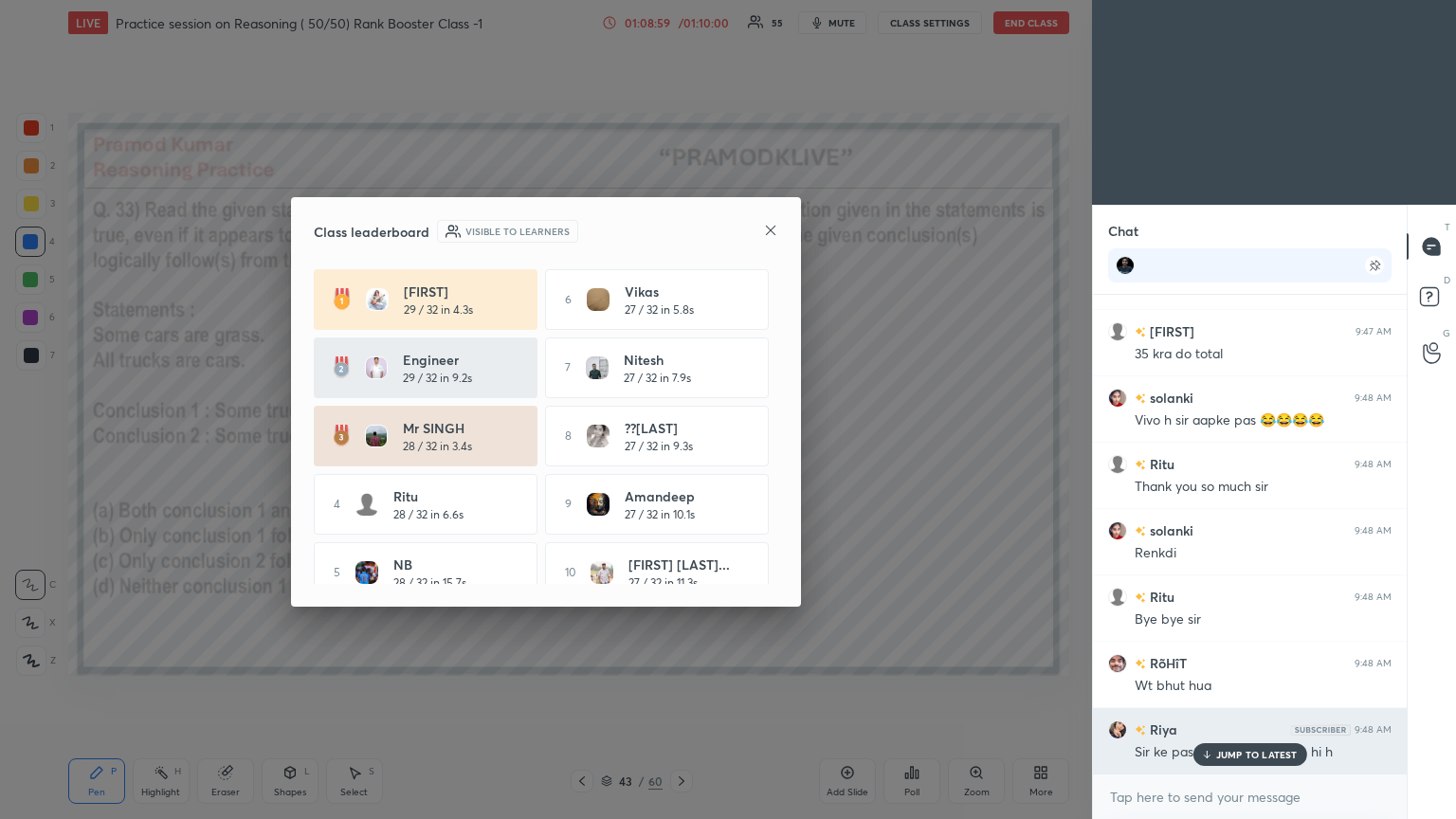 click on "JUMP TO LATEST" at bounding box center [1257, 755] 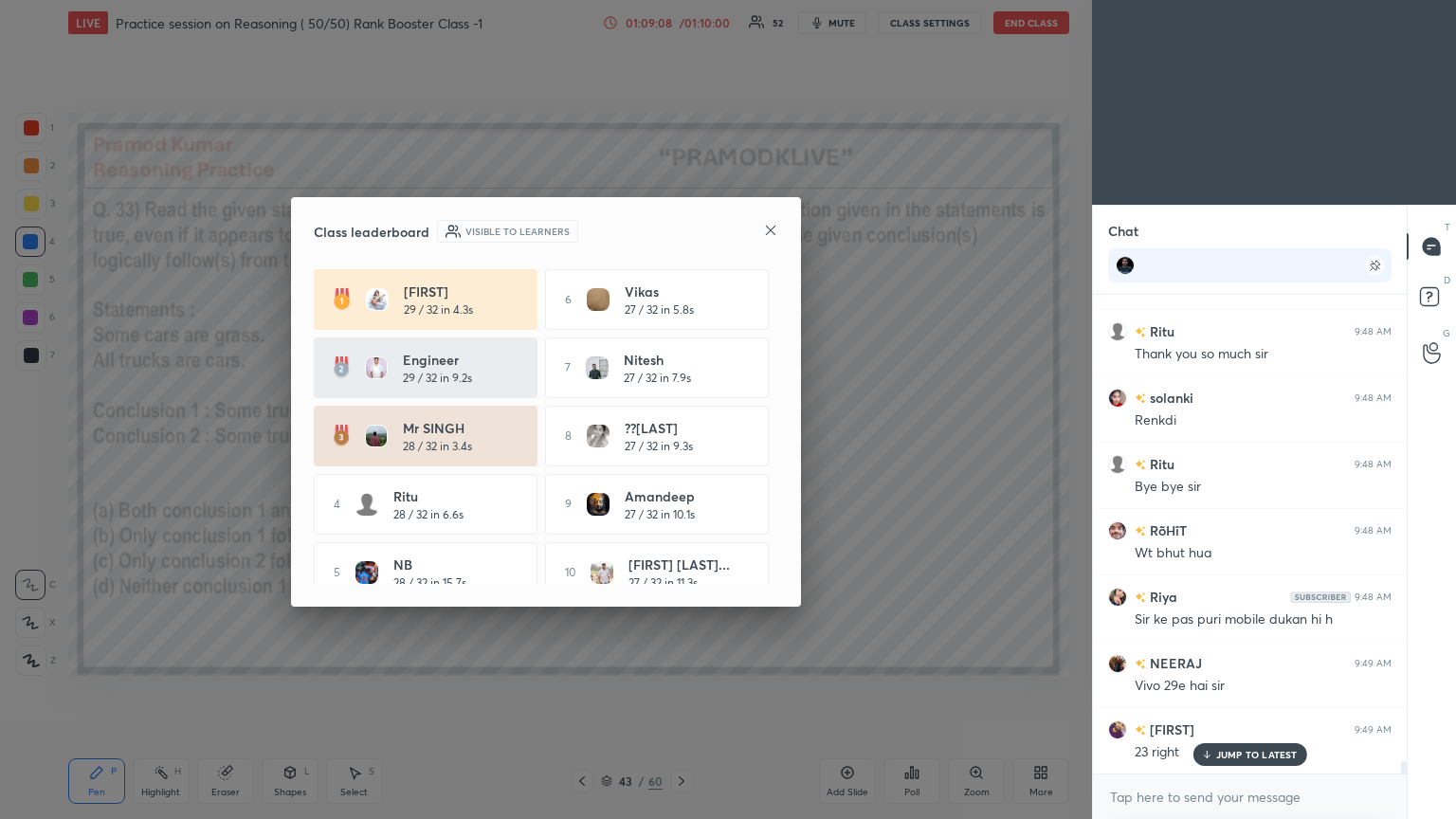 scroll, scrollTop: 18832, scrollLeft: 0, axis: vertical 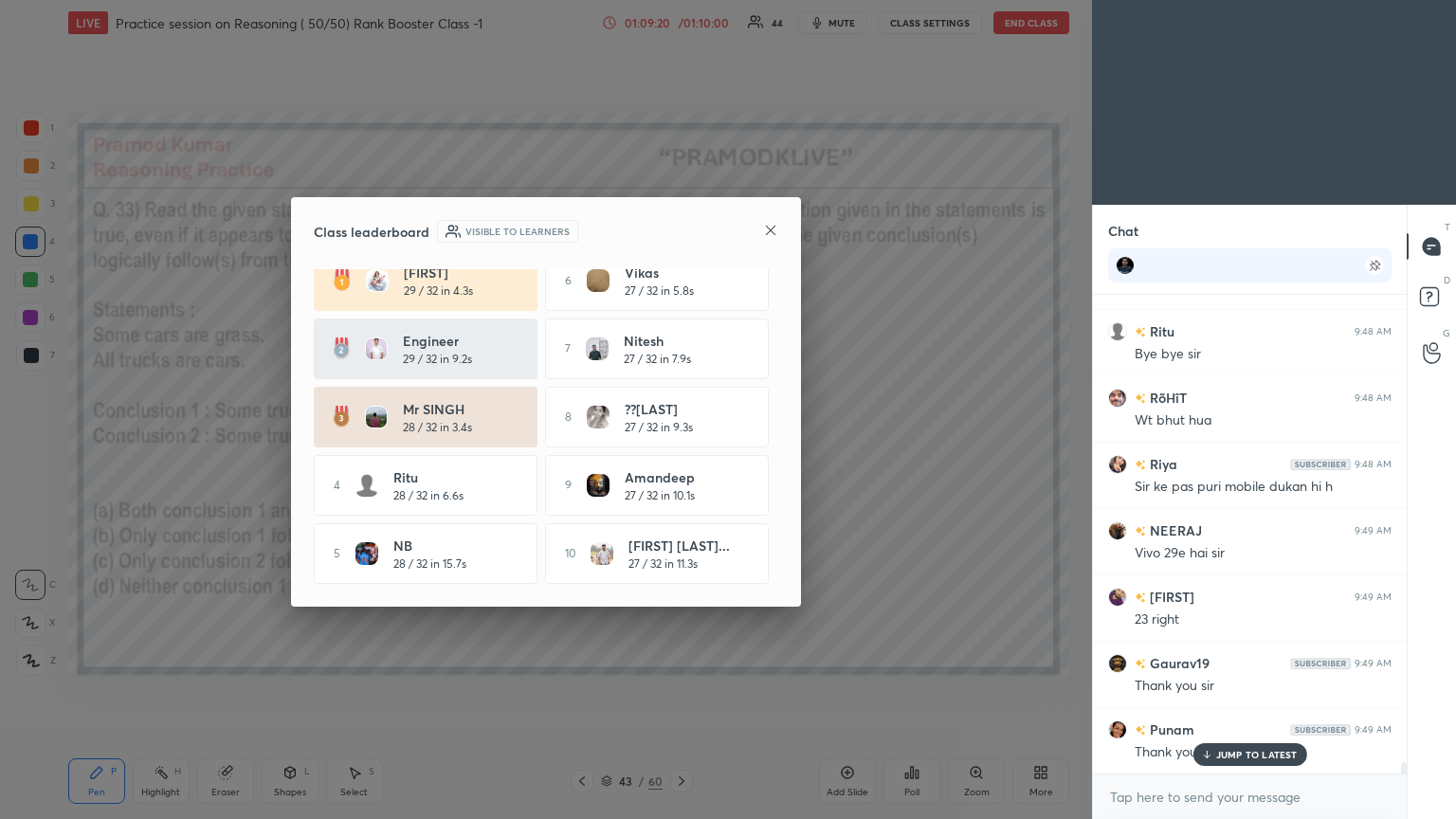 click 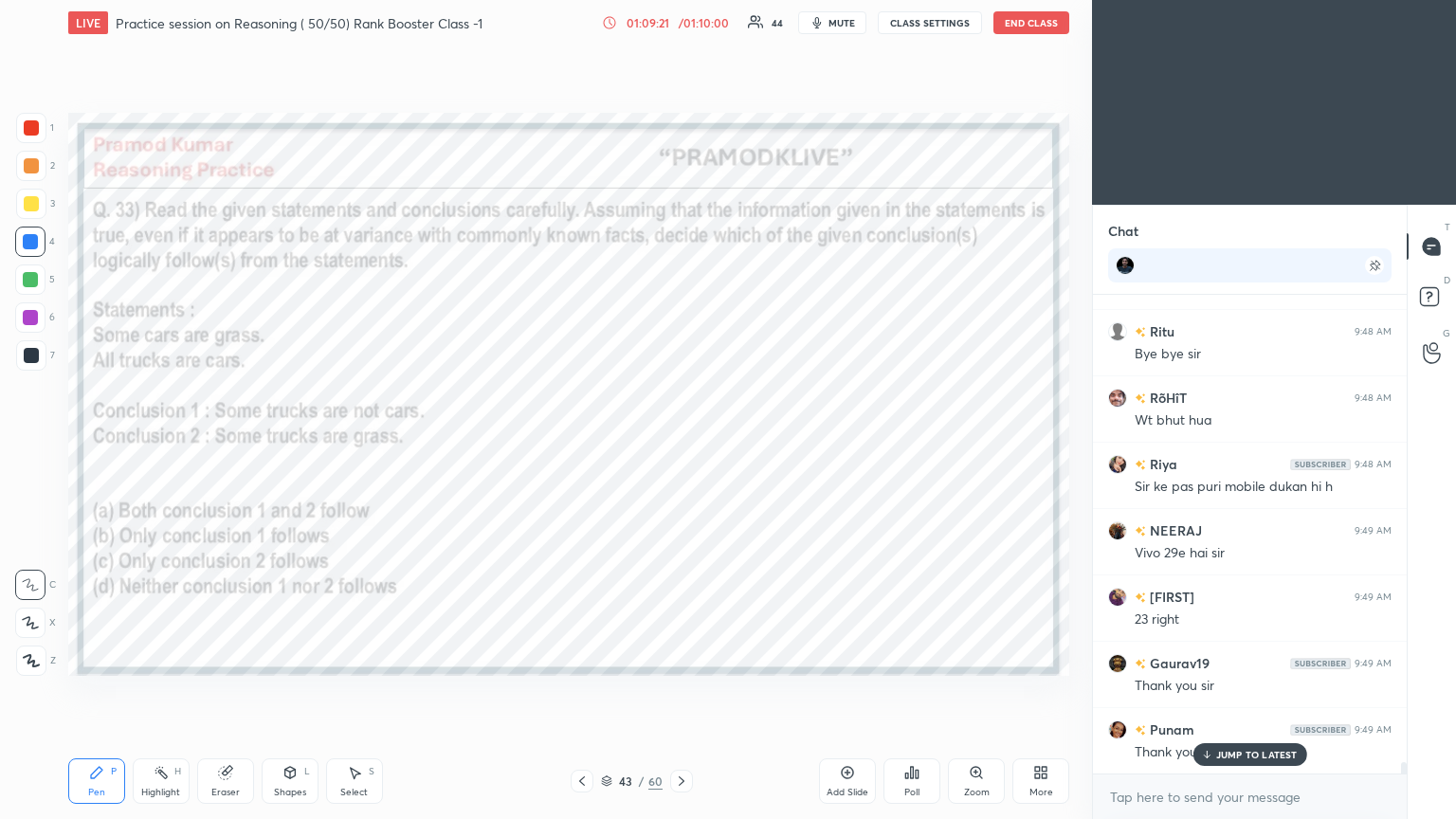 scroll, scrollTop: 18965, scrollLeft: 0, axis: vertical 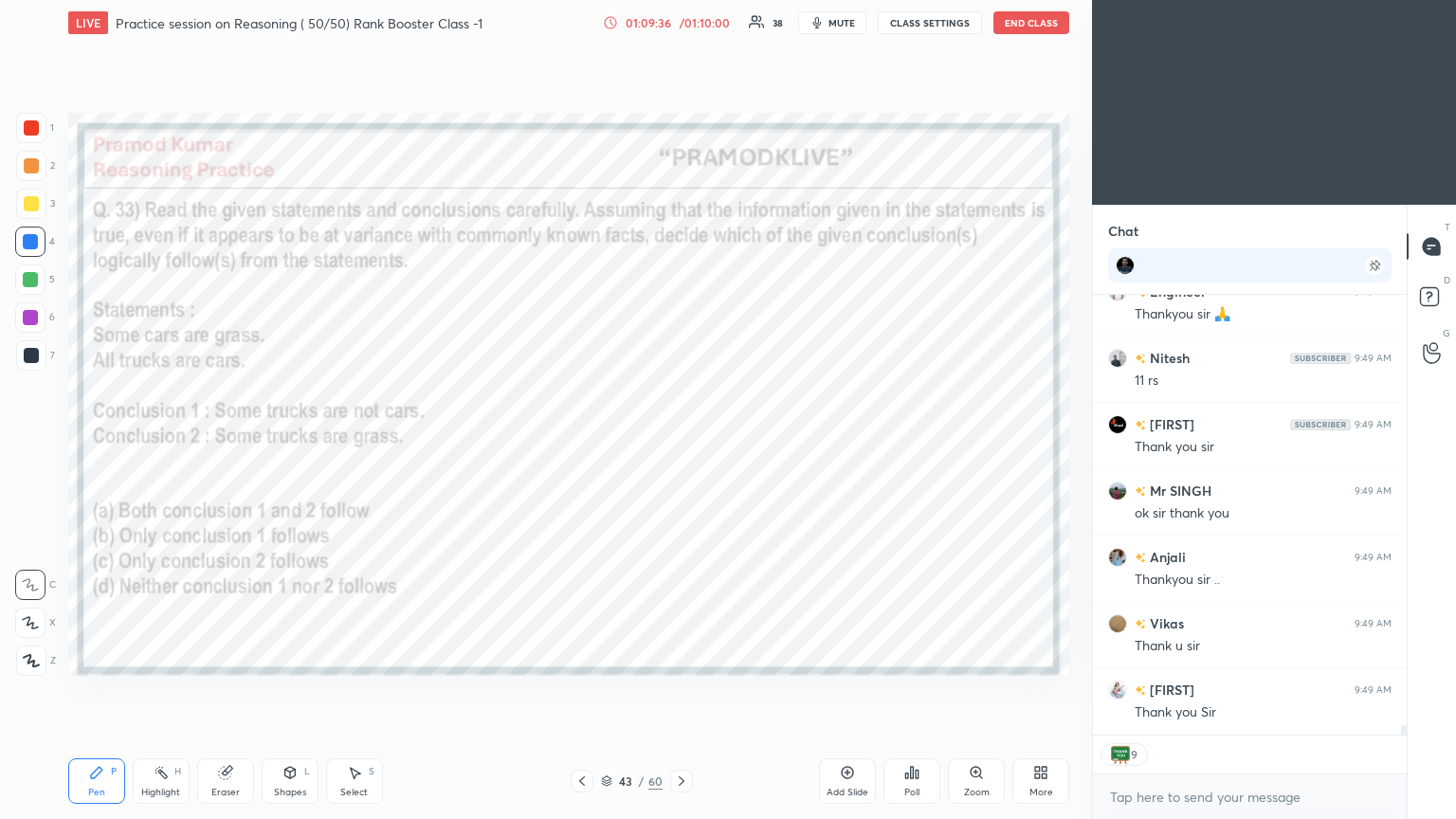 click 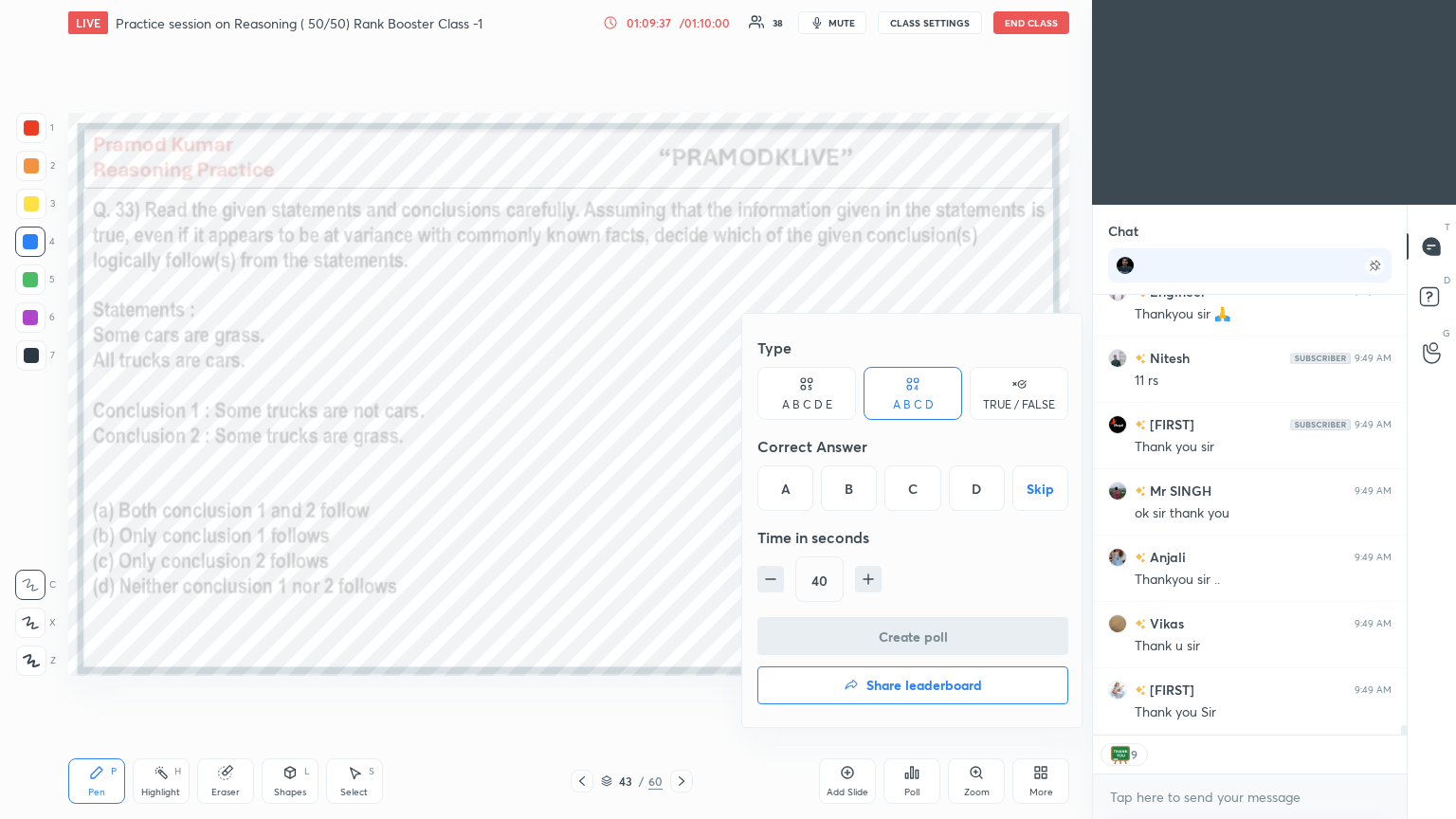 scroll, scrollTop: 19933, scrollLeft: 0, axis: vertical 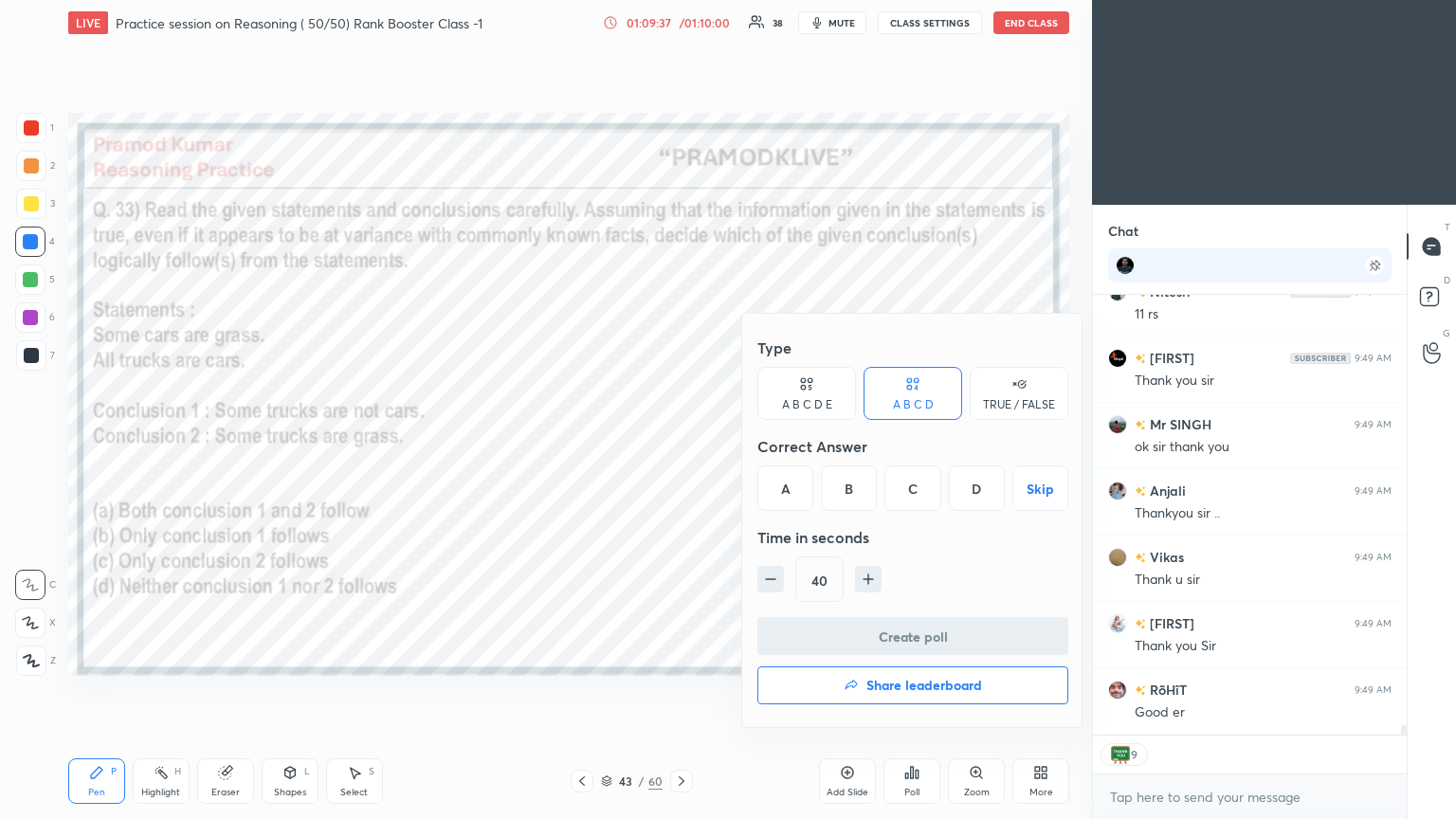 click on "Share leaderboard" at bounding box center (924, 685) 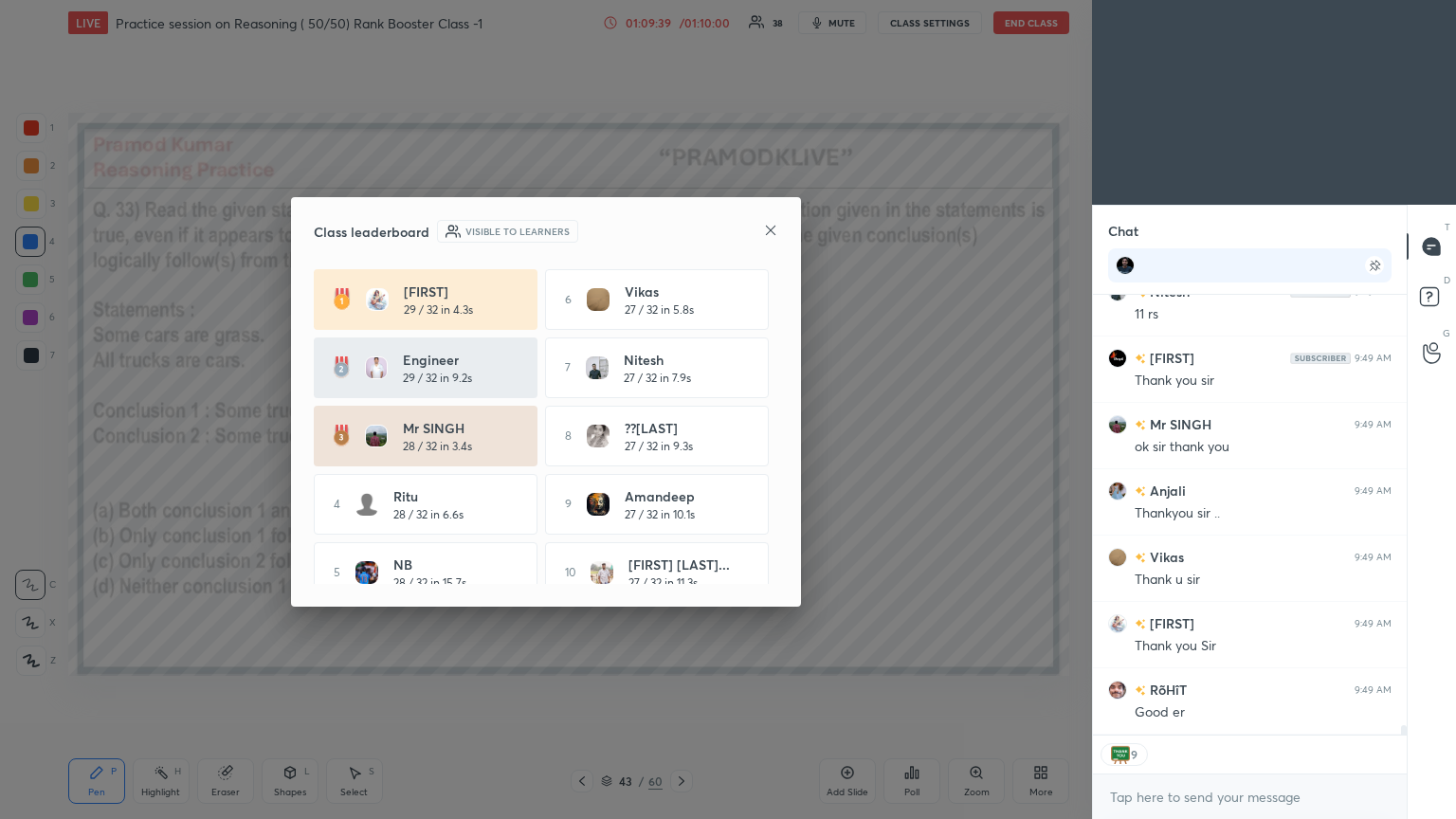 click 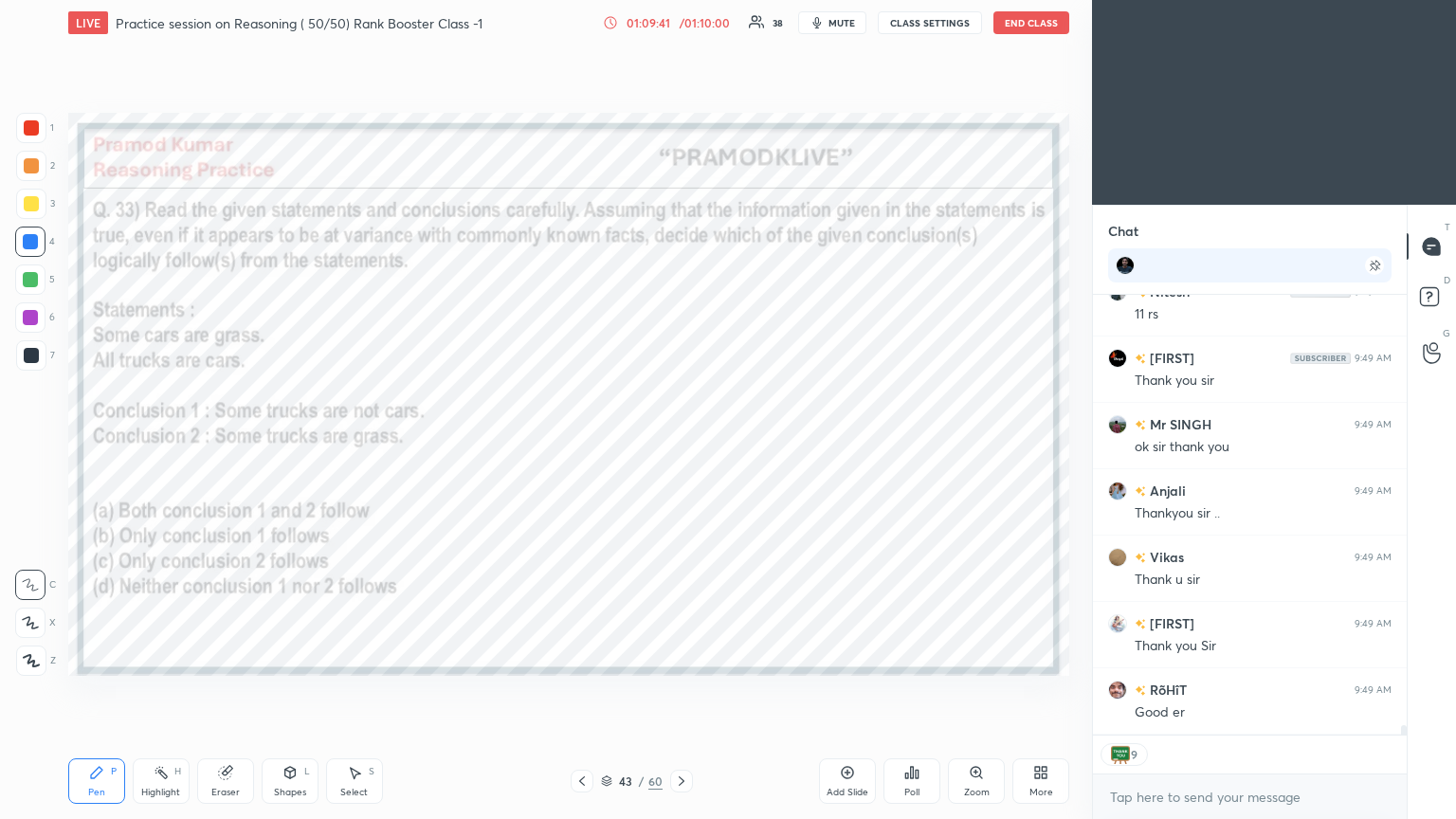 scroll, scrollTop: 7, scrollLeft: 6, axis: both 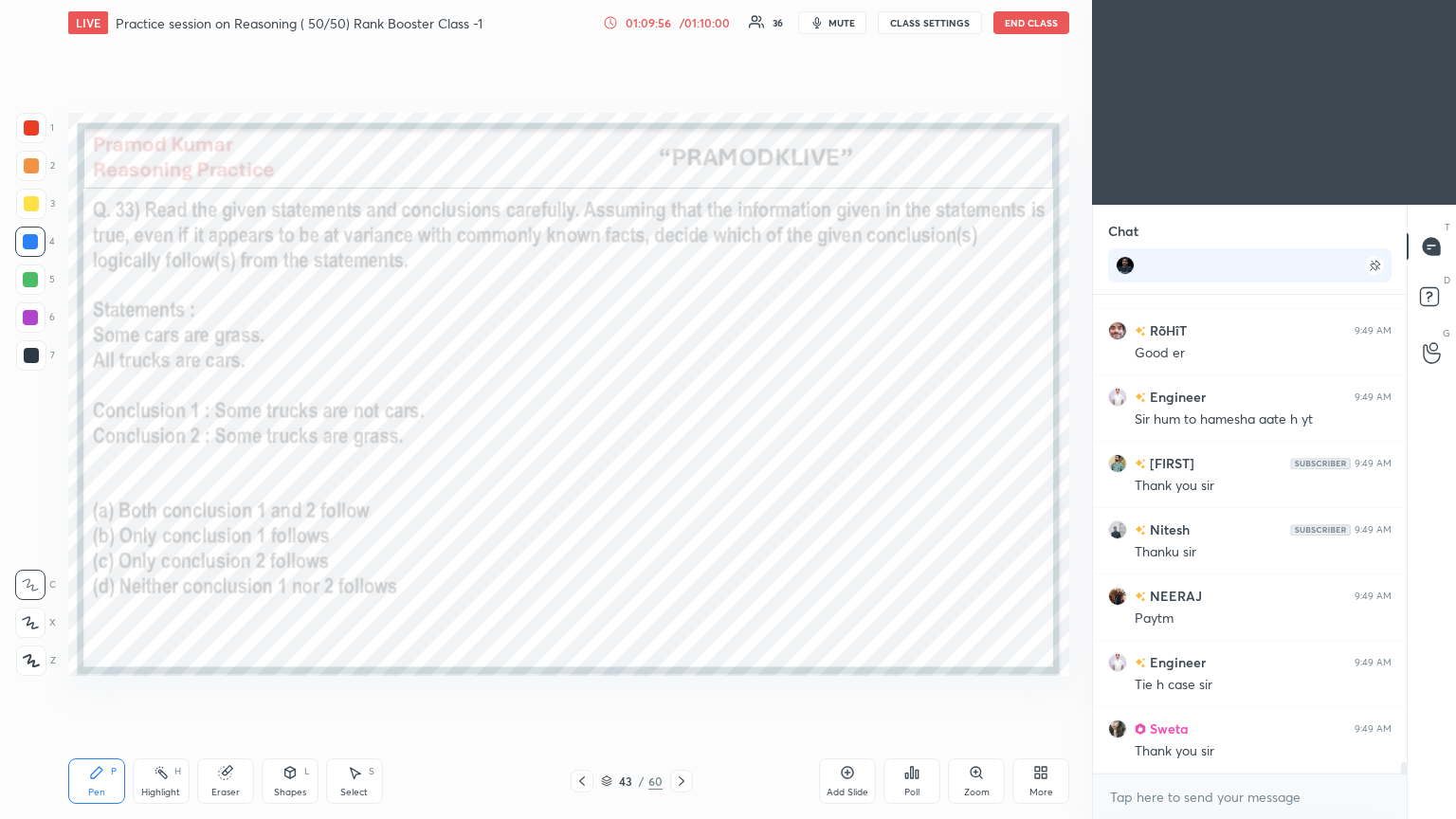 click on "End Class" at bounding box center (1031, 23) 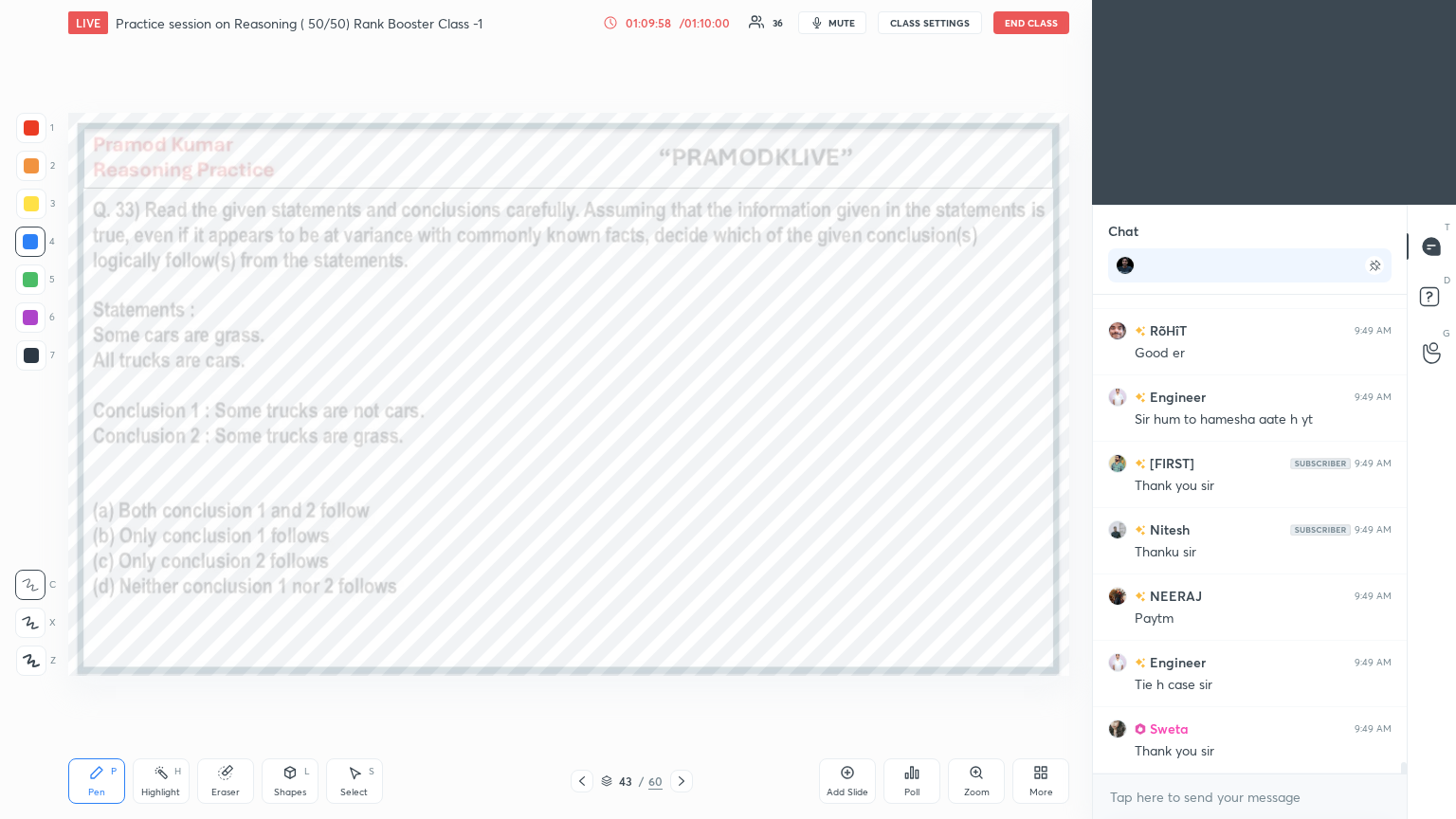 click on "End Class" at bounding box center [1031, 23] 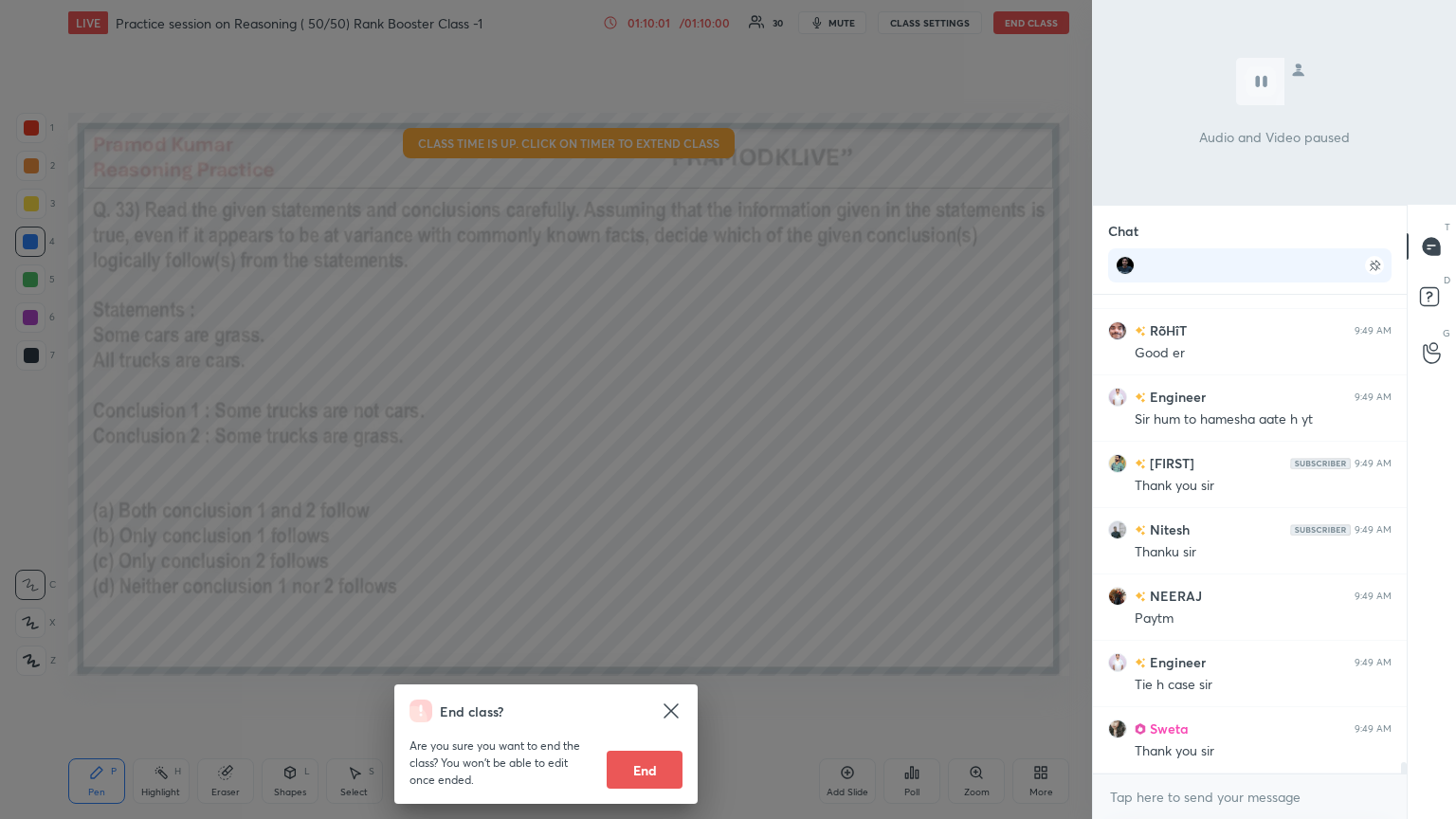 click on "End" at bounding box center [645, 770] 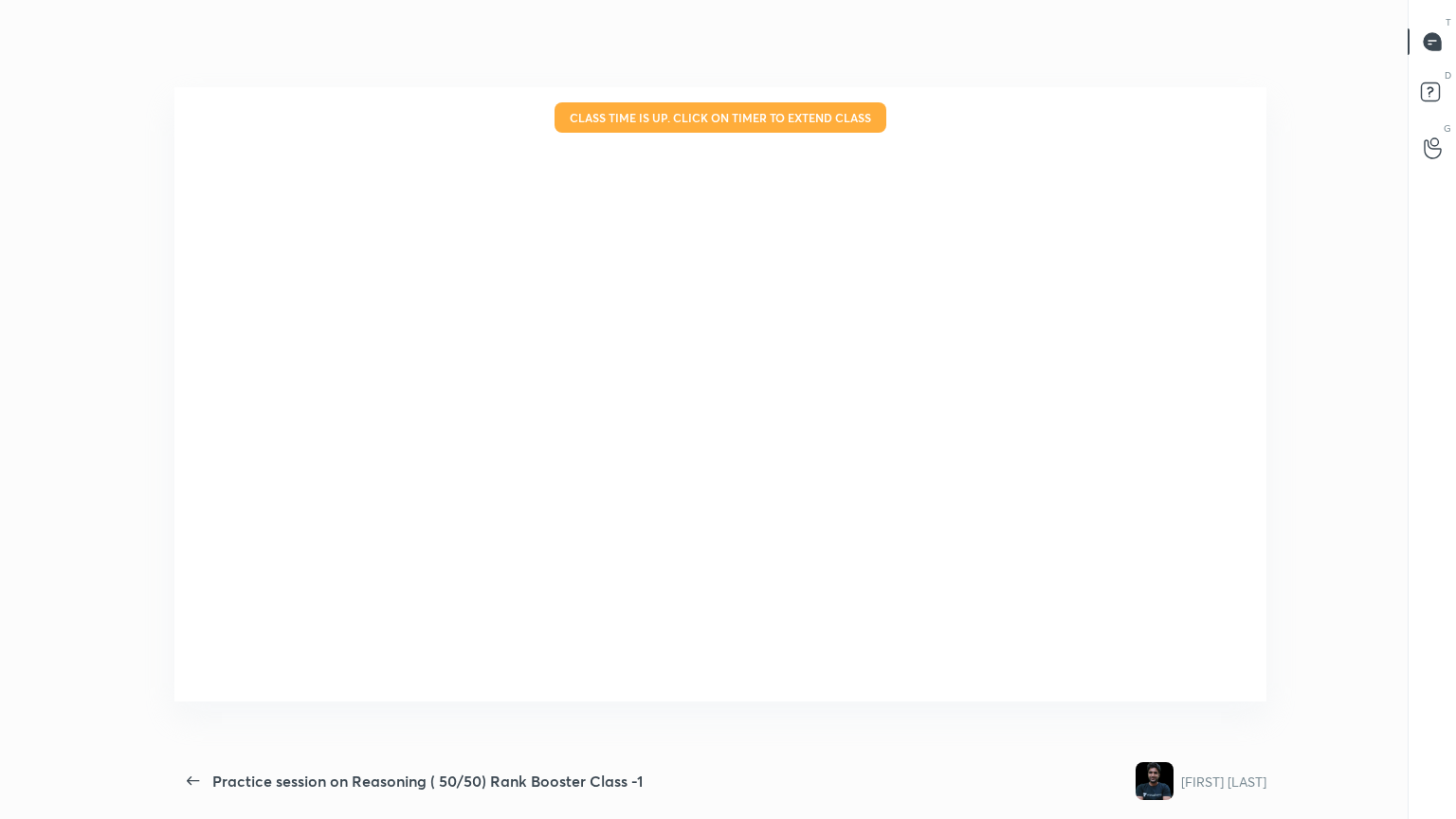 scroll, scrollTop: 94094, scrollLeft: 93661, axis: both 